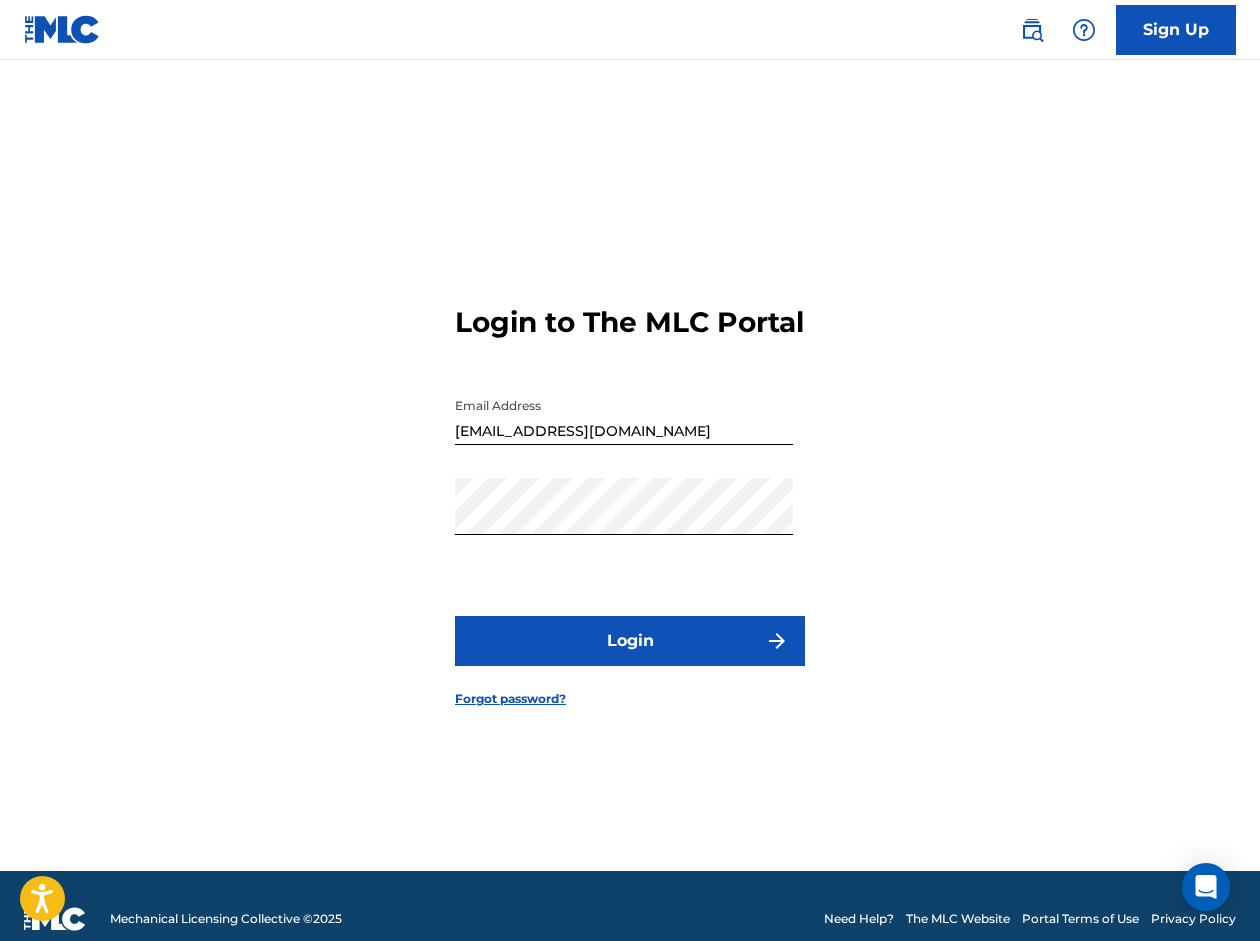scroll, scrollTop: 0, scrollLeft: 0, axis: both 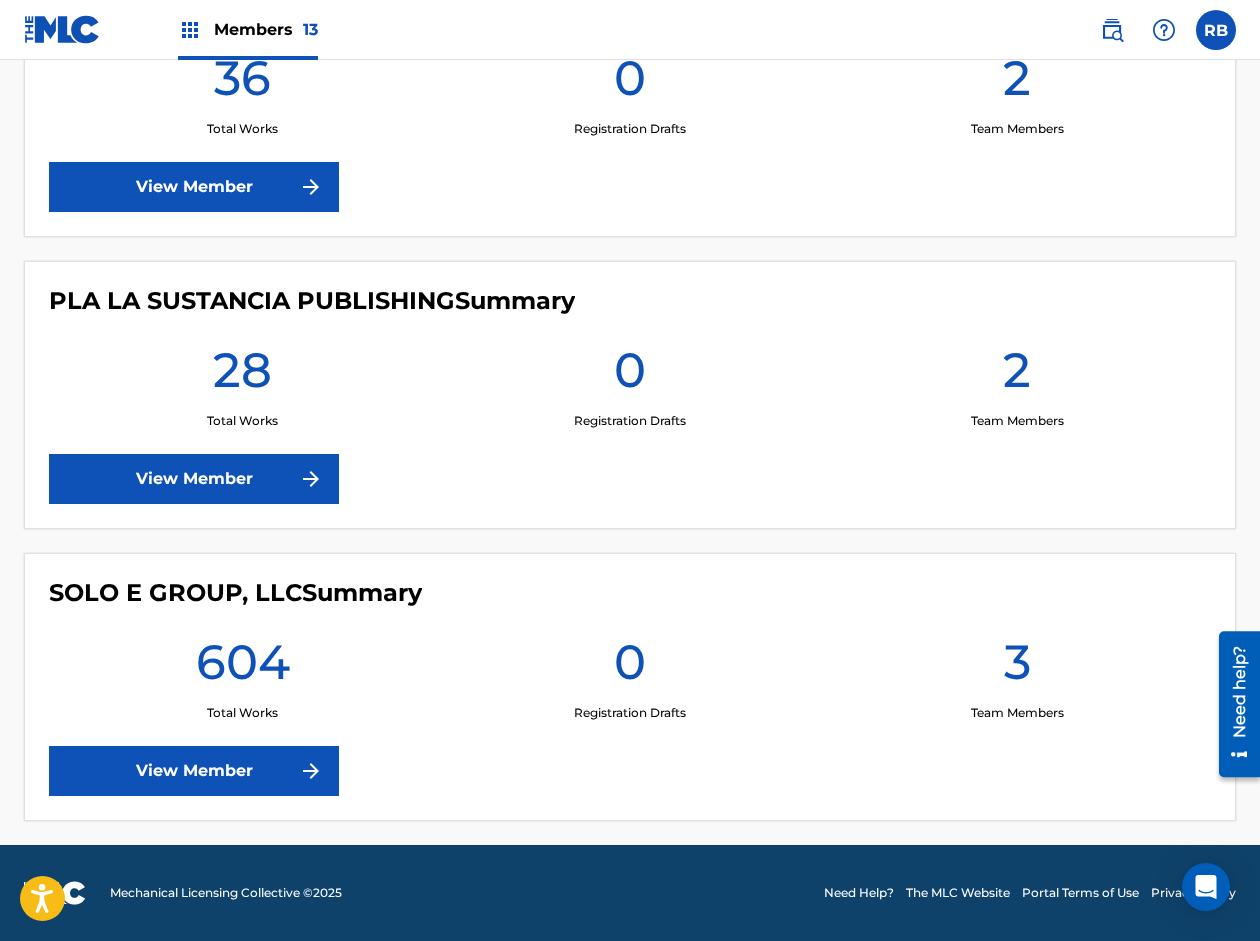 click on "View Member" at bounding box center (194, 771) 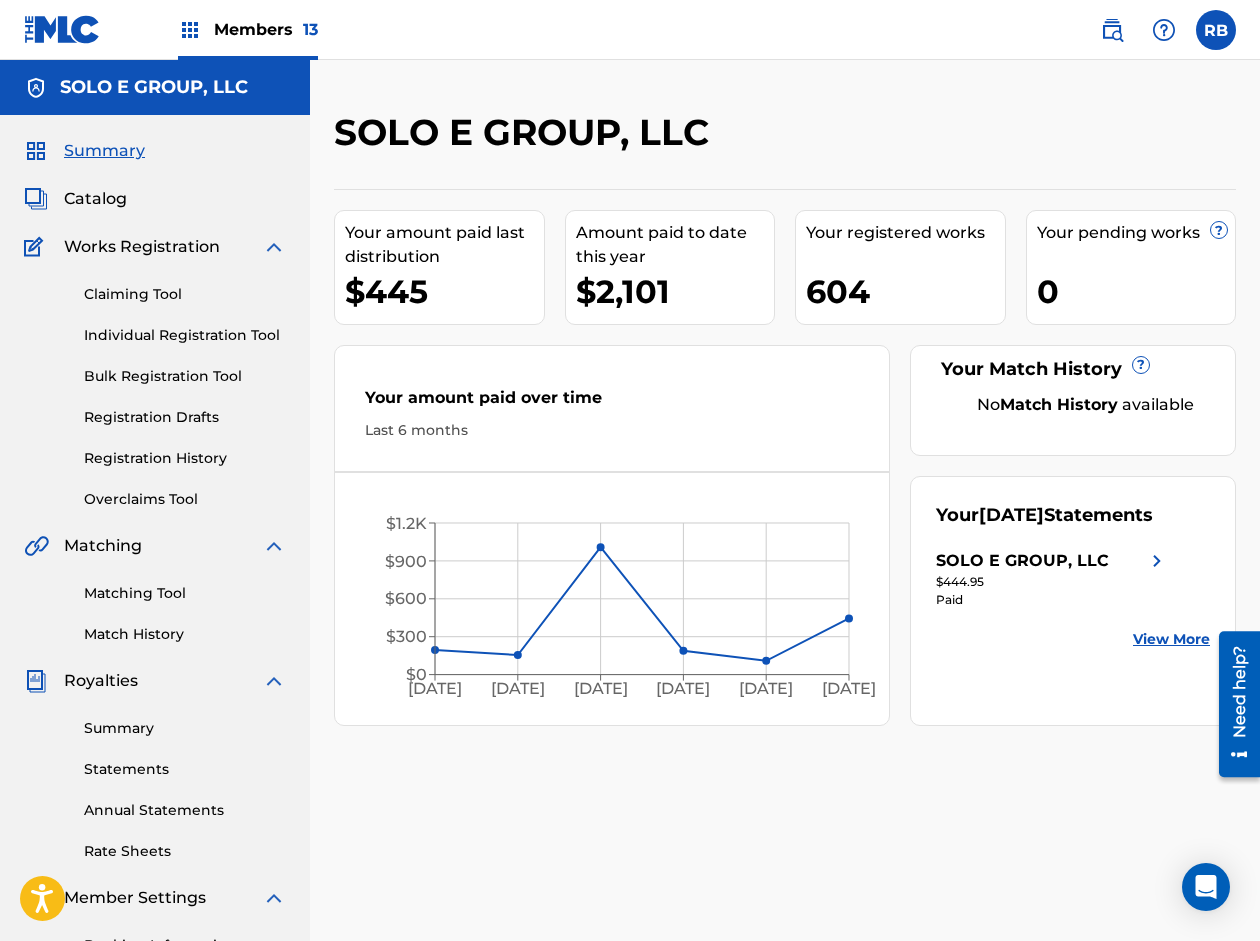 click on "View More" at bounding box center [1171, 639] 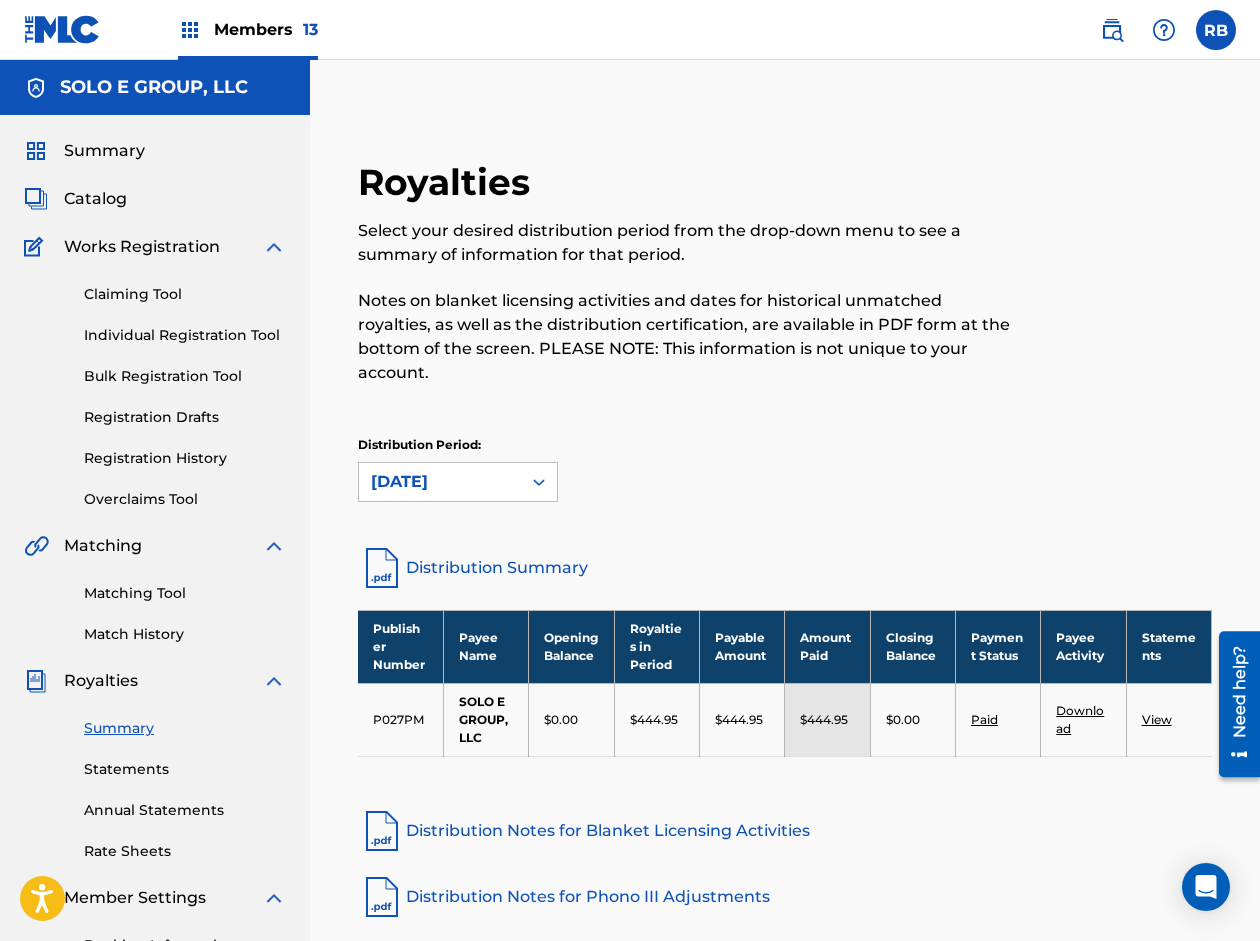 click on "Catalog" at bounding box center [95, 199] 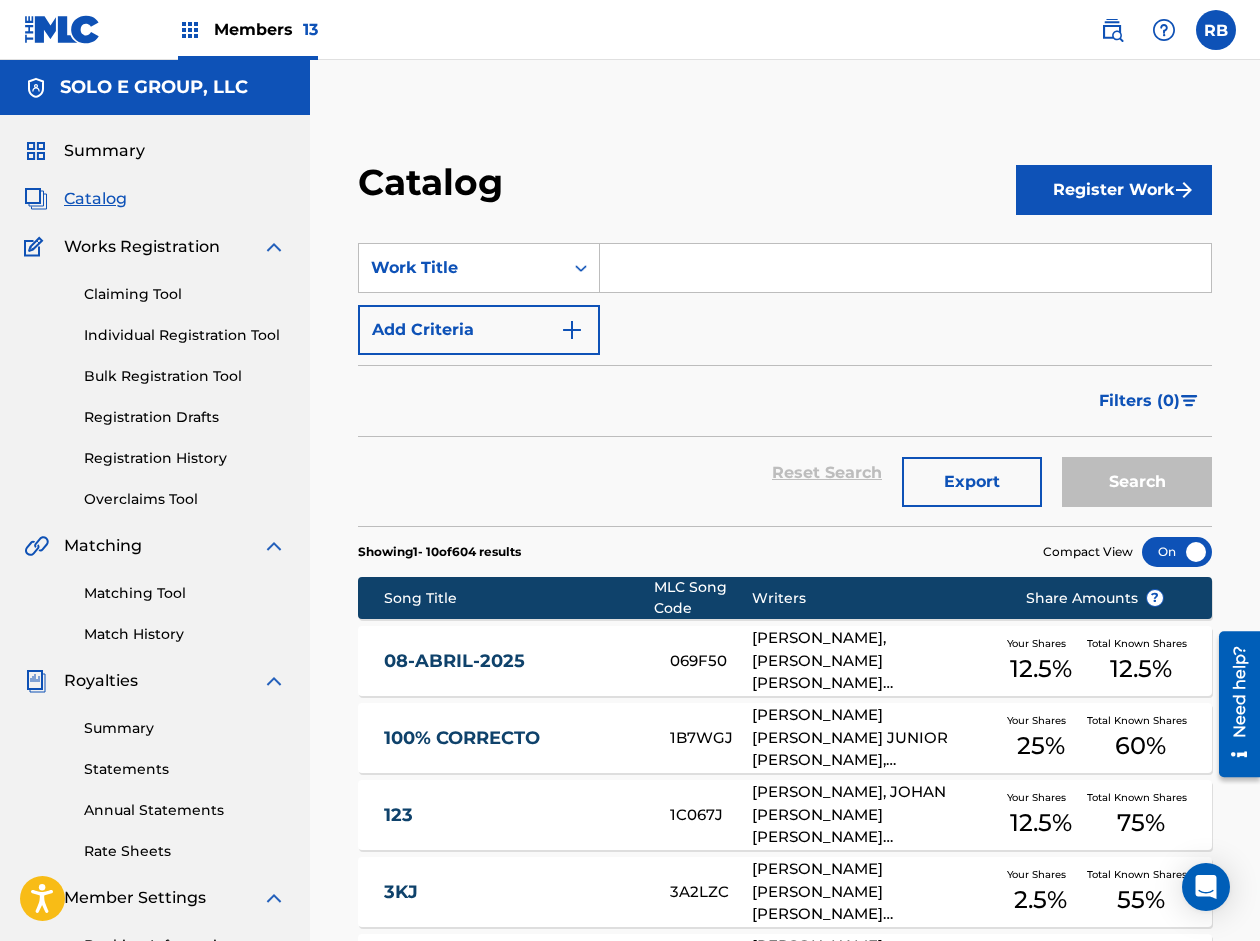 paste on "Son Rata" 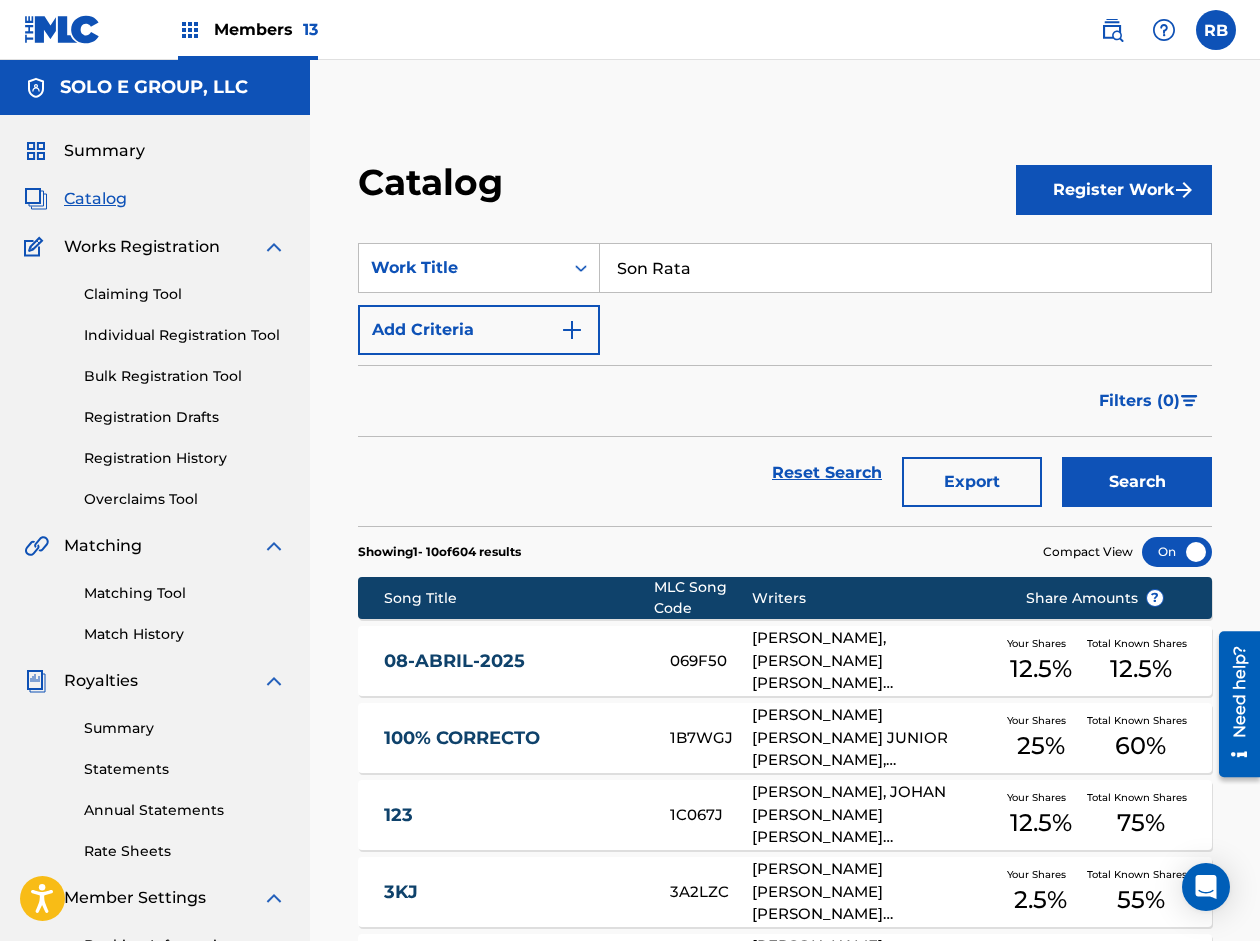 type on "Son Rata" 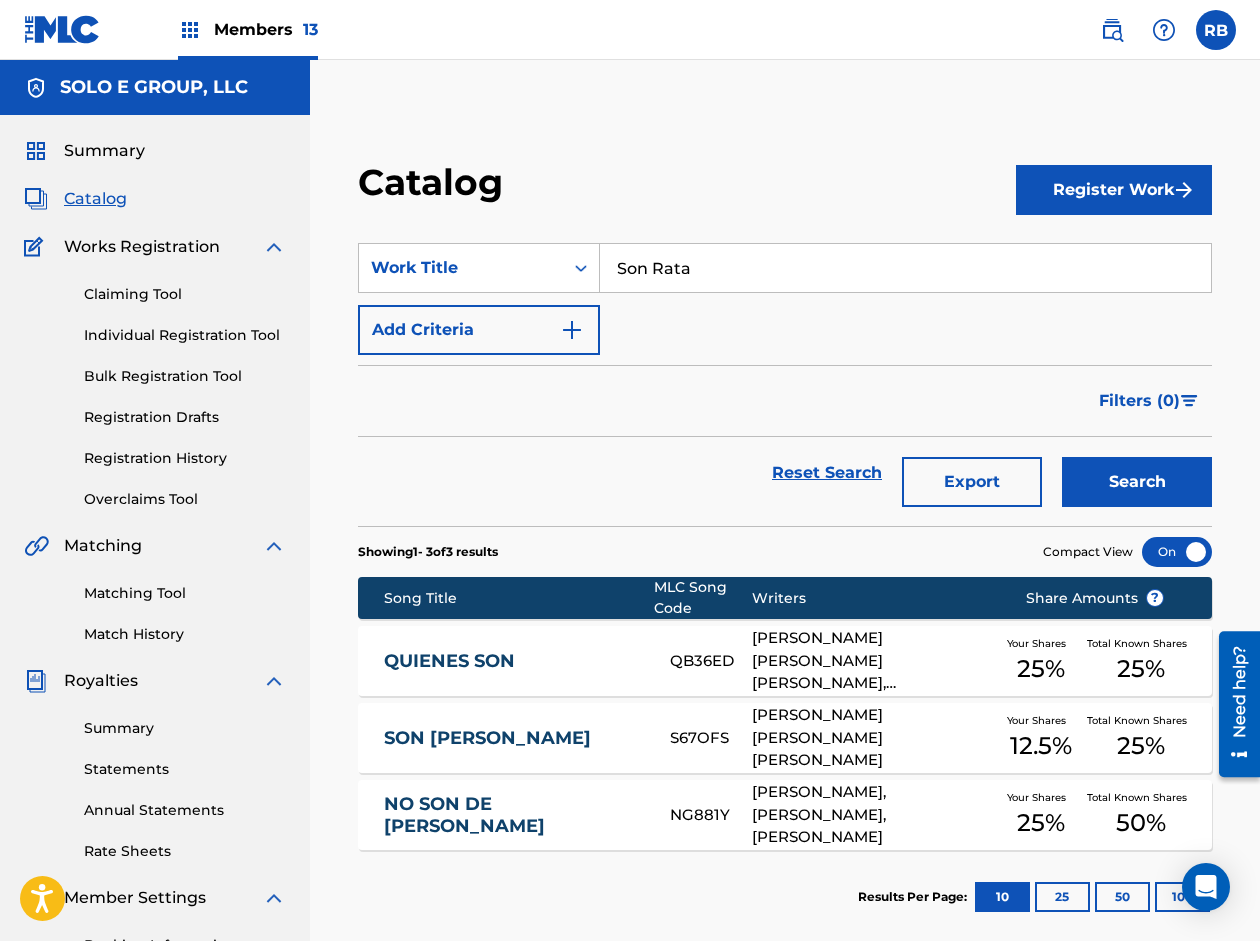 click on "Register Work" at bounding box center (1114, 190) 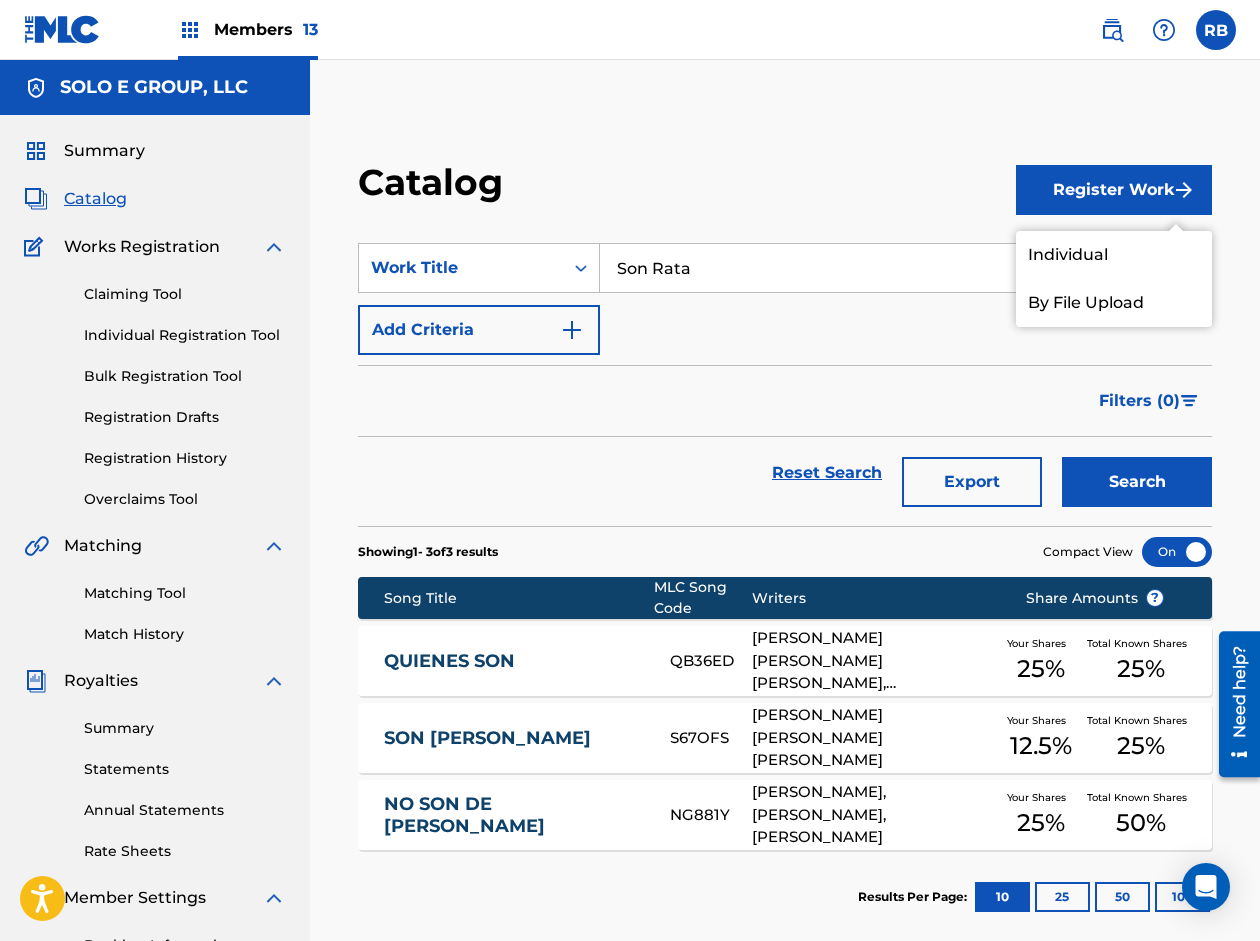 click on "Individual" at bounding box center (1114, 255) 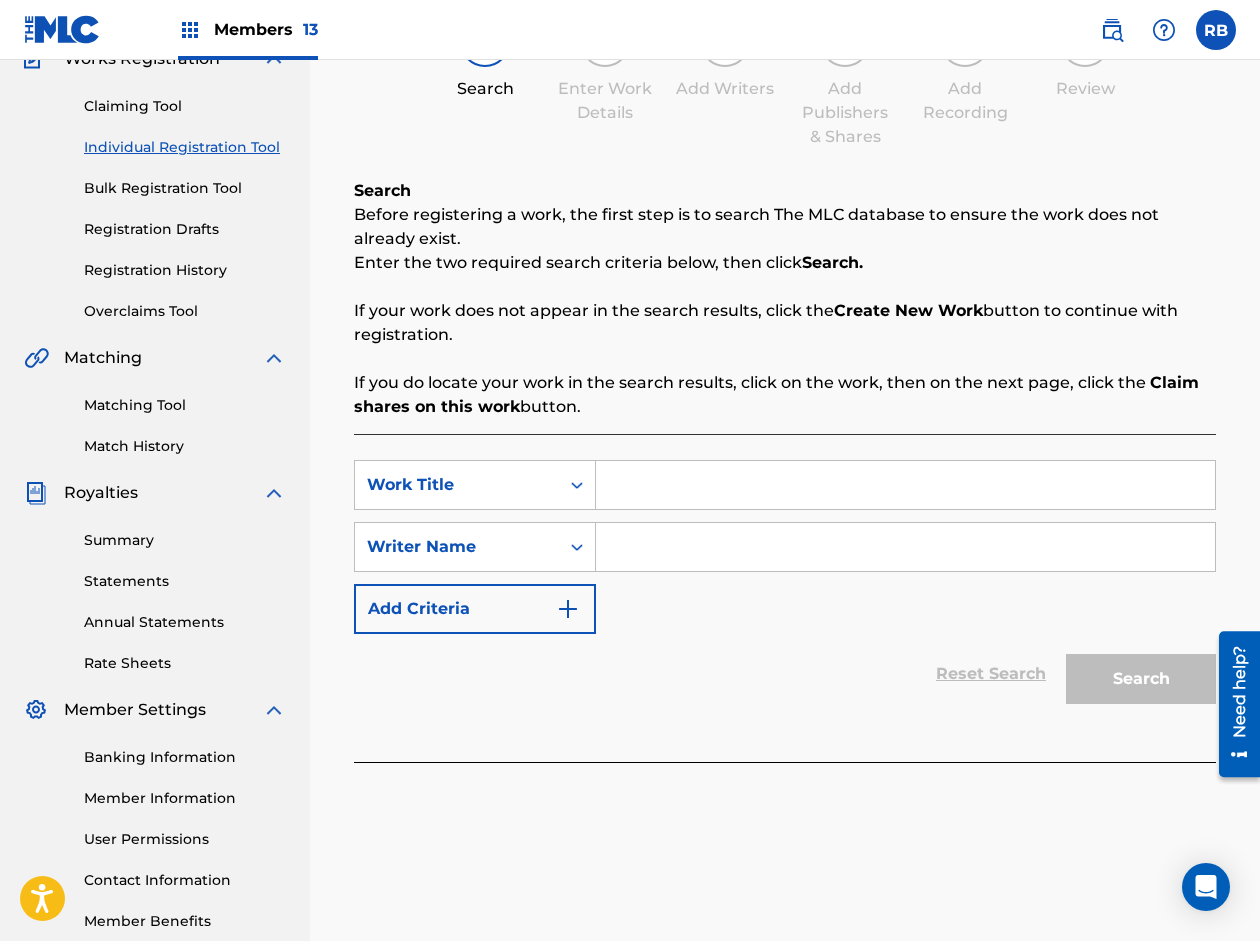scroll, scrollTop: 200, scrollLeft: 0, axis: vertical 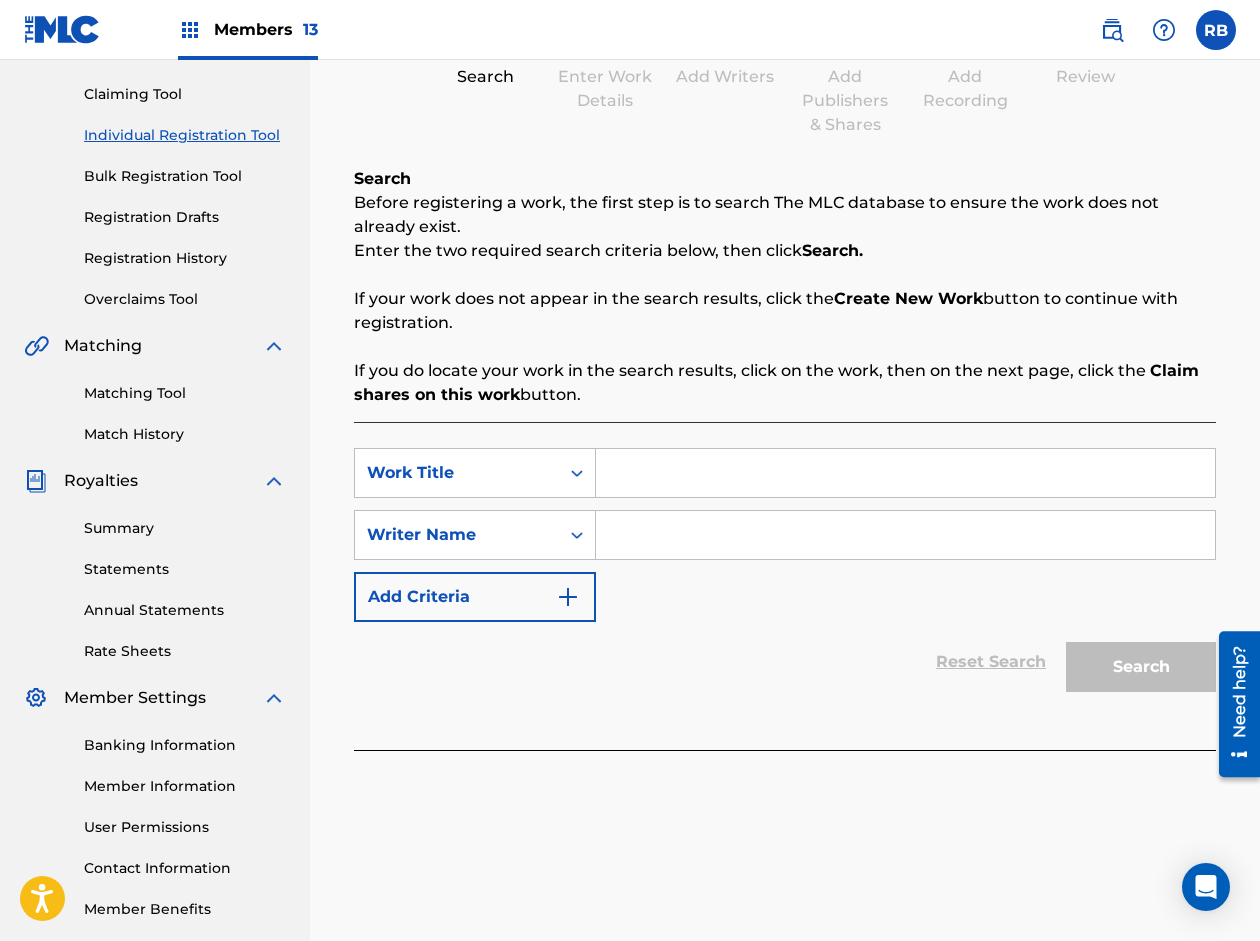 paste on "Son Rata" 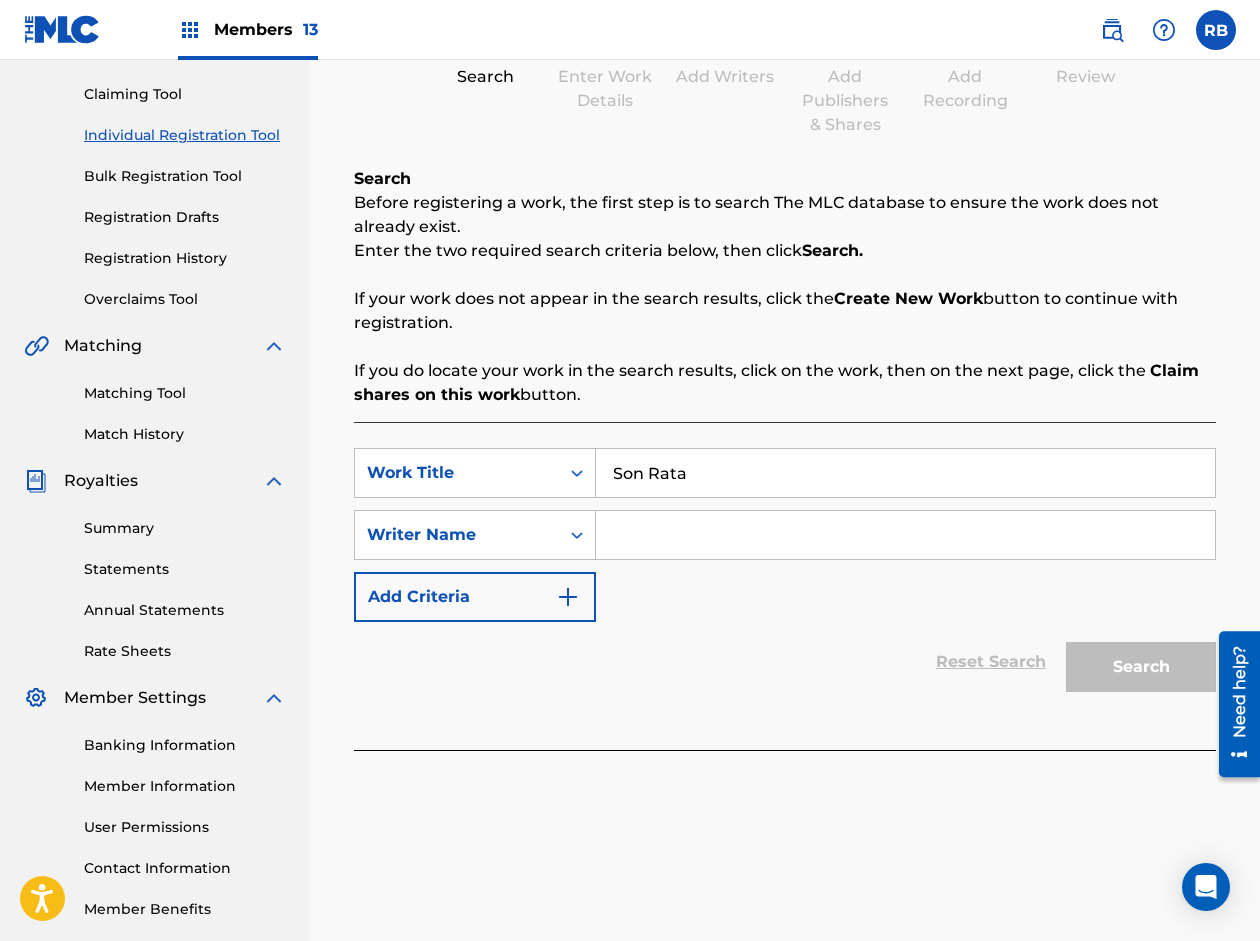 type on "Son Rata" 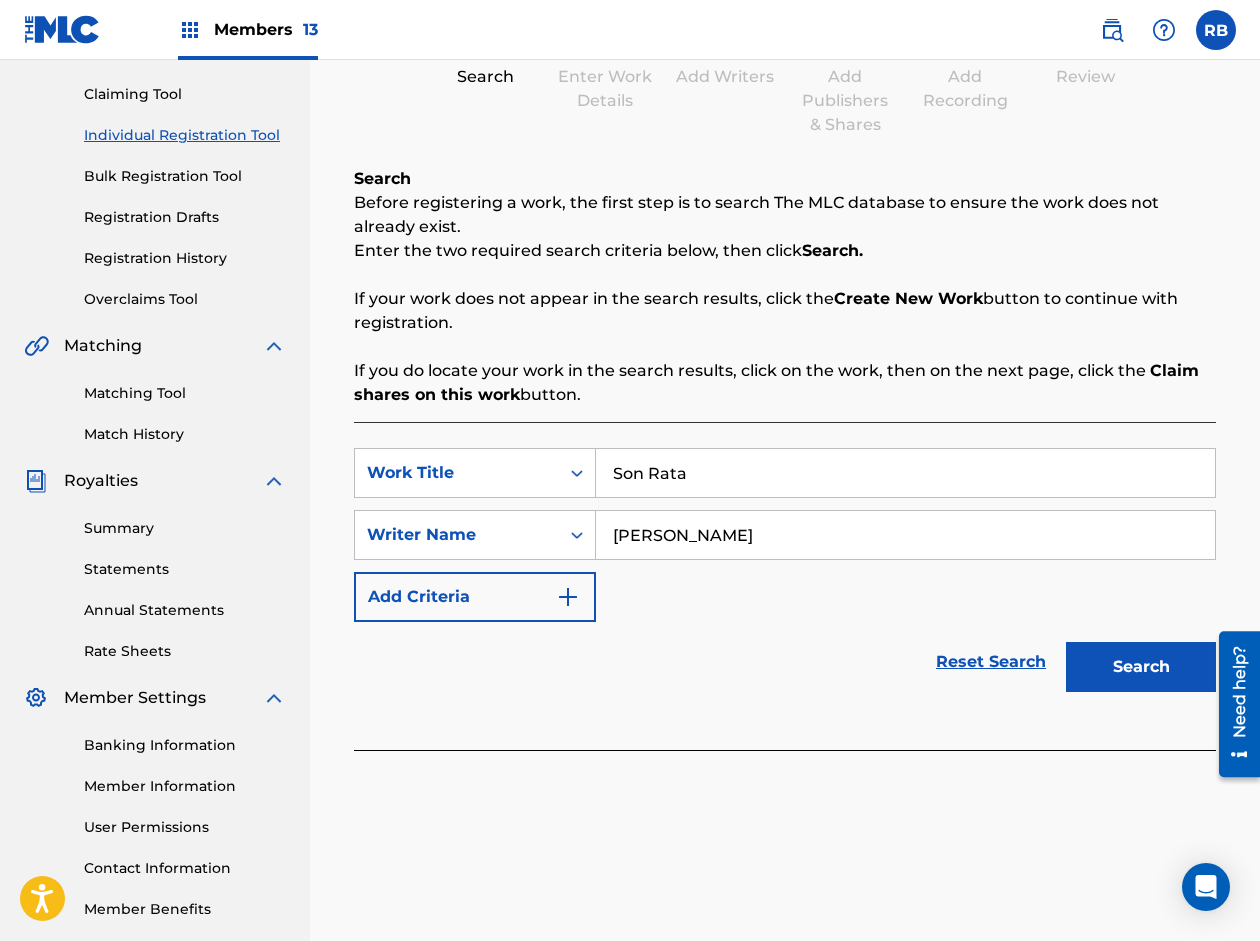 type on "[PERSON_NAME]" 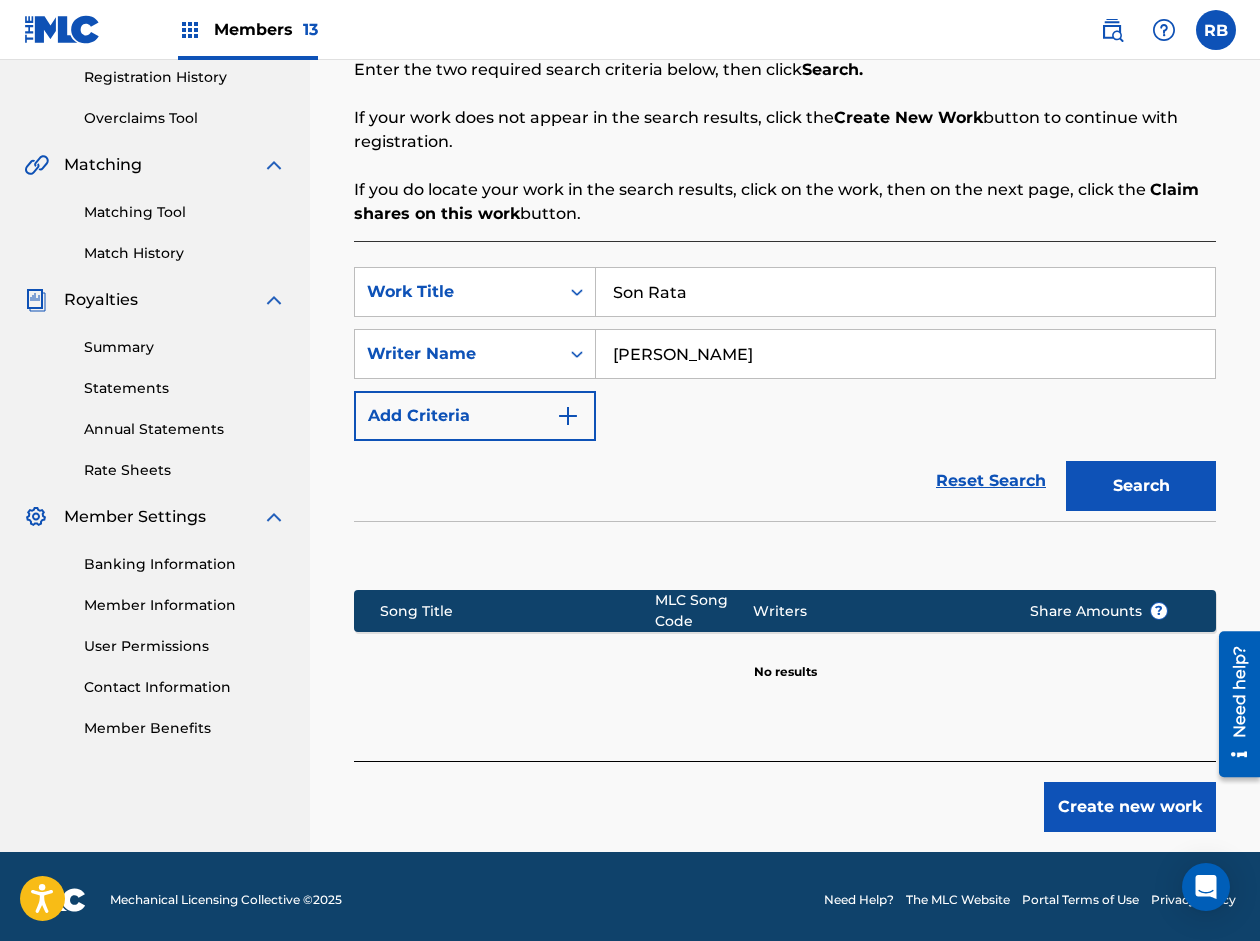scroll, scrollTop: 388, scrollLeft: 0, axis: vertical 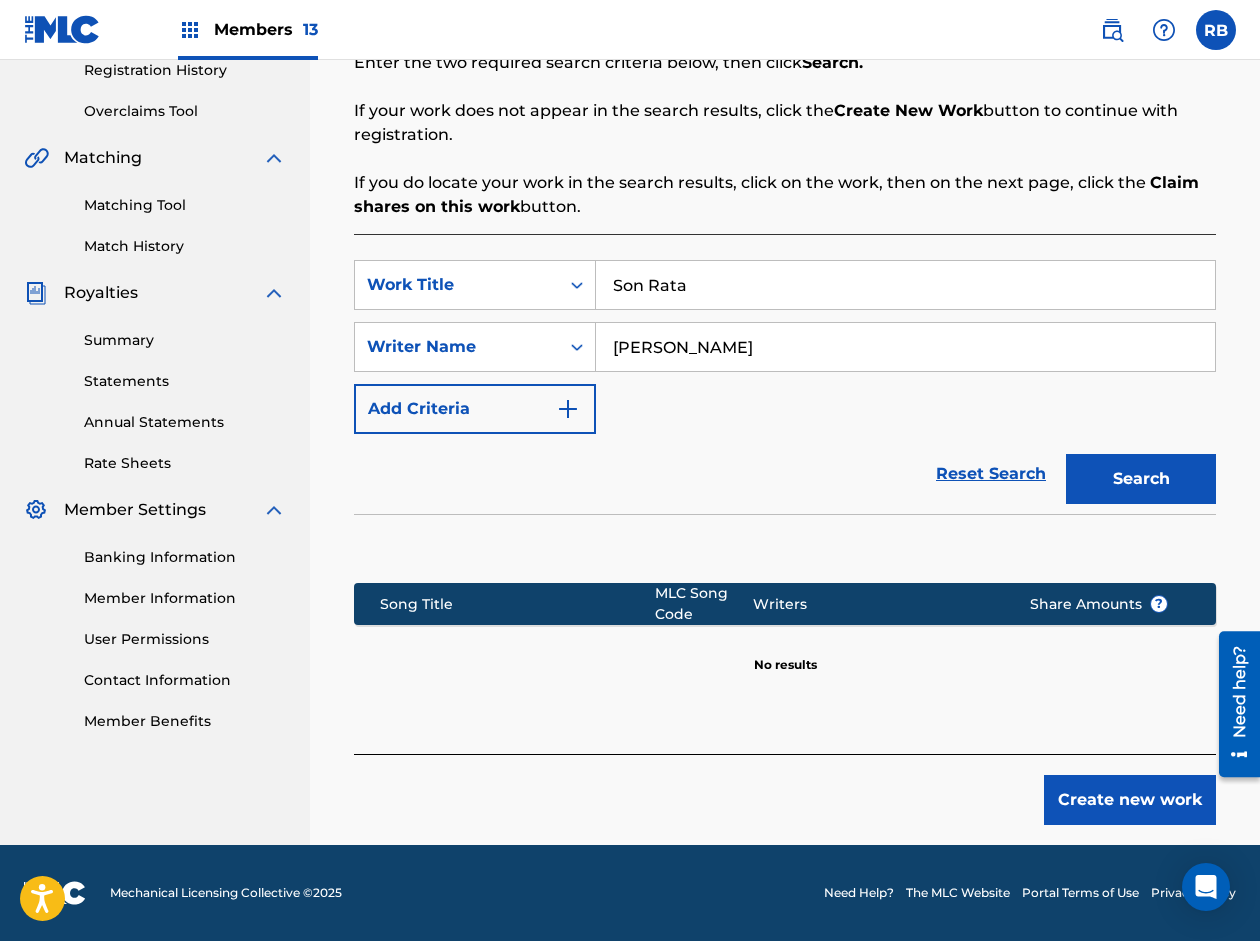 click on "Create new work" at bounding box center (1130, 800) 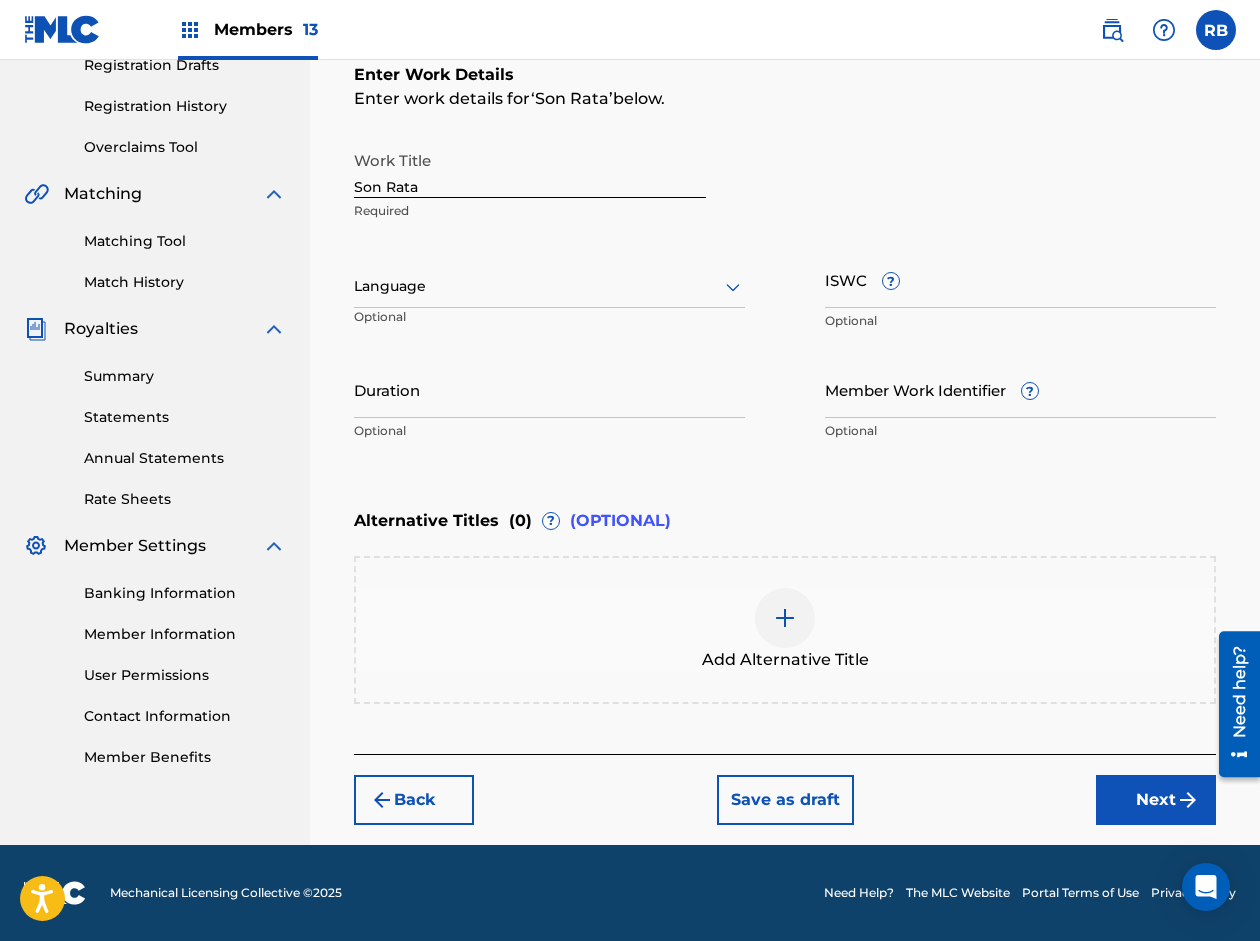 scroll, scrollTop: 352, scrollLeft: 0, axis: vertical 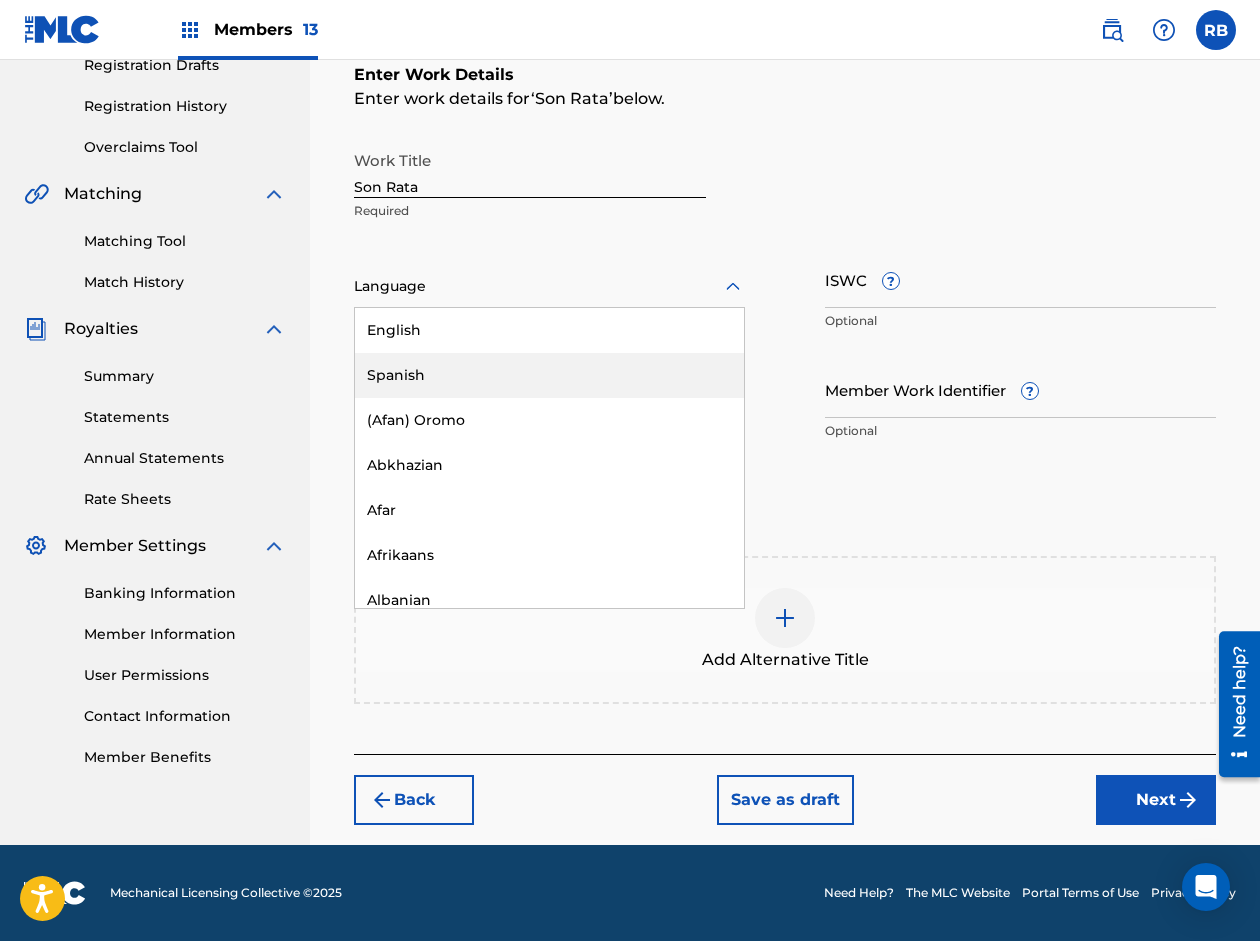 click on "Spanish" at bounding box center (549, 375) 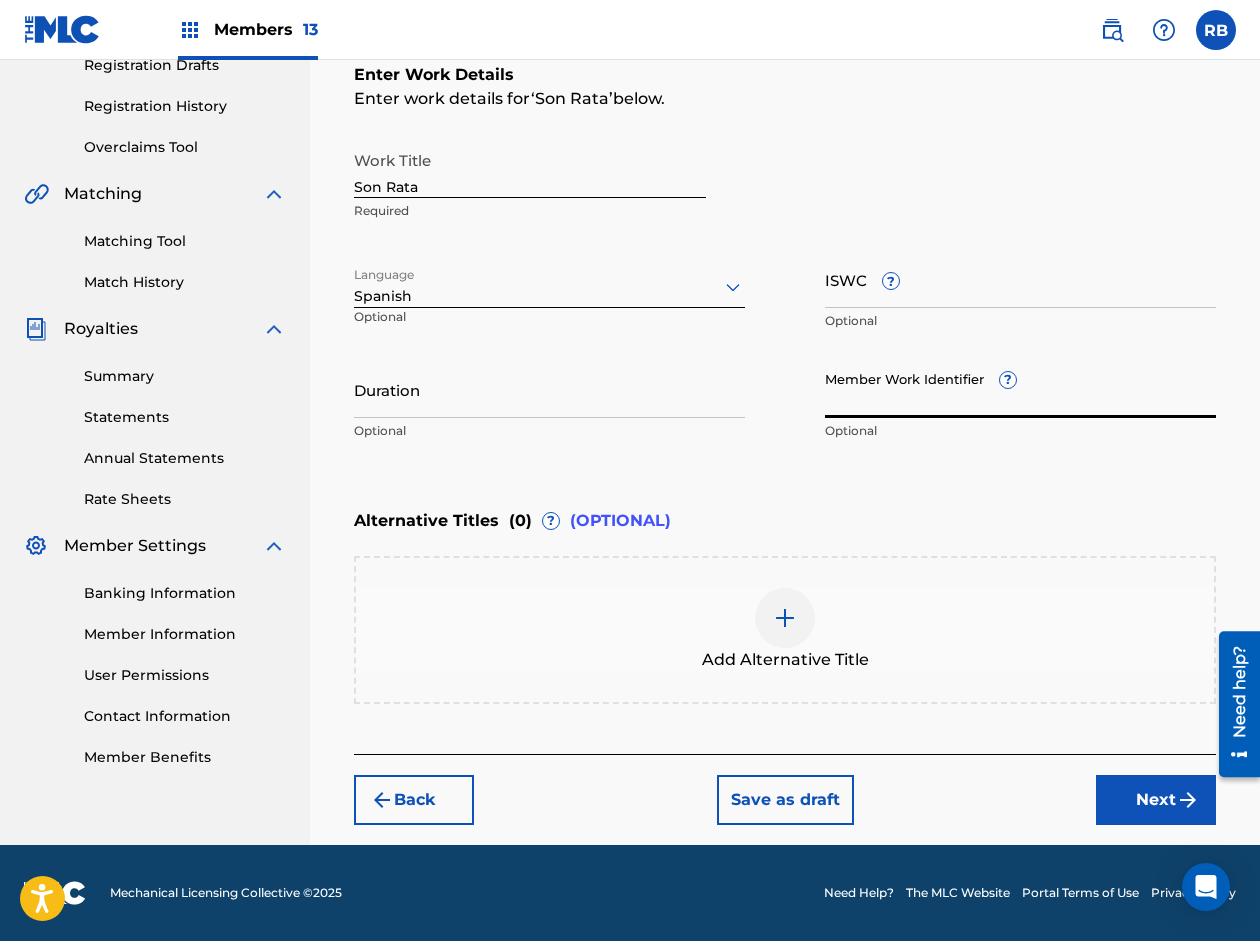 paste on "74217587" 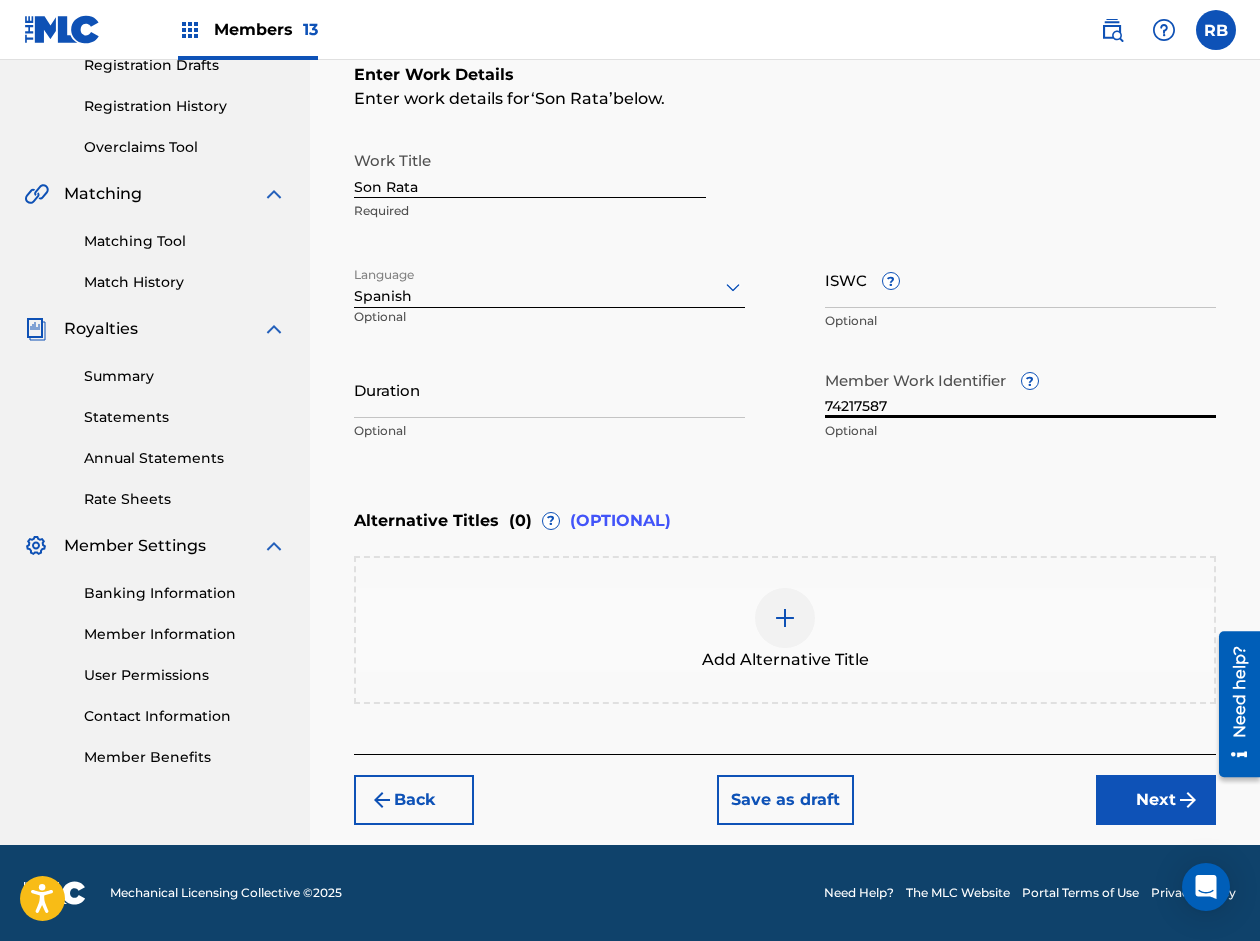 type on "74217587" 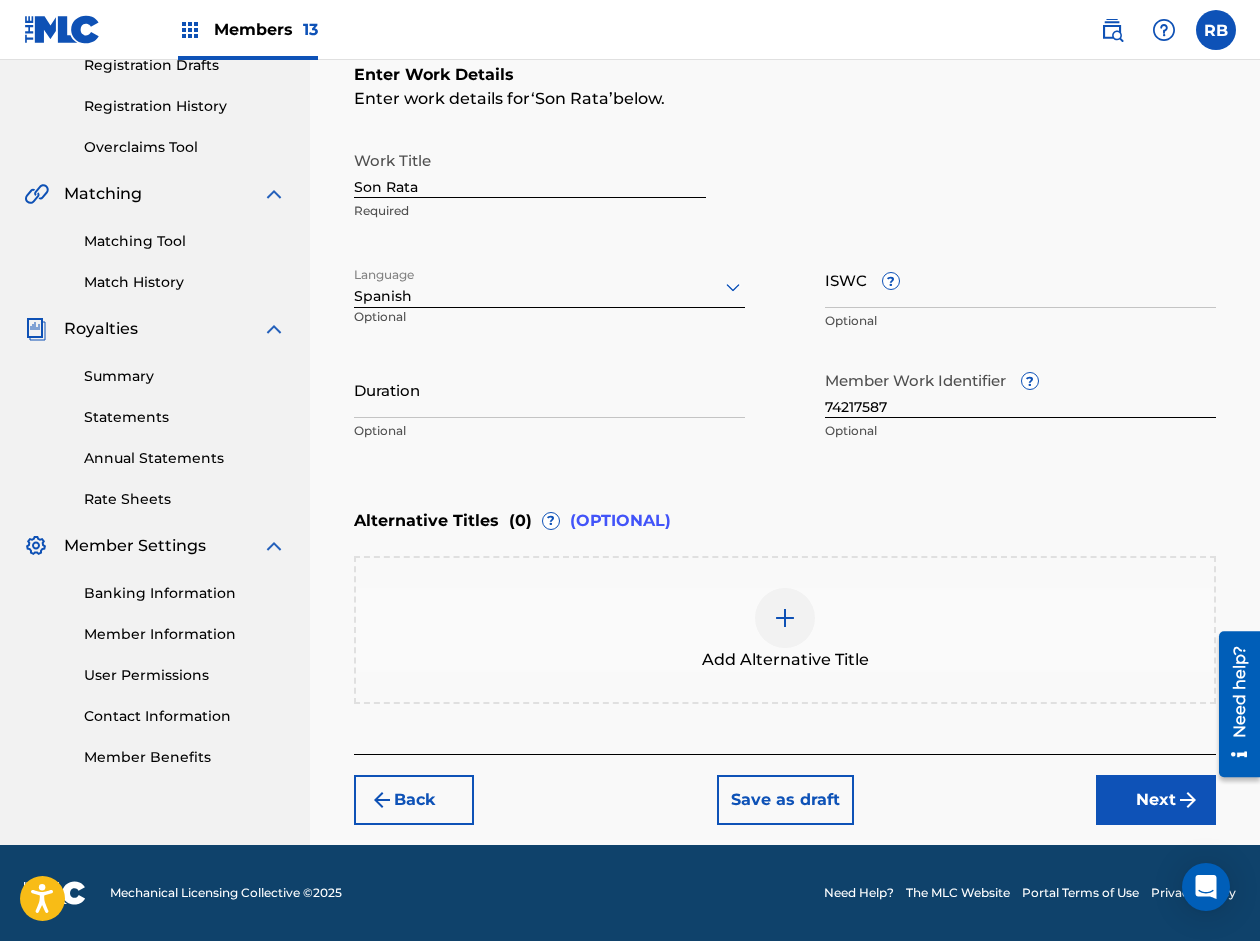 click on "Duration" at bounding box center [549, 389] 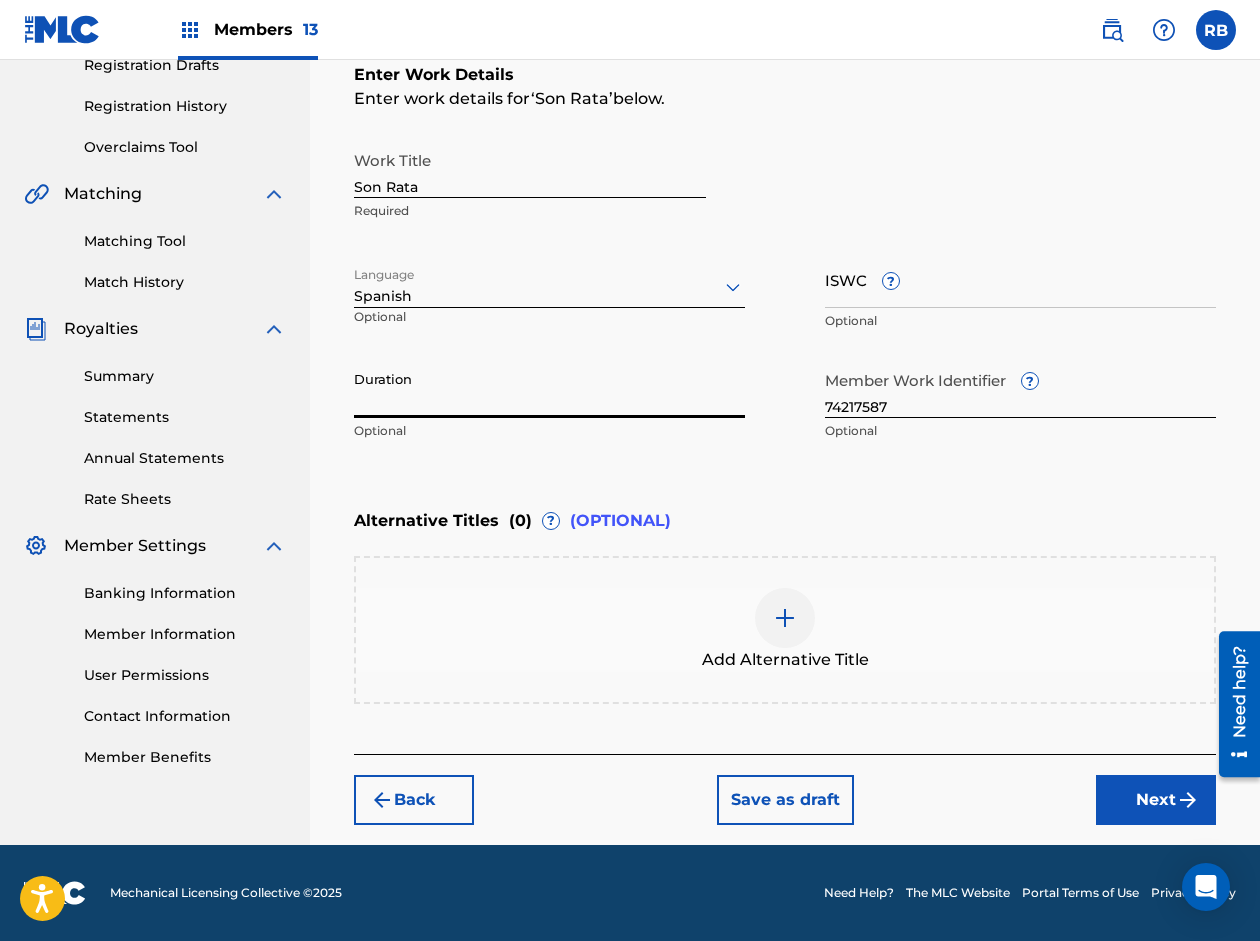paste on "02:23" 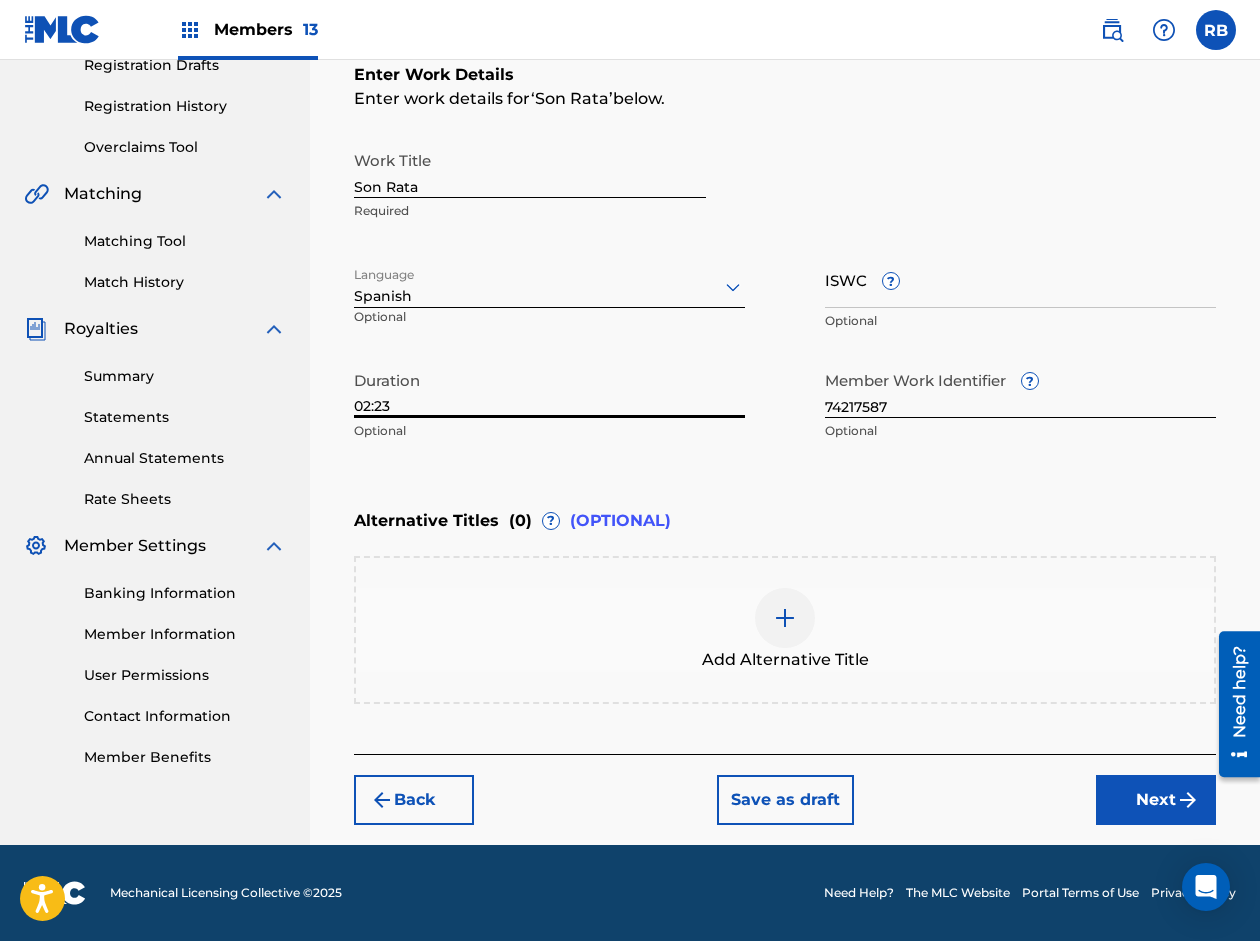 type on "02:23" 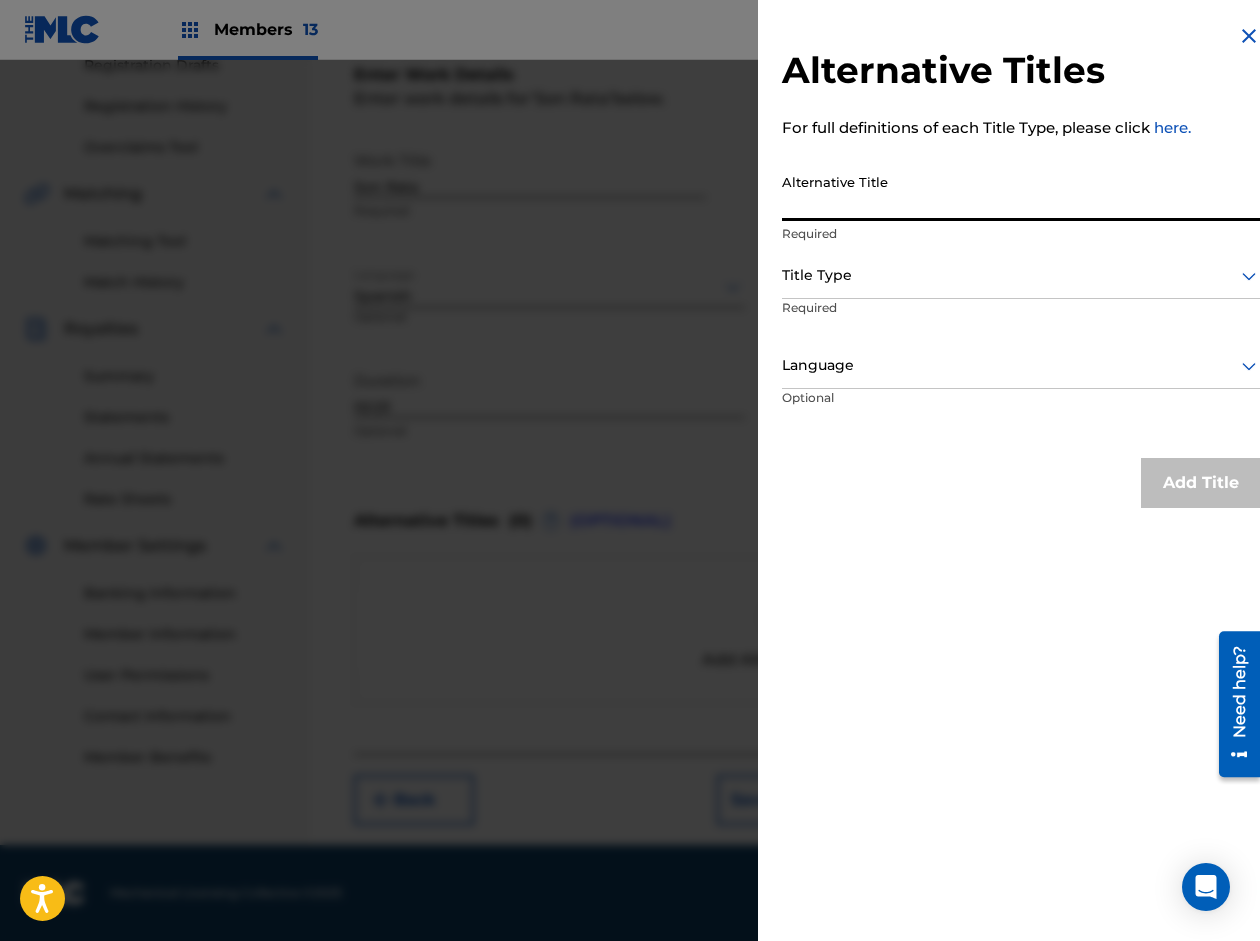 paste on "LA MAS DOLL - SON RATA" 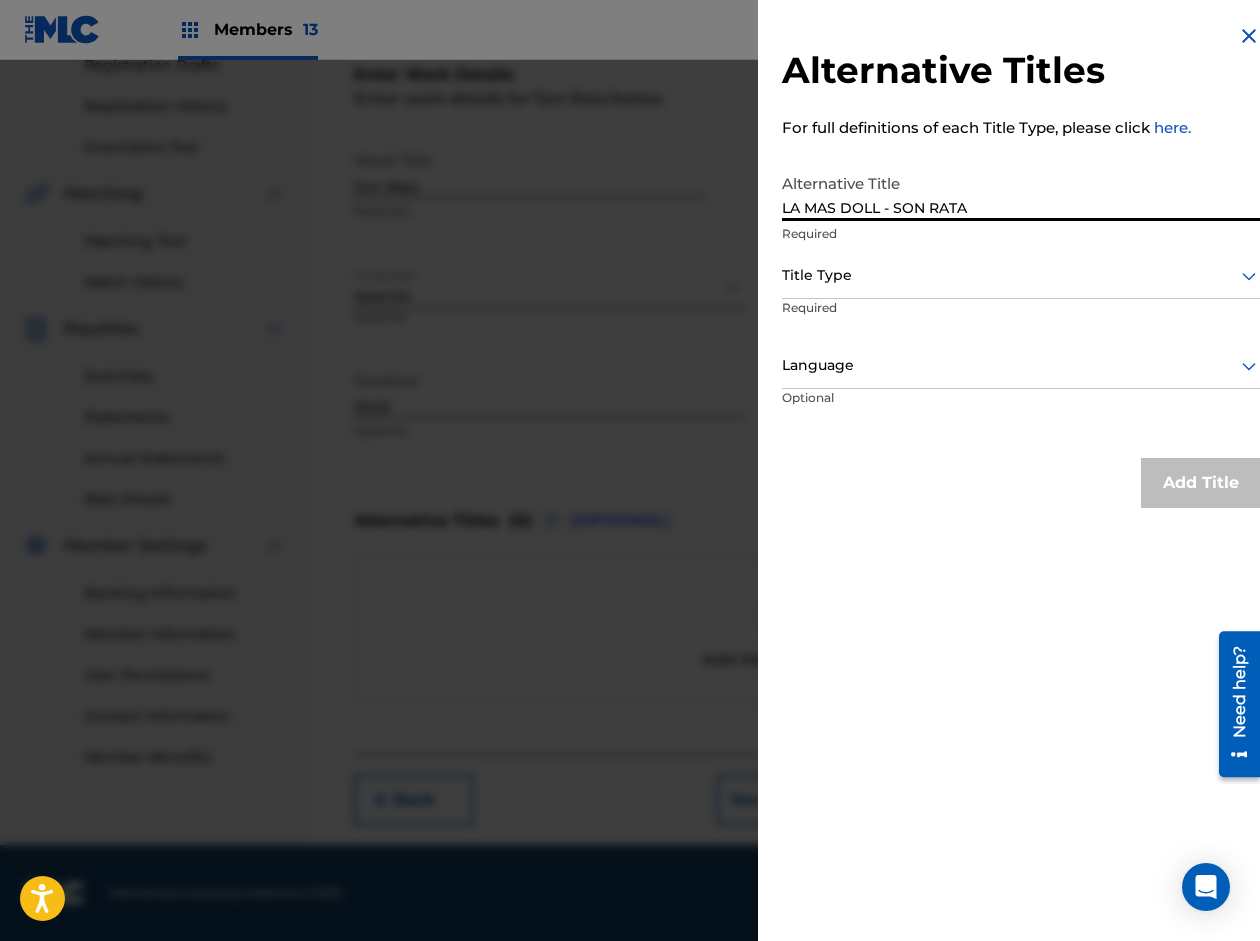 type on "LA MAS DOLL - SON RATA" 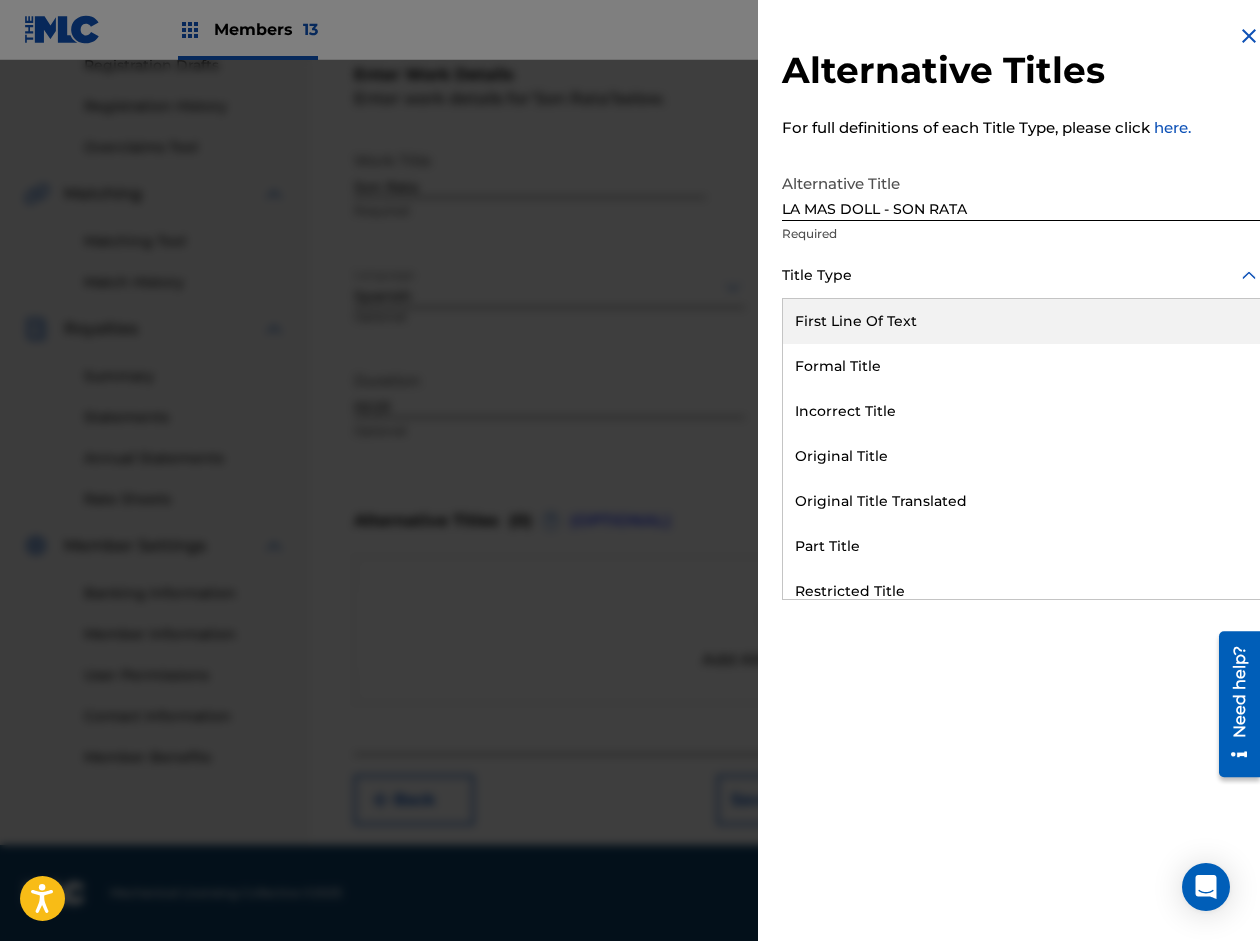 click at bounding box center [1021, 275] 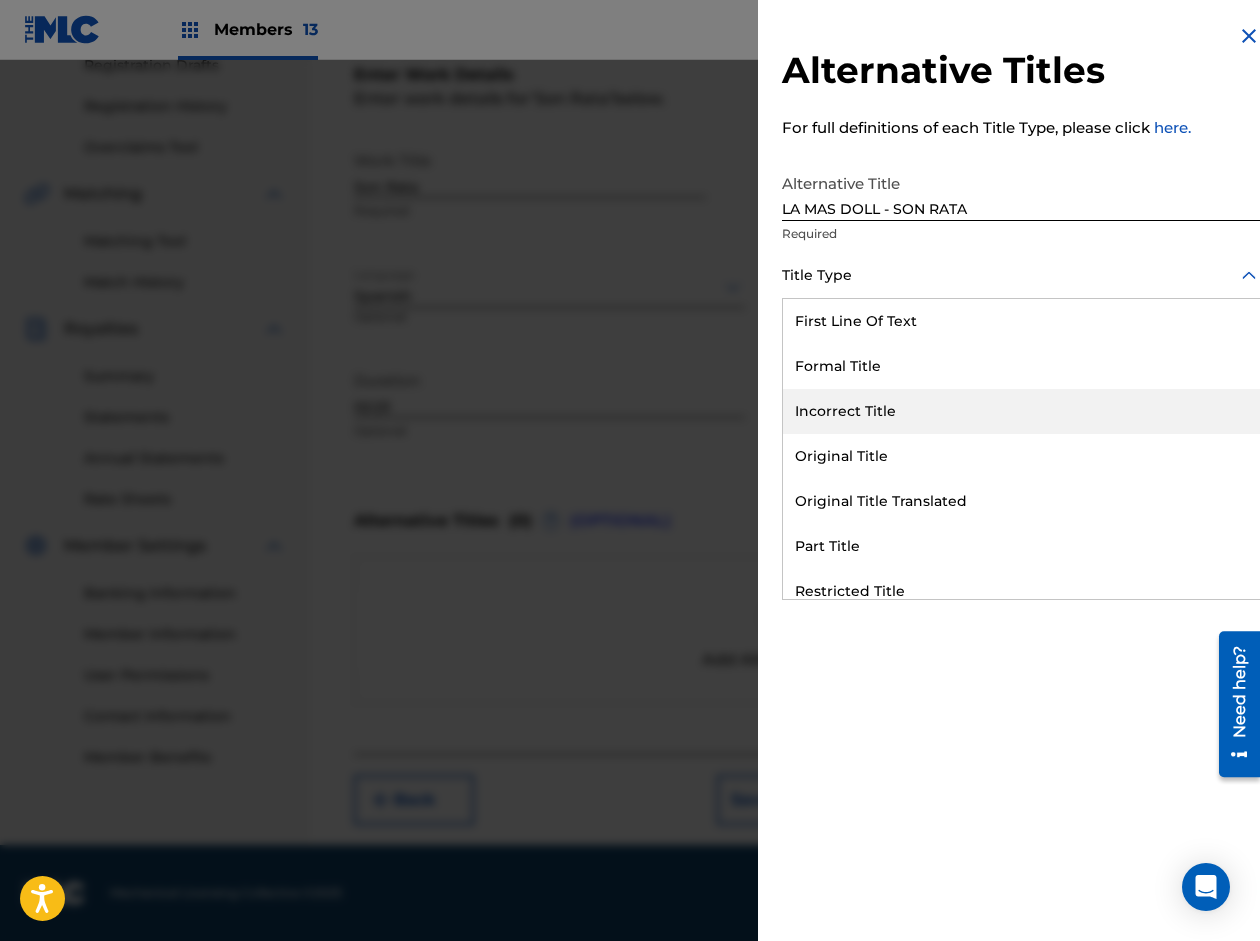 scroll, scrollTop: 195, scrollLeft: 0, axis: vertical 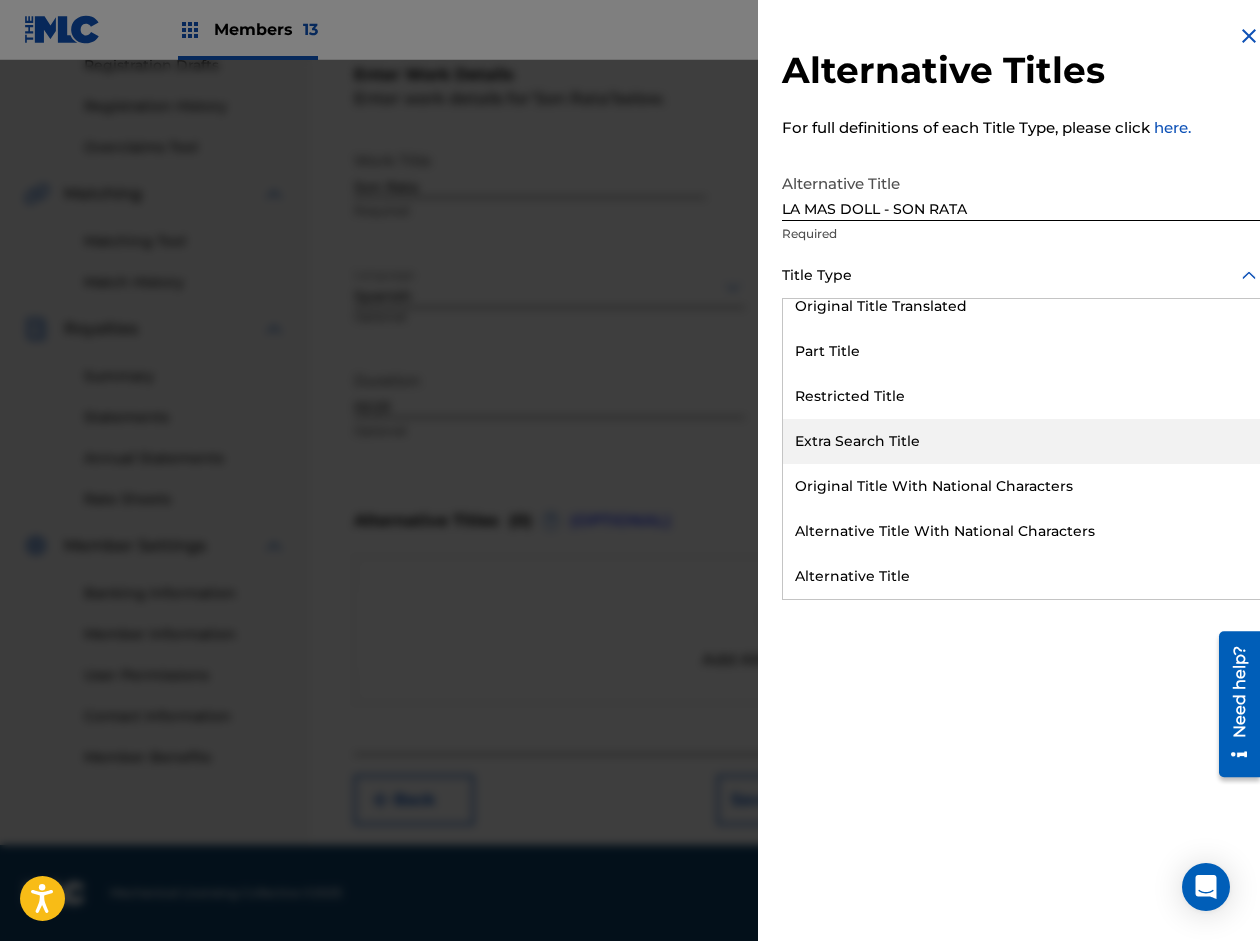 click on "Extra Search Title" at bounding box center (1021, 441) 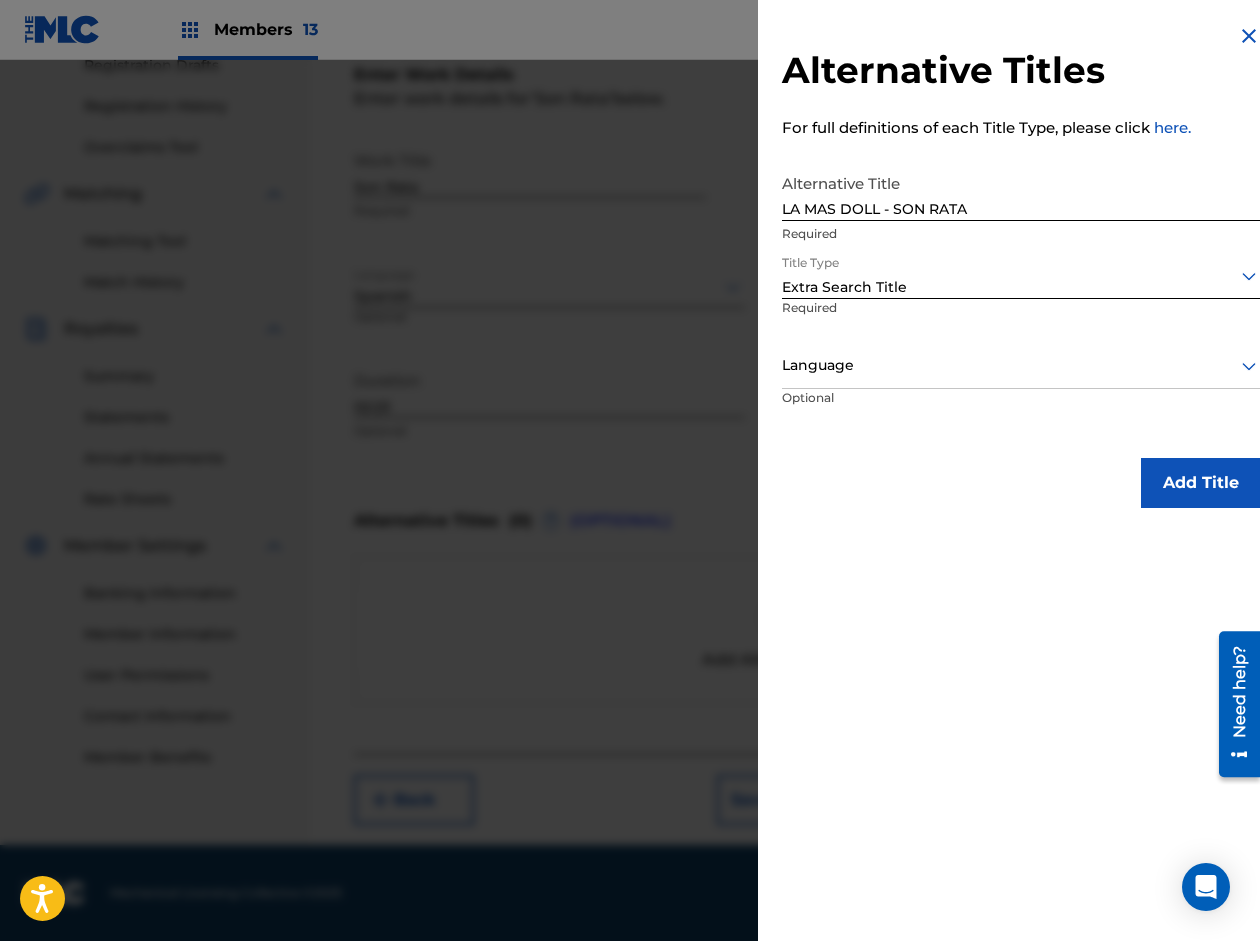 click at bounding box center [1021, 365] 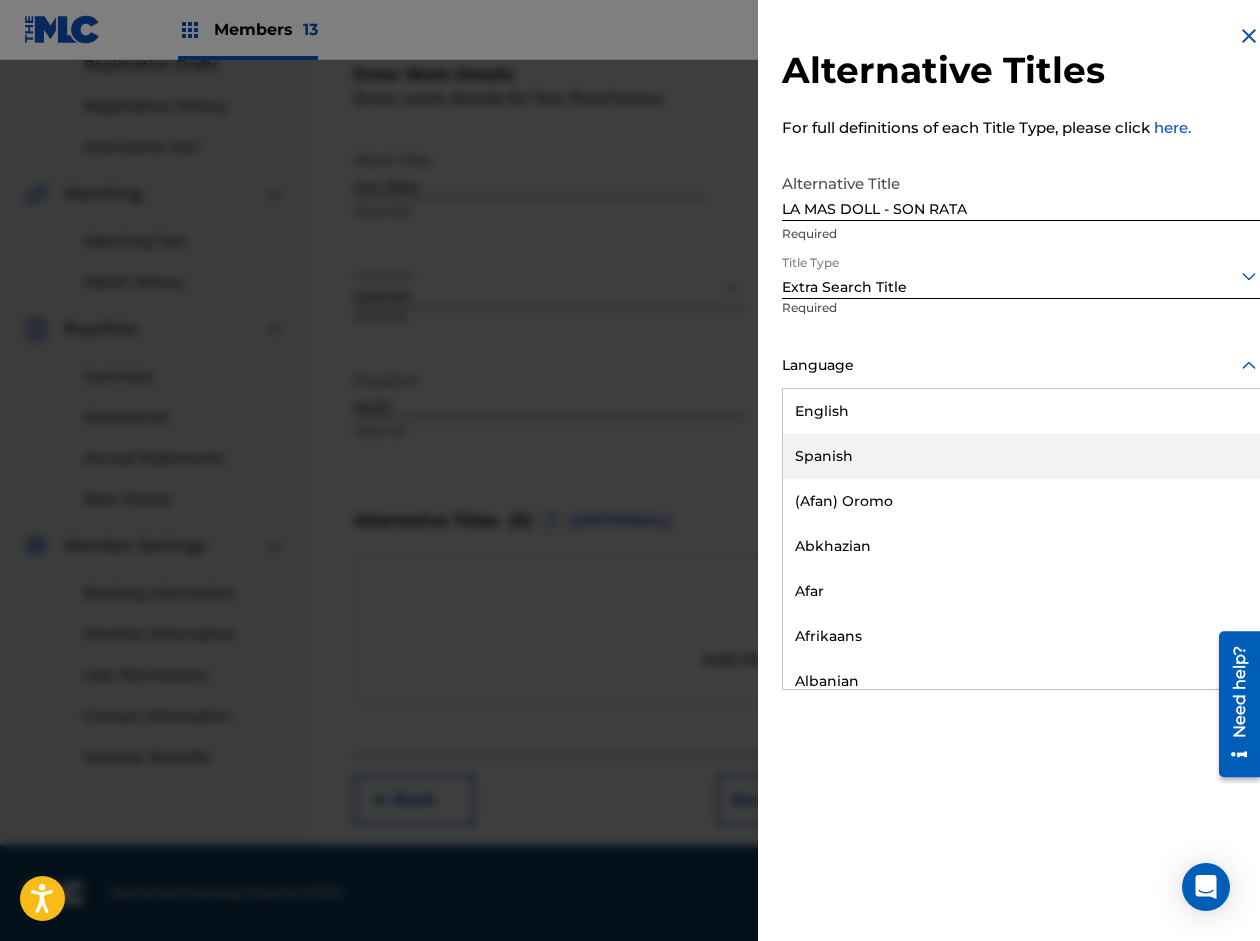 click on "Spanish" at bounding box center (1021, 456) 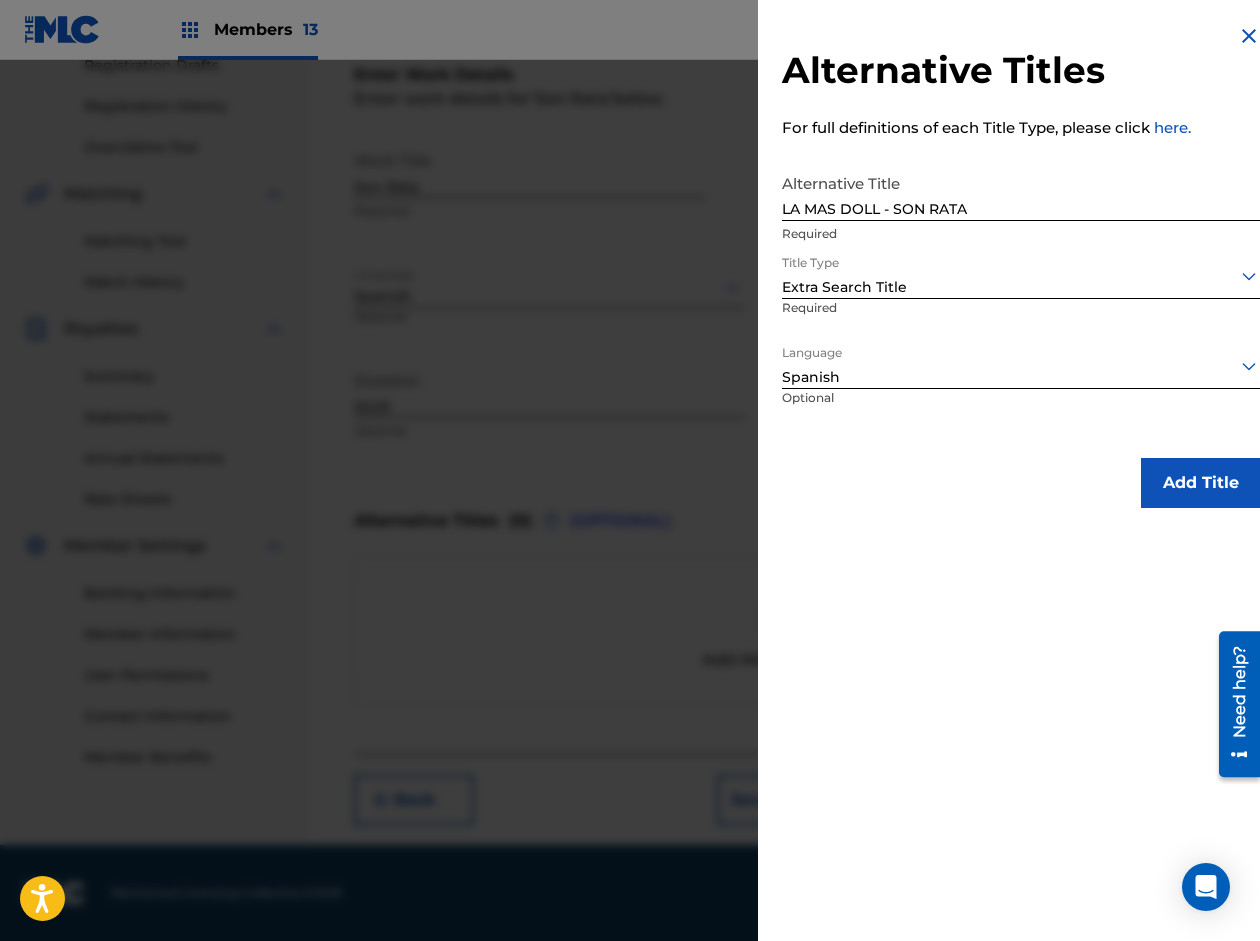 click on "Add Title" at bounding box center (1201, 483) 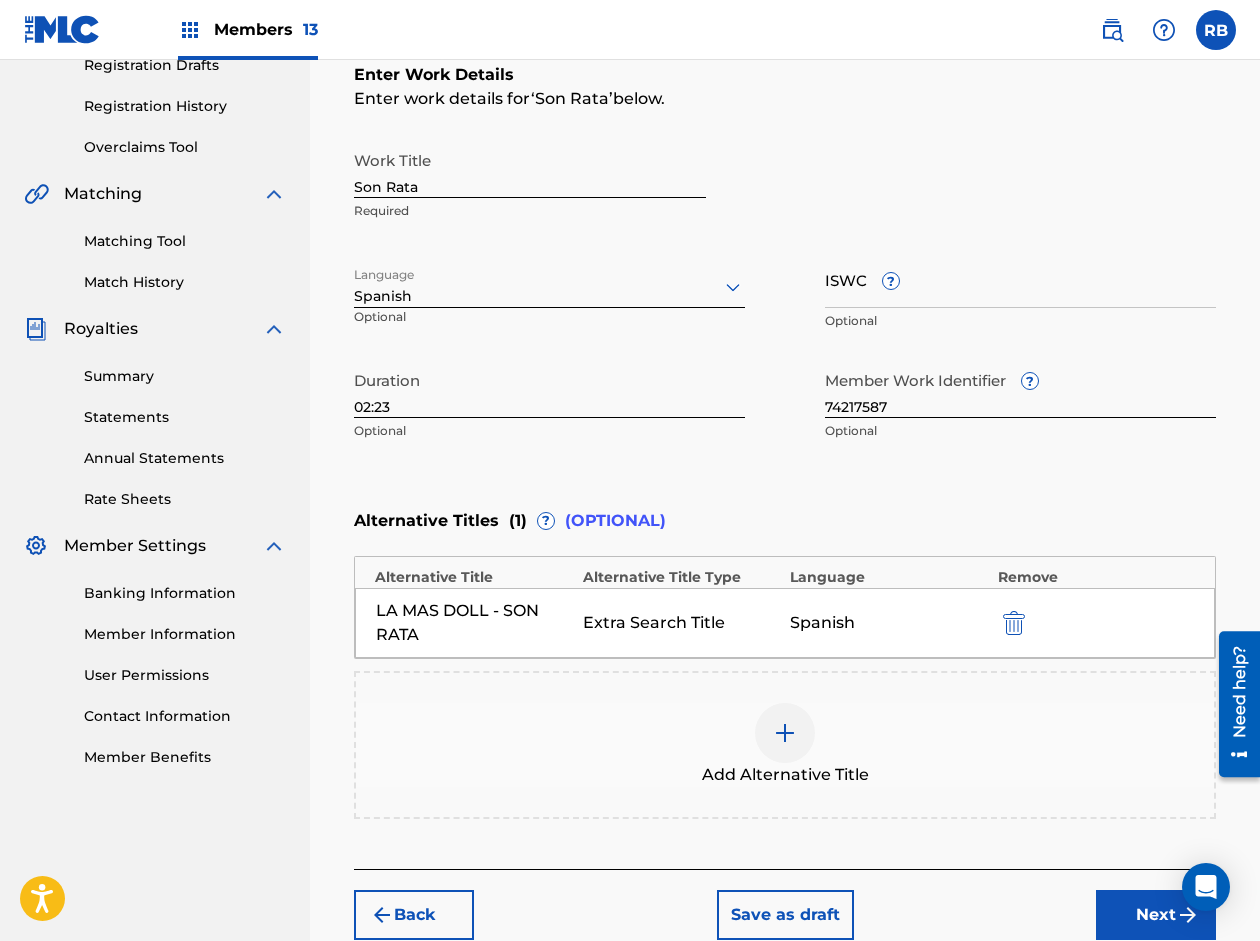 click at bounding box center (785, 733) 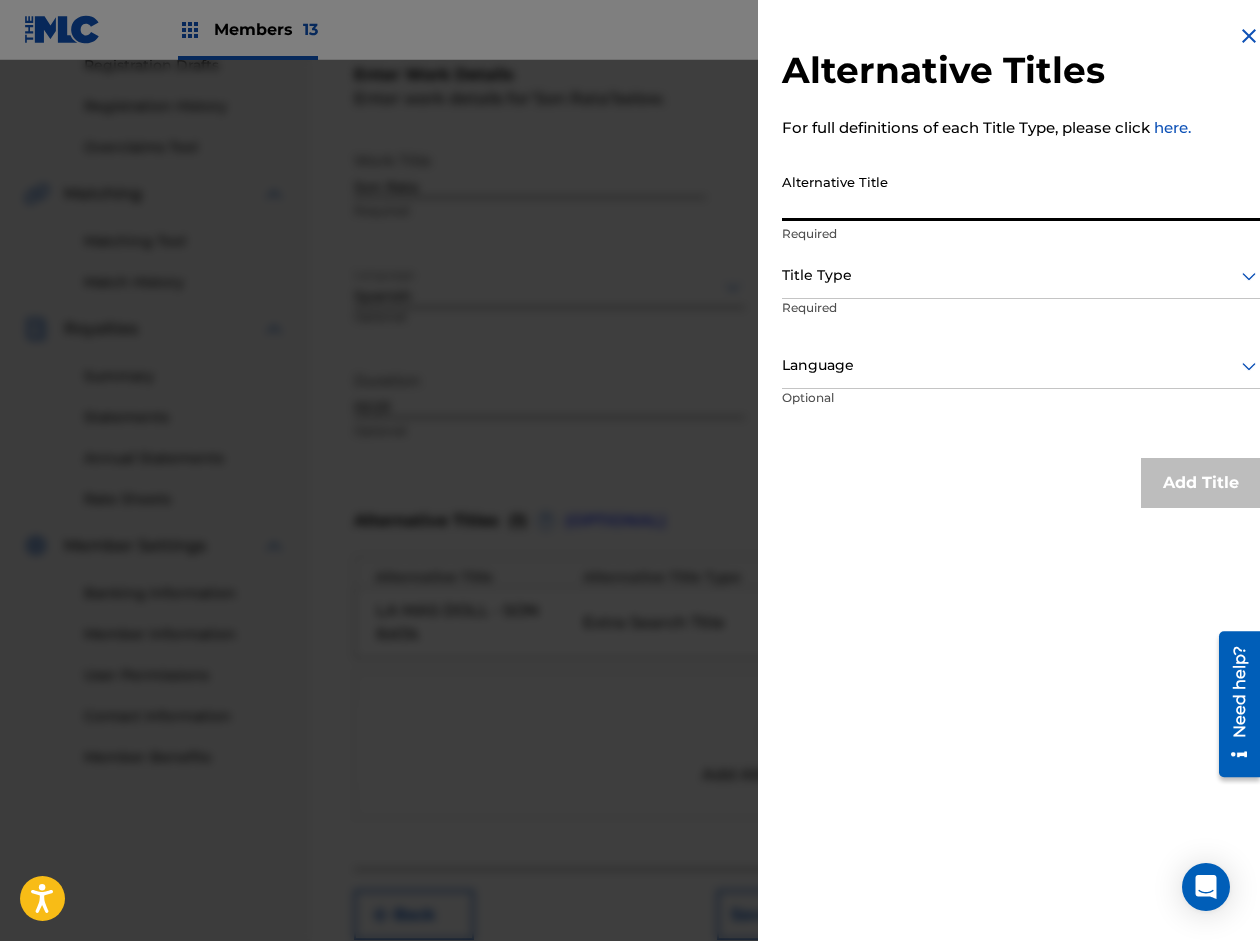 click on "Alternative Title" at bounding box center [1021, 192] 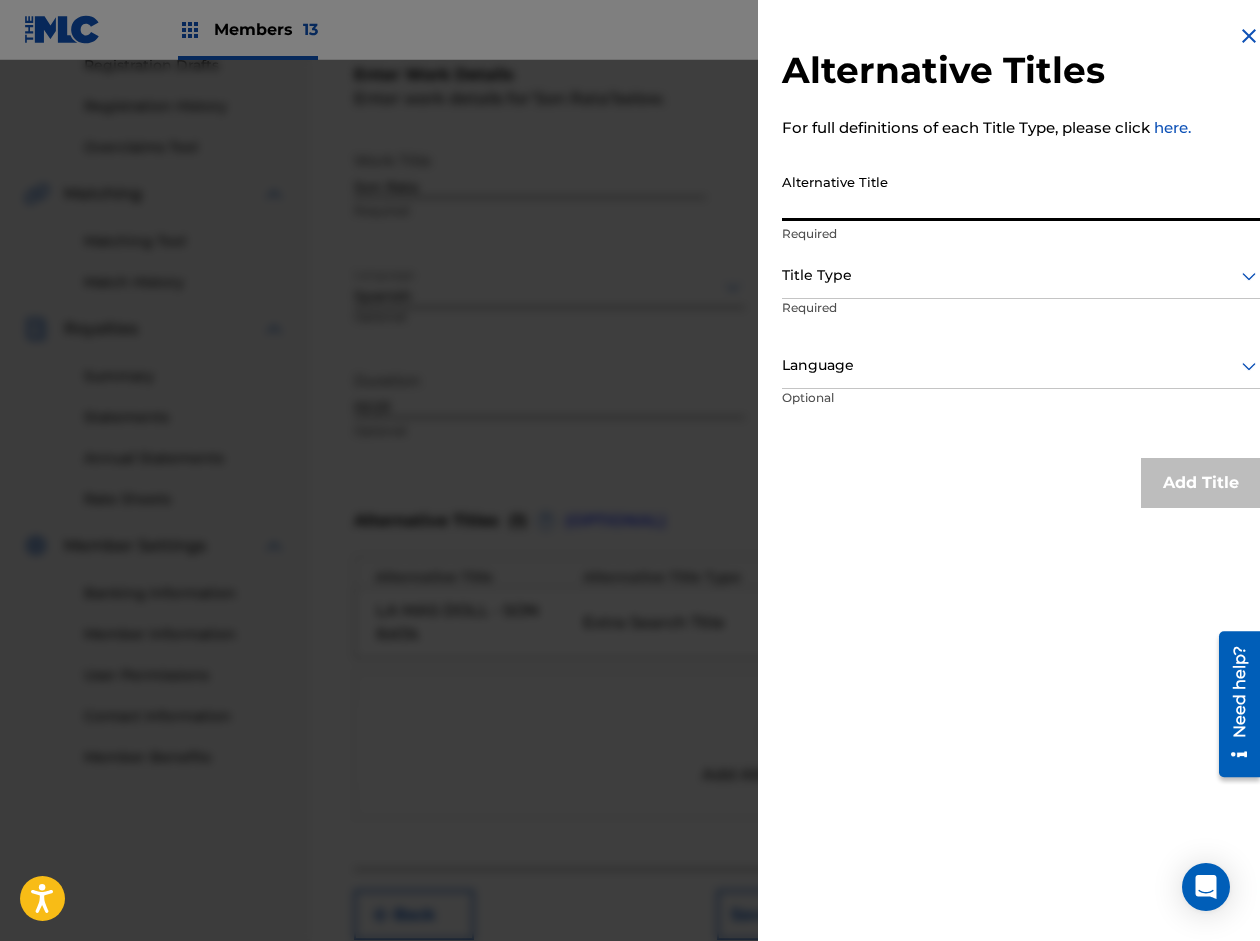 paste on "NAYO - SON RATA" 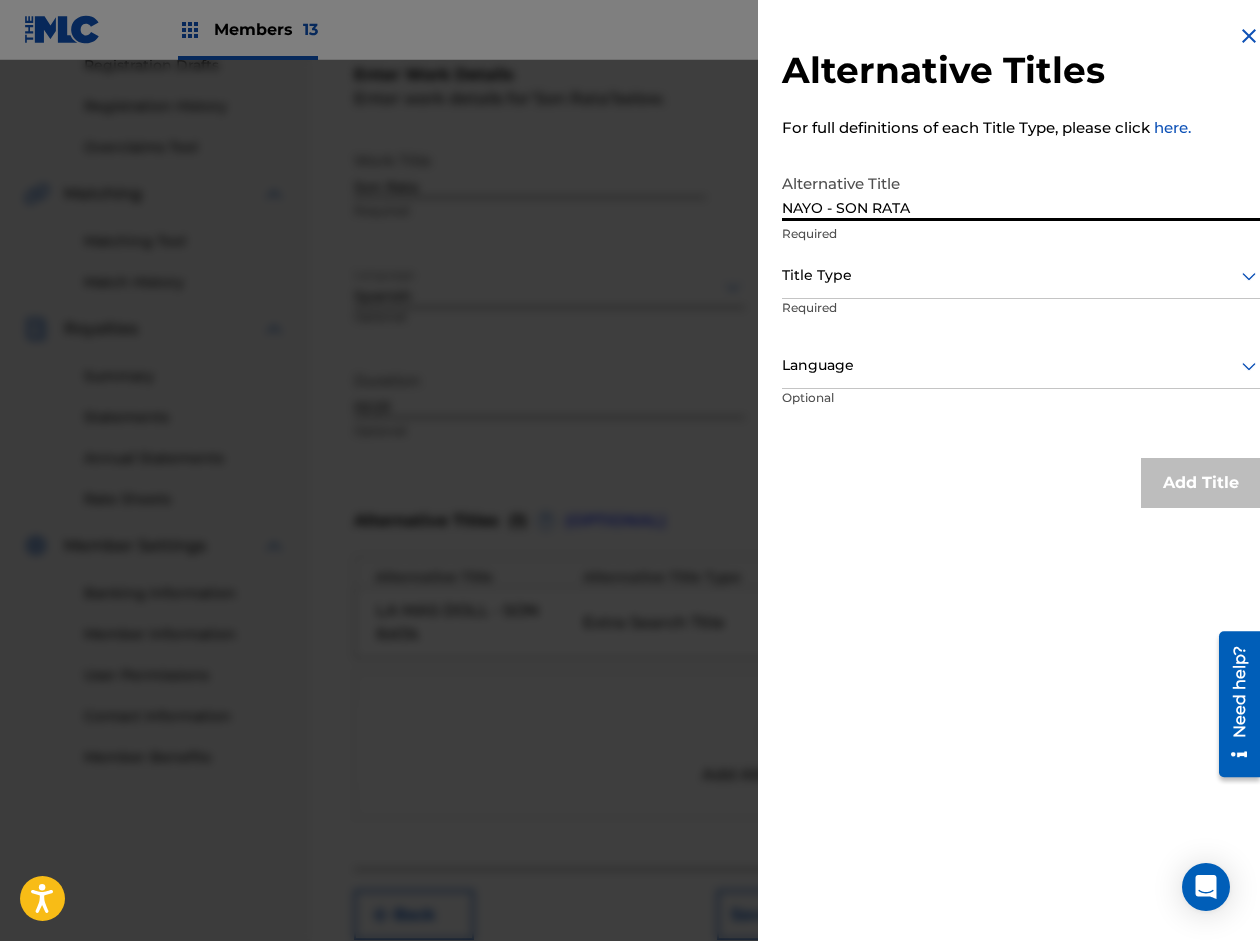 type on "NAYO - SON RATA" 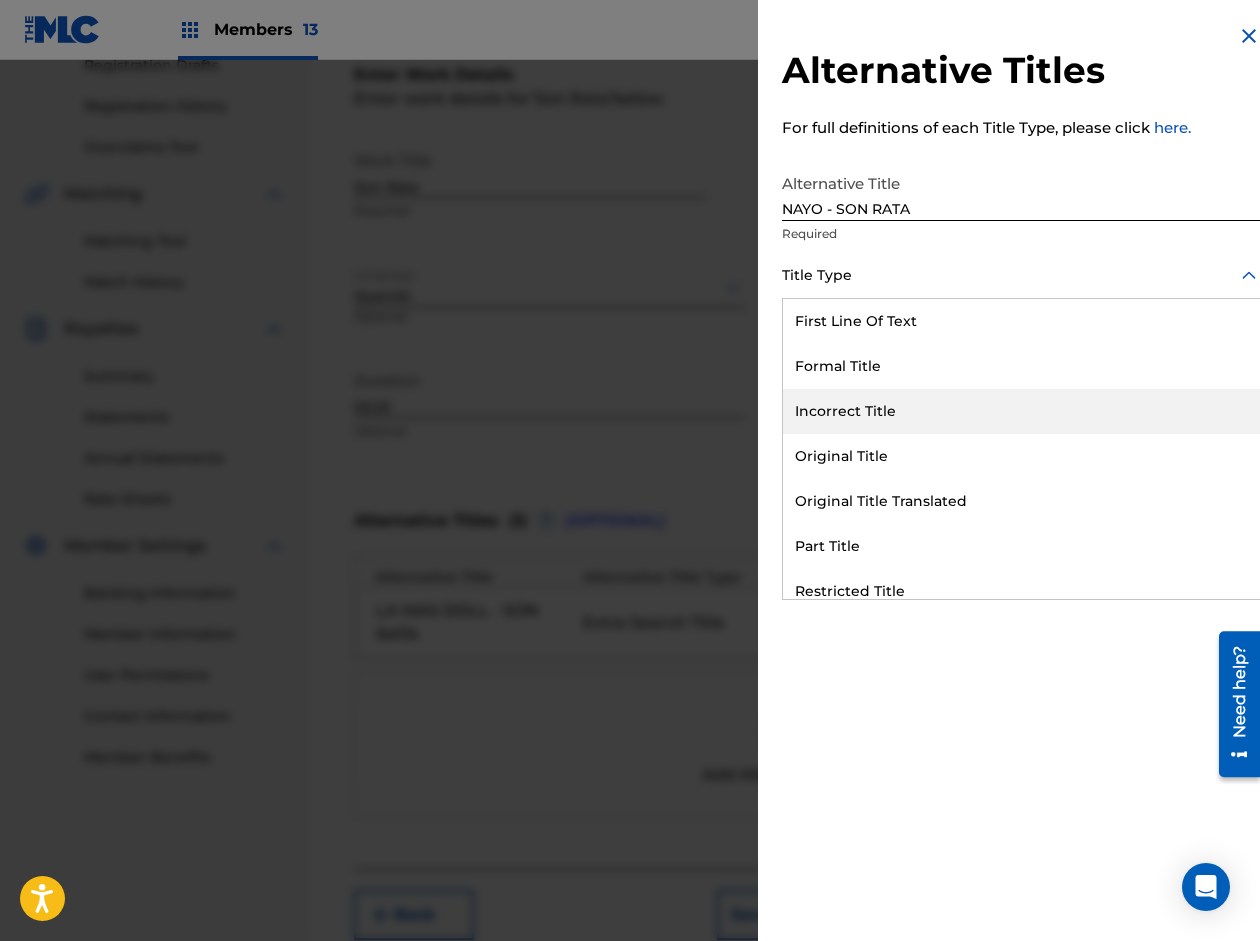 scroll, scrollTop: 195, scrollLeft: 0, axis: vertical 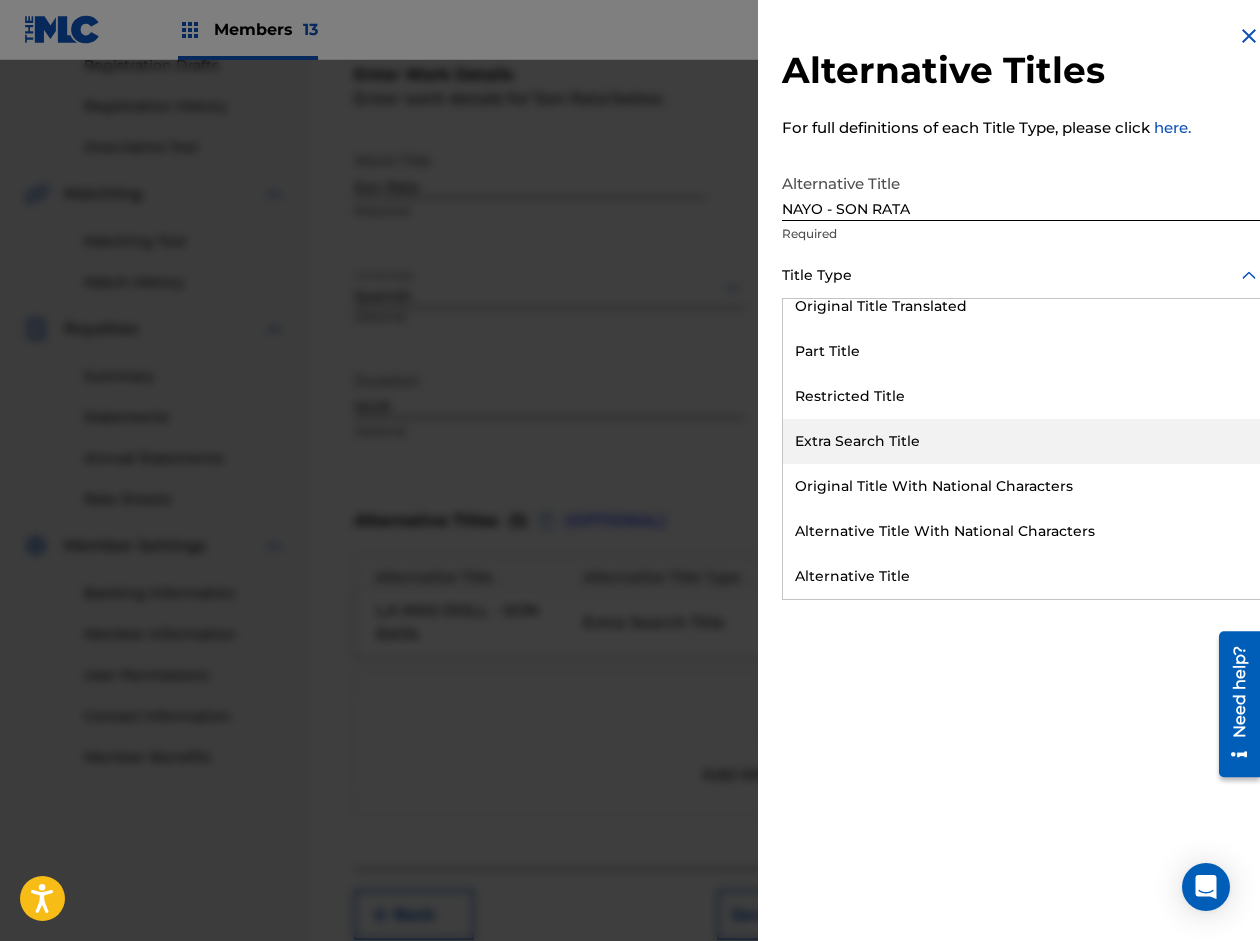 click on "Extra Search Title" at bounding box center [1021, 441] 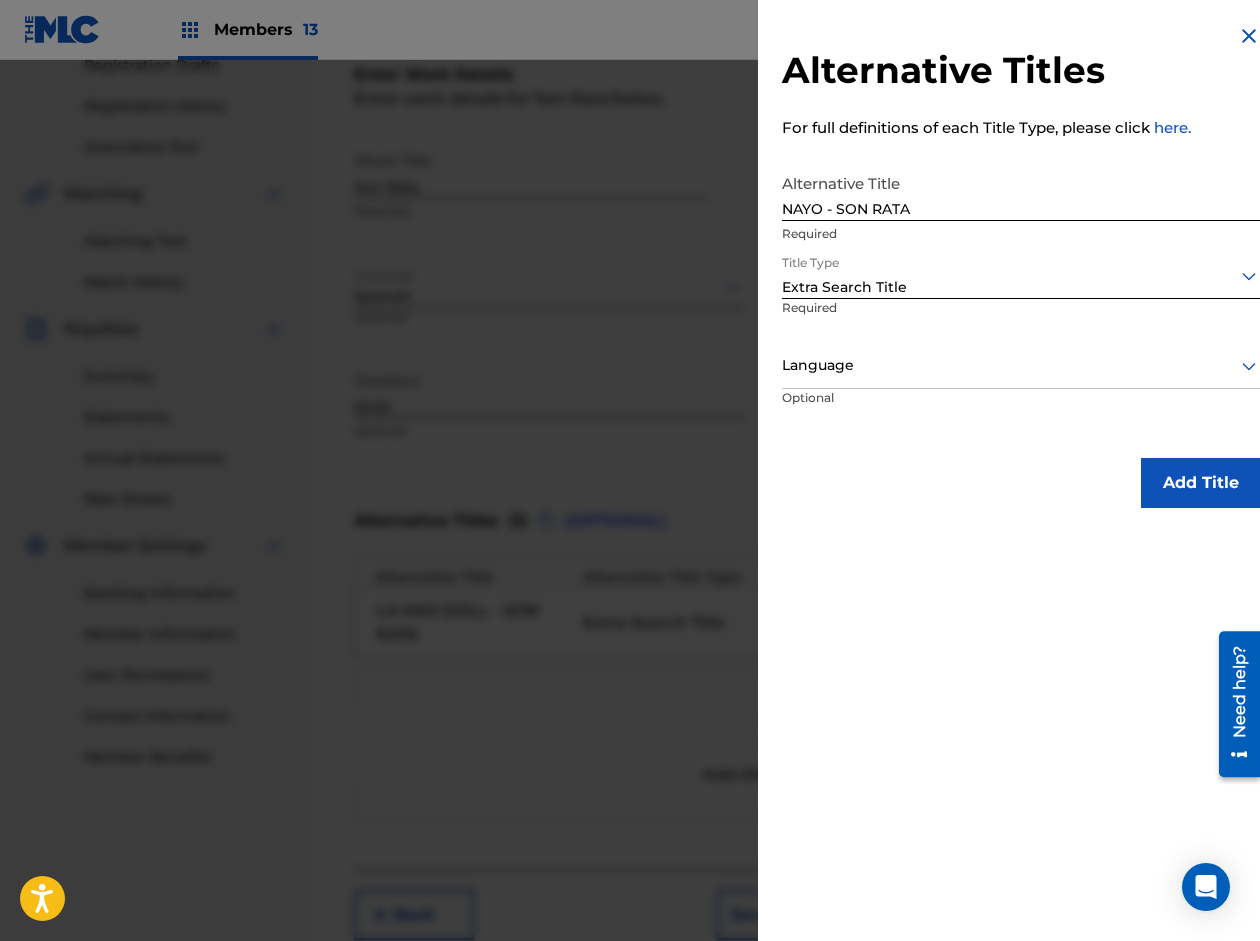 click at bounding box center (1021, 365) 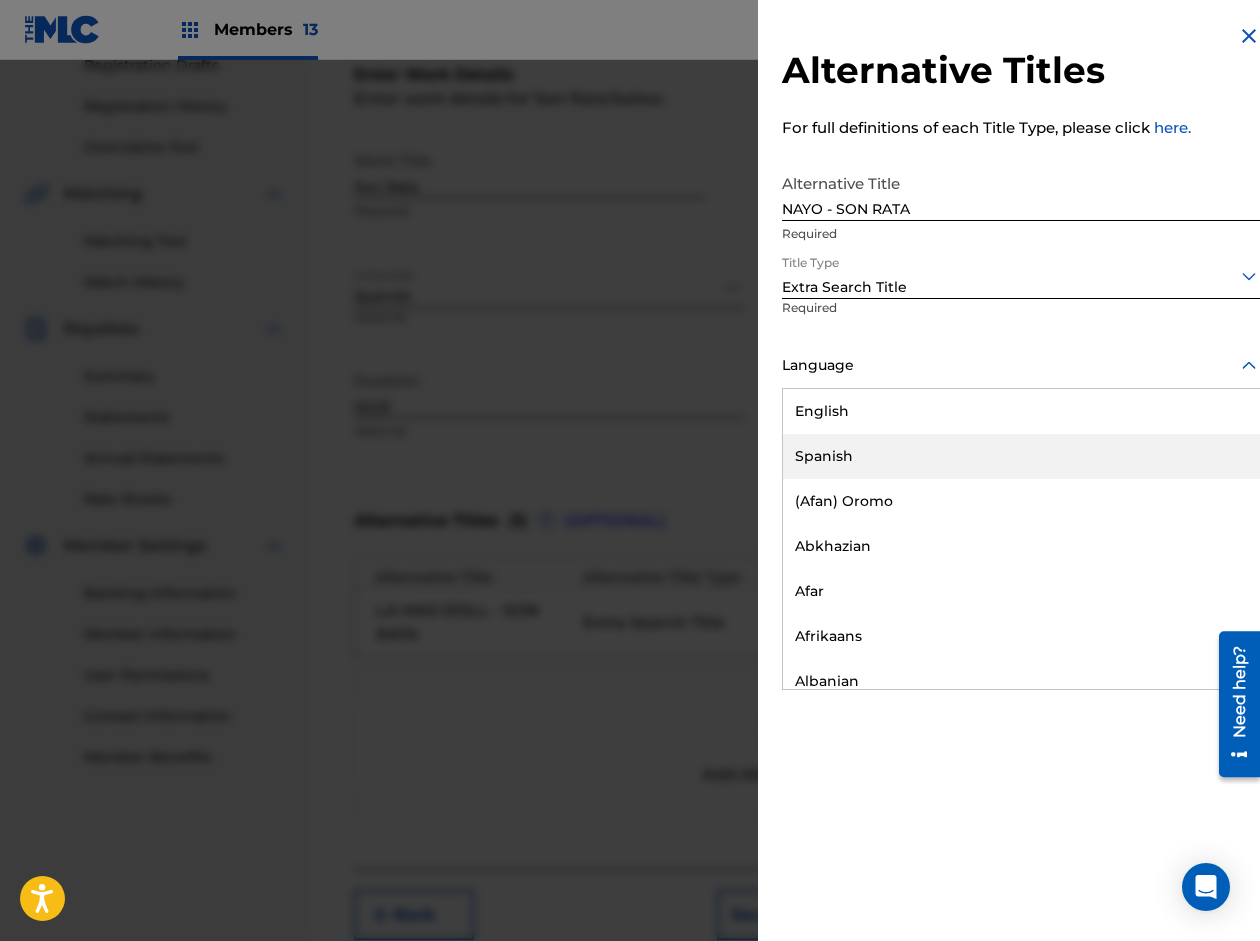 click on "Spanish" at bounding box center (1021, 456) 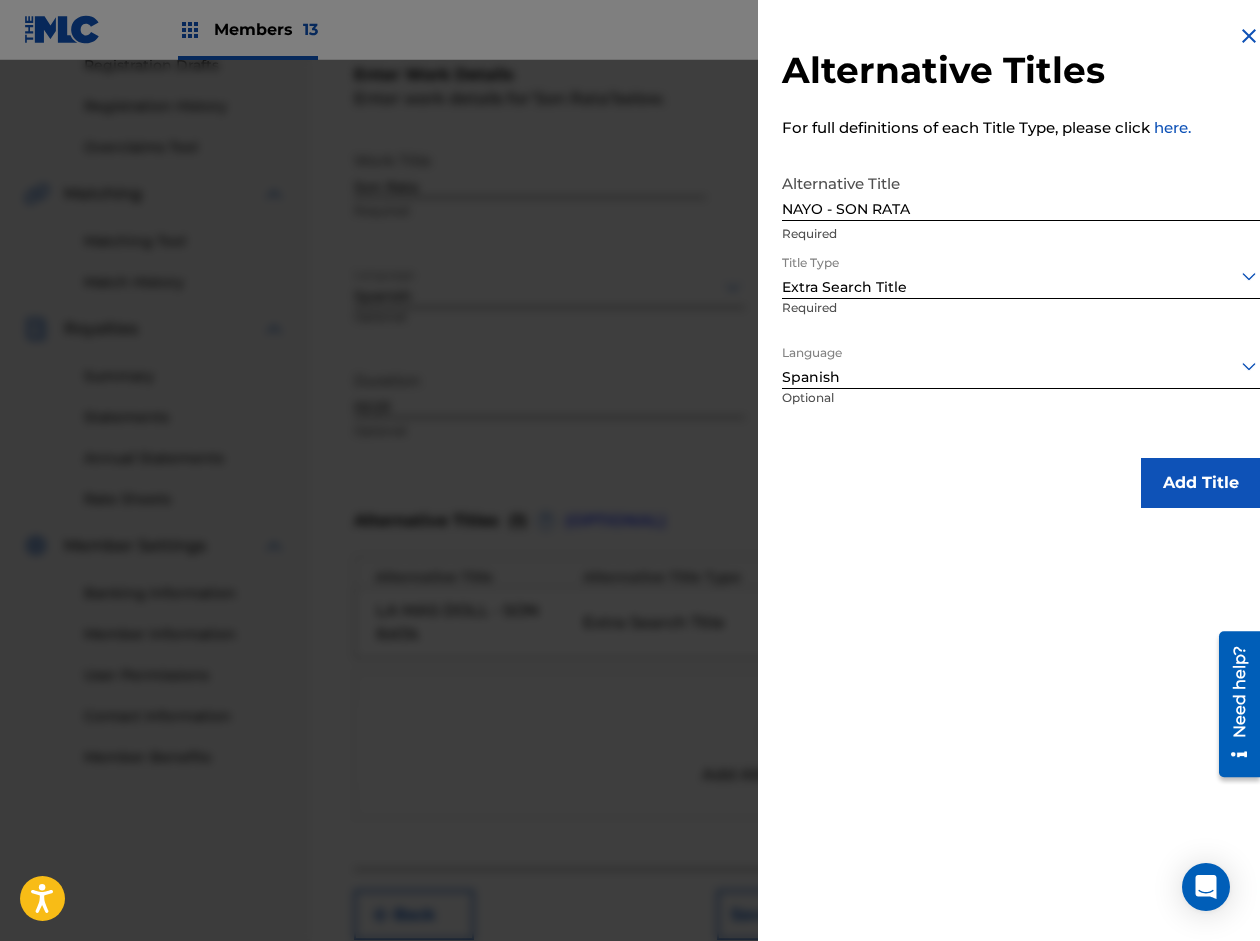 click on "Add Title" at bounding box center [1201, 483] 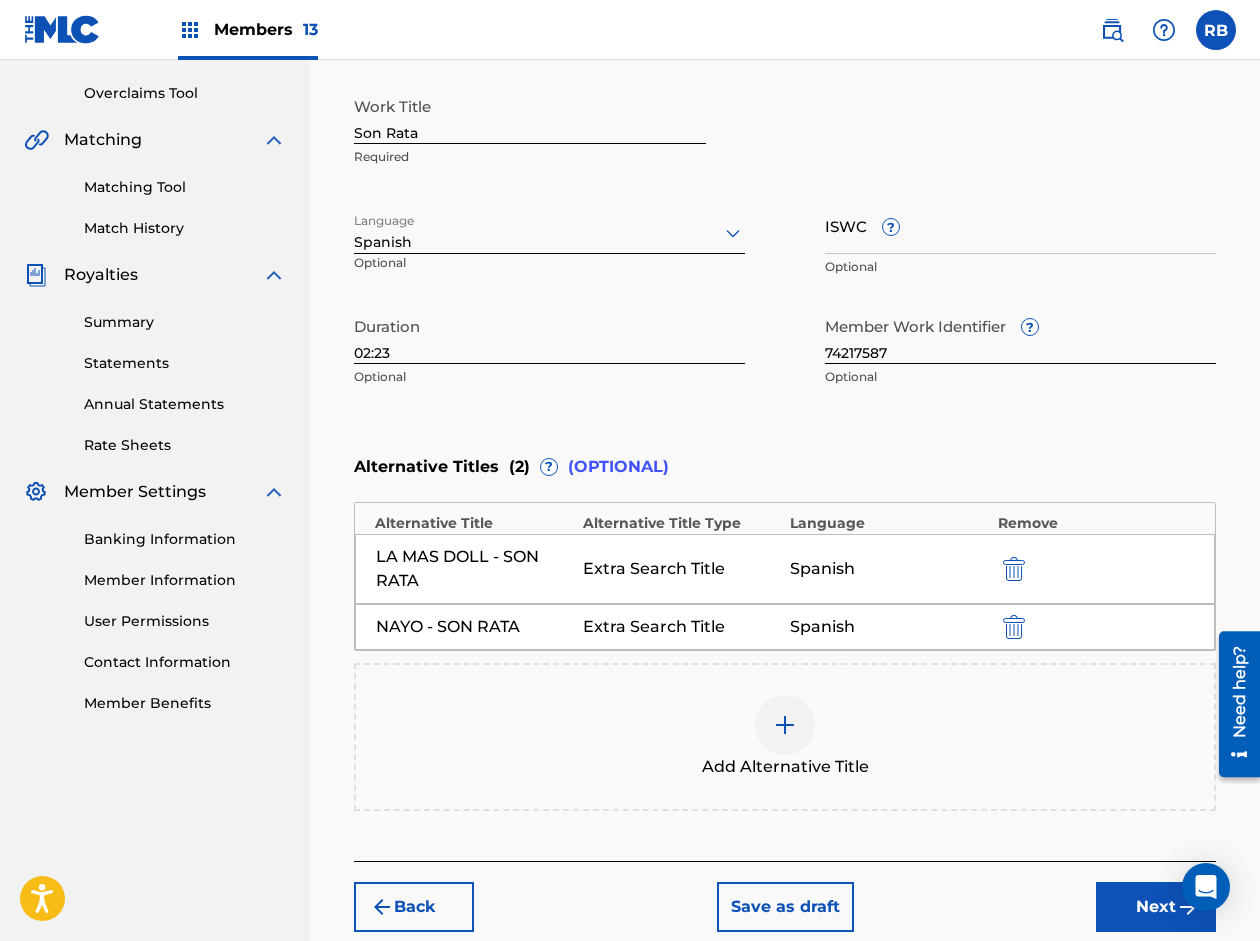 scroll, scrollTop: 513, scrollLeft: 0, axis: vertical 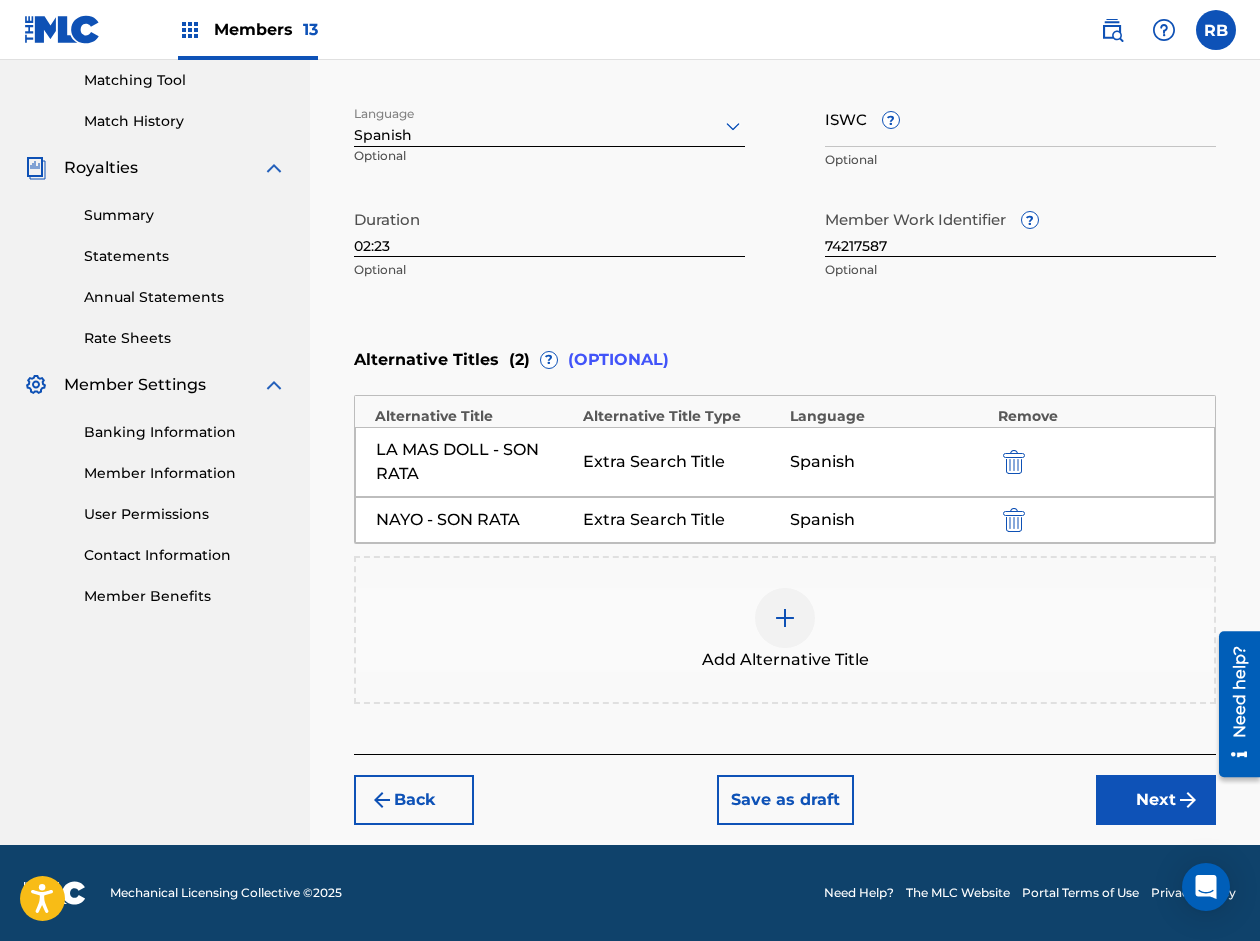 click on "Next" at bounding box center [1156, 800] 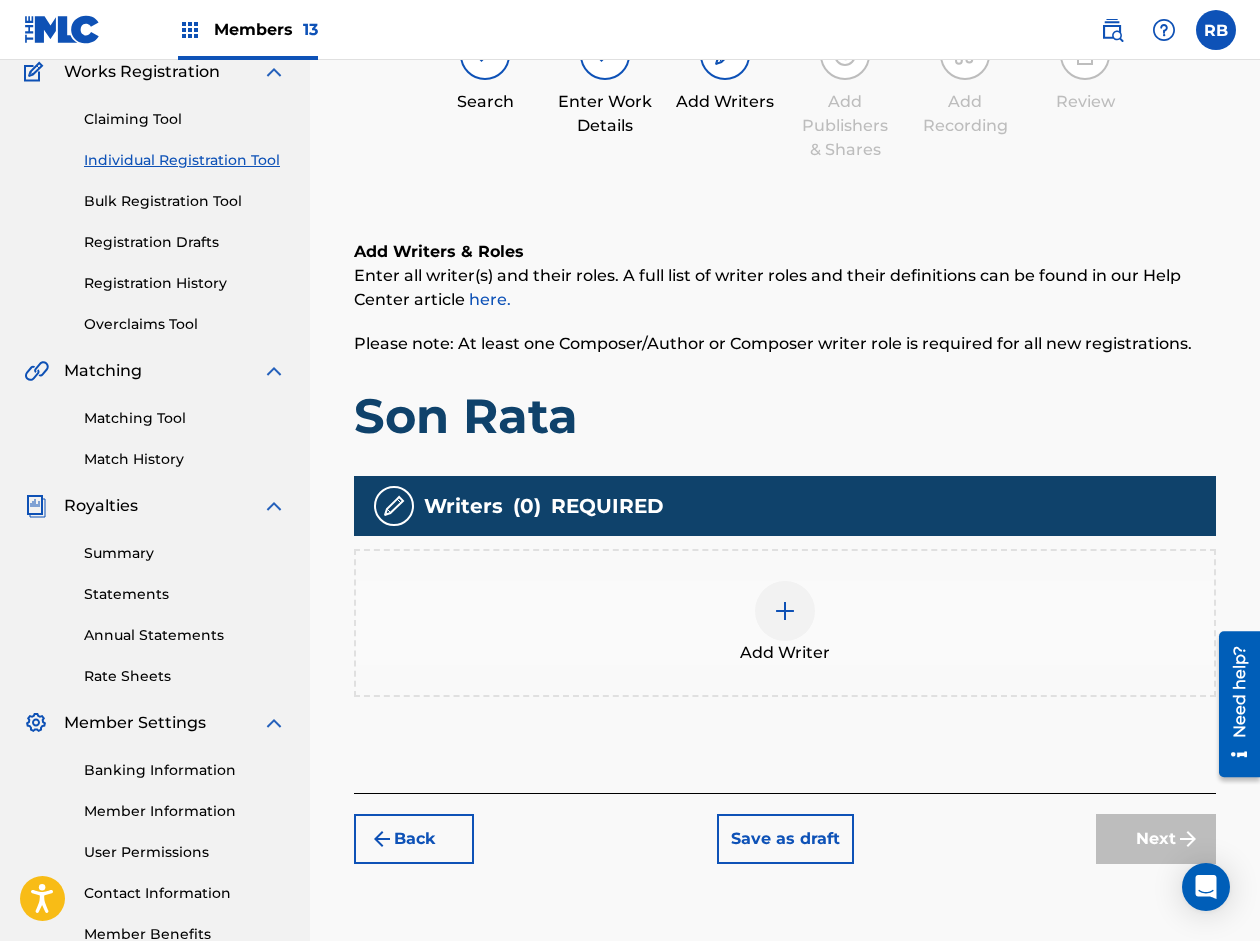 scroll, scrollTop: 90, scrollLeft: 0, axis: vertical 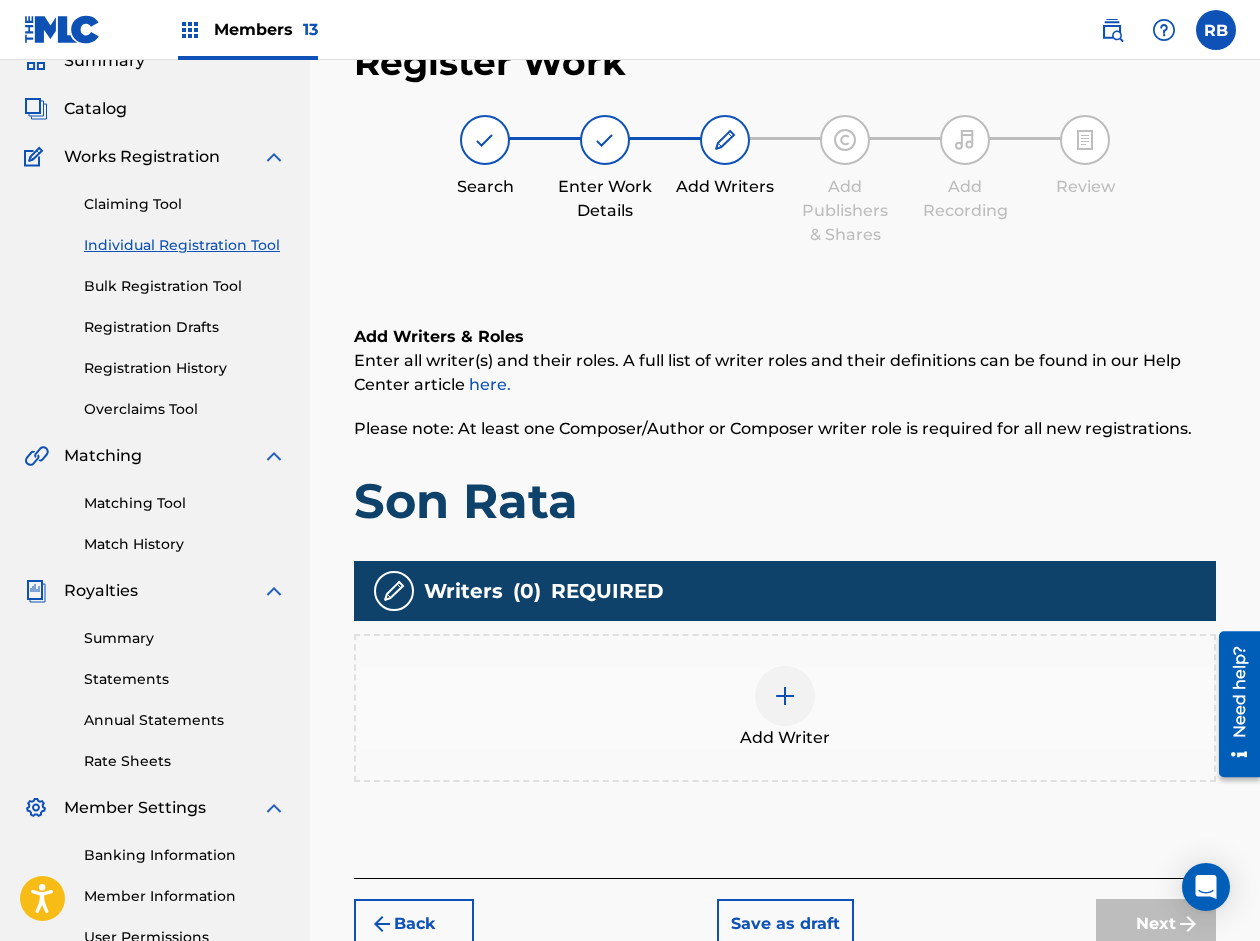 click at bounding box center [785, 696] 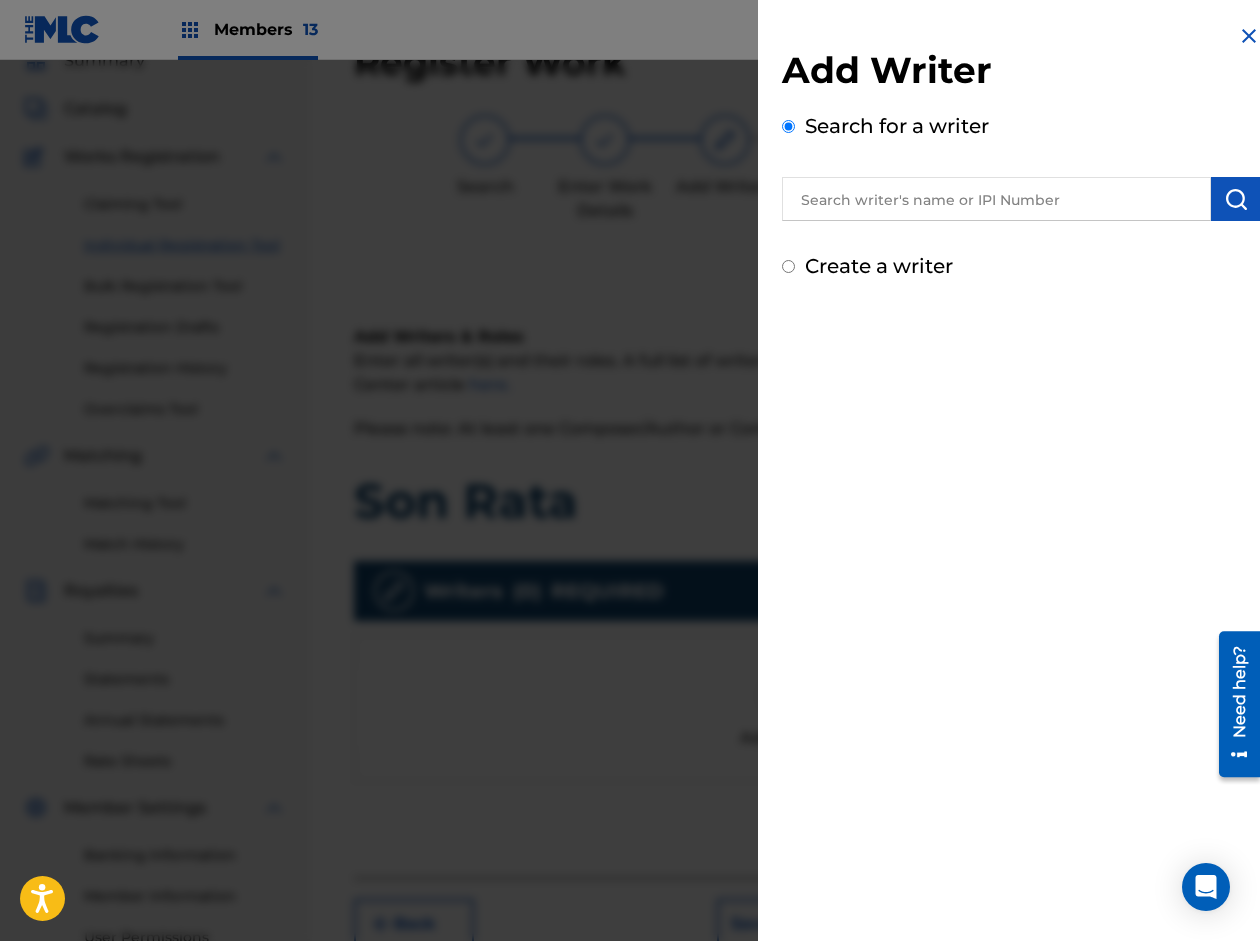 click at bounding box center (996, 199) 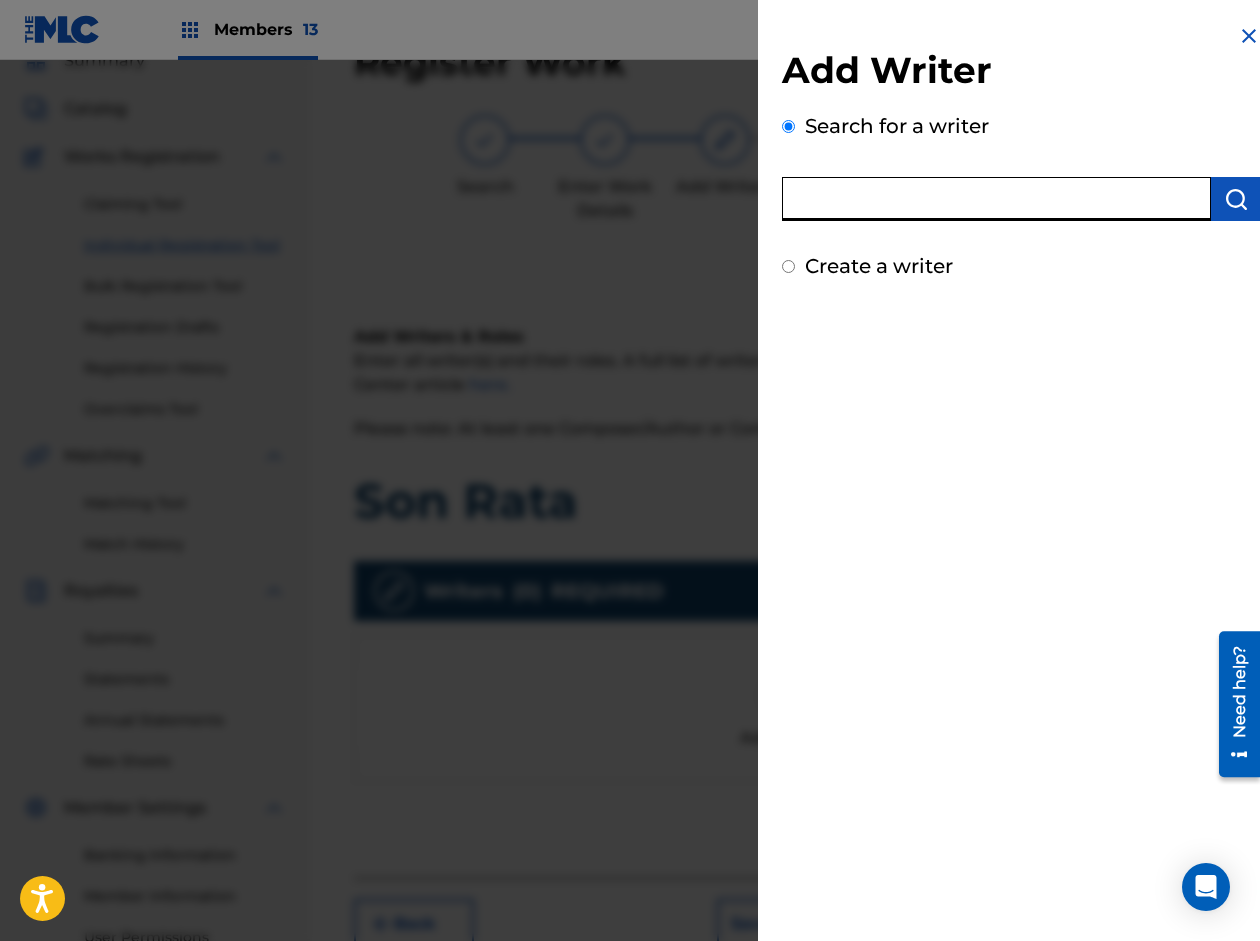 paste on "[PERSON_NAME]" 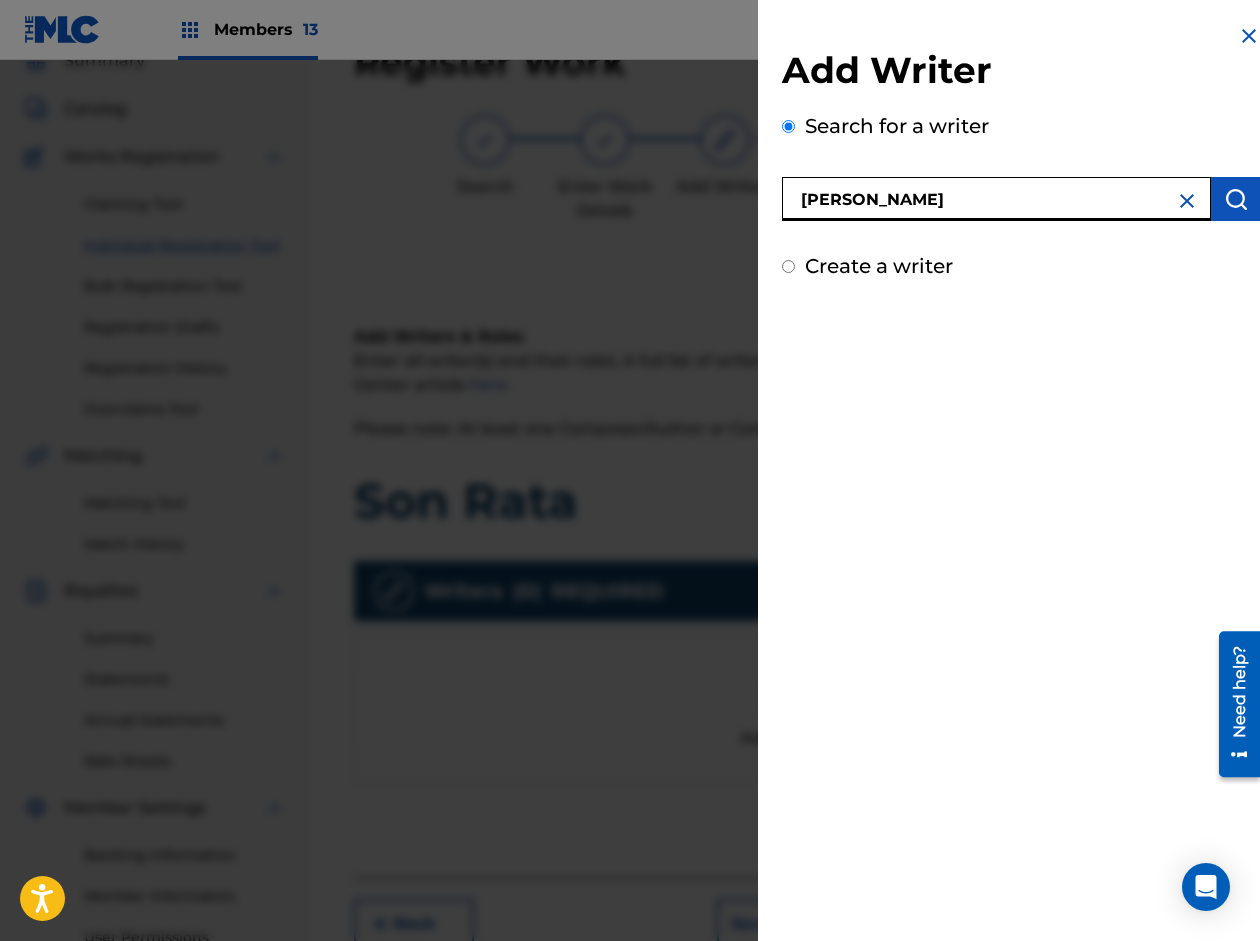 type on "[PERSON_NAME]" 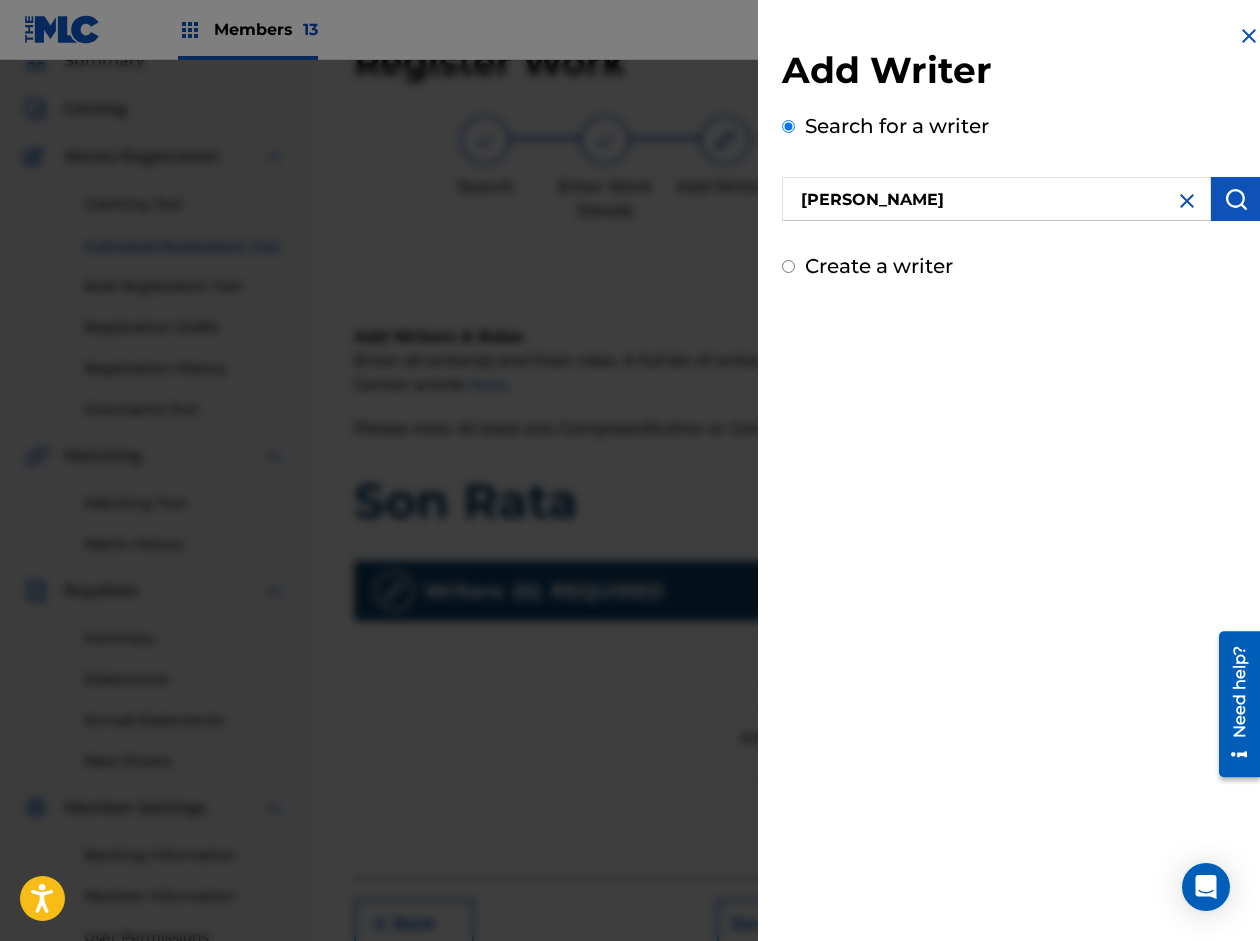click at bounding box center [1236, 199] 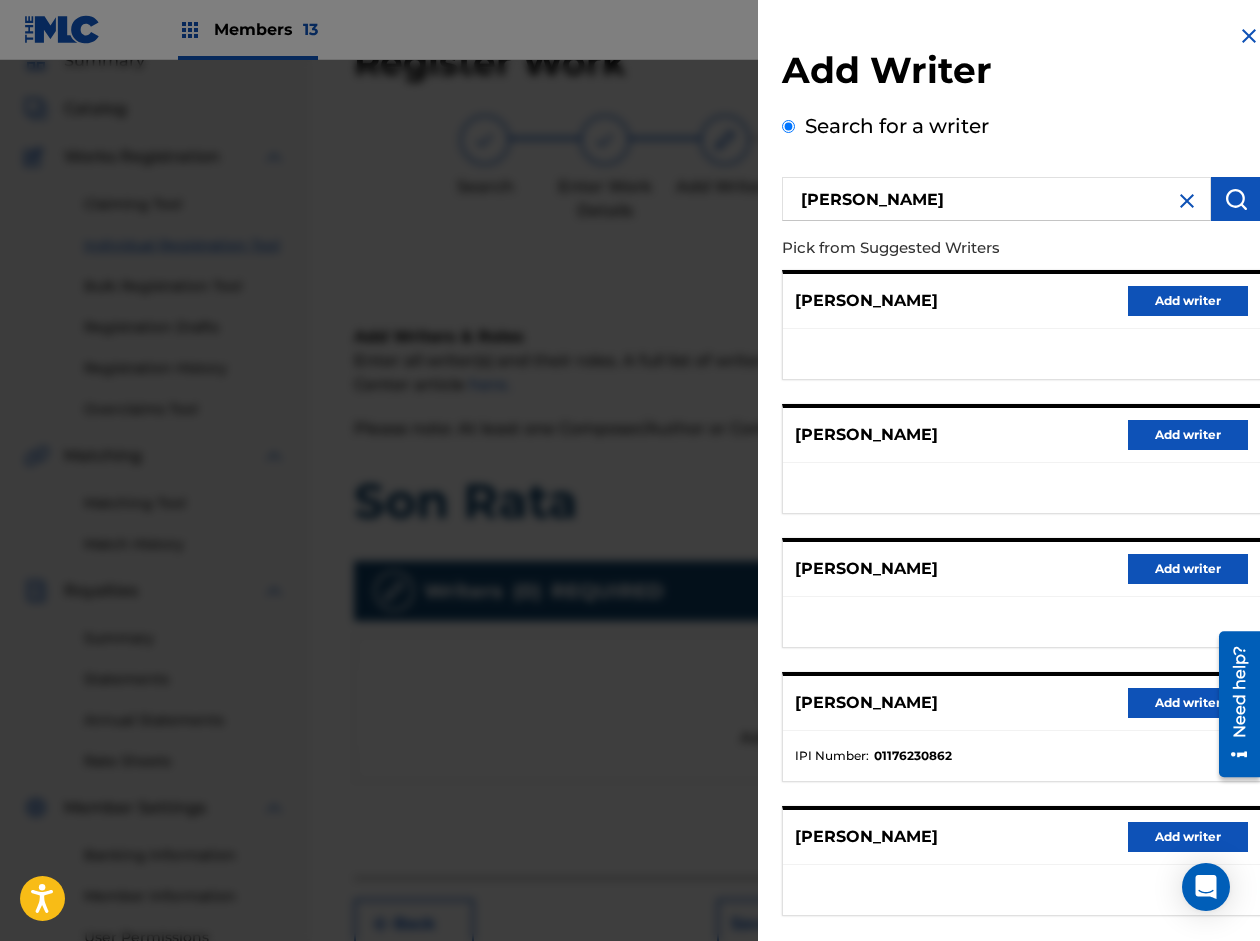 click on "Add writer" at bounding box center [1188, 703] 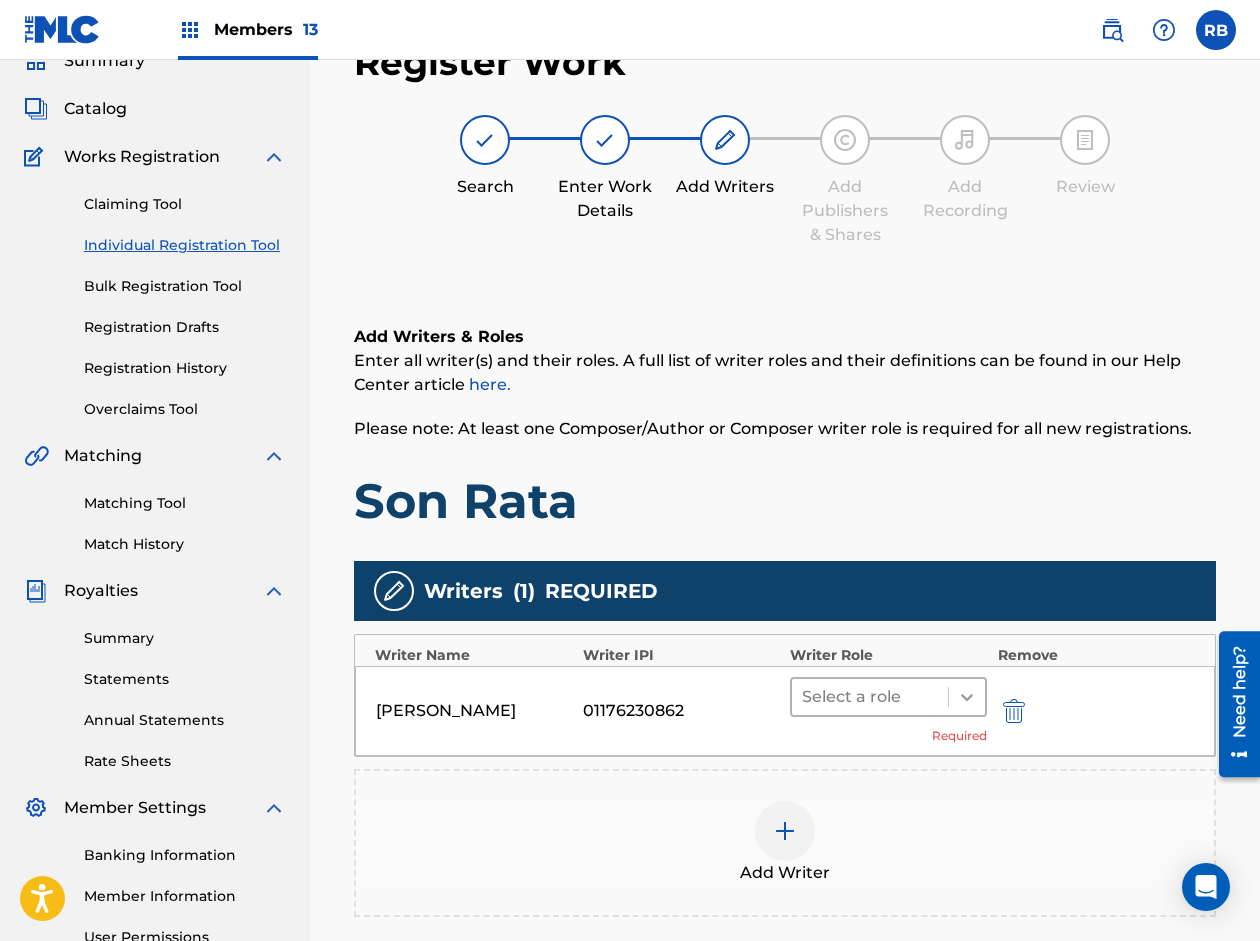 click 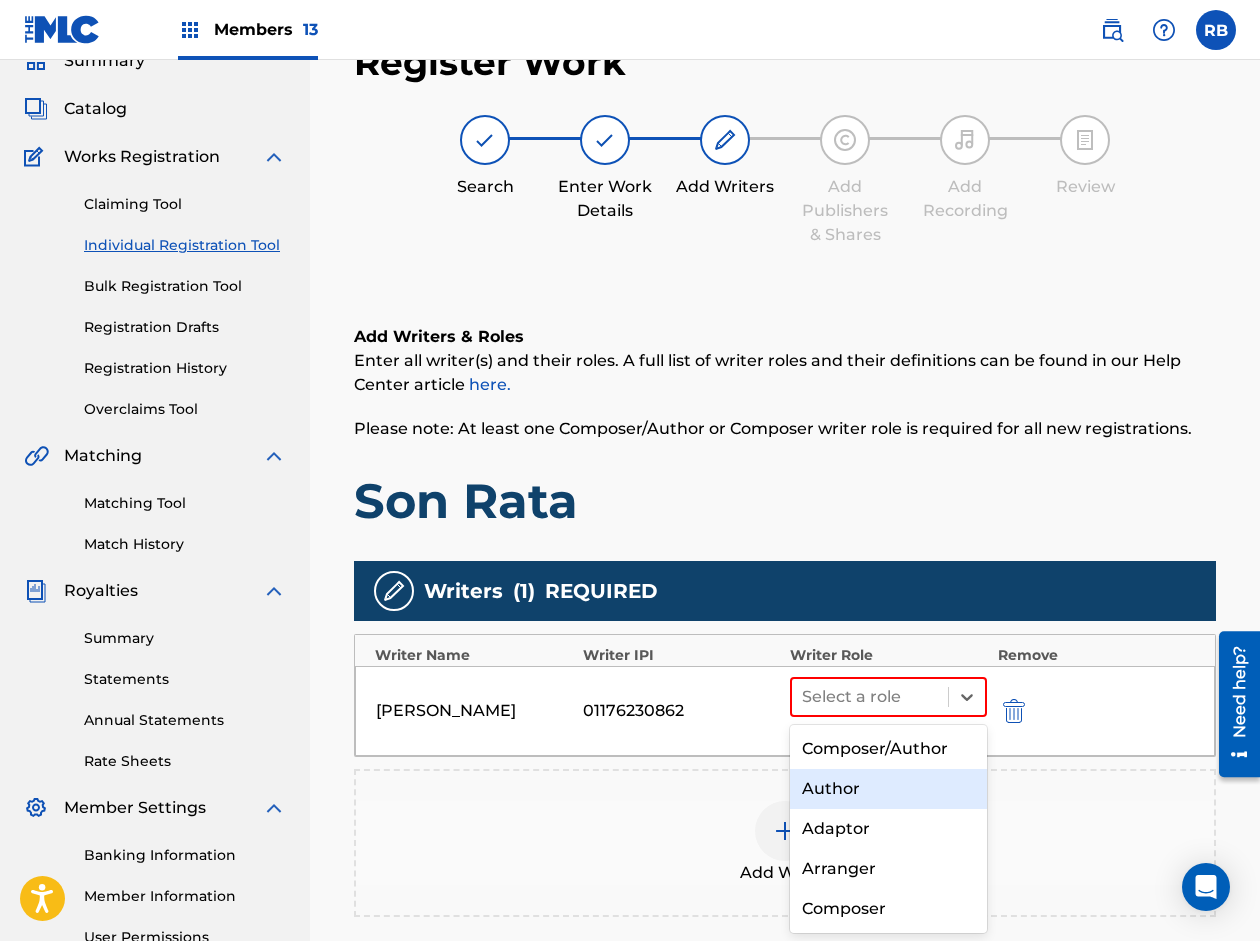 click on "Author" at bounding box center [888, 789] 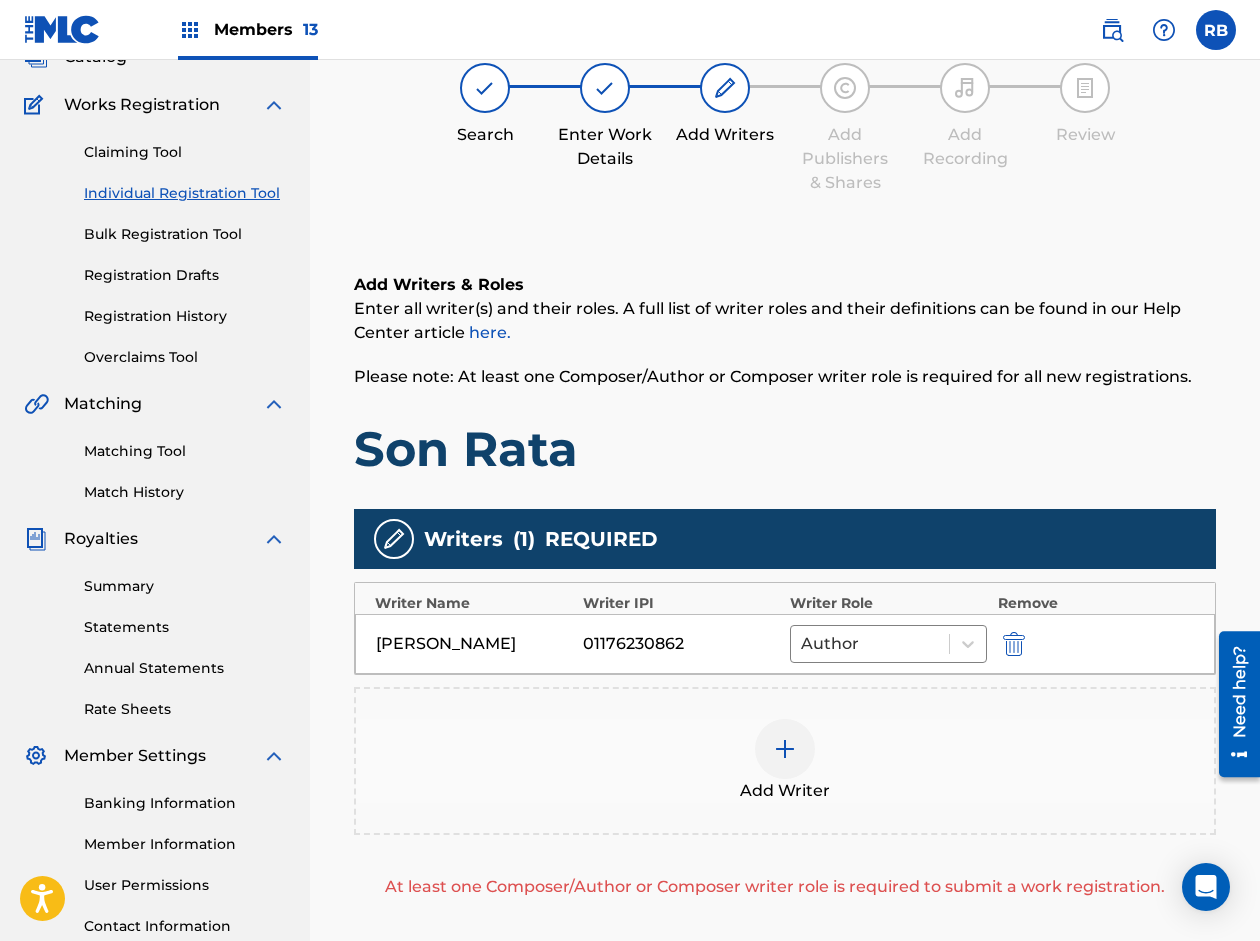 scroll, scrollTop: 190, scrollLeft: 0, axis: vertical 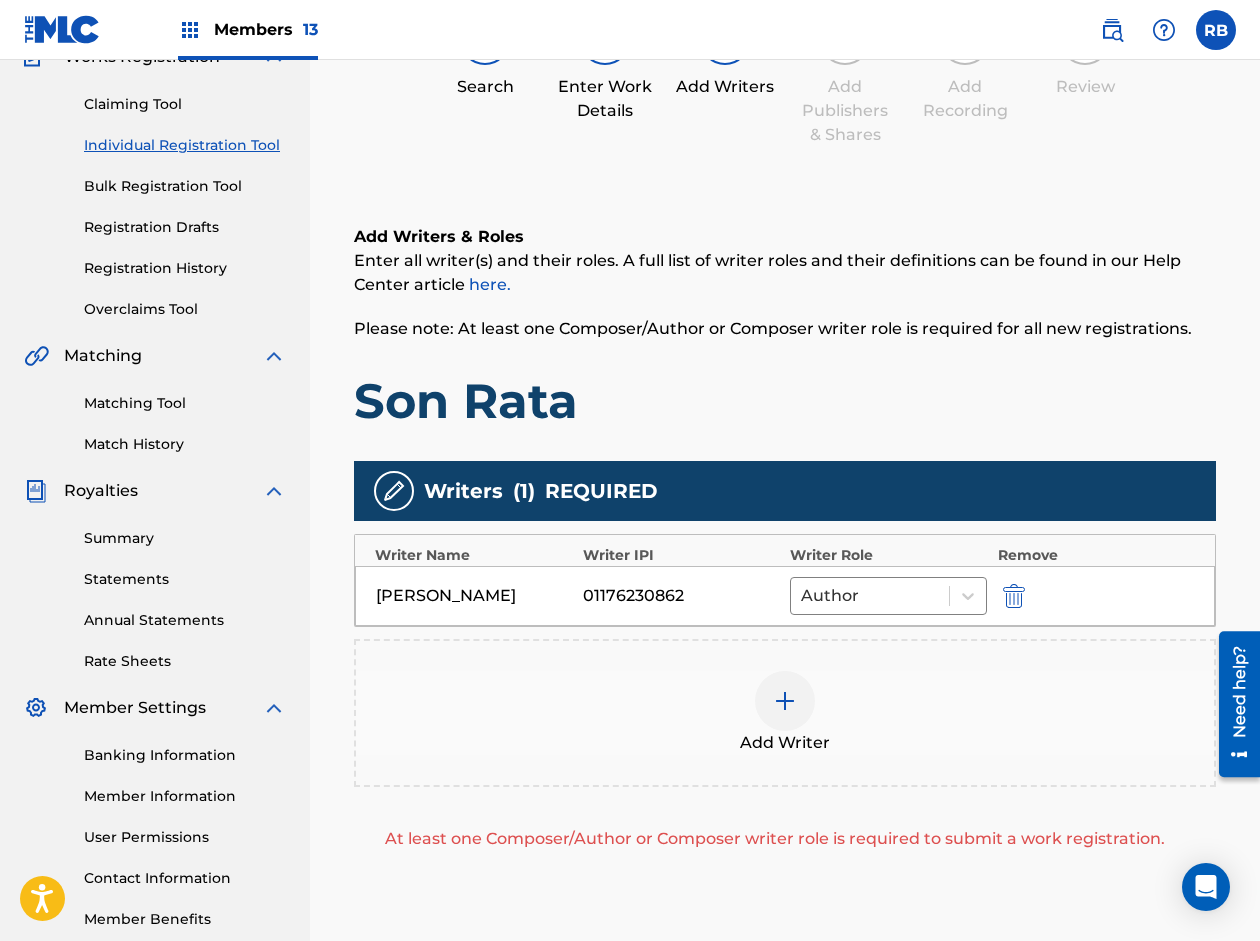click at bounding box center [785, 701] 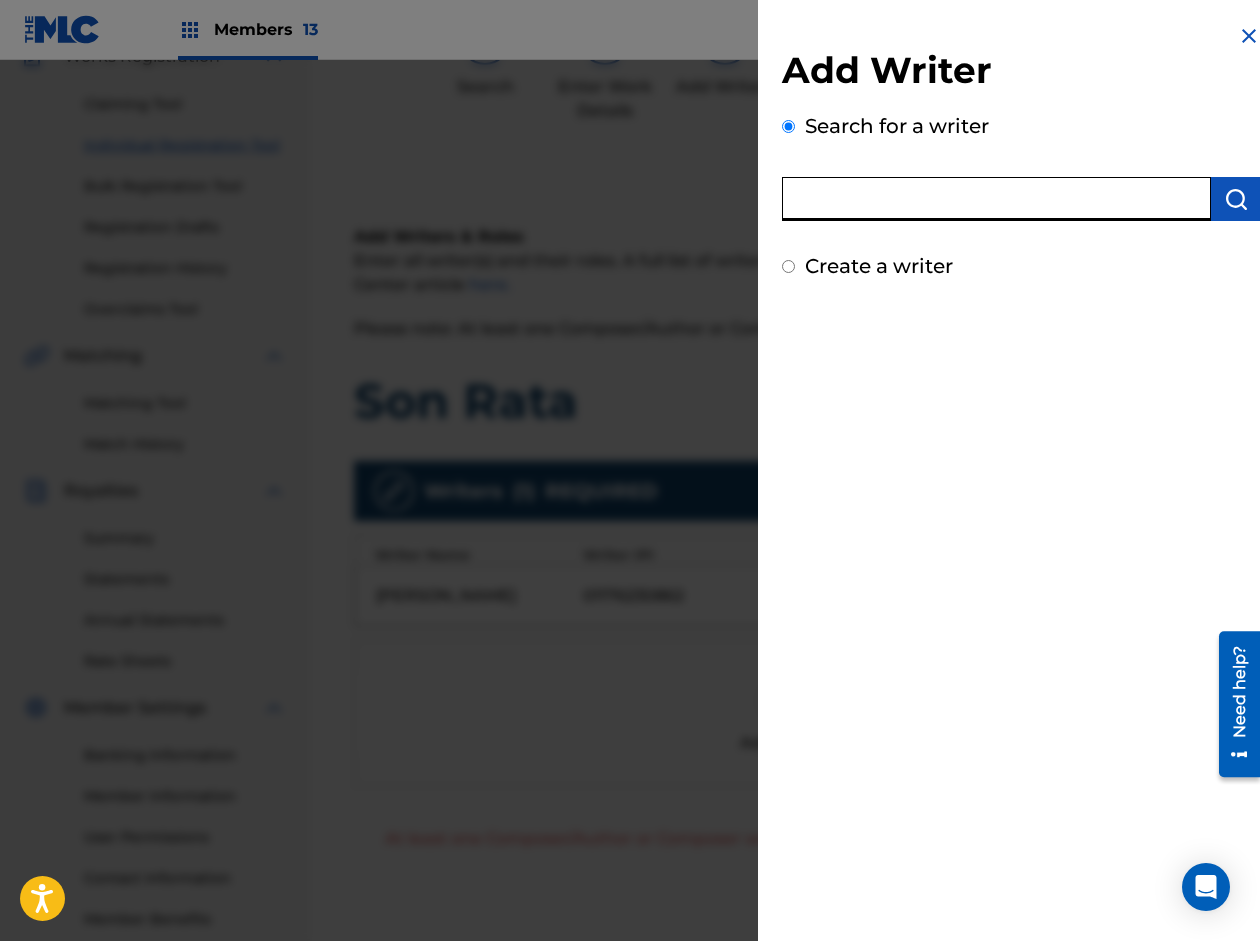 paste on "[PERSON_NAME] [PERSON_NAME]" 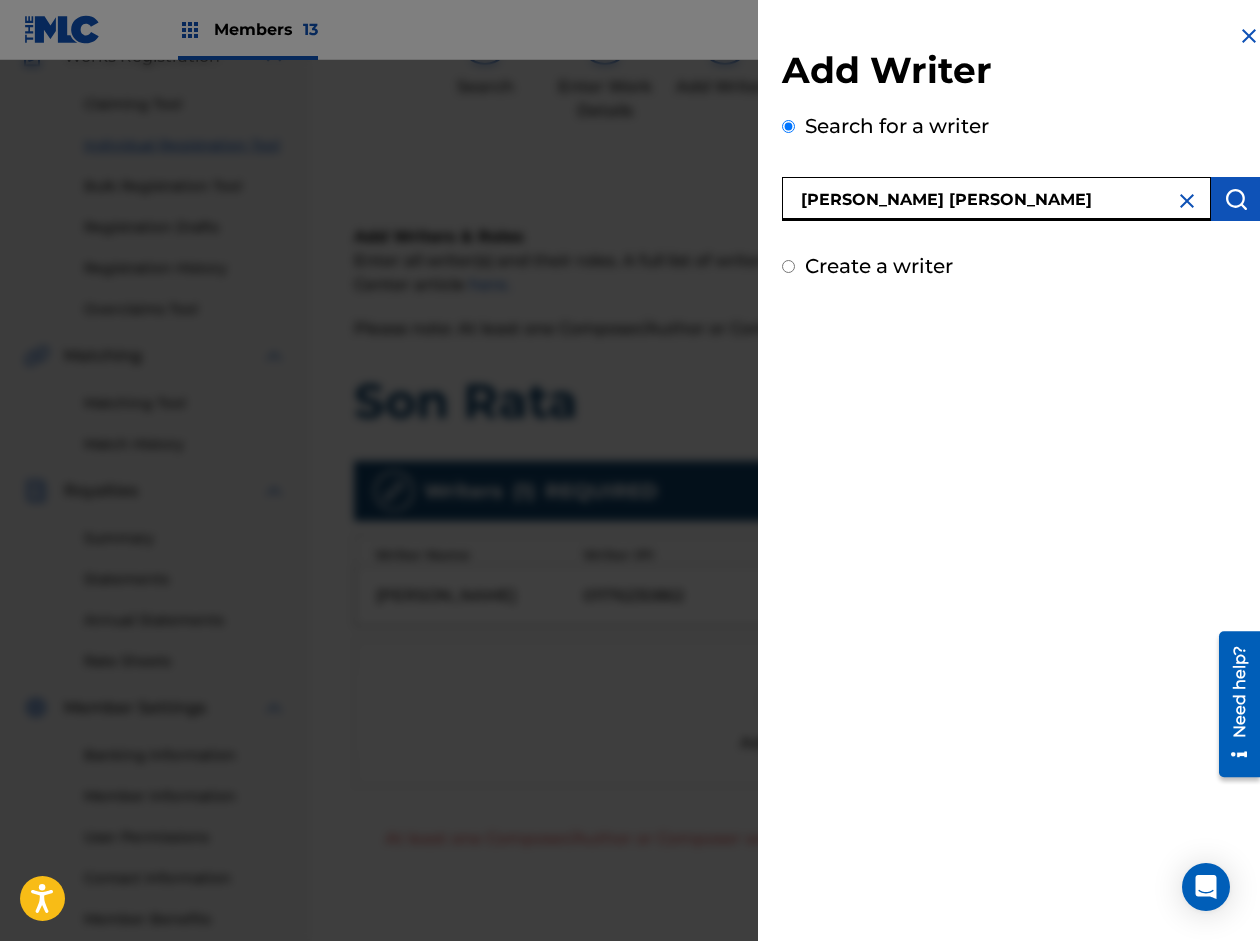 type on "[PERSON_NAME] [PERSON_NAME]" 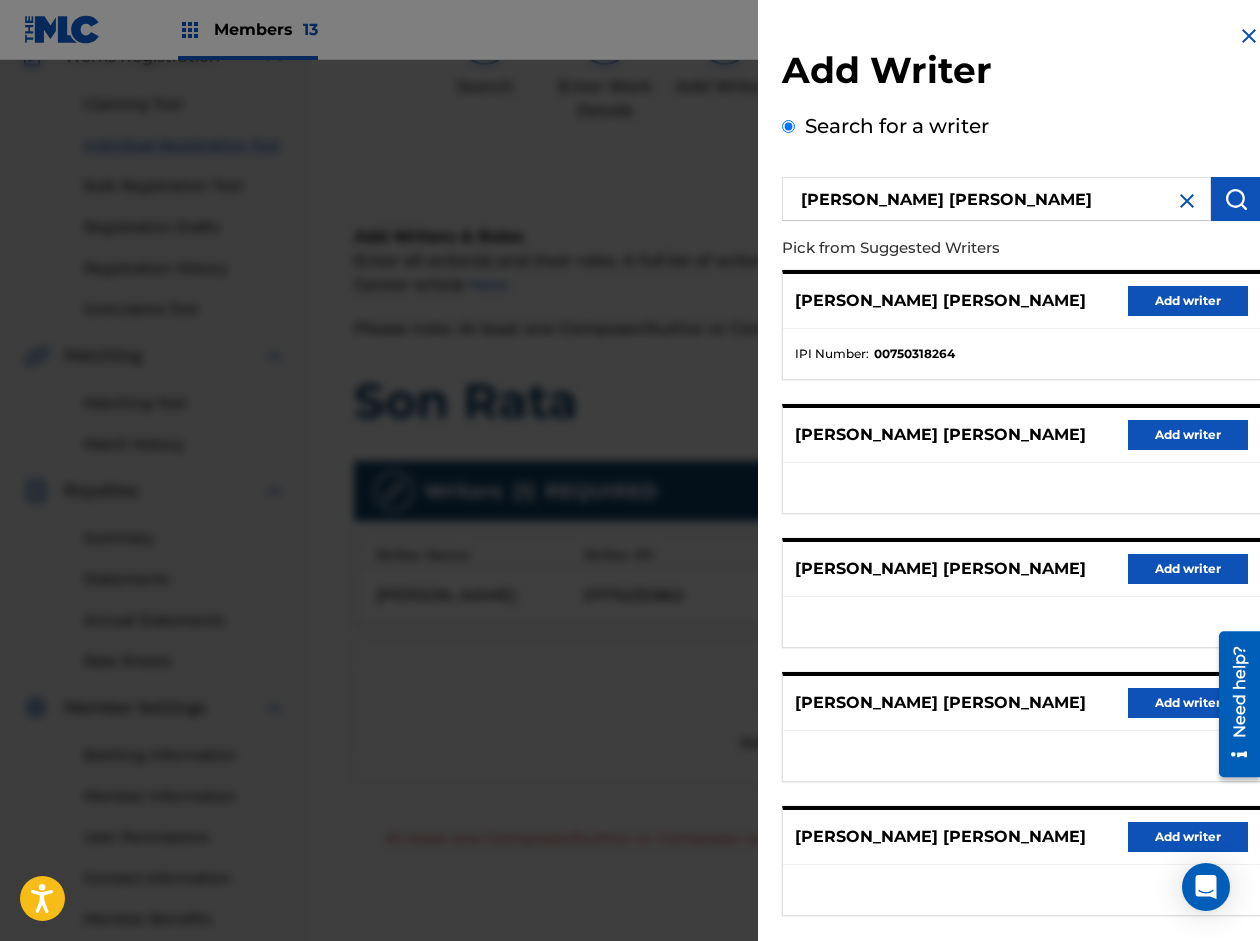 click on "Add writer" at bounding box center [1188, 301] 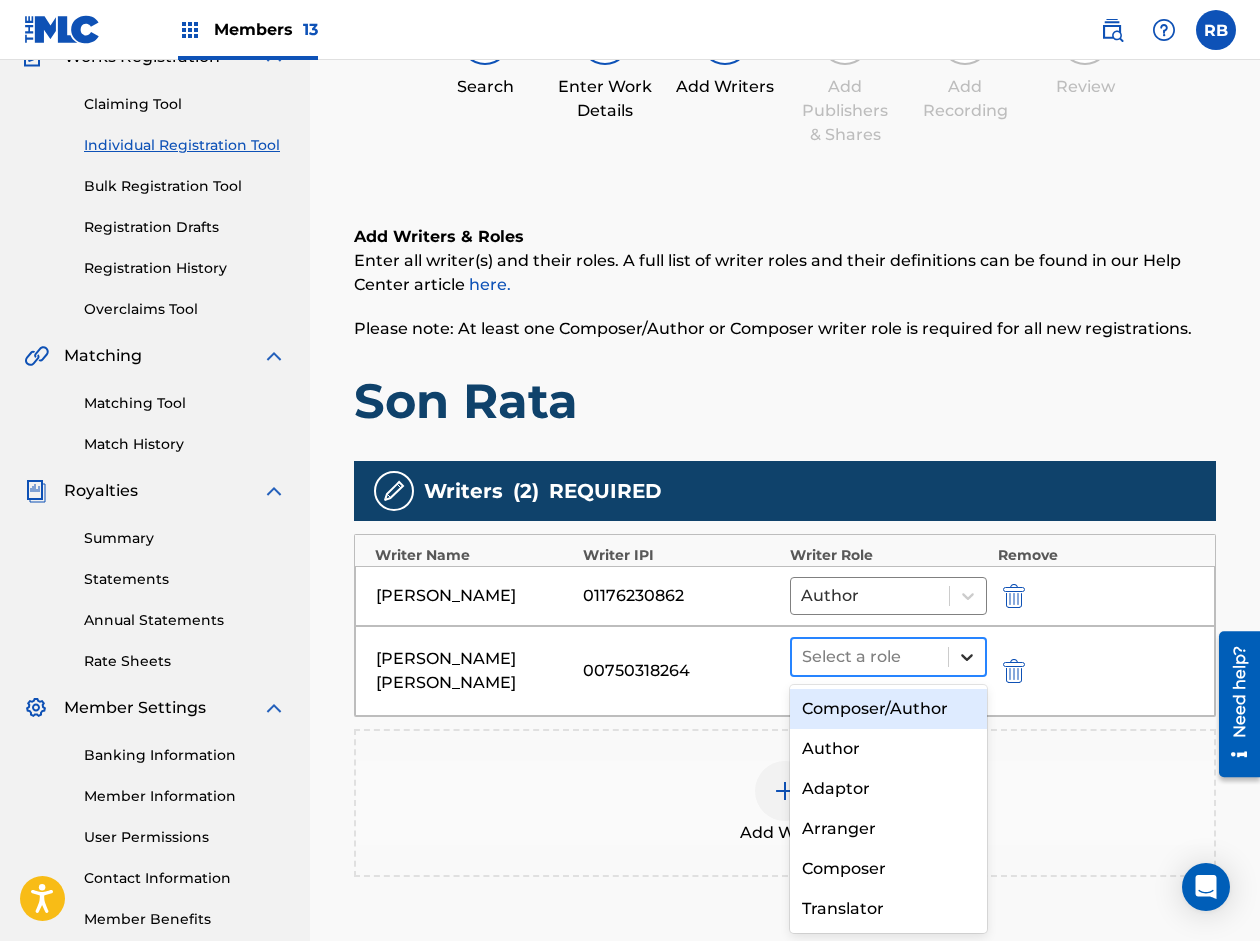 click 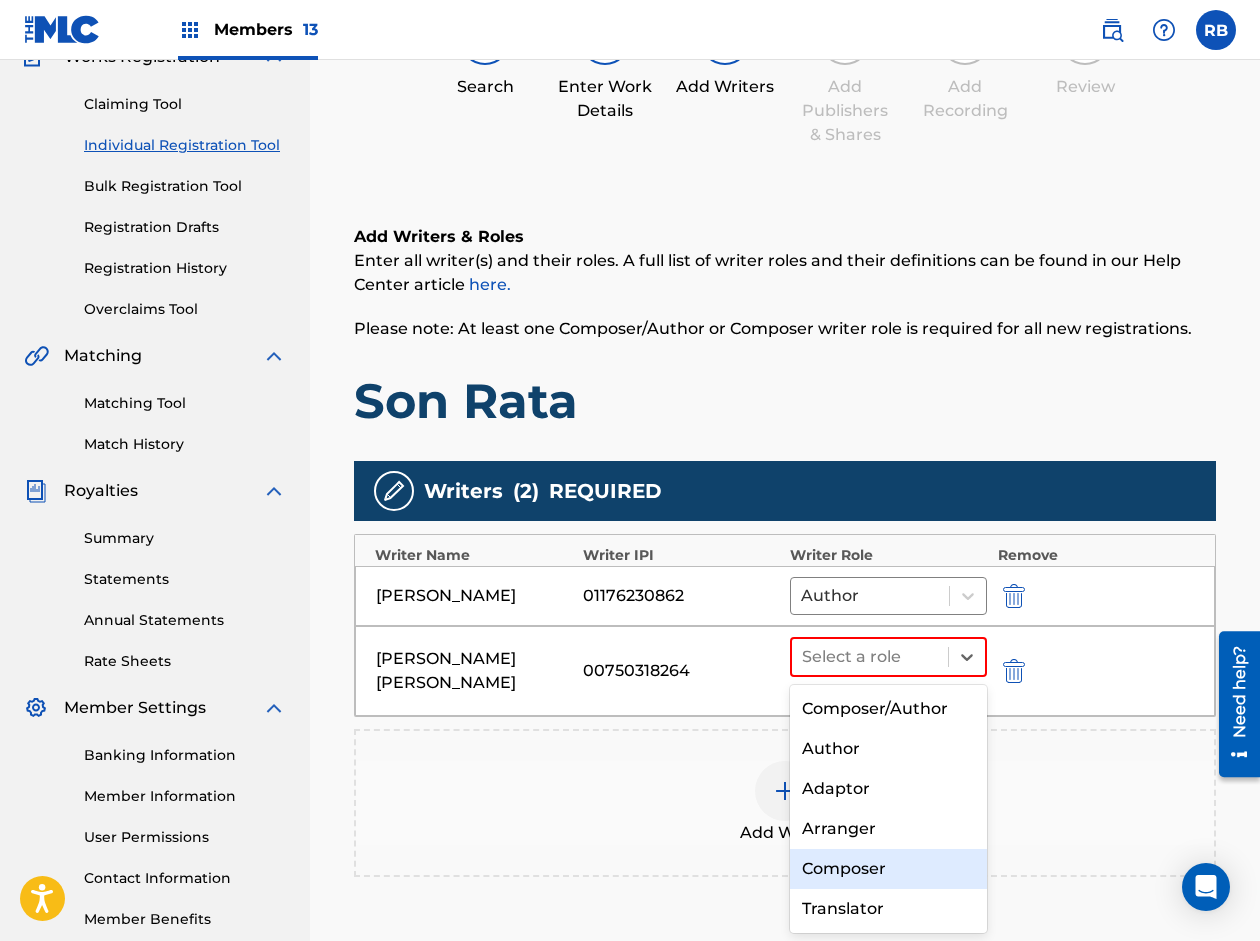 click on "Composer" at bounding box center (888, 869) 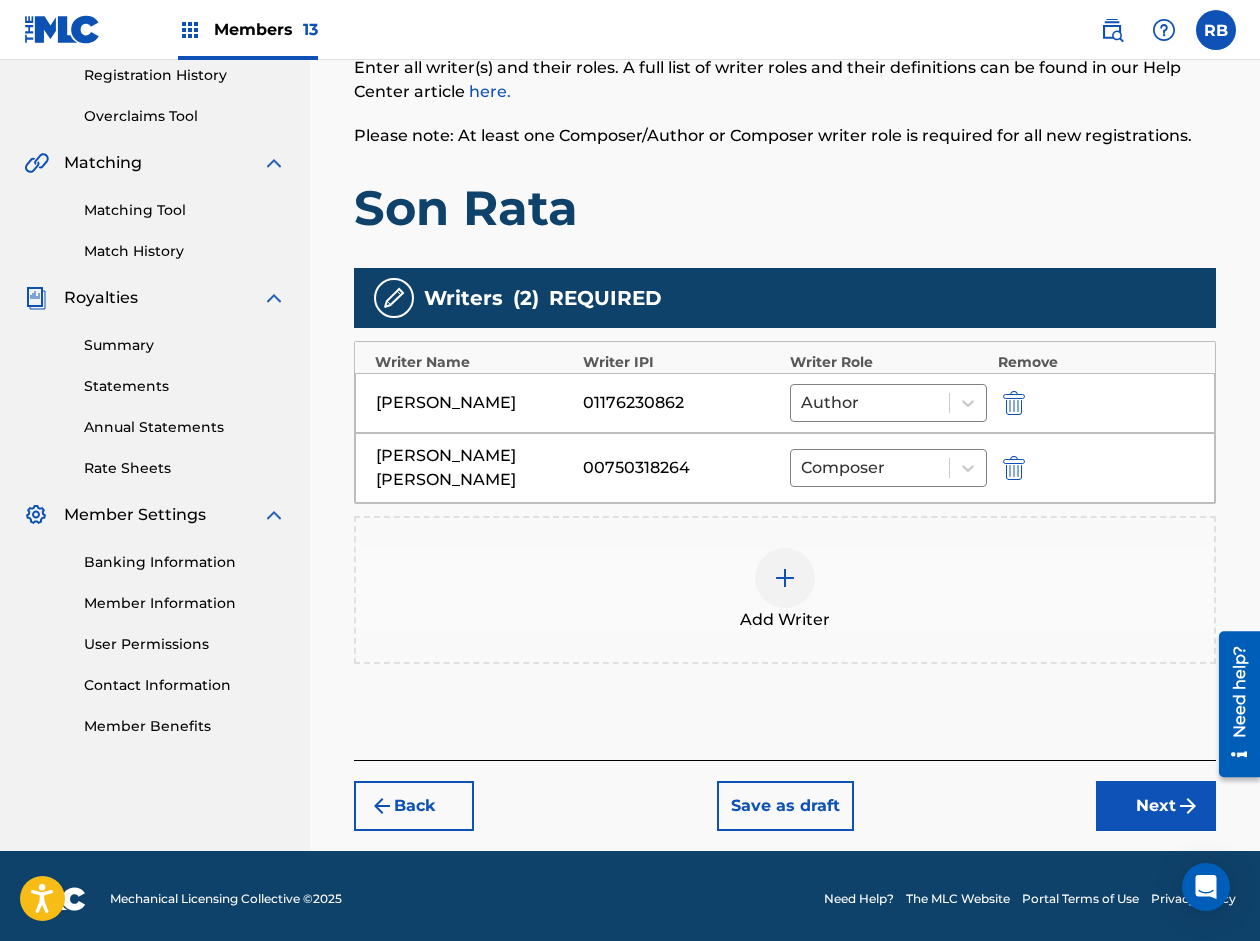 scroll, scrollTop: 389, scrollLeft: 0, axis: vertical 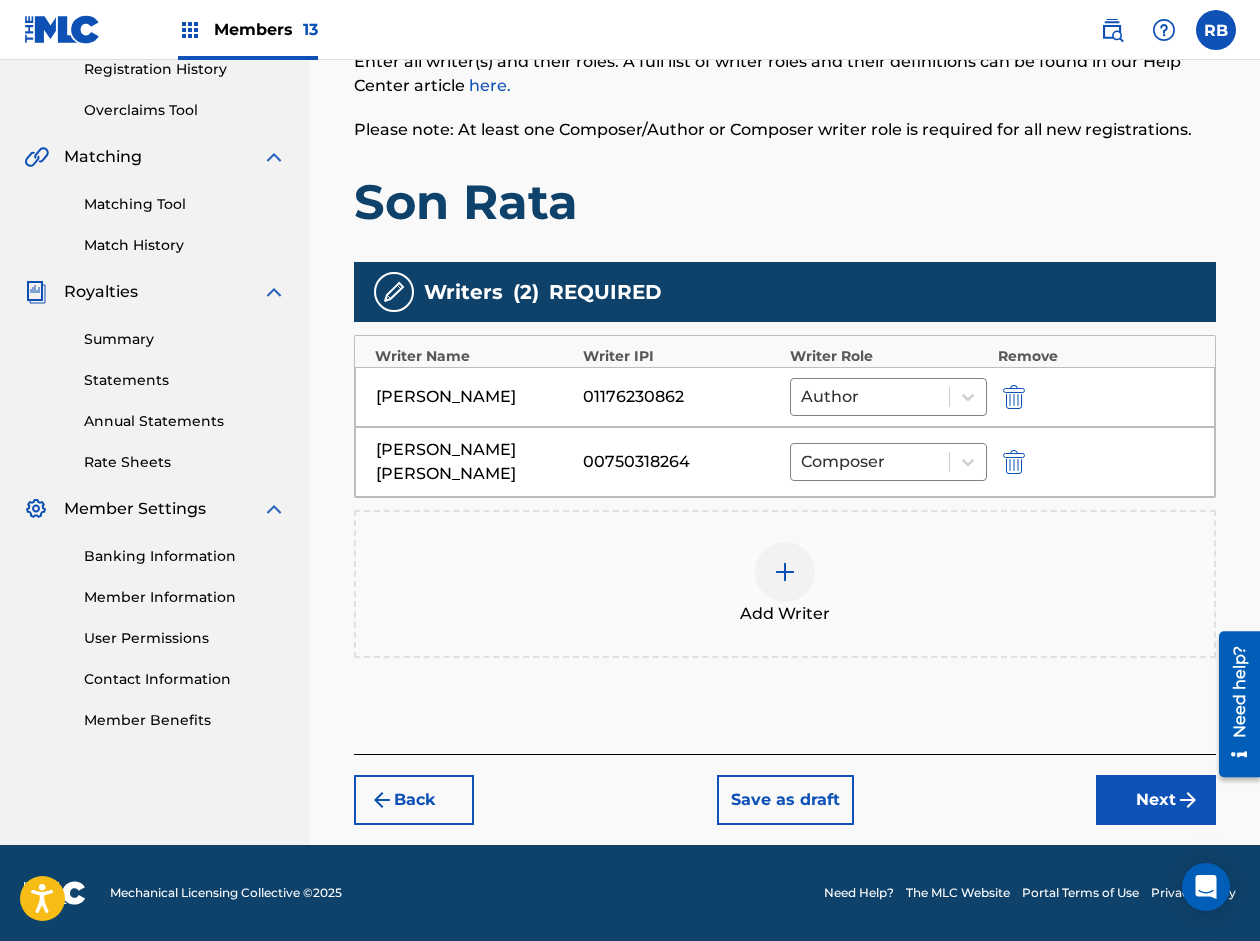 click on "Next" at bounding box center [1156, 800] 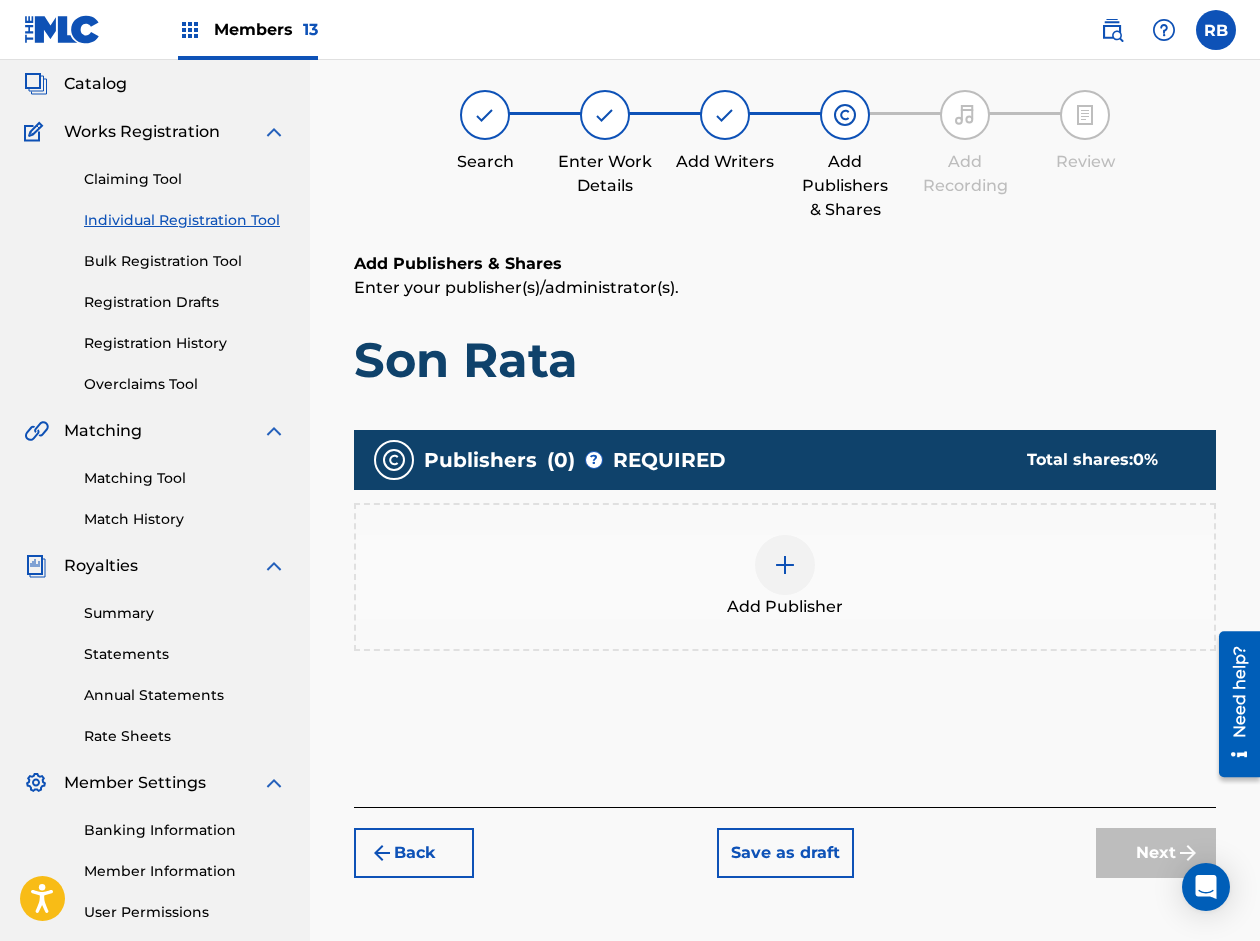 scroll, scrollTop: 90, scrollLeft: 0, axis: vertical 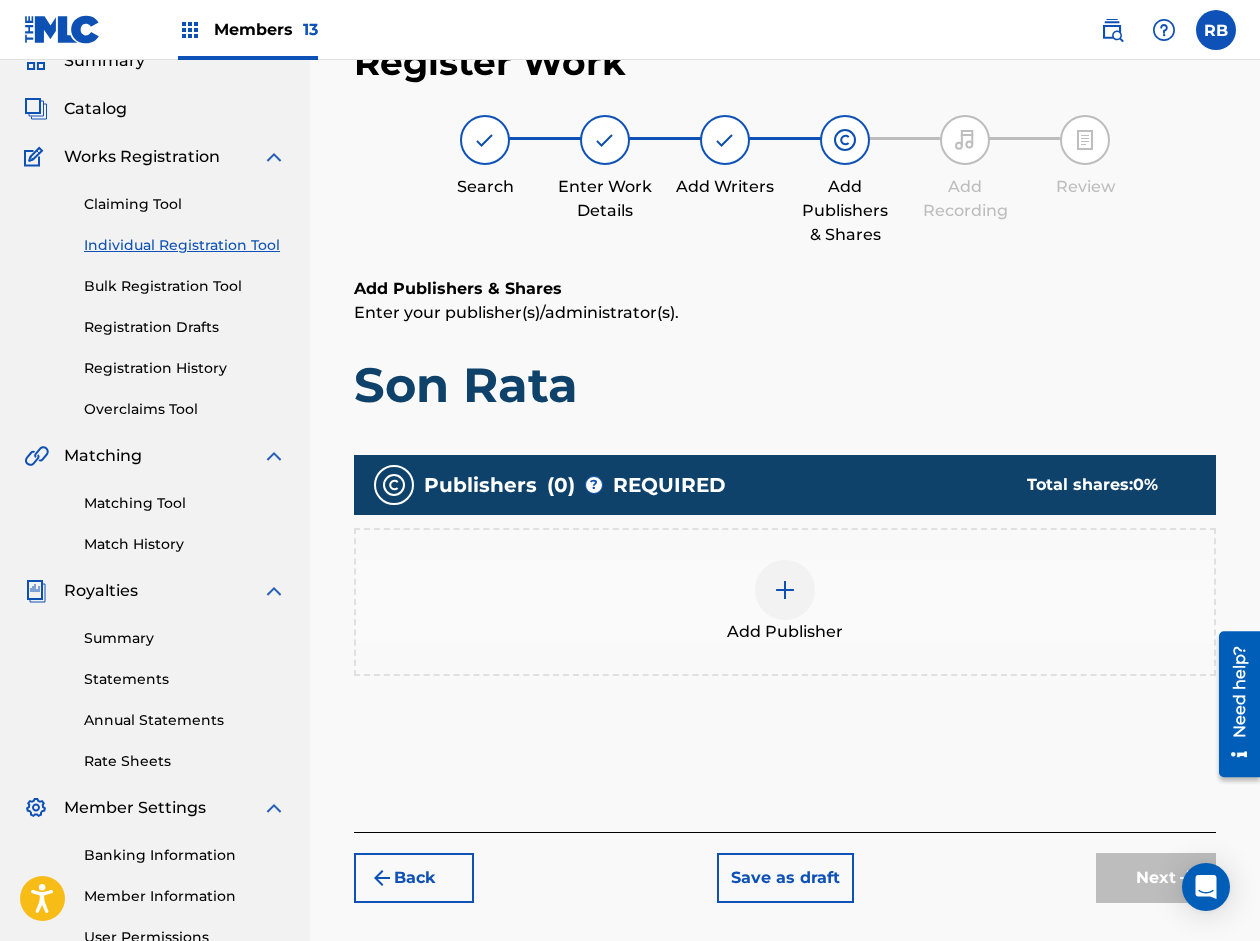 click at bounding box center [785, 590] 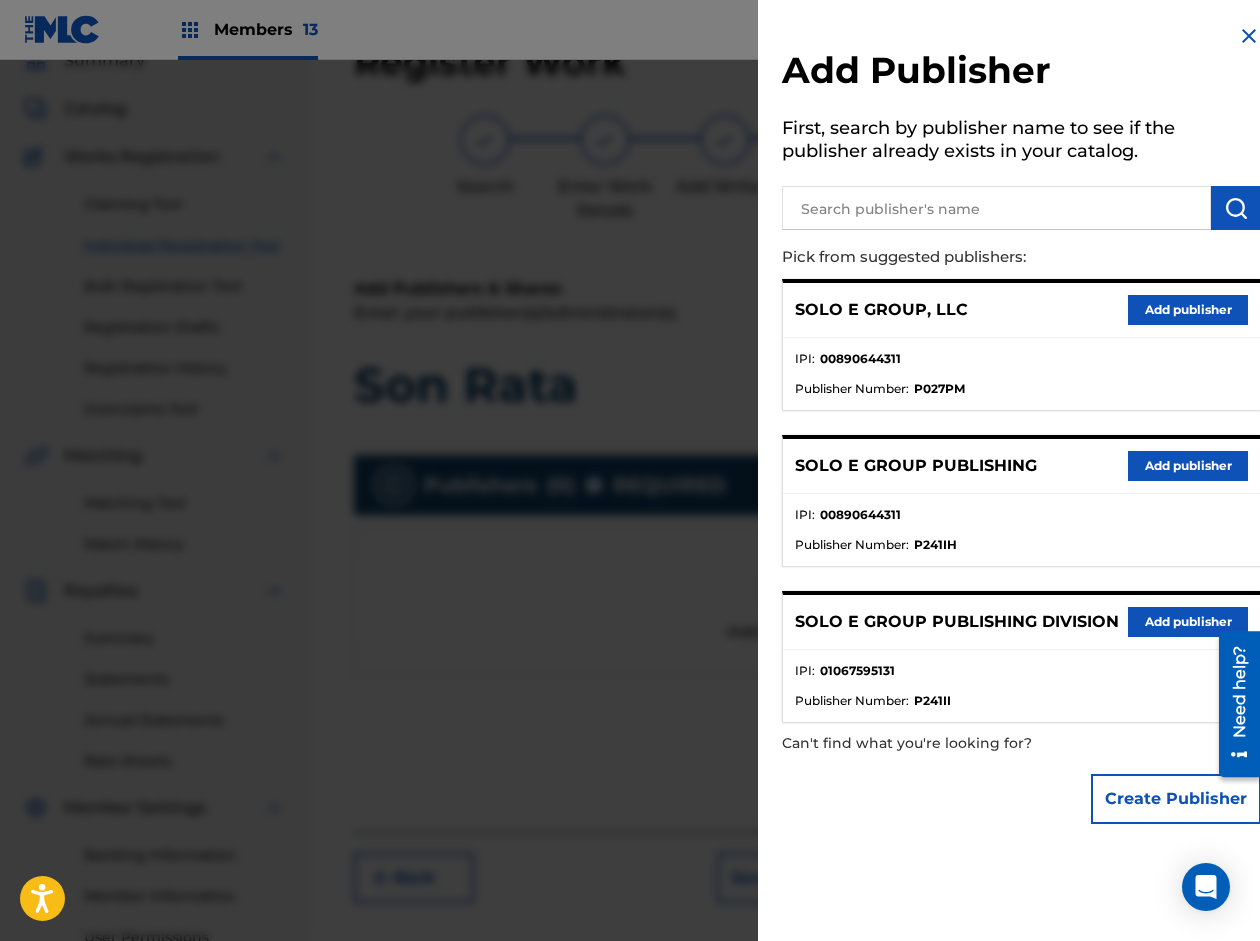 click on "Add publisher" at bounding box center [1188, 310] 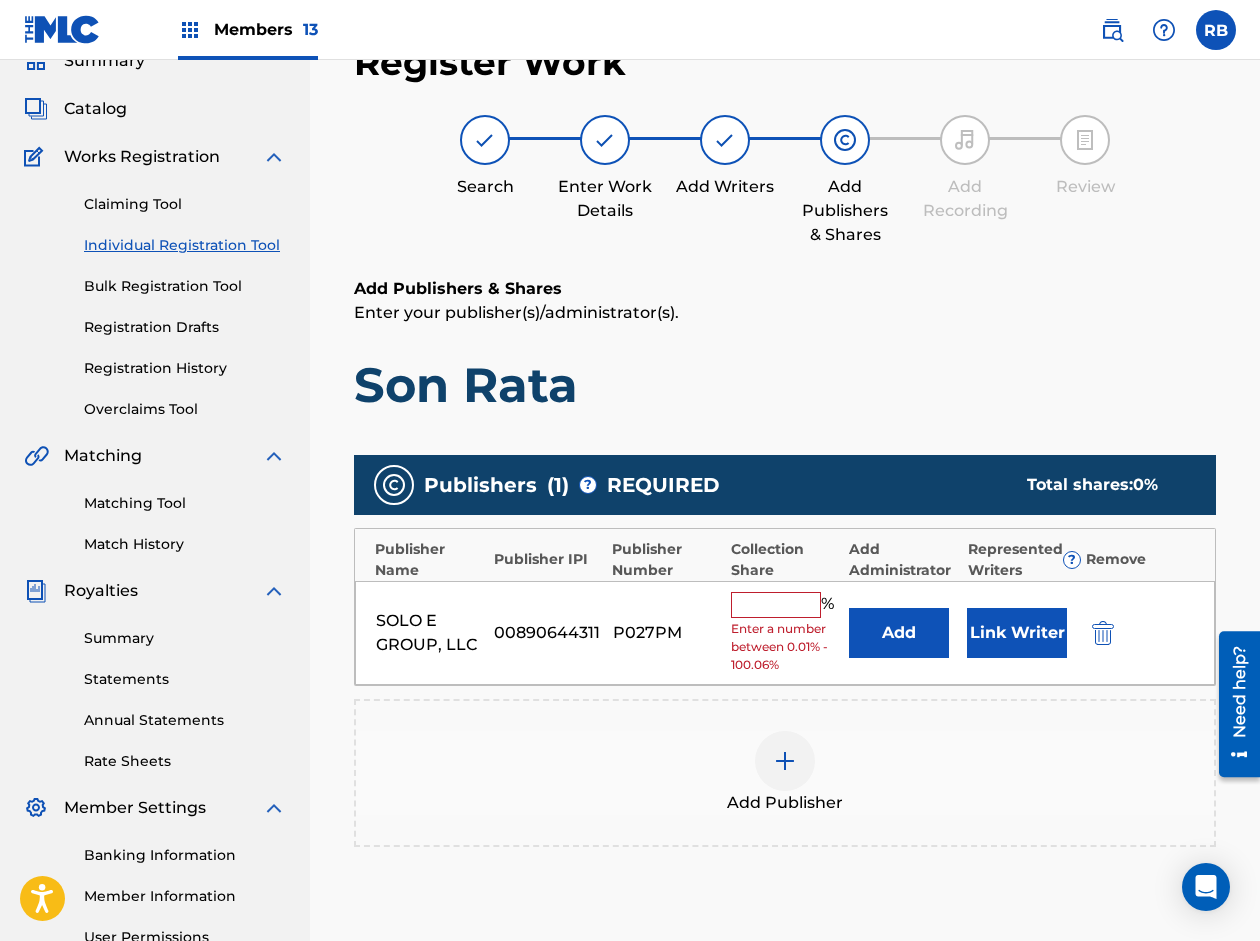 click at bounding box center (776, 605) 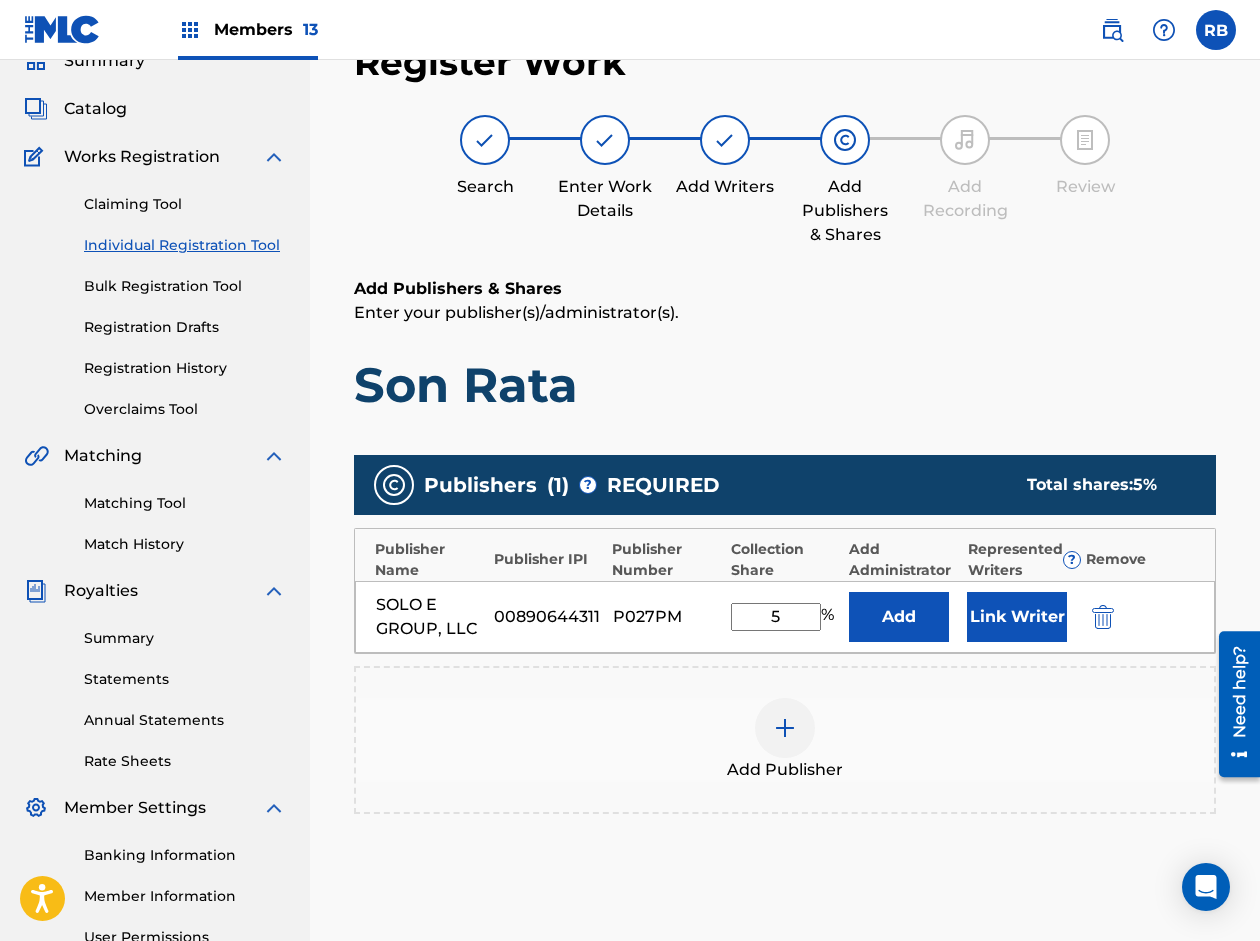 click on "SOLO E GROUP, LLC 00890644311 P027PM 5 % Add Link Writer" at bounding box center [785, 617] 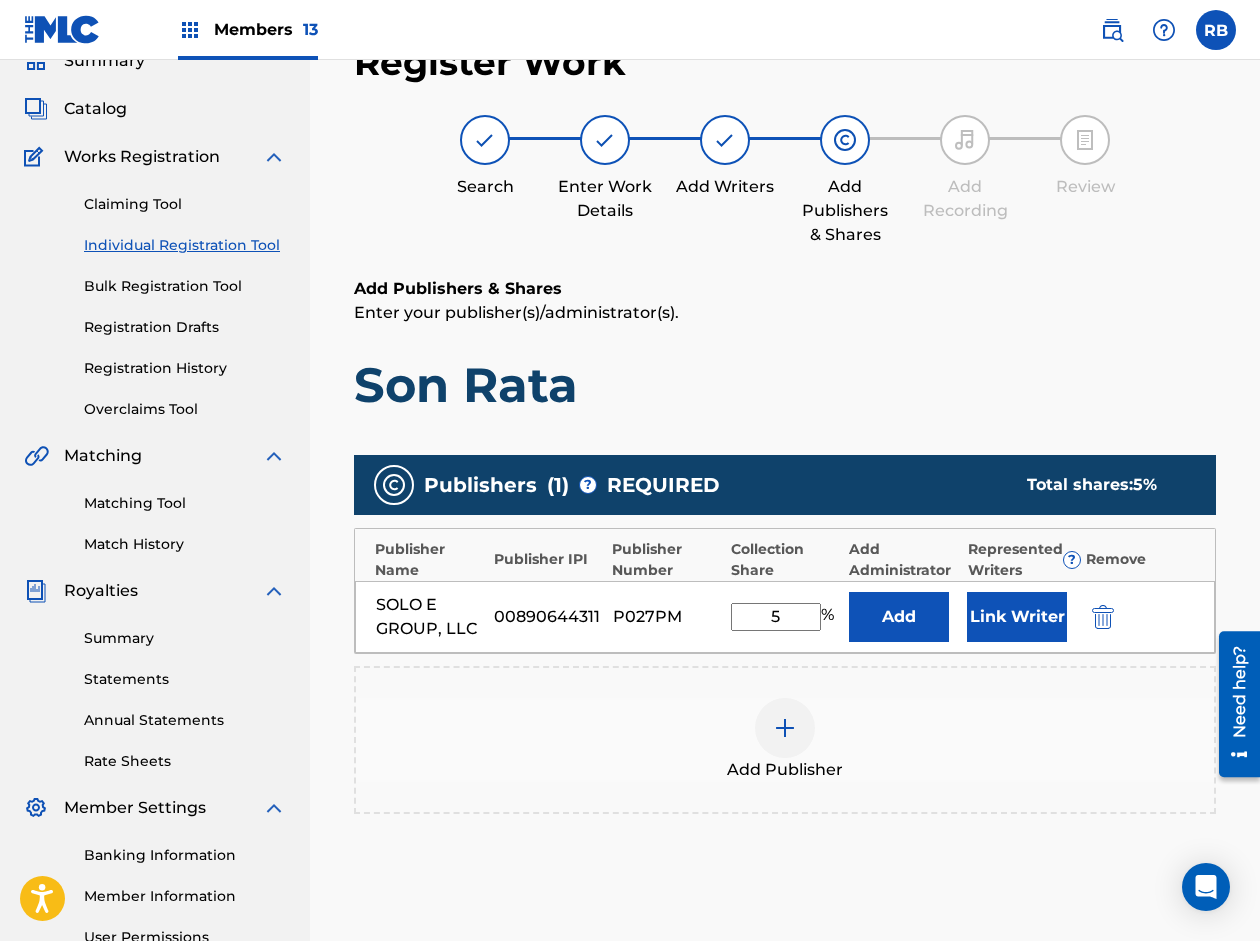 click on "5" at bounding box center [776, 617] 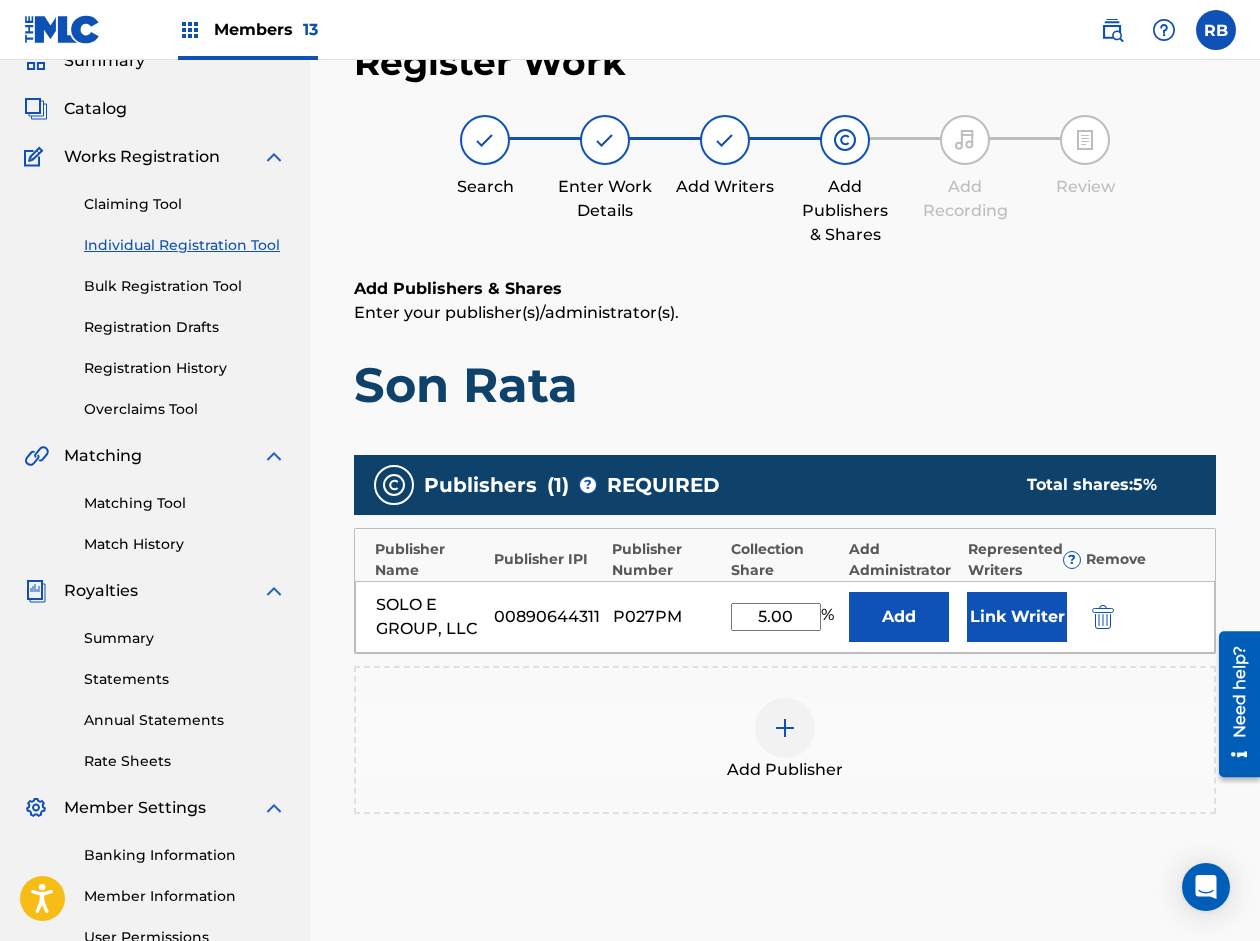 type on "5.00" 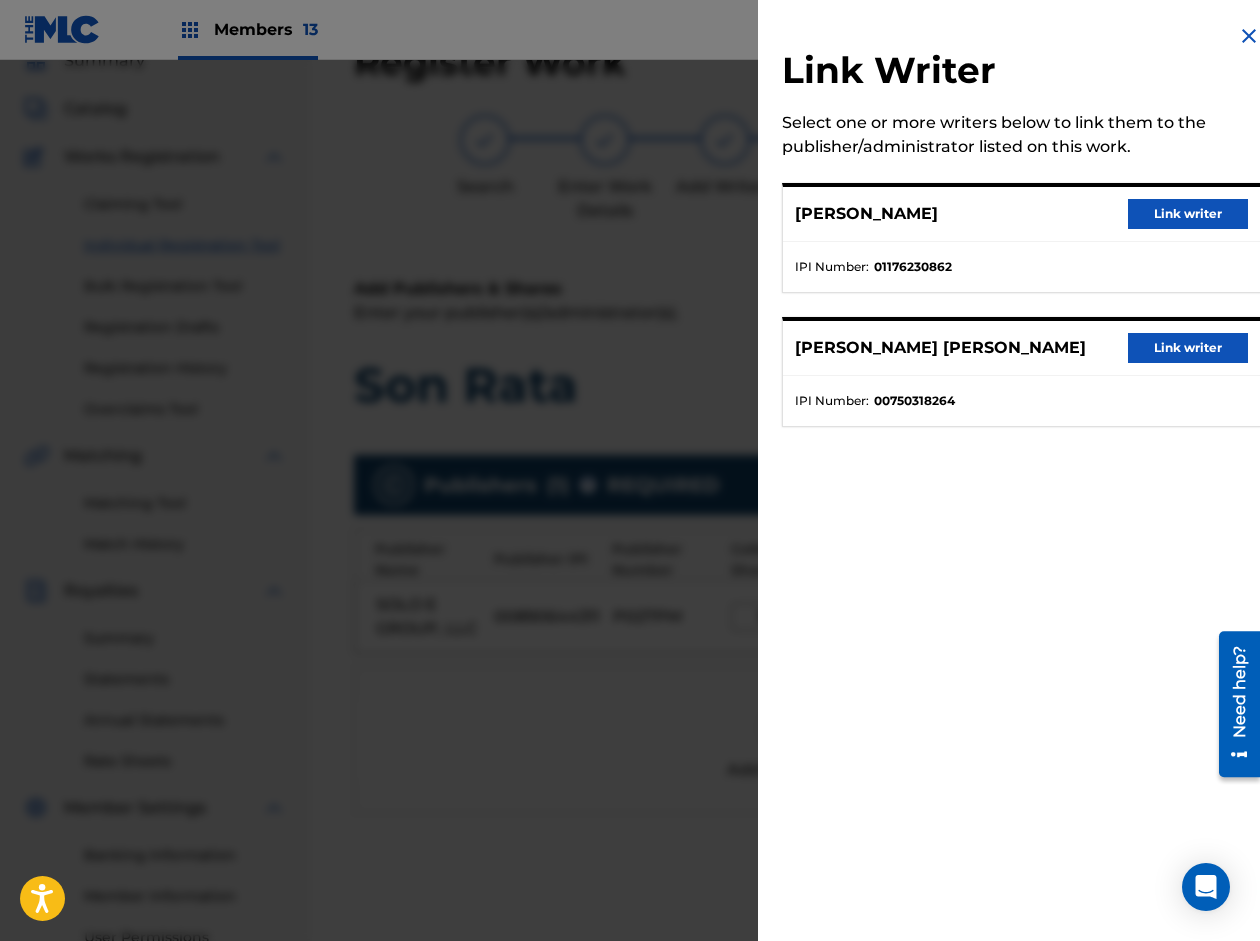 click on "Link writer" at bounding box center [1188, 214] 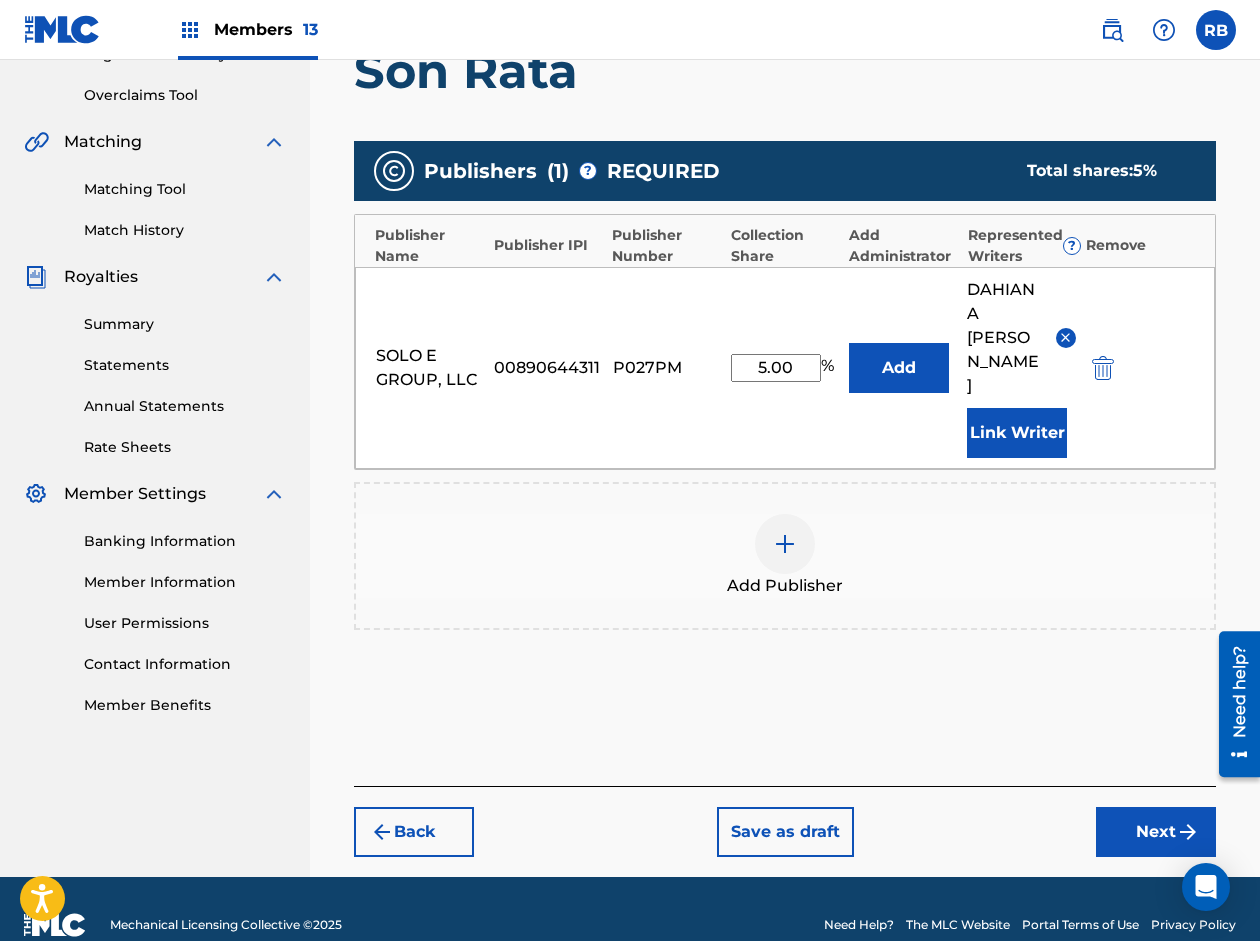 scroll, scrollTop: 412, scrollLeft: 0, axis: vertical 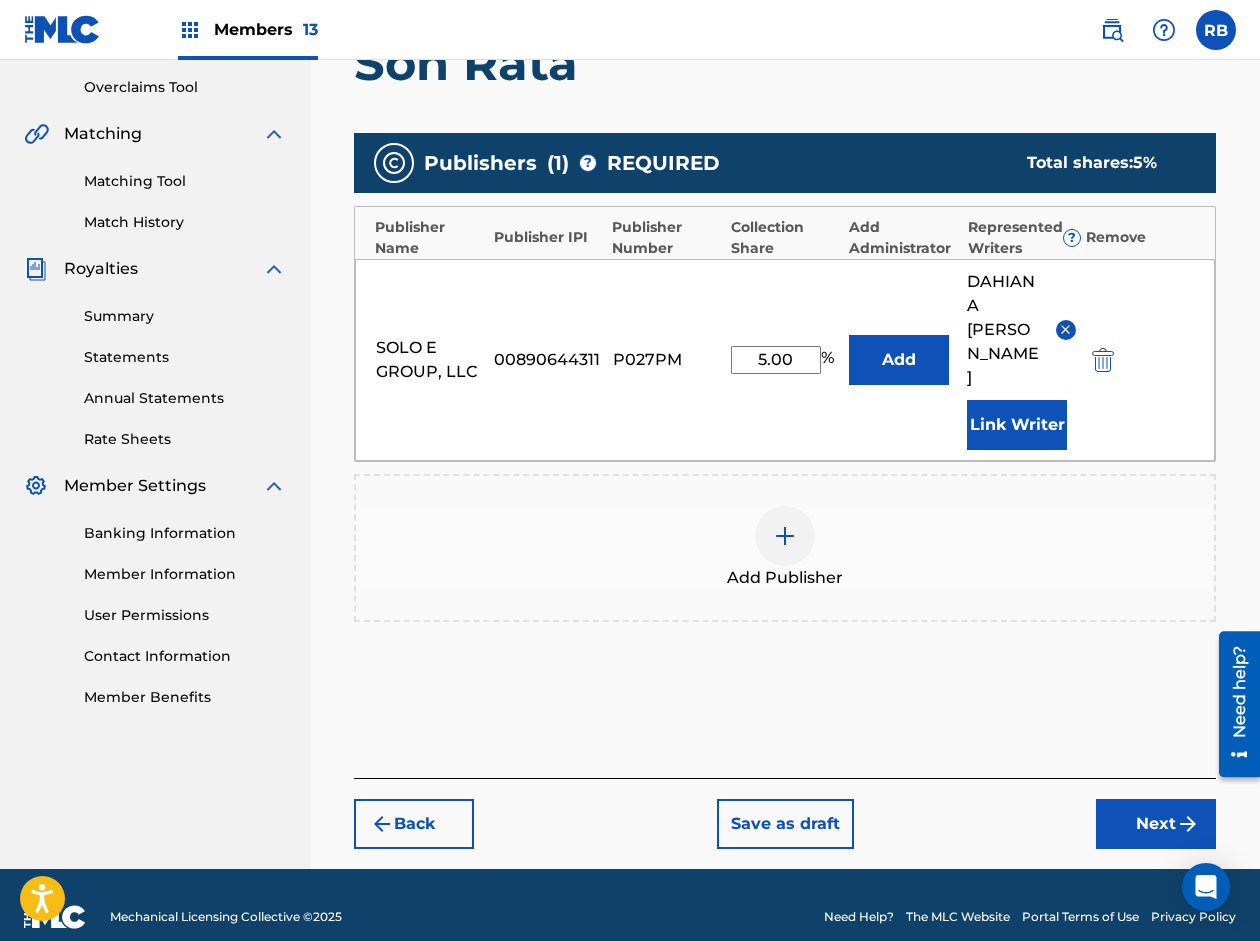 click on "Next" at bounding box center [1156, 824] 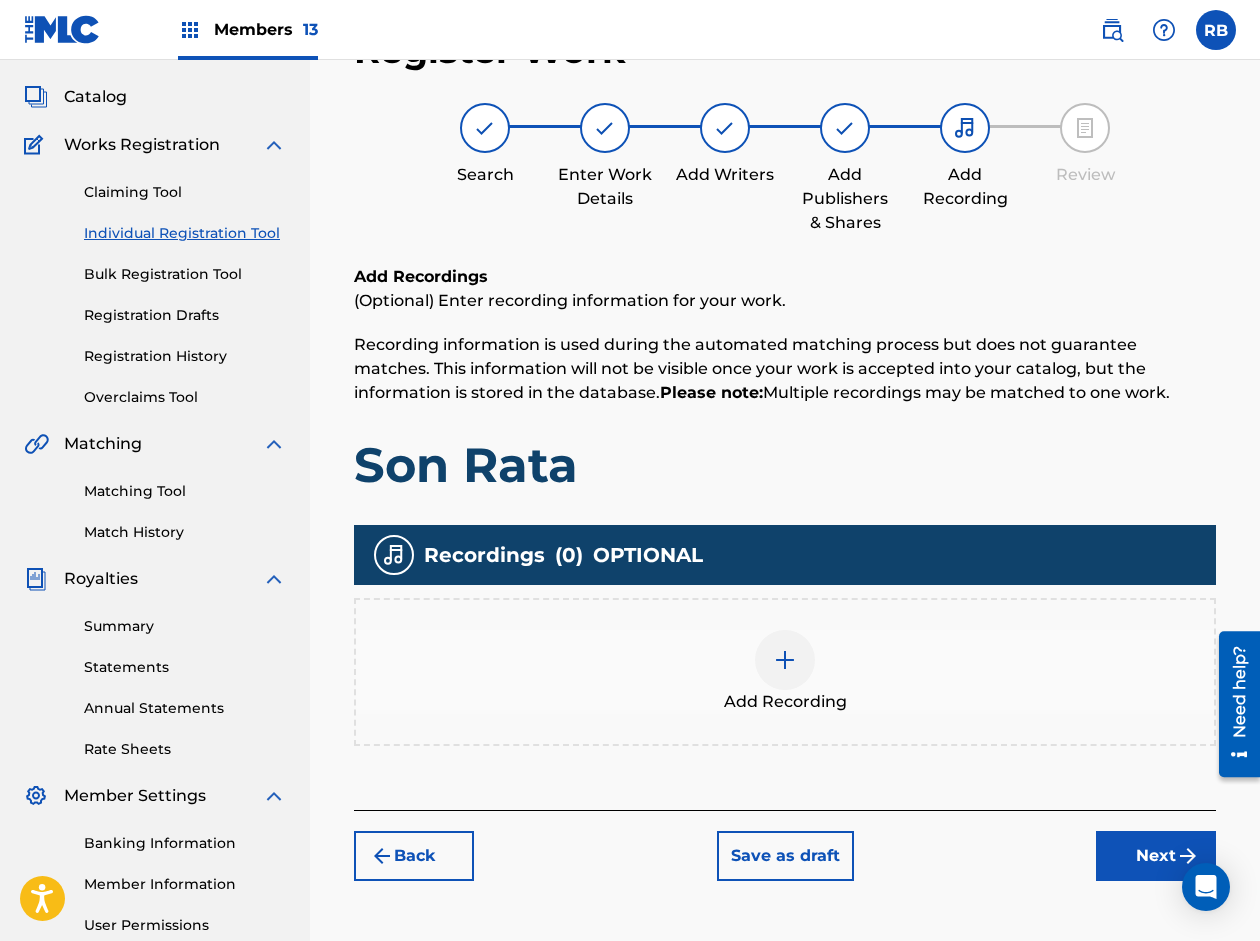 scroll, scrollTop: 90, scrollLeft: 0, axis: vertical 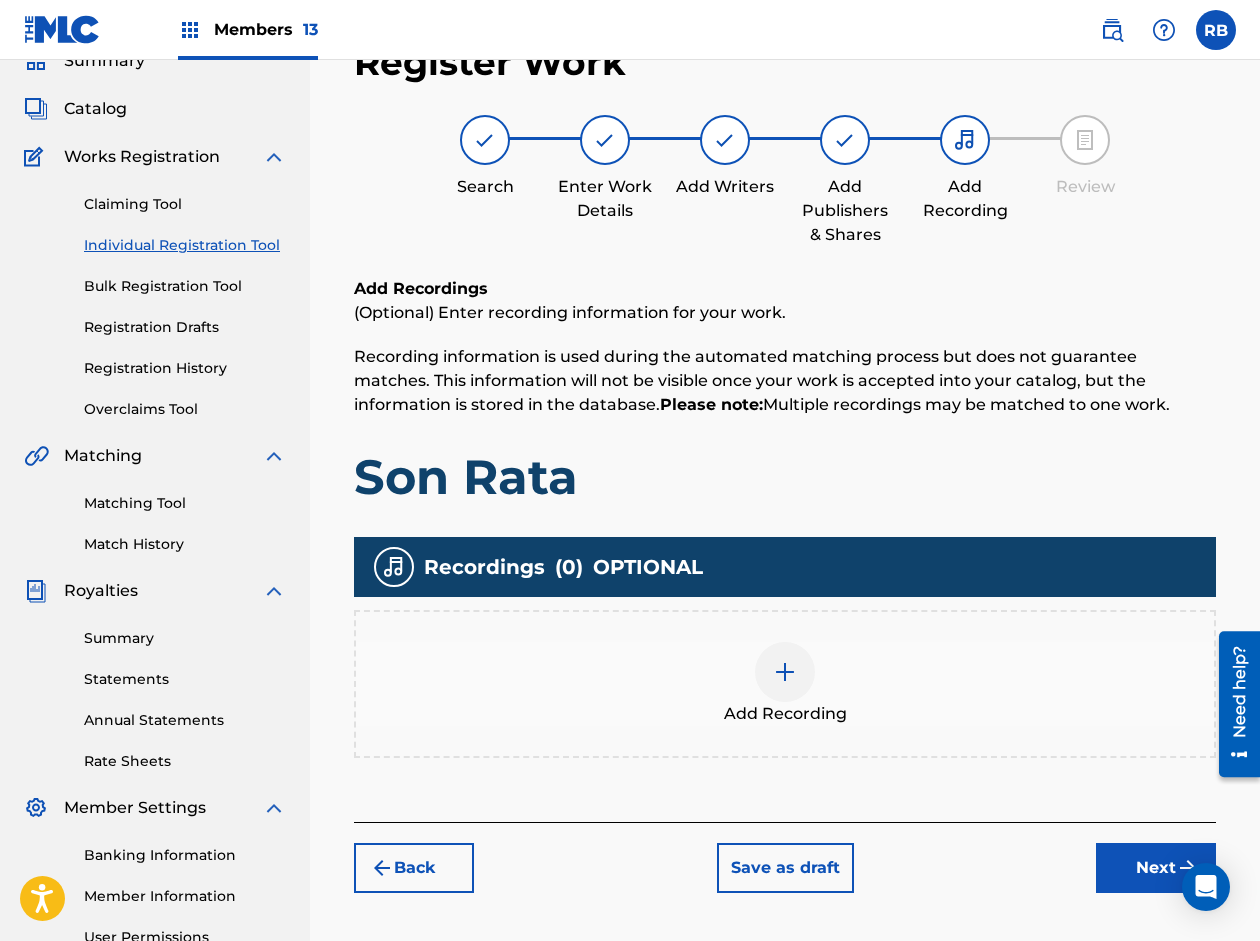 click at bounding box center (785, 672) 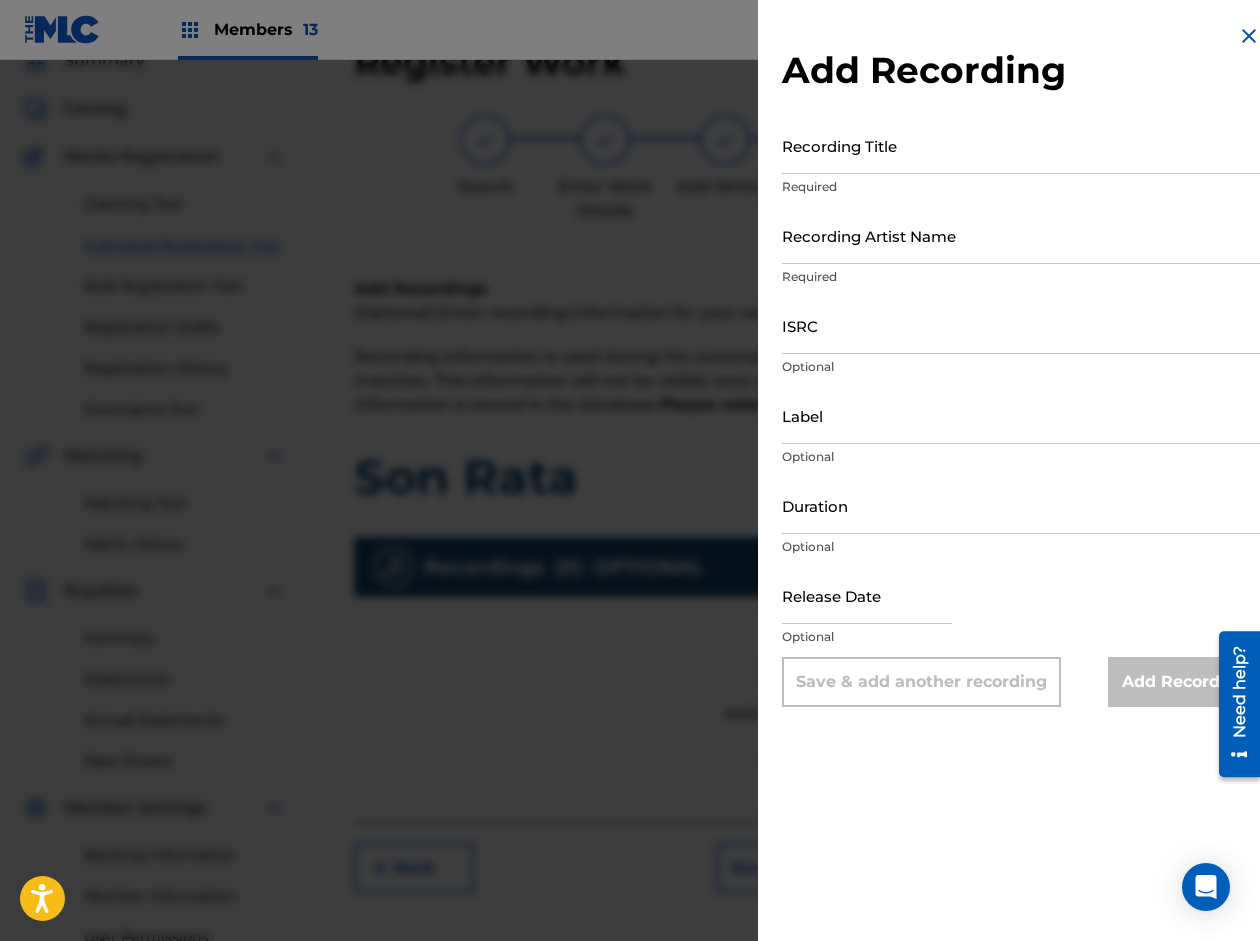 click on "Recording Title" at bounding box center (1021, 145) 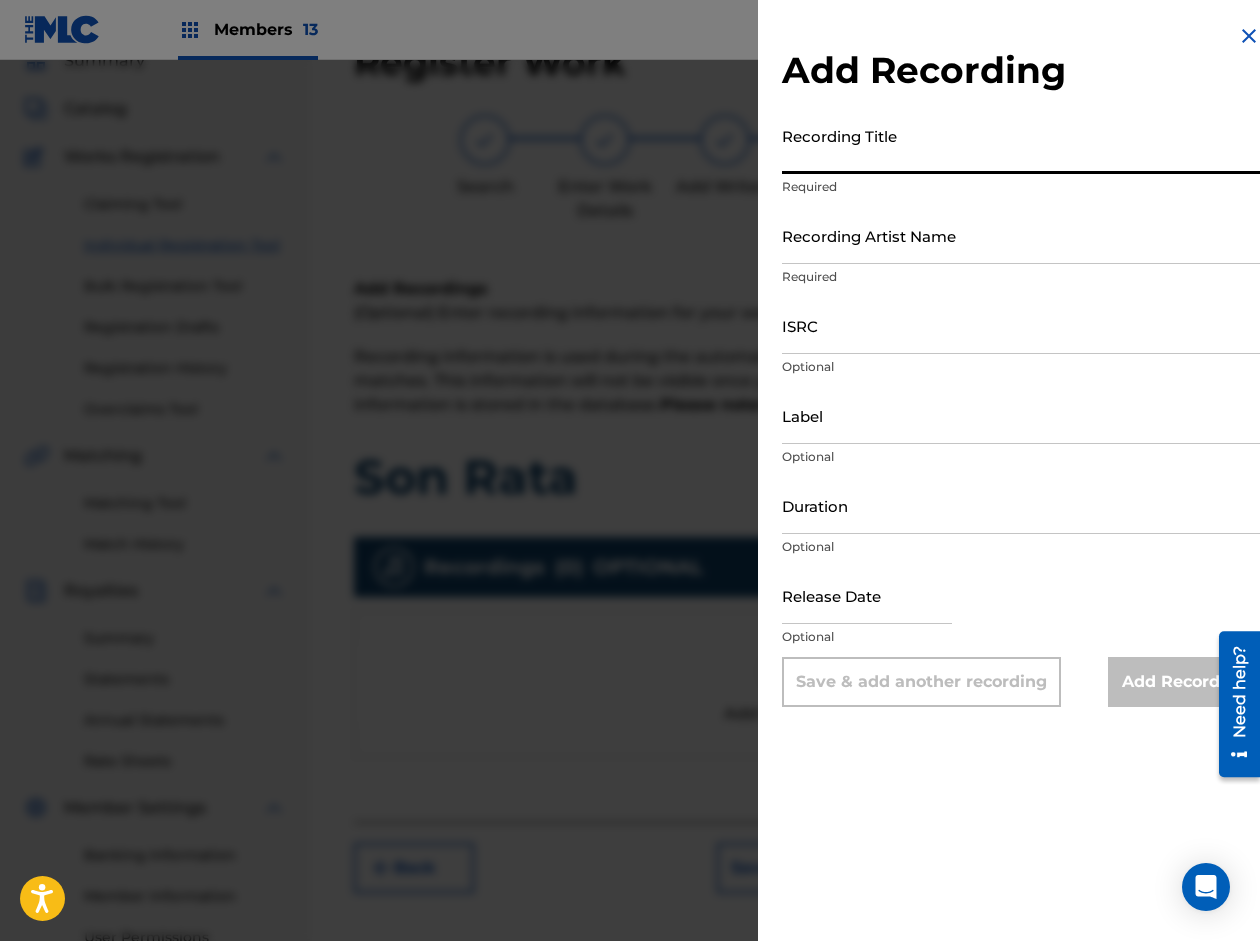 paste on "Son Rata" 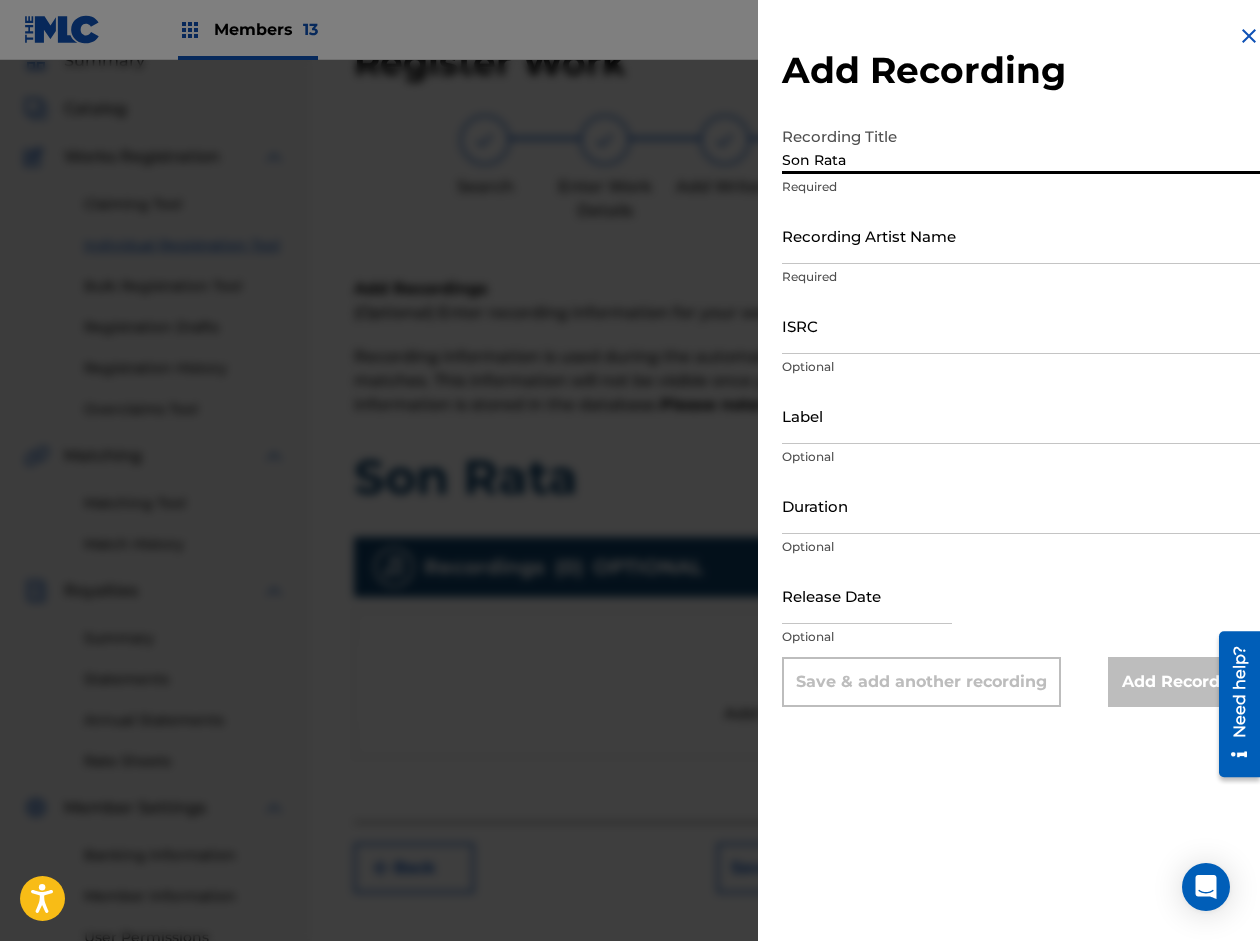 type on "Son Rata" 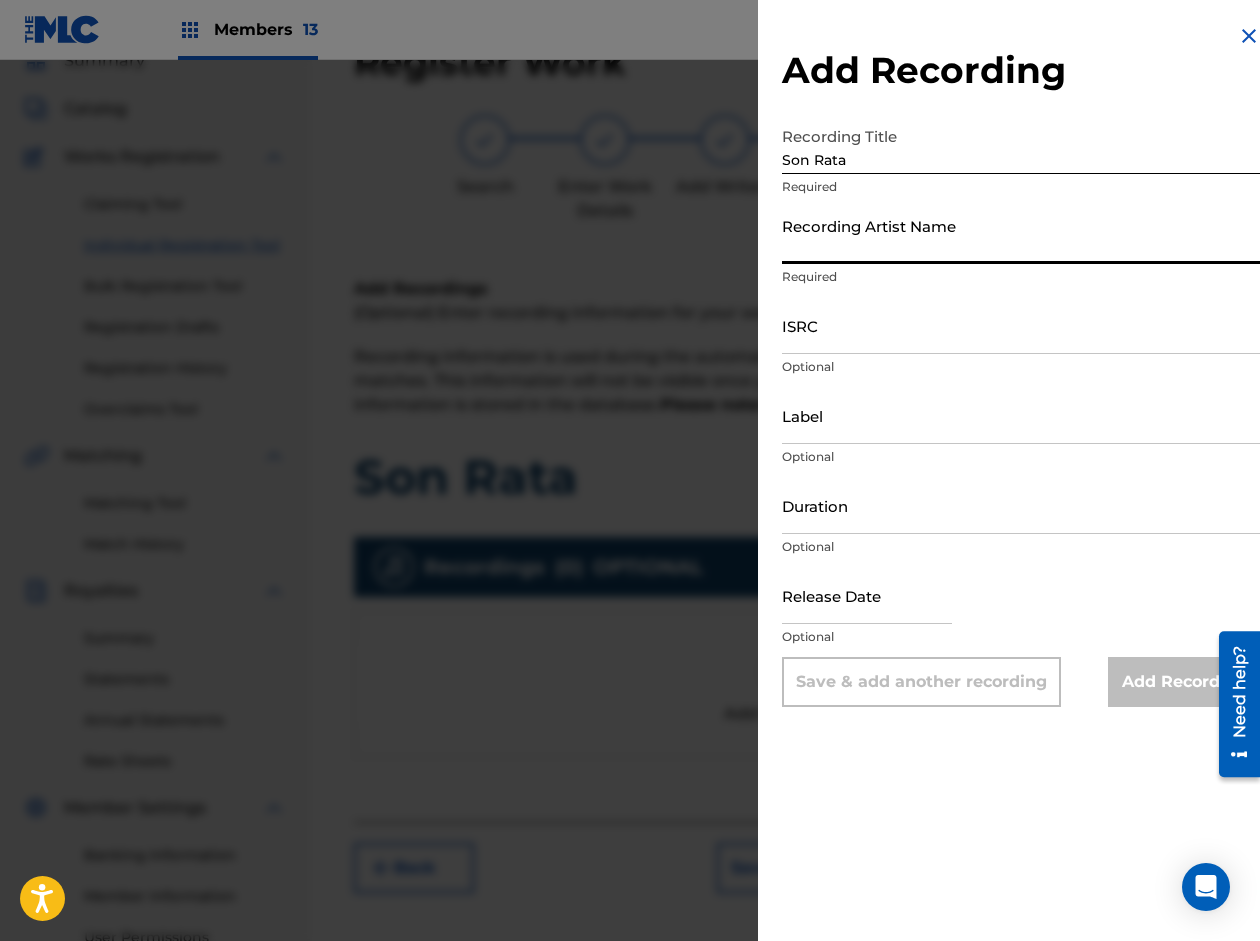 click on "Recording Artist Name" at bounding box center (1021, 235) 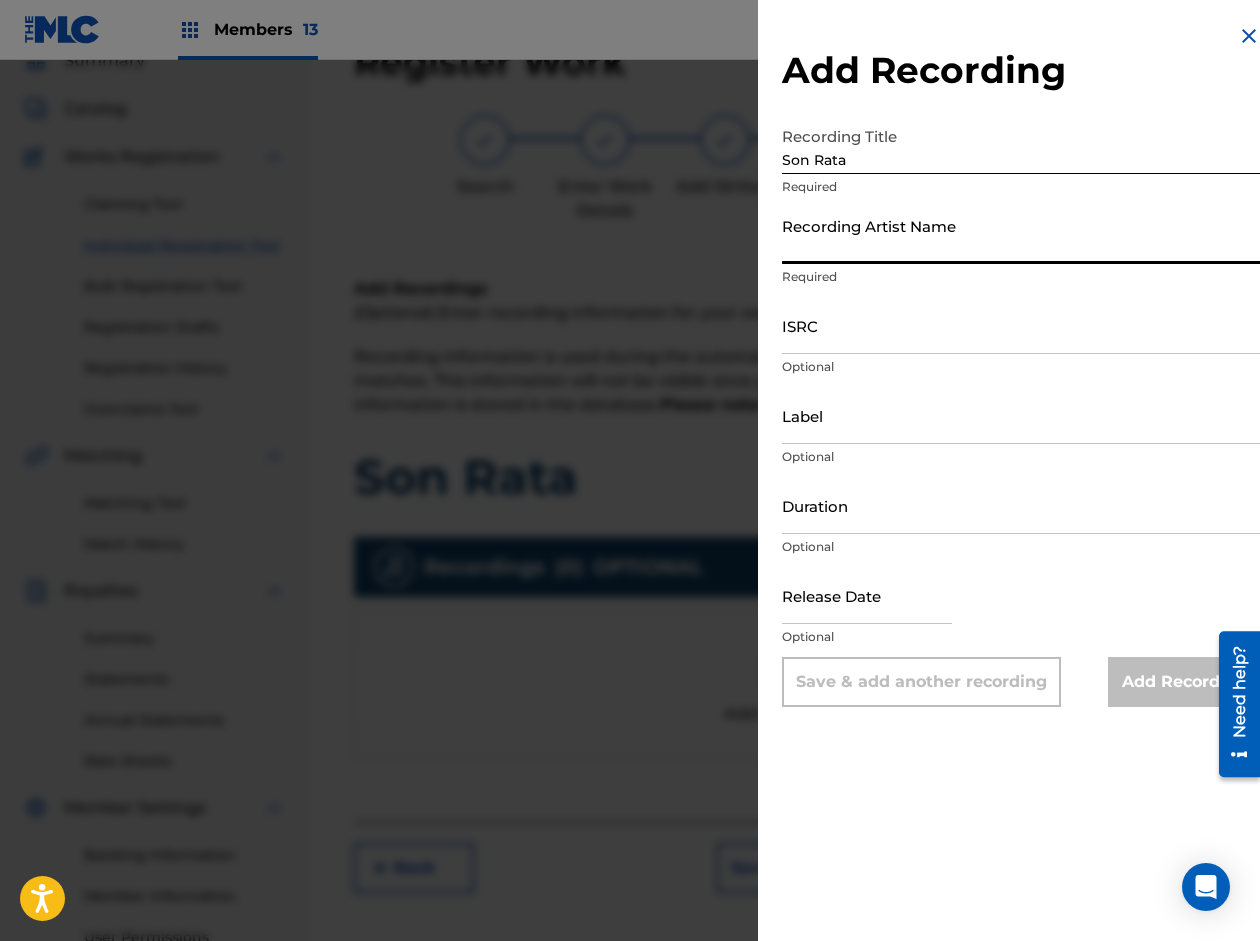 paste on "La Mas Doll" 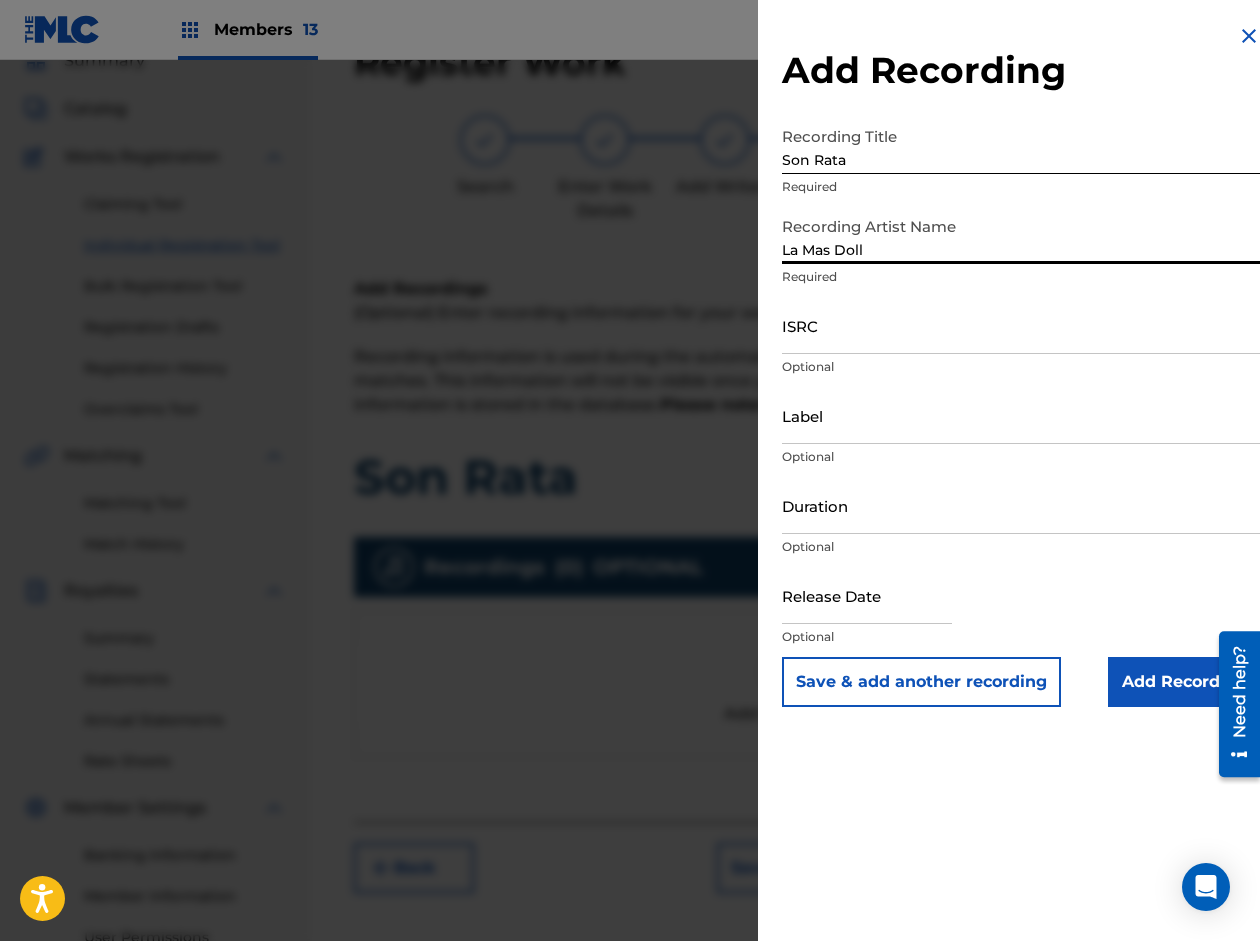 type on "La Mas Doll" 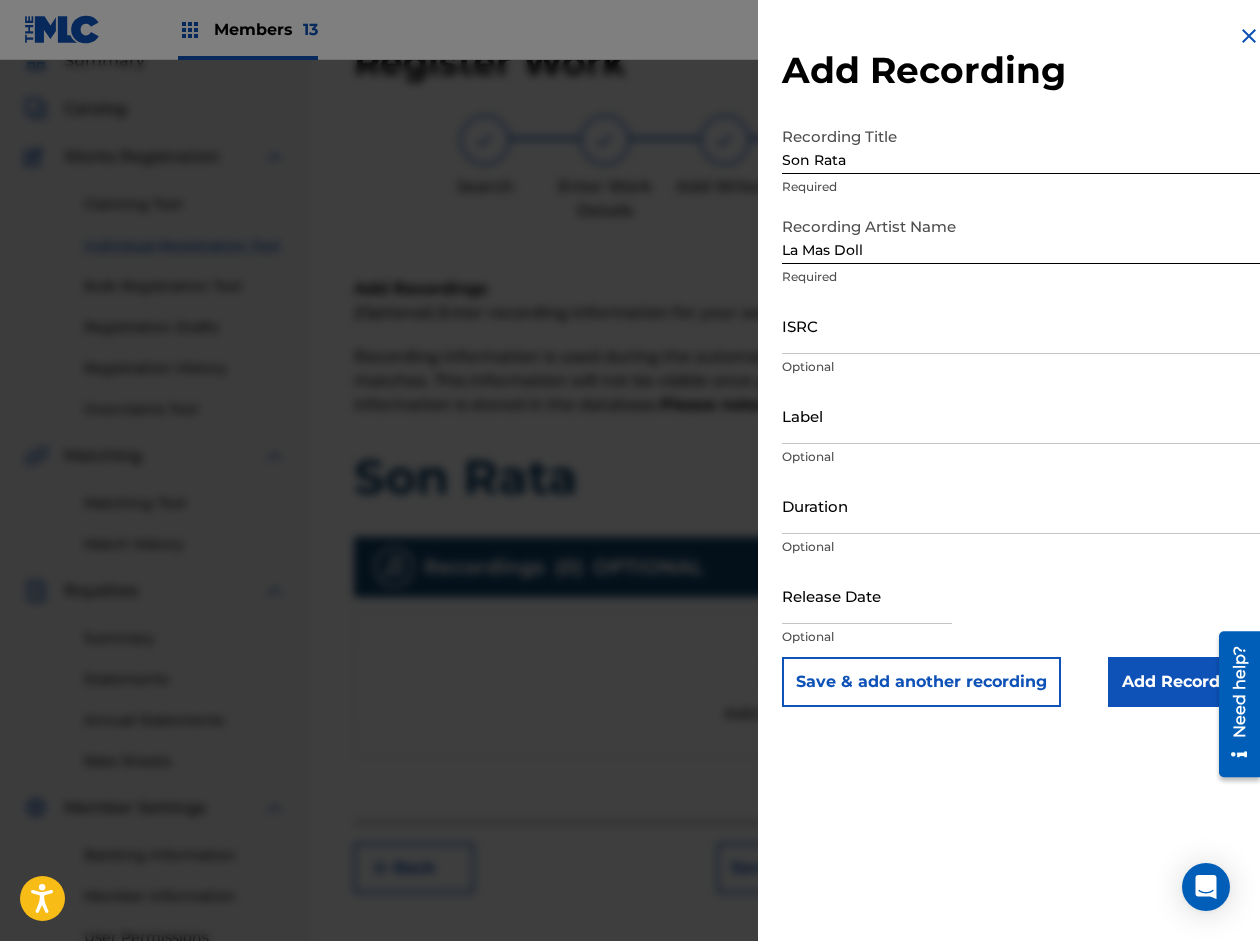 click on "ISRC" at bounding box center (1021, 325) 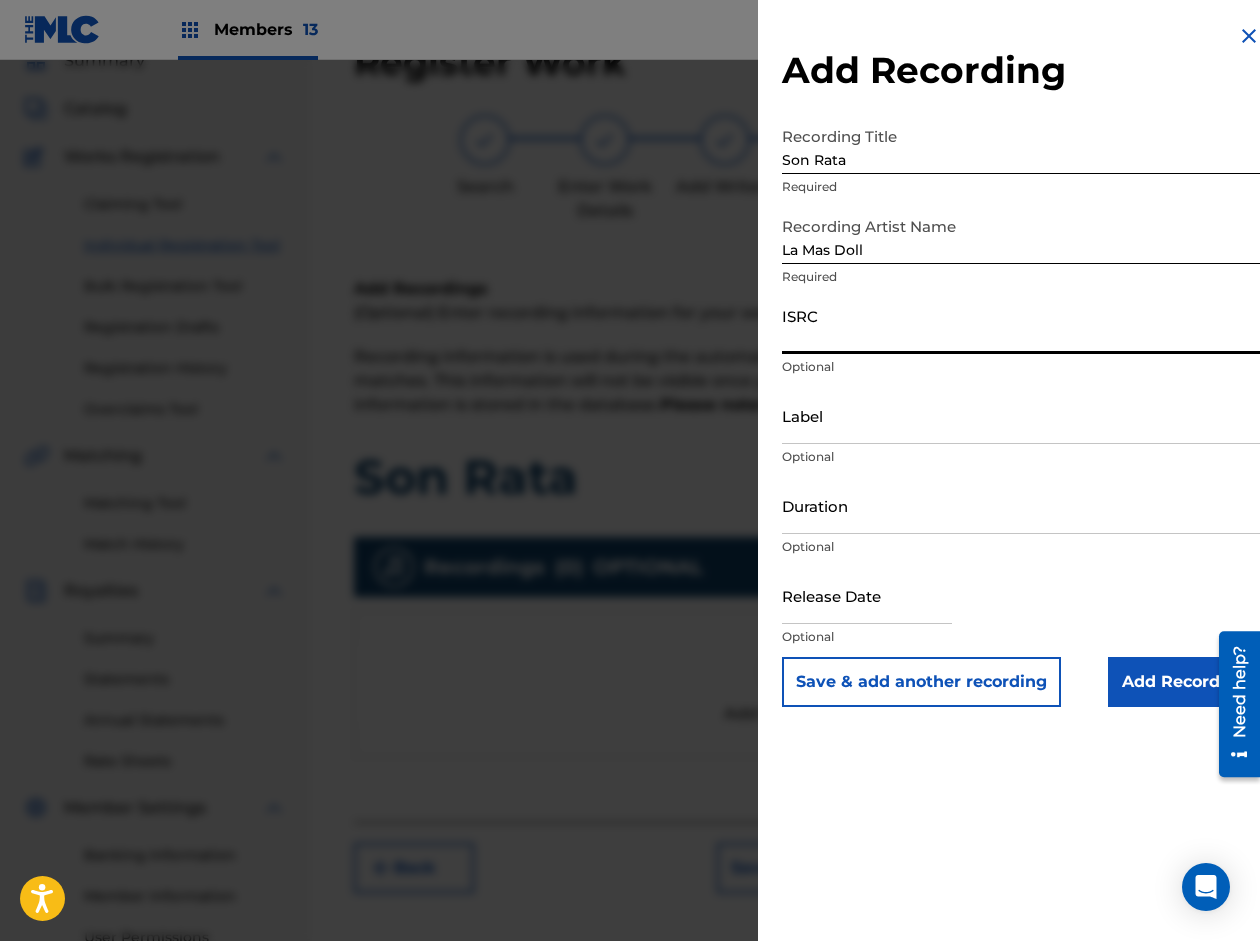paste on "QZTVM2458965" 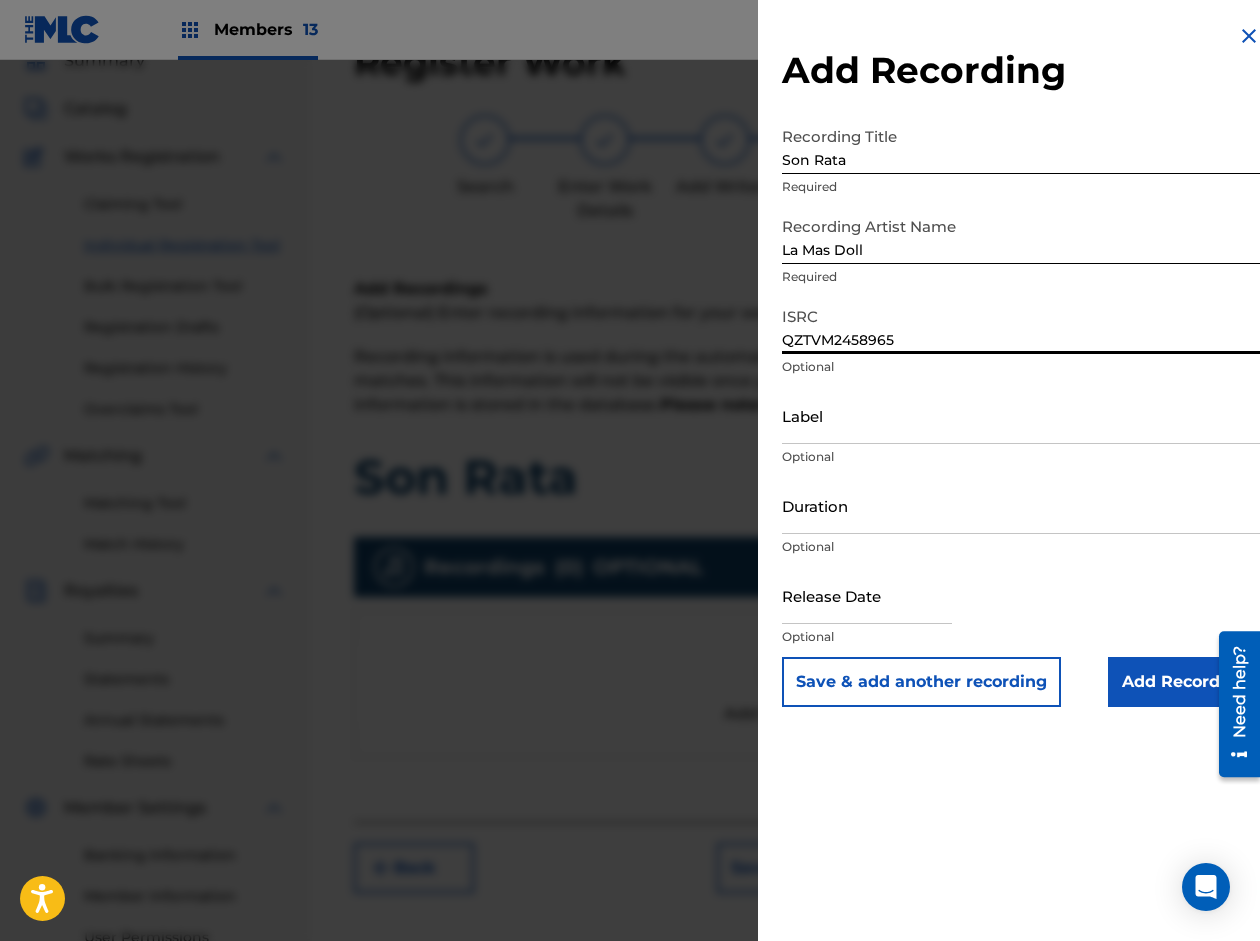 type on "QZTVM2458965" 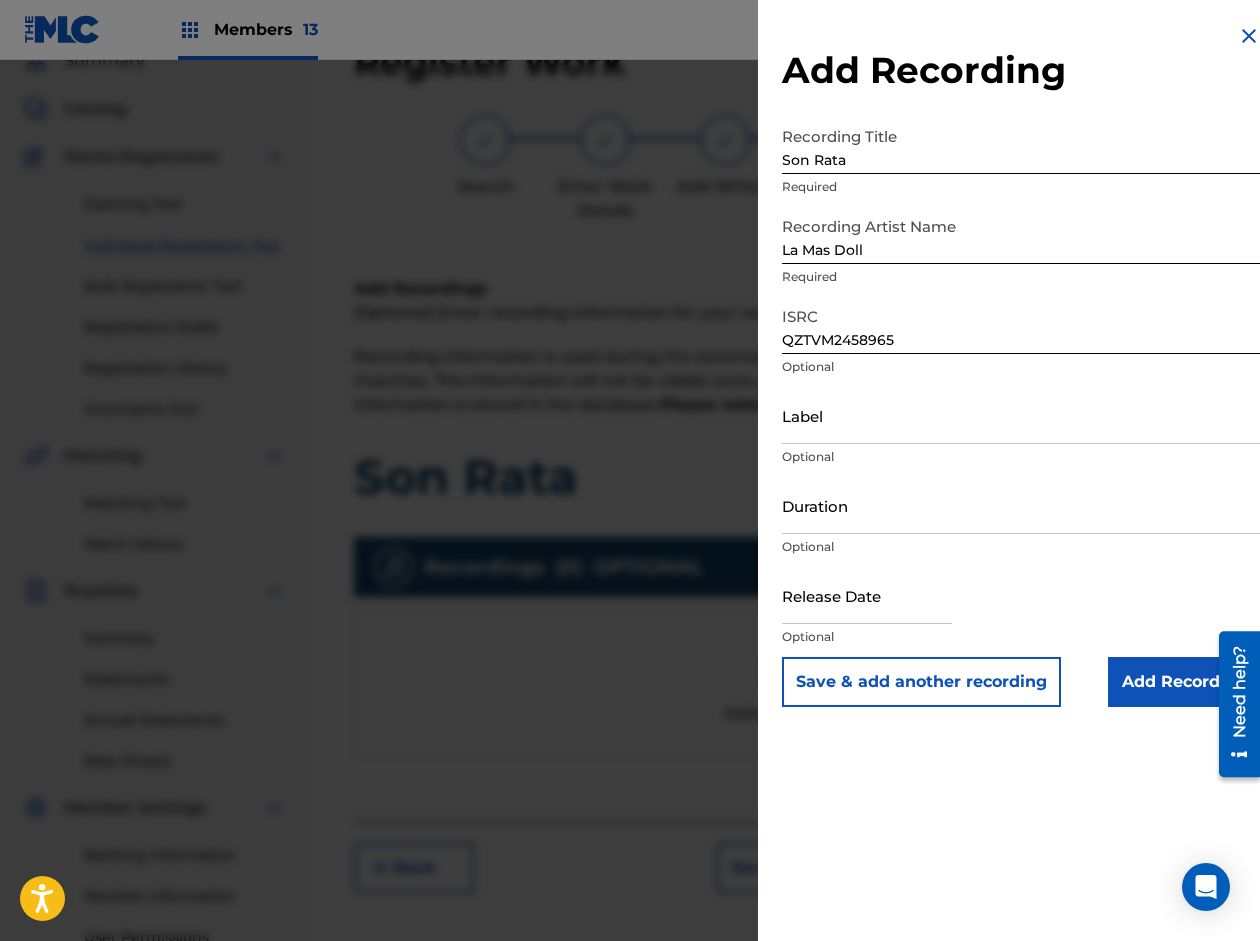 click on "Label" at bounding box center [1021, 415] 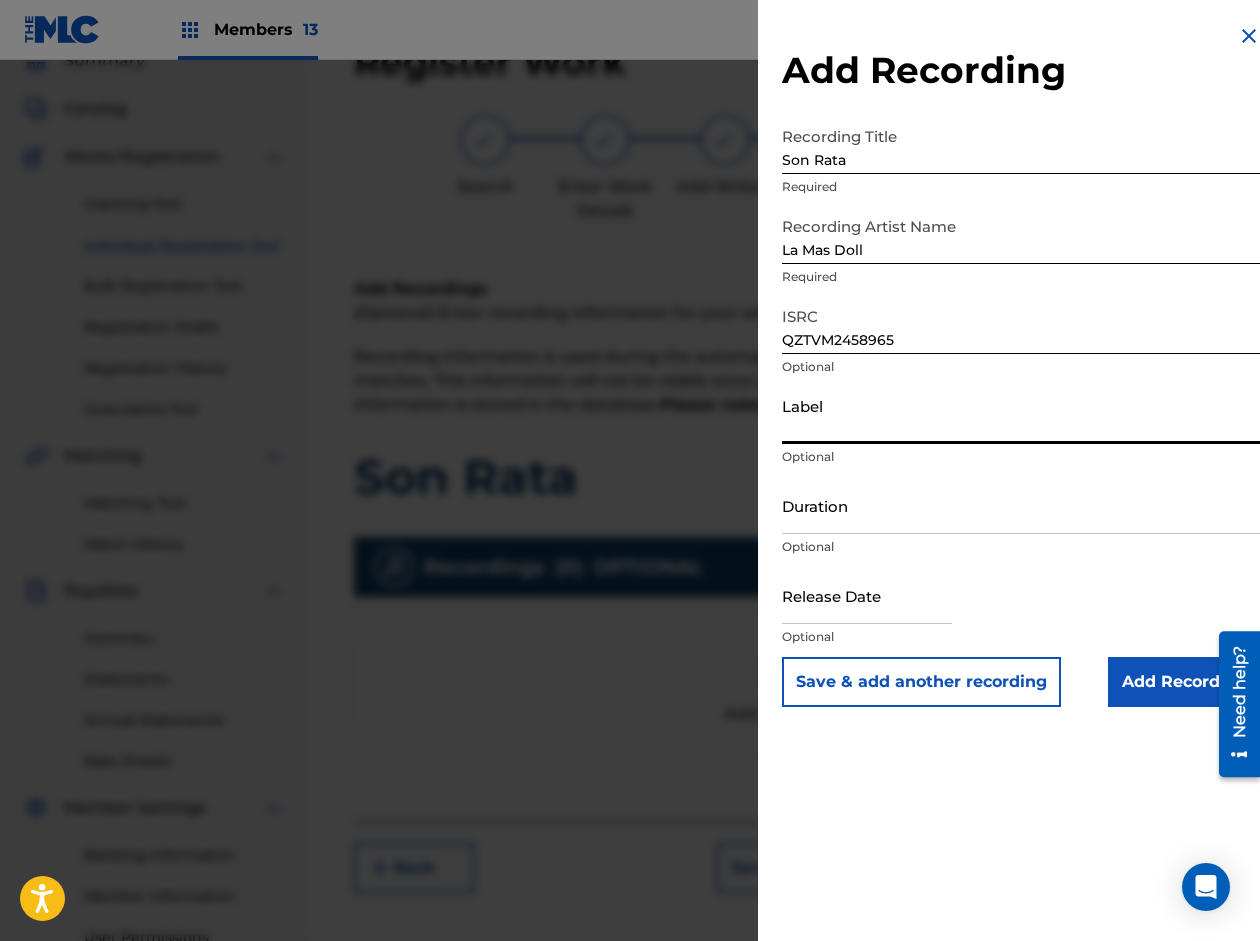 paste on "Gotera Records, RM Music Publishing, Solo E Group" 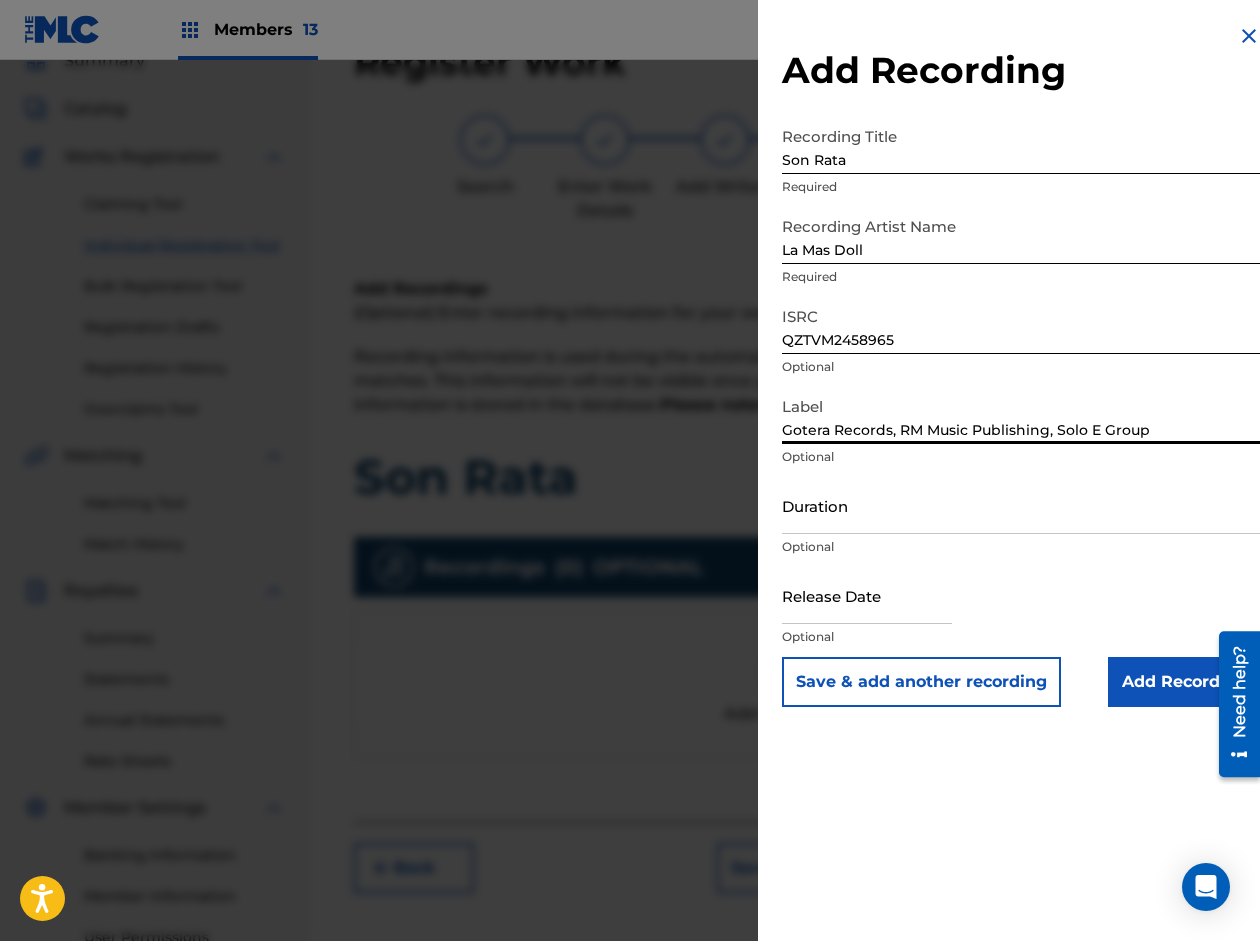 click on "Gotera Records, RM Music Publishing, Solo E Group" at bounding box center (1021, 415) 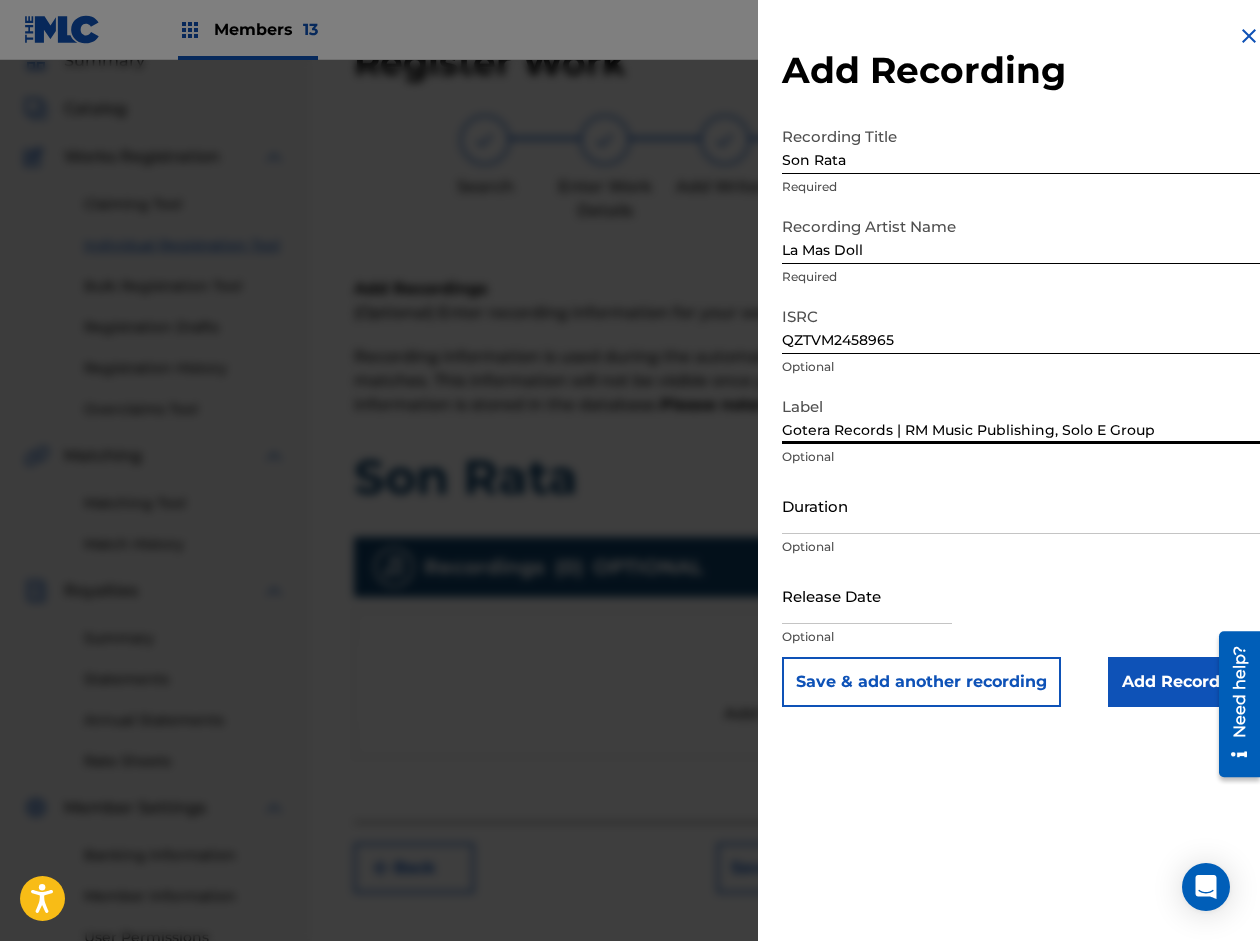 click on "Gotera Records | RM Music Publishing, Solo E Group" at bounding box center [1021, 415] 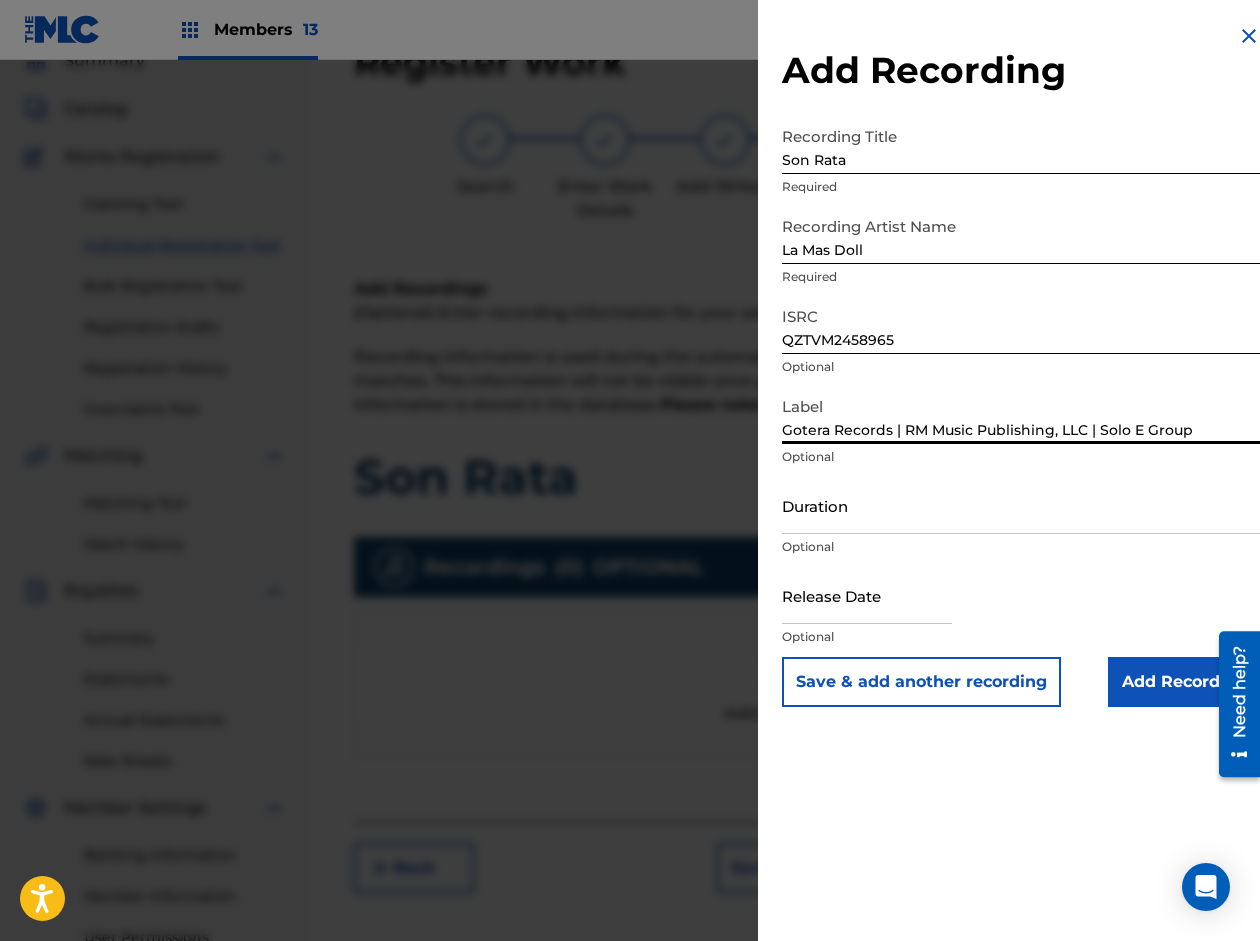 click on "Gotera Records | RM Music Publishing, LLC | Solo E Group" at bounding box center (1021, 415) 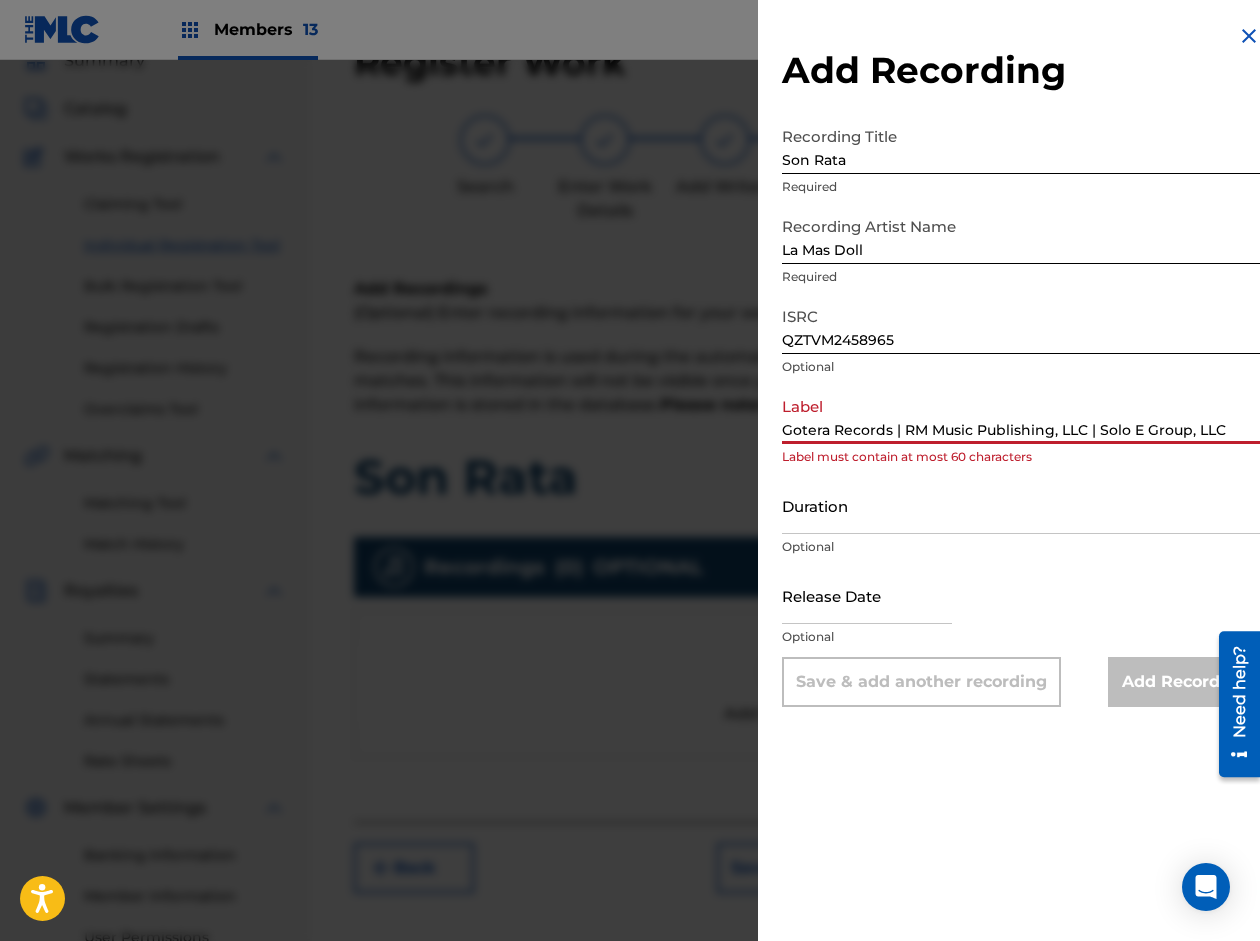 click on "Gotera Records | RM Music Publishing, LLC | Solo E Group, LLC" at bounding box center (1021, 415) 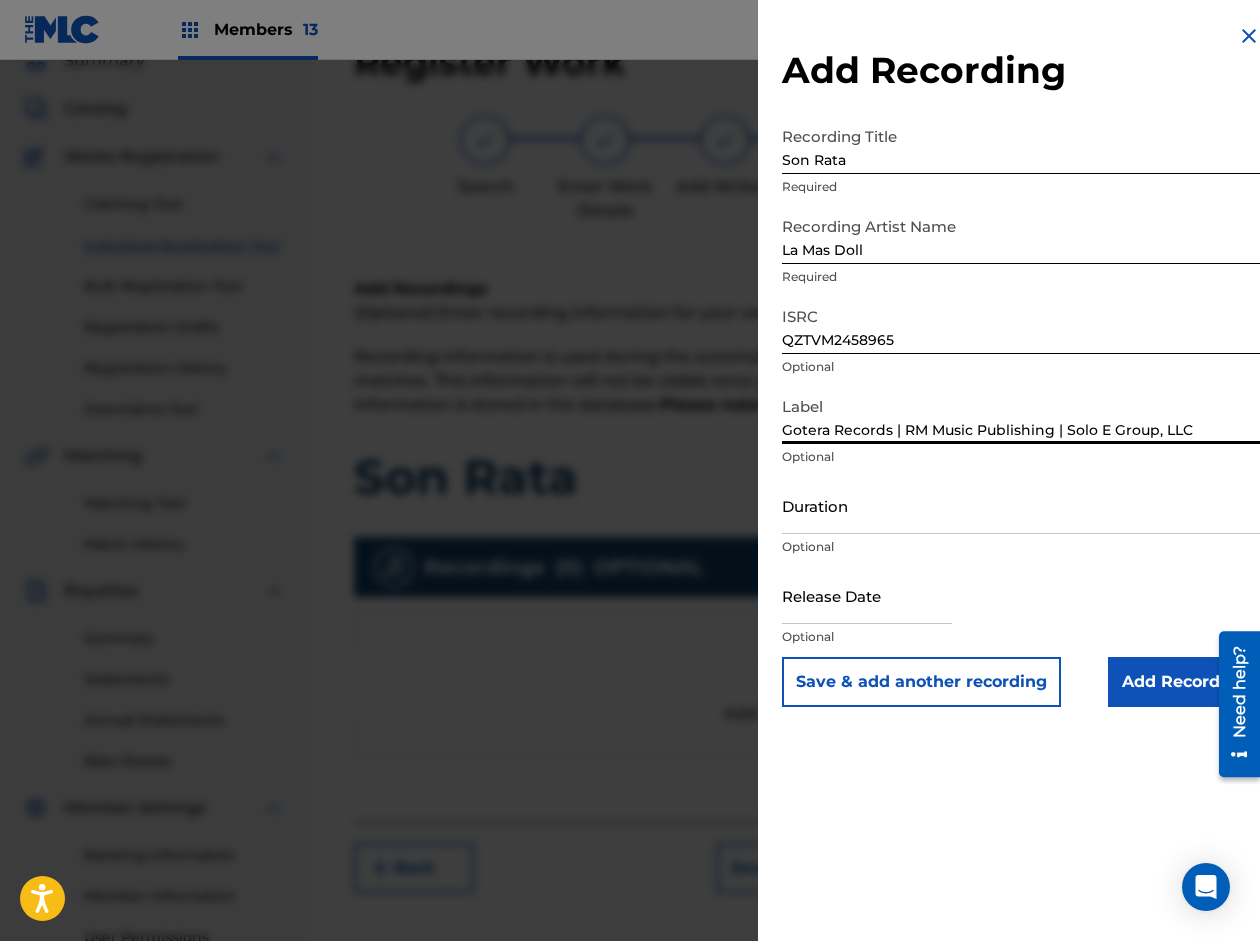 type on "Gotera Records | RM Music Publishing | Solo E Group, LLC" 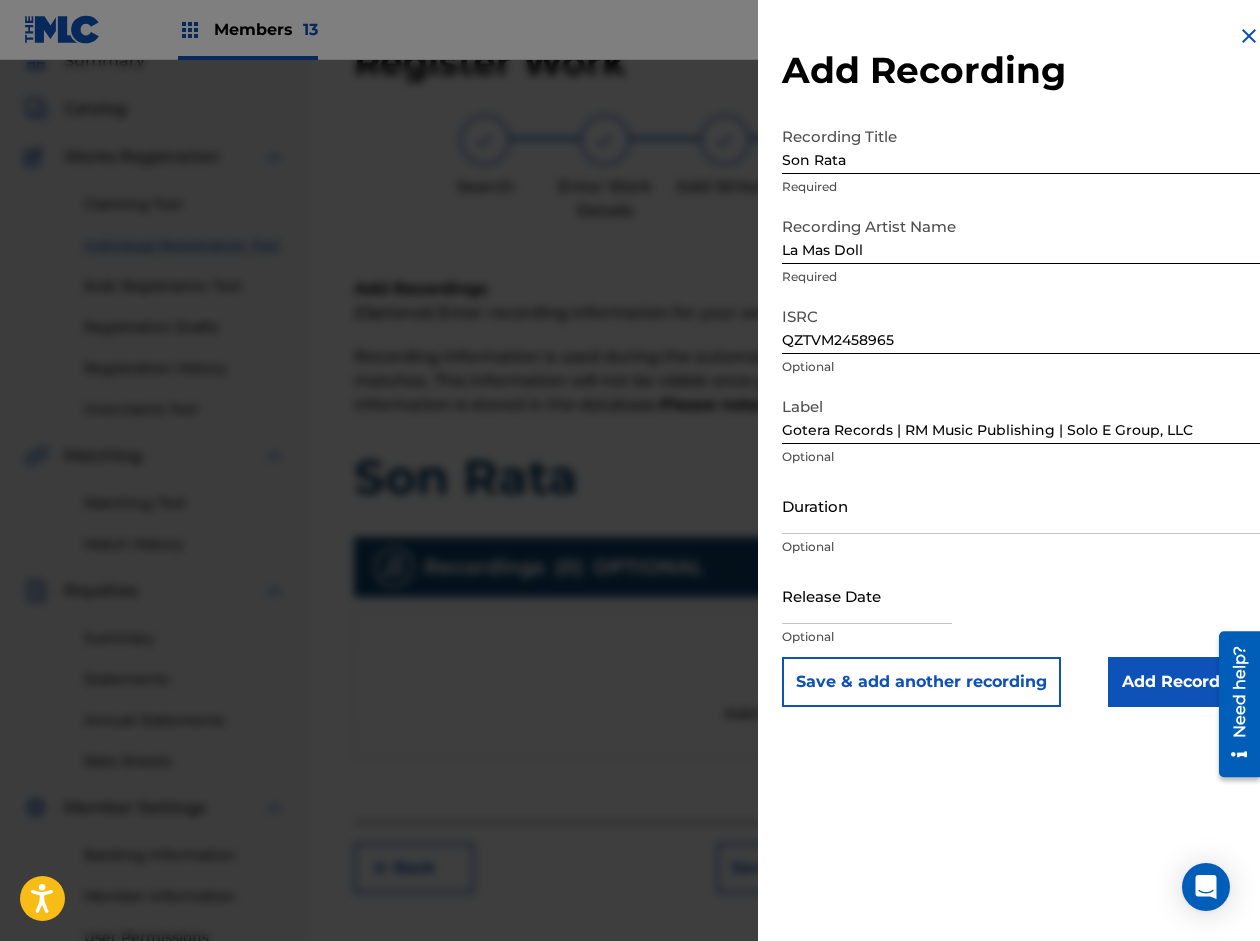 click on "Duration" at bounding box center [1021, 505] 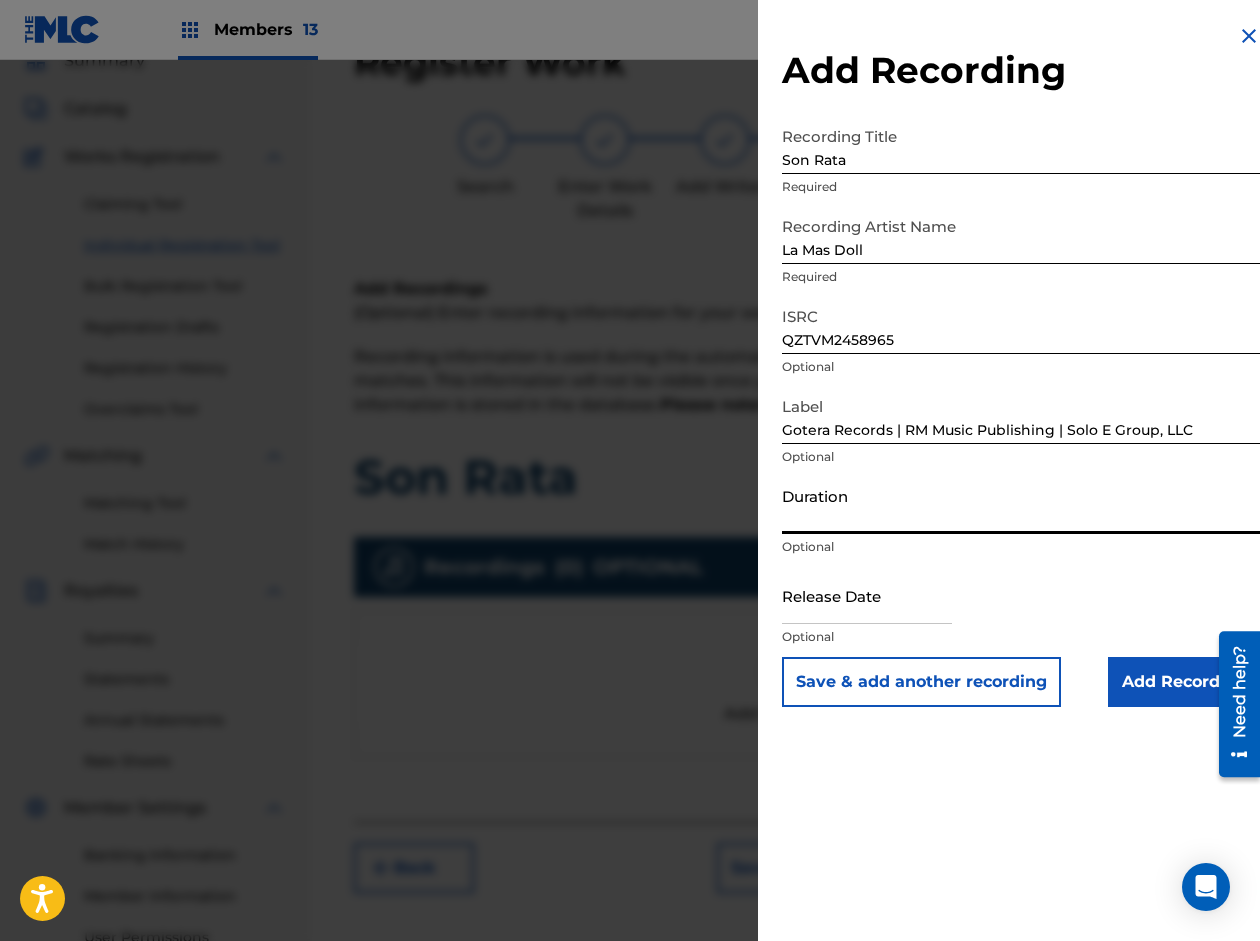 paste on "02:23" 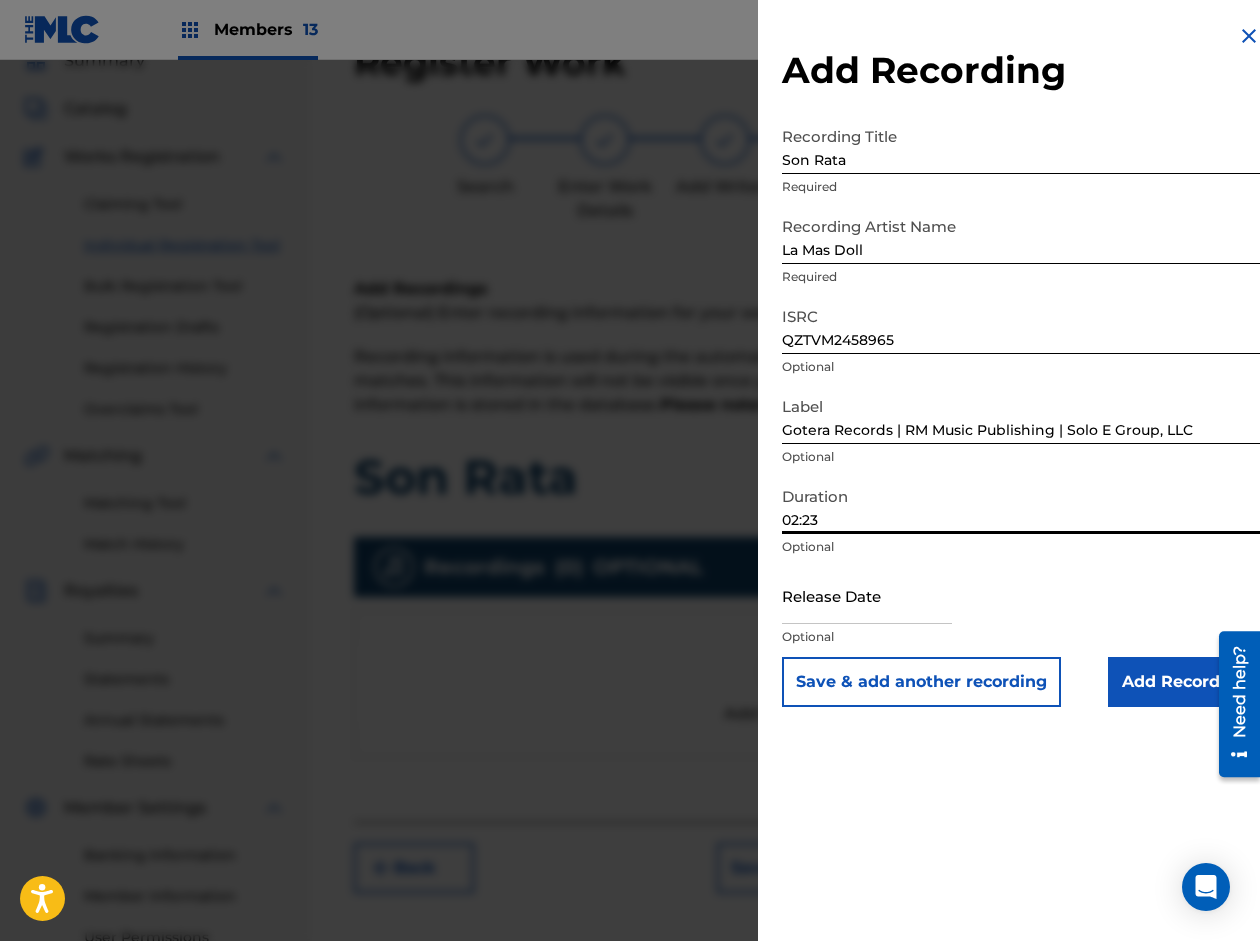 type on "02:23" 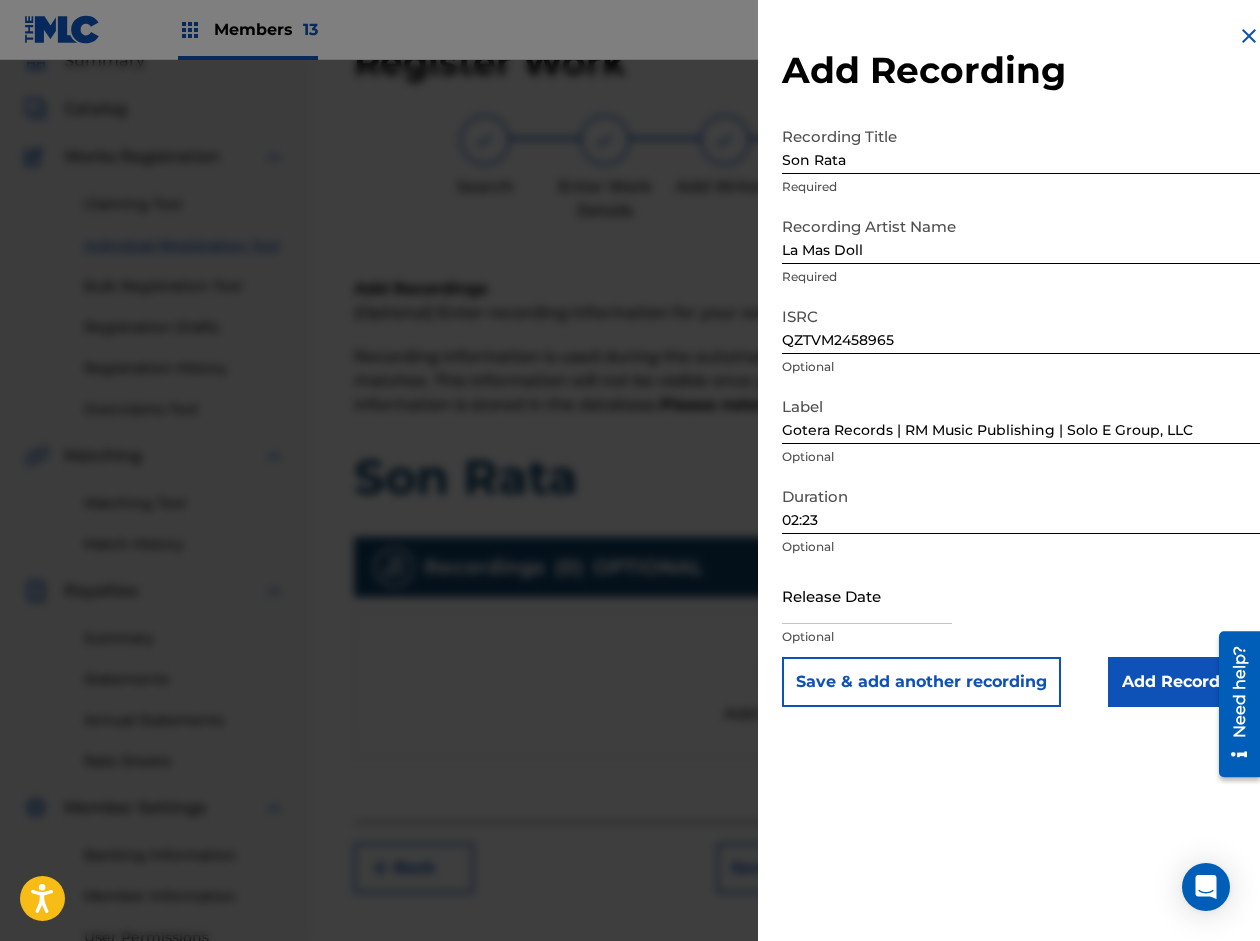 click at bounding box center (867, 595) 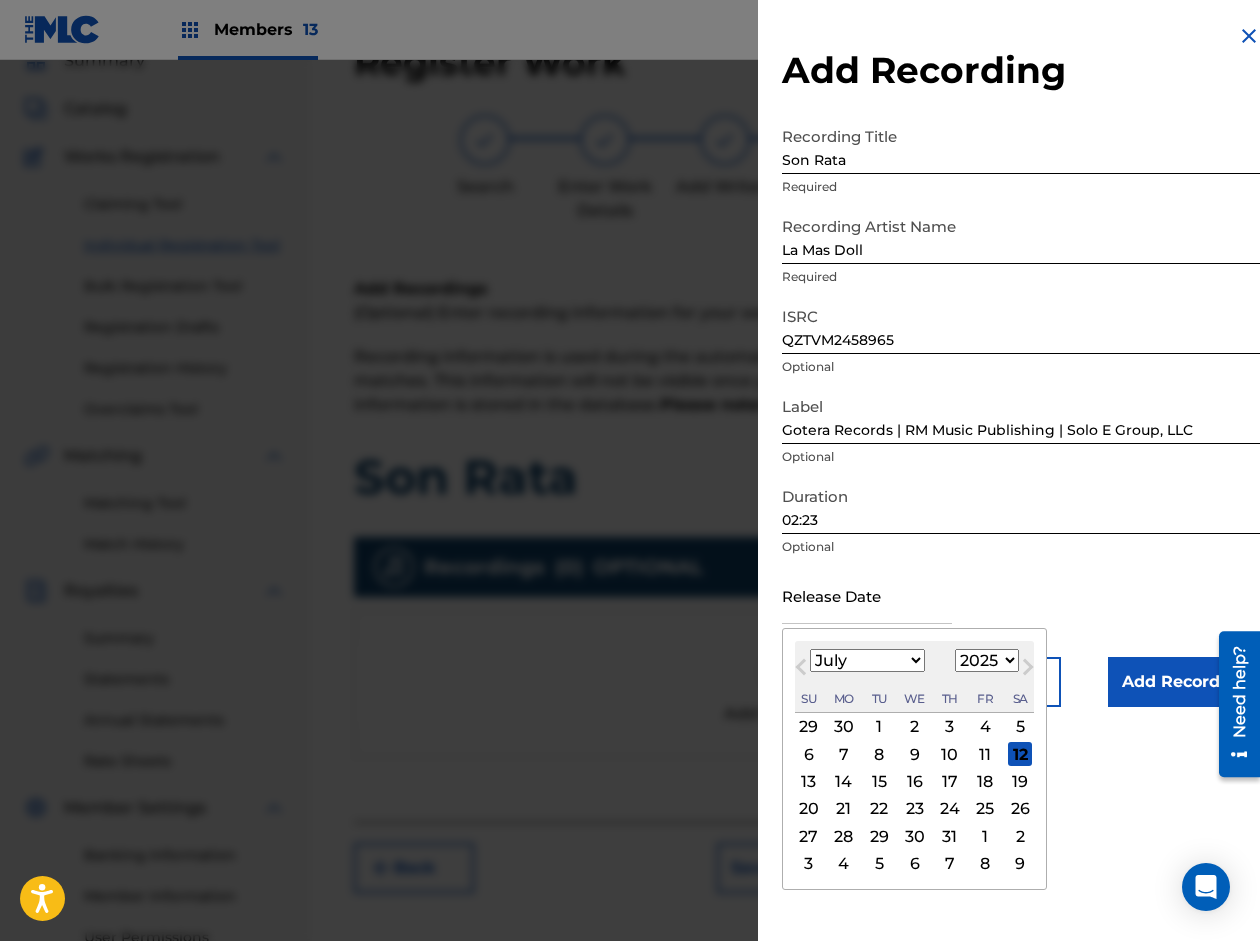 click on "Previous Month" at bounding box center (803, 670) 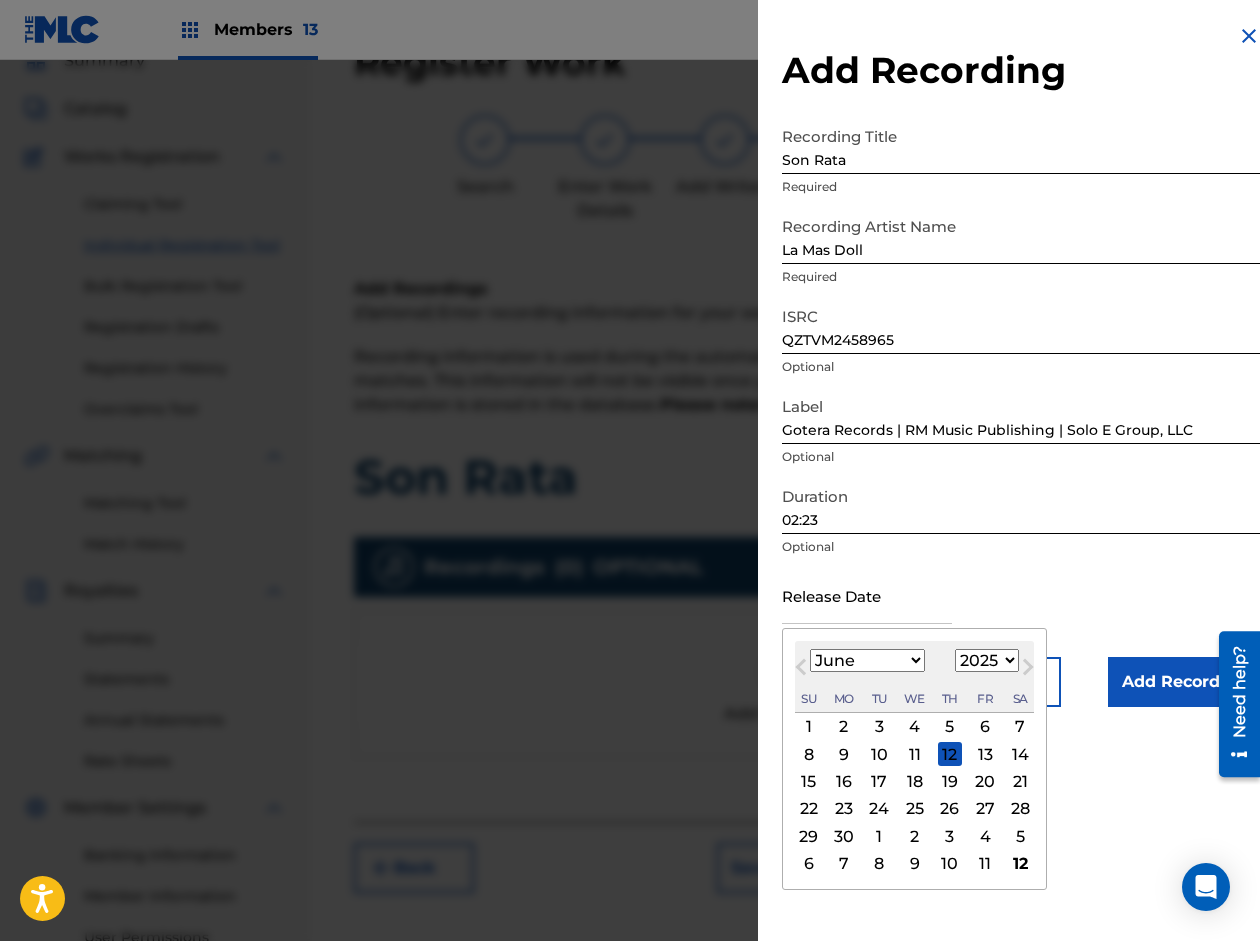 click on "Previous Month" at bounding box center [803, 670] 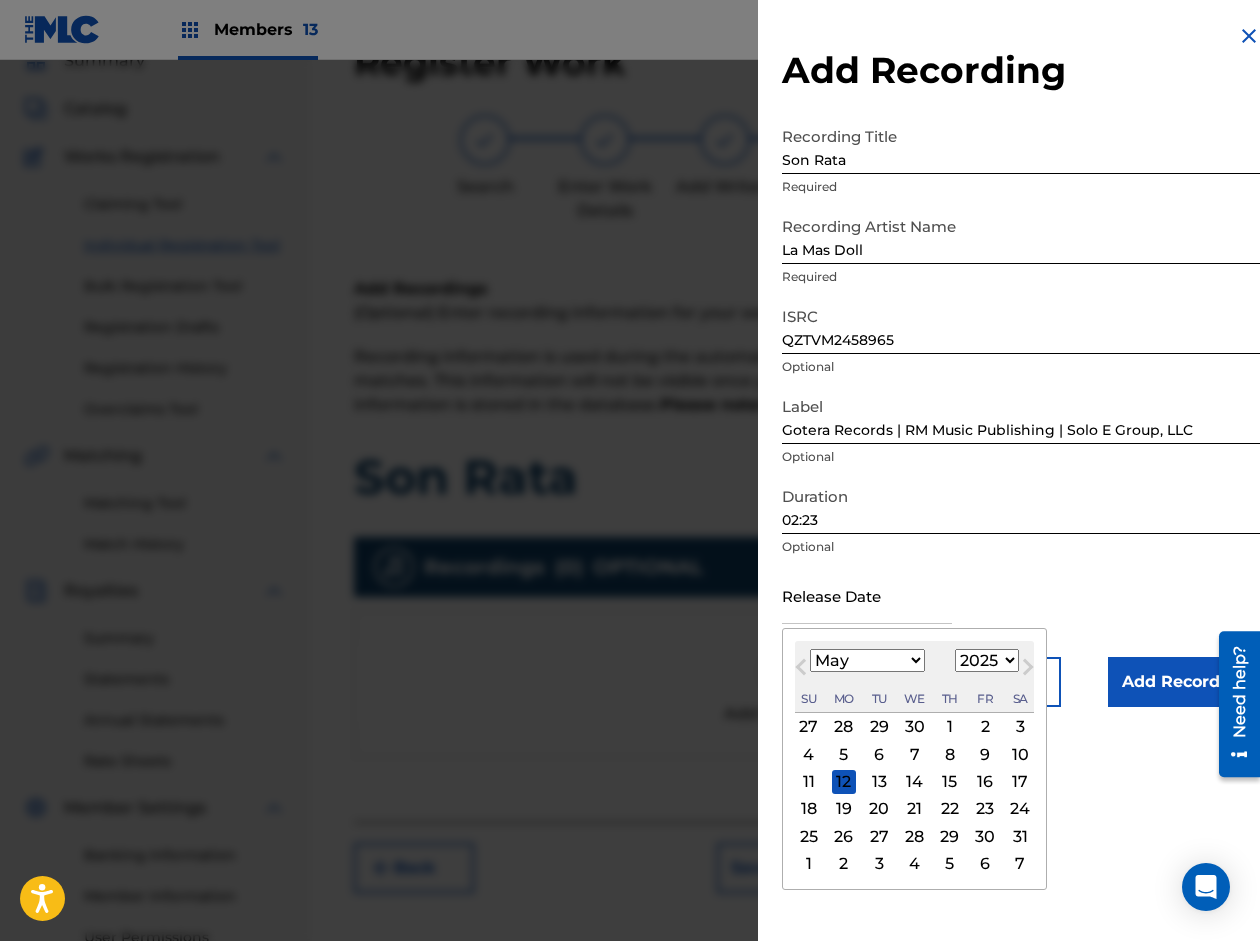 click on "Previous Month" at bounding box center (803, 670) 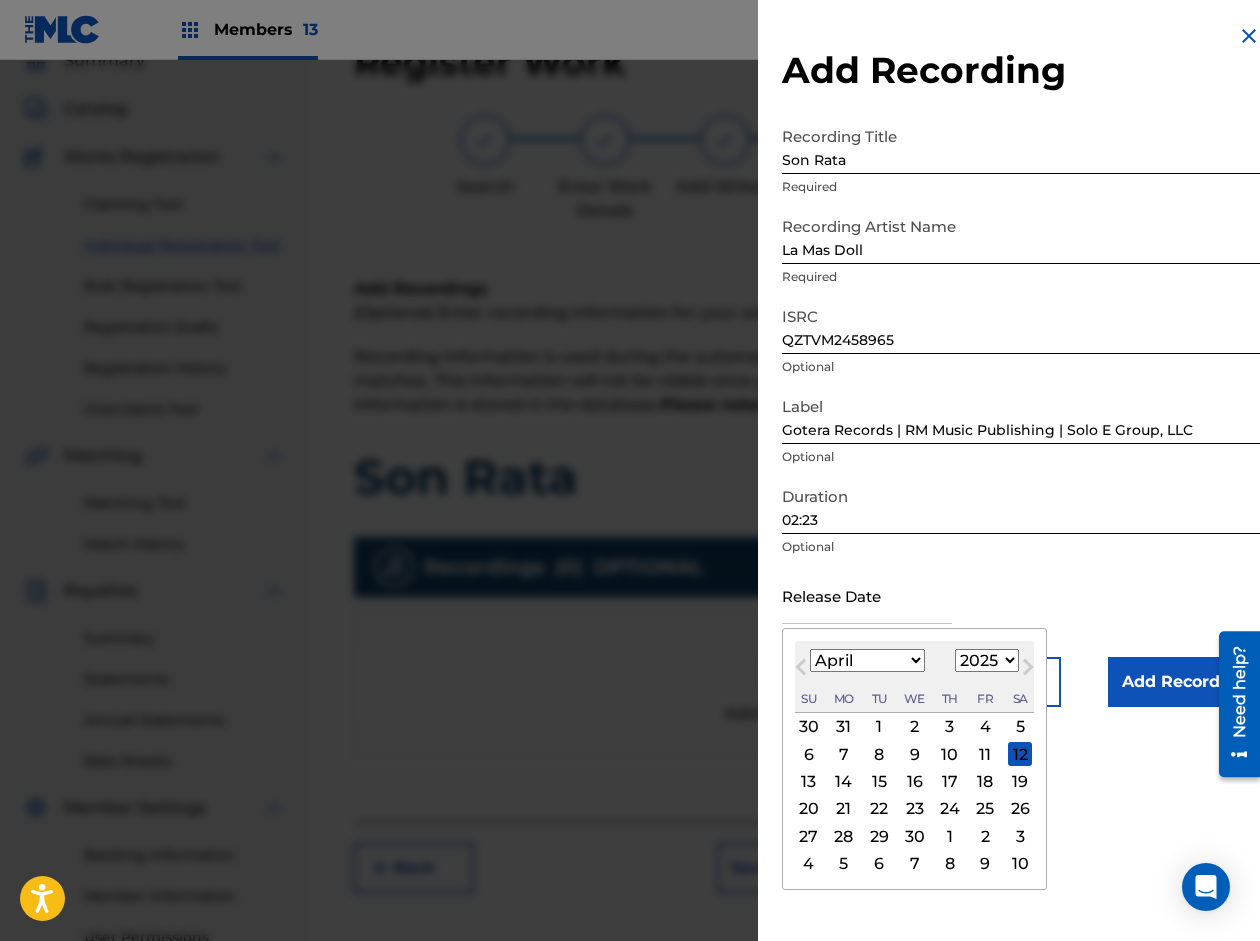 click on "Previous Month" at bounding box center (803, 670) 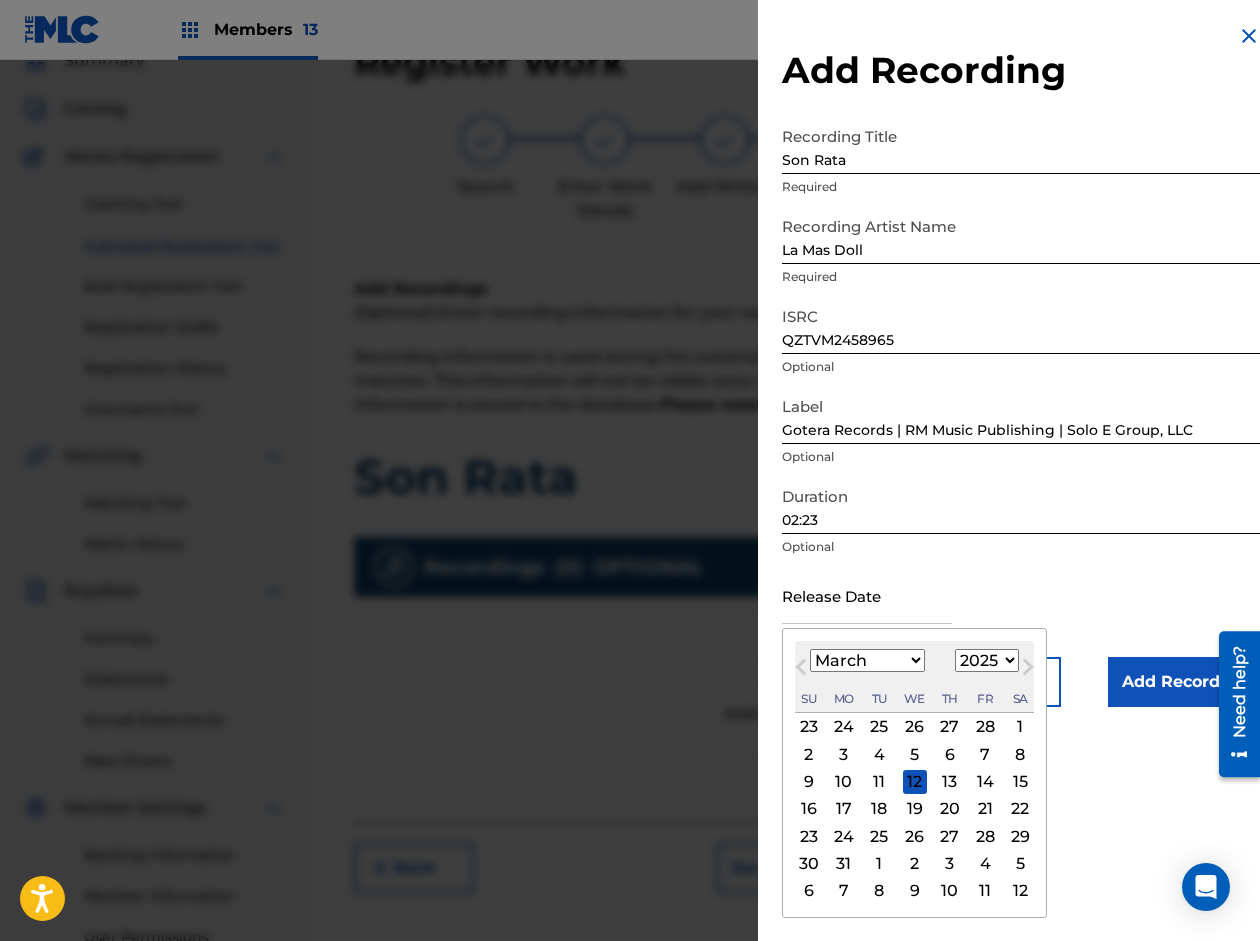click on "Previous Month" at bounding box center [803, 670] 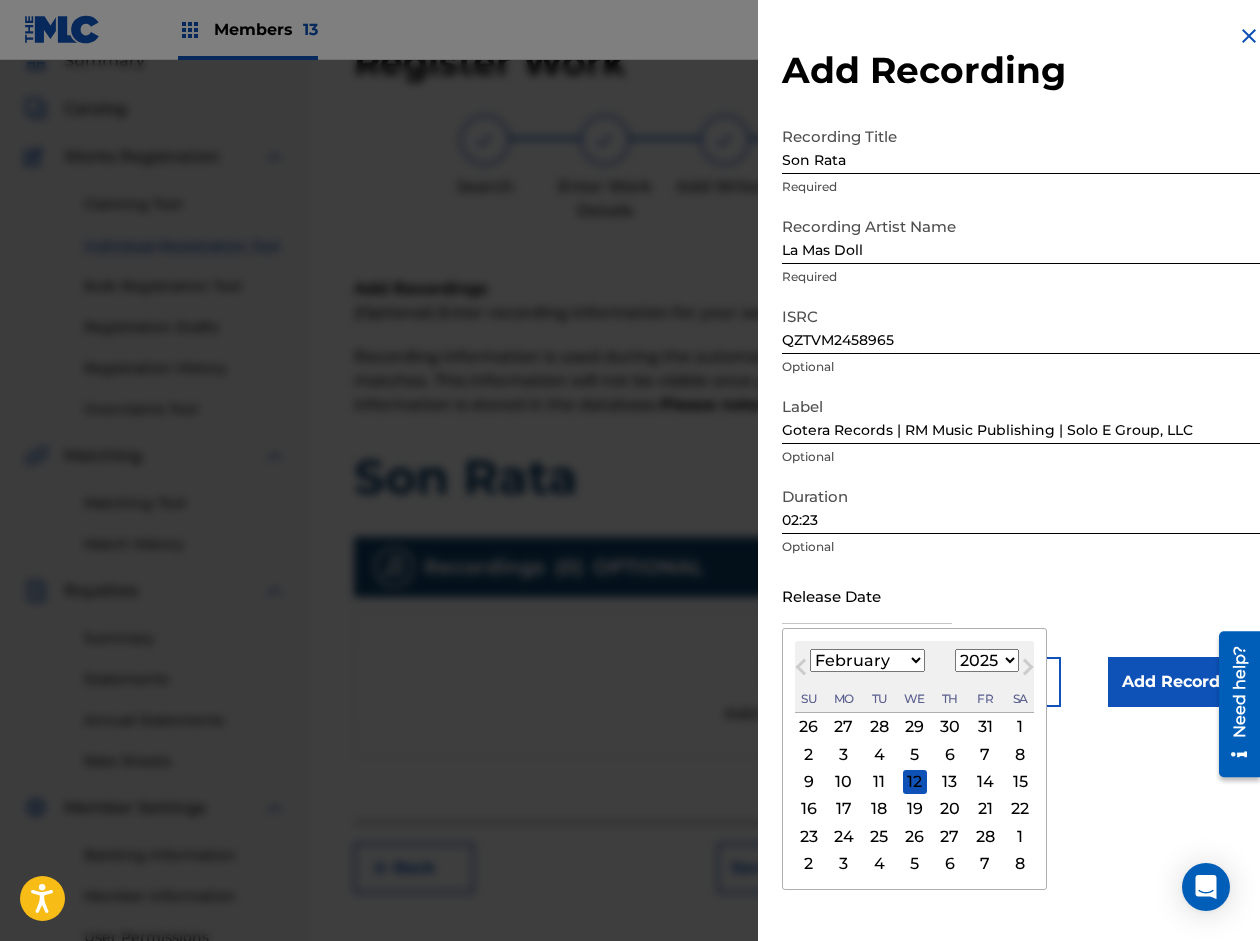 click on "Previous Month" at bounding box center (803, 670) 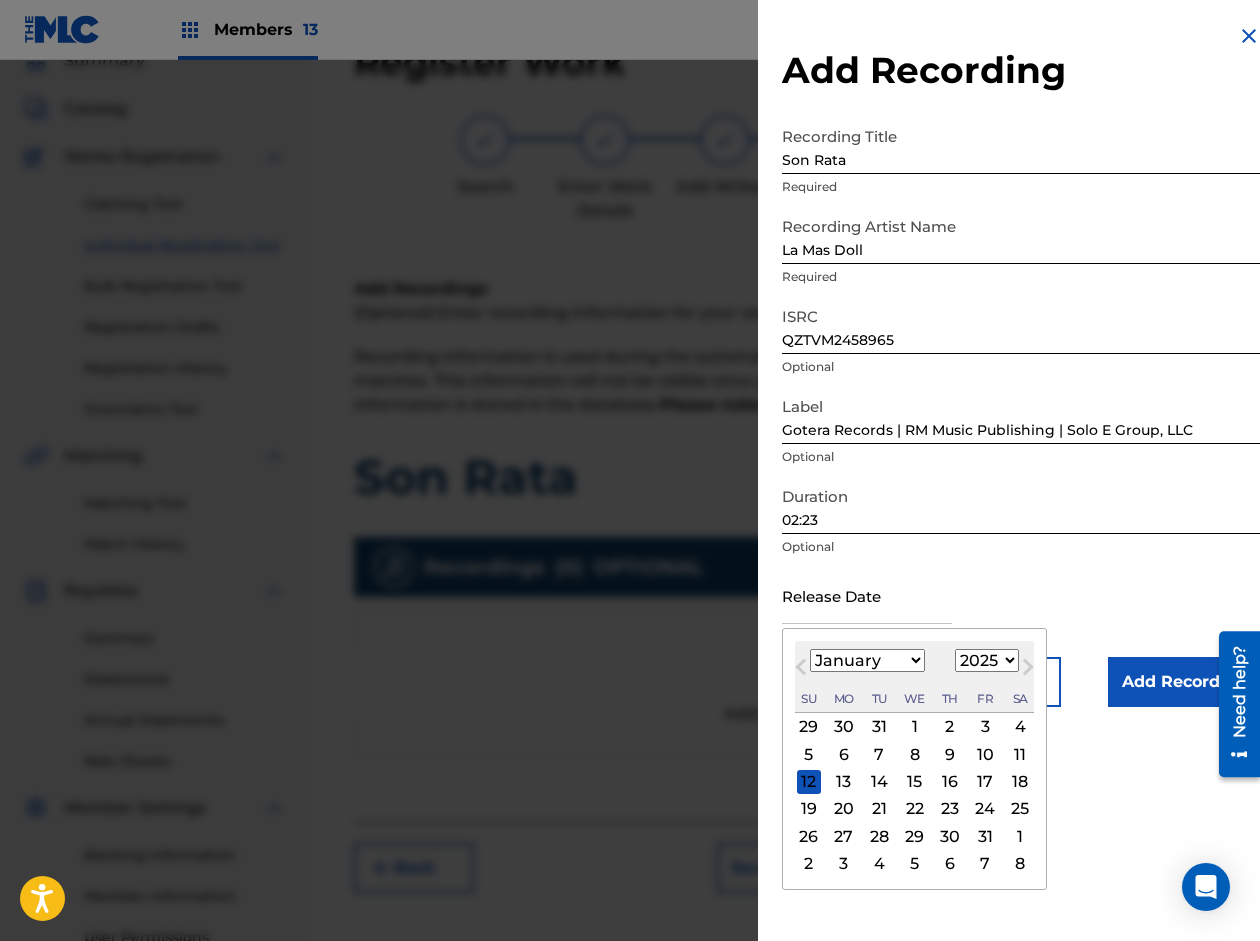 click on "Previous Month" at bounding box center [803, 670] 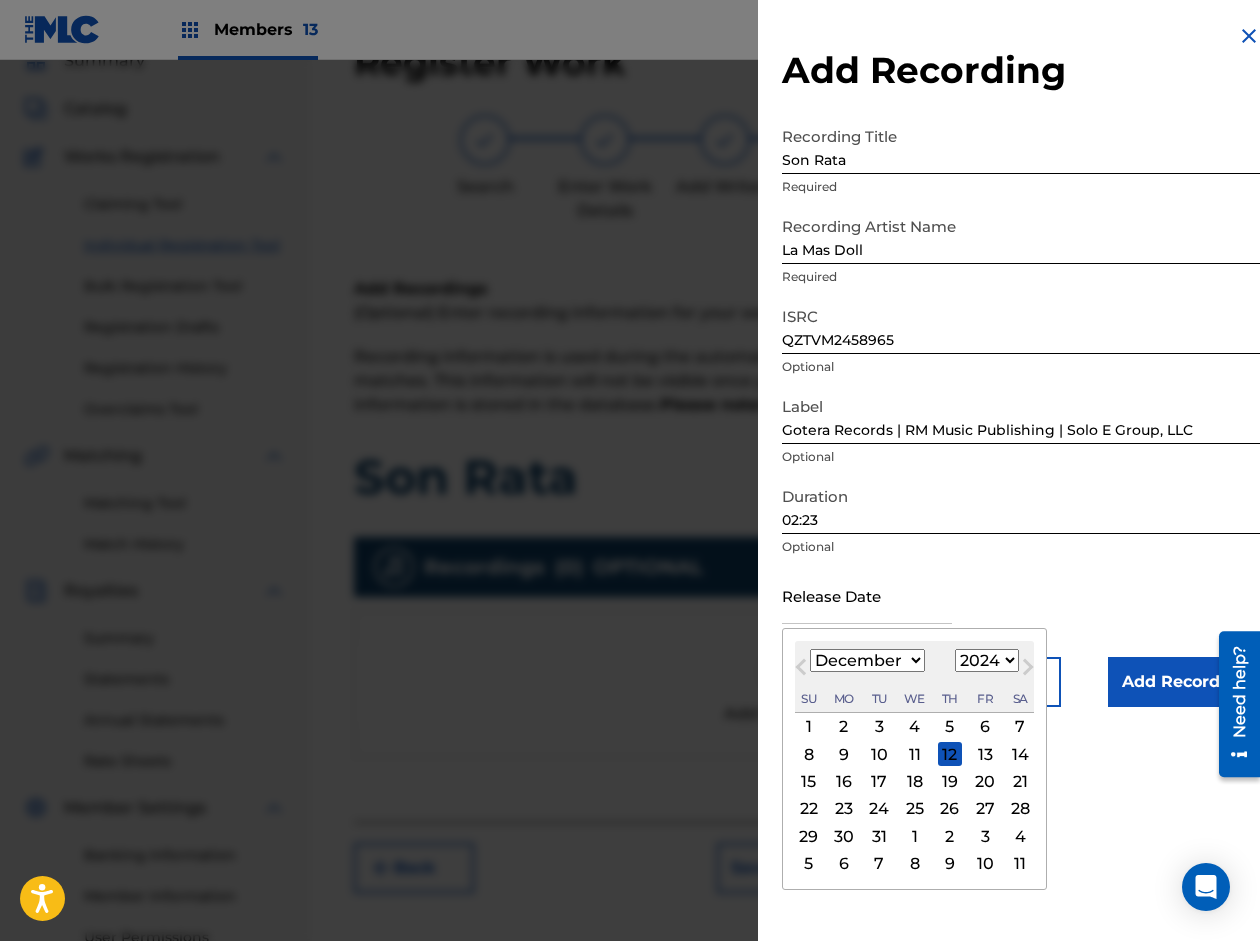click on "Previous Month" at bounding box center [803, 670] 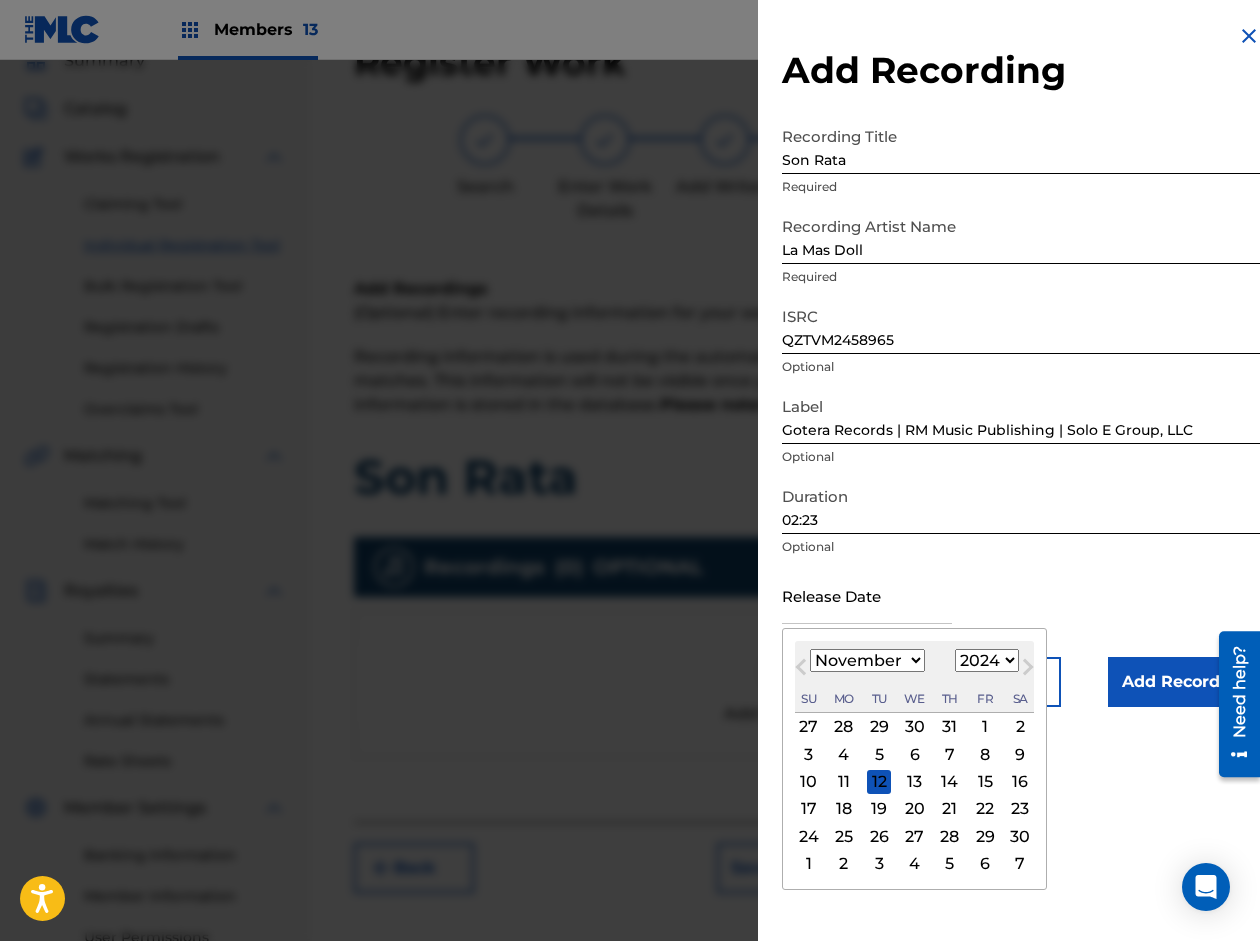 click on "30" at bounding box center (1020, 836) 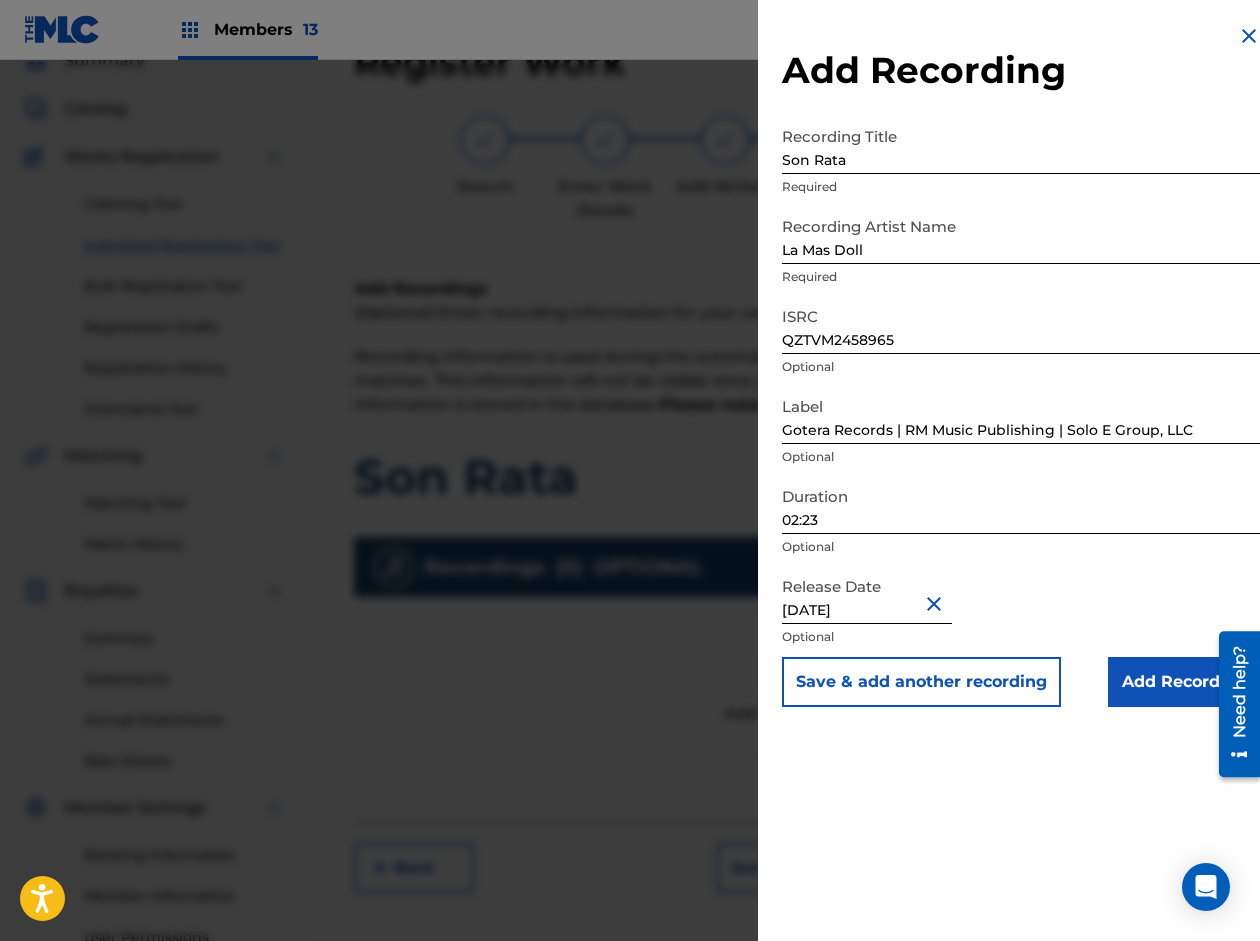 click on "Add Recording" at bounding box center (1184, 682) 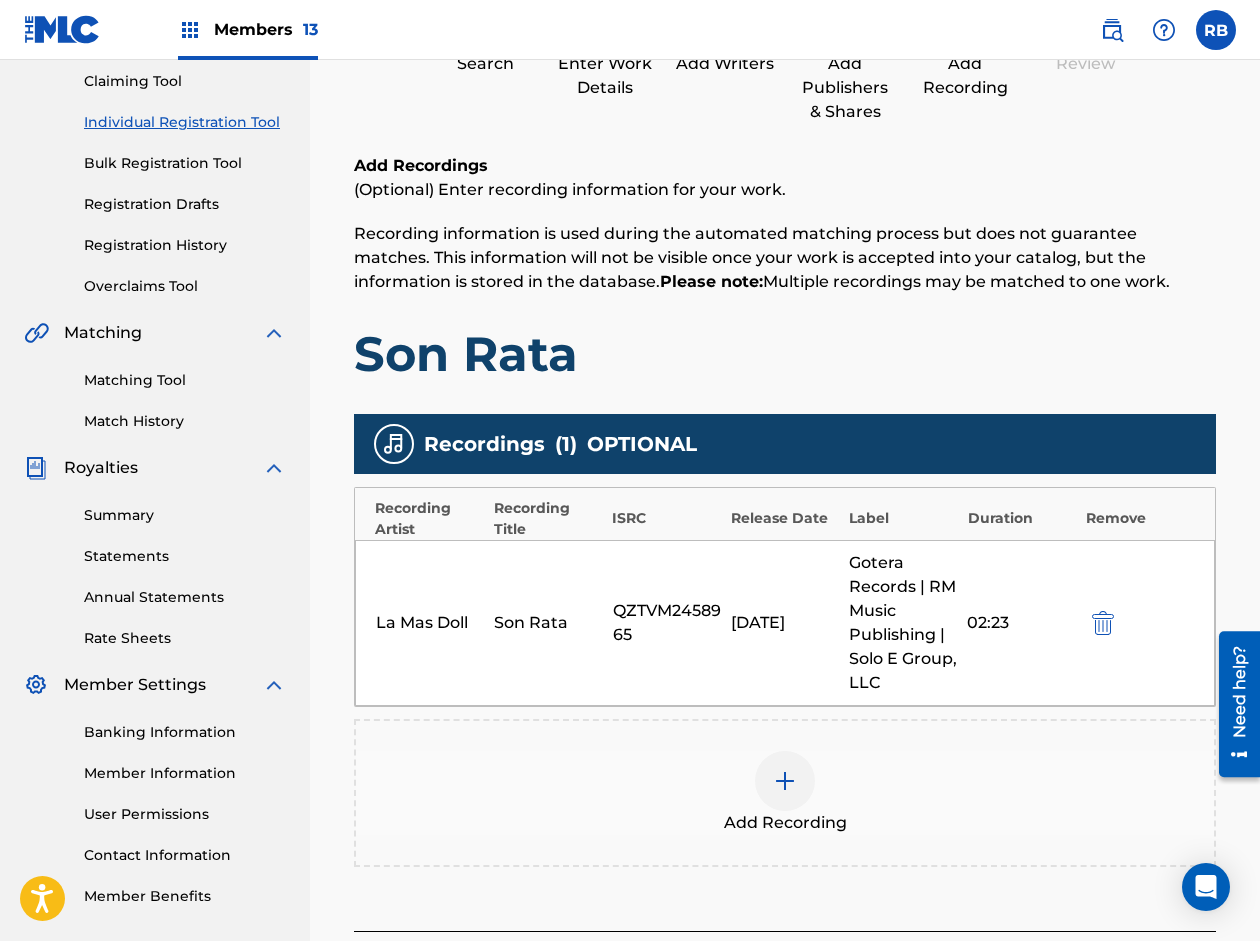 scroll, scrollTop: 390, scrollLeft: 0, axis: vertical 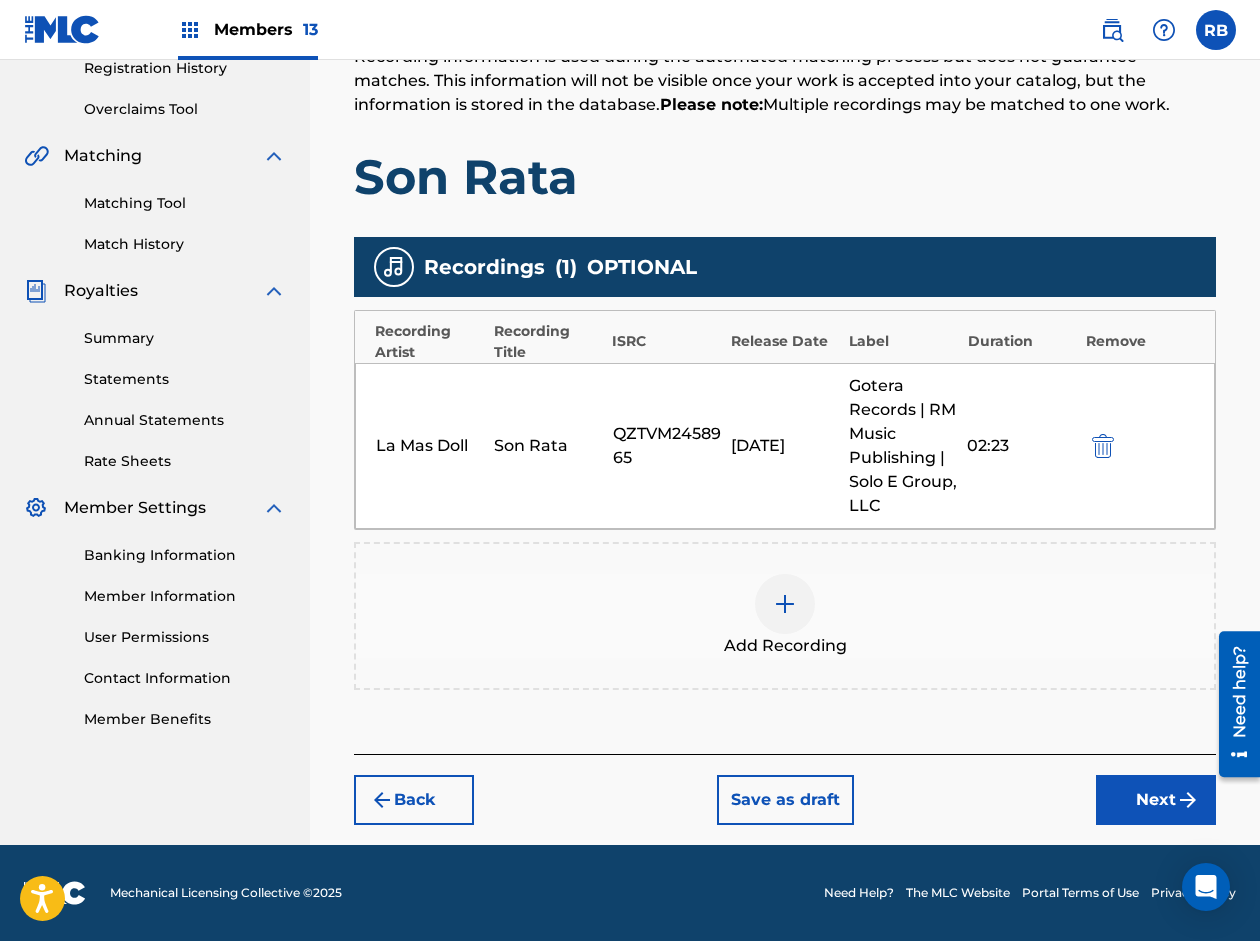 click on "Next" at bounding box center [1156, 800] 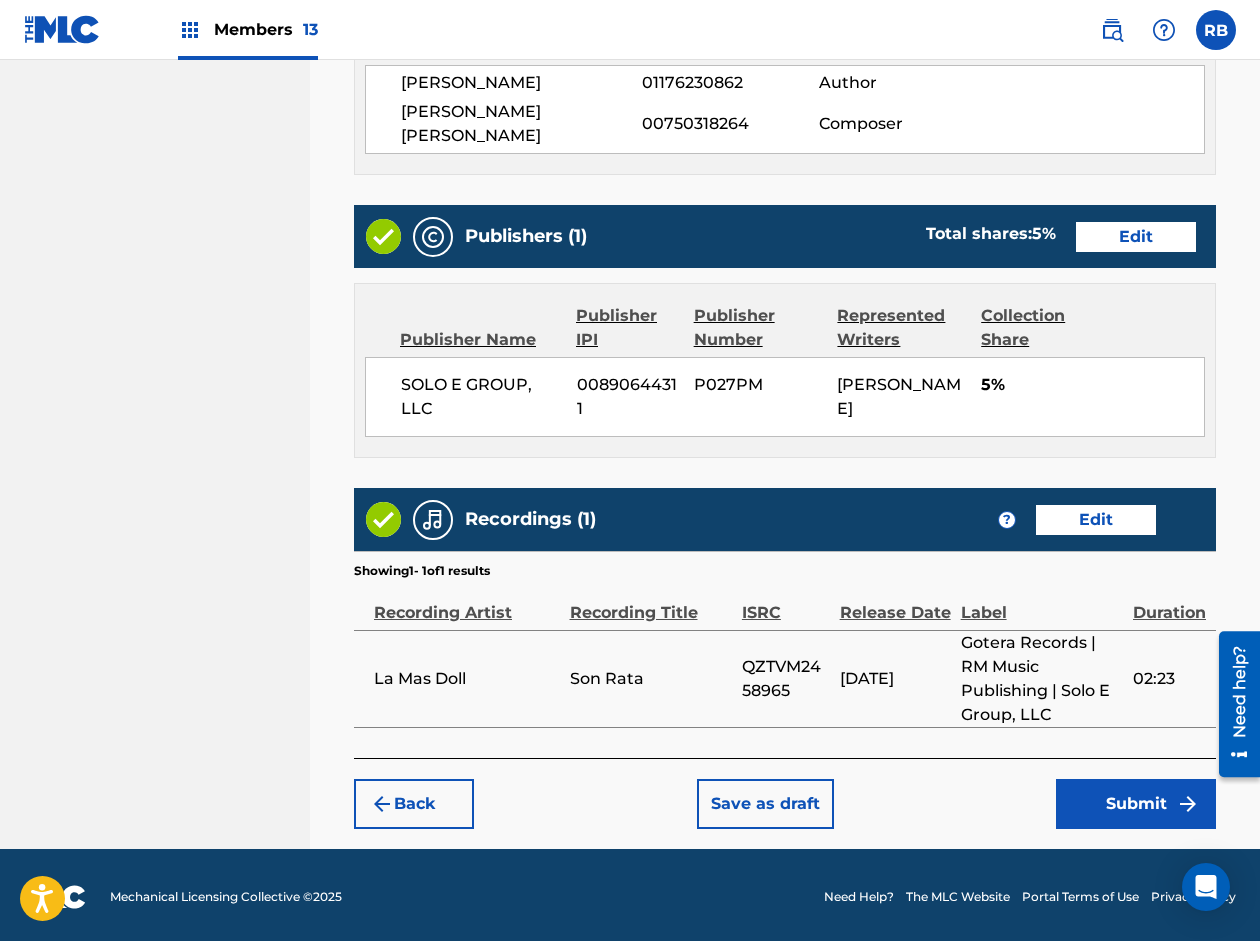 scroll, scrollTop: 1104, scrollLeft: 0, axis: vertical 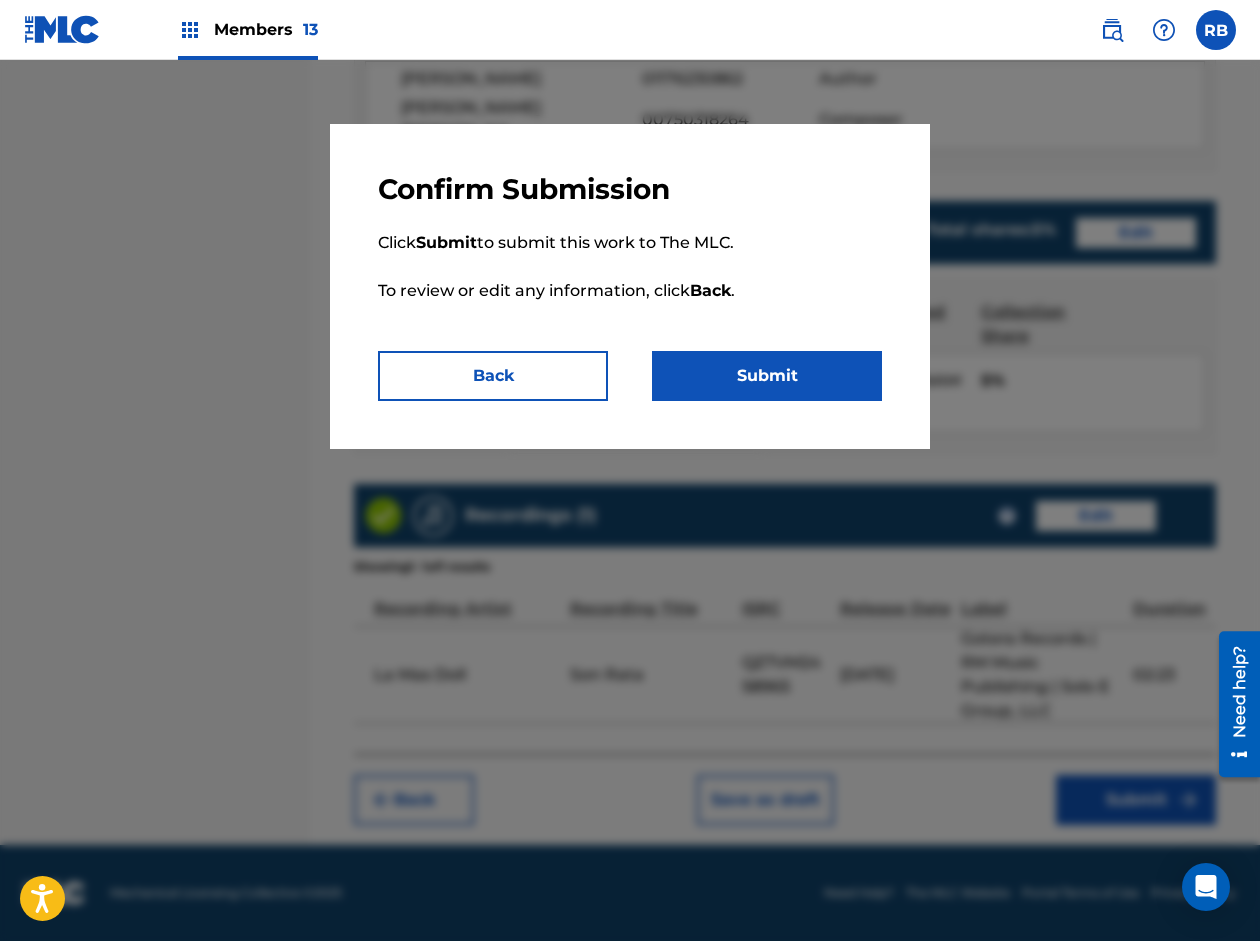 click on "Submit" at bounding box center [767, 376] 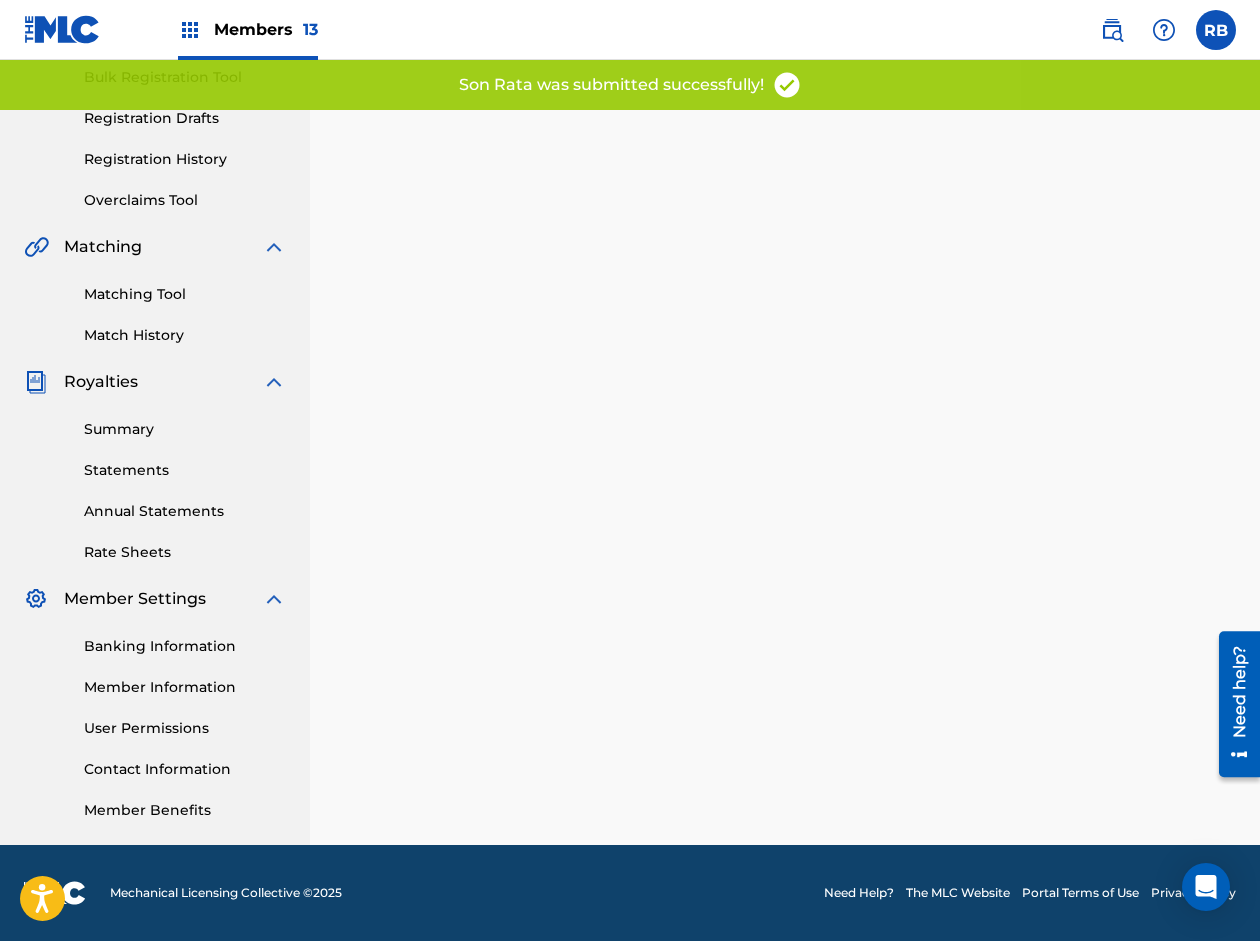 scroll, scrollTop: 0, scrollLeft: 0, axis: both 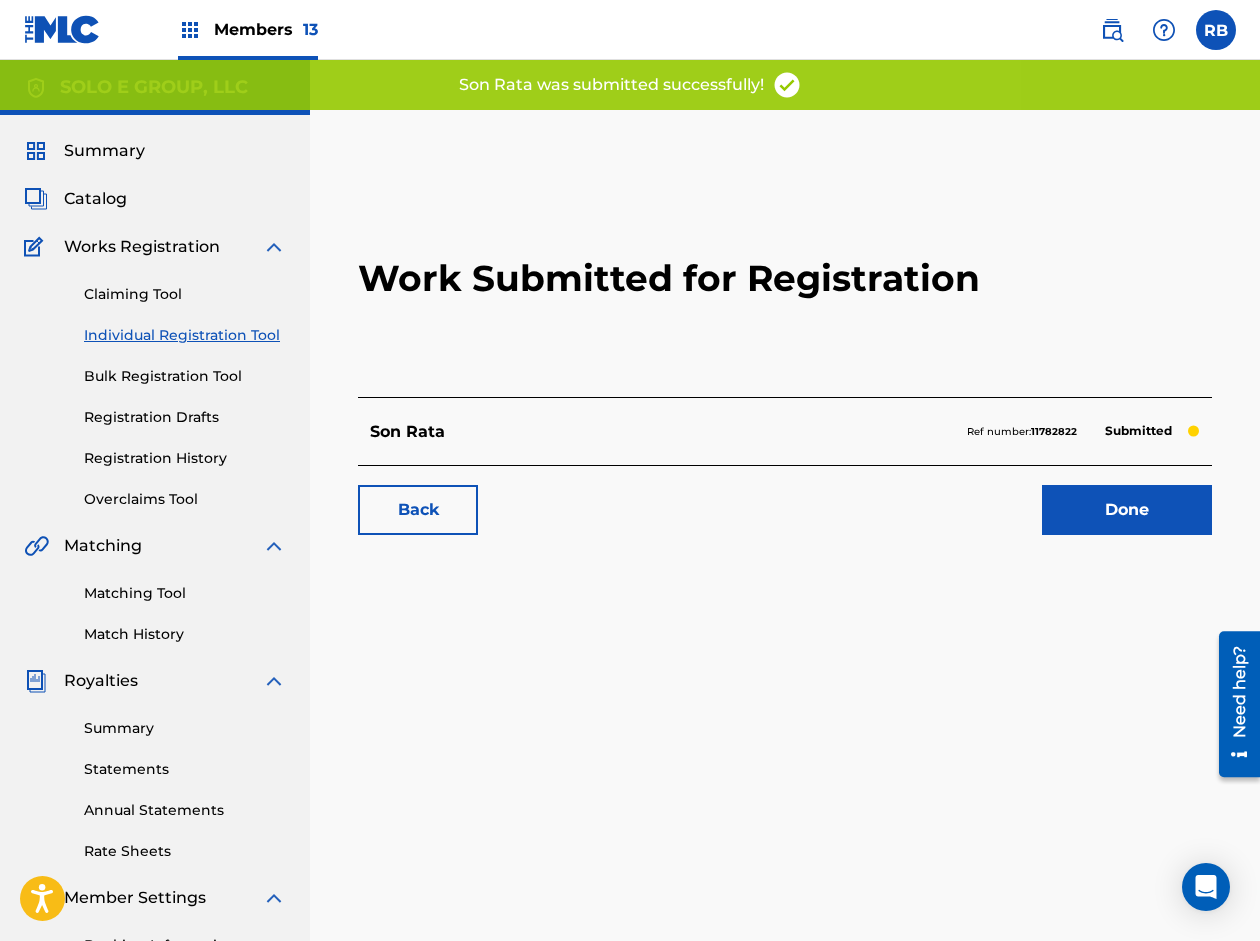 click on "Done" at bounding box center (1127, 510) 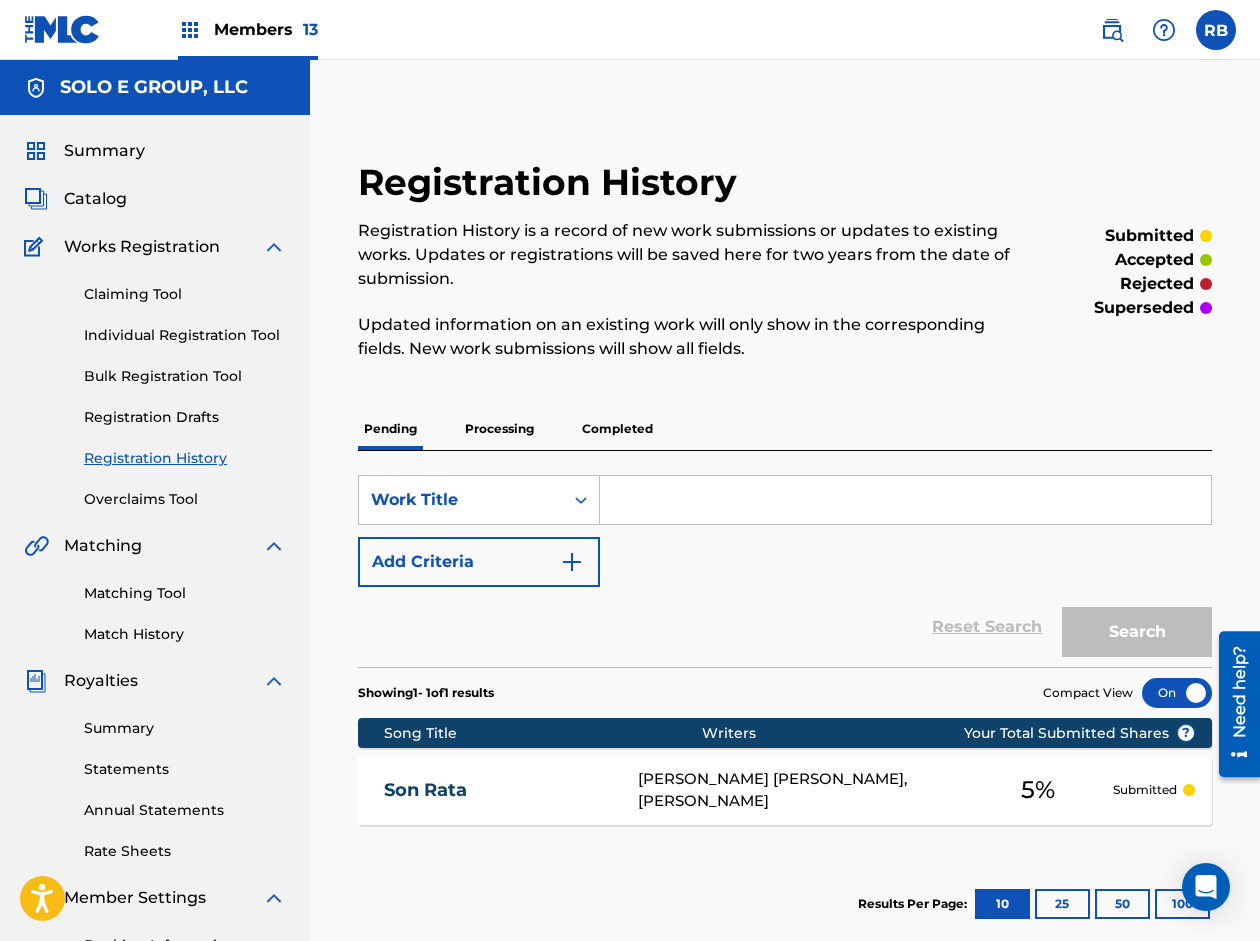 click on "Processing" at bounding box center [499, 429] 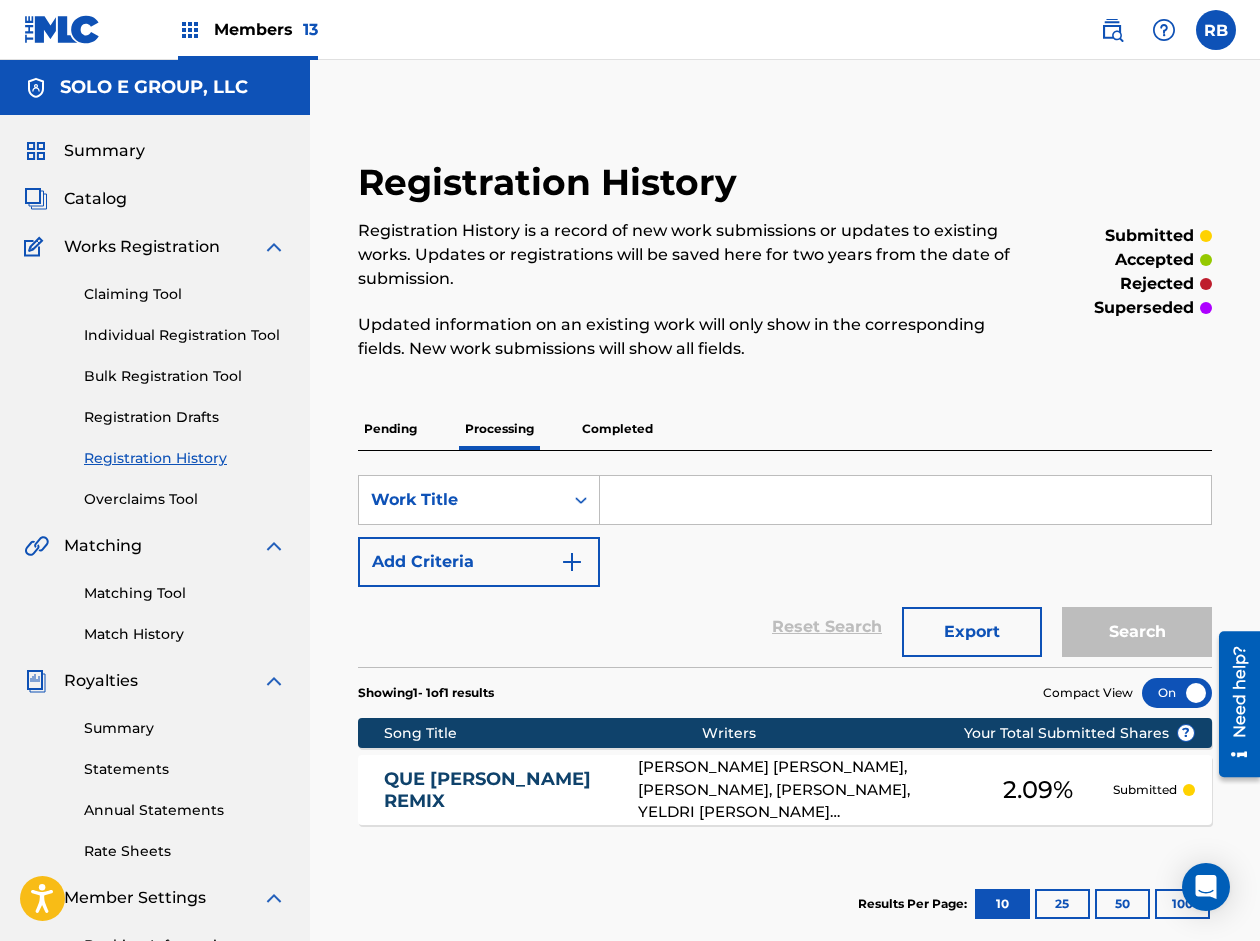 click on "Pending" at bounding box center [390, 429] 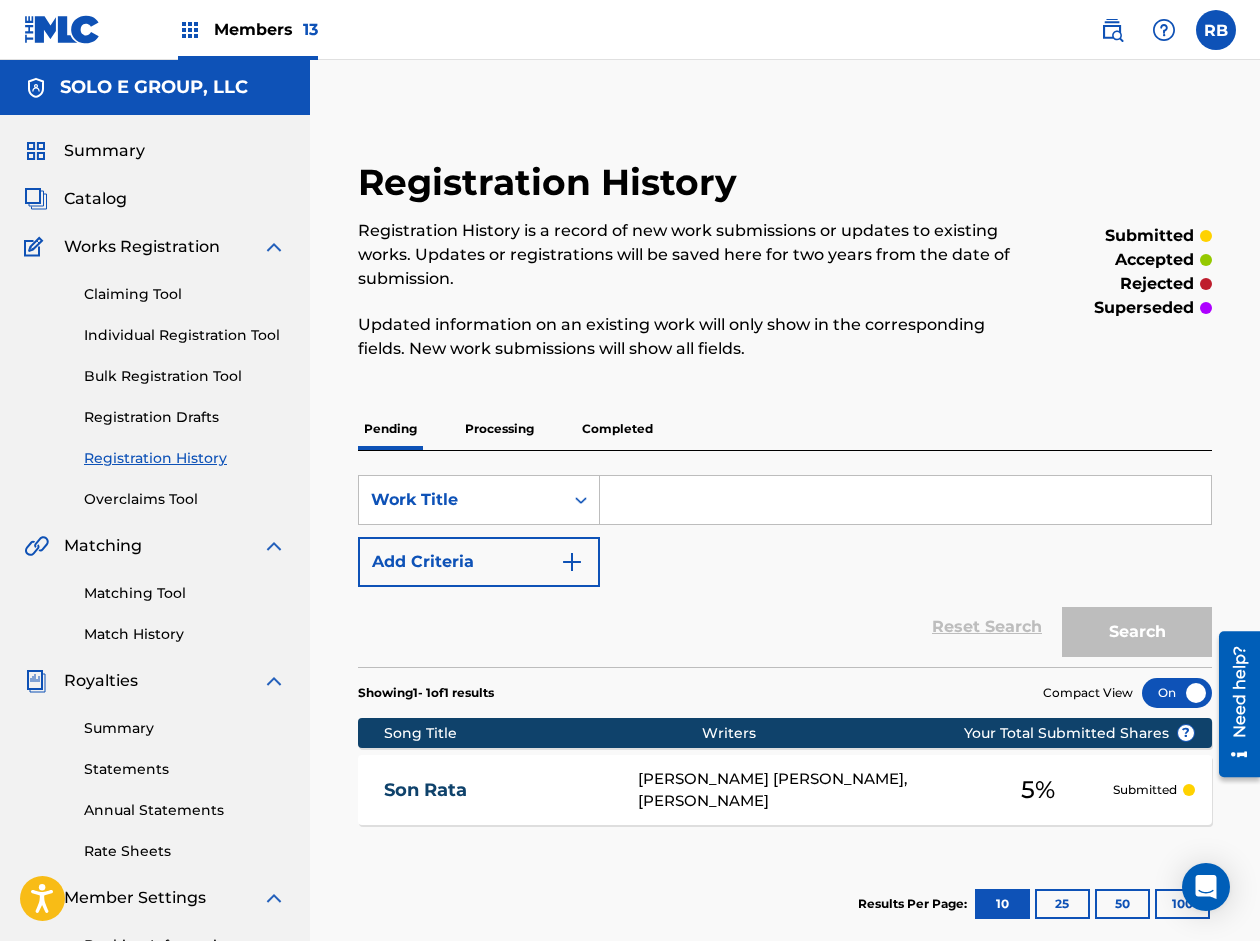 click on "Catalog" at bounding box center (95, 199) 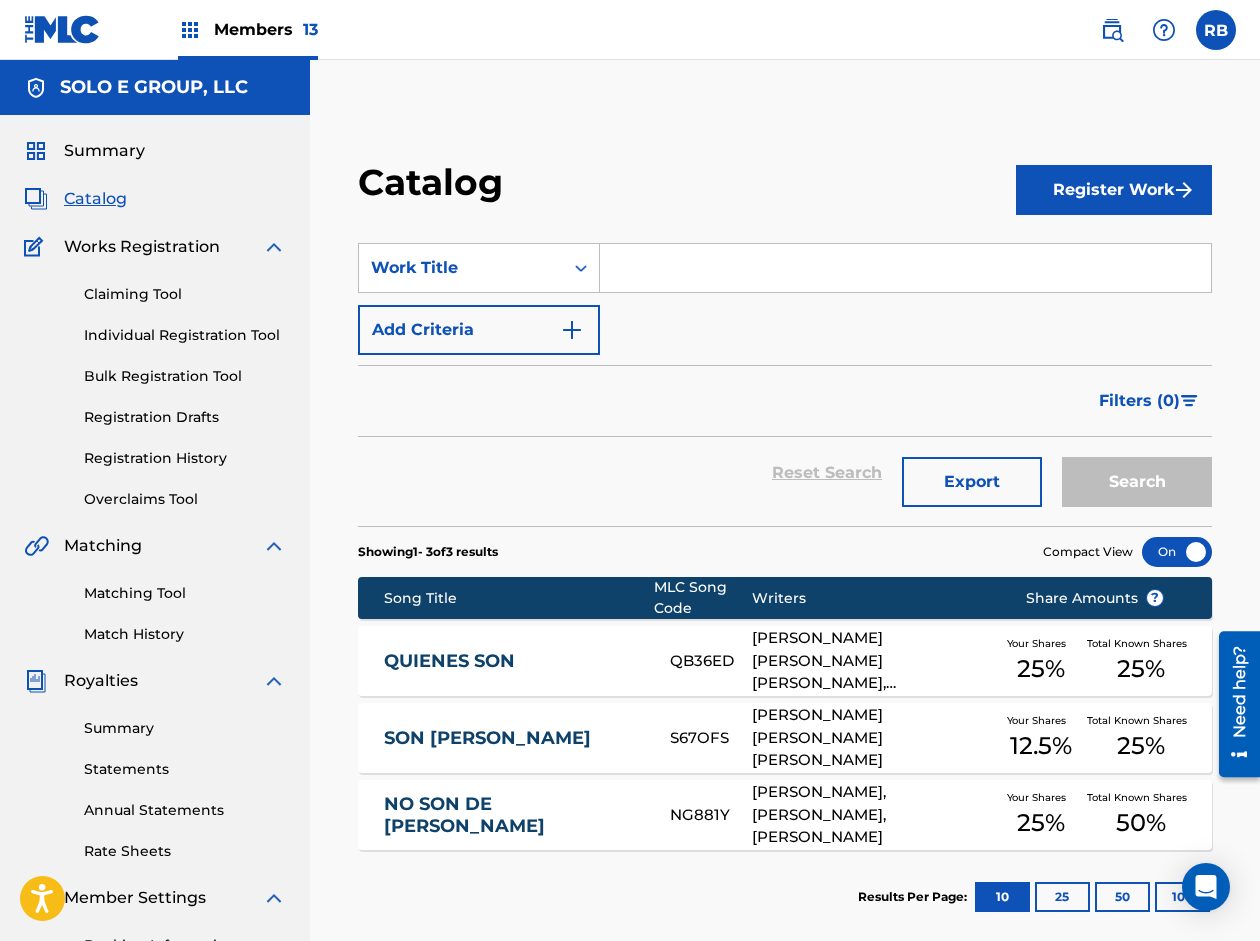 click on "Register Work" at bounding box center (1114, 190) 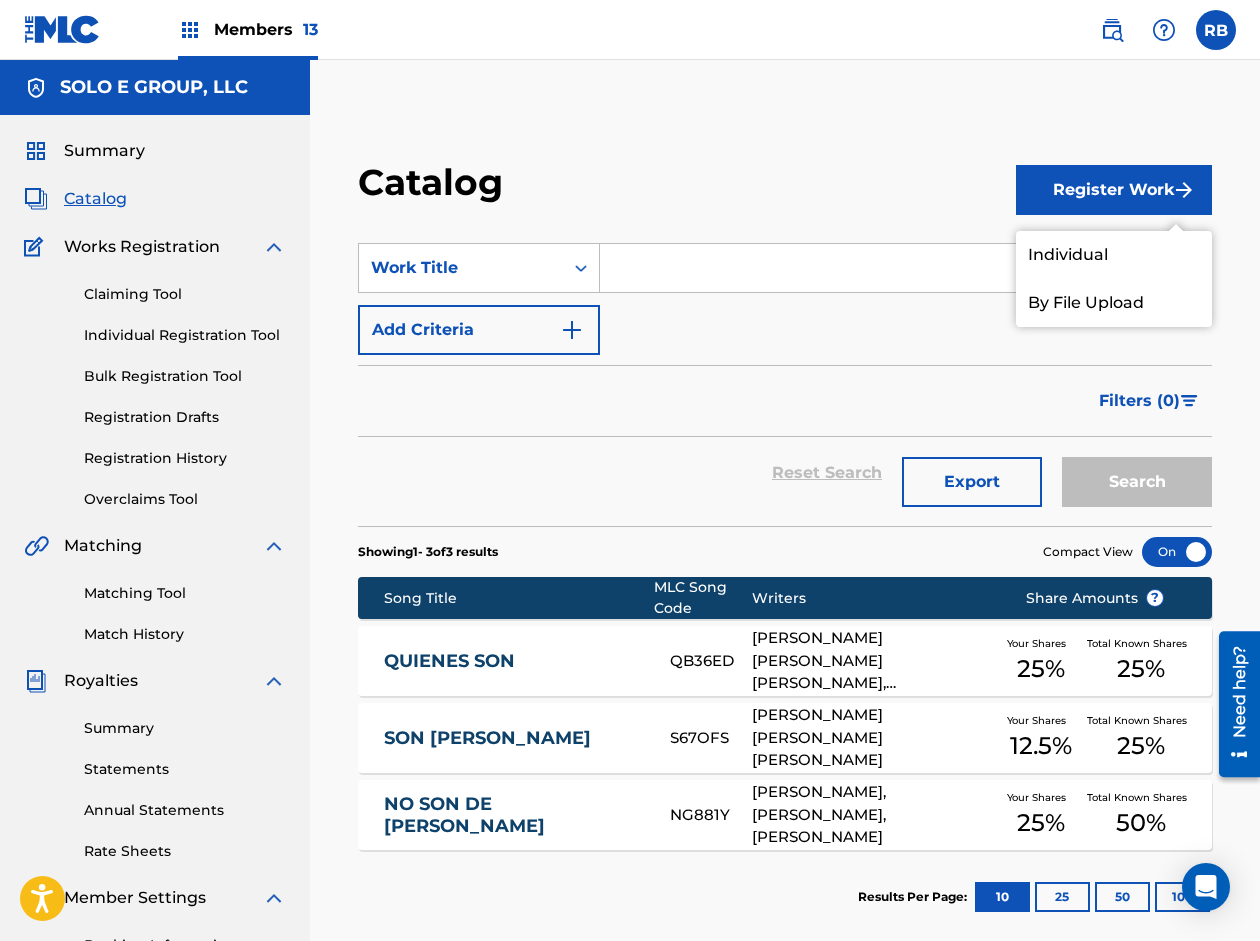 click on "Individual" at bounding box center (1114, 255) 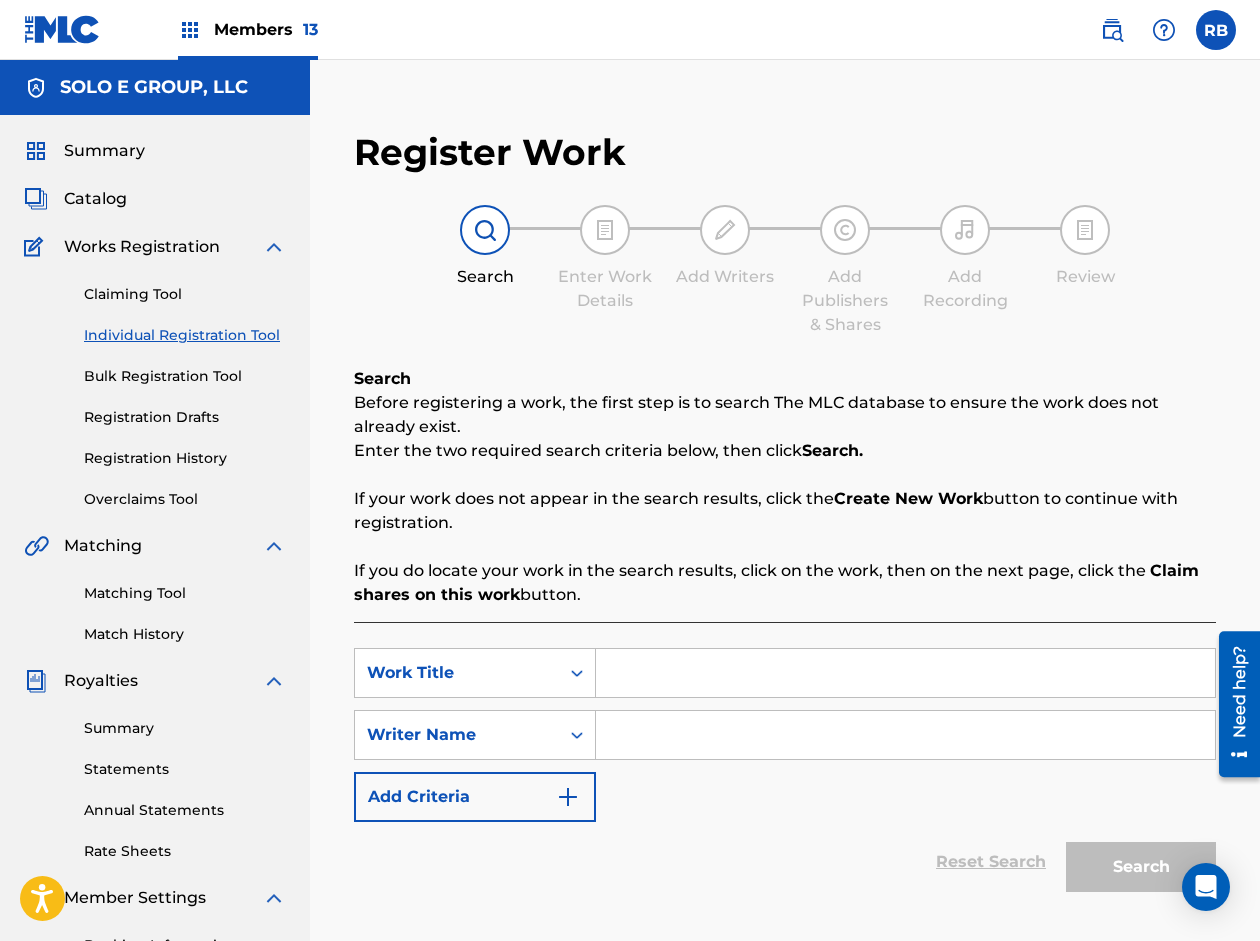 click at bounding box center (905, 673) 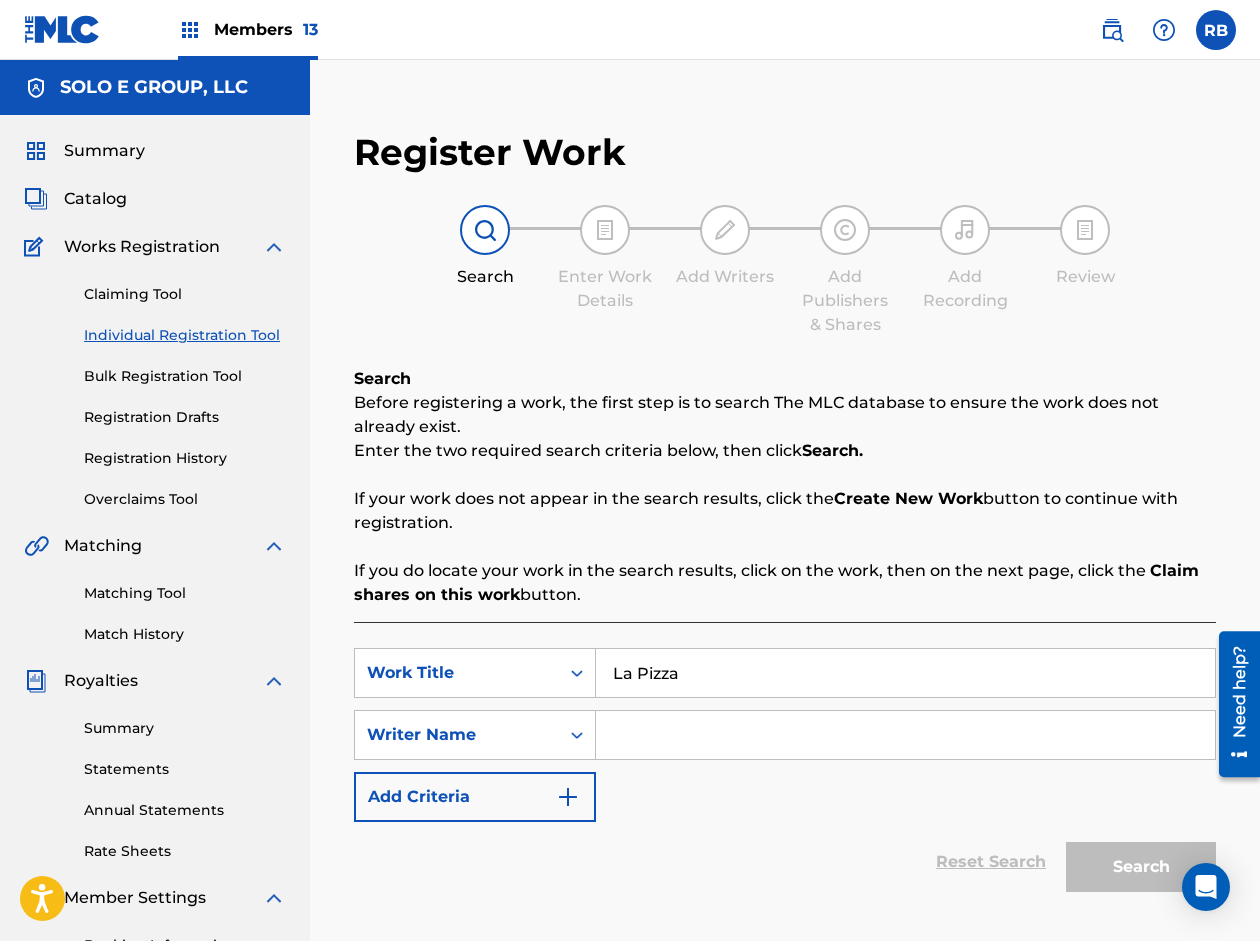 type on "La Pizza" 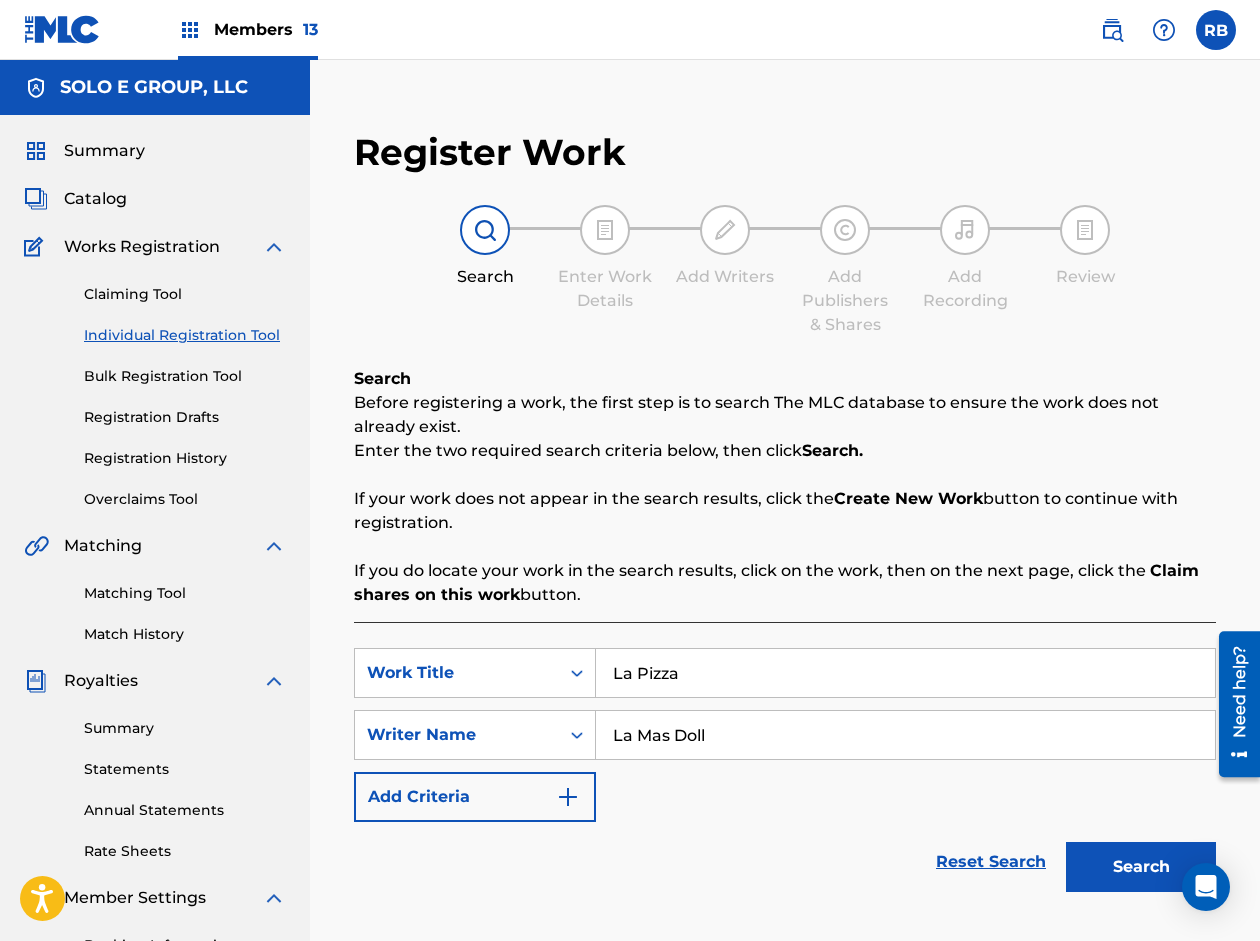 type on "La Mas Doll" 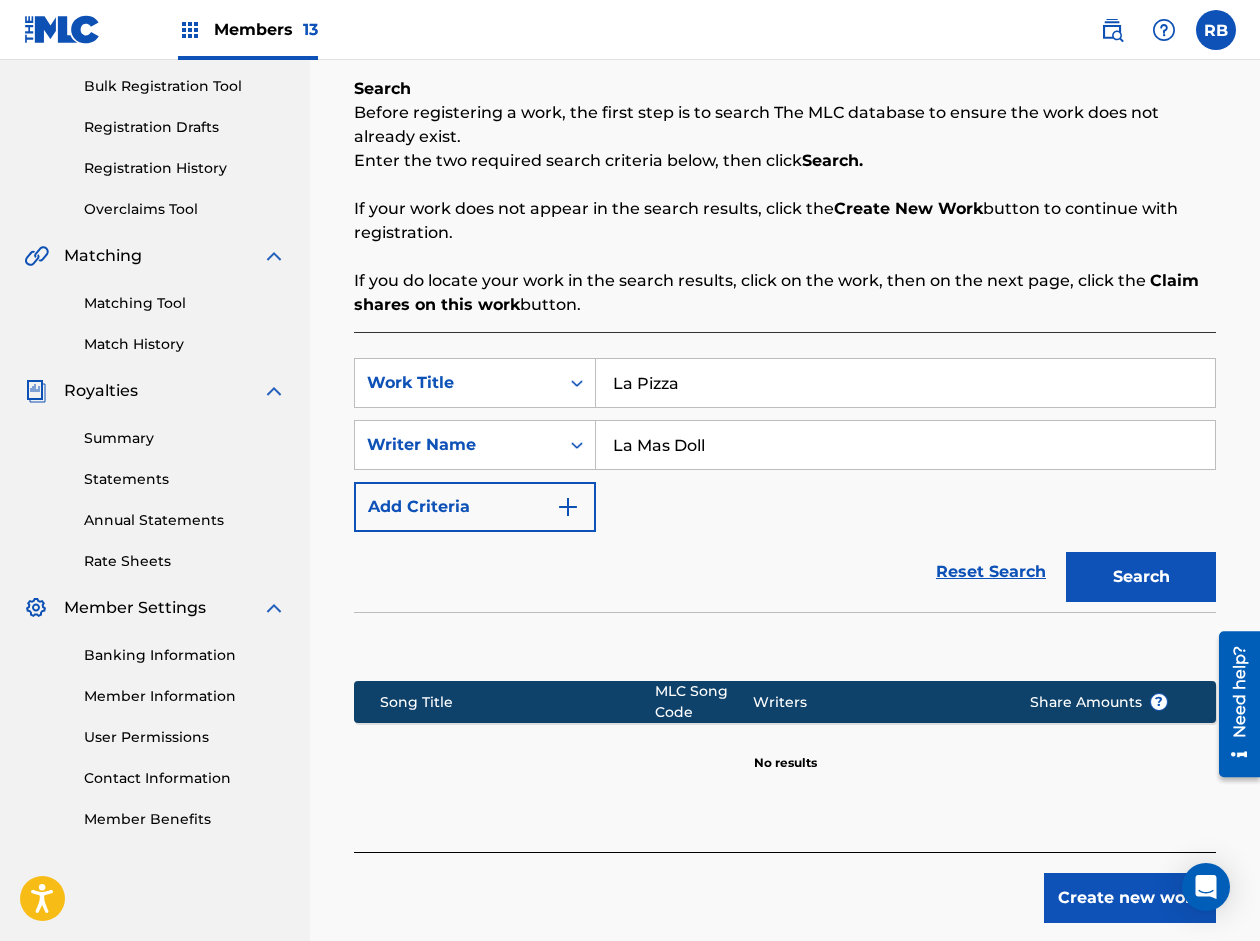 scroll, scrollTop: 300, scrollLeft: 0, axis: vertical 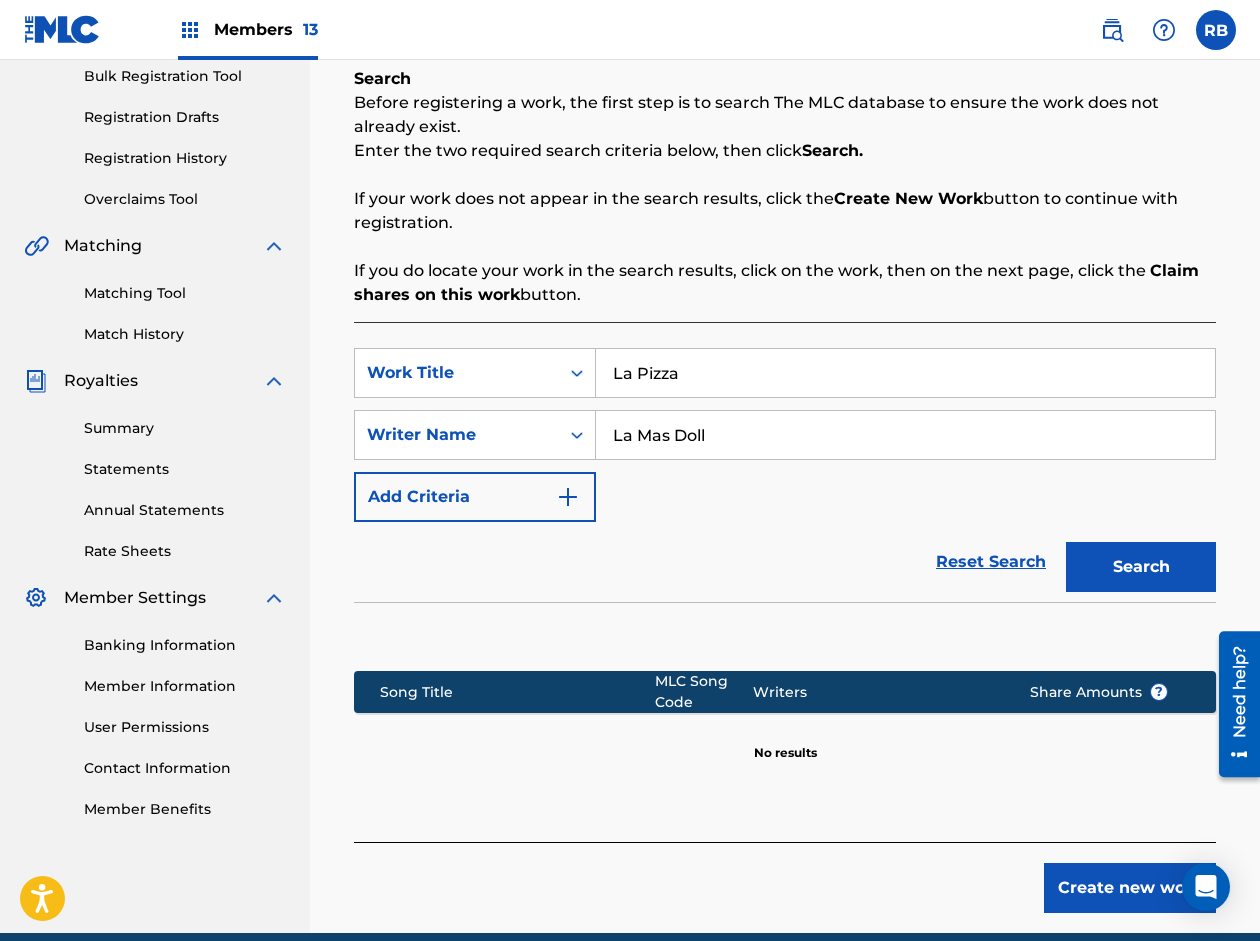 click on "Create new work" at bounding box center [1130, 888] 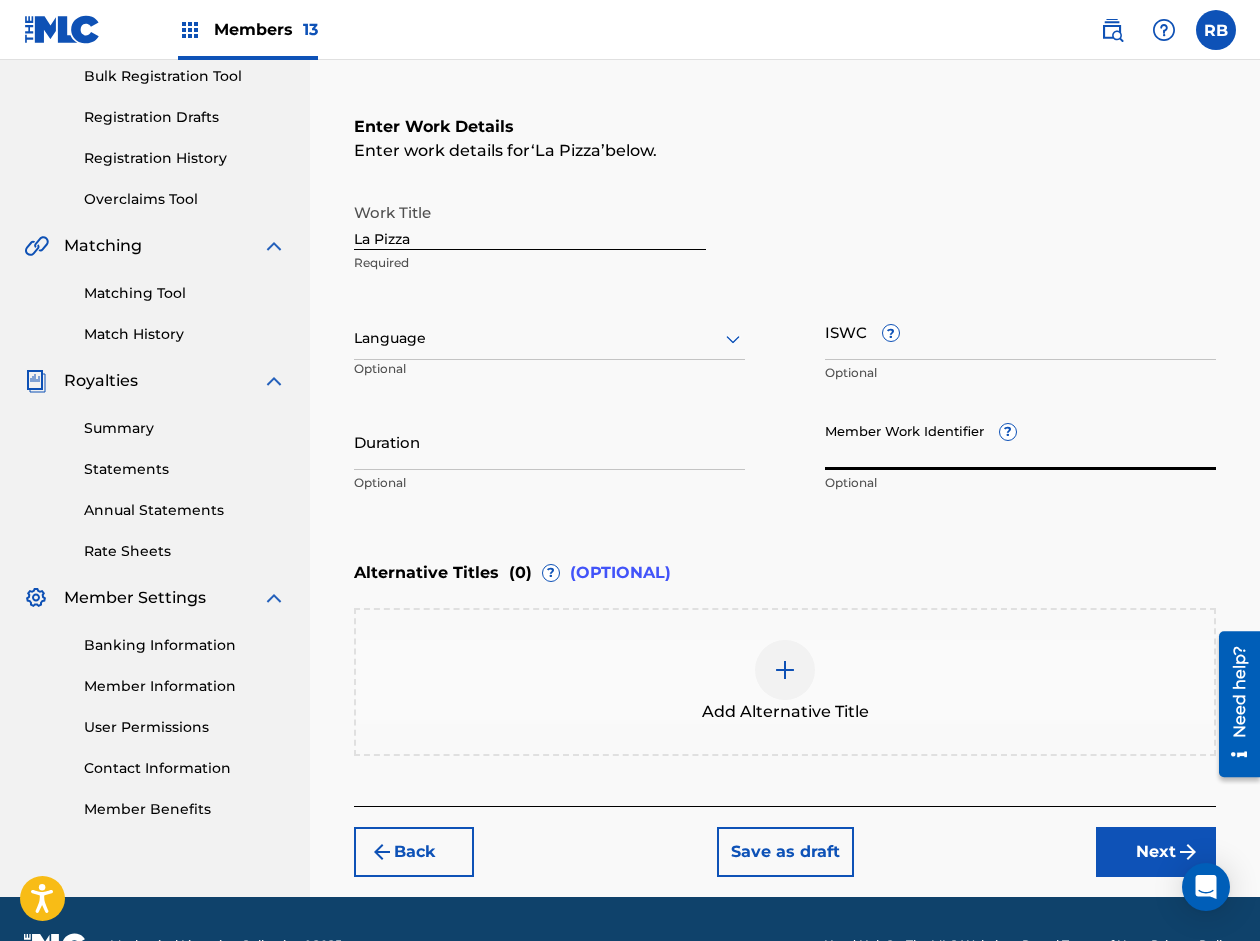 click on "Member Work Identifier   ?" at bounding box center (1020, 441) 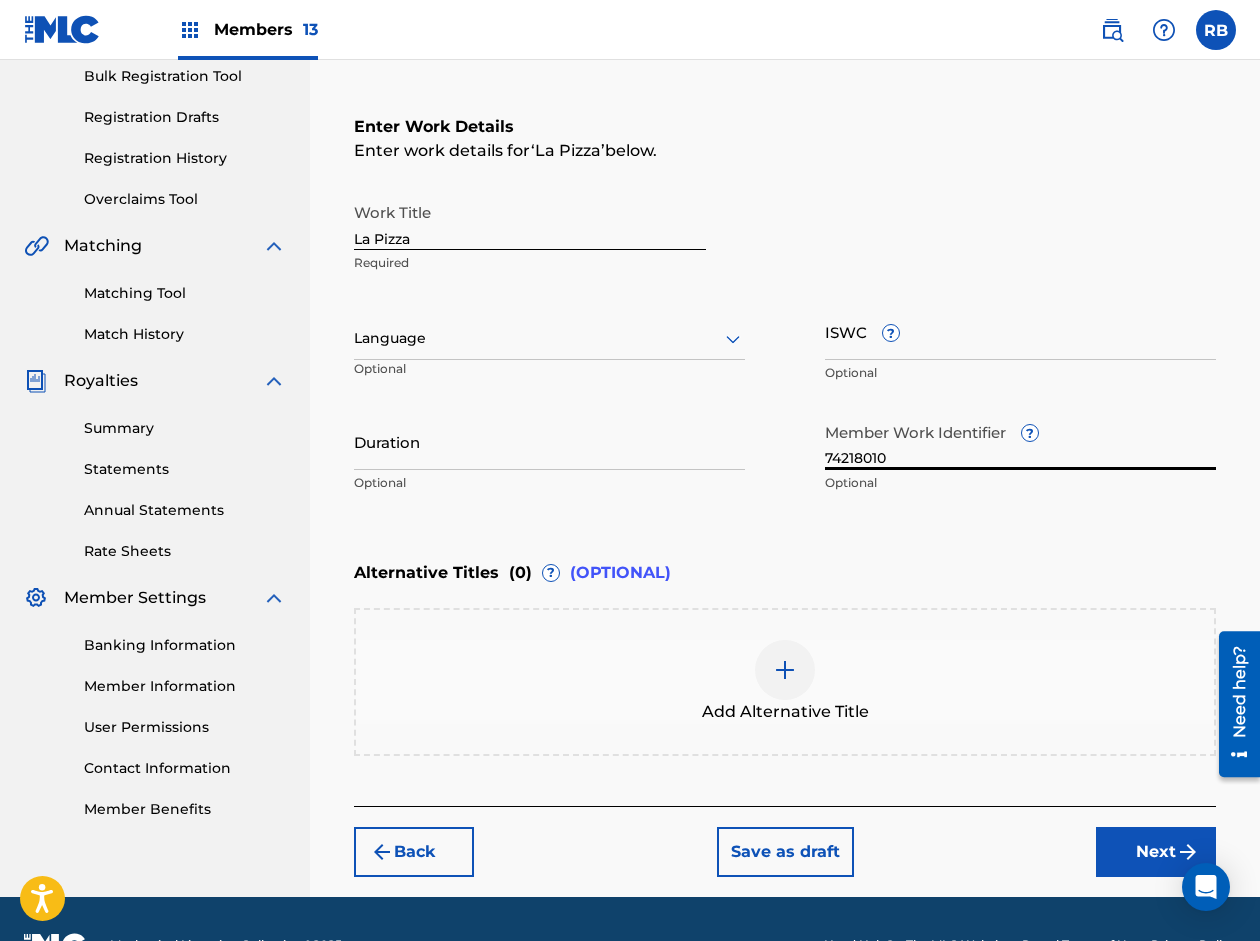 type on "74218010" 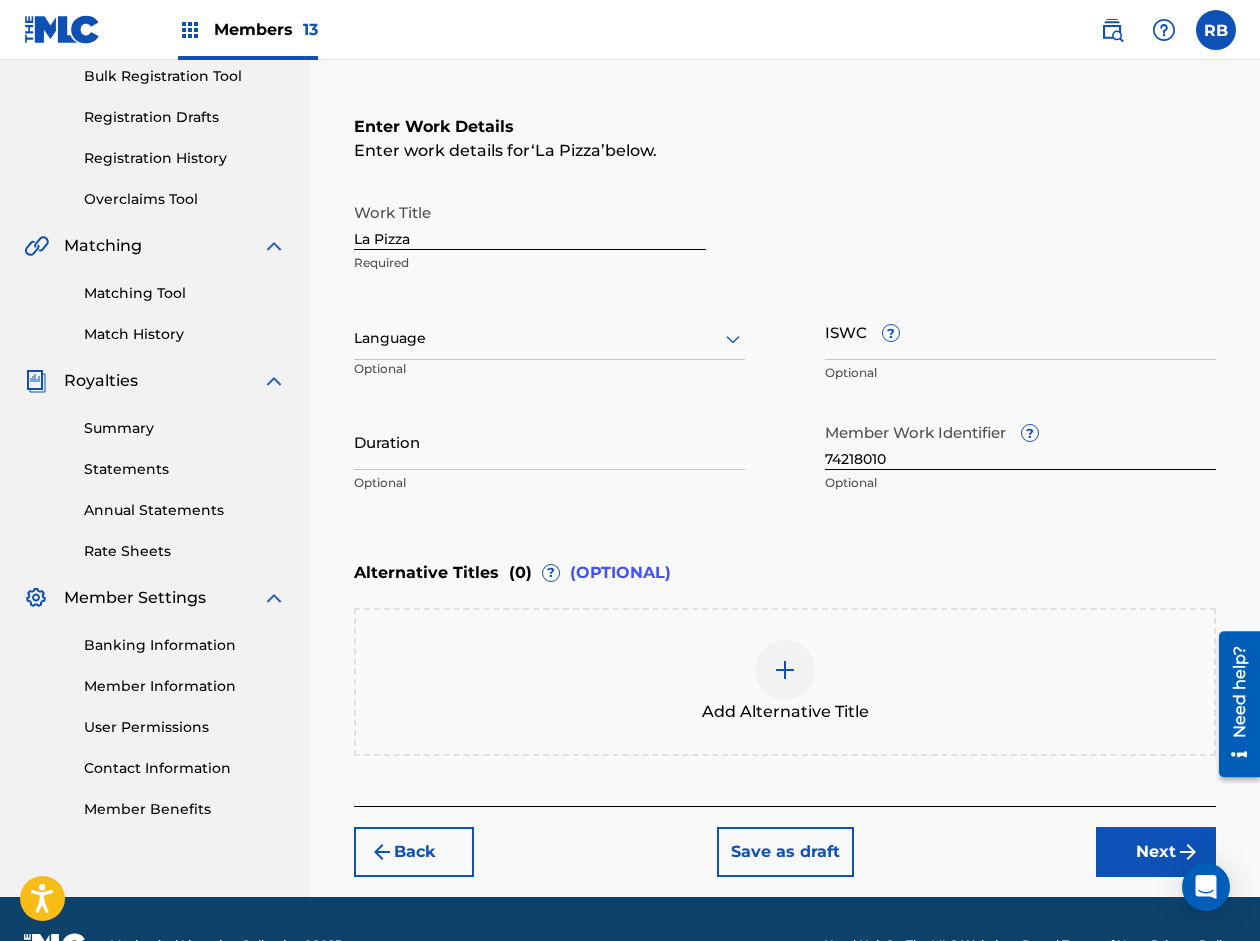 click on "Duration" at bounding box center [549, 441] 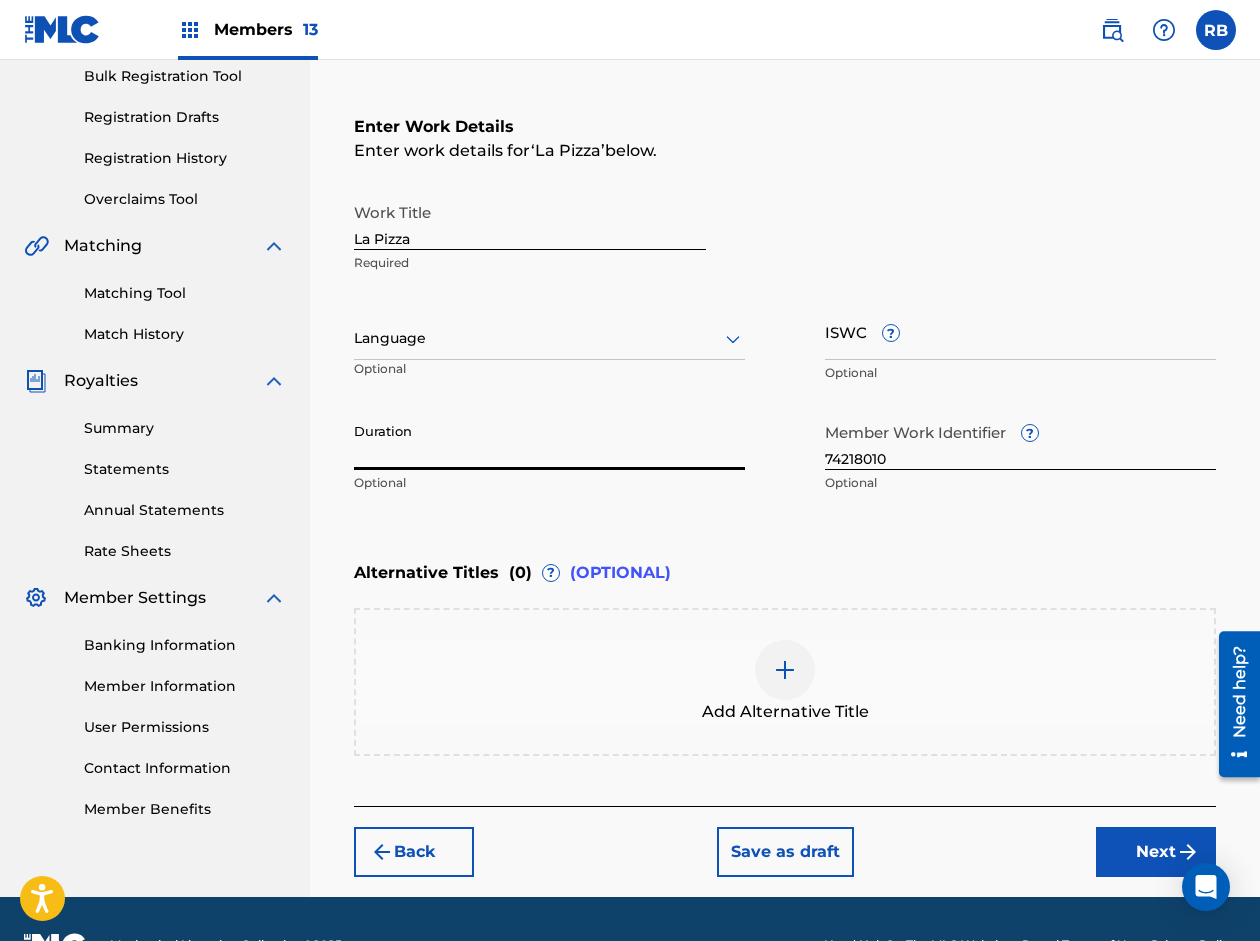 paste on "02:14" 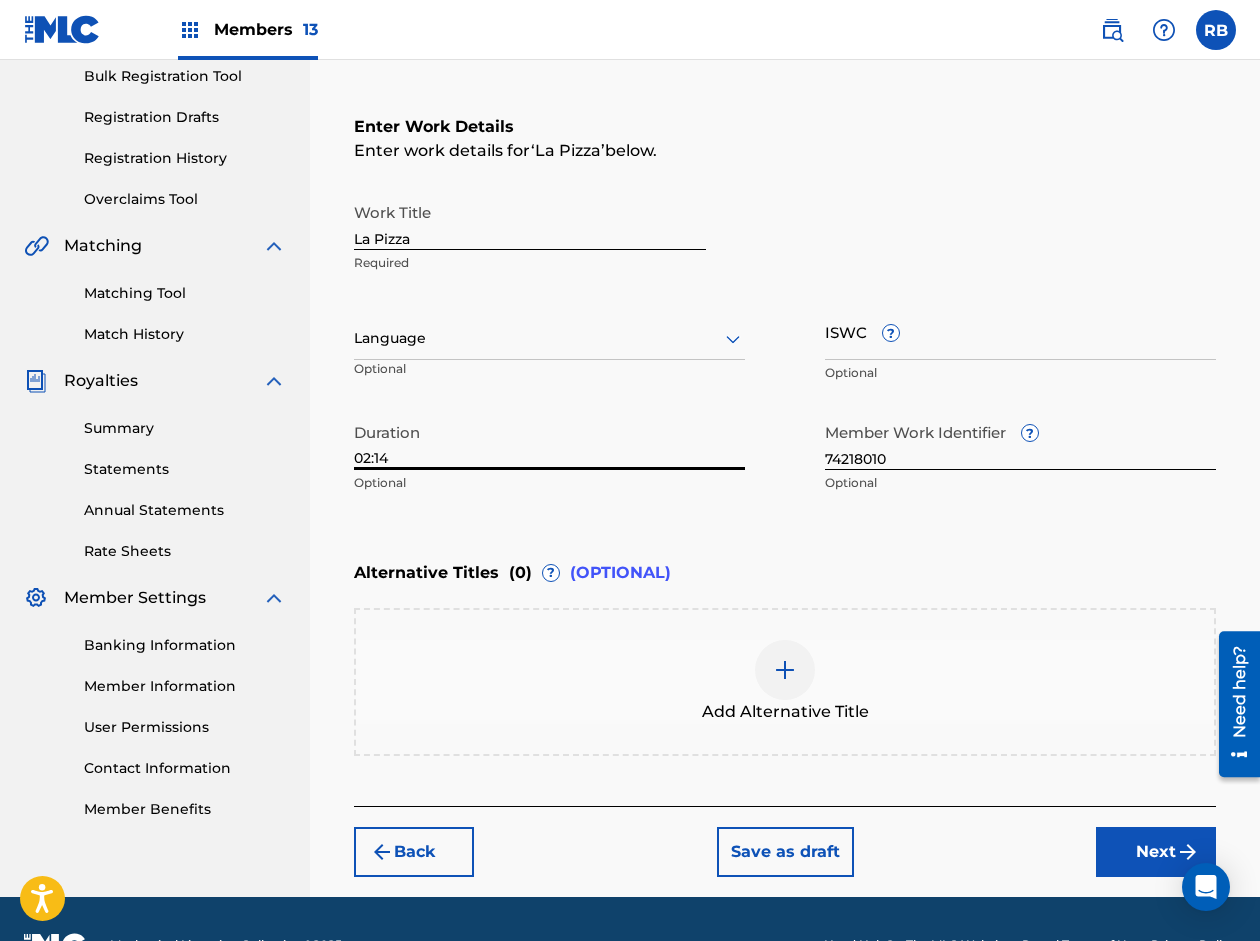 type on "02:14" 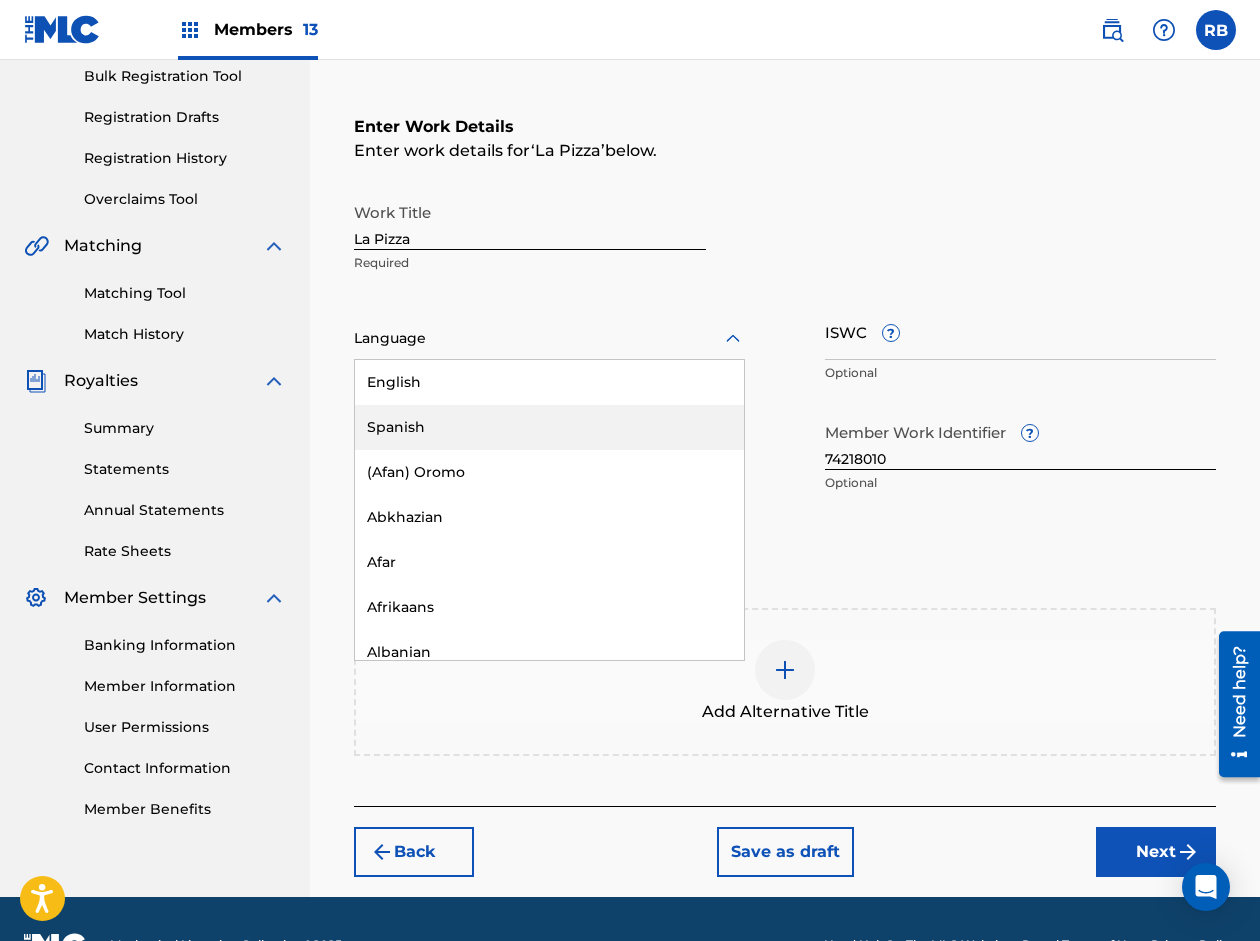 click on "Spanish" at bounding box center (549, 427) 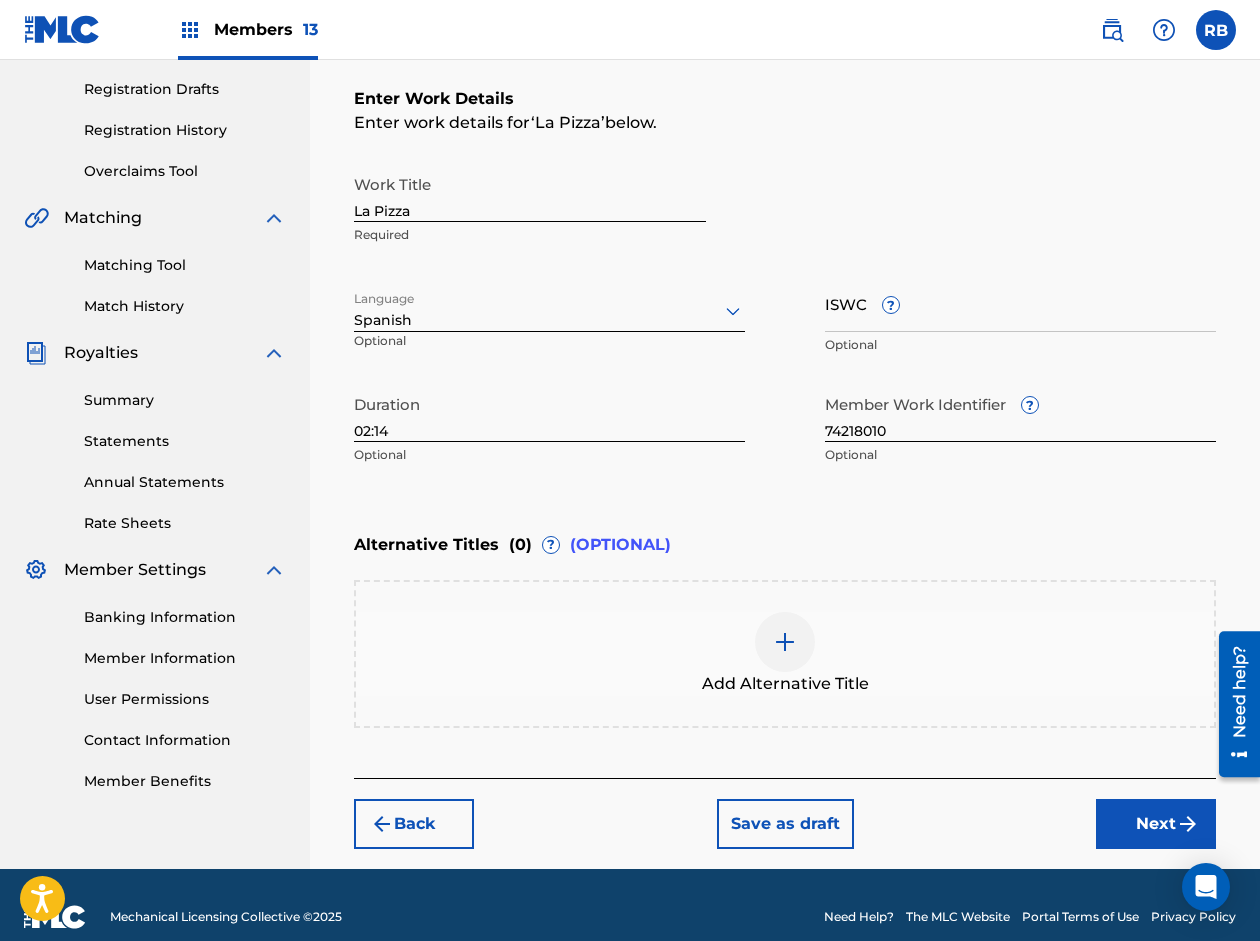 scroll, scrollTop: 352, scrollLeft: 0, axis: vertical 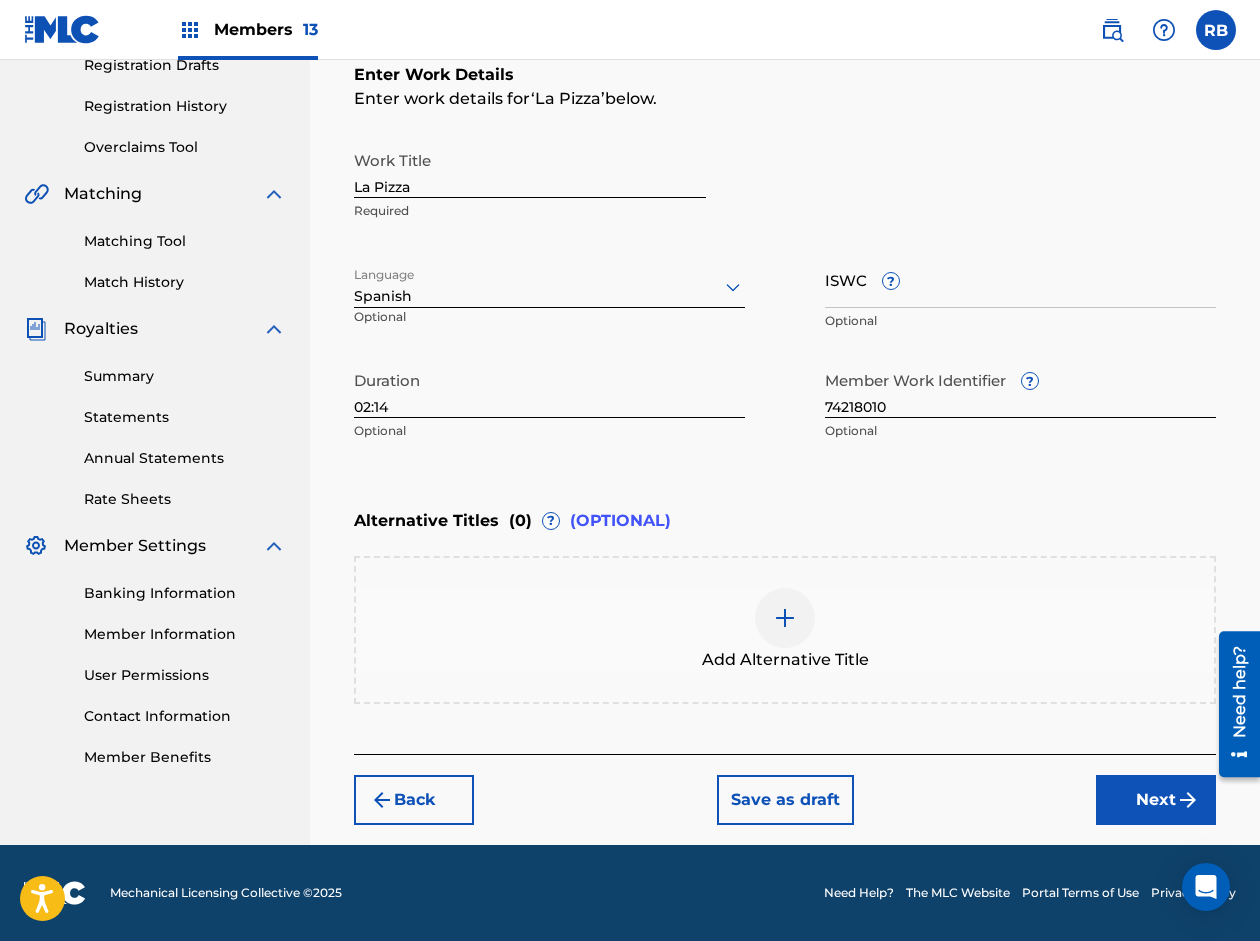 click at bounding box center [785, 618] 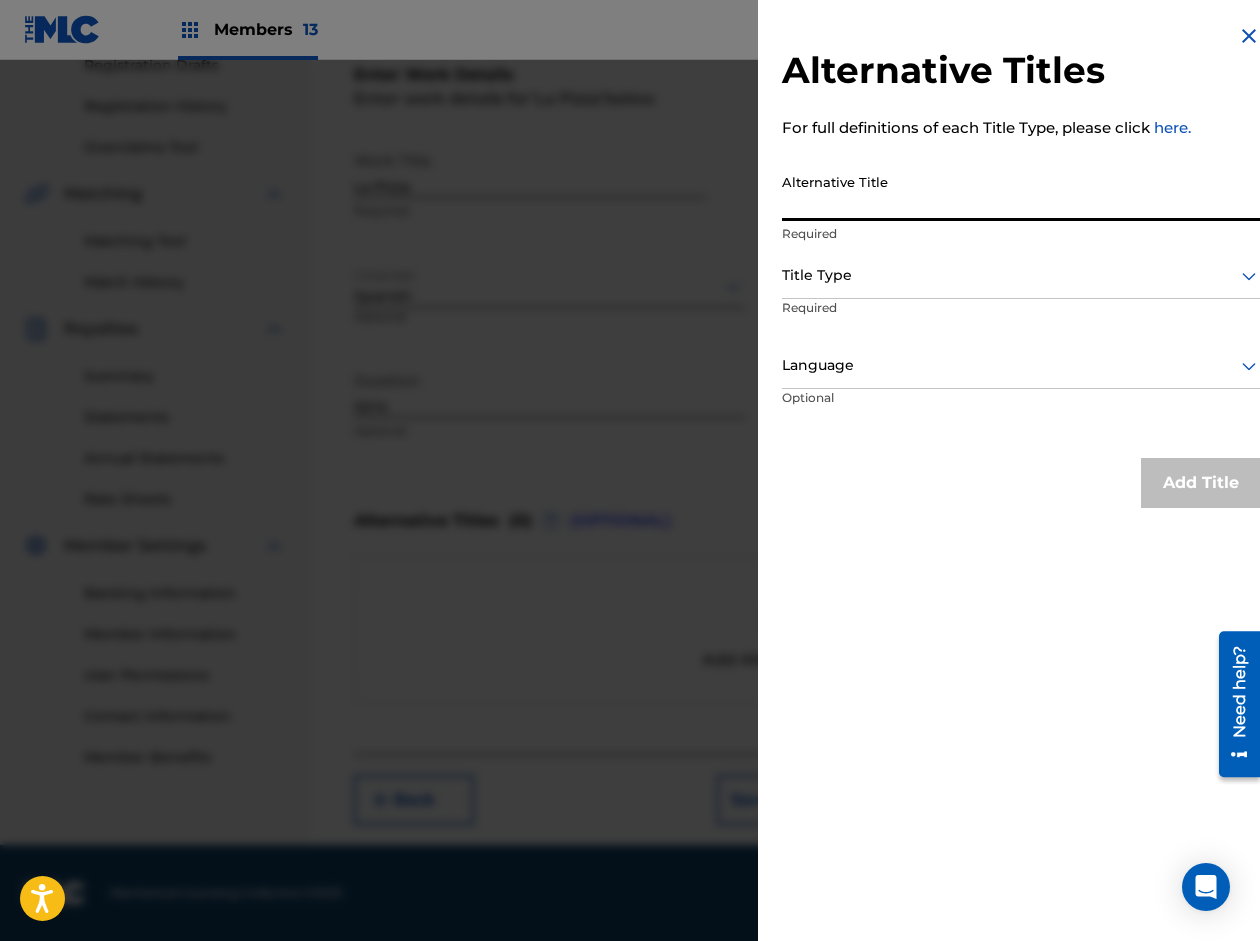 click on "Alternative Title" at bounding box center (1021, 192) 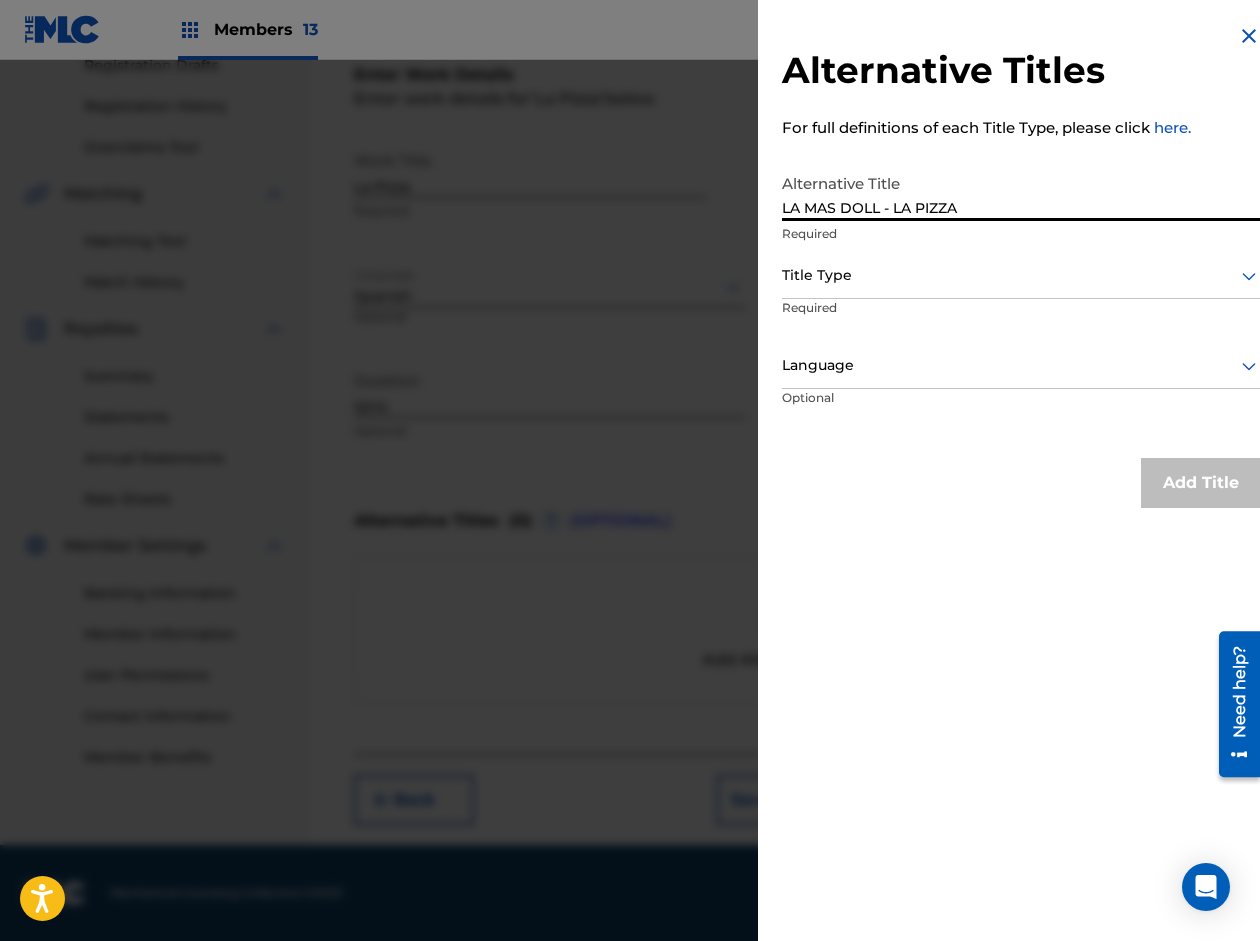 type on "LA MAS DOLL - LA PIZZA" 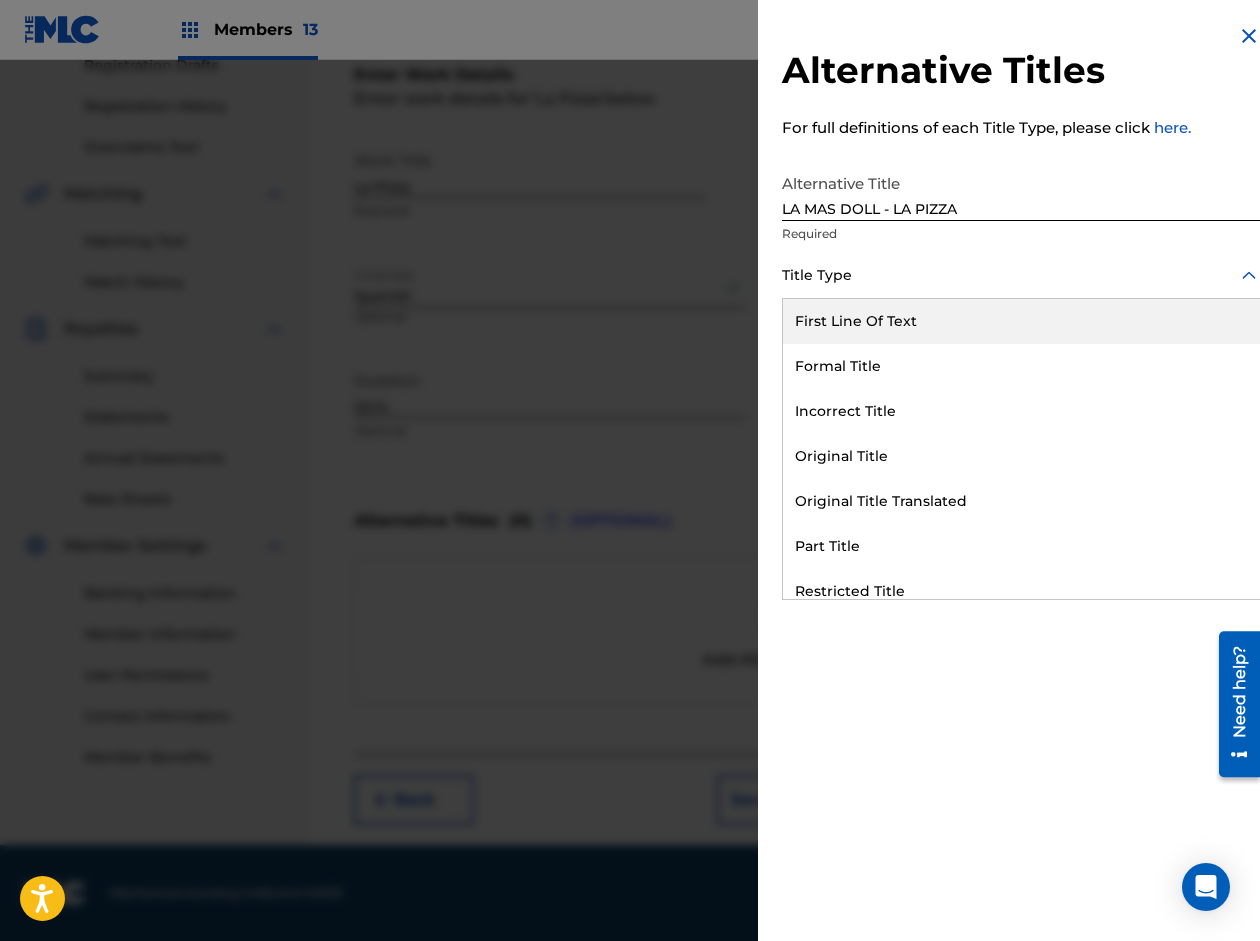 click at bounding box center [1021, 275] 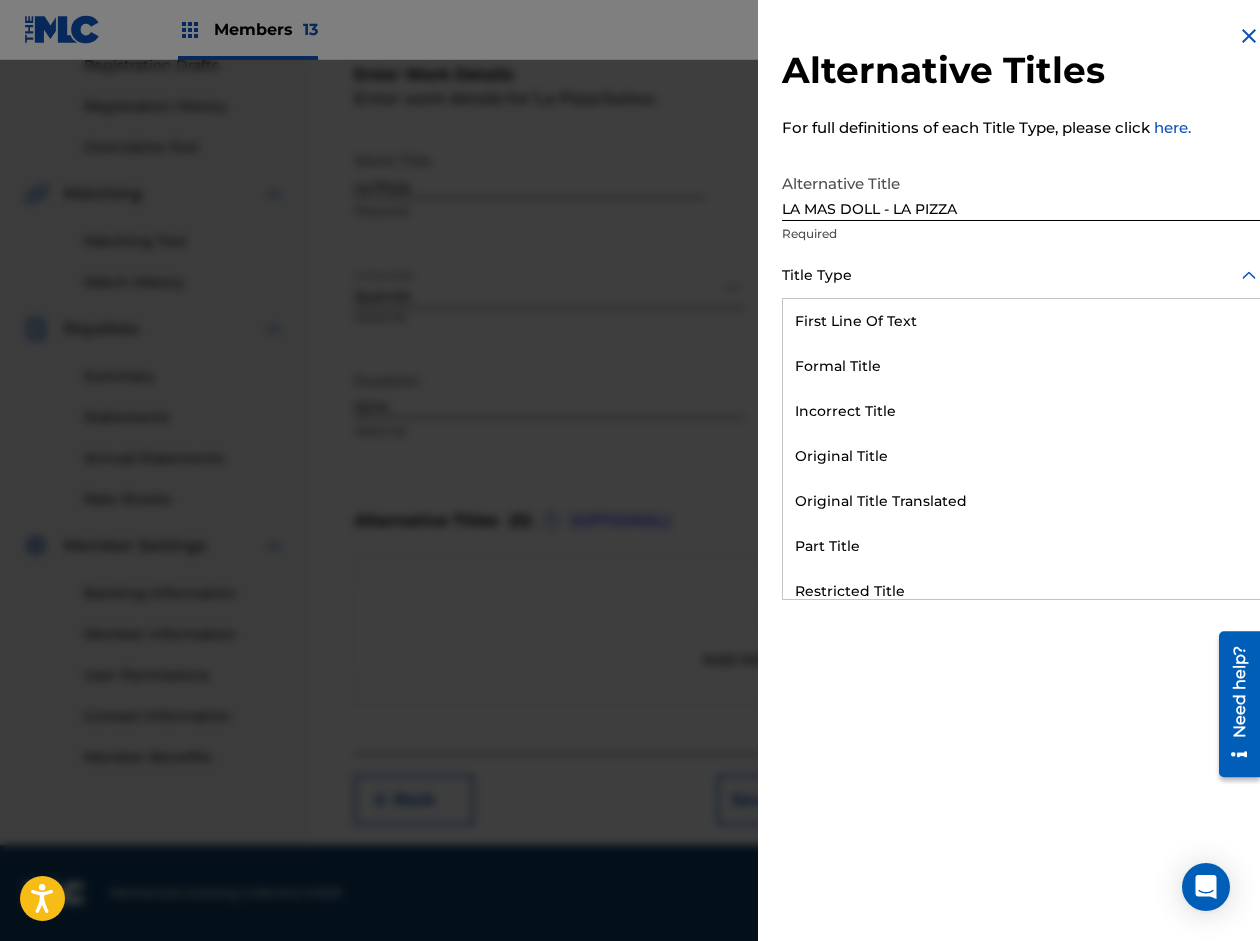 scroll, scrollTop: 195, scrollLeft: 0, axis: vertical 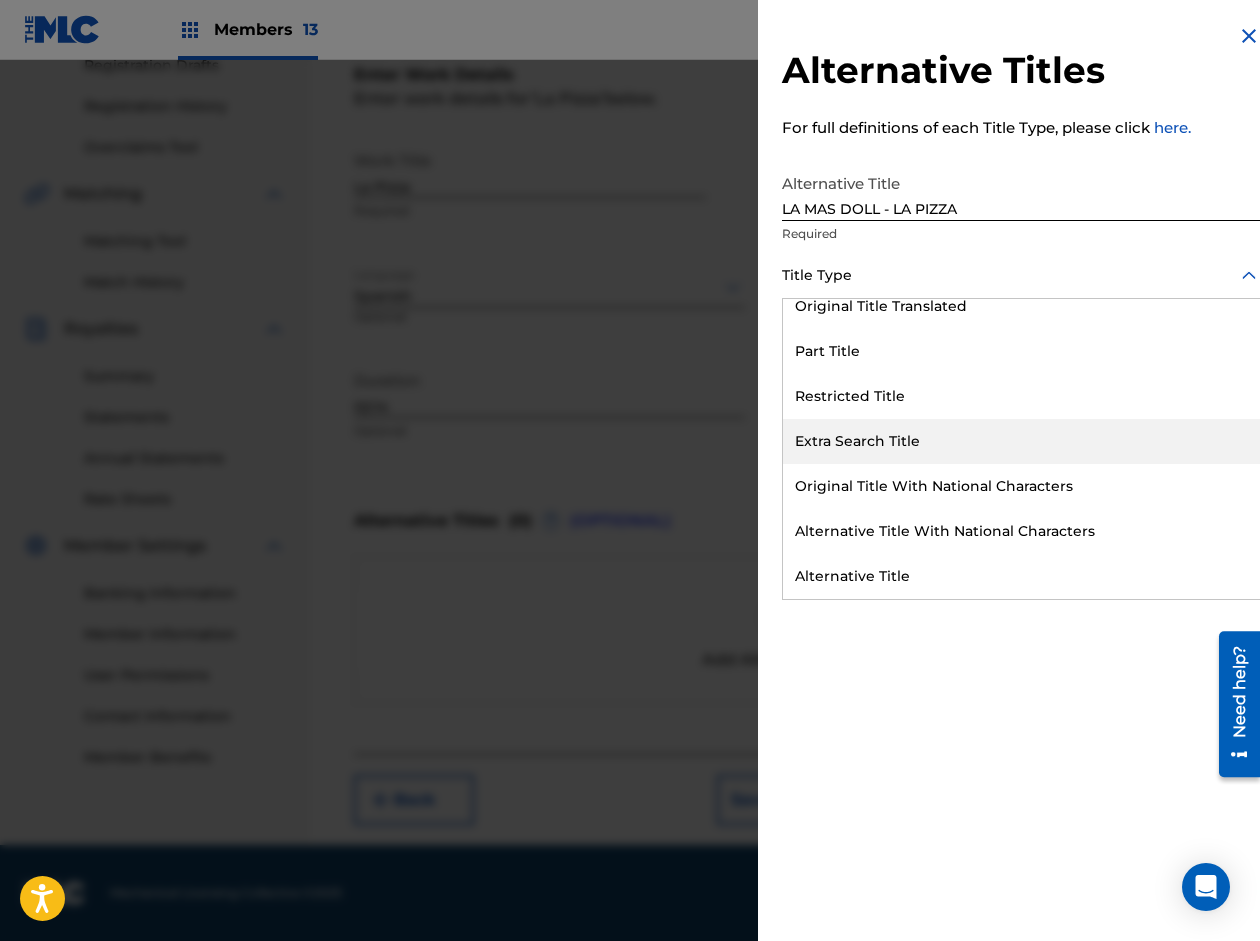 click on "Extra Search Title" at bounding box center (1021, 441) 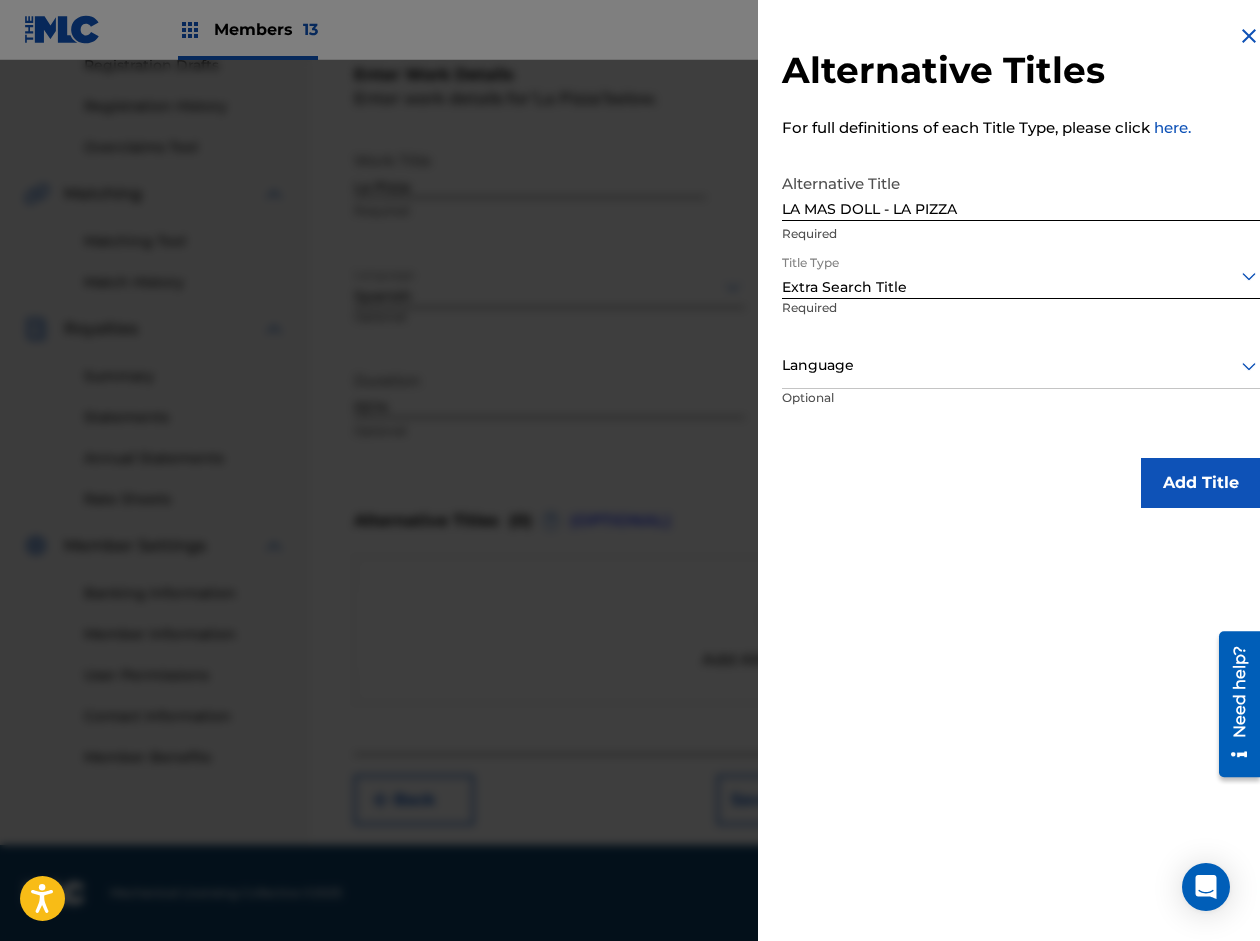 click on "Language" at bounding box center [1021, 366] 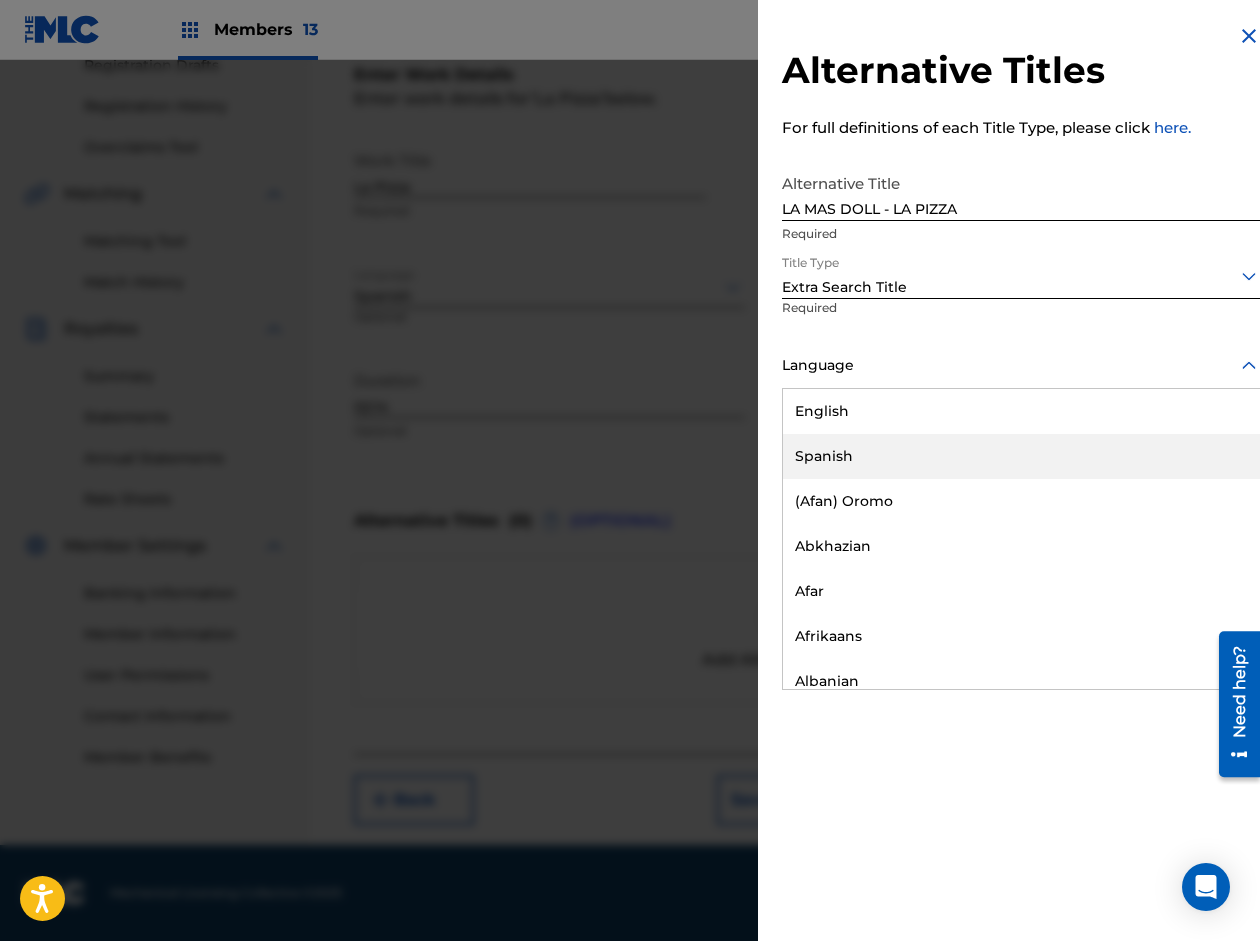 click on "Spanish" at bounding box center (1021, 456) 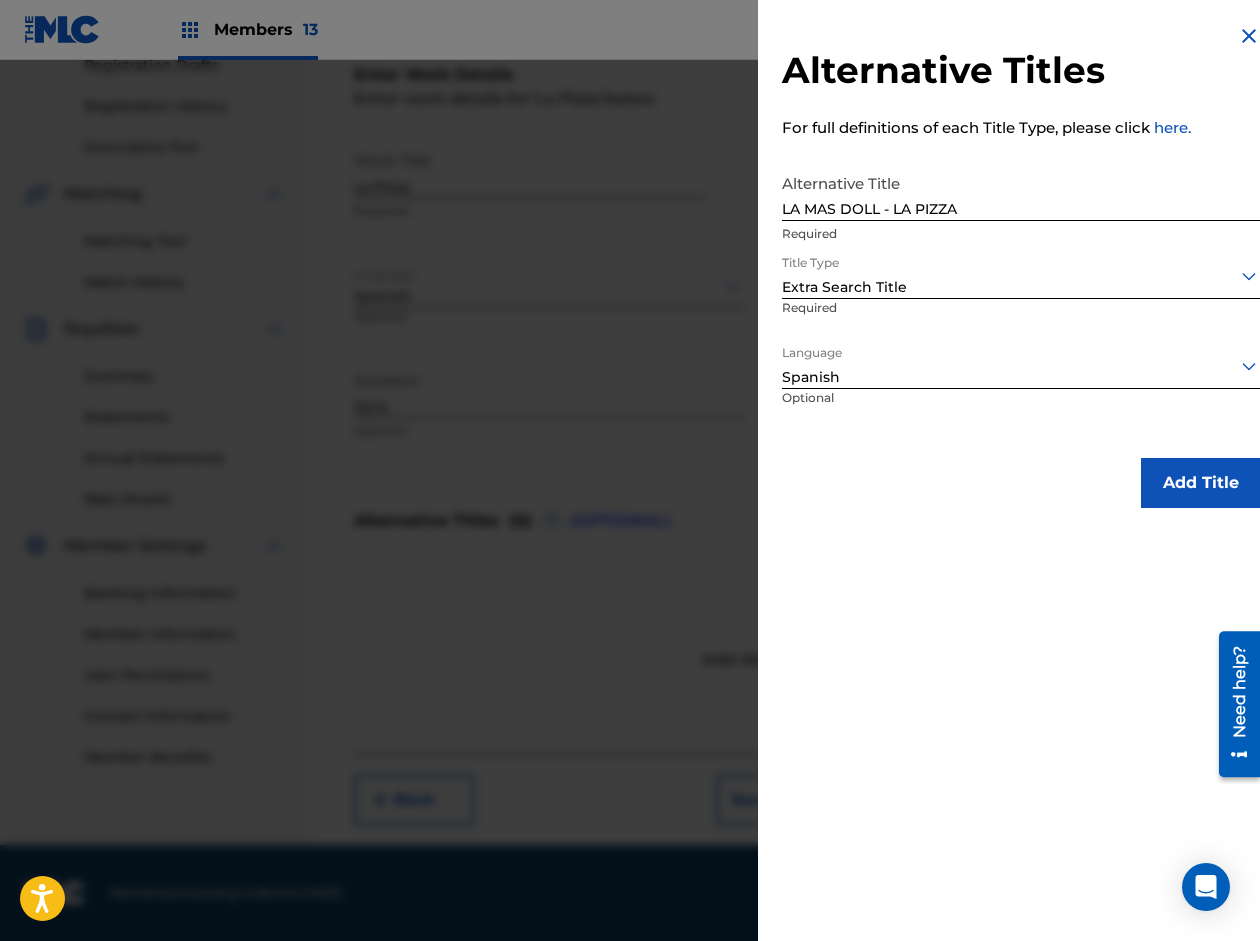 drag, startPoint x: 1164, startPoint y: 482, endPoint x: 1146, endPoint y: 486, distance: 18.439089 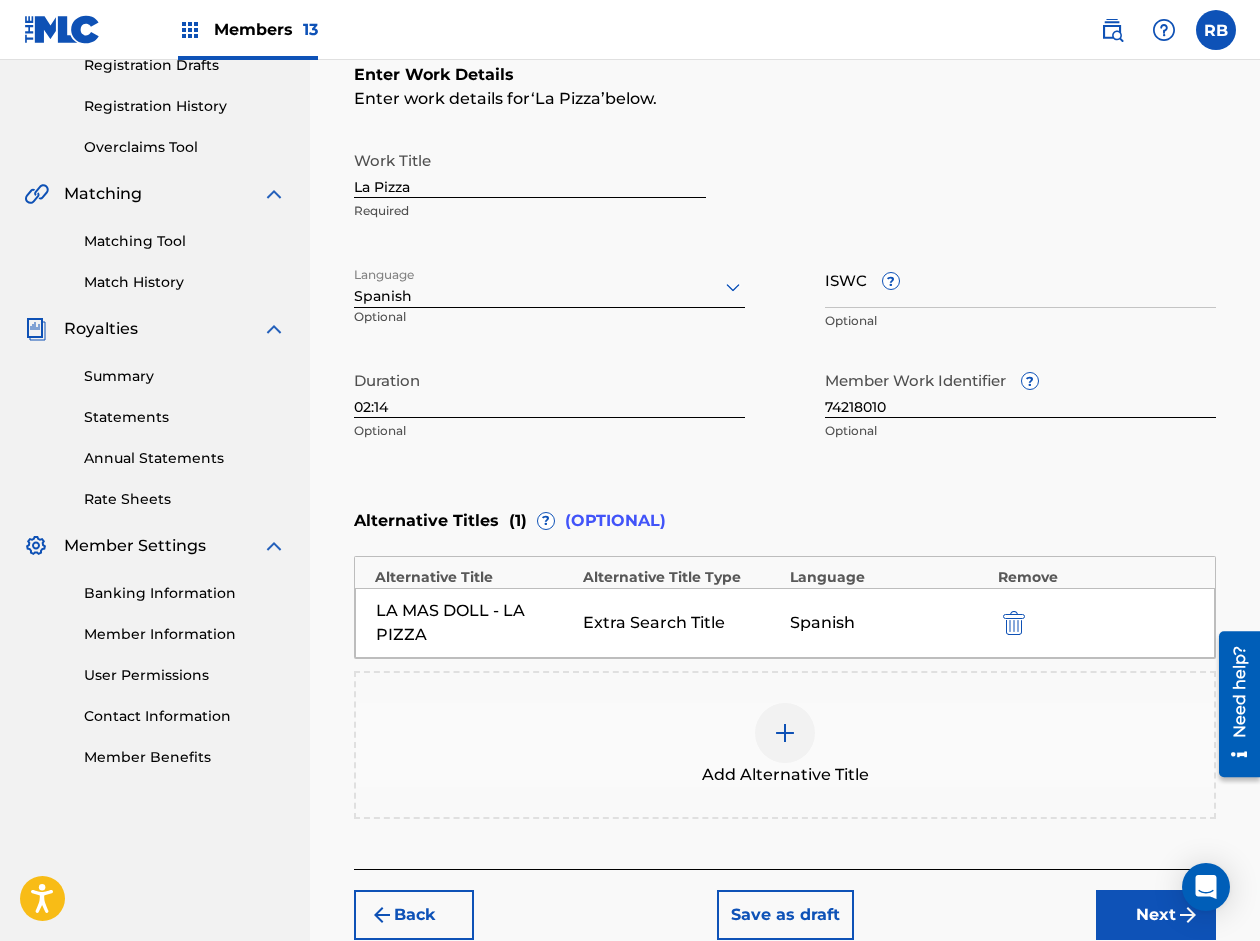 click at bounding box center (785, 733) 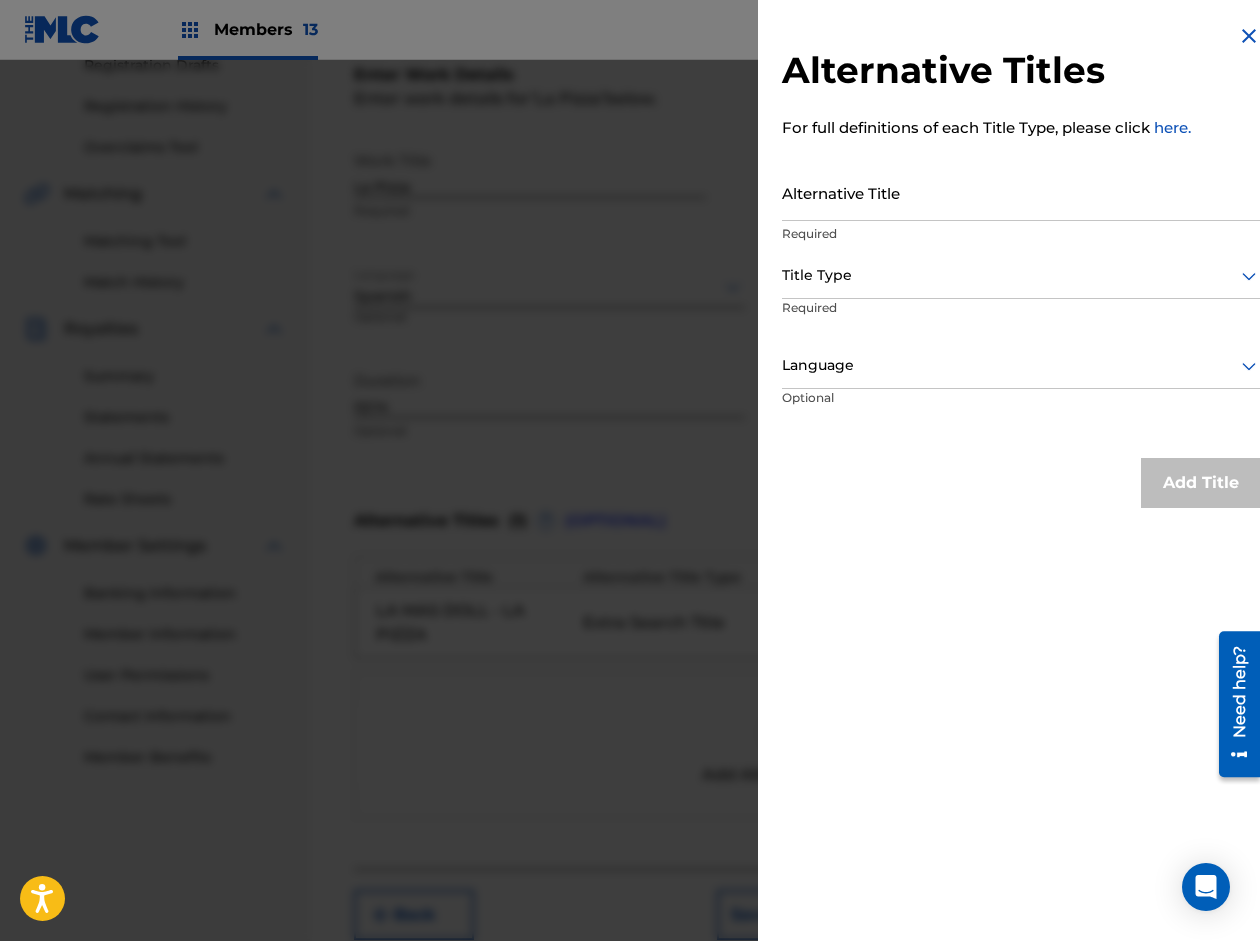 click on "Alternative Title" at bounding box center (1021, 192) 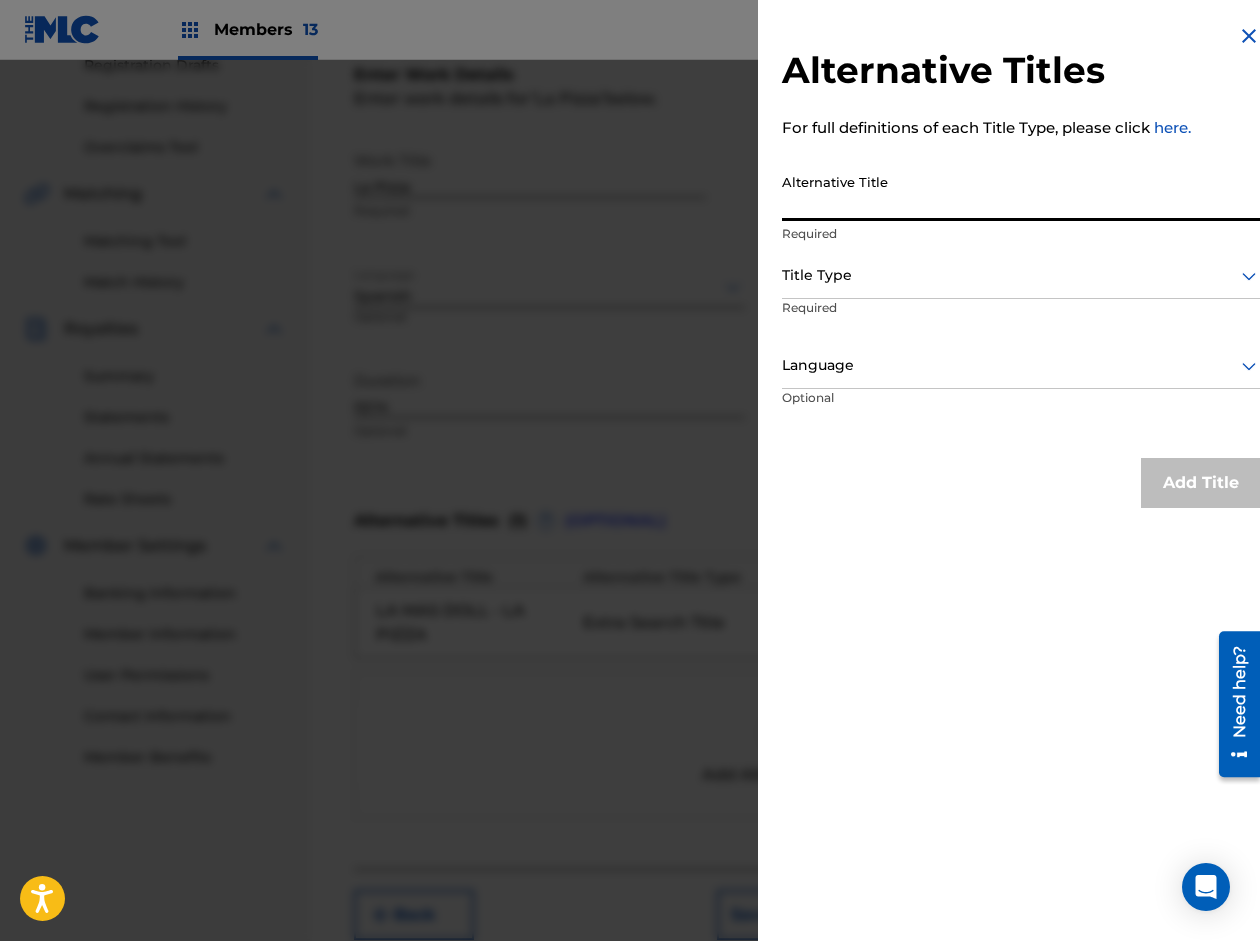 paste on "NAYO - LA PIZZA" 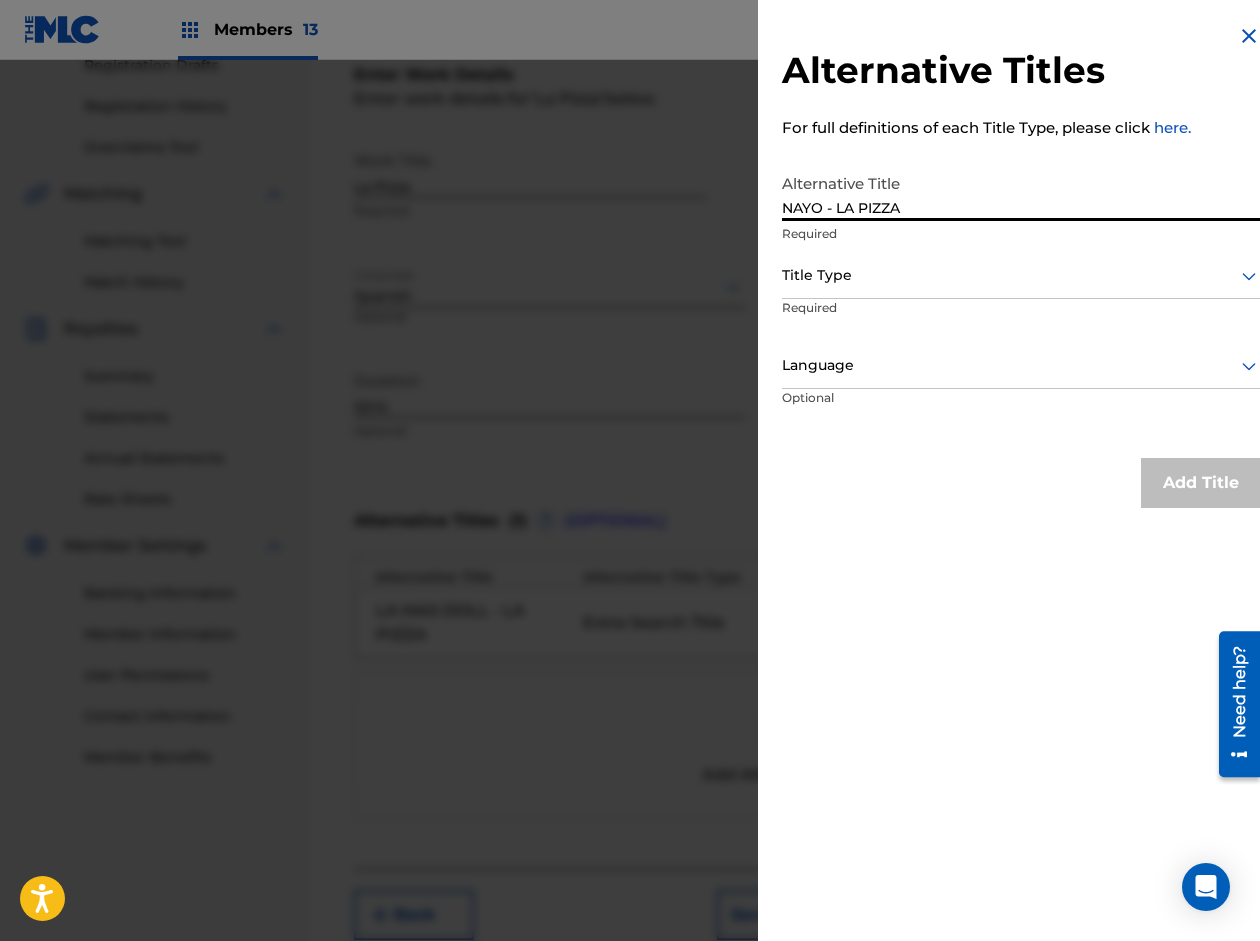 type on "NAYO - LA PIZZA" 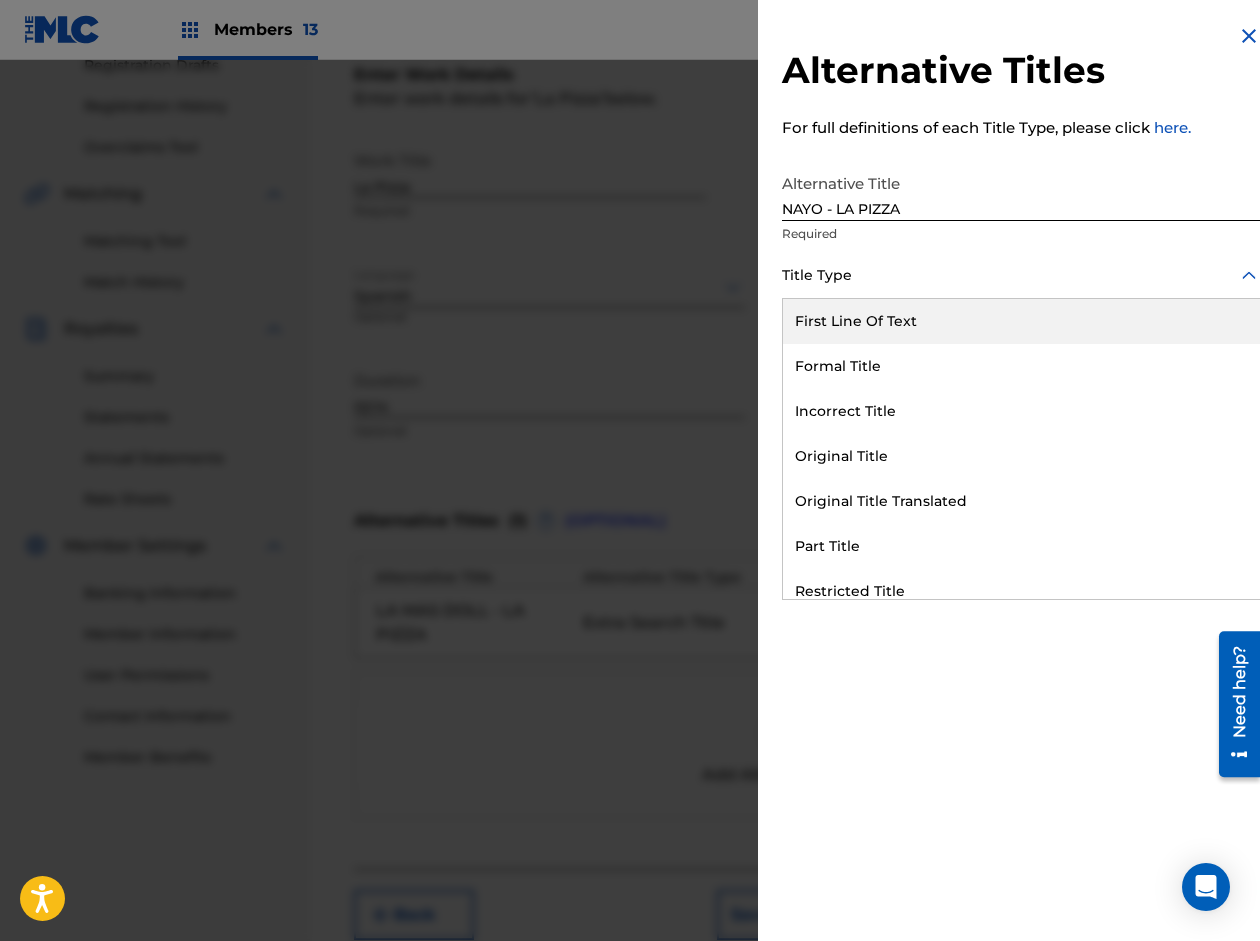 click on "Title Type" at bounding box center [1021, 276] 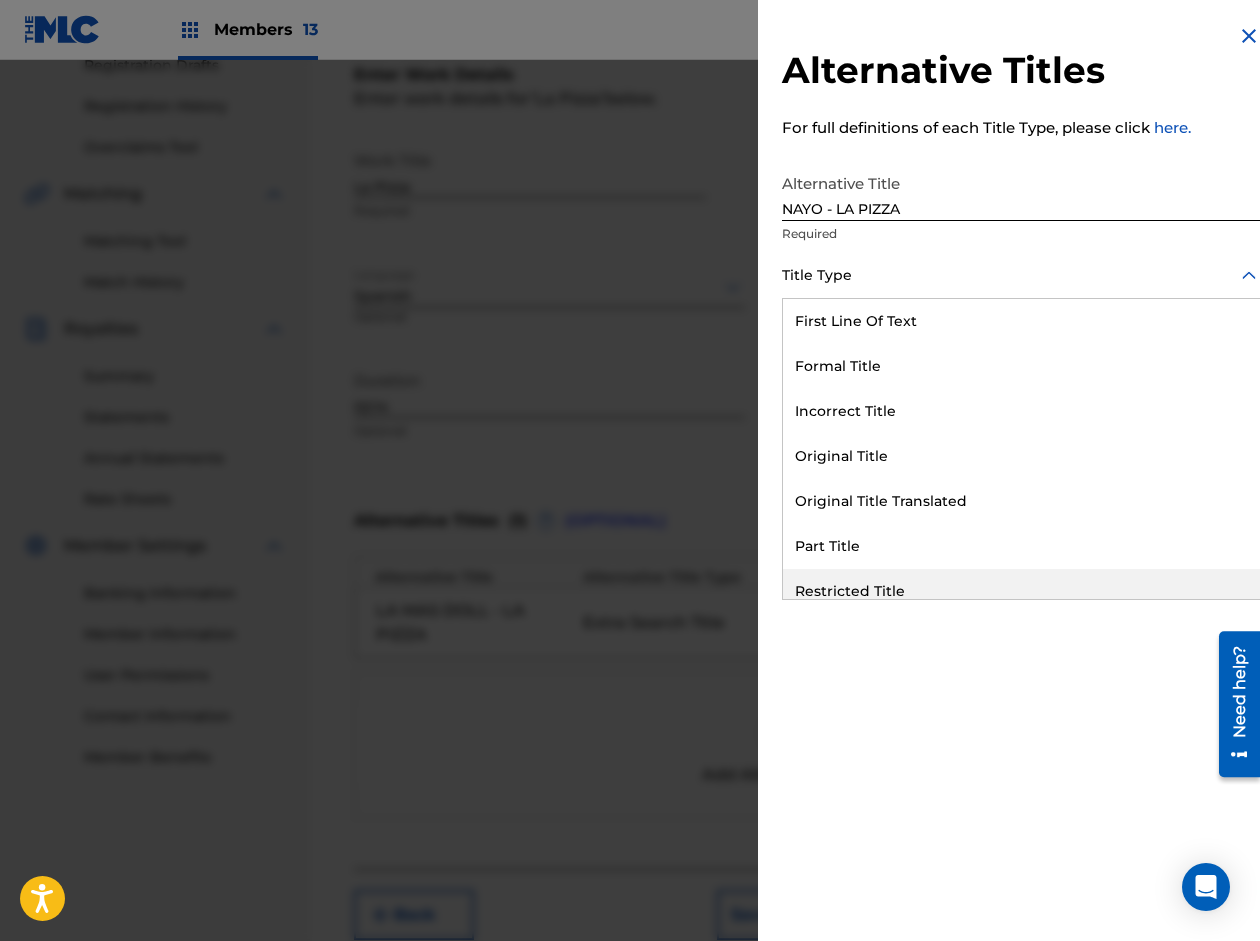 scroll, scrollTop: 195, scrollLeft: 0, axis: vertical 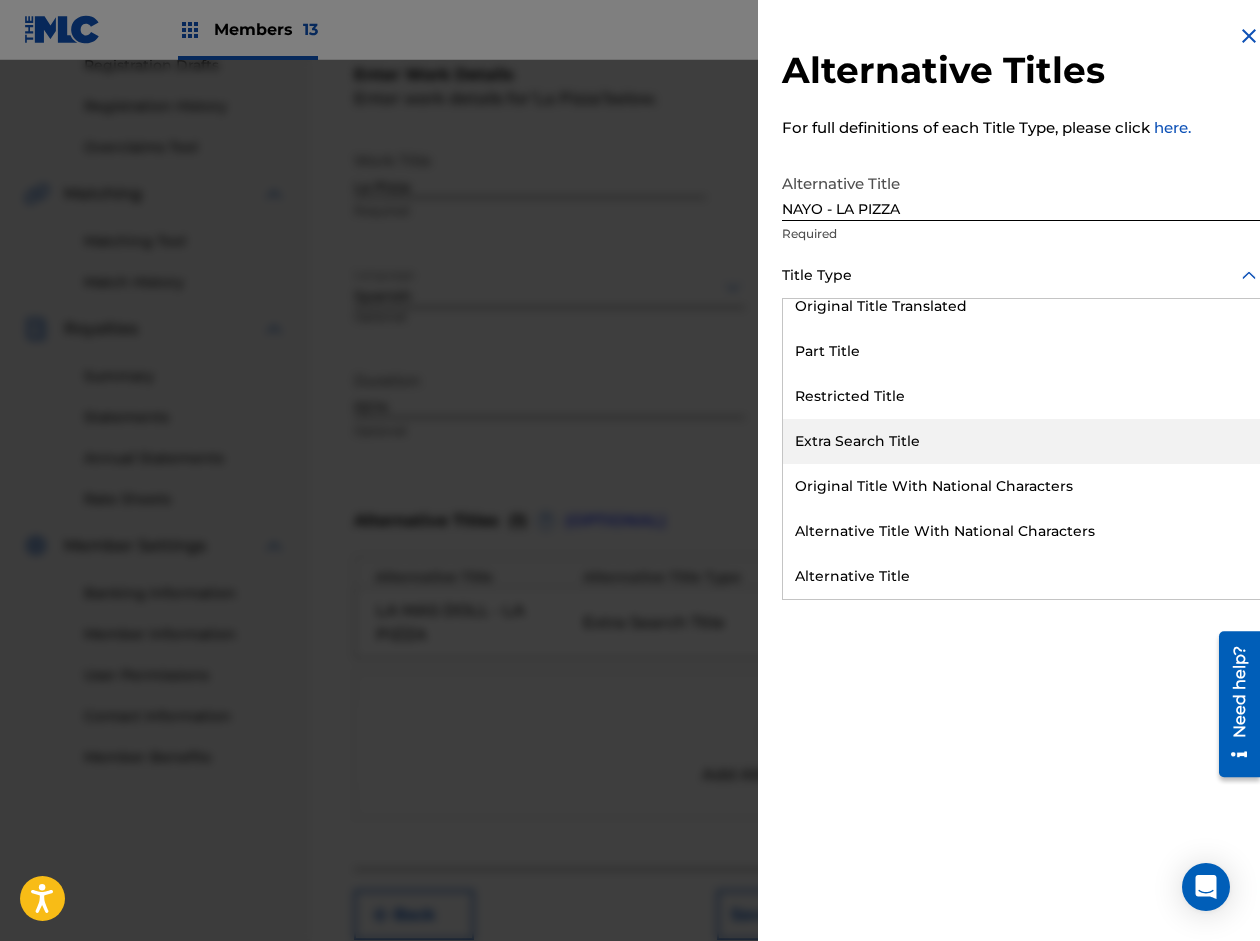 click on "Extra Search Title" at bounding box center [1021, 441] 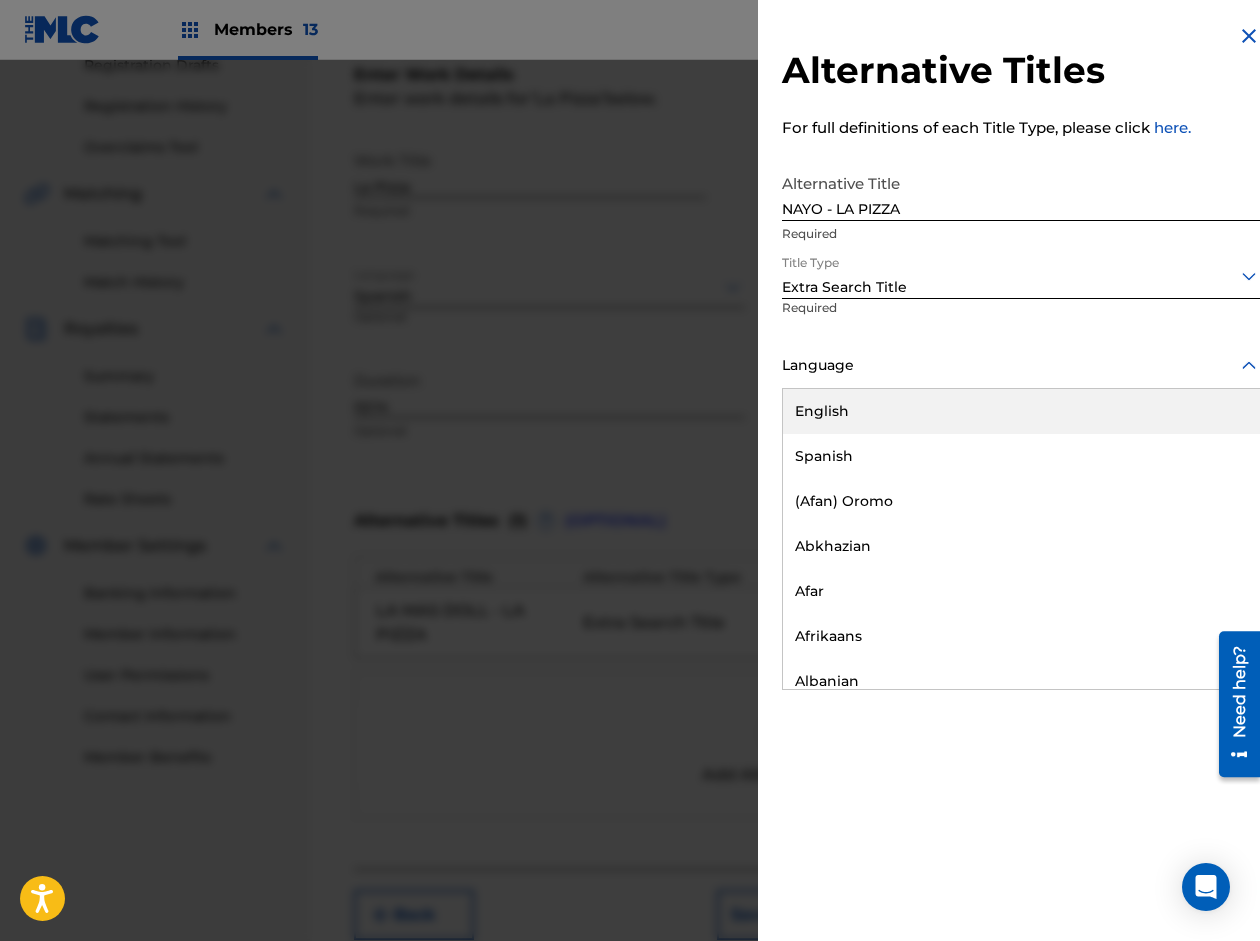 click on "Language" at bounding box center [1021, 366] 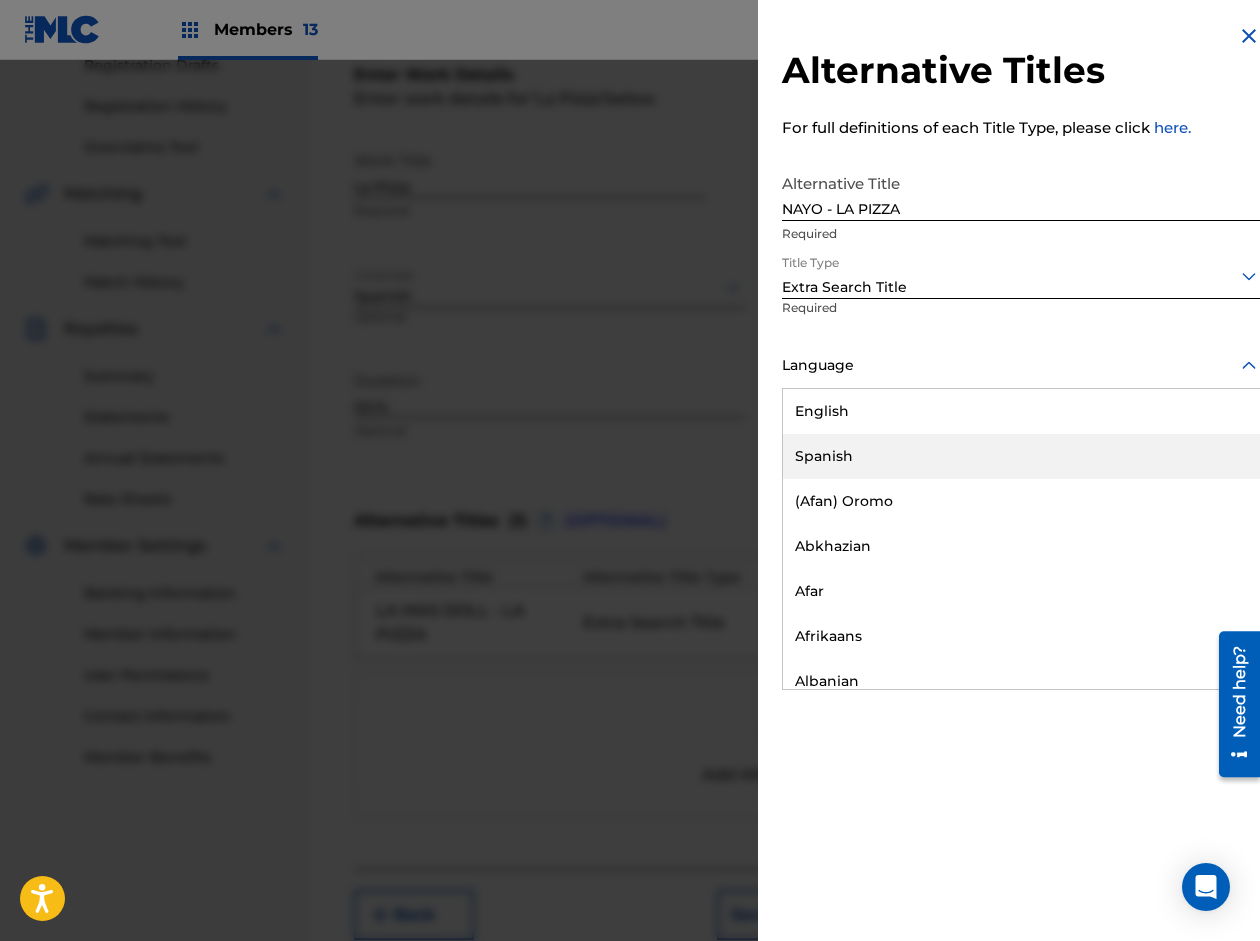 click on "Spanish" at bounding box center [1021, 456] 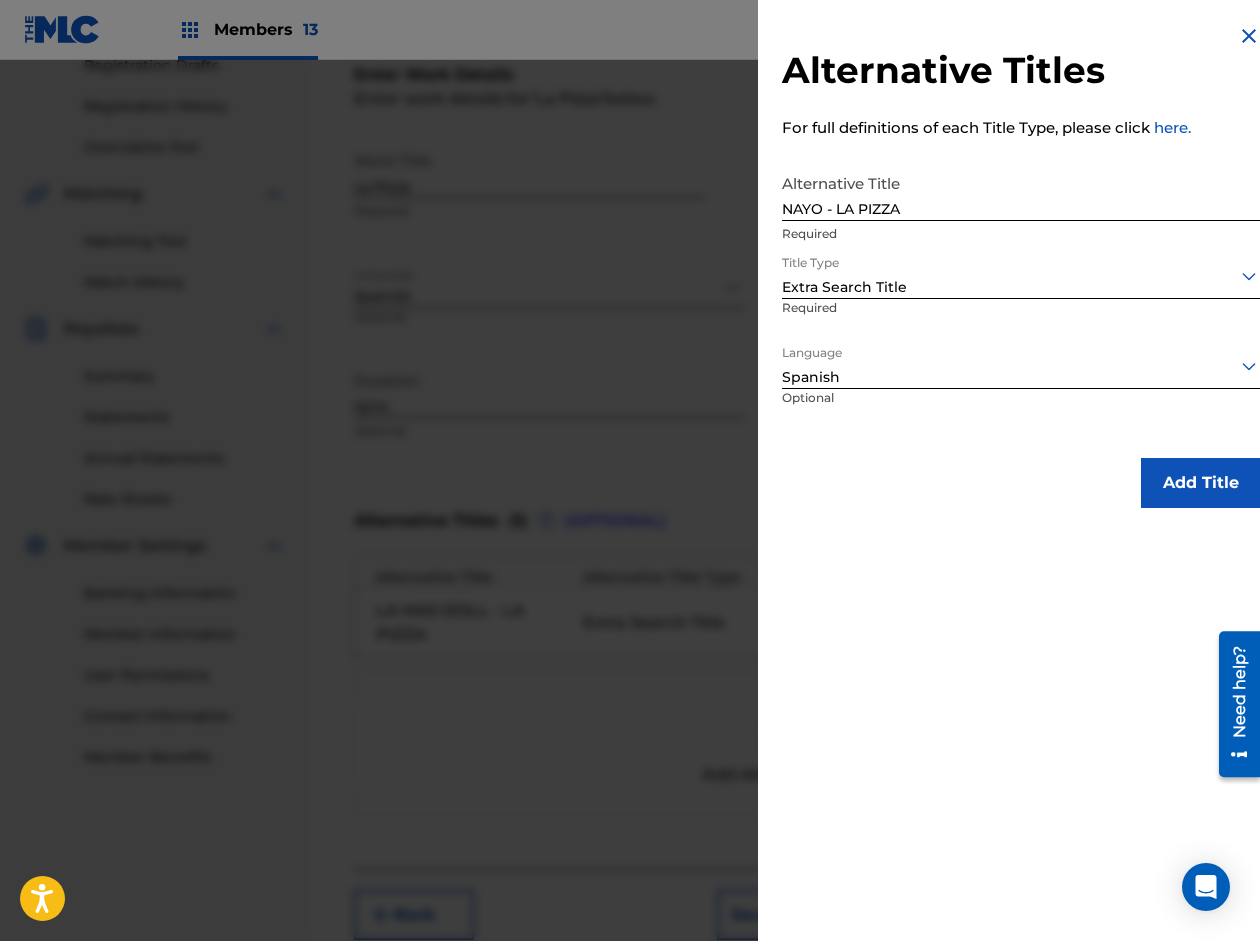 click on "Add Title" at bounding box center [1201, 483] 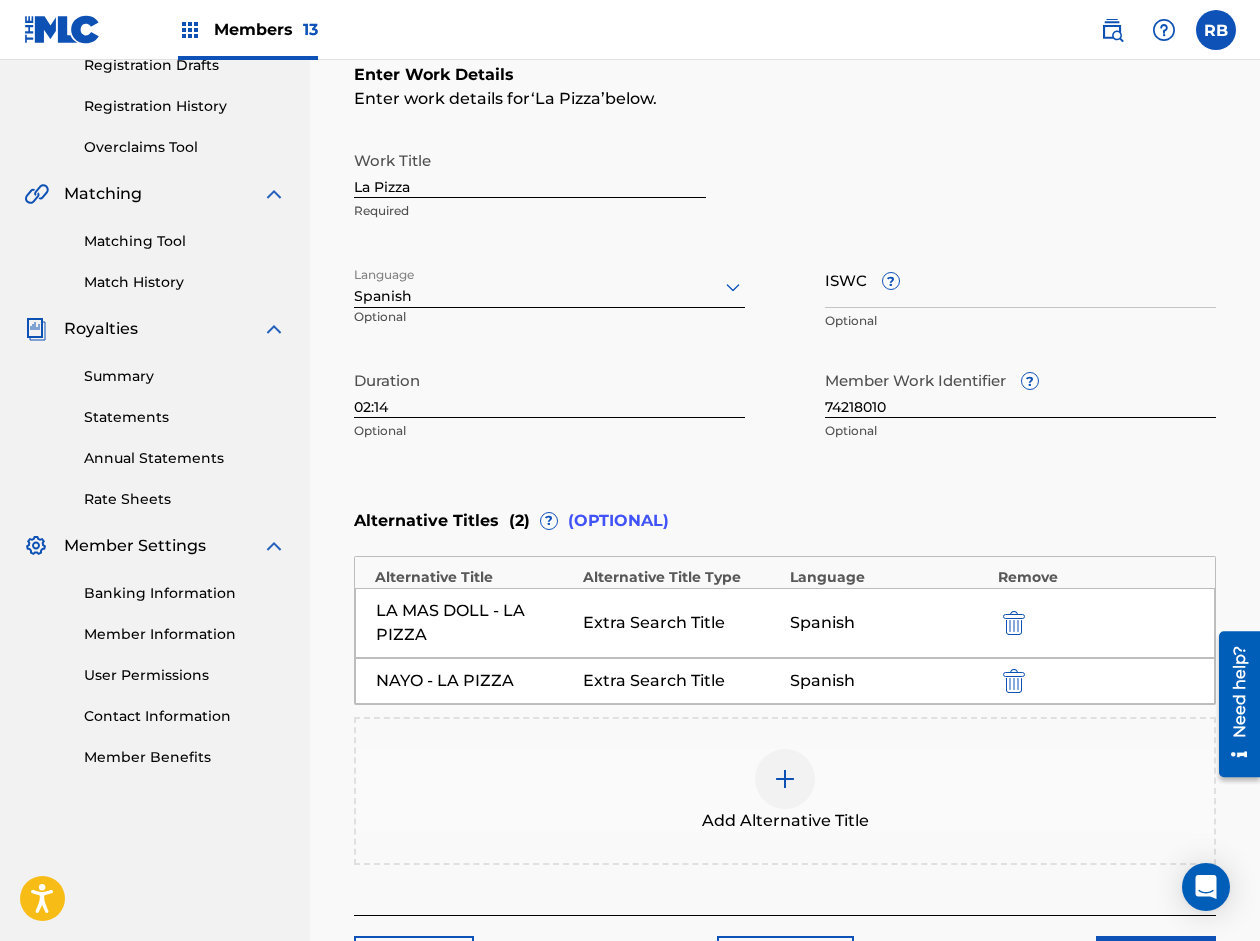 click at bounding box center (785, 779) 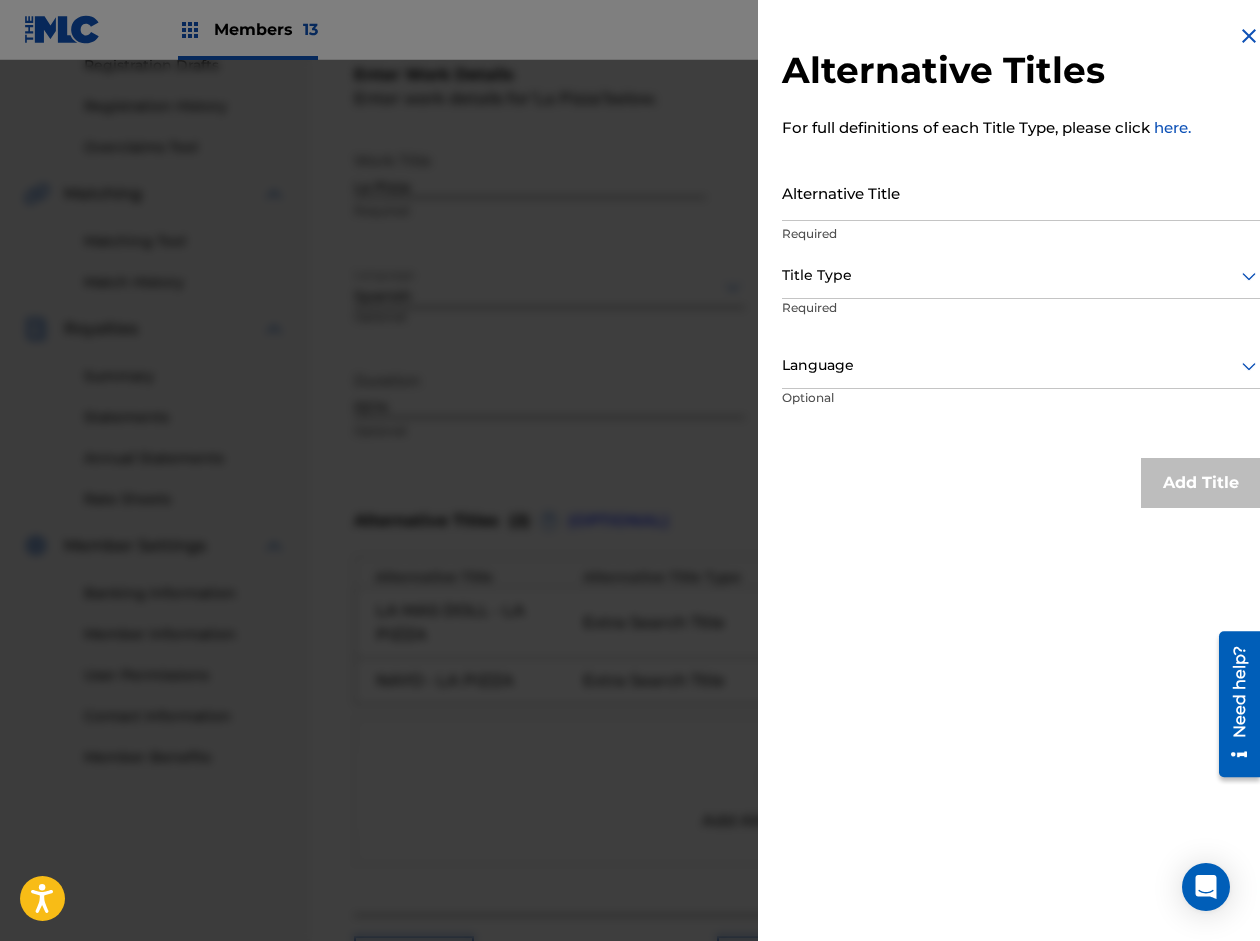 click on "Alternative Title" at bounding box center [1021, 192] 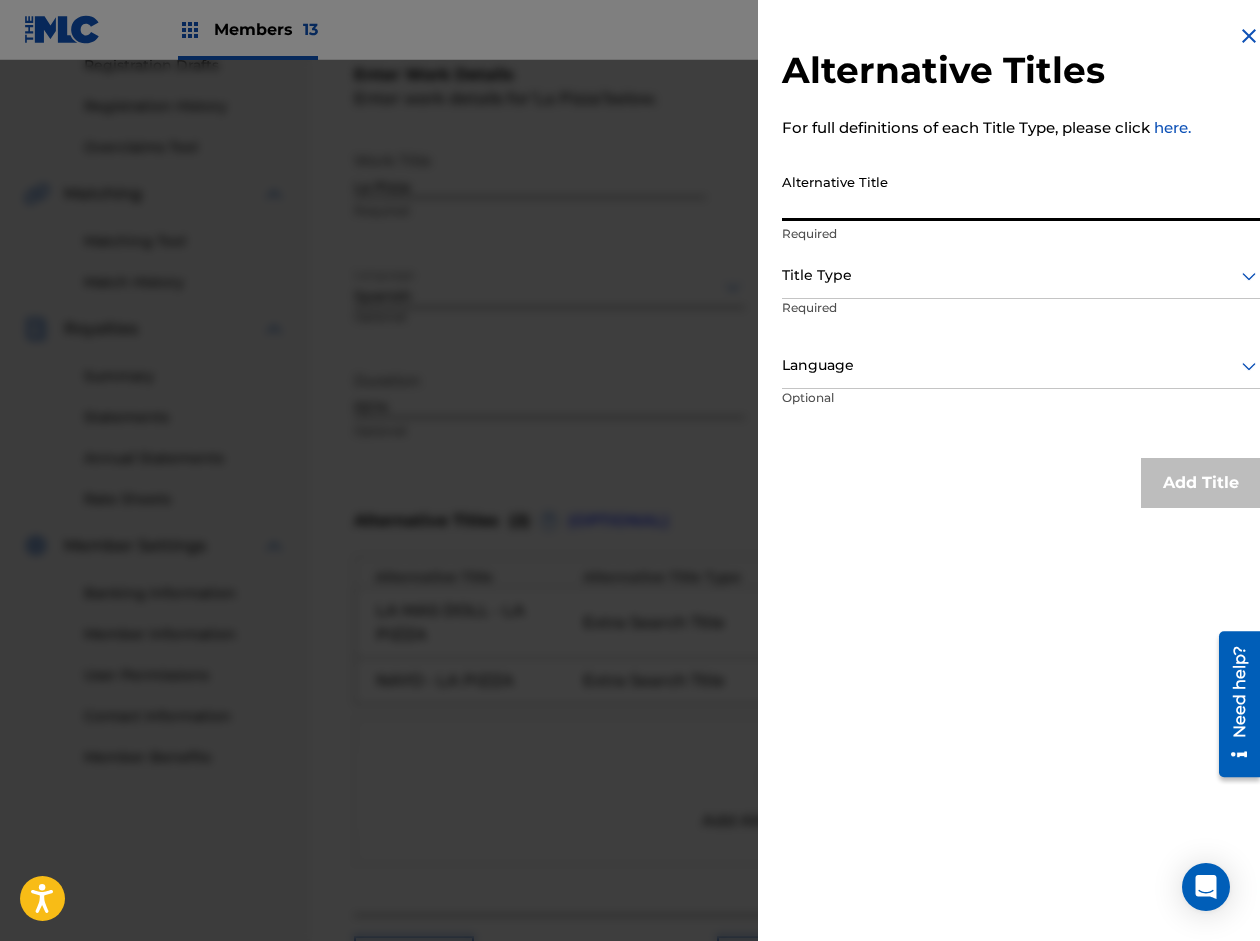 paste on "FLOWKBCEO - LA PIZZA" 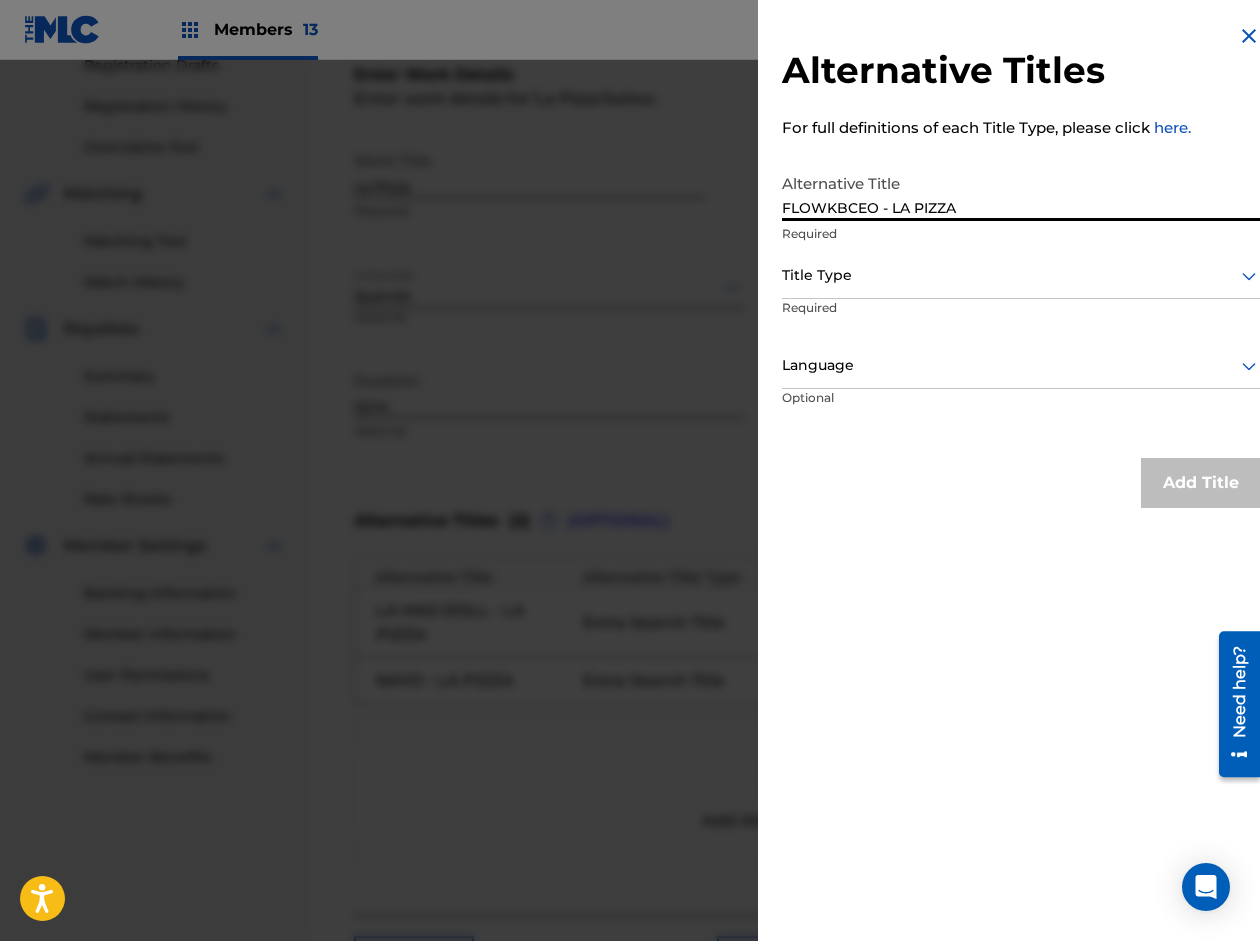 type on "FLOWKBCEO - LA PIZZA" 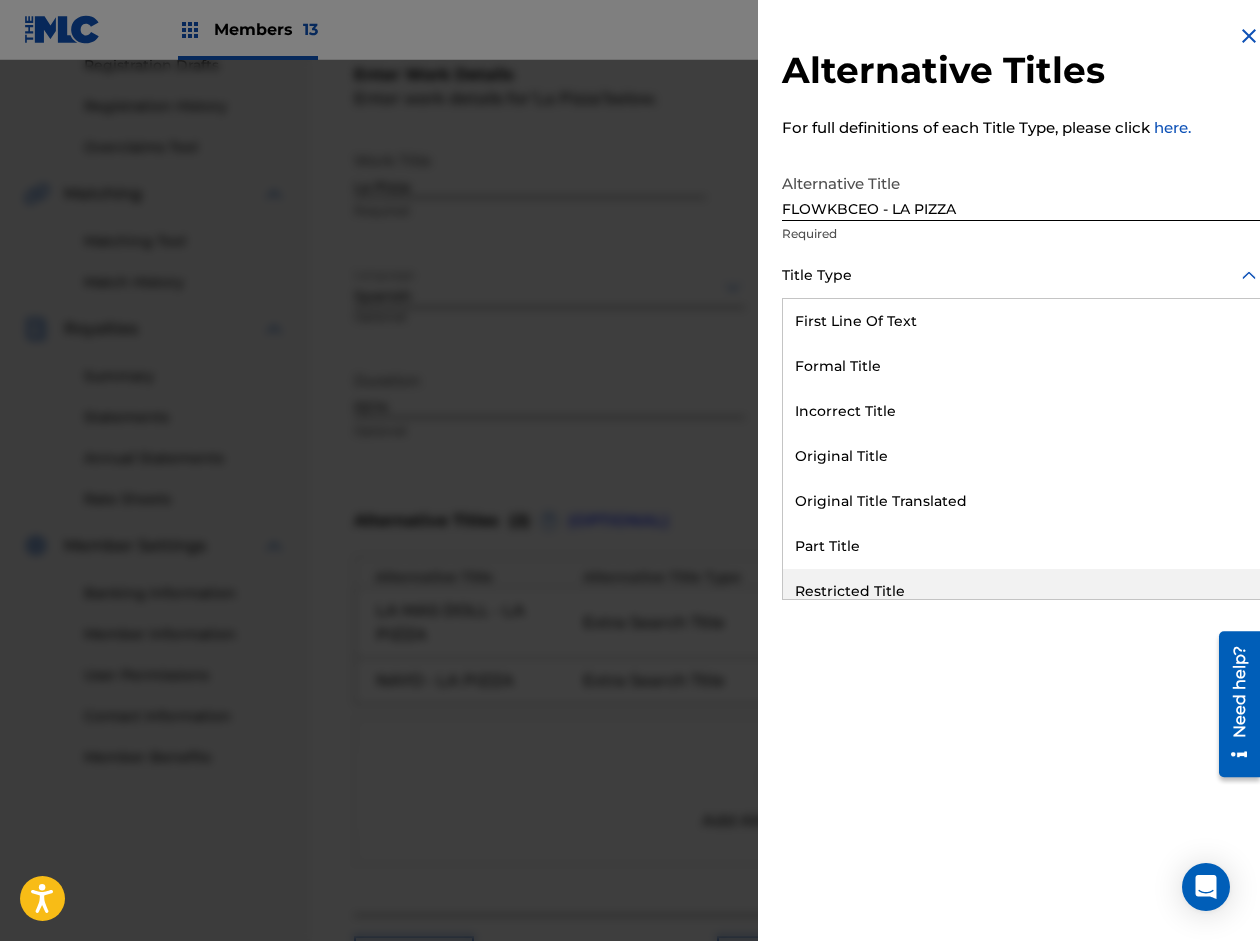 scroll, scrollTop: 195, scrollLeft: 0, axis: vertical 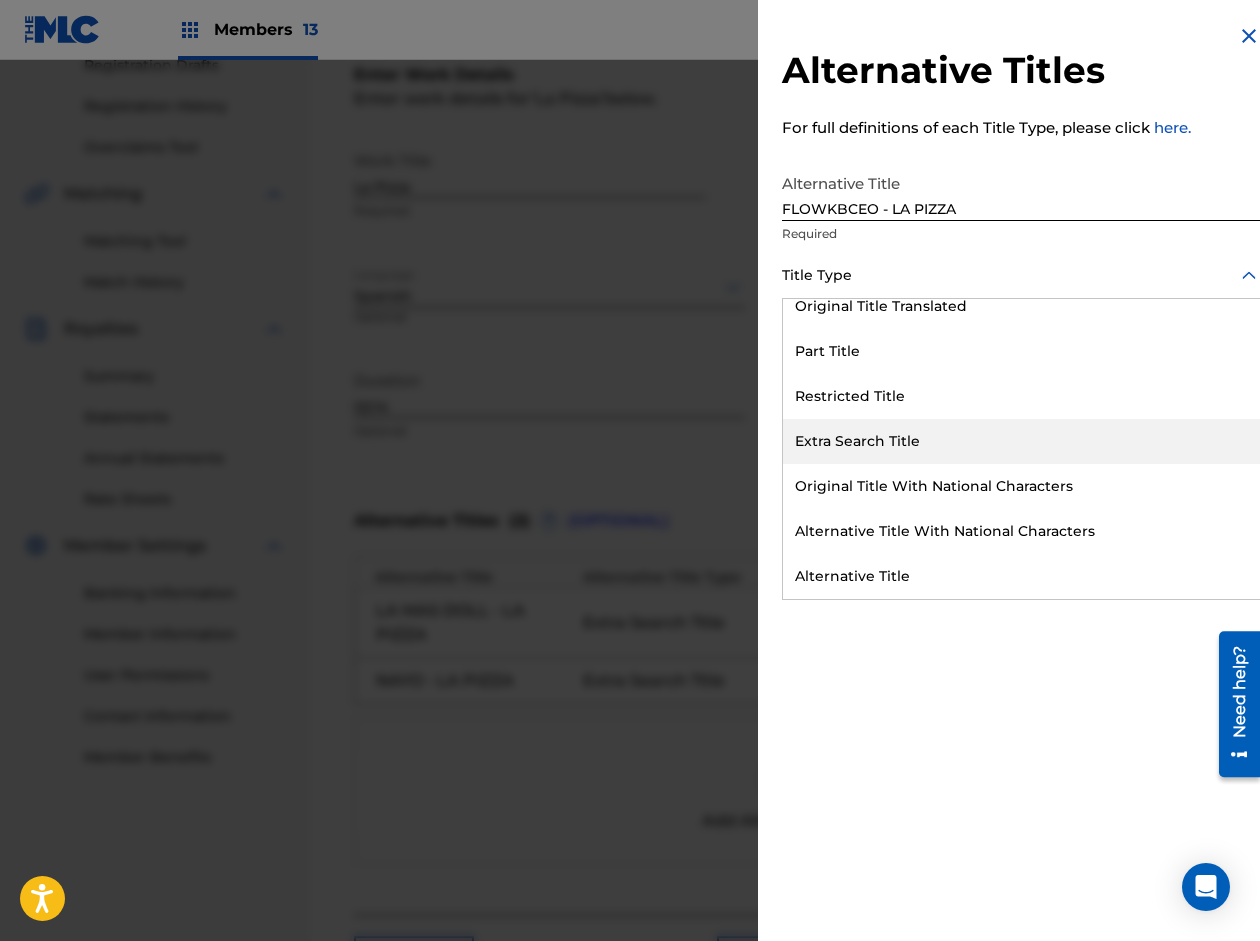 click on "Extra Search Title" at bounding box center (1021, 441) 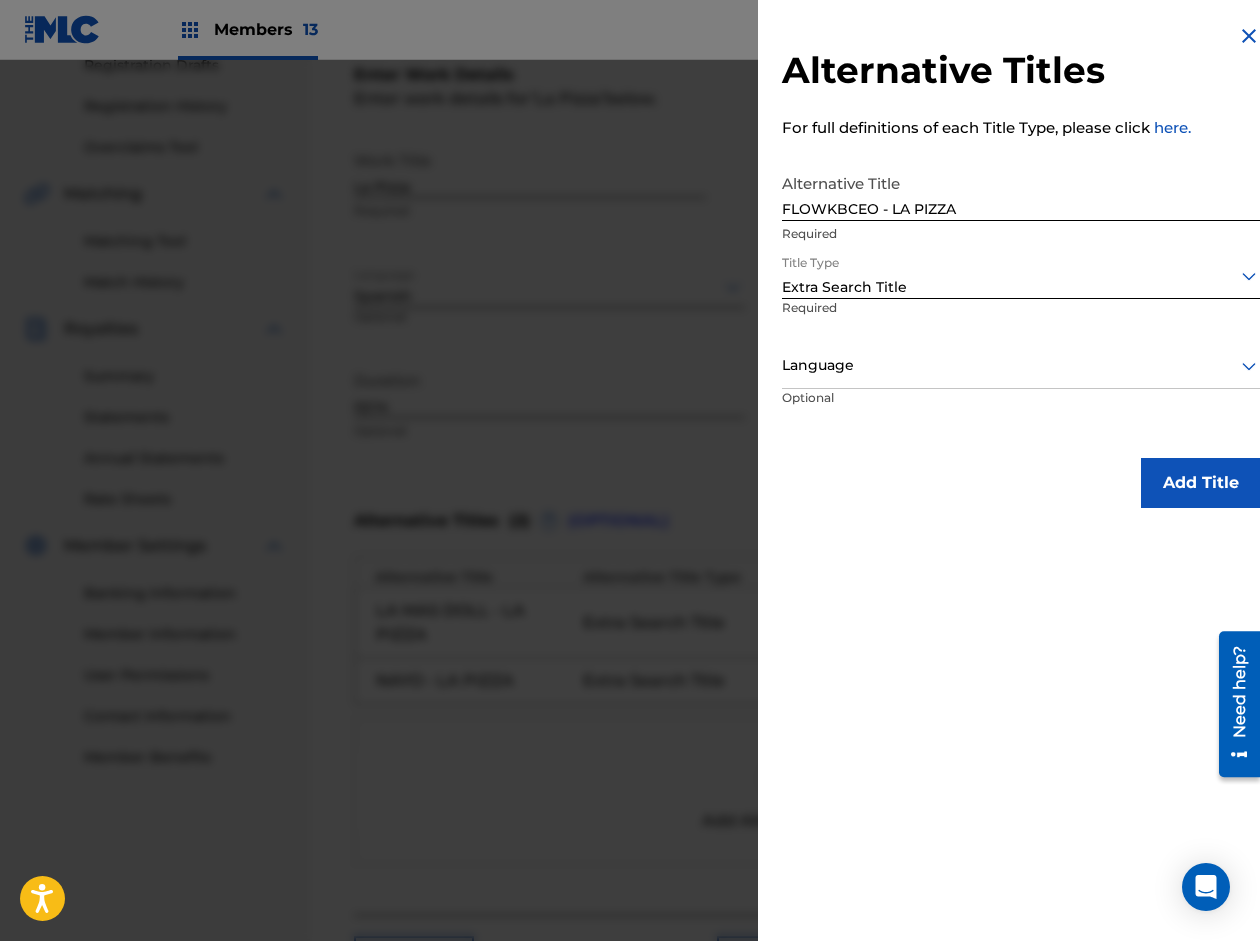 click on "Optional" at bounding box center [858, 411] 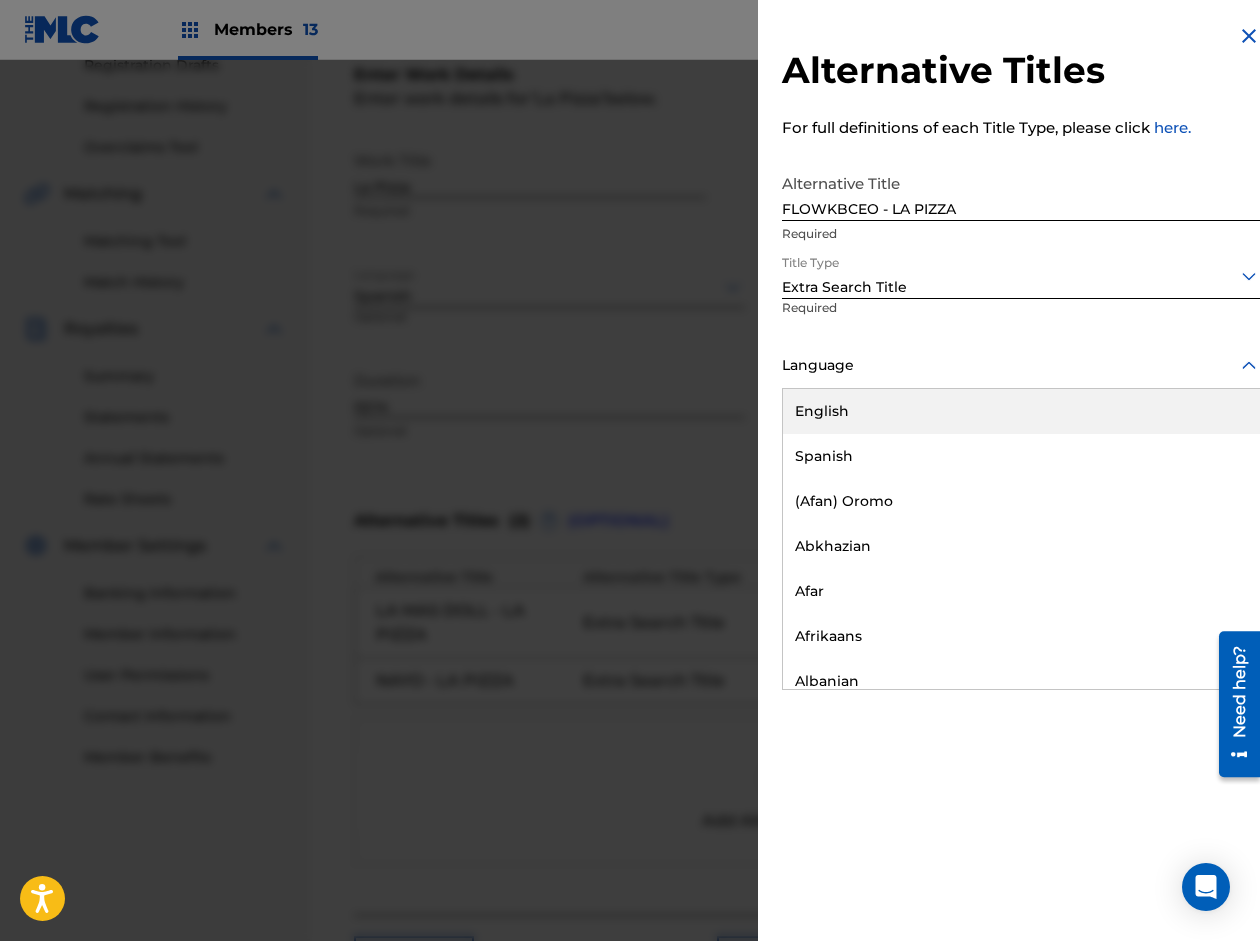 click on "Language" at bounding box center (1021, 366) 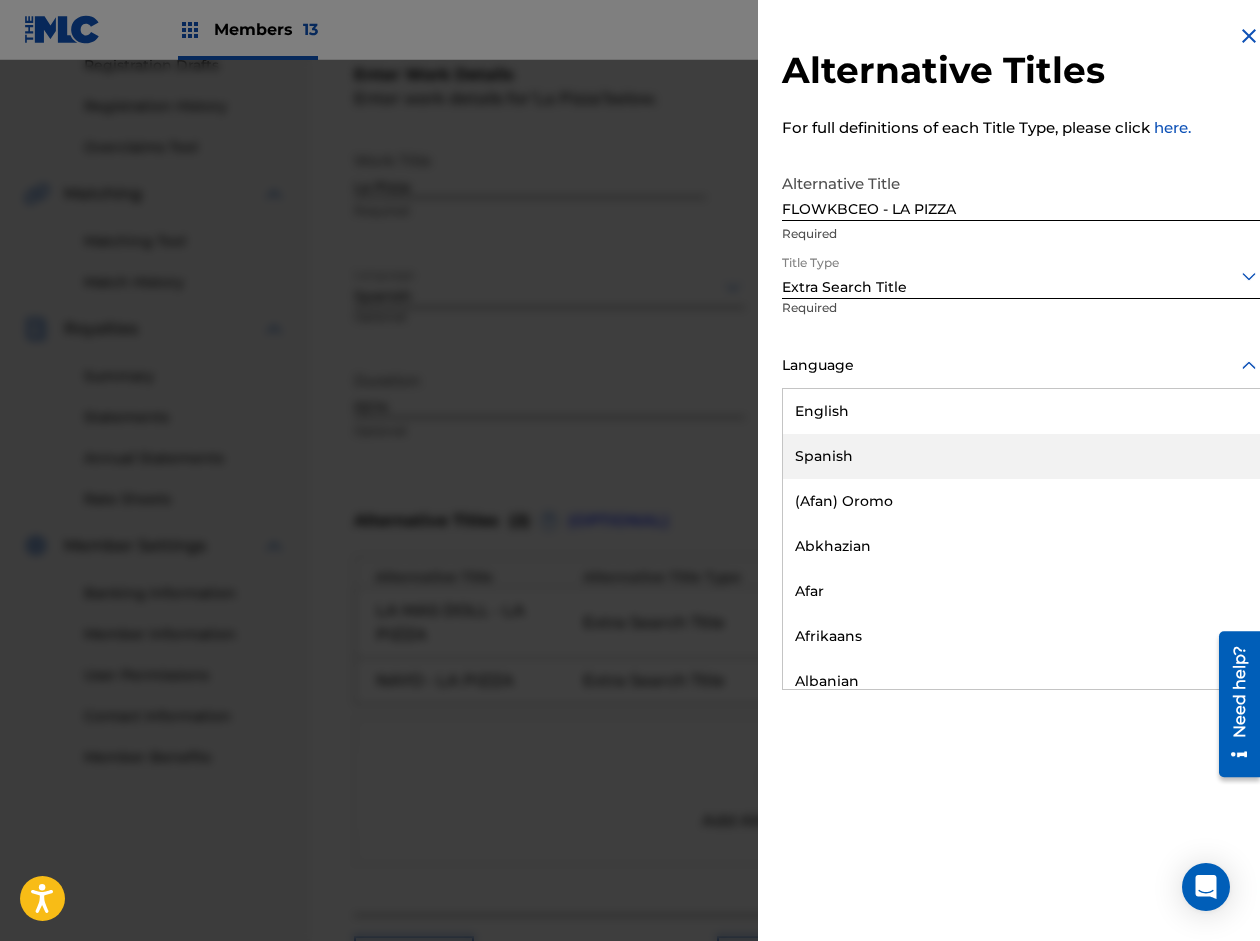 click on "Spanish" at bounding box center (1021, 456) 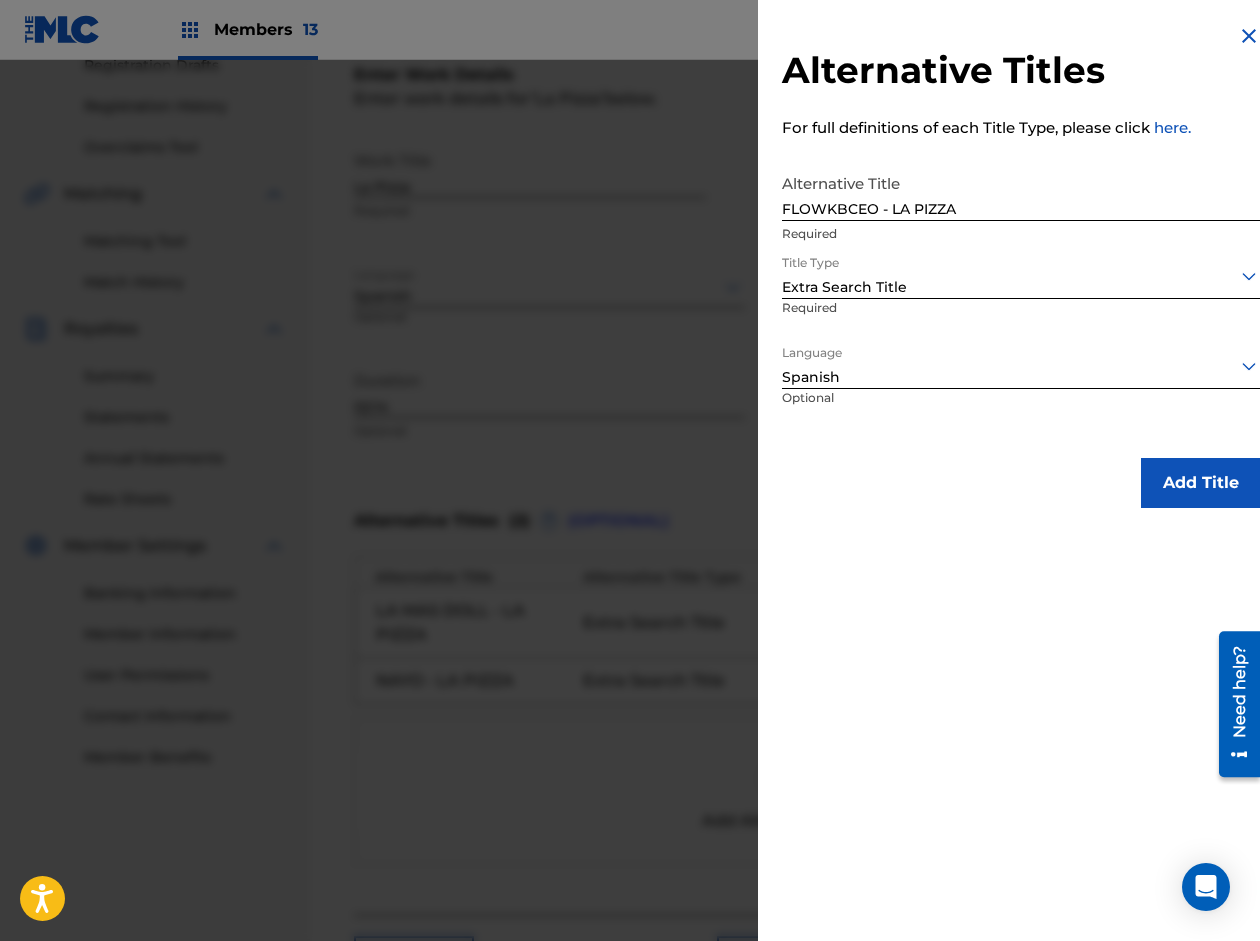 click on "Add Title" at bounding box center [1201, 483] 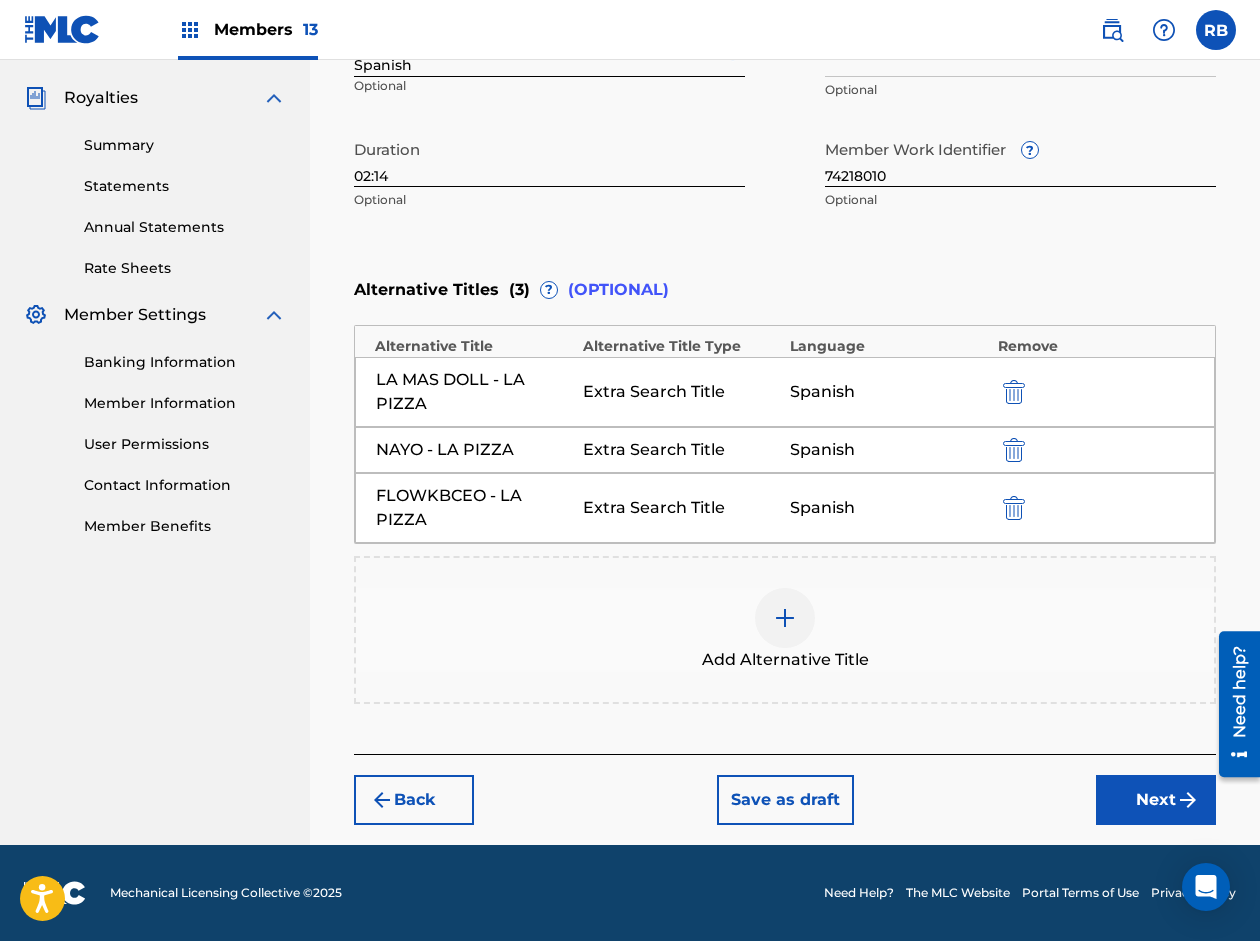 click on "Next" at bounding box center [1156, 800] 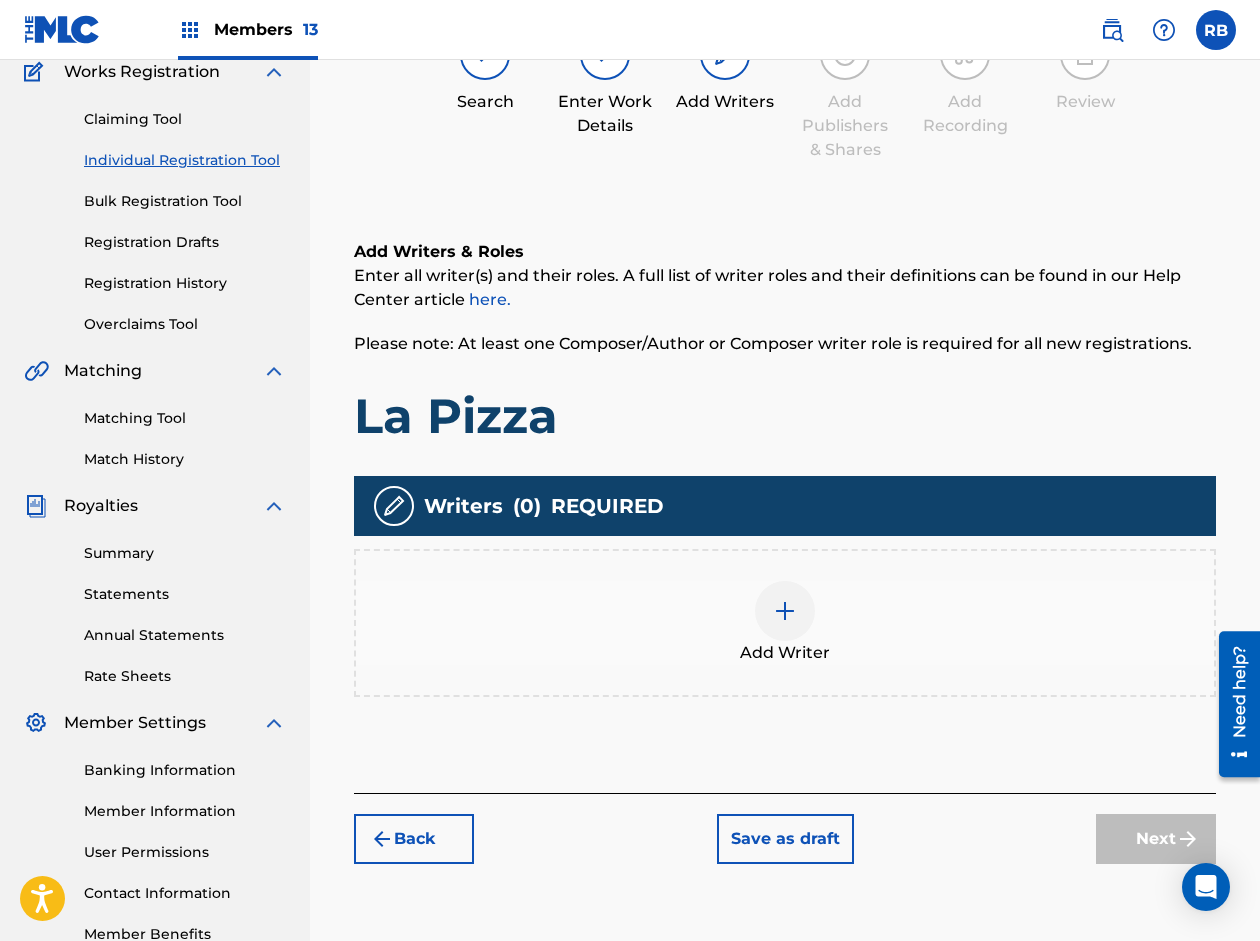 scroll, scrollTop: 90, scrollLeft: 0, axis: vertical 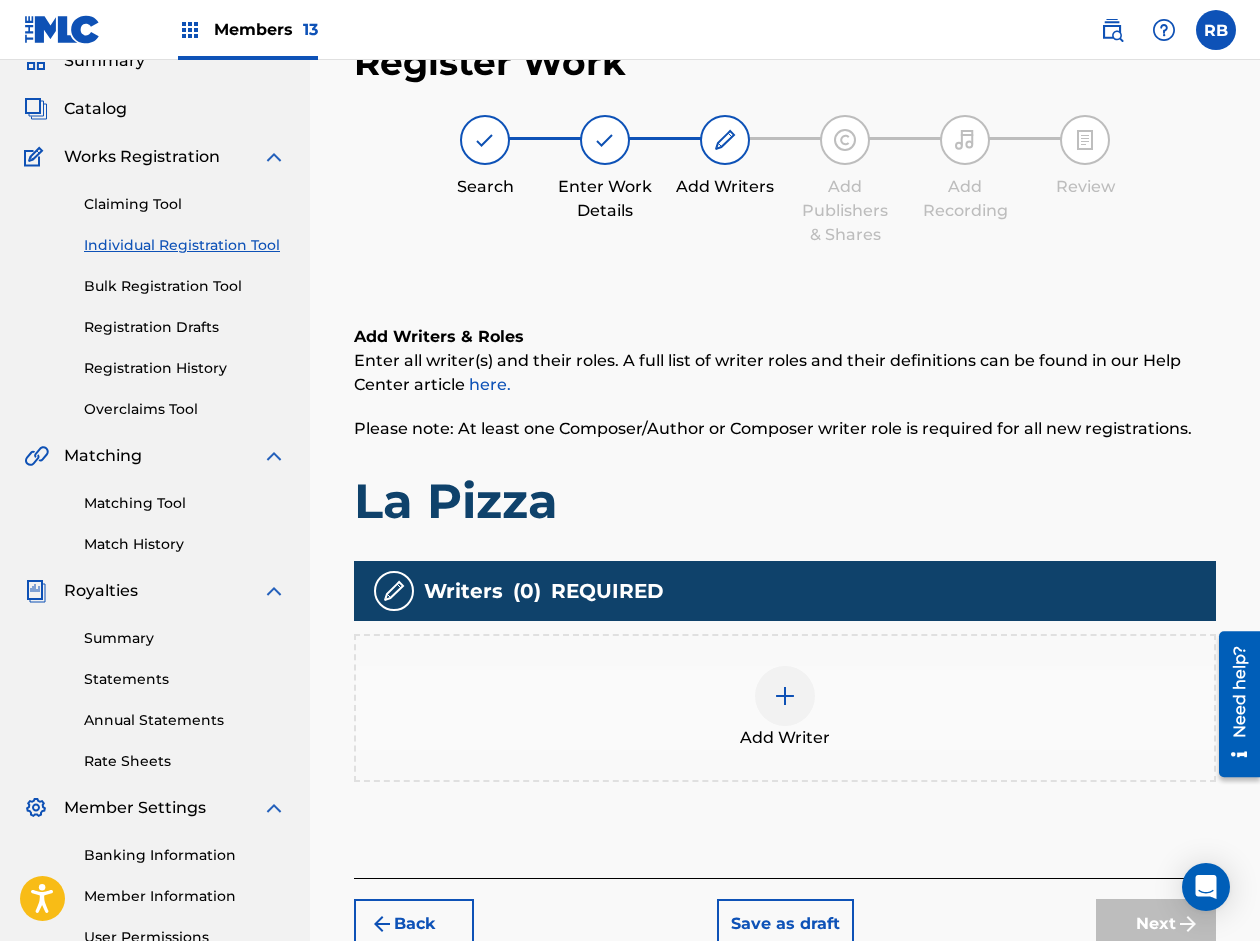 click at bounding box center (785, 696) 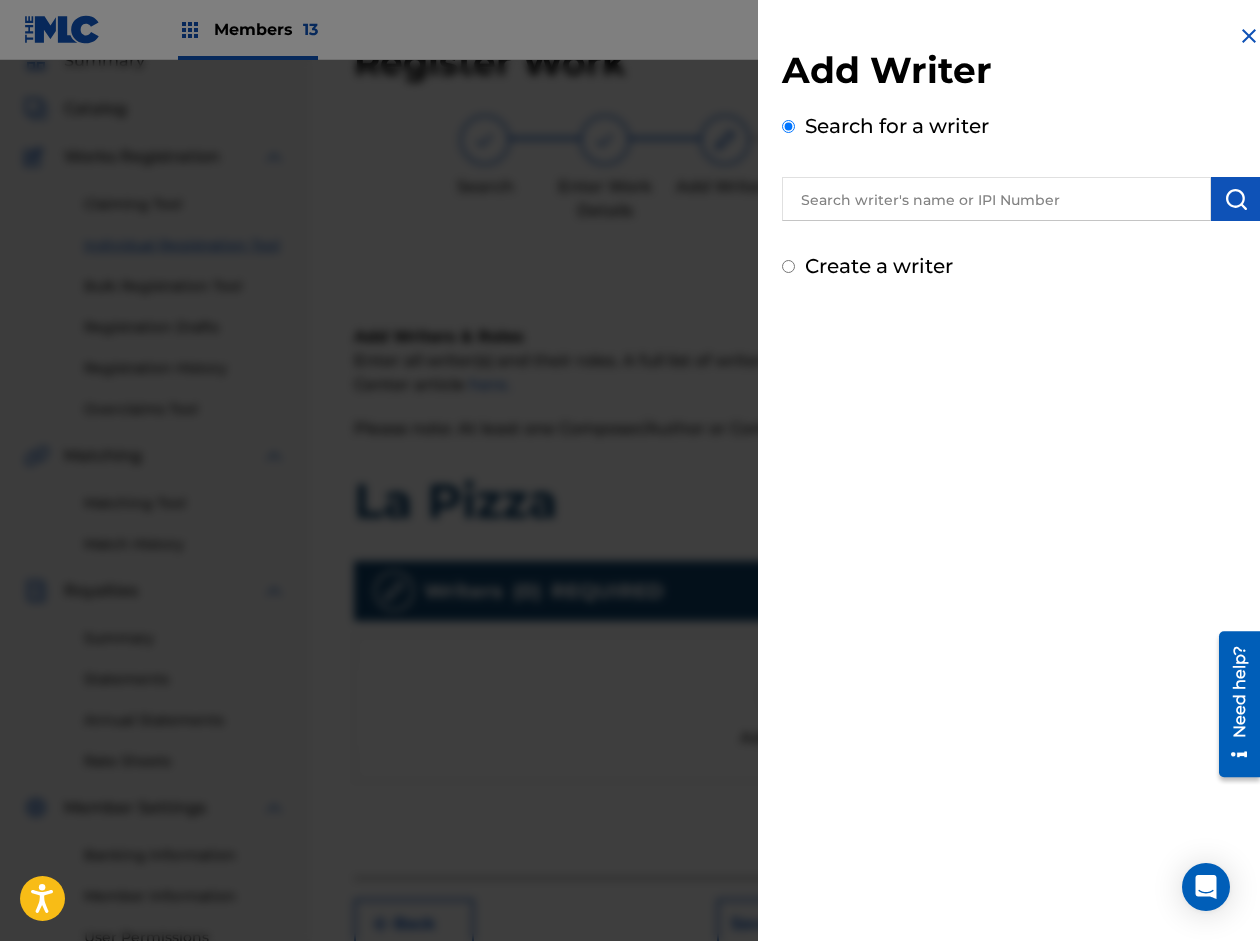 click at bounding box center (996, 199) 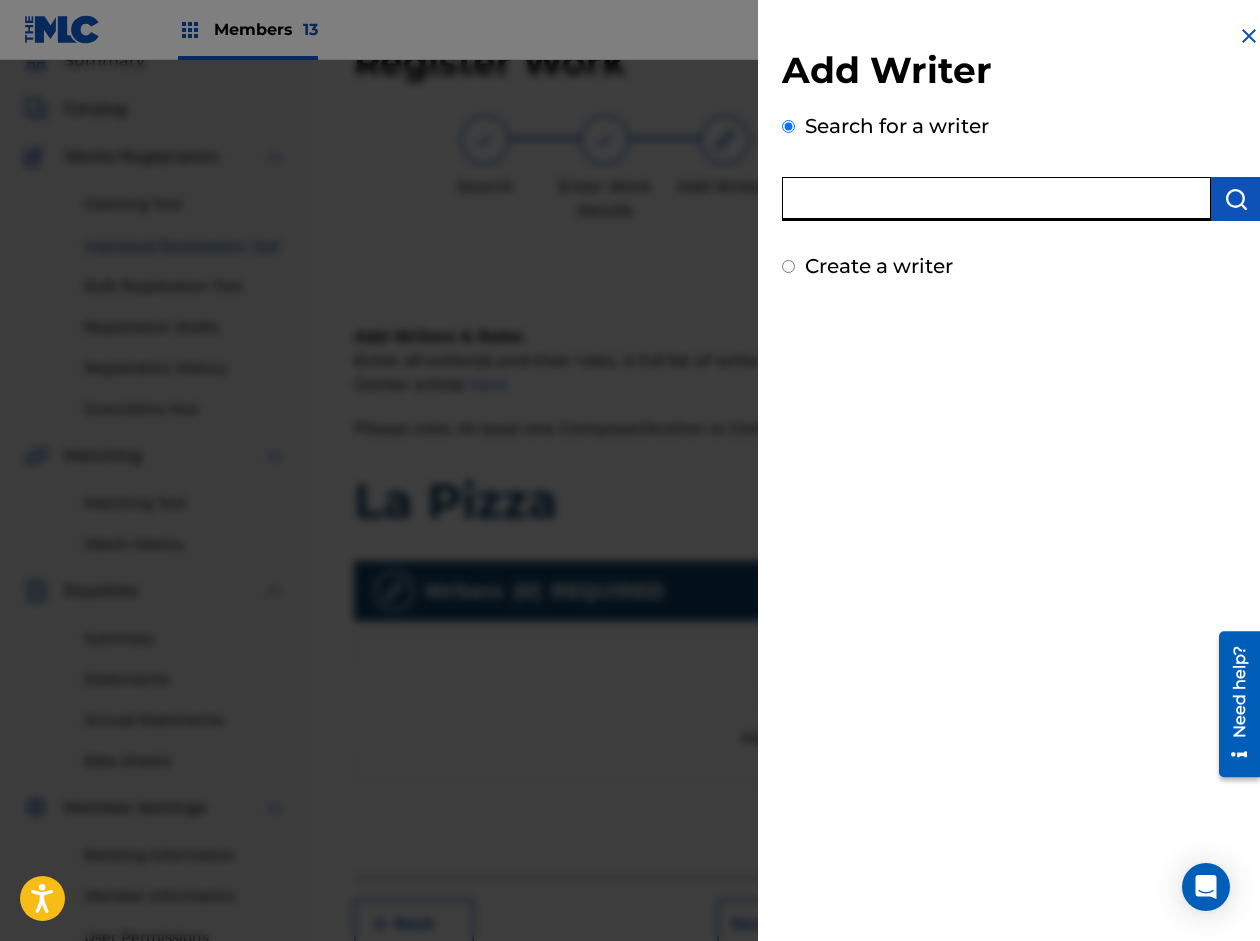 paste on "[PERSON_NAME]" 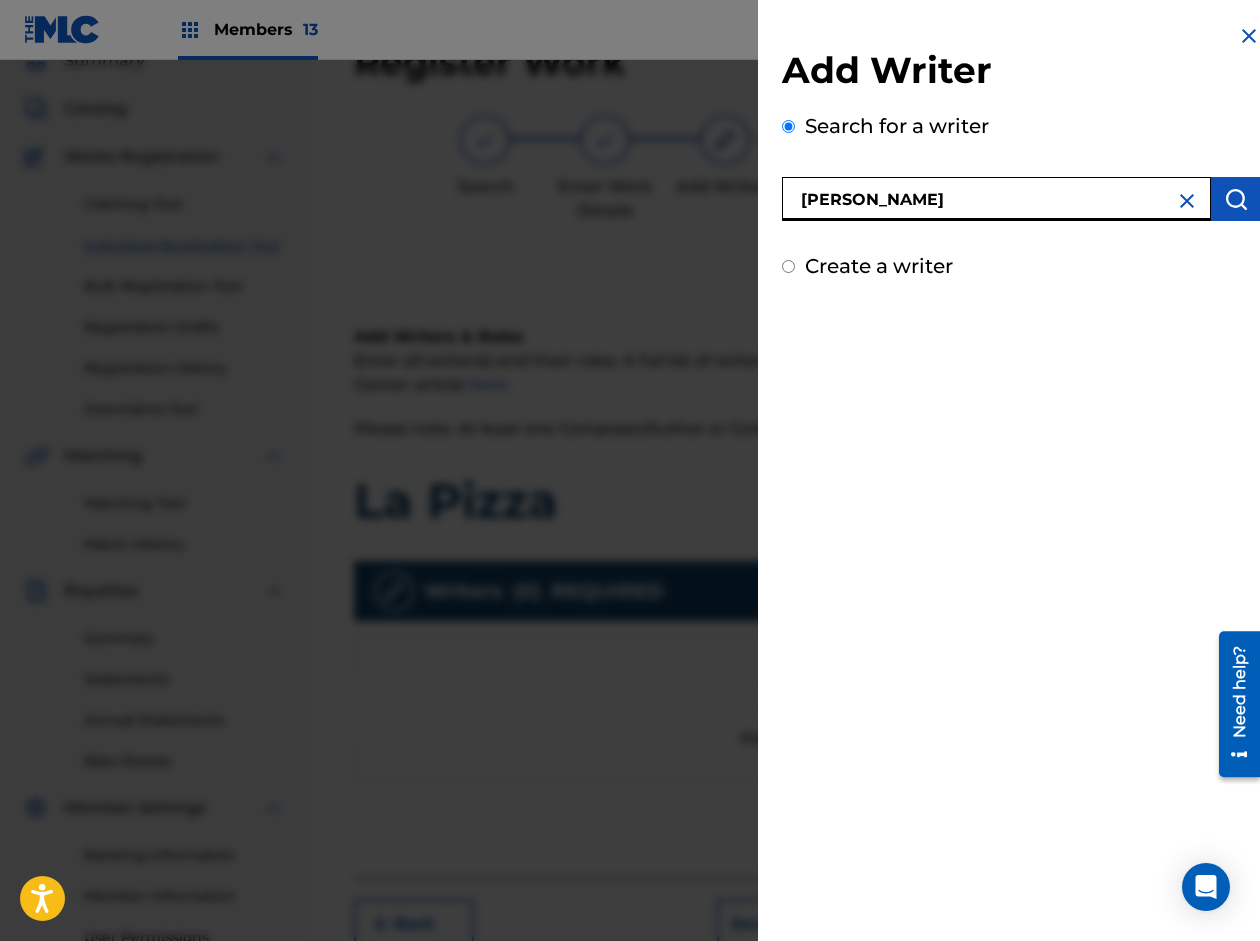 type on "[PERSON_NAME]" 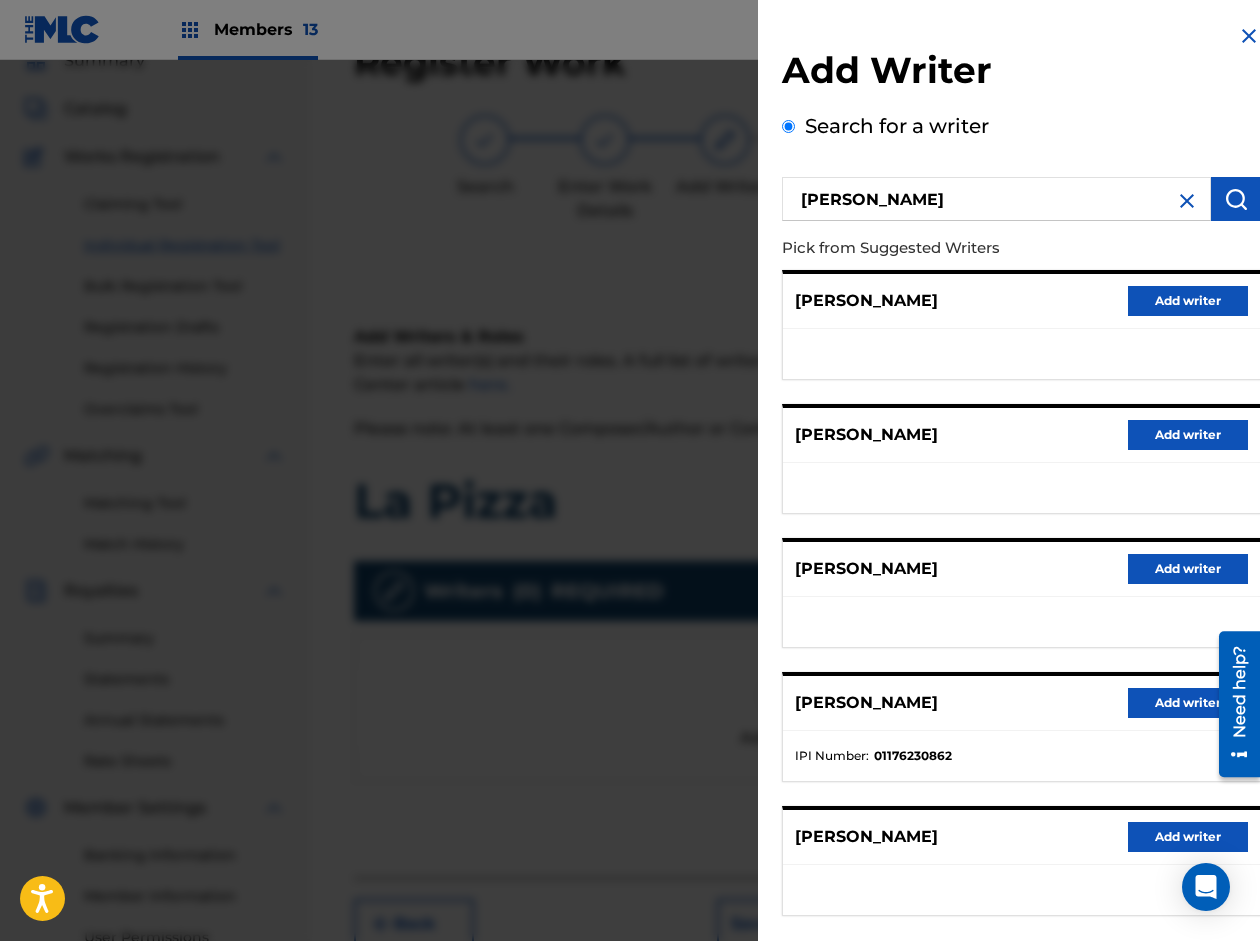 click on "Add writer" at bounding box center (1188, 703) 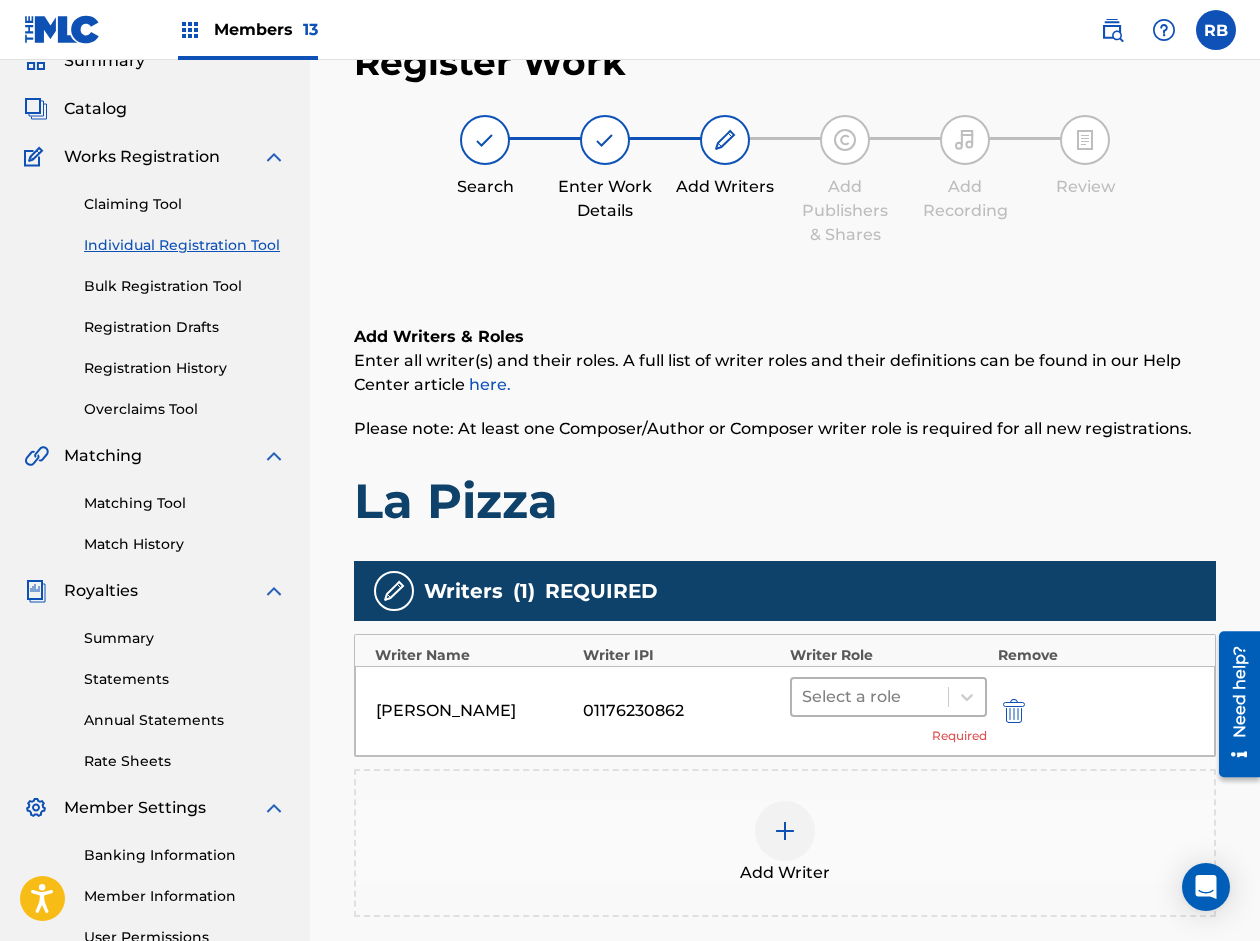 click at bounding box center [870, 697] 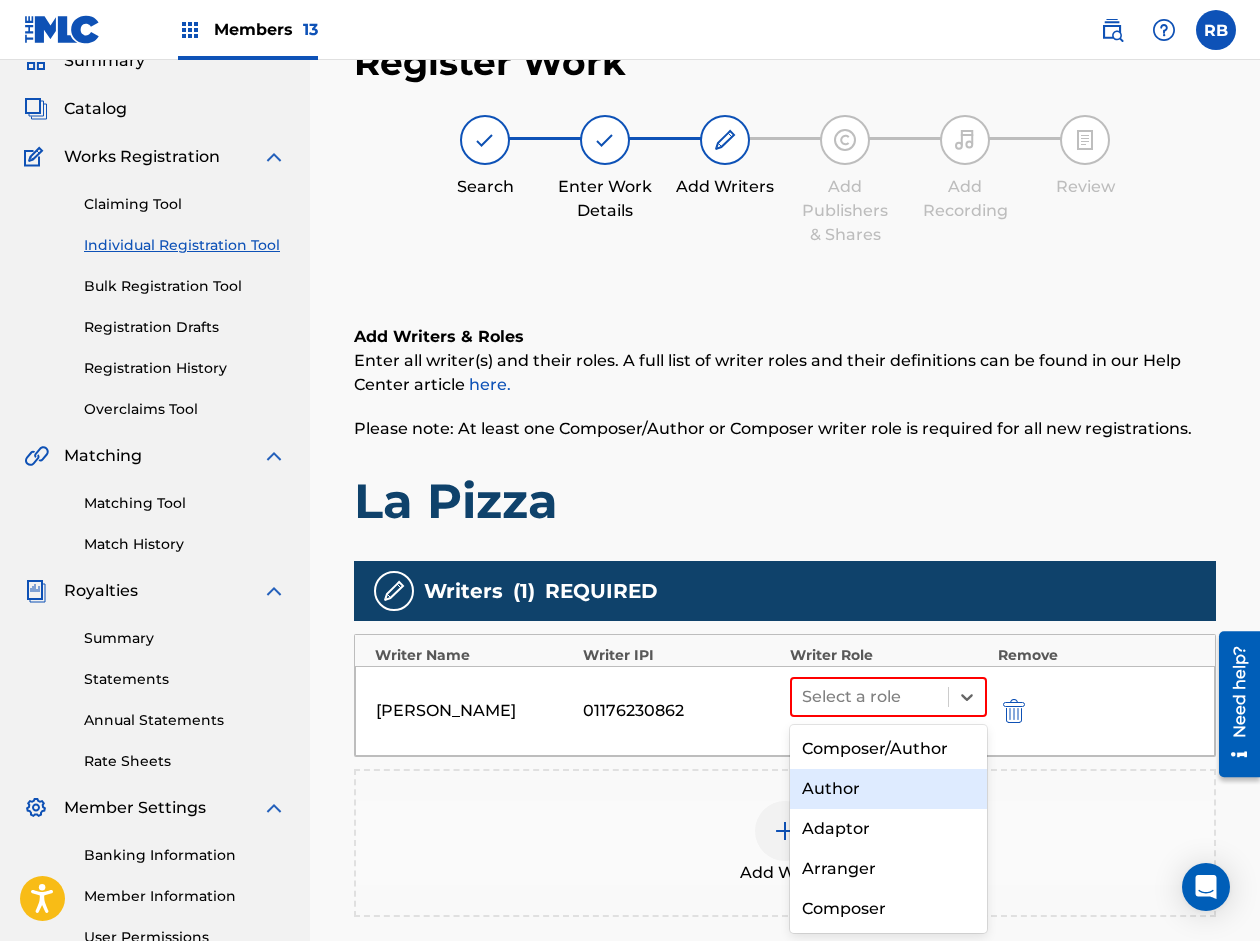 click on "Author" at bounding box center (888, 789) 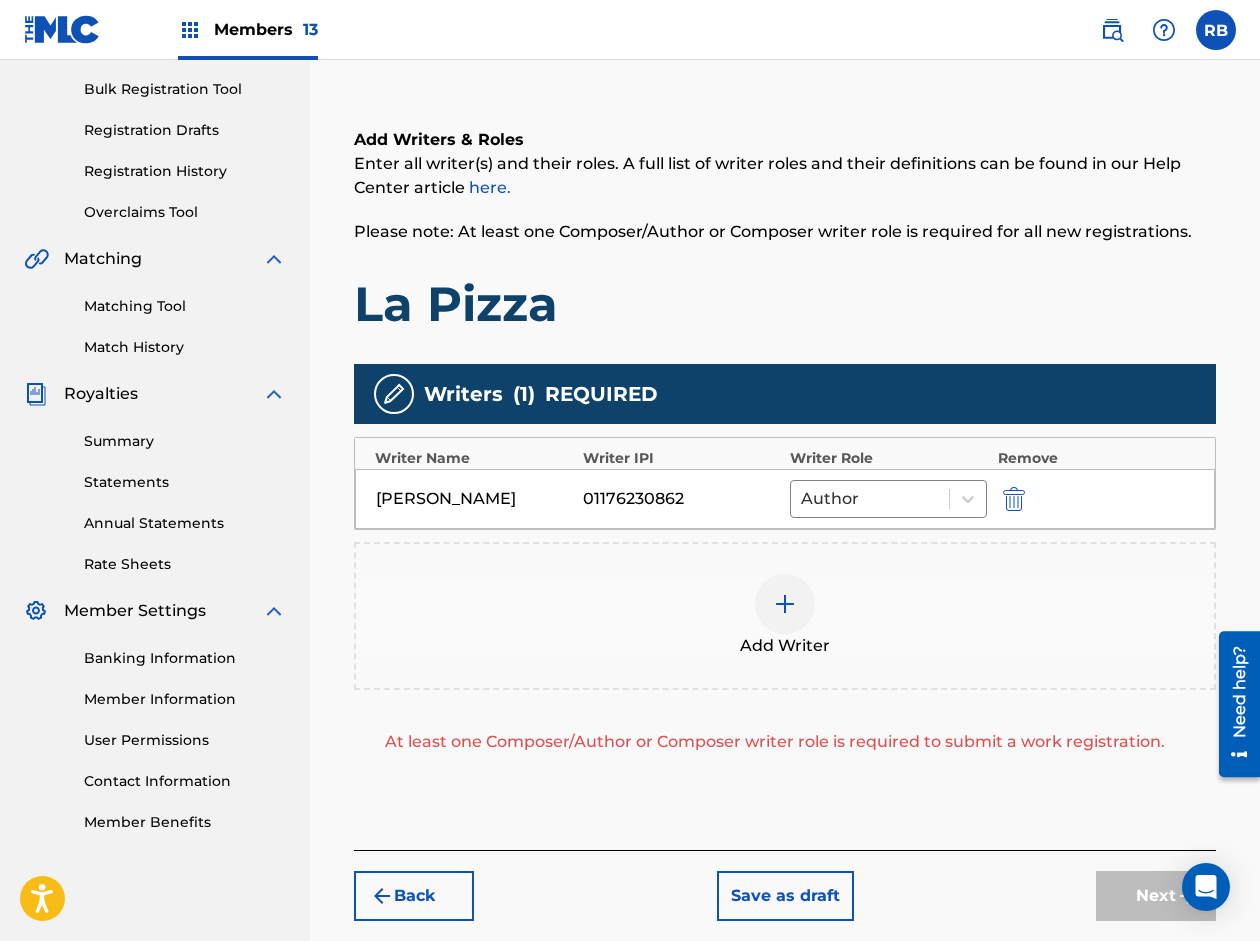 scroll, scrollTop: 290, scrollLeft: 0, axis: vertical 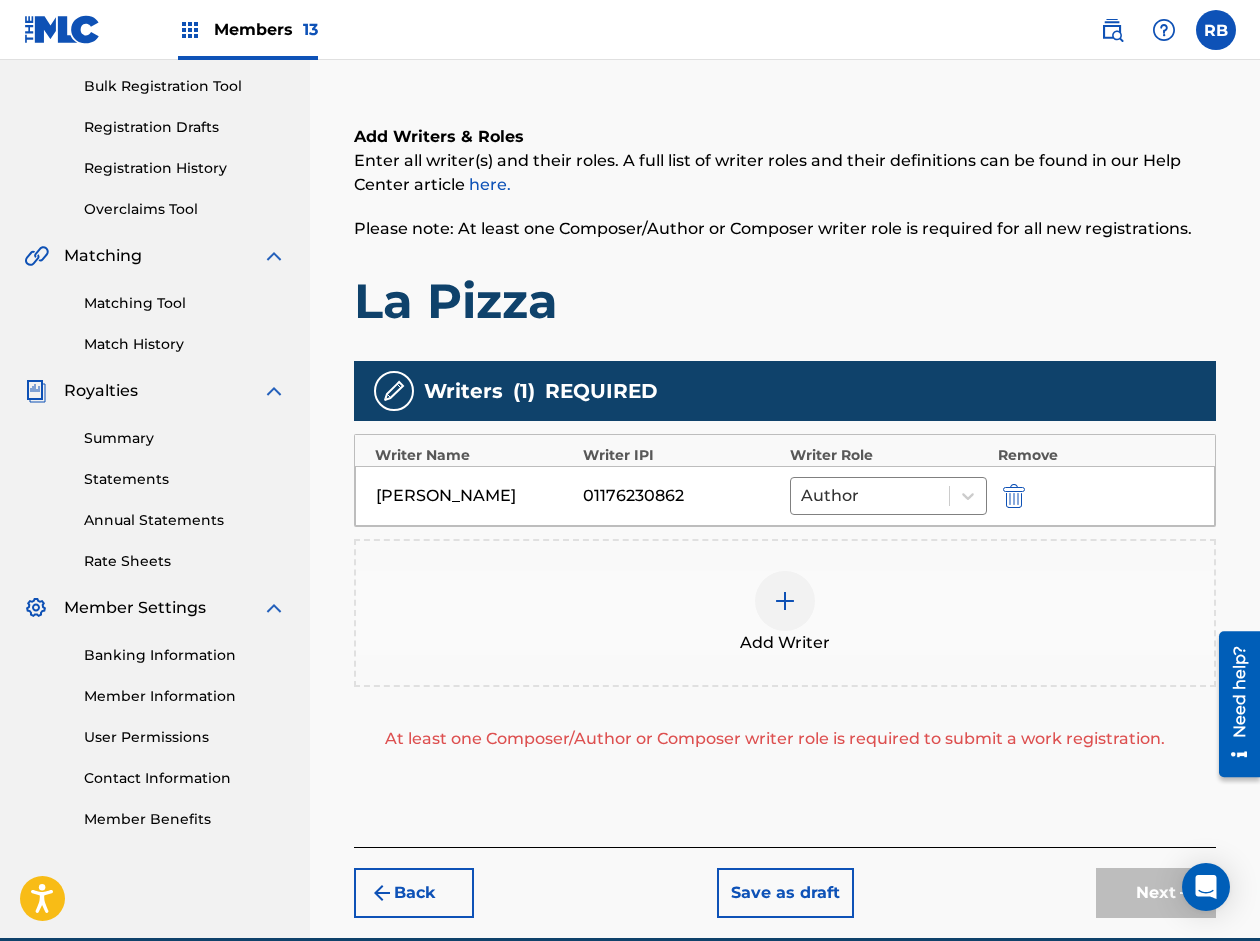 click at bounding box center (785, 601) 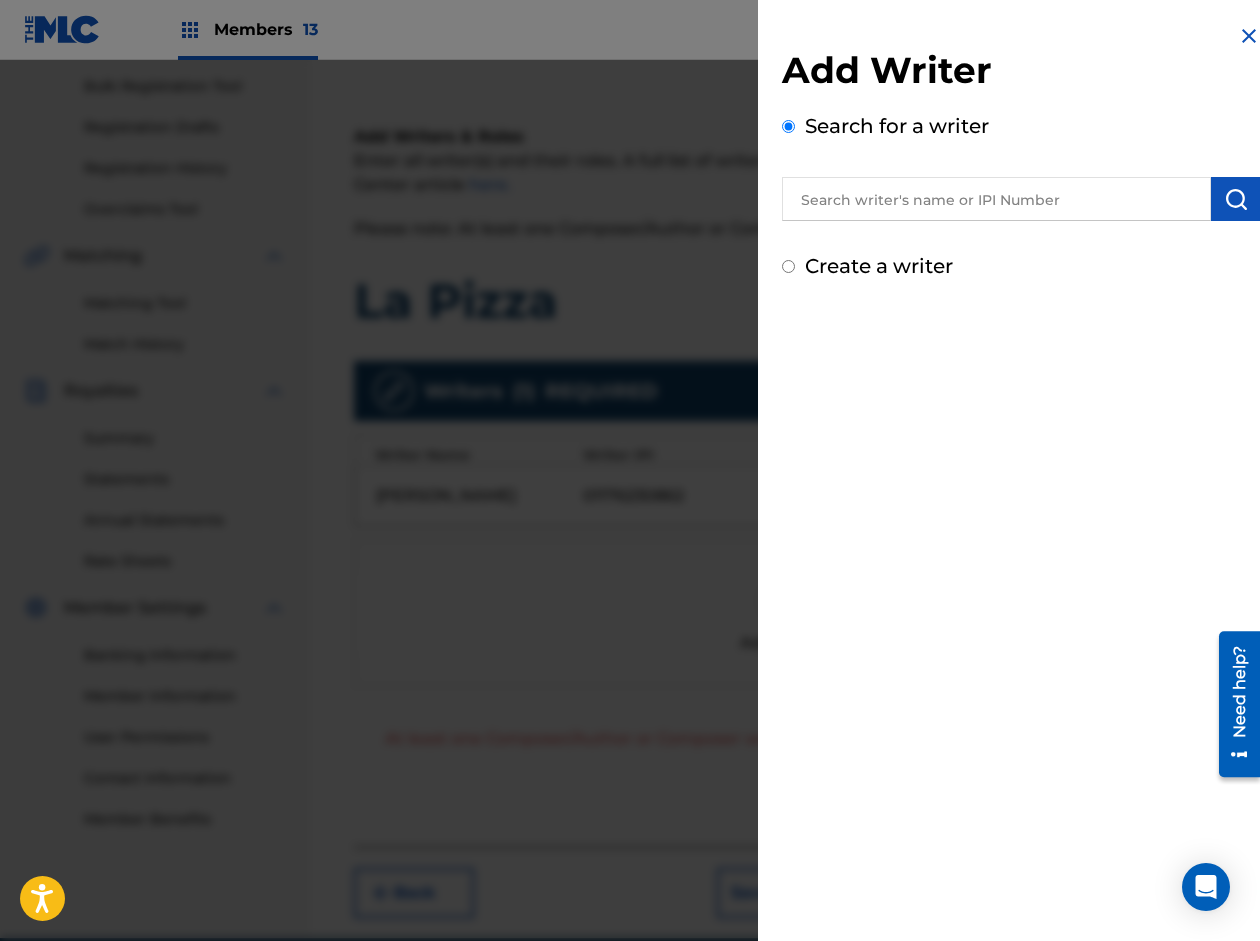 click at bounding box center (996, 199) 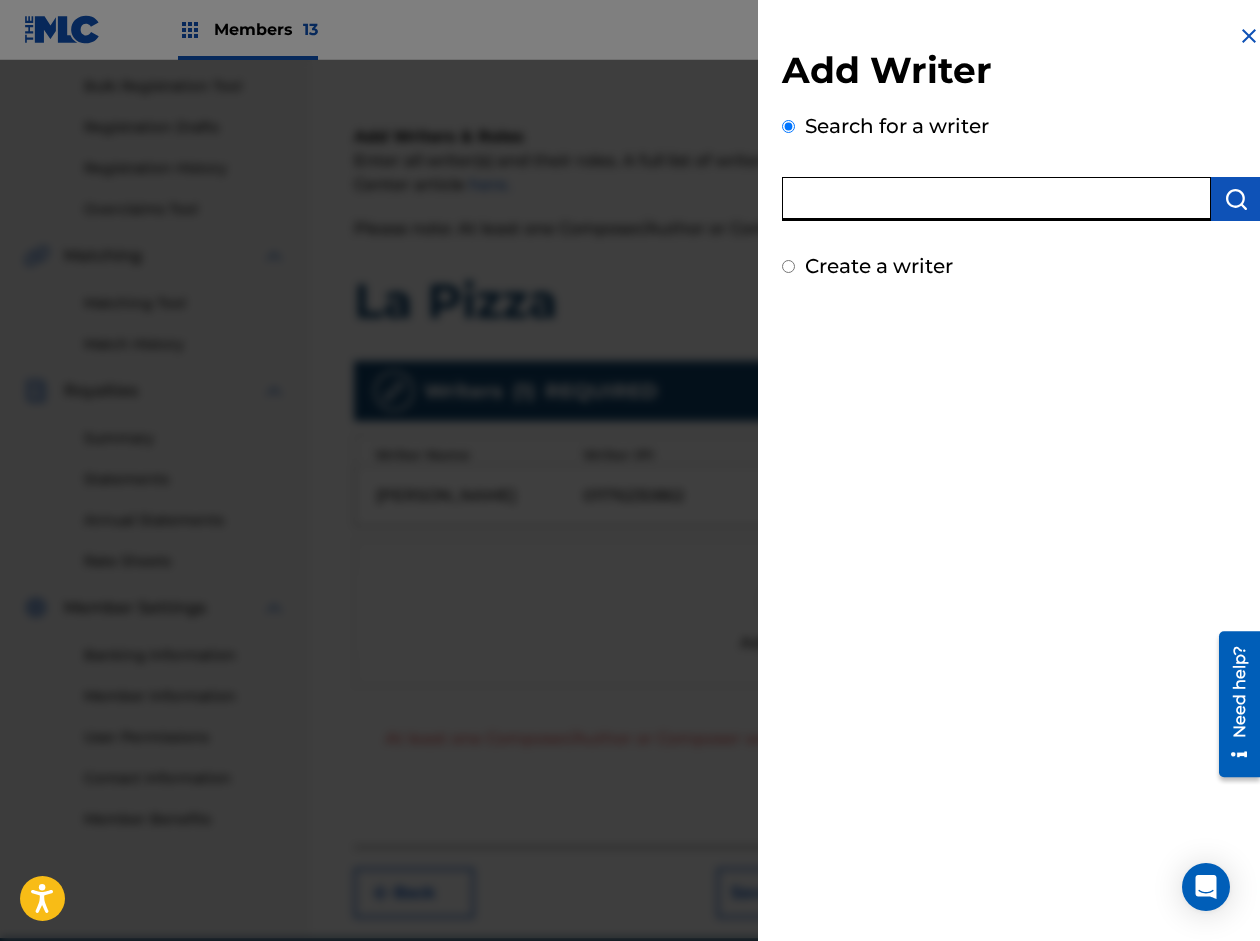 paste on "[PERSON_NAME] [PERSON_NAME]" 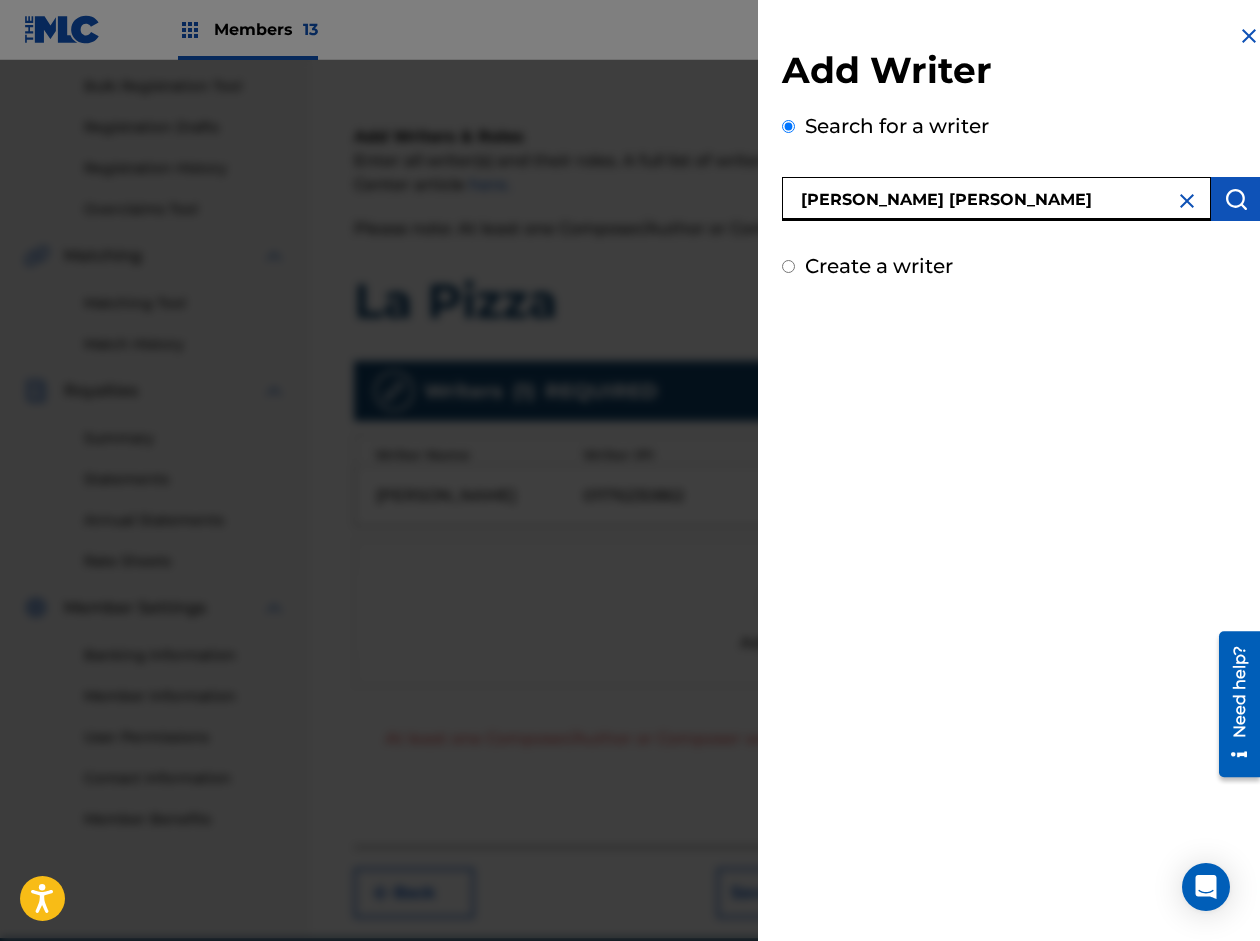 type on "[PERSON_NAME] [PERSON_NAME]" 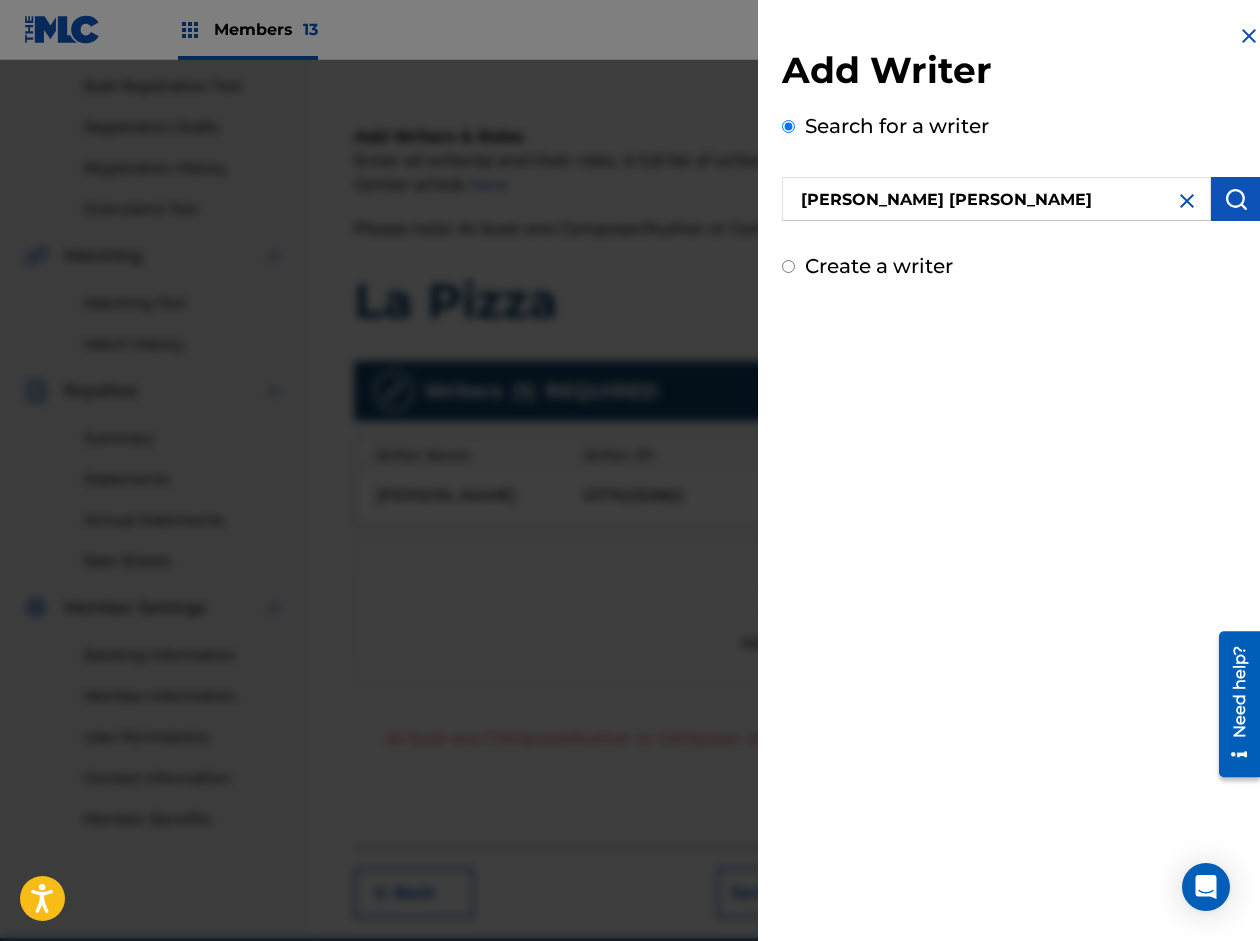 click at bounding box center (1236, 199) 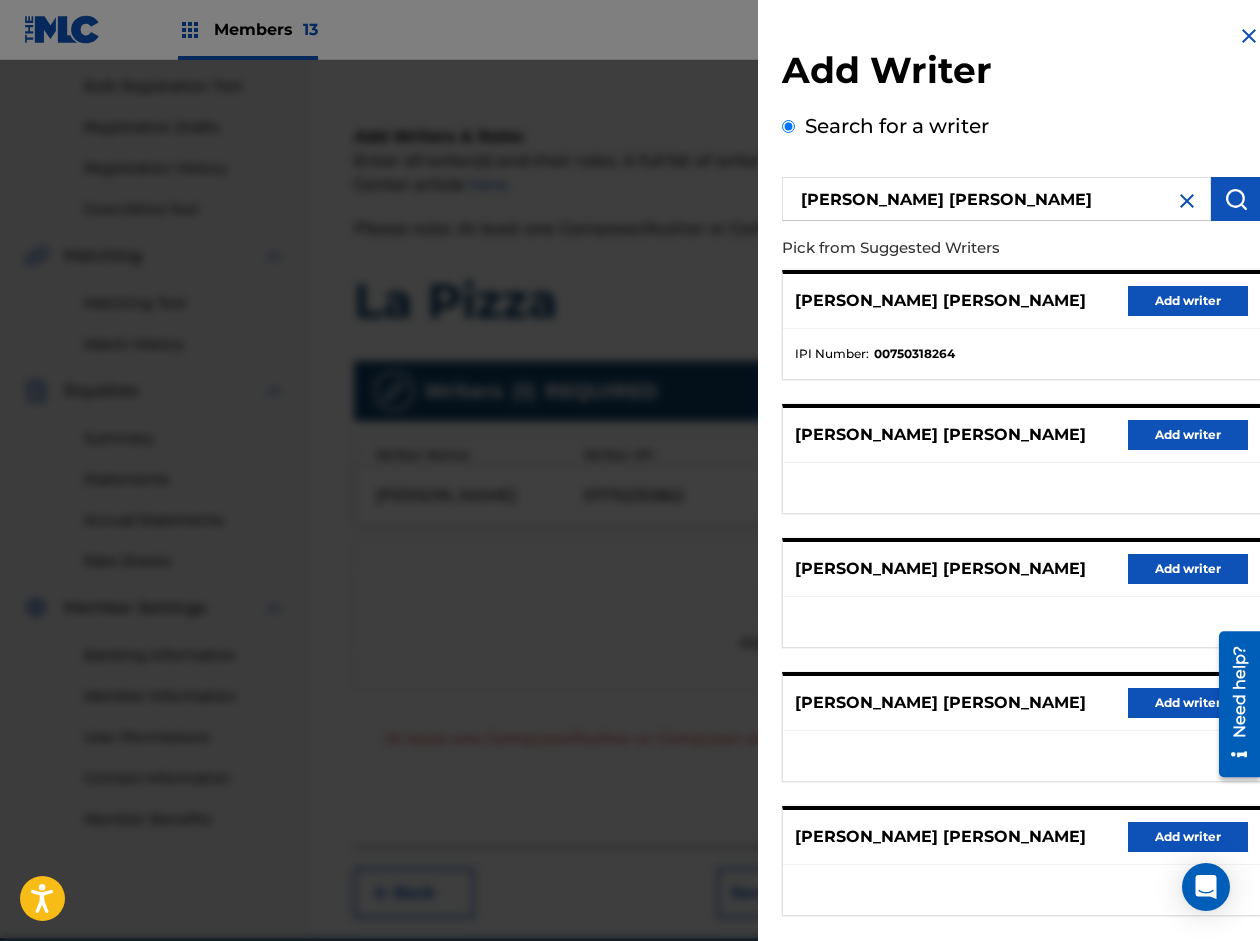 click on "Add writer" at bounding box center [1188, 301] 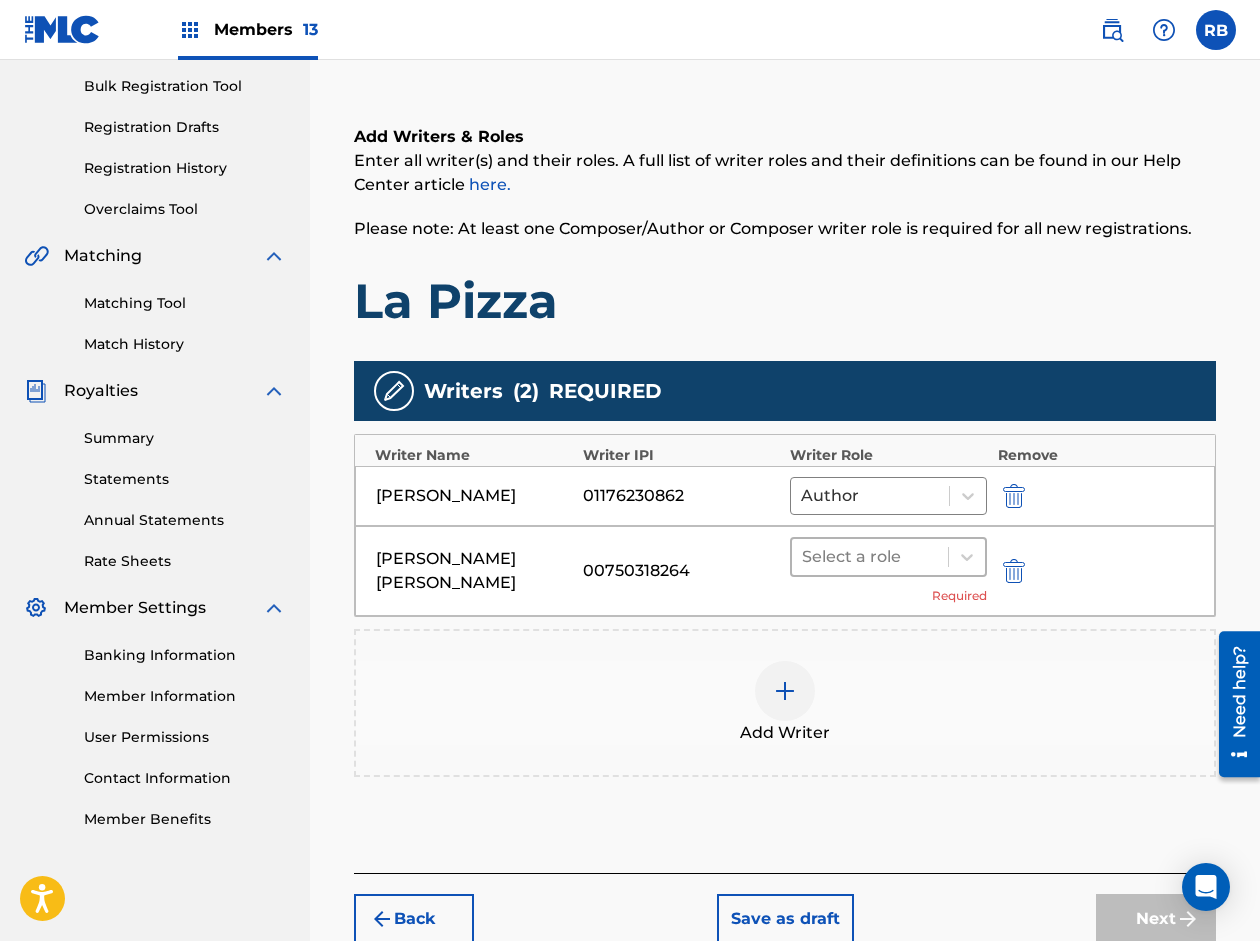 click at bounding box center [870, 557] 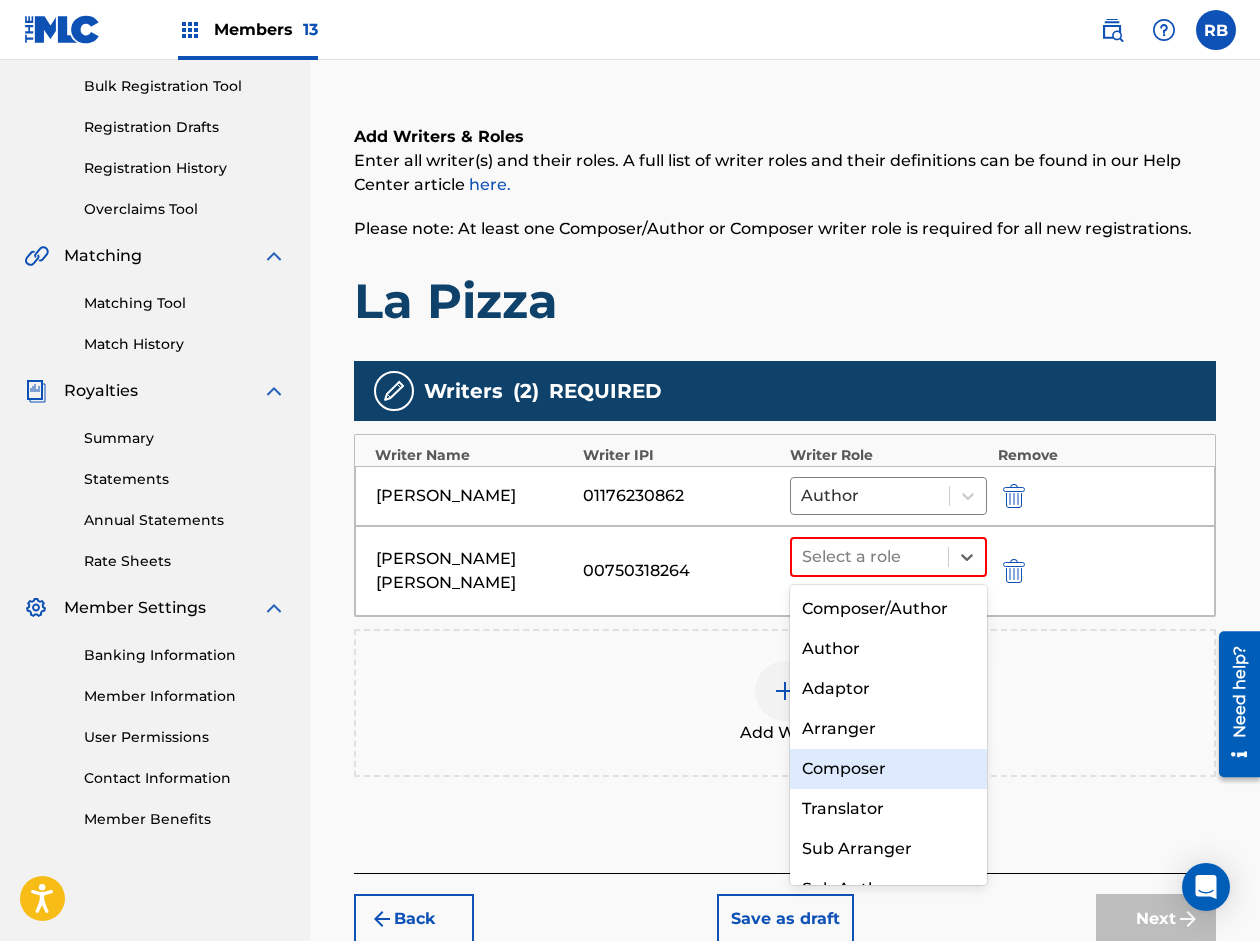 click on "Composer" at bounding box center [888, 769] 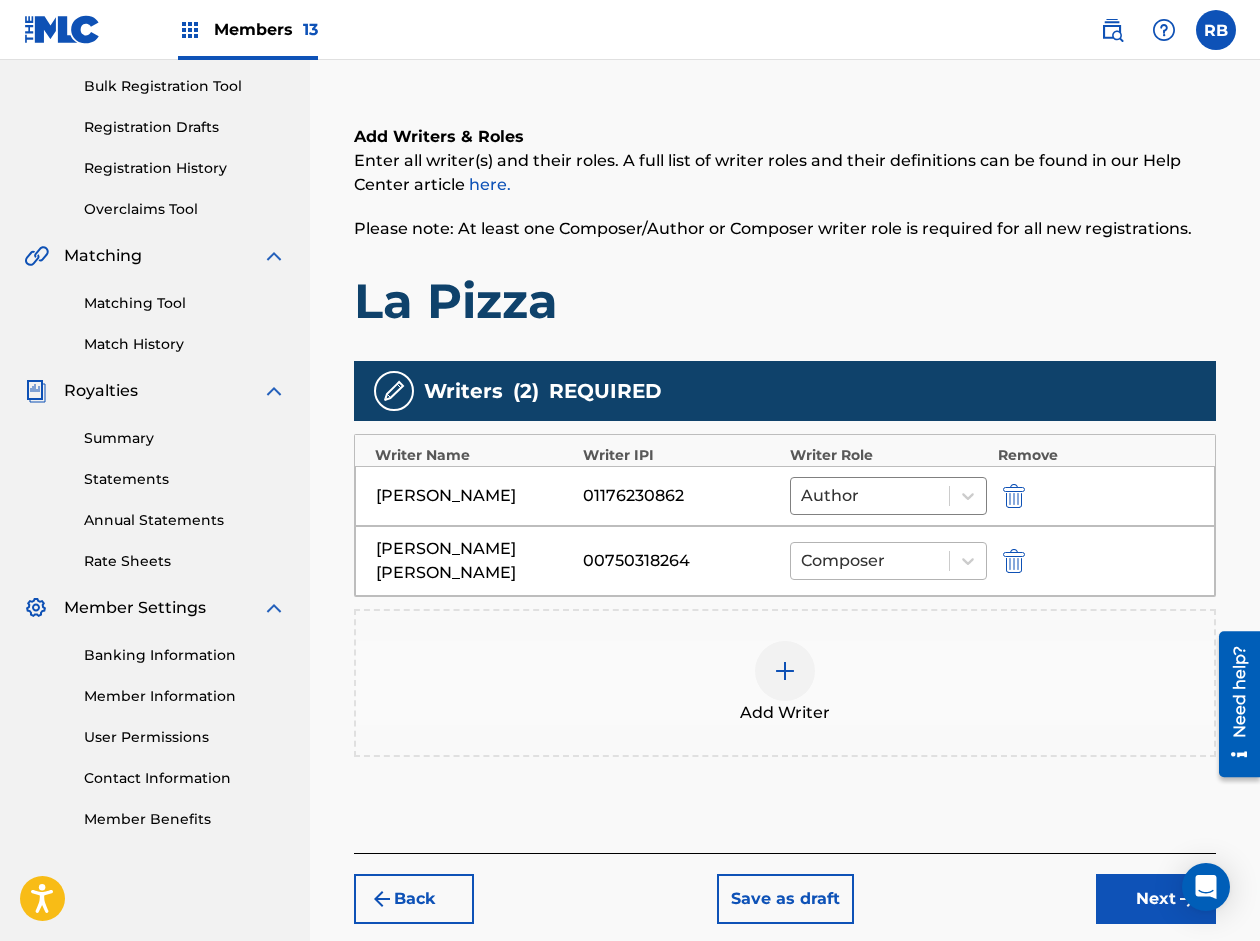 click at bounding box center (870, 561) 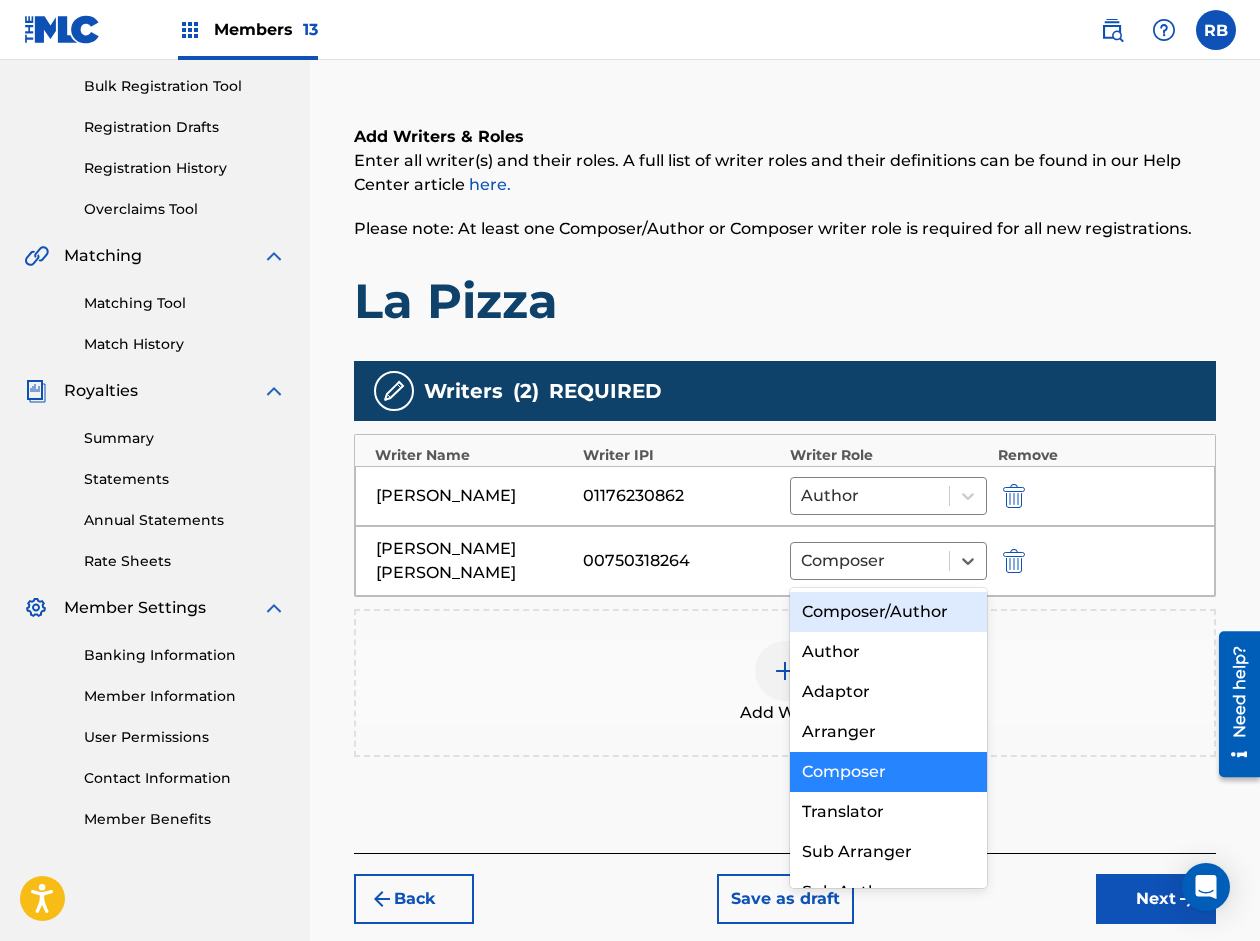 click on "Composer/Author" at bounding box center (888, 612) 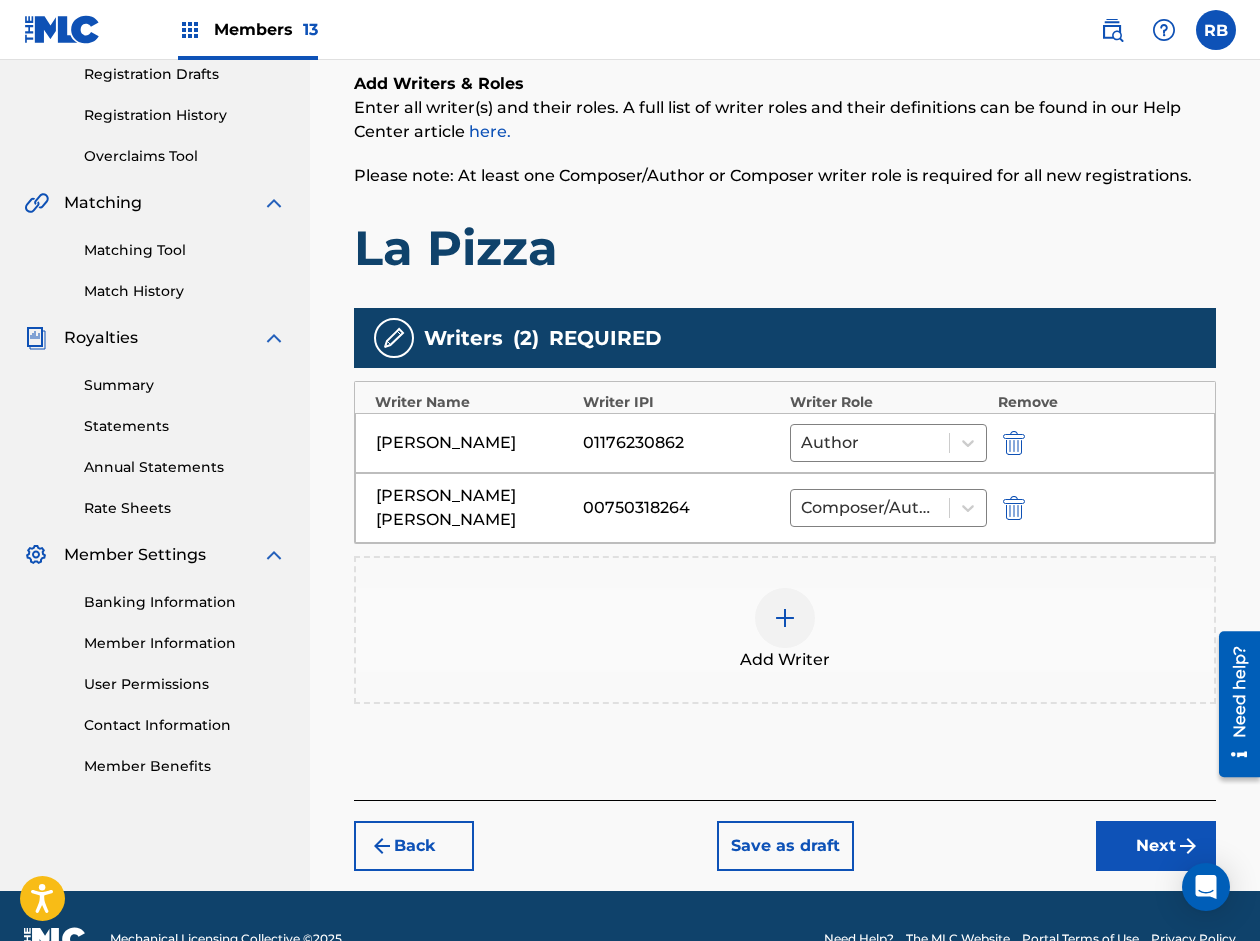 scroll, scrollTop: 389, scrollLeft: 0, axis: vertical 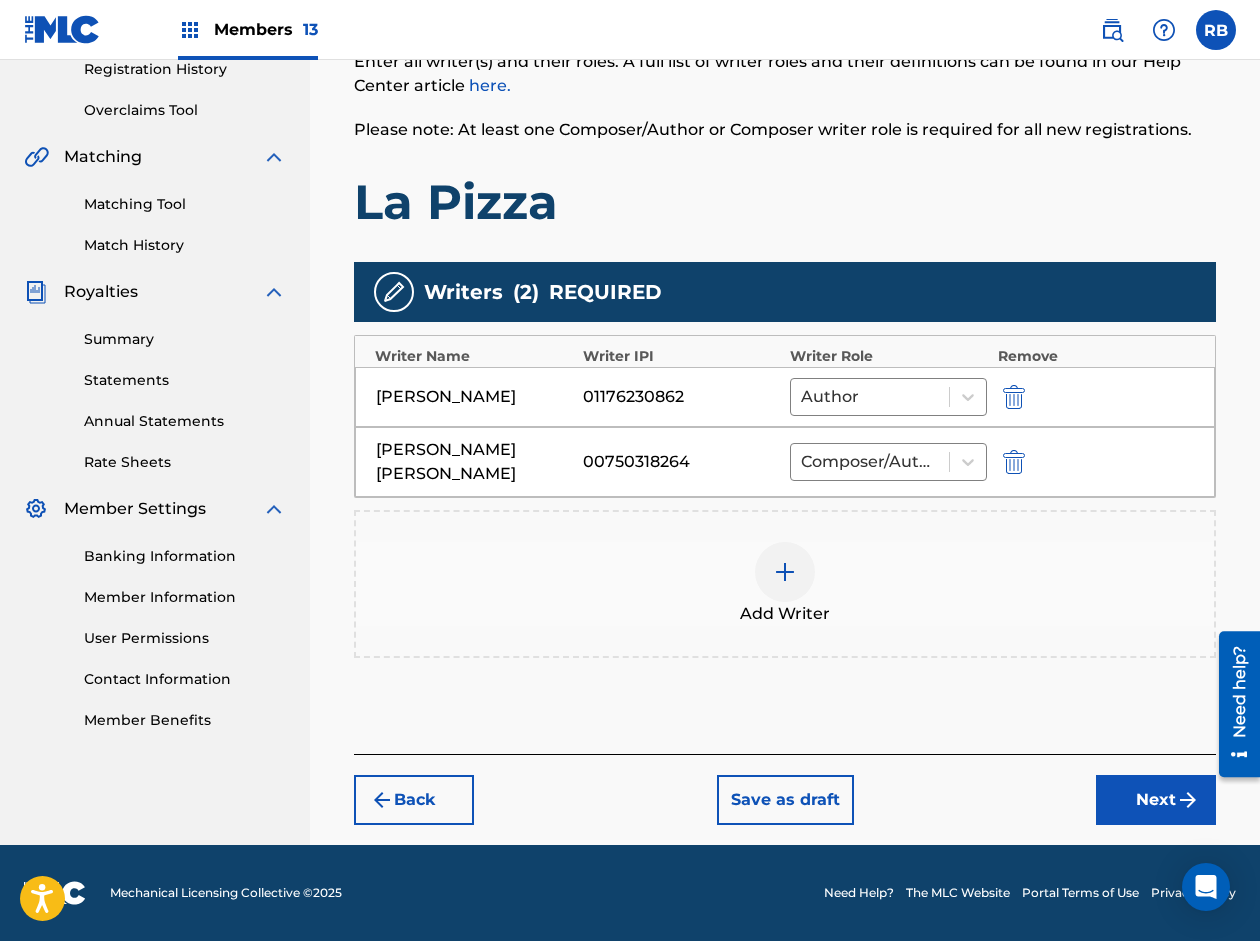 click on "Next" at bounding box center (1156, 800) 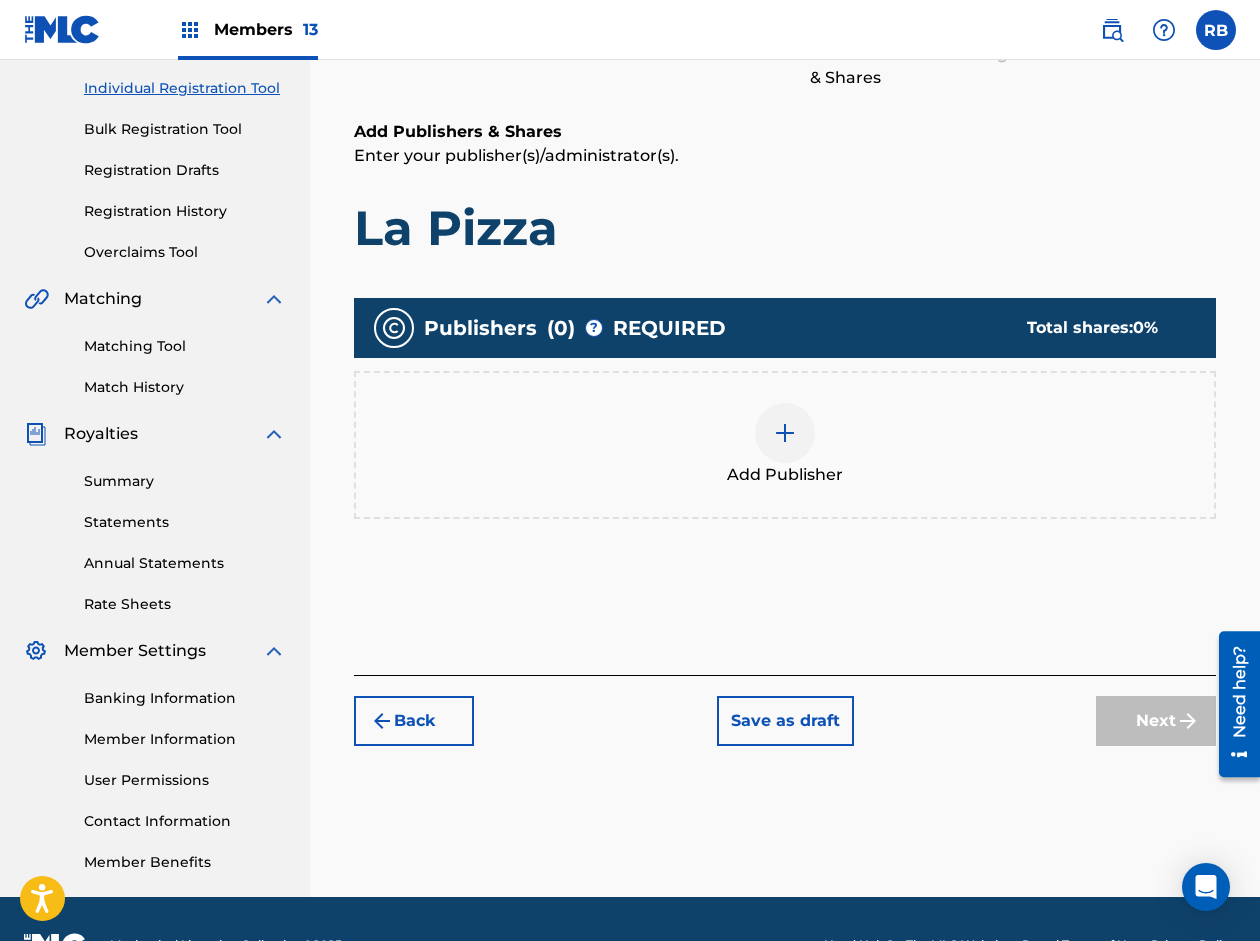 scroll, scrollTop: 90, scrollLeft: 0, axis: vertical 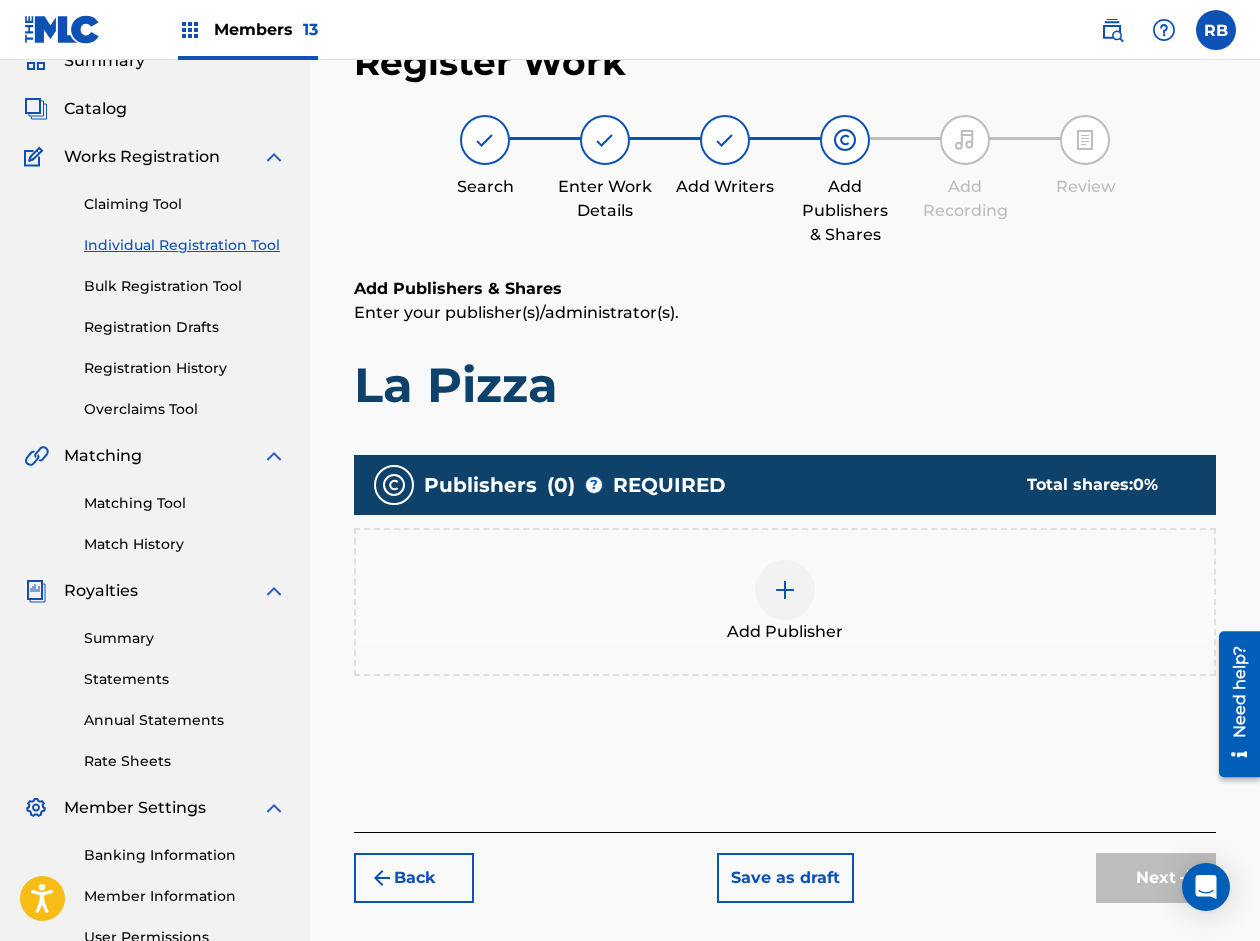 click at bounding box center (785, 590) 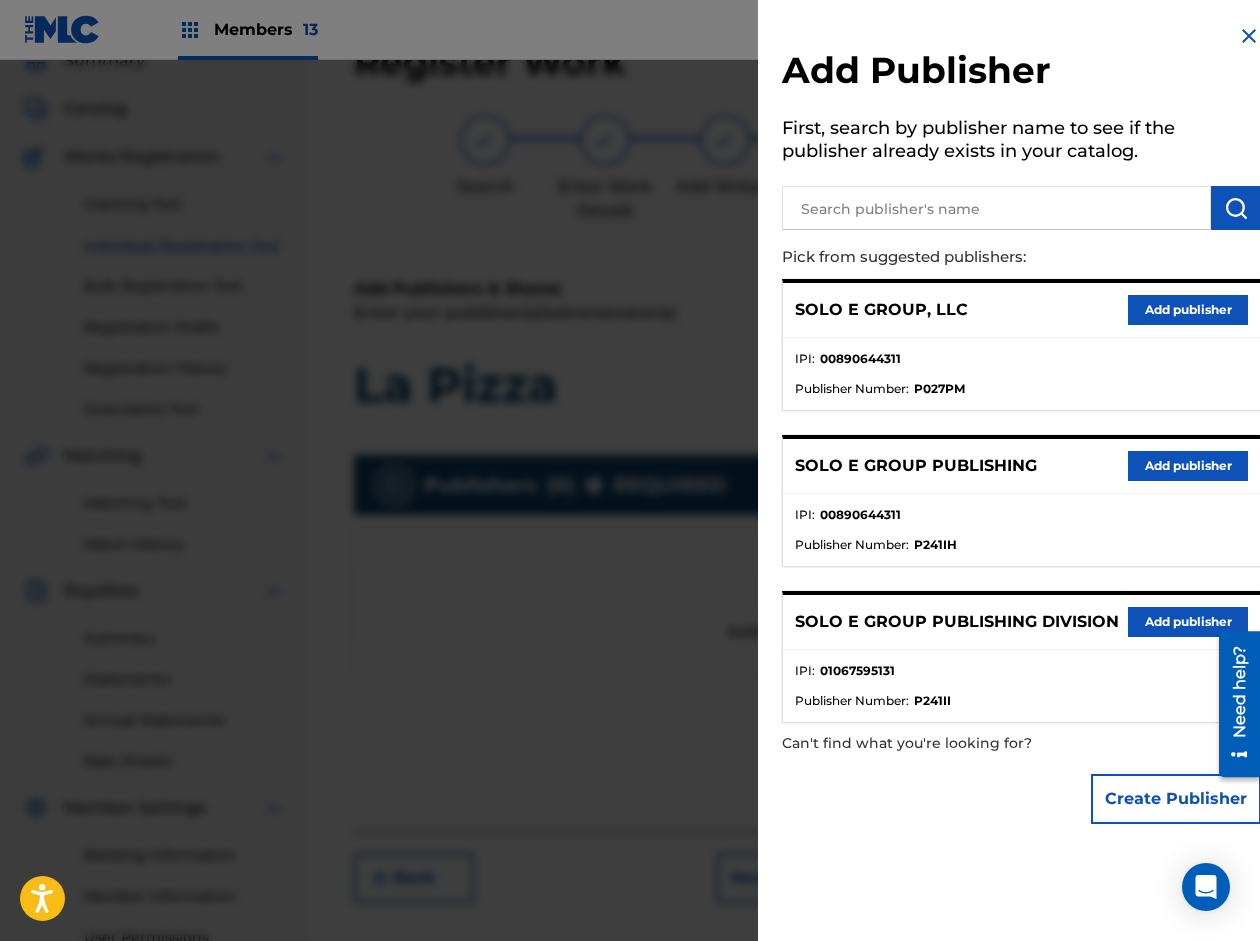 click on "Add publisher" at bounding box center (1188, 310) 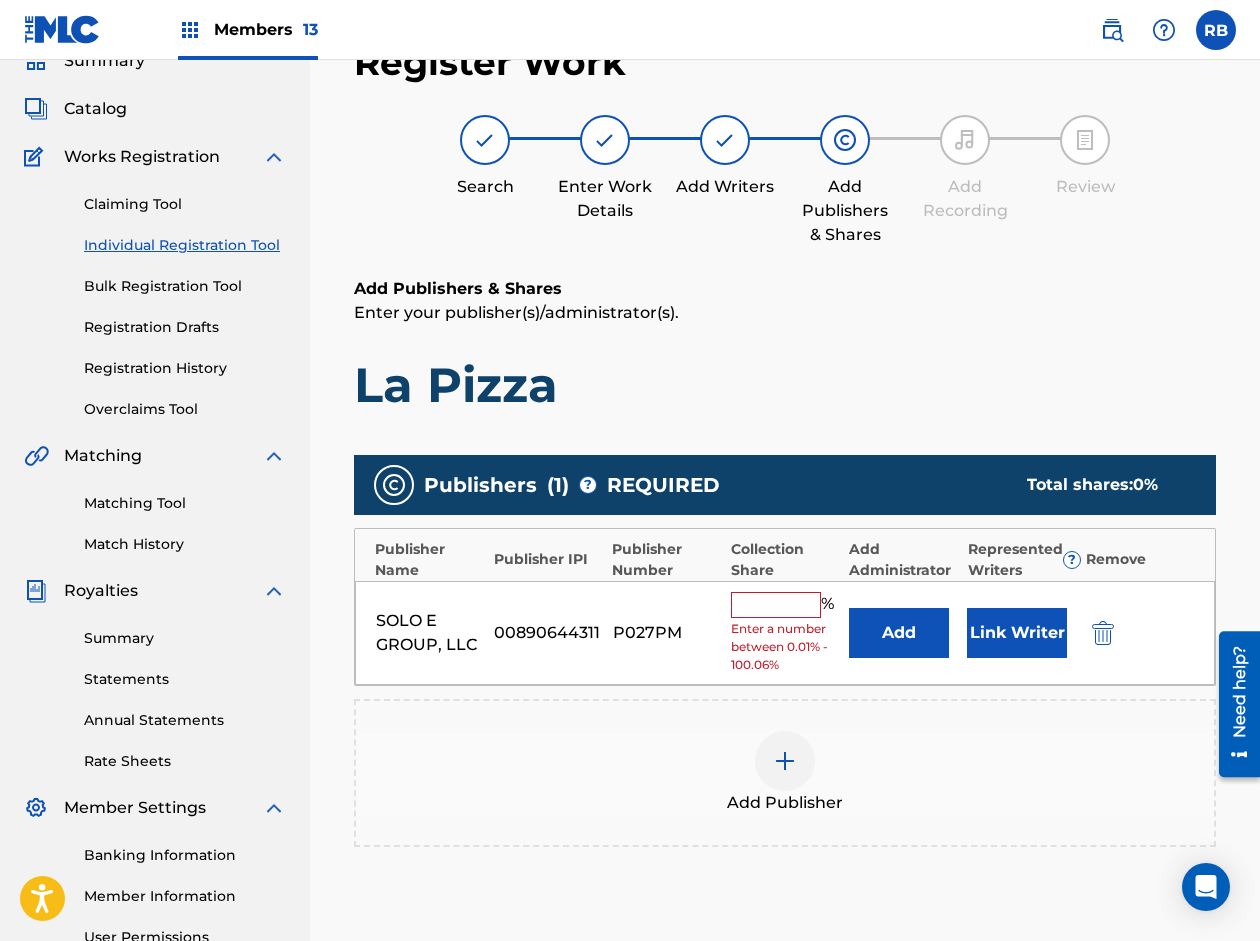 click at bounding box center [776, 605] 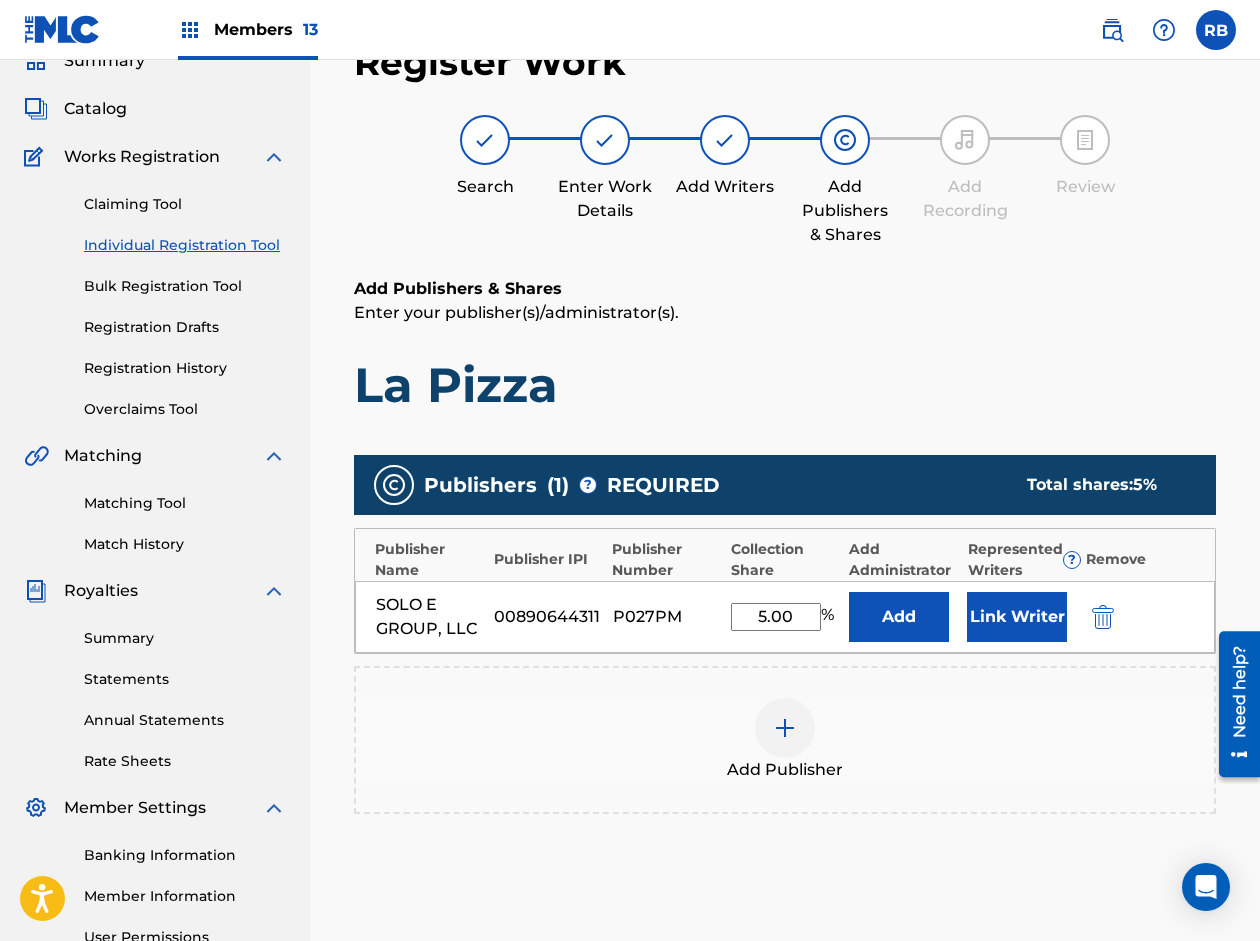 type on "5.00" 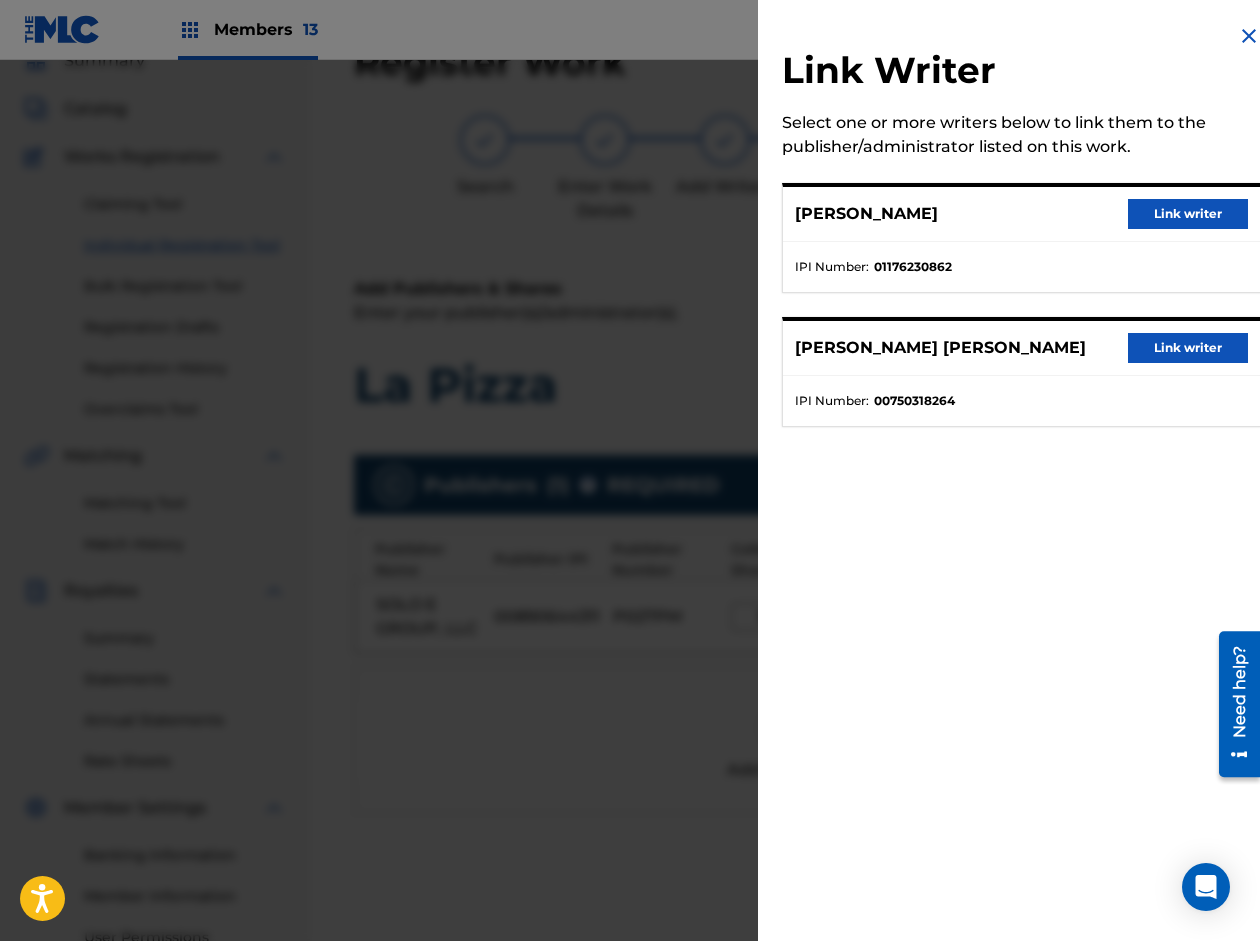 click on "Link writer" at bounding box center [1188, 214] 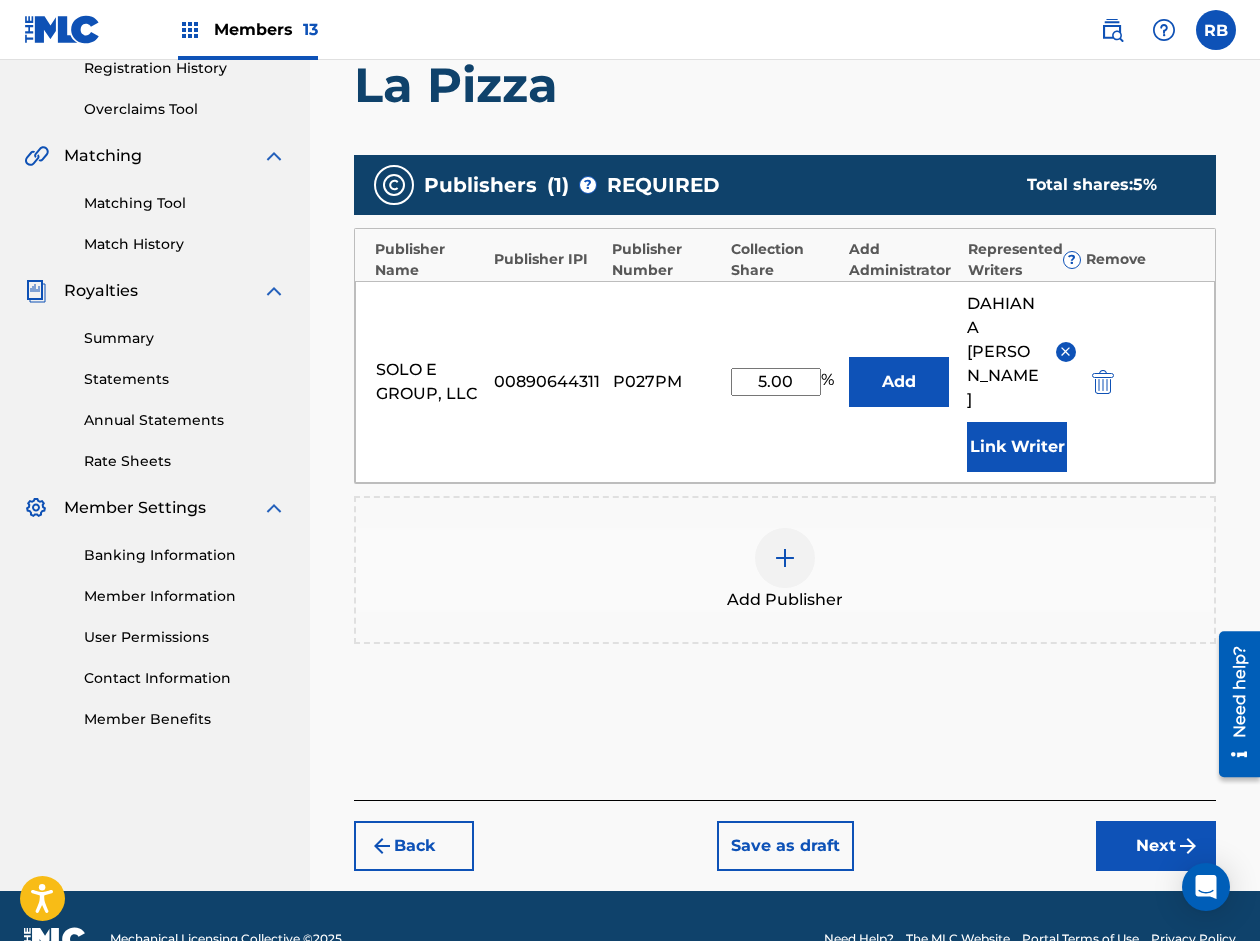 click on "Next" at bounding box center (1156, 846) 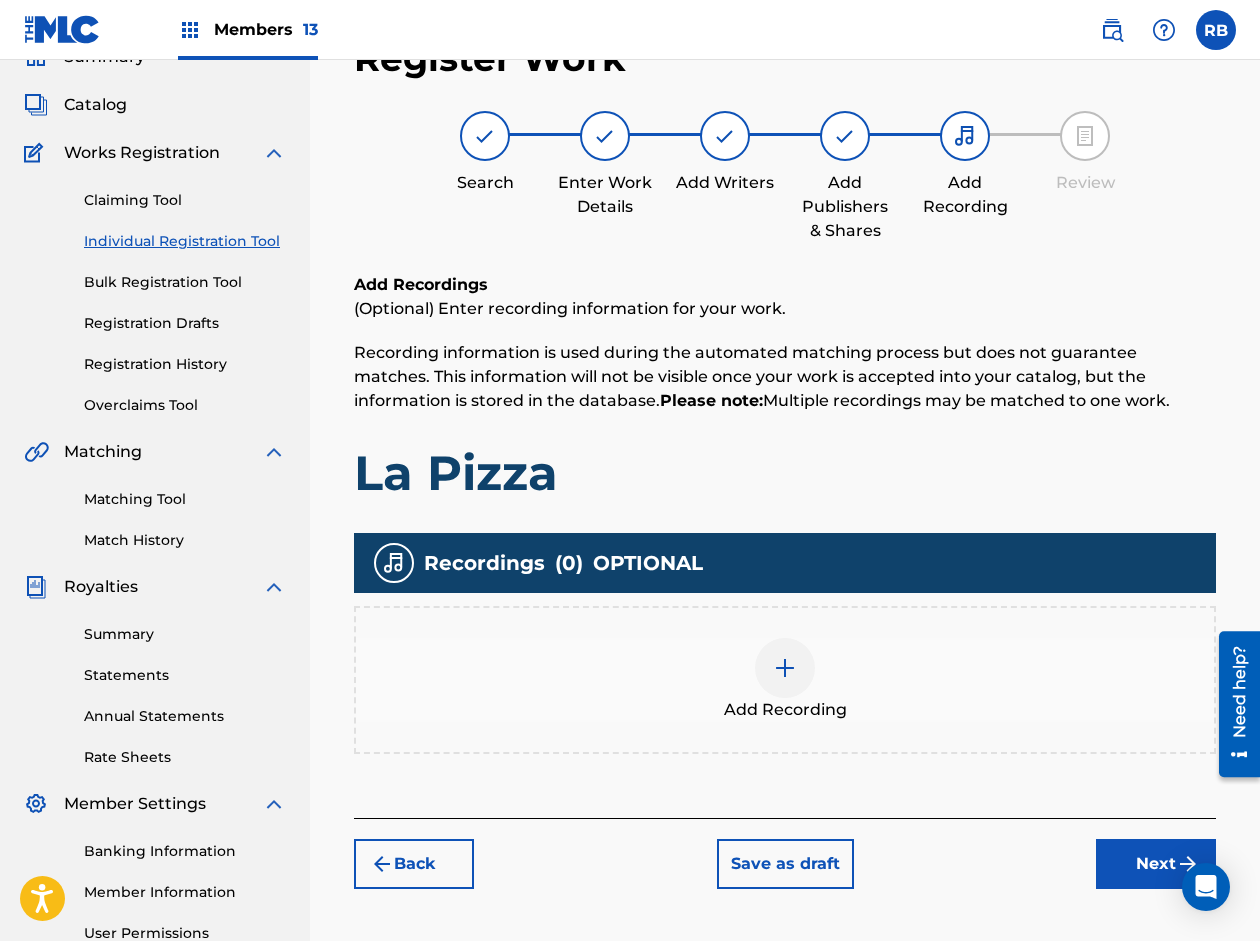 scroll, scrollTop: 90, scrollLeft: 0, axis: vertical 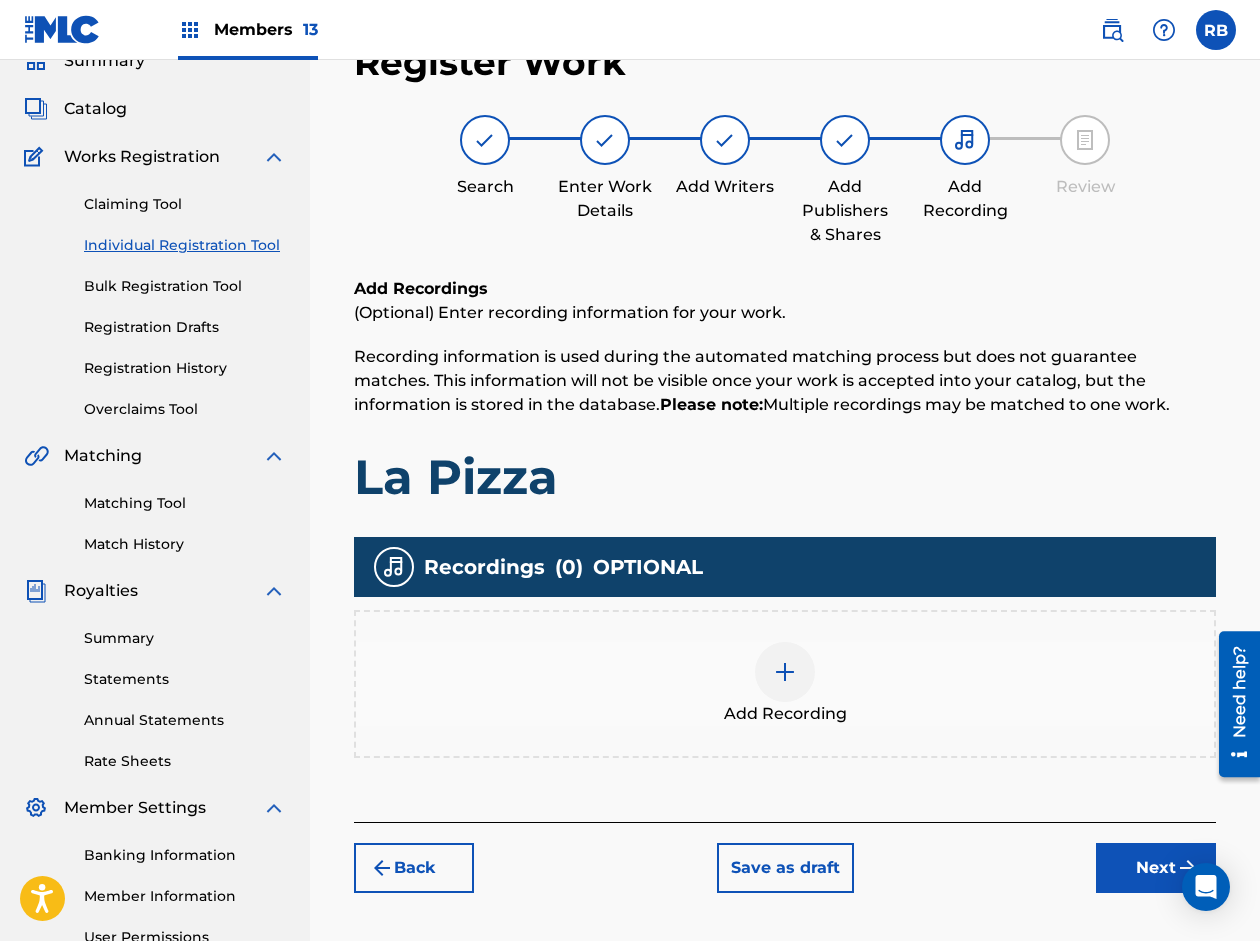 click at bounding box center (785, 672) 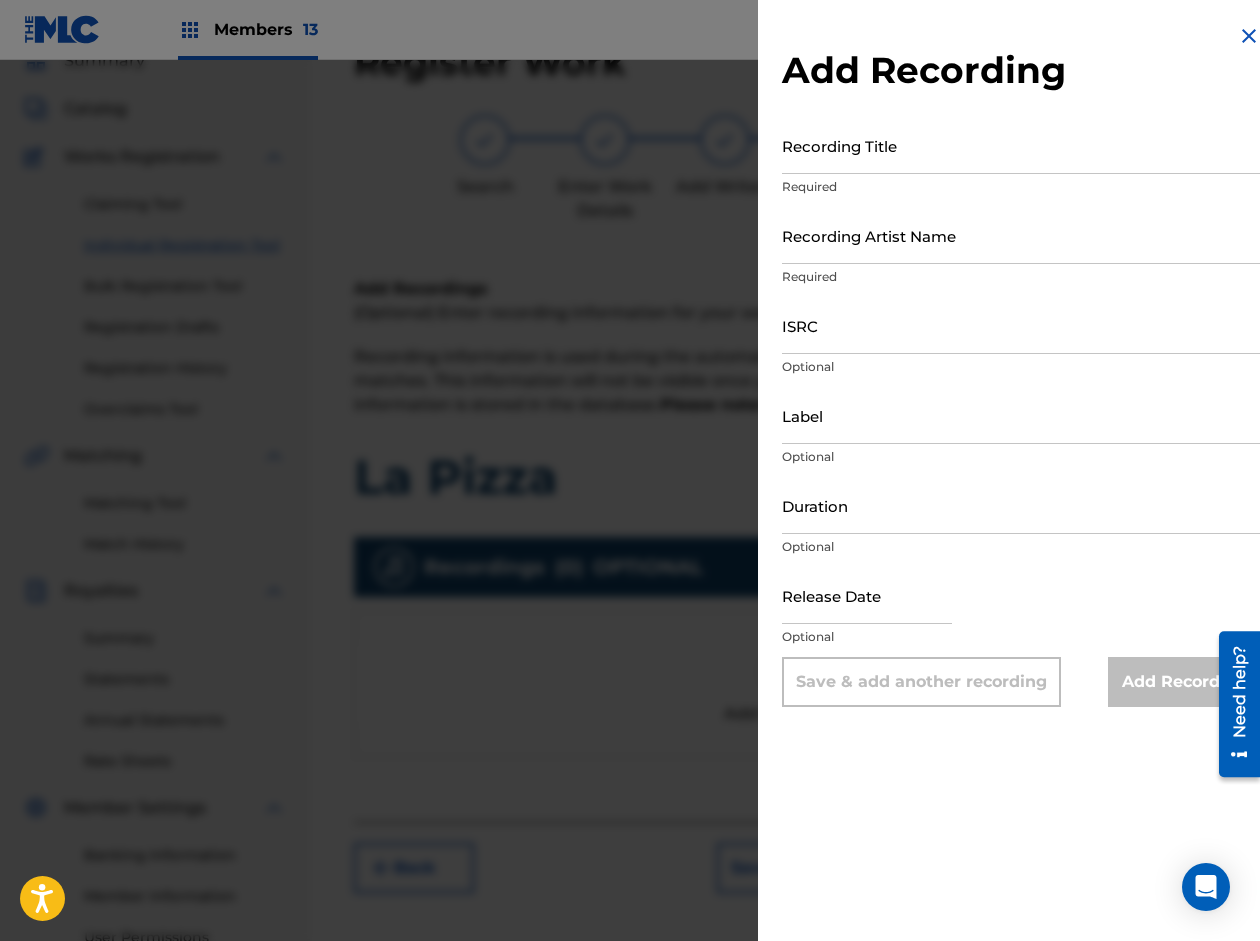 click on "Recording Title" at bounding box center [1021, 145] 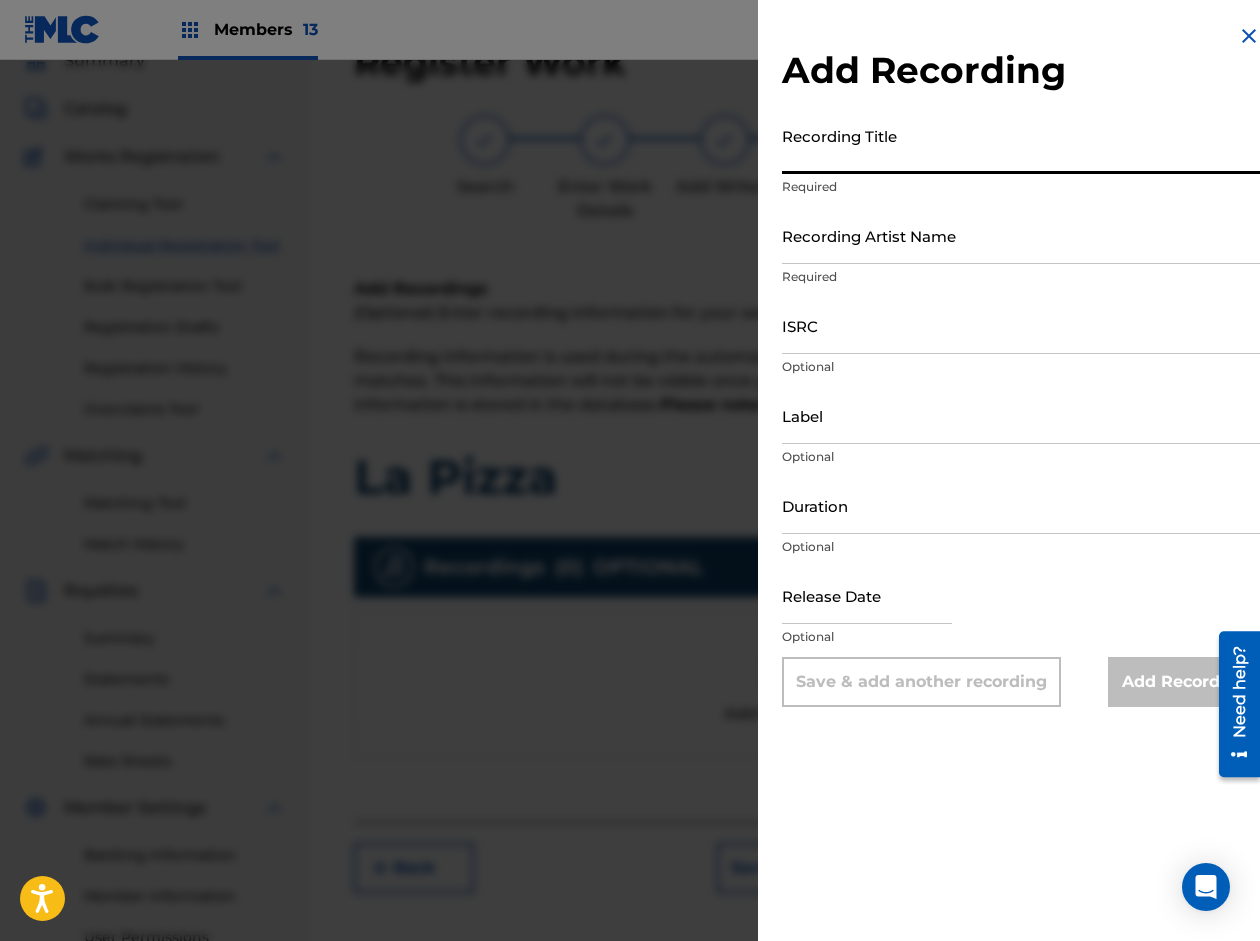 paste on "La Pizza" 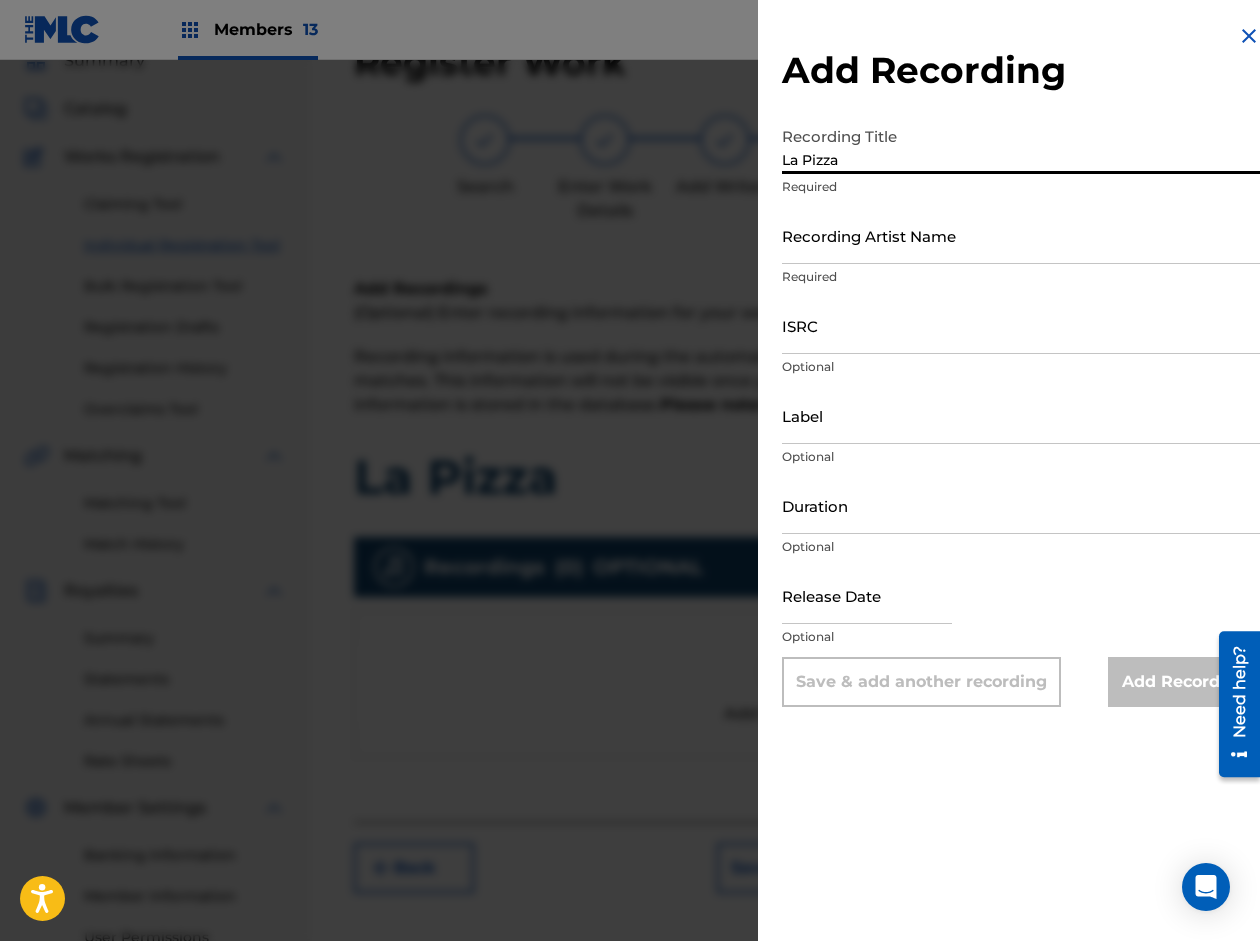 type on "La Pizza" 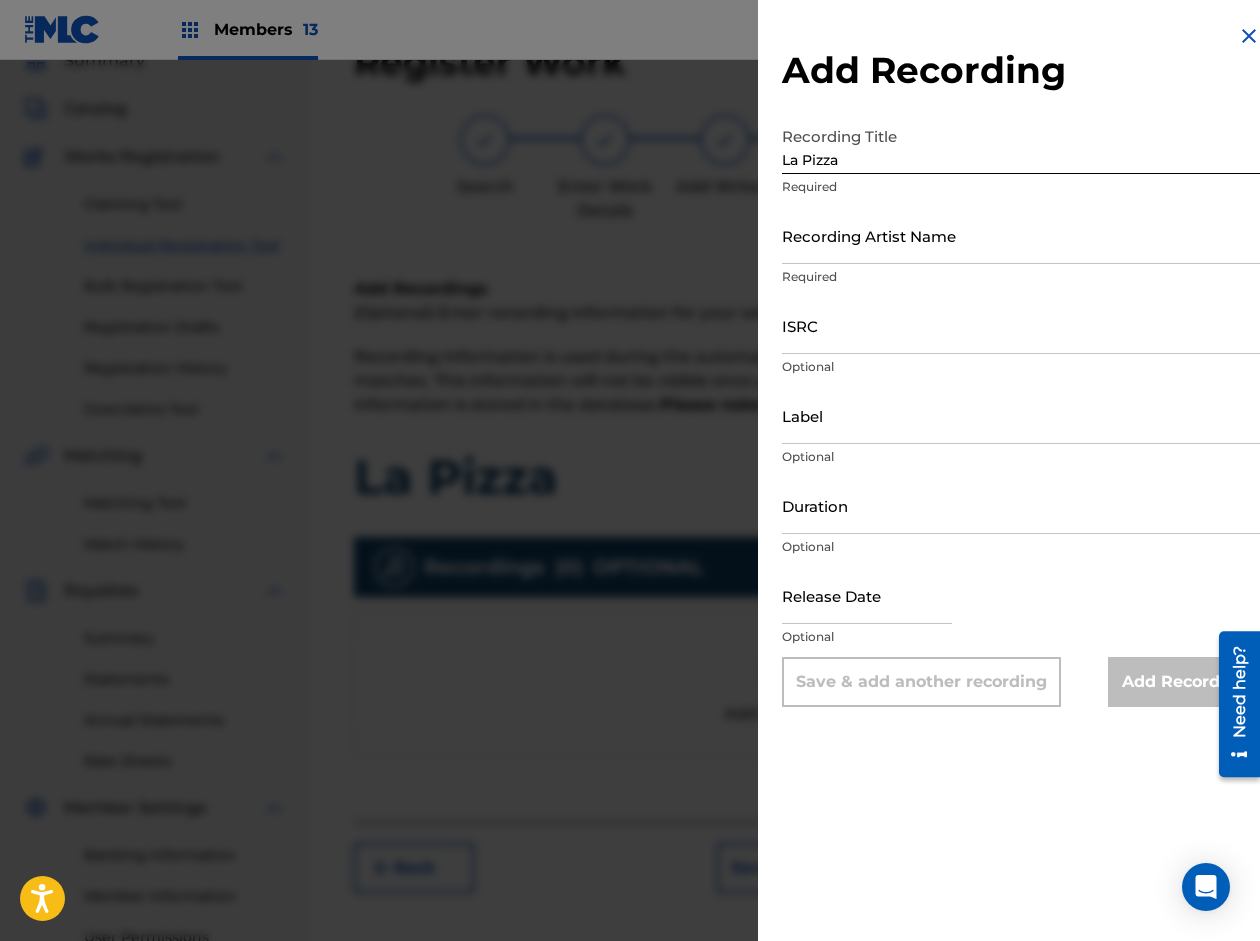 click on "Recording Artist Name" at bounding box center [1021, 235] 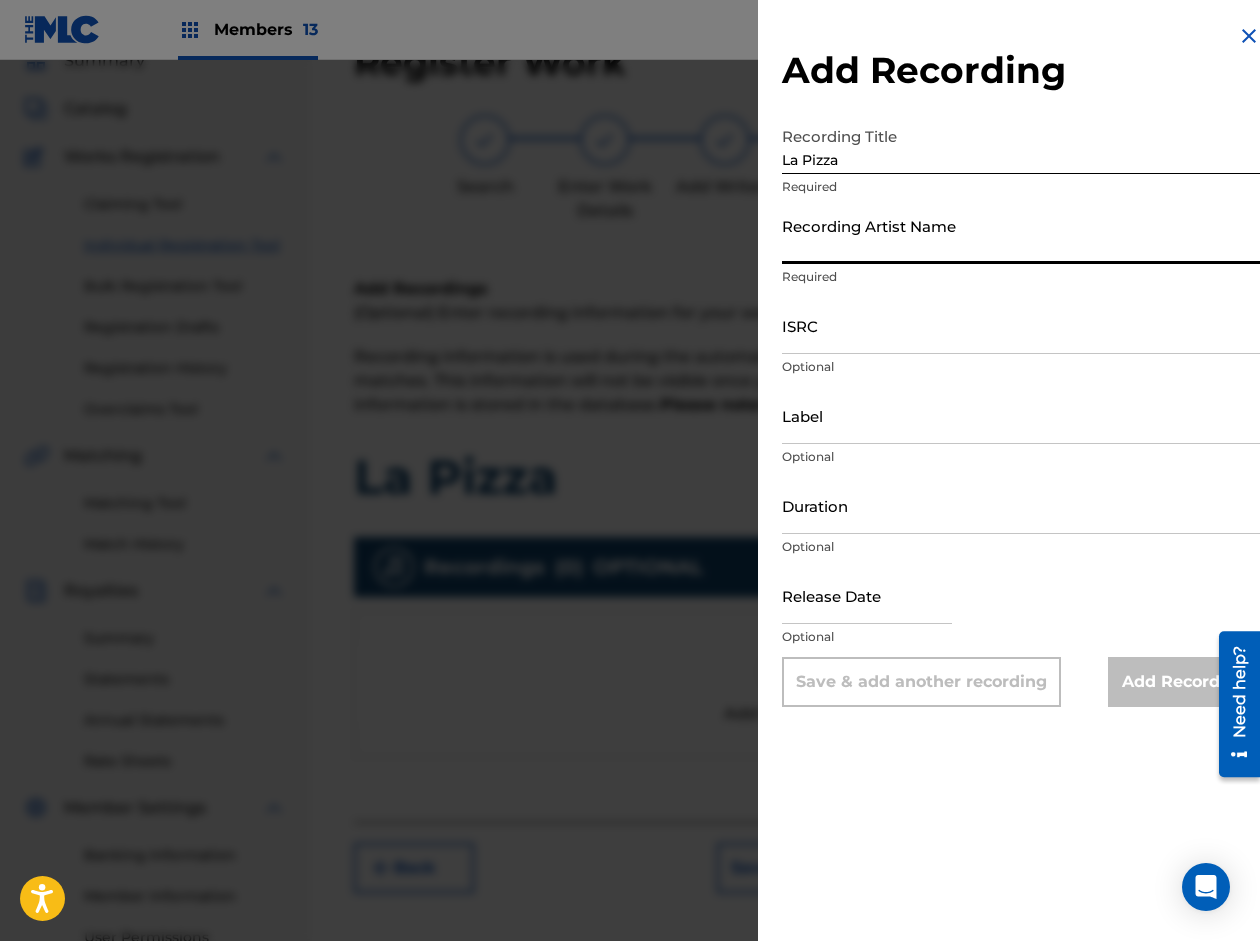 paste on "La Mas Doll" 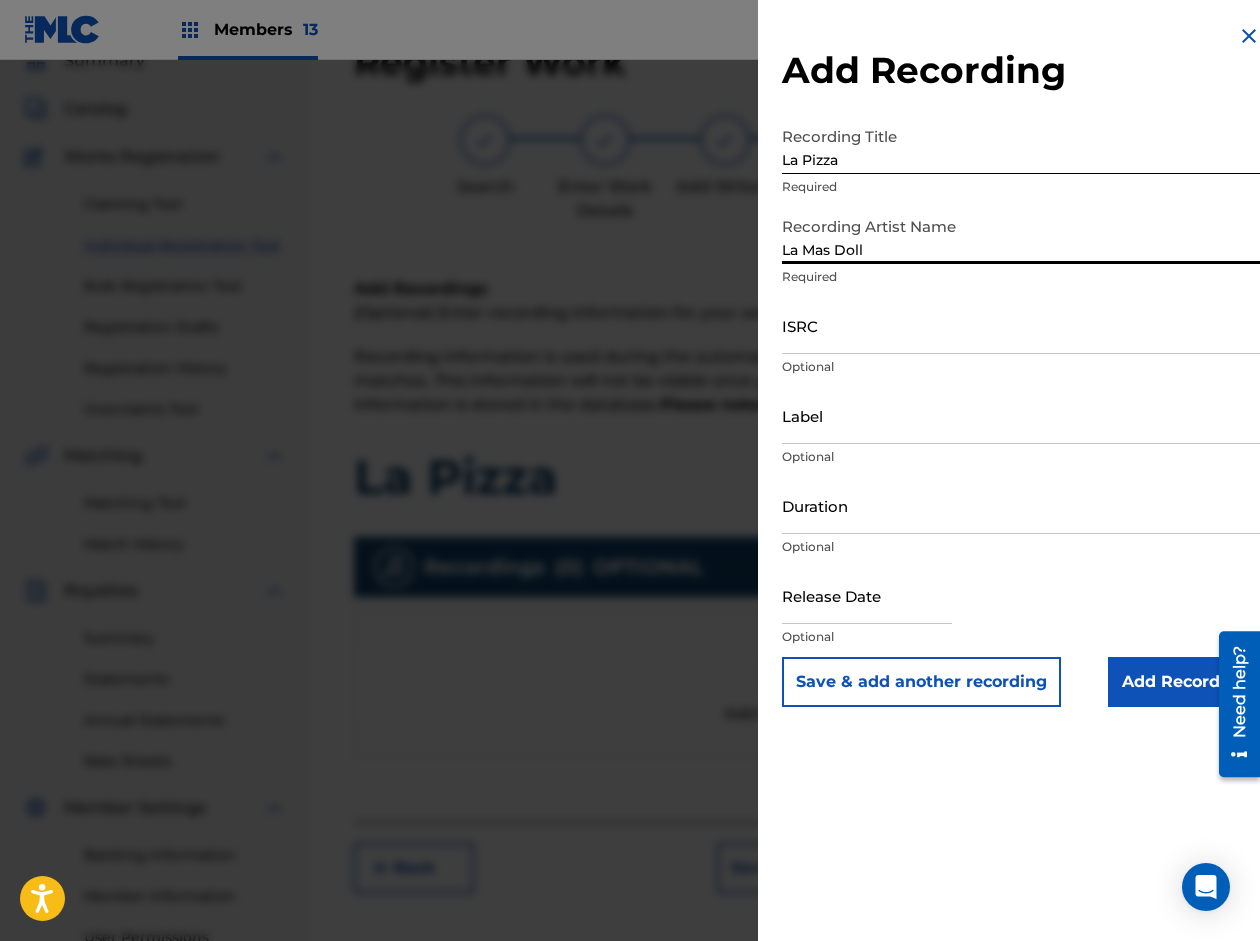 type on "La Mas Doll" 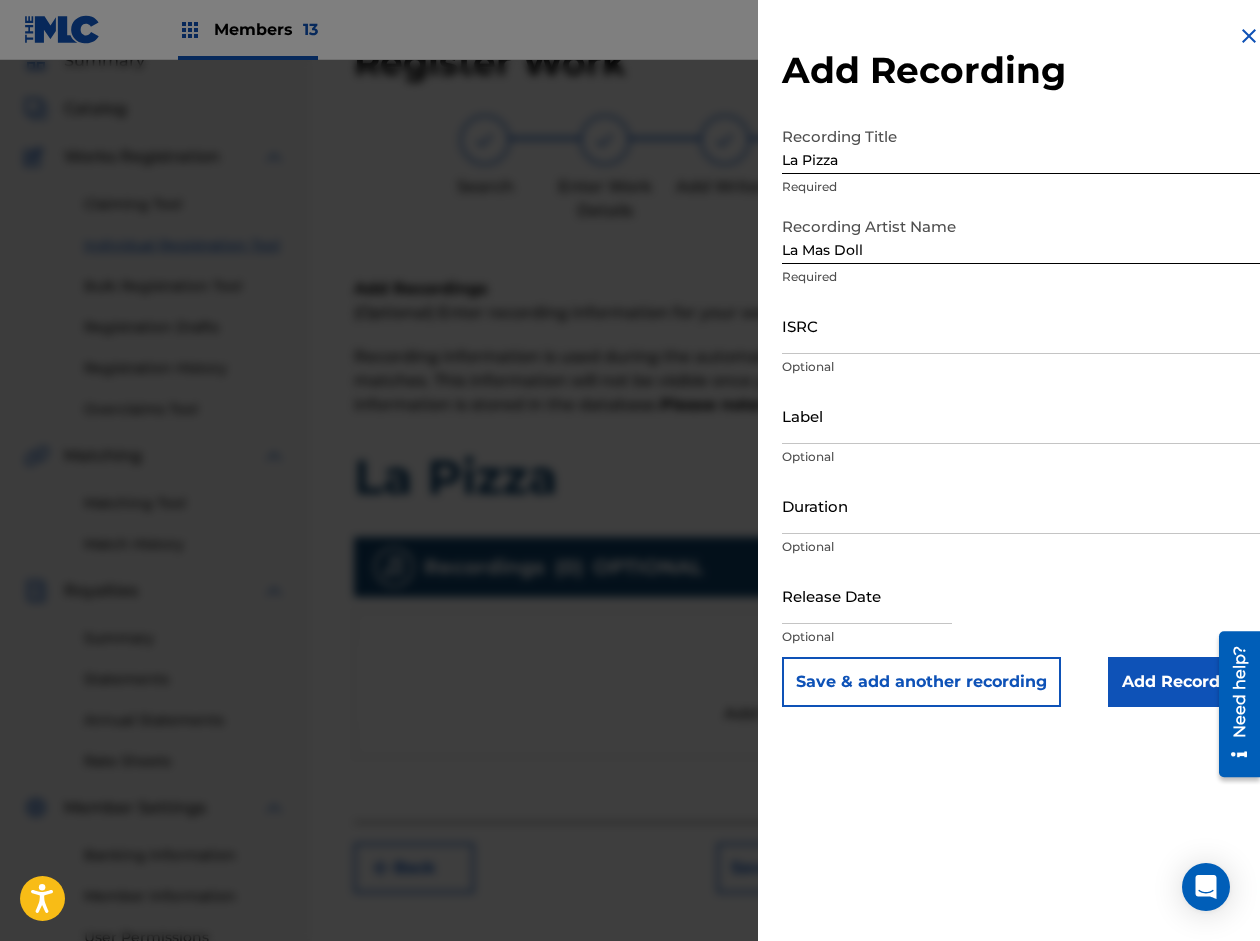 click on "ISRC" at bounding box center [1021, 325] 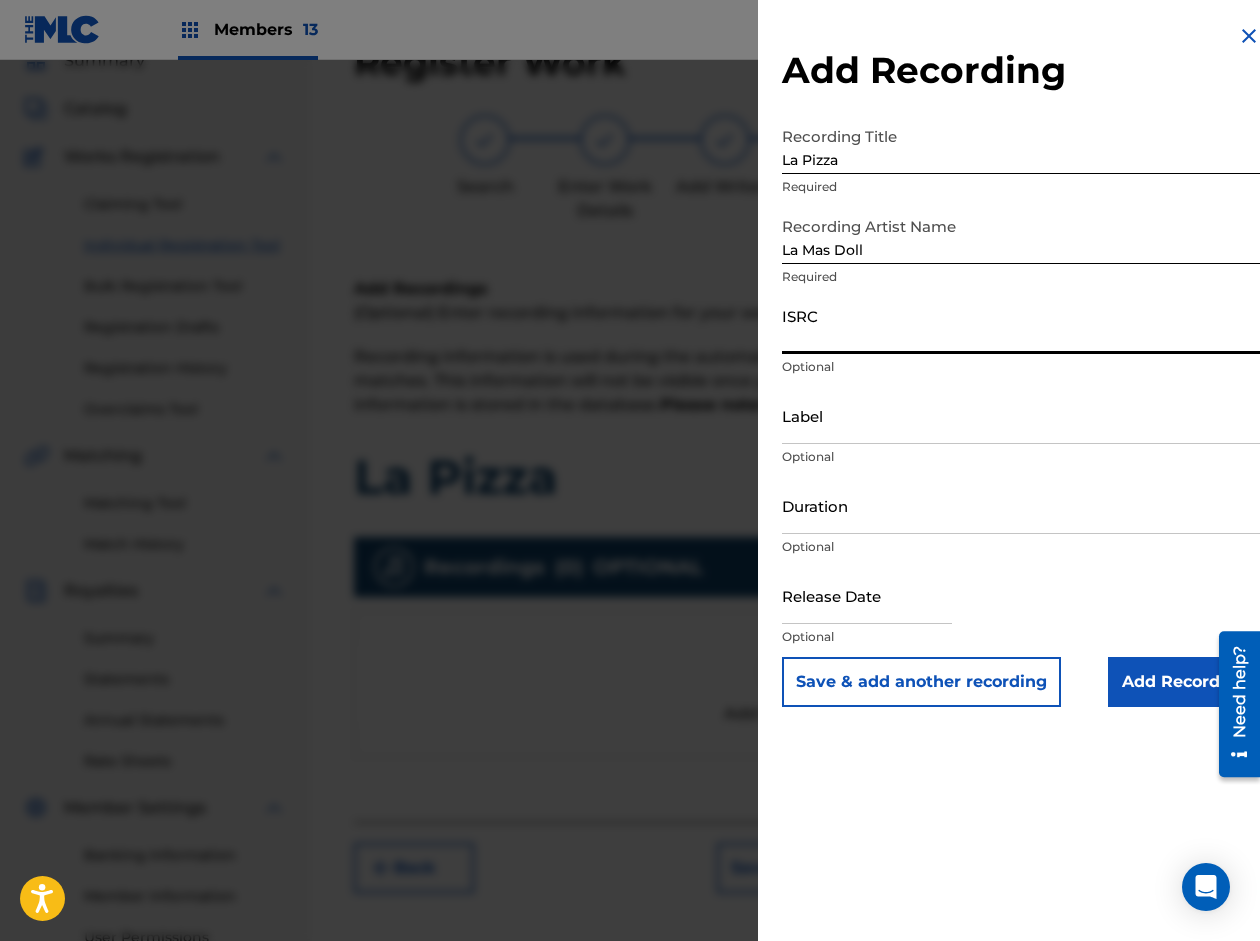 paste on "QZDA52559349" 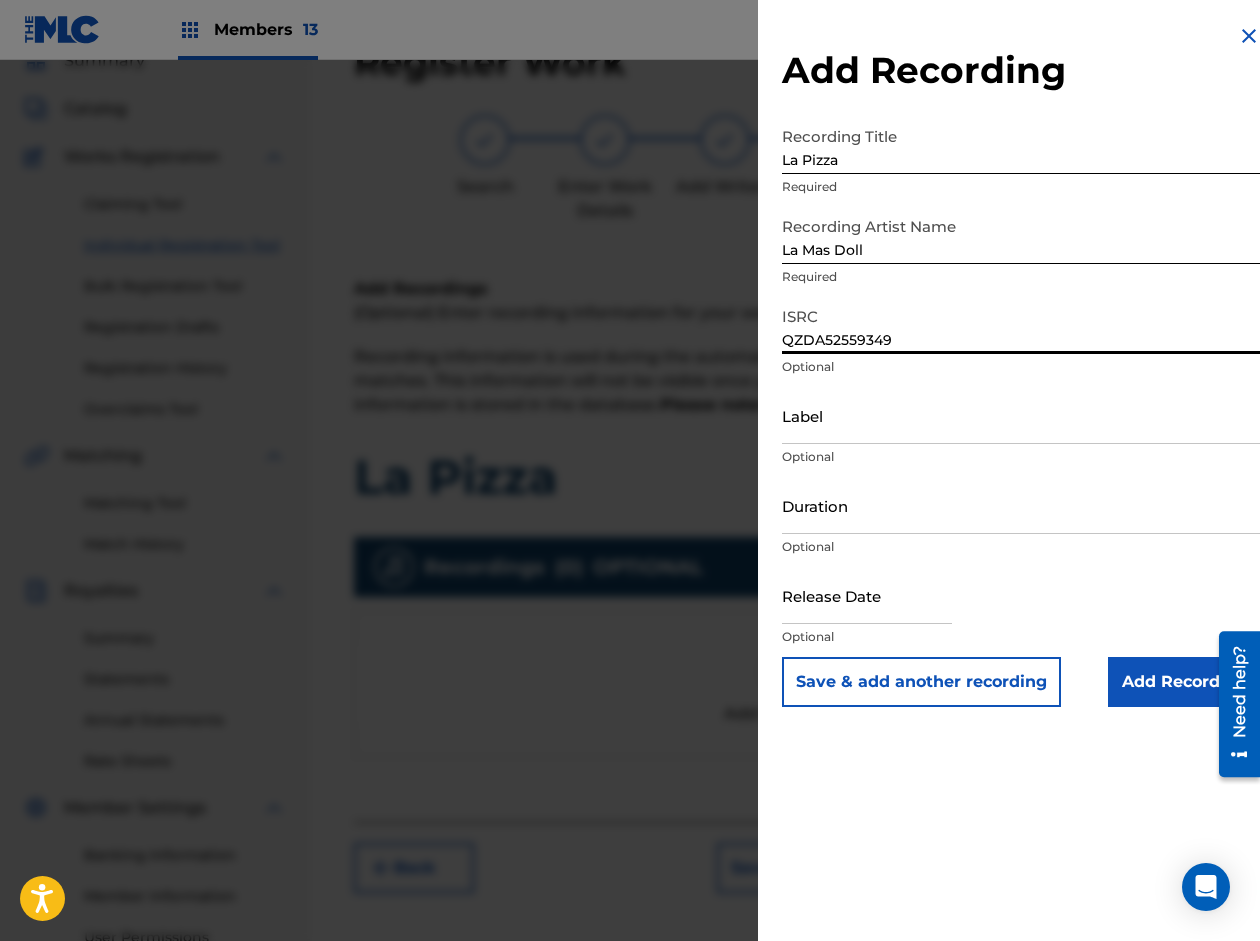 type on "QZDA52559349" 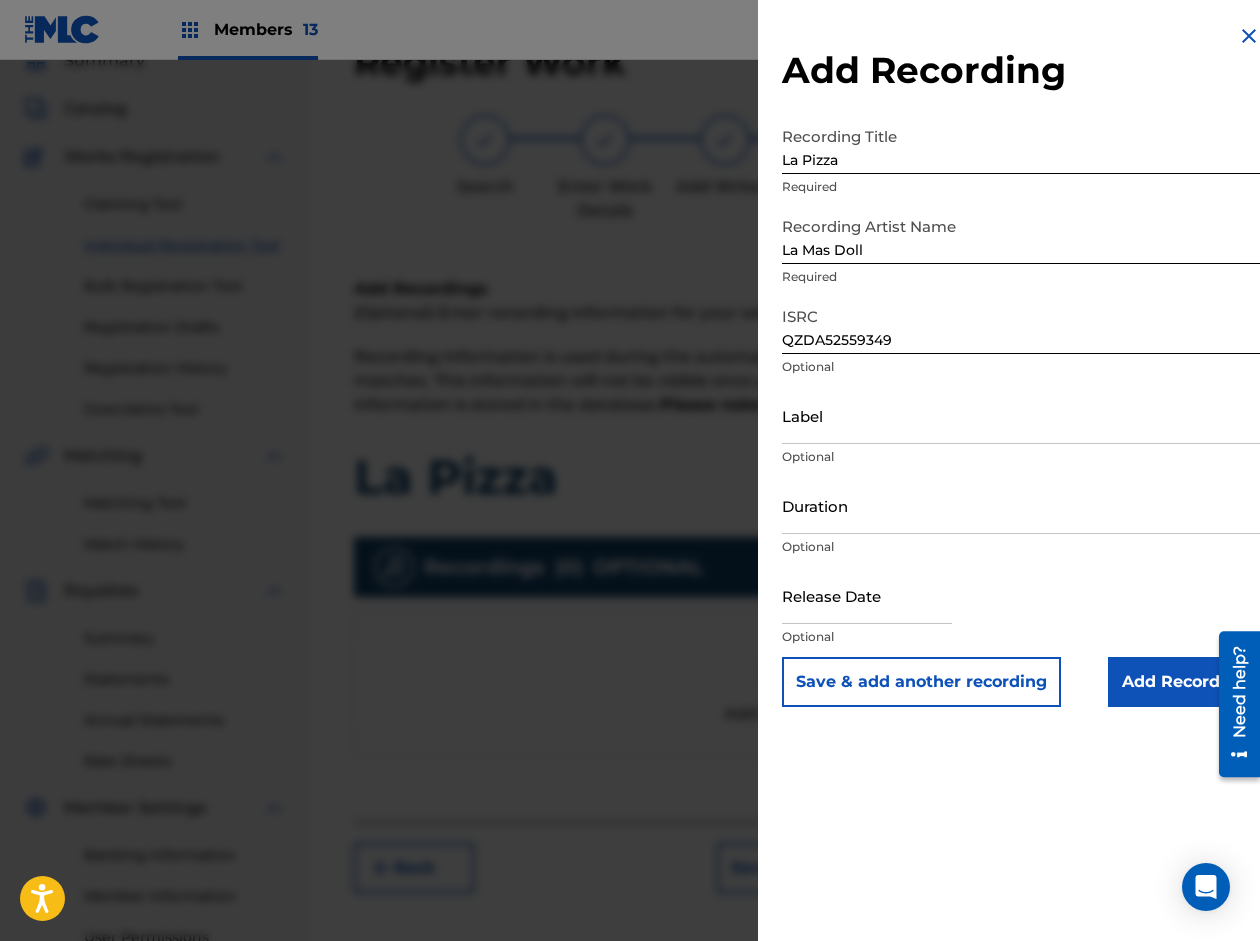 click on "Label" at bounding box center [1021, 415] 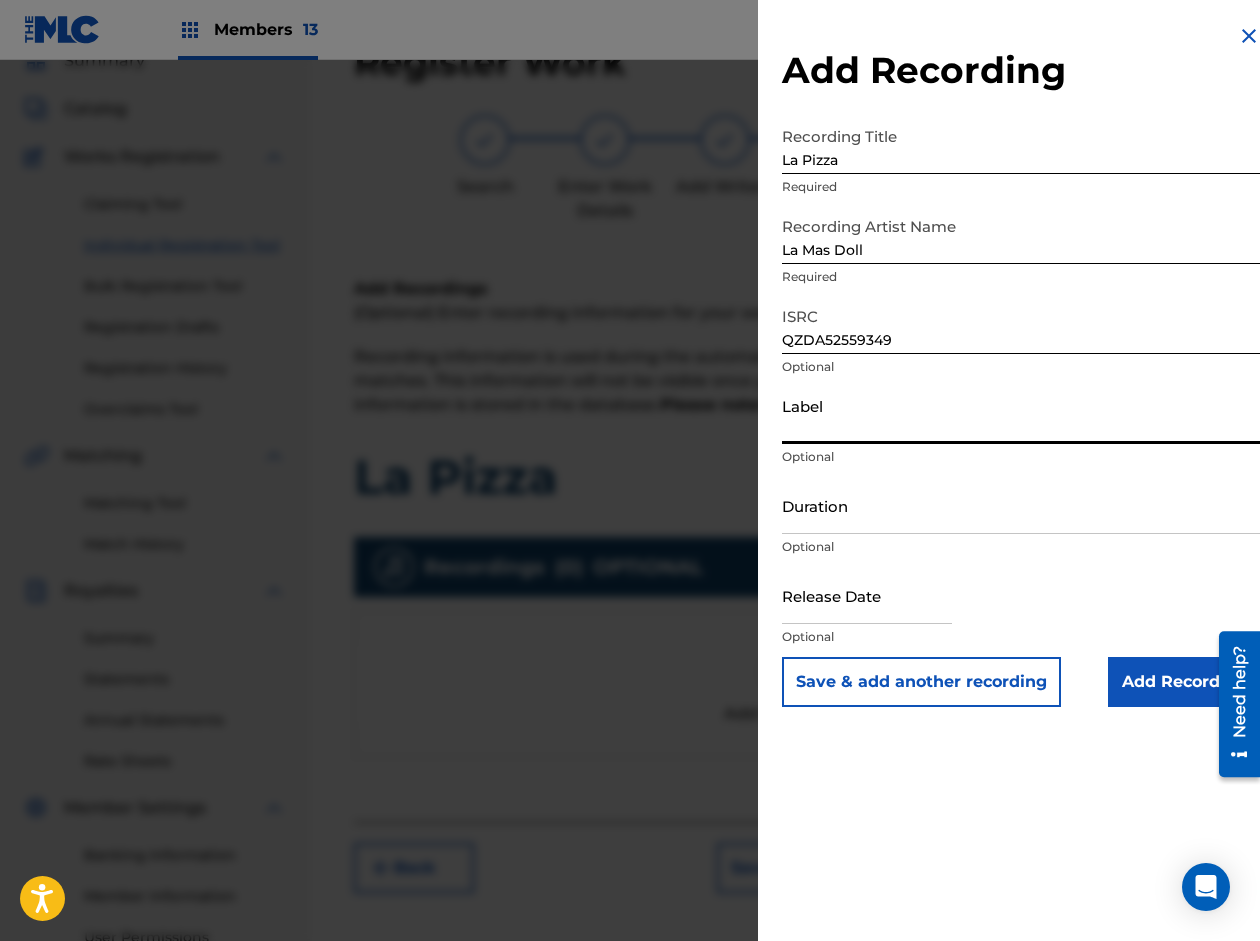 paste on "Gotera Records, RM Music Publishing, Solo E Group" 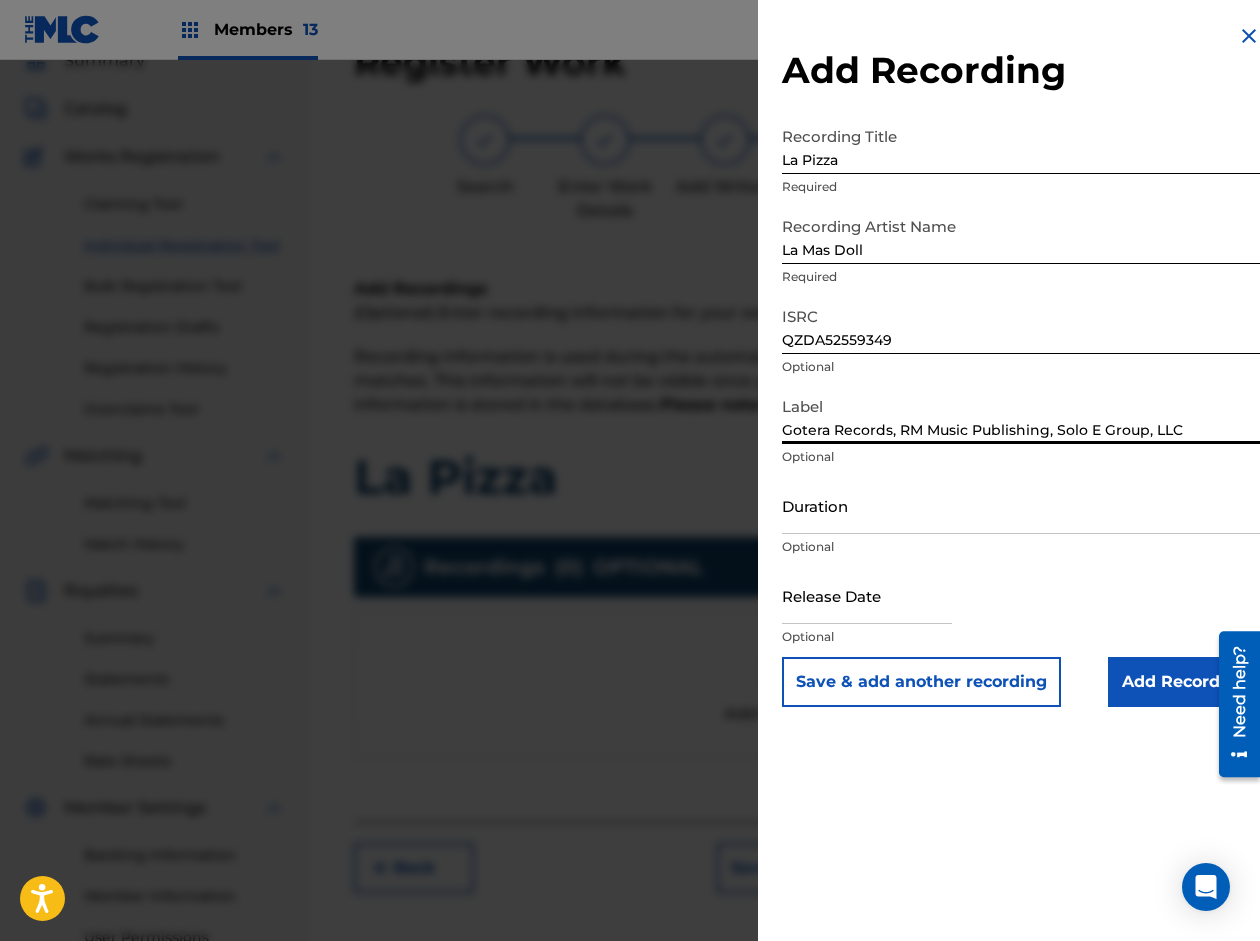 click on "Gotera Records, RM Music Publishing, Solo E Group, LLC" at bounding box center (1021, 415) 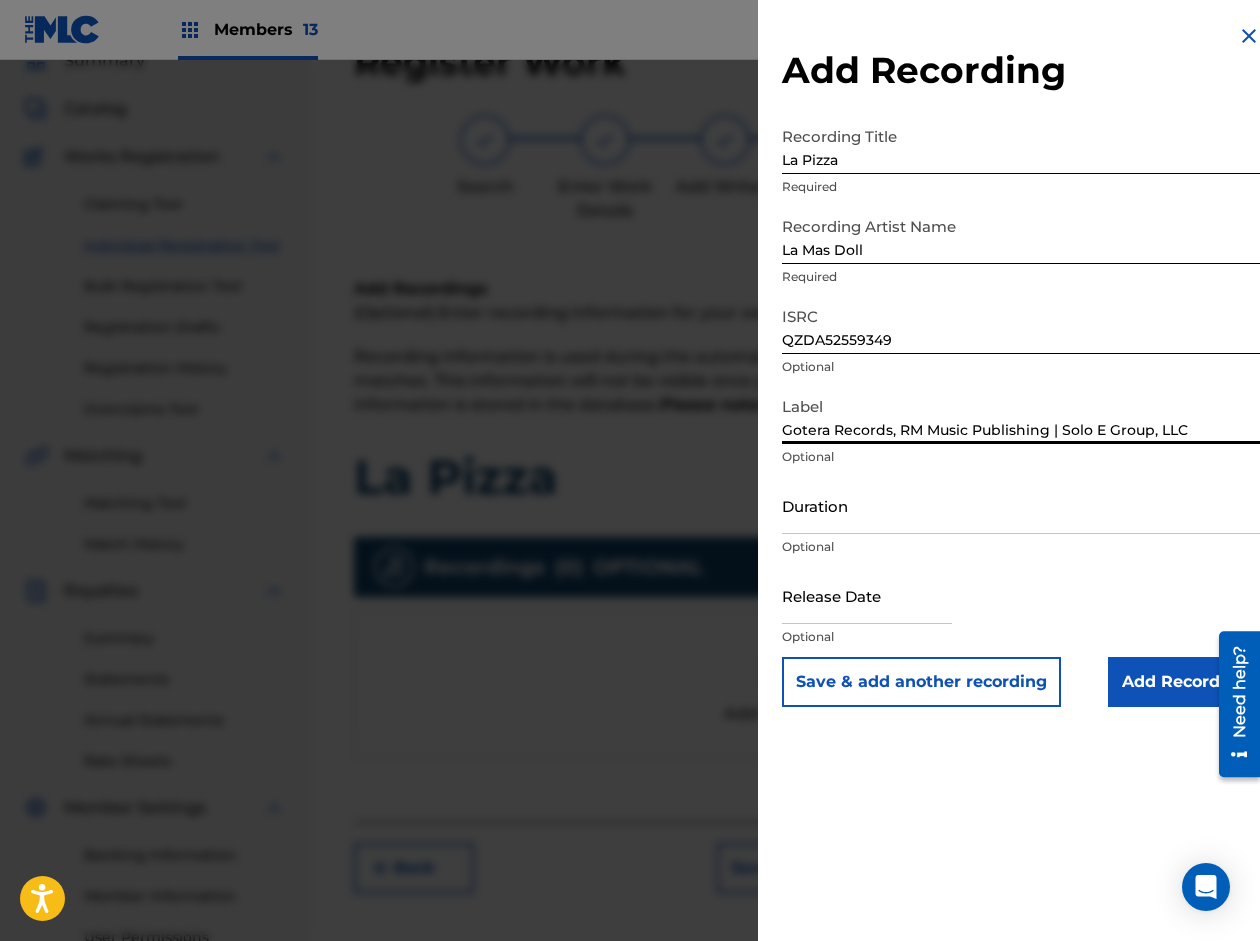 click on "Gotera Records, RM Music Publishing | Solo E Group, LLC" at bounding box center (1021, 415) 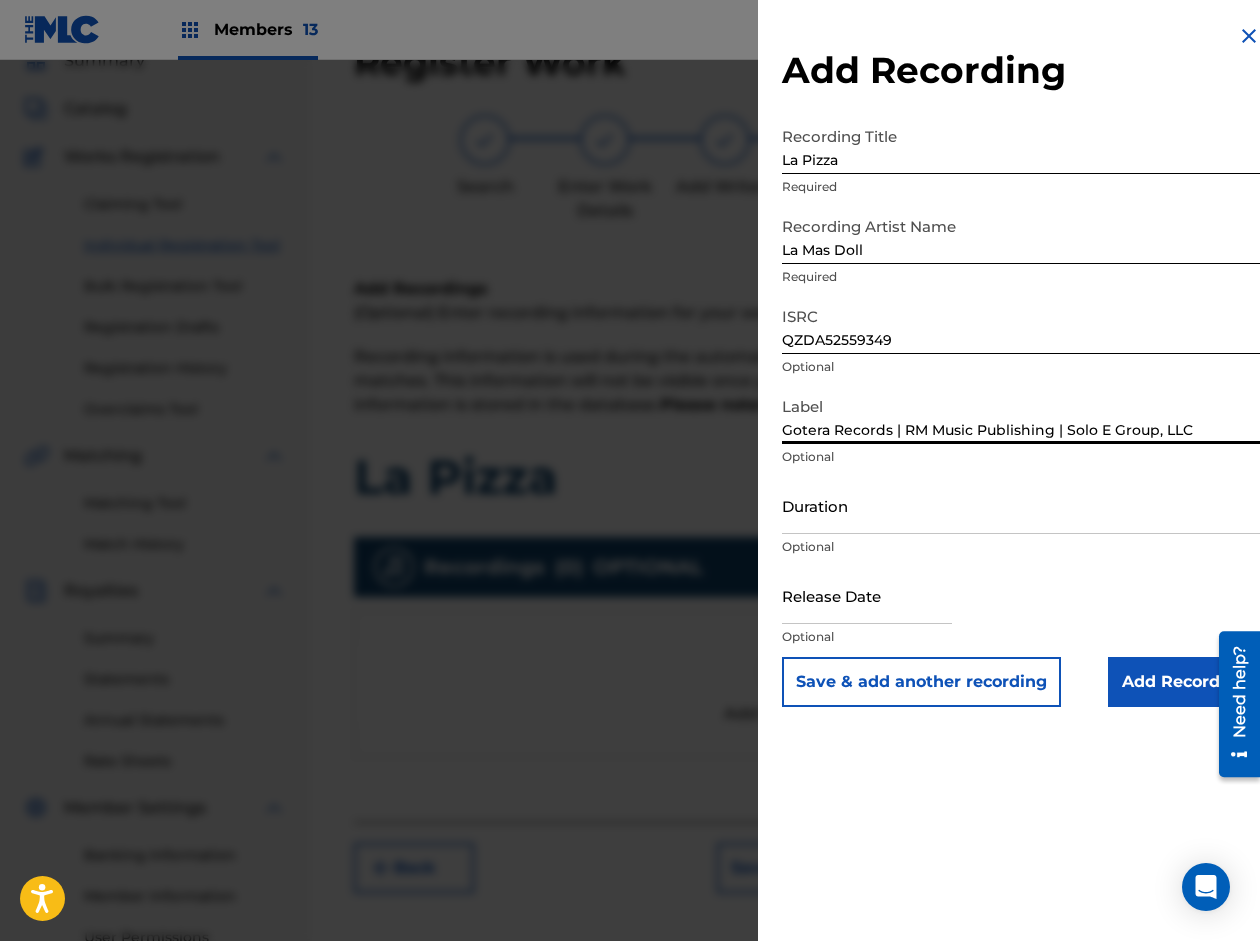 type on "Gotera Records | RM Music Publishing | Solo E Group, LLC" 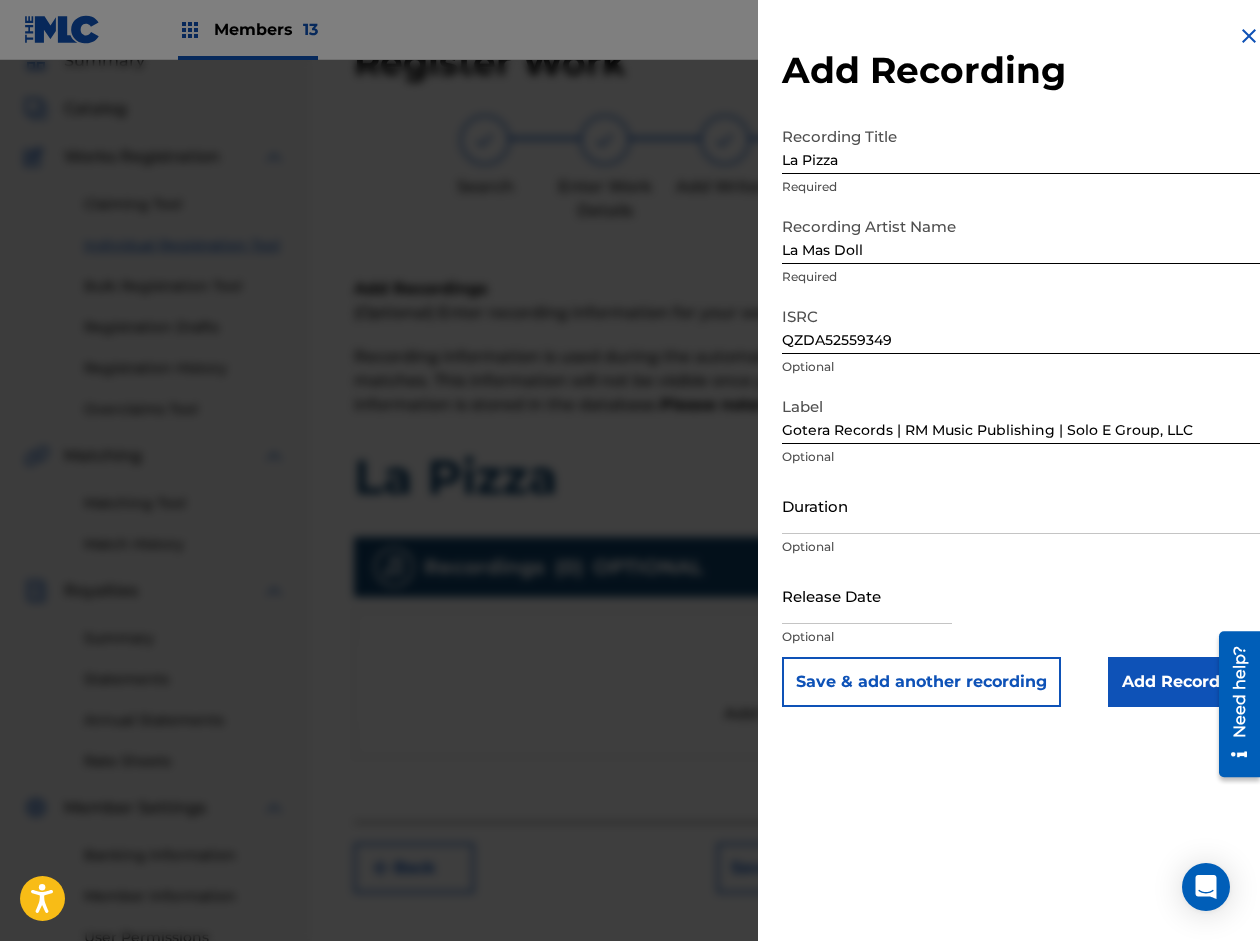 click on "Duration" at bounding box center (1021, 505) 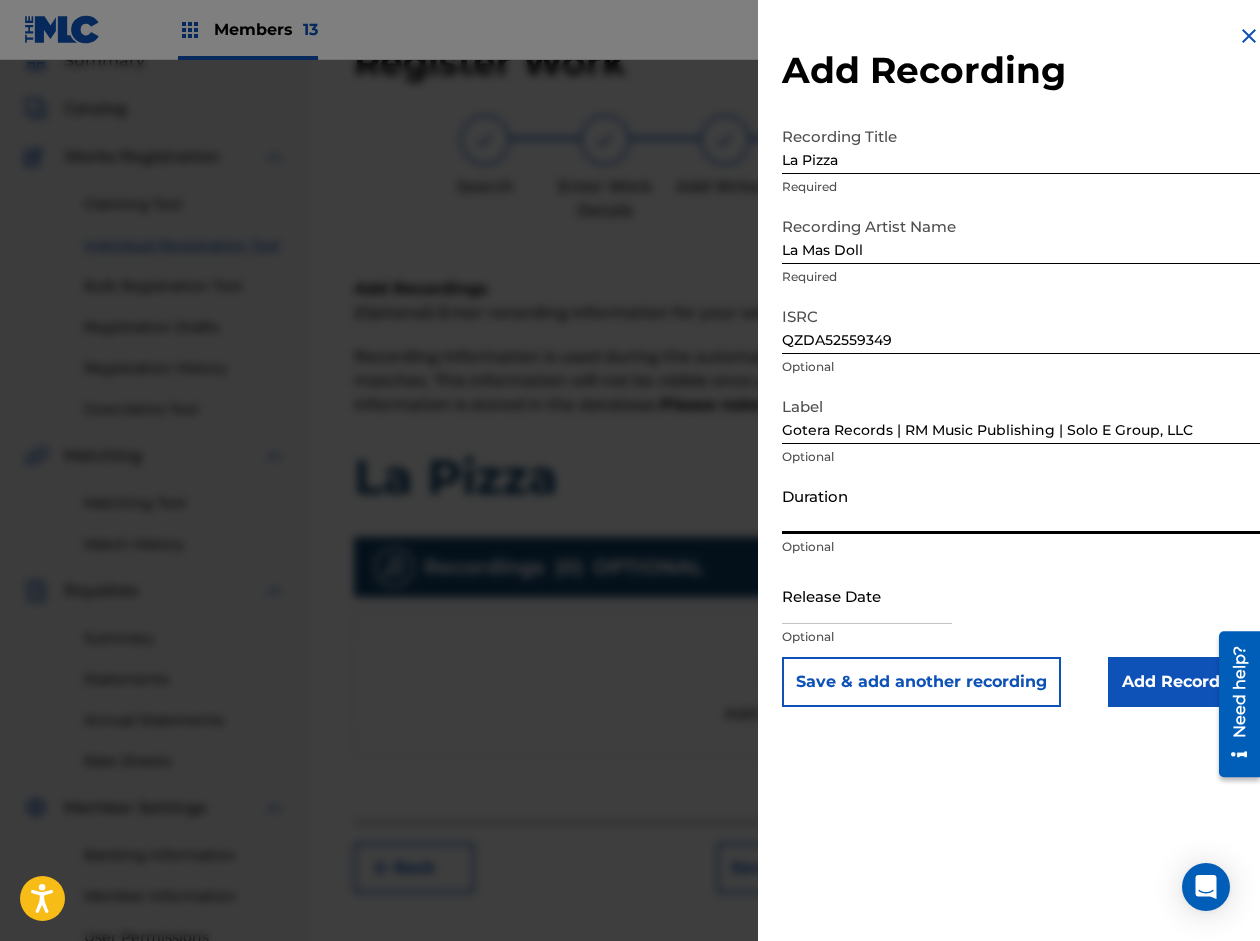 paste on "02:14" 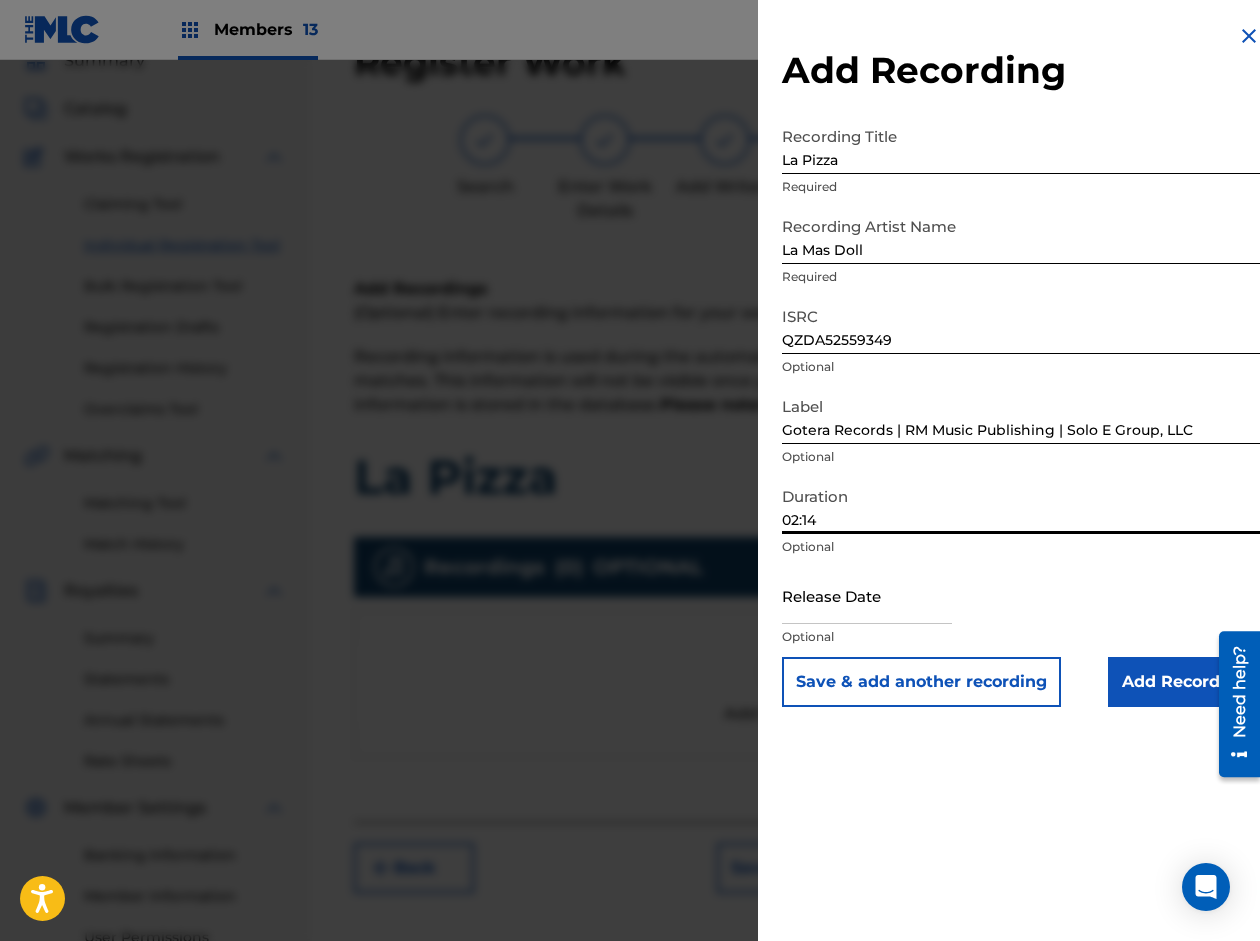 type on "02:14" 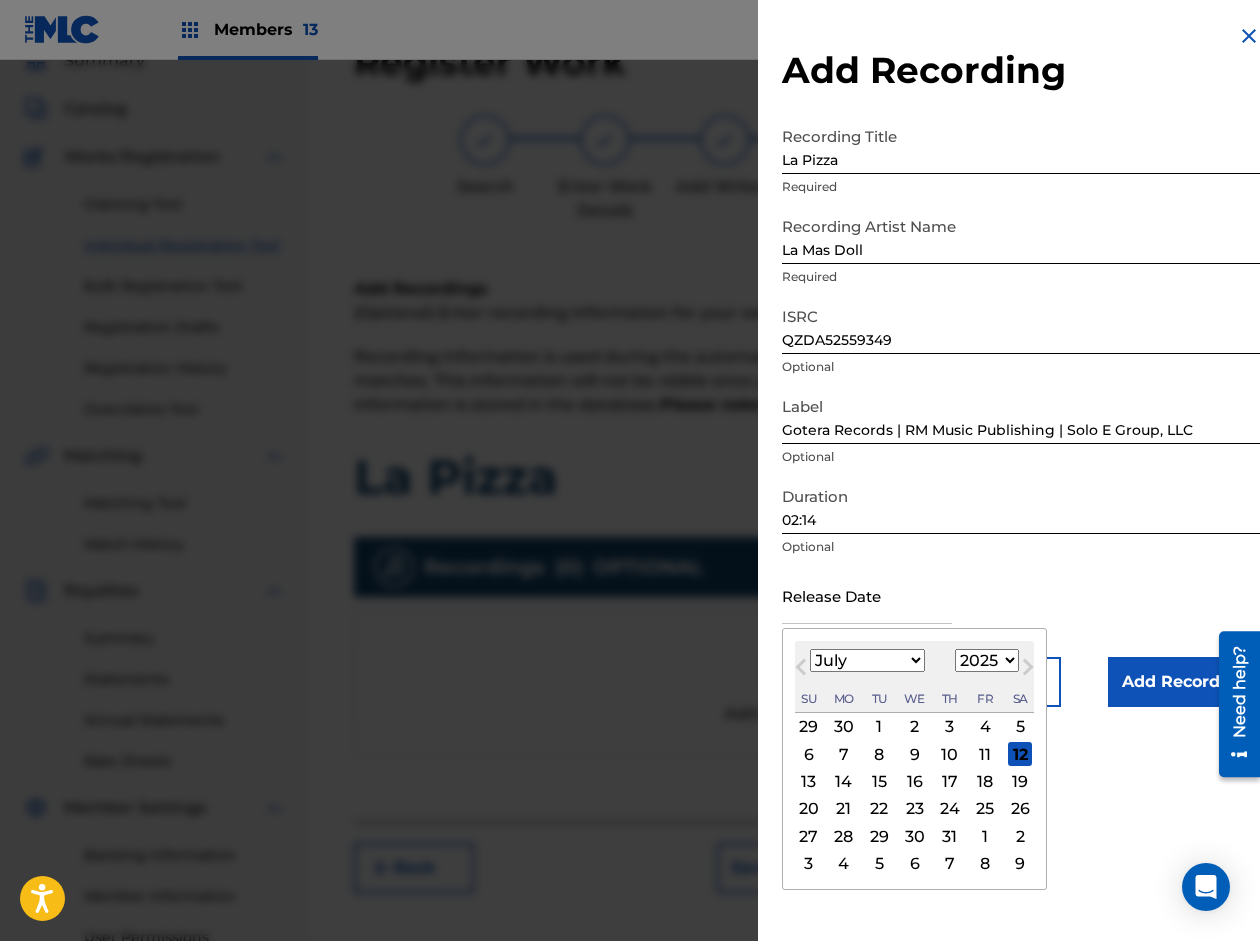 click on "Previous Month" at bounding box center (801, 671) 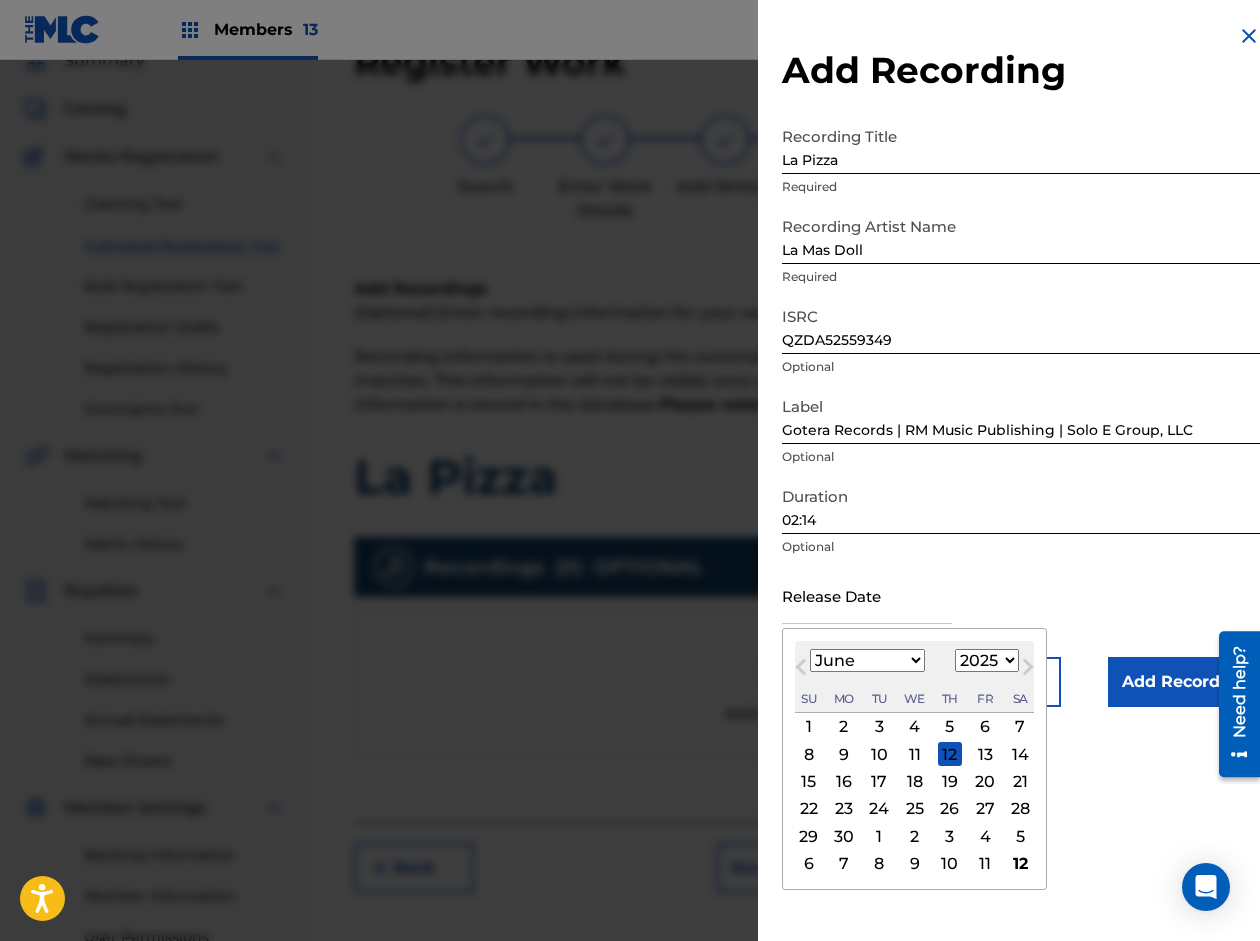 click on "Previous Month" at bounding box center (801, 671) 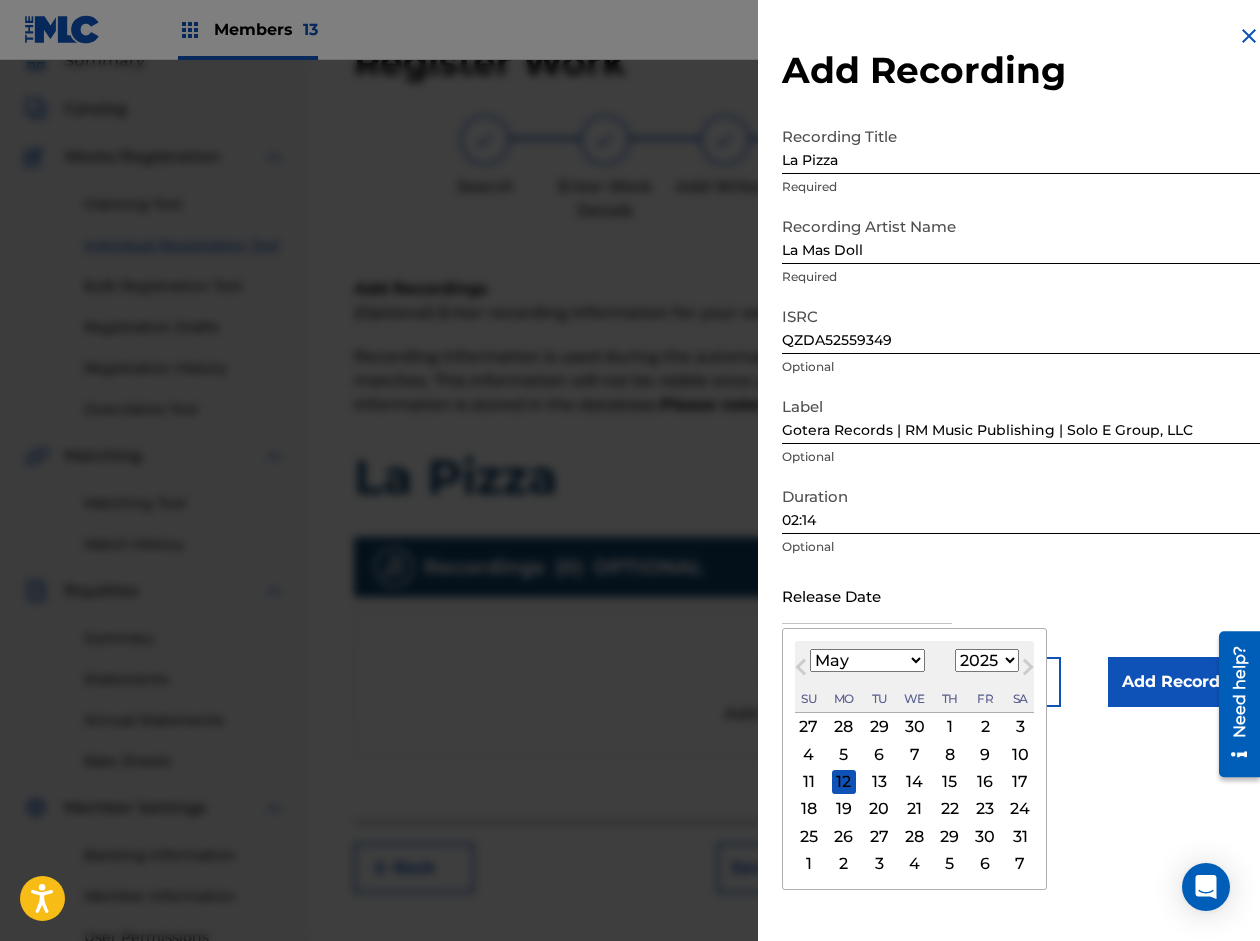 click on "Previous Month" at bounding box center [801, 671] 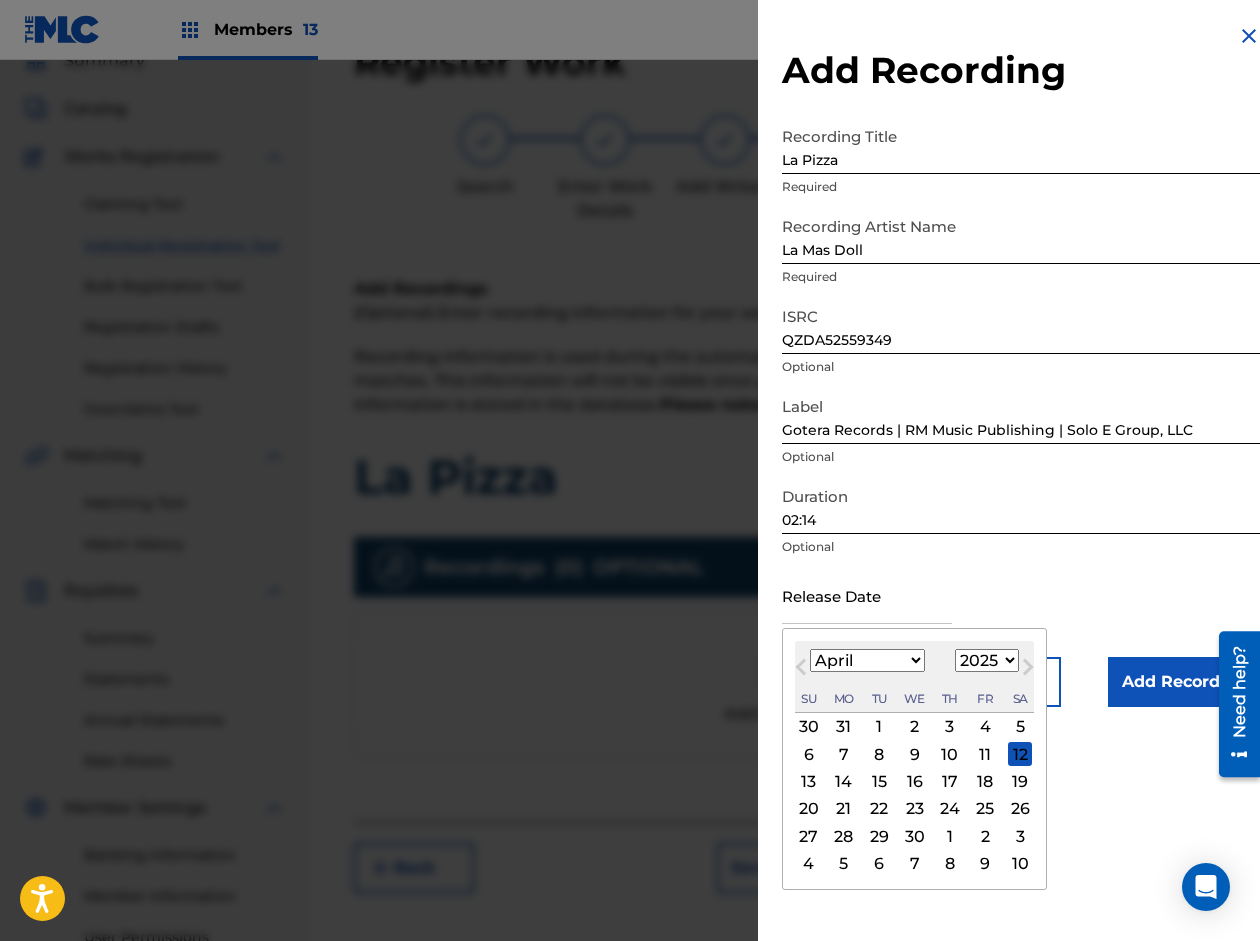 click on "Previous Month" at bounding box center (801, 671) 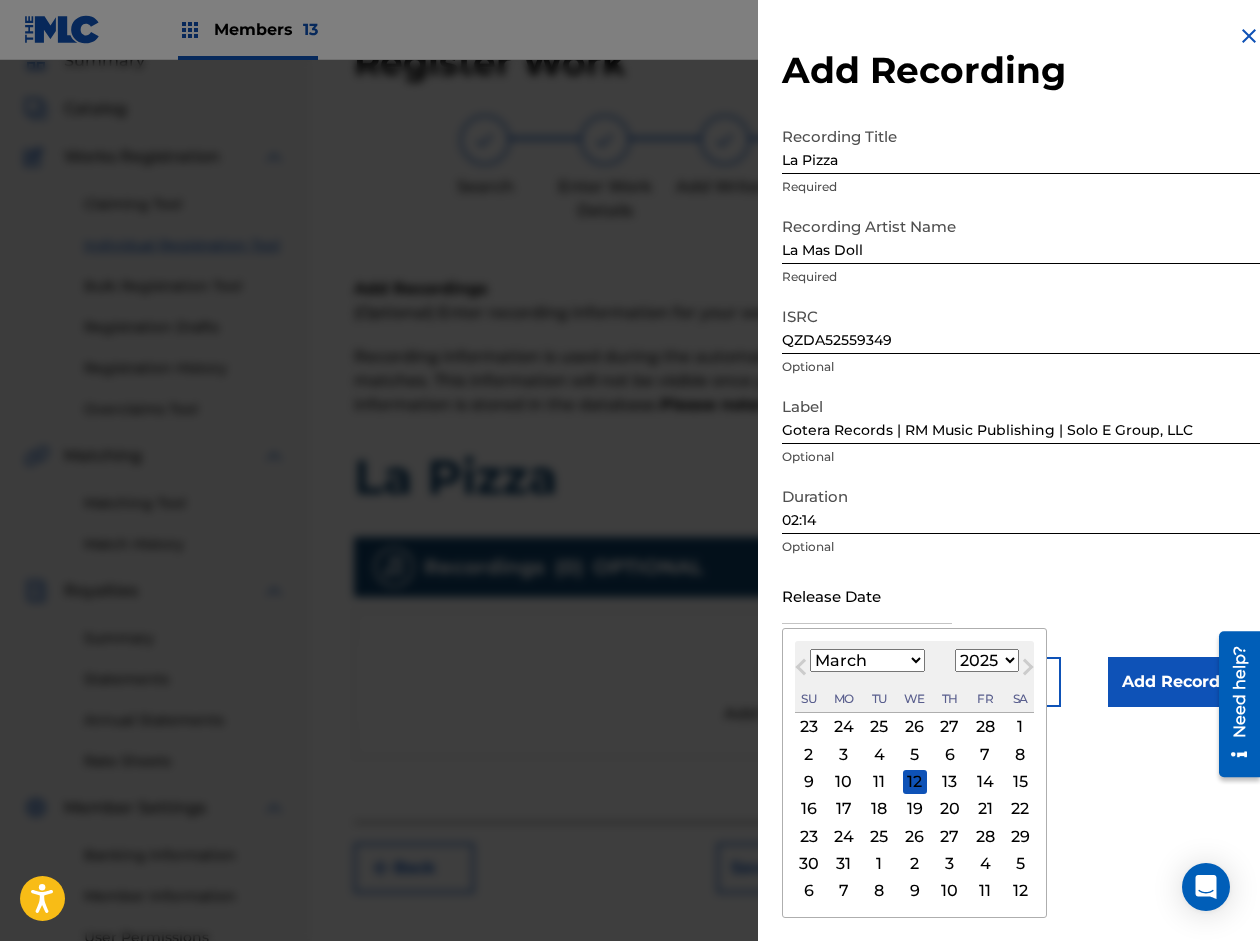 click on "Previous Month" at bounding box center (801, 671) 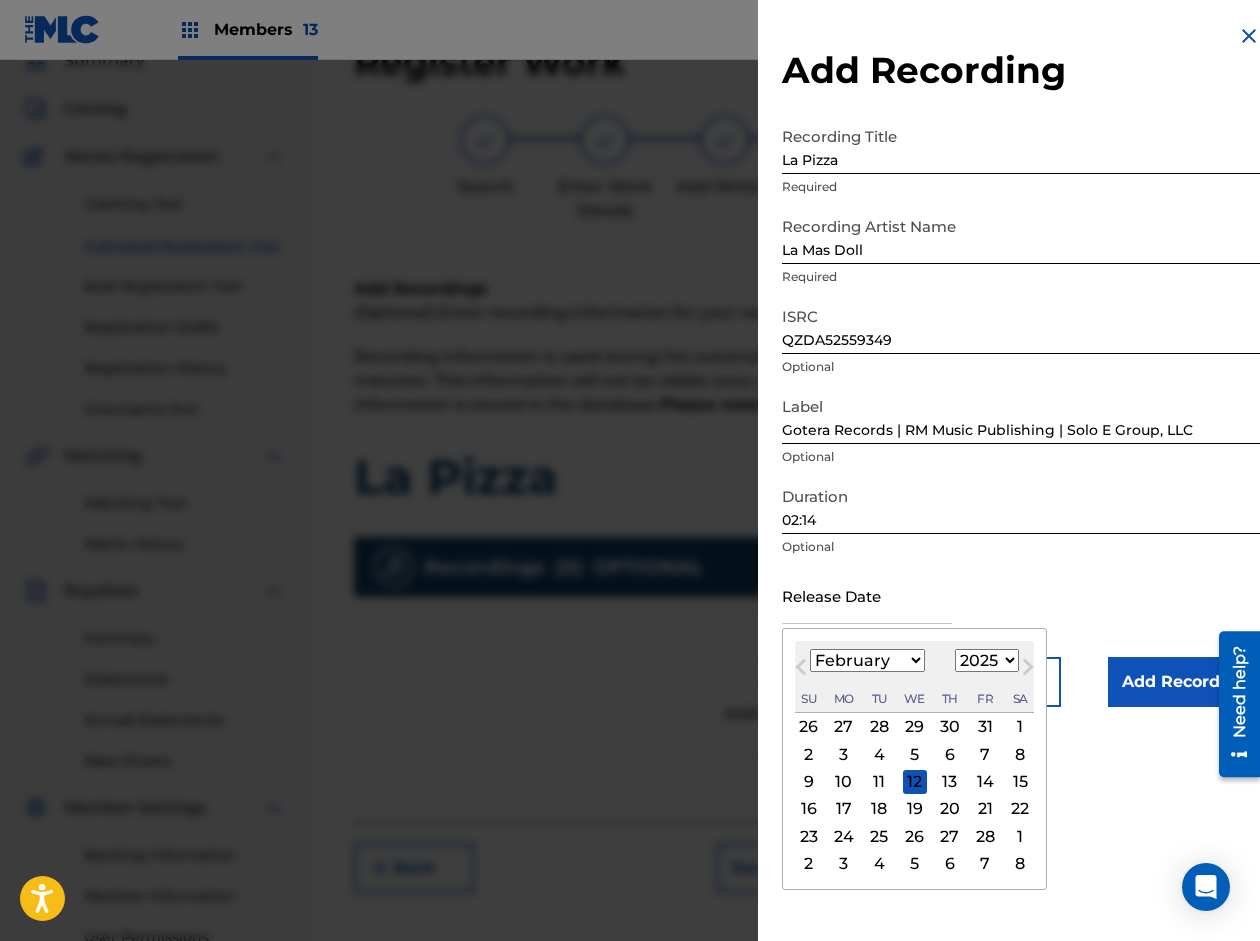 click on "Previous Month" at bounding box center (801, 671) 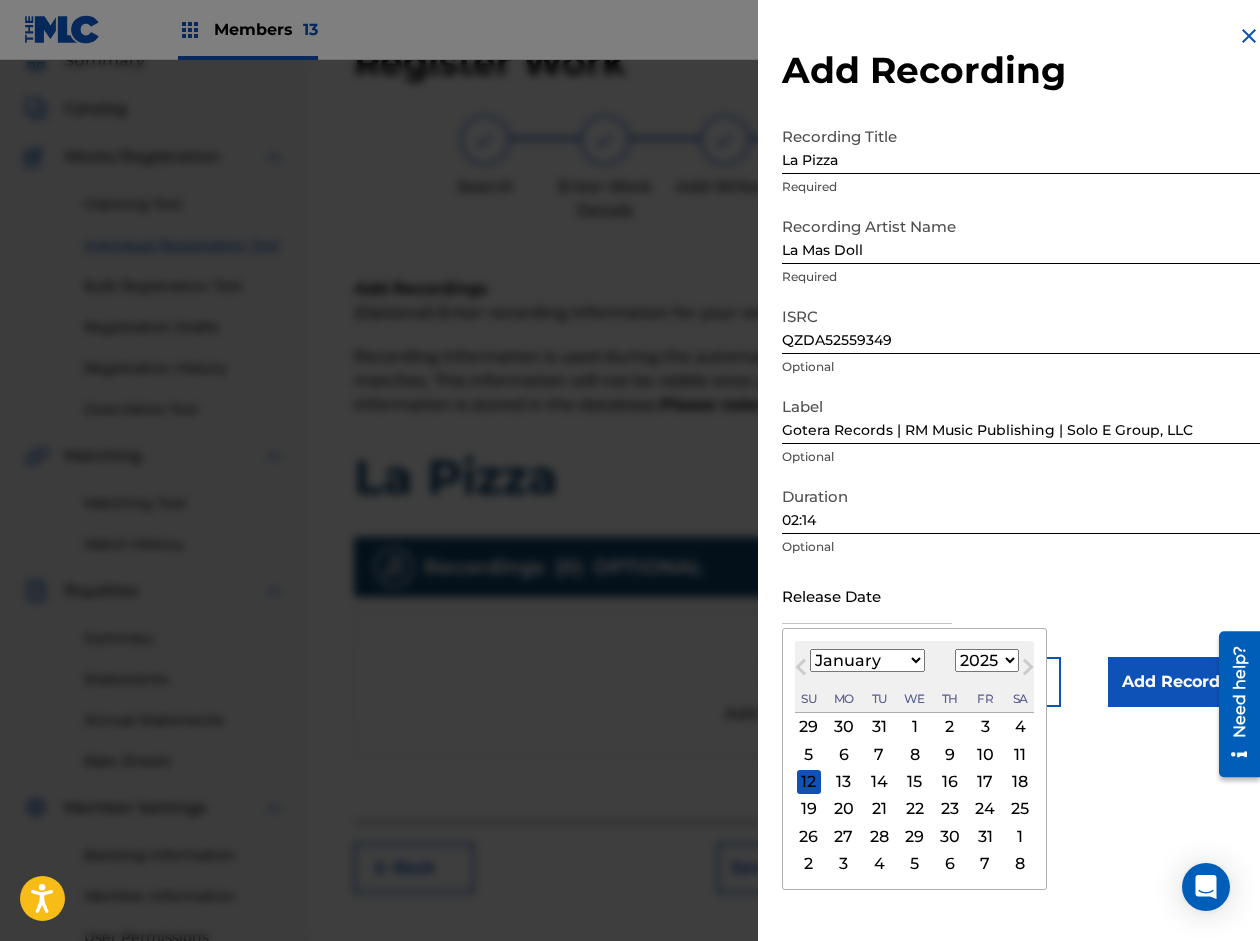 click on "25" at bounding box center (1020, 809) 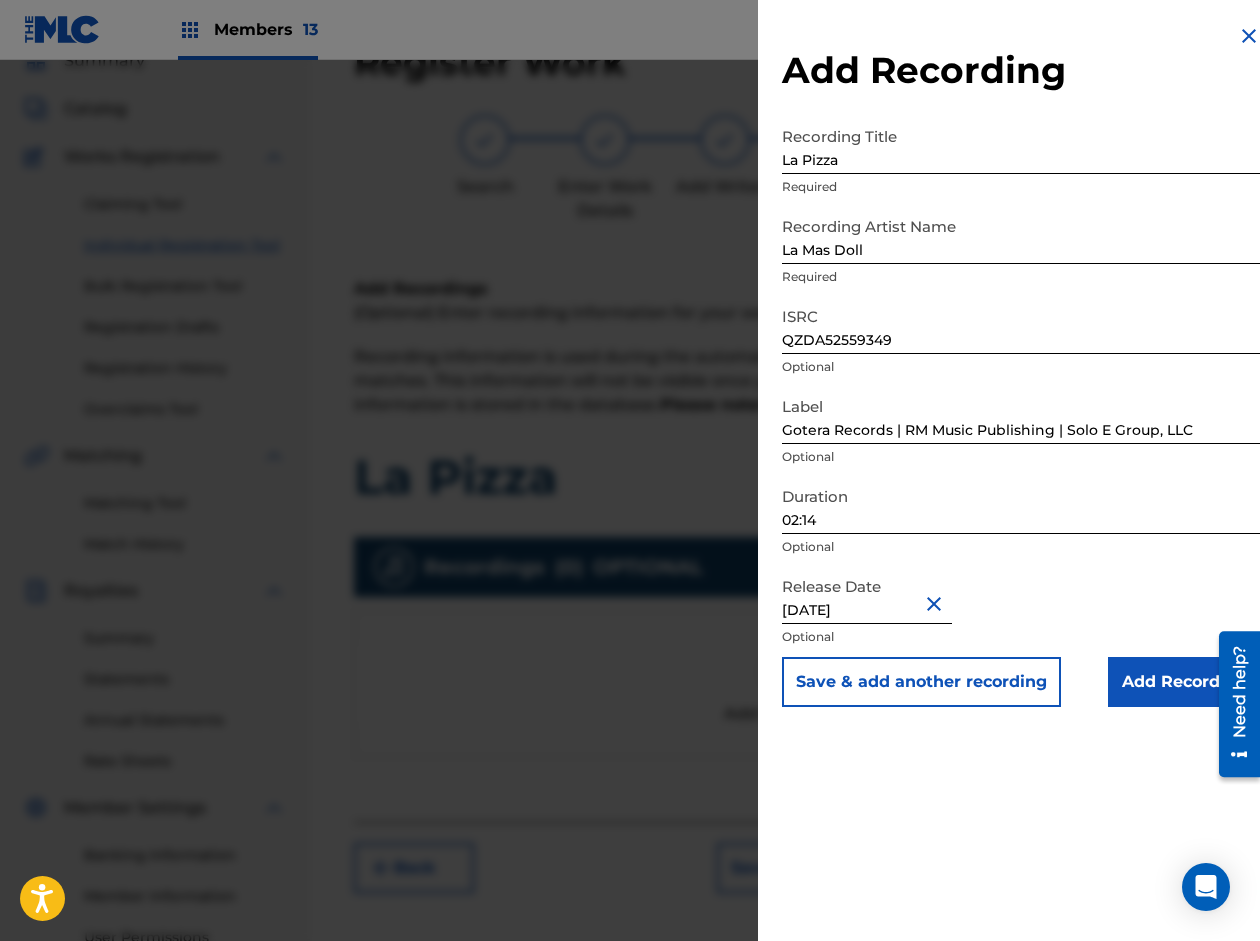 click on "Add Recording" at bounding box center (1184, 682) 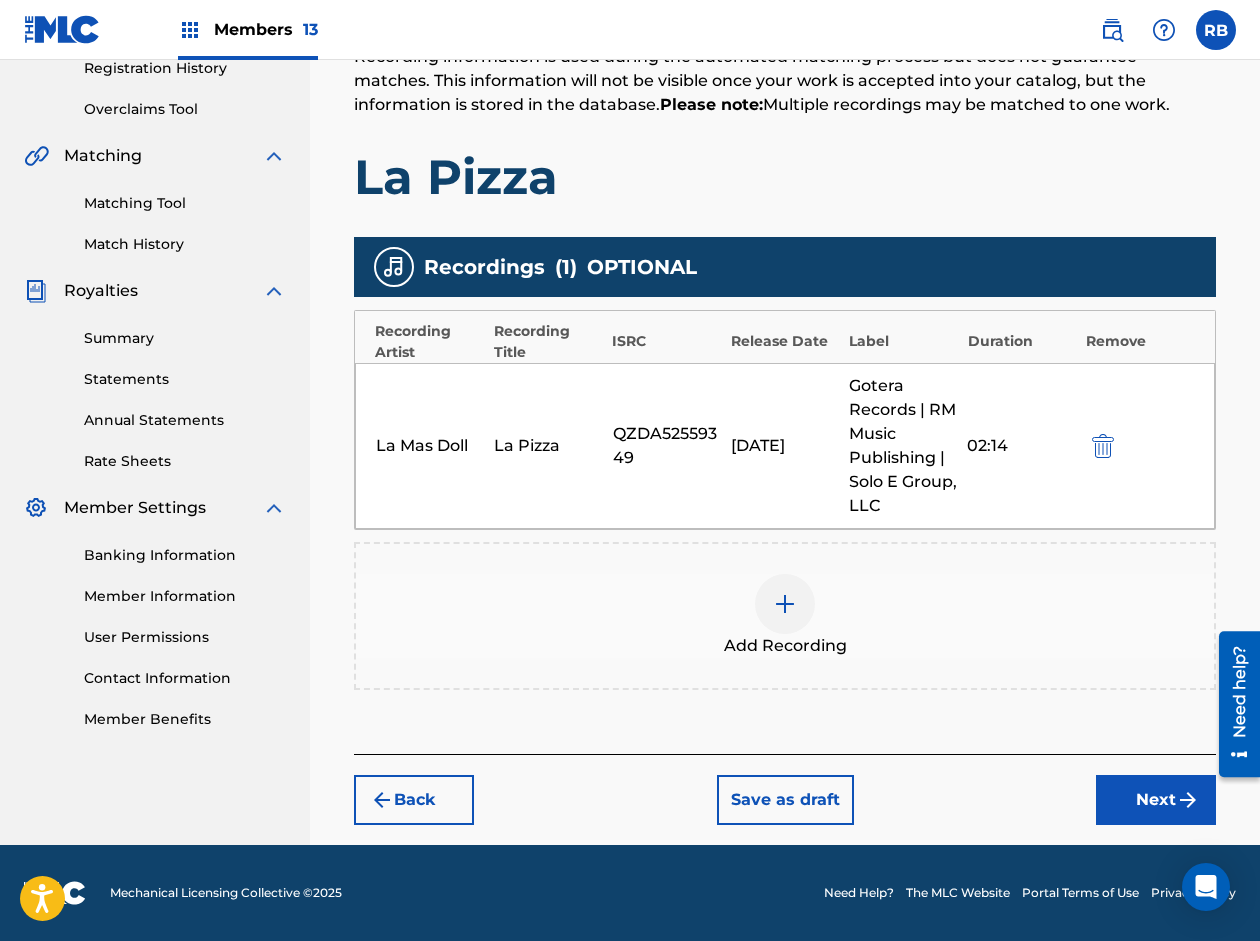 click on "Next" at bounding box center (1156, 800) 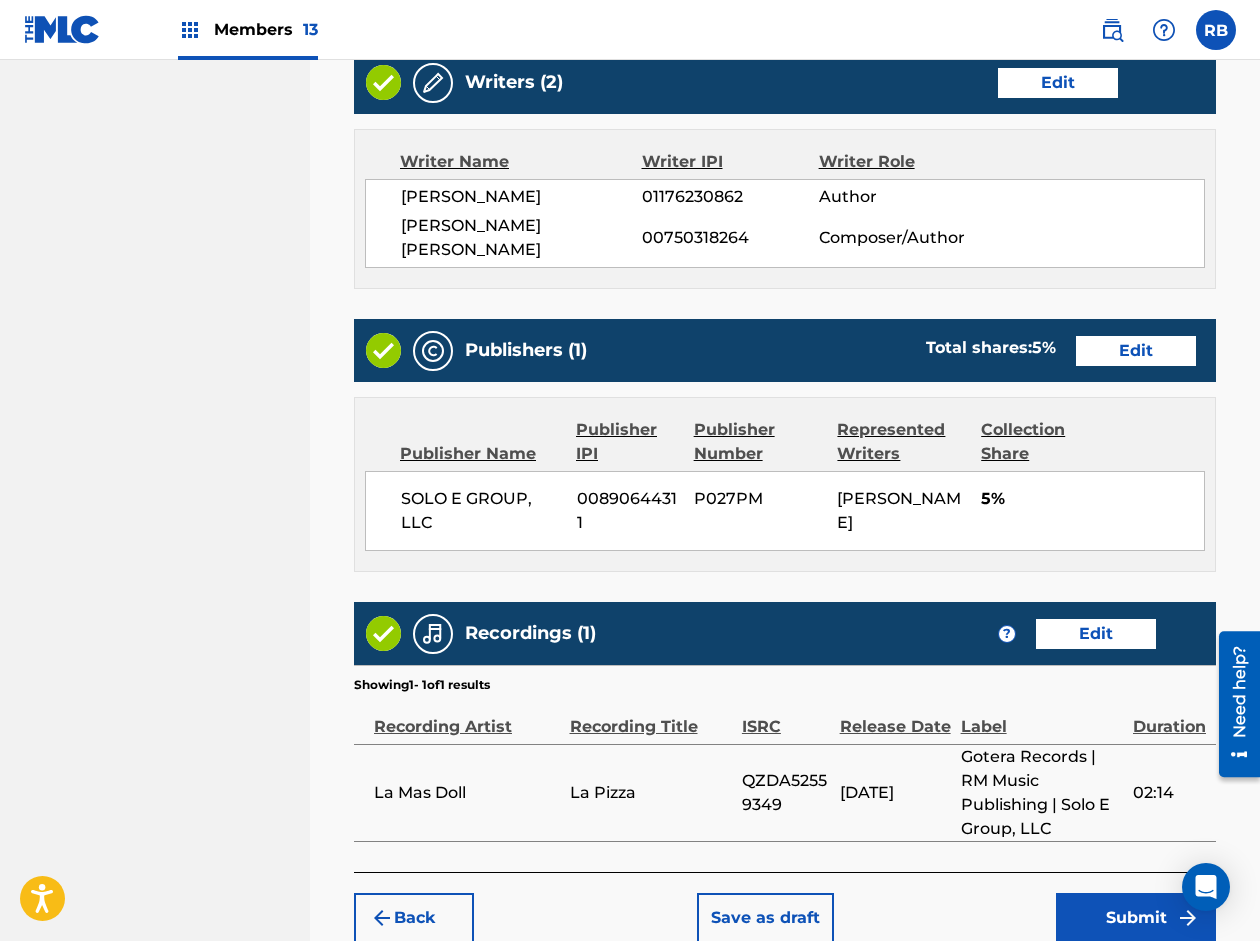 scroll, scrollTop: 1173, scrollLeft: 0, axis: vertical 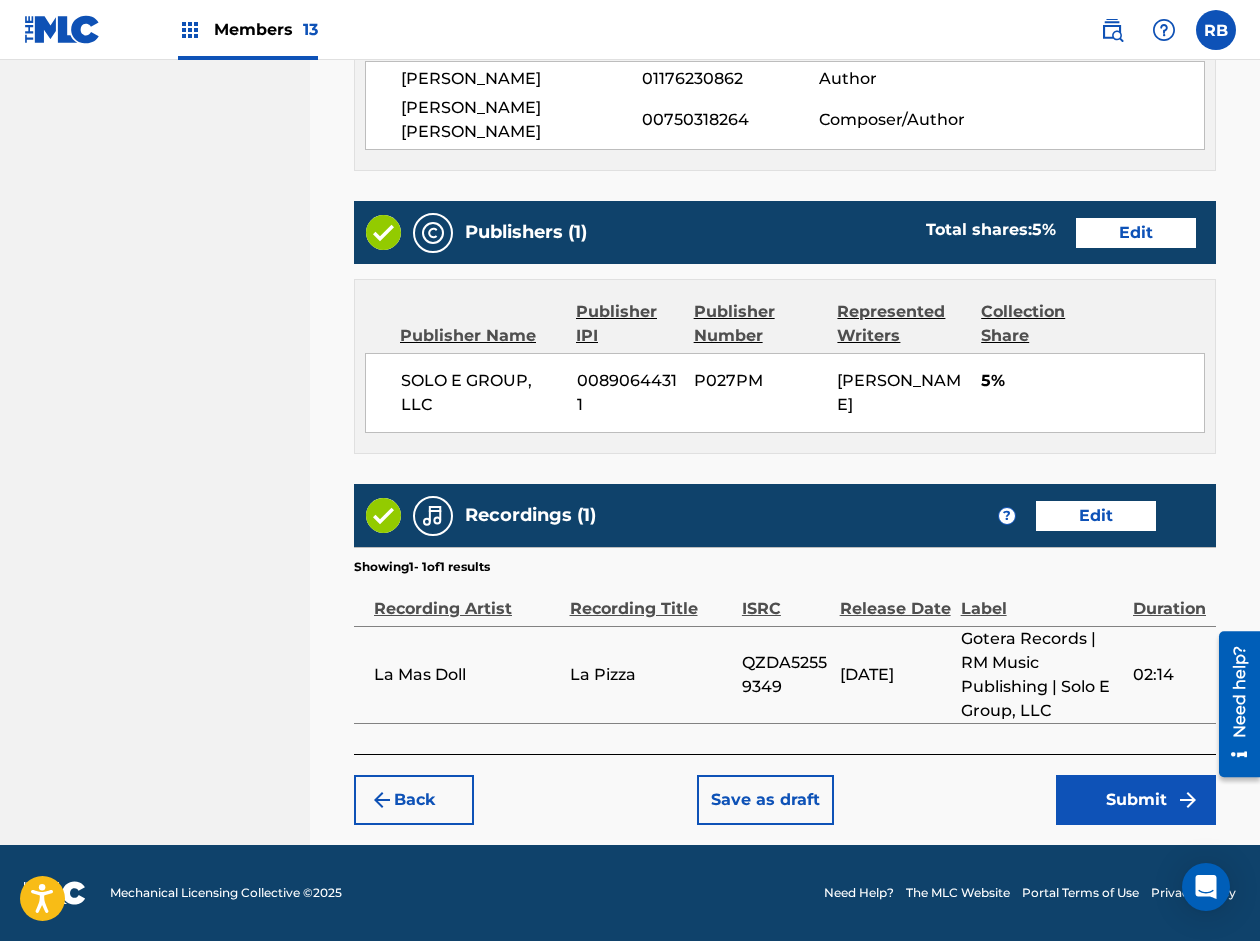click on "Submit" at bounding box center (1136, 800) 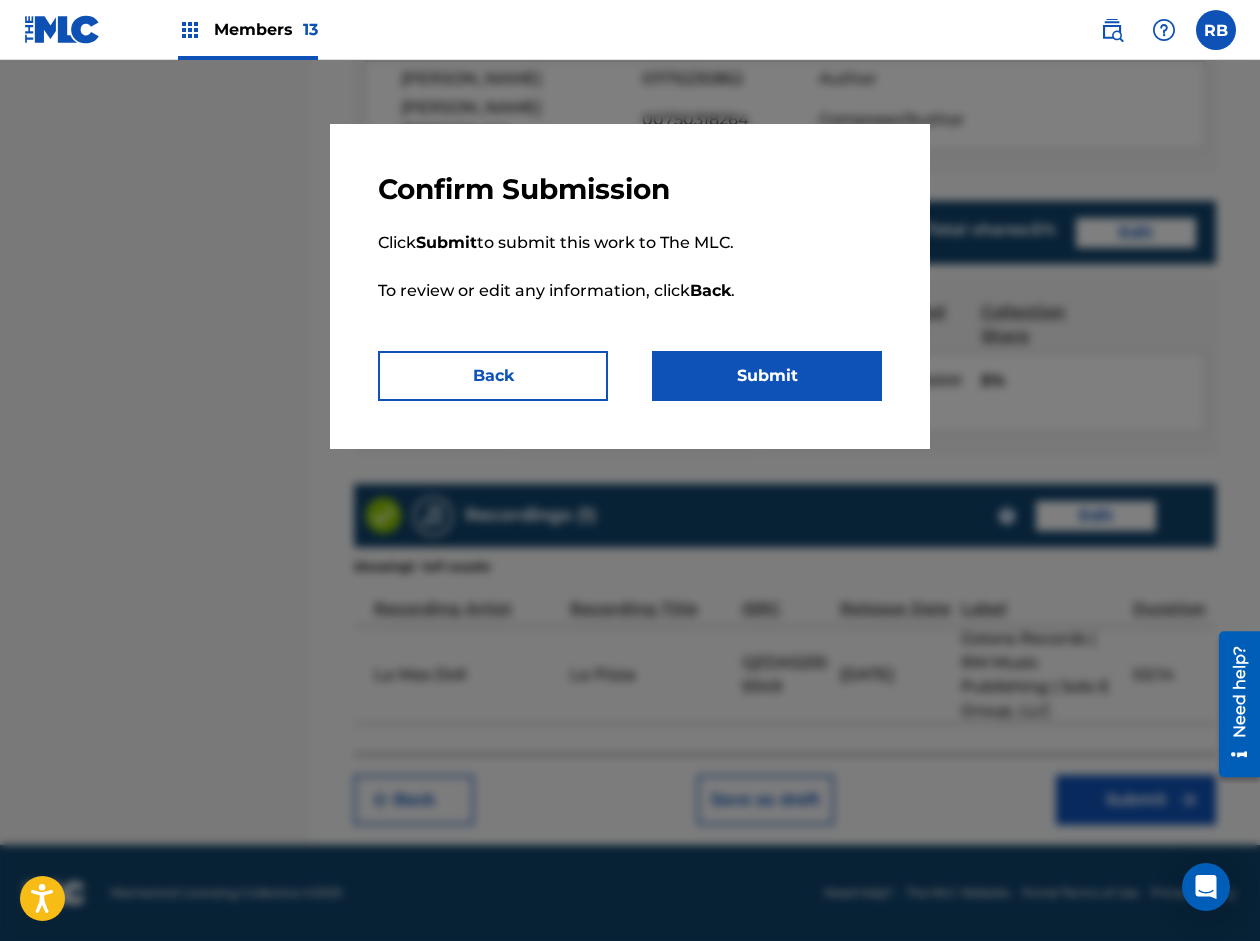 click on "Submit" at bounding box center (767, 376) 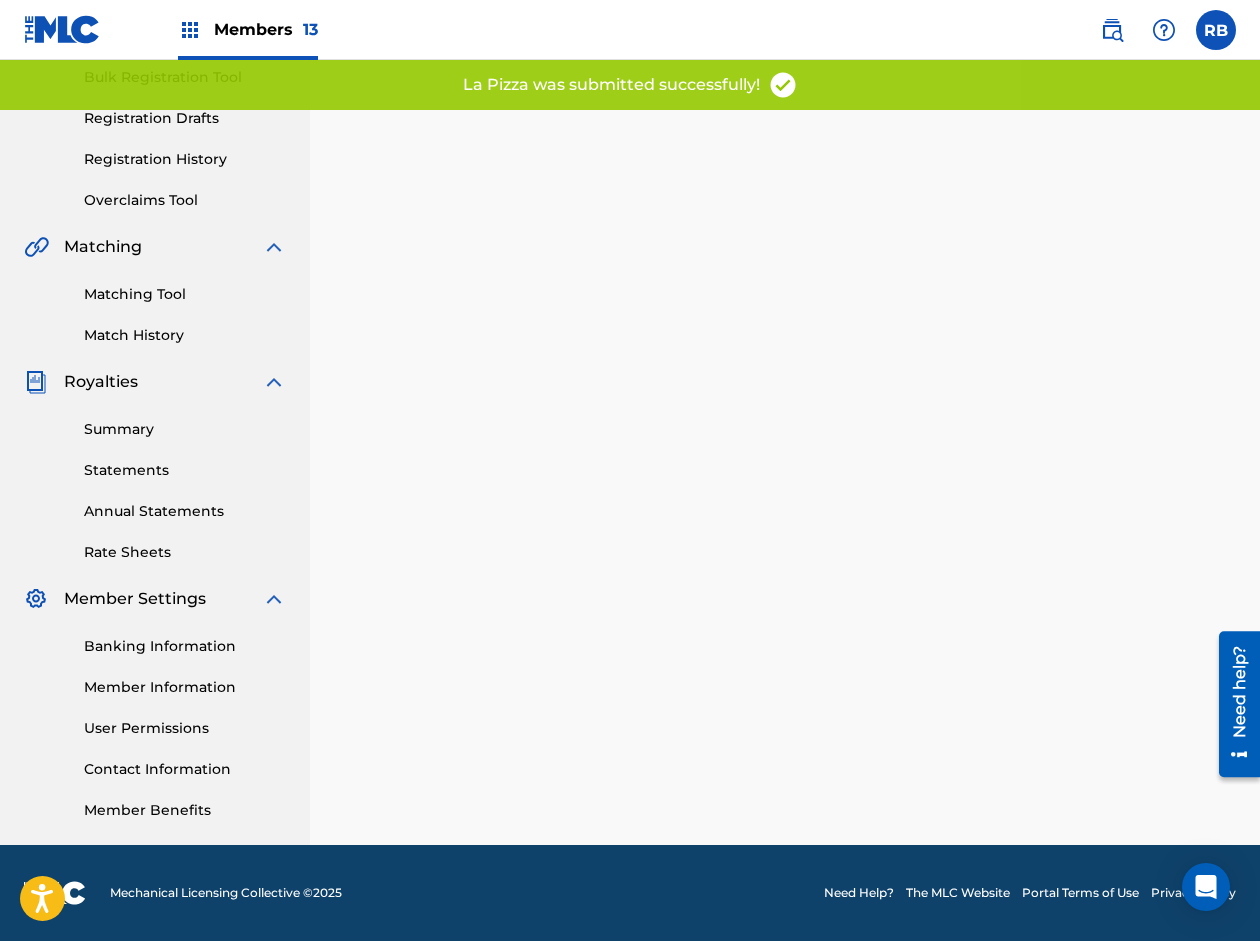 scroll, scrollTop: 0, scrollLeft: 0, axis: both 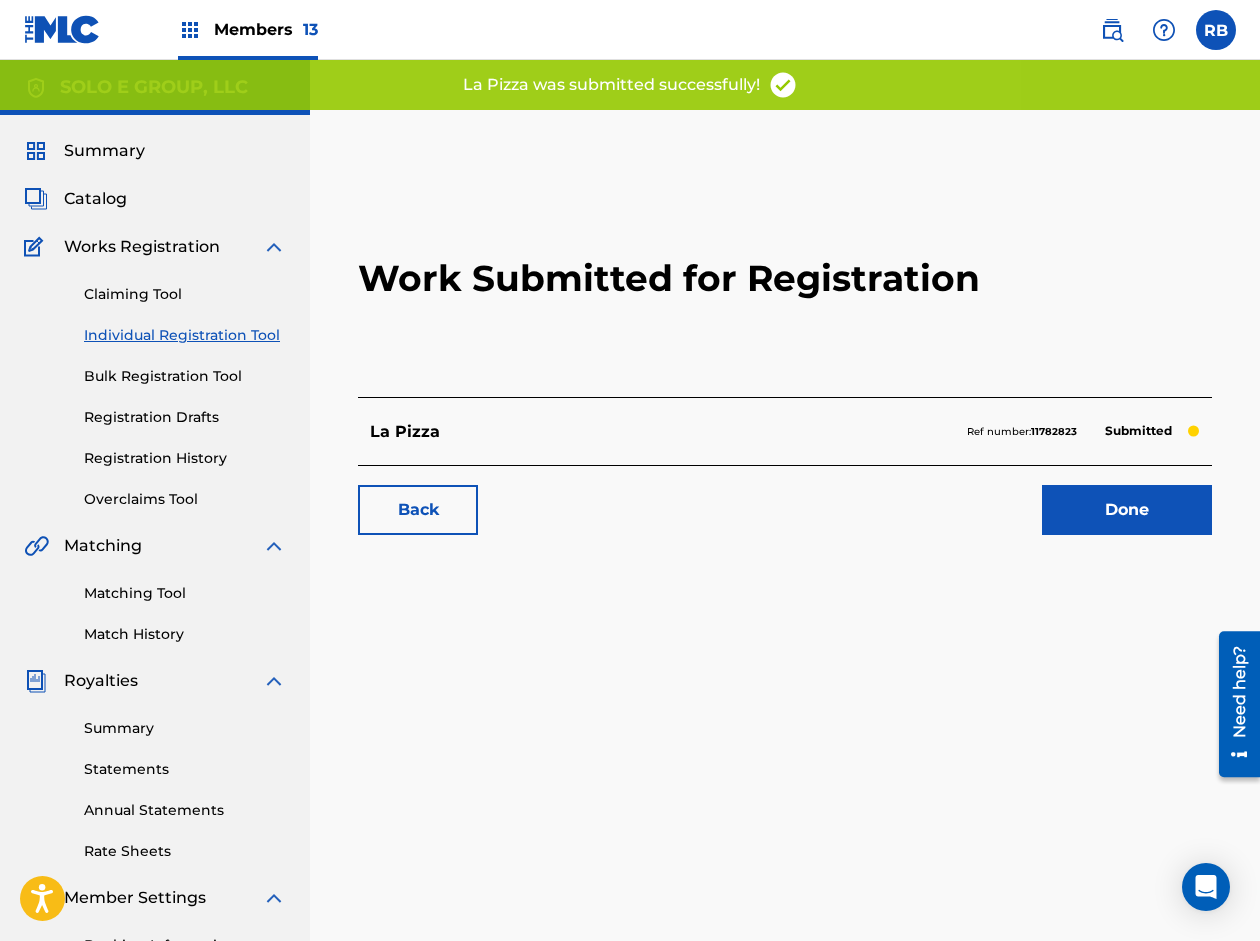 click on "Done" at bounding box center [1127, 510] 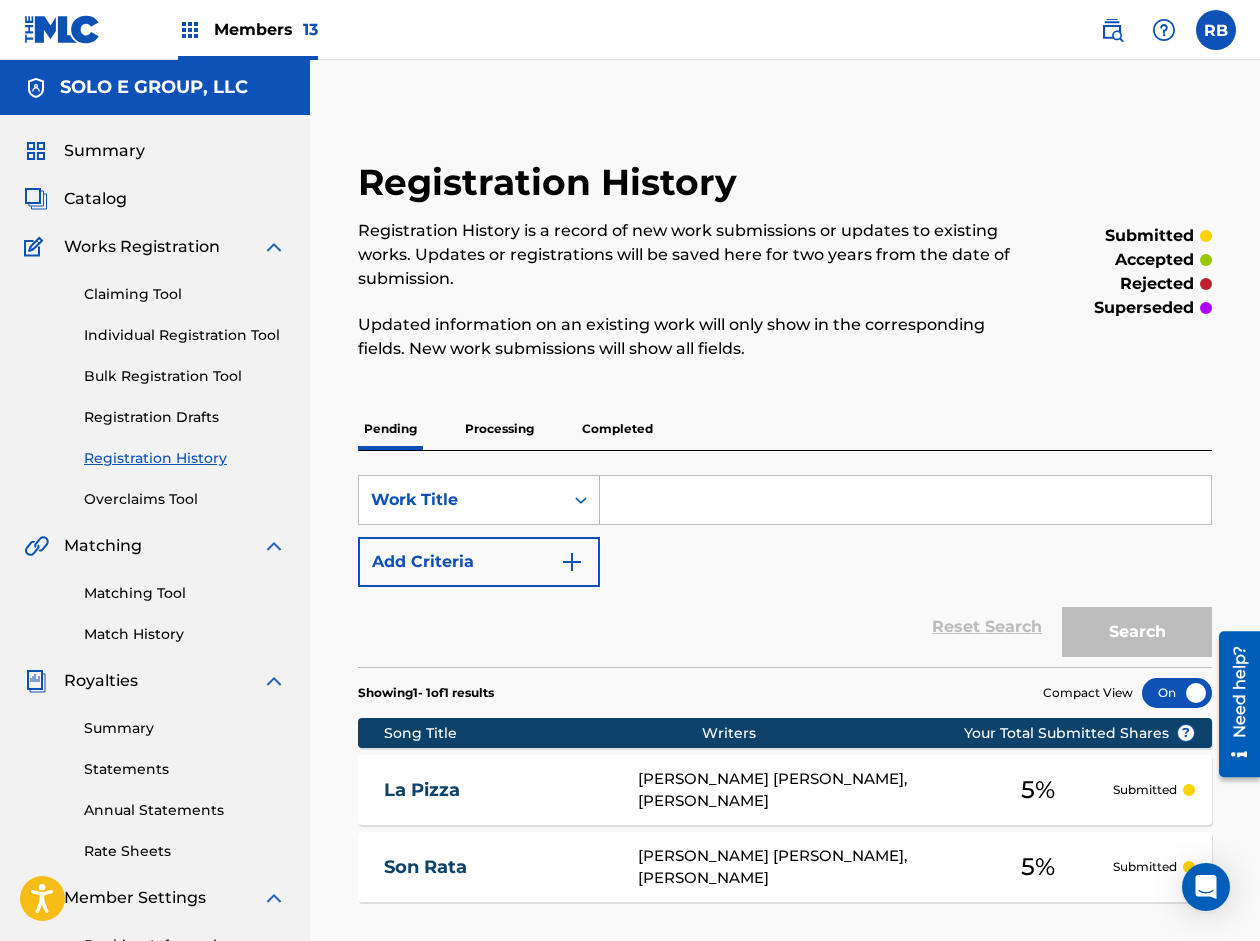 click on "Catalog" at bounding box center (95, 199) 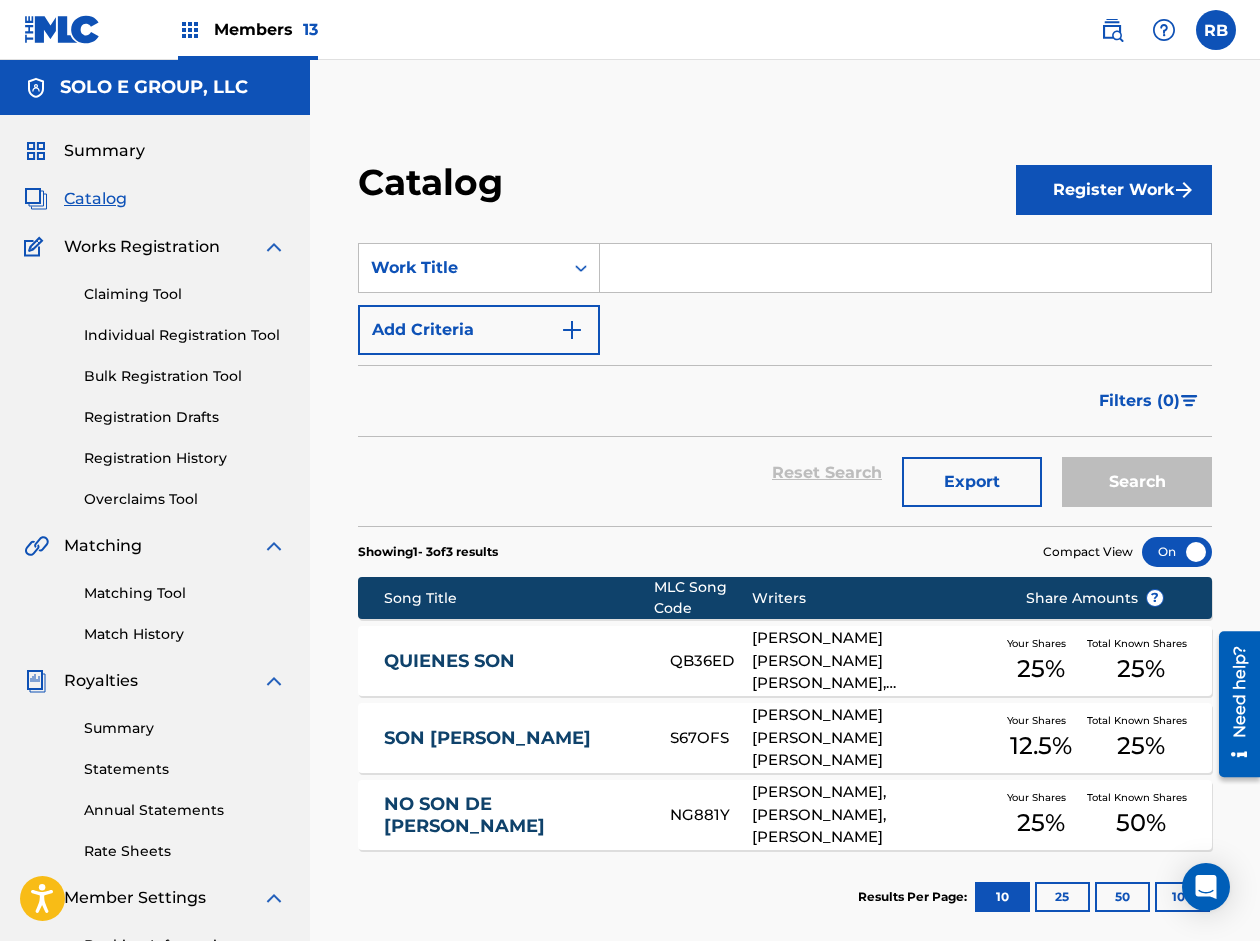 click on "Register Work" at bounding box center [1114, 190] 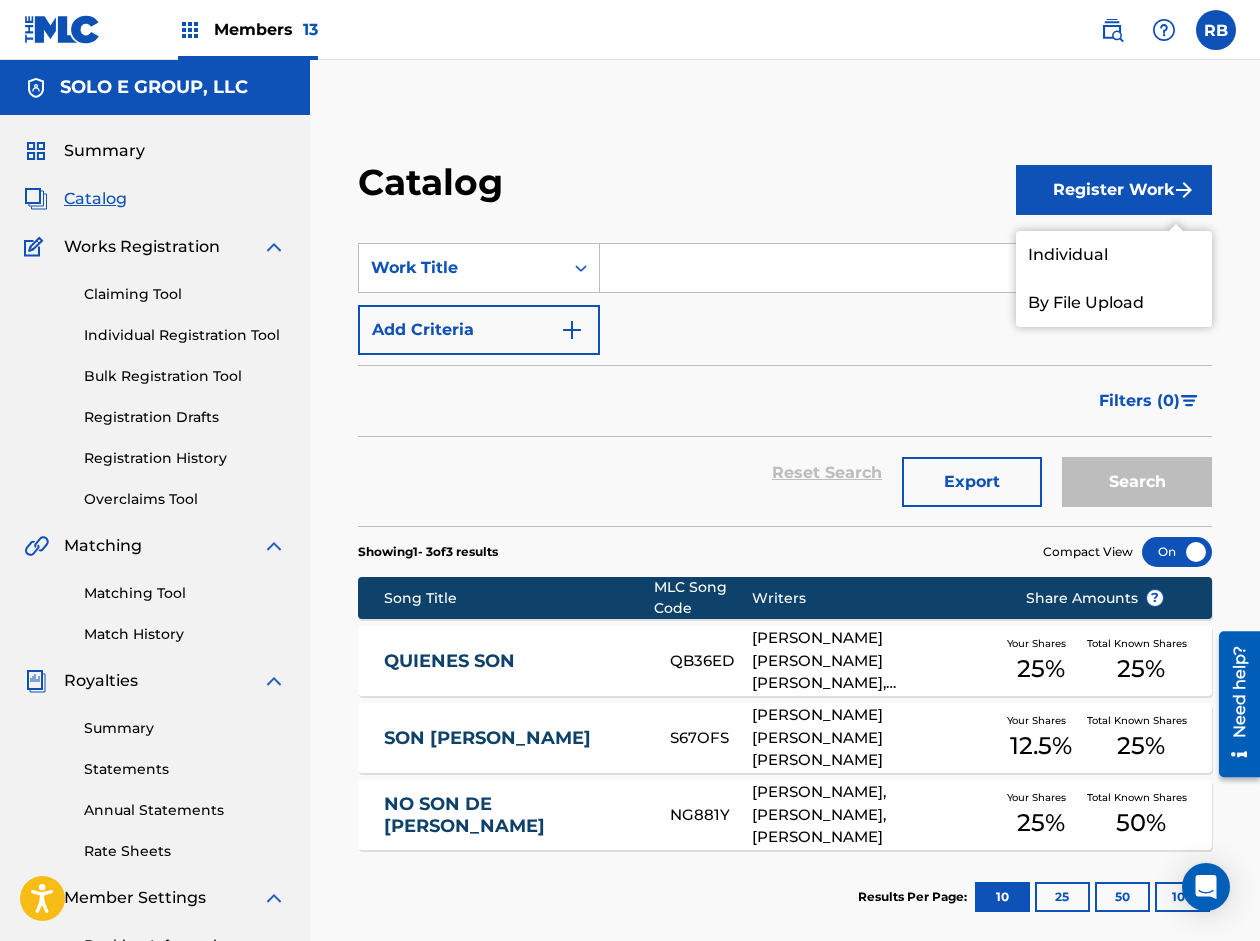 click on "Individual" at bounding box center [1114, 255] 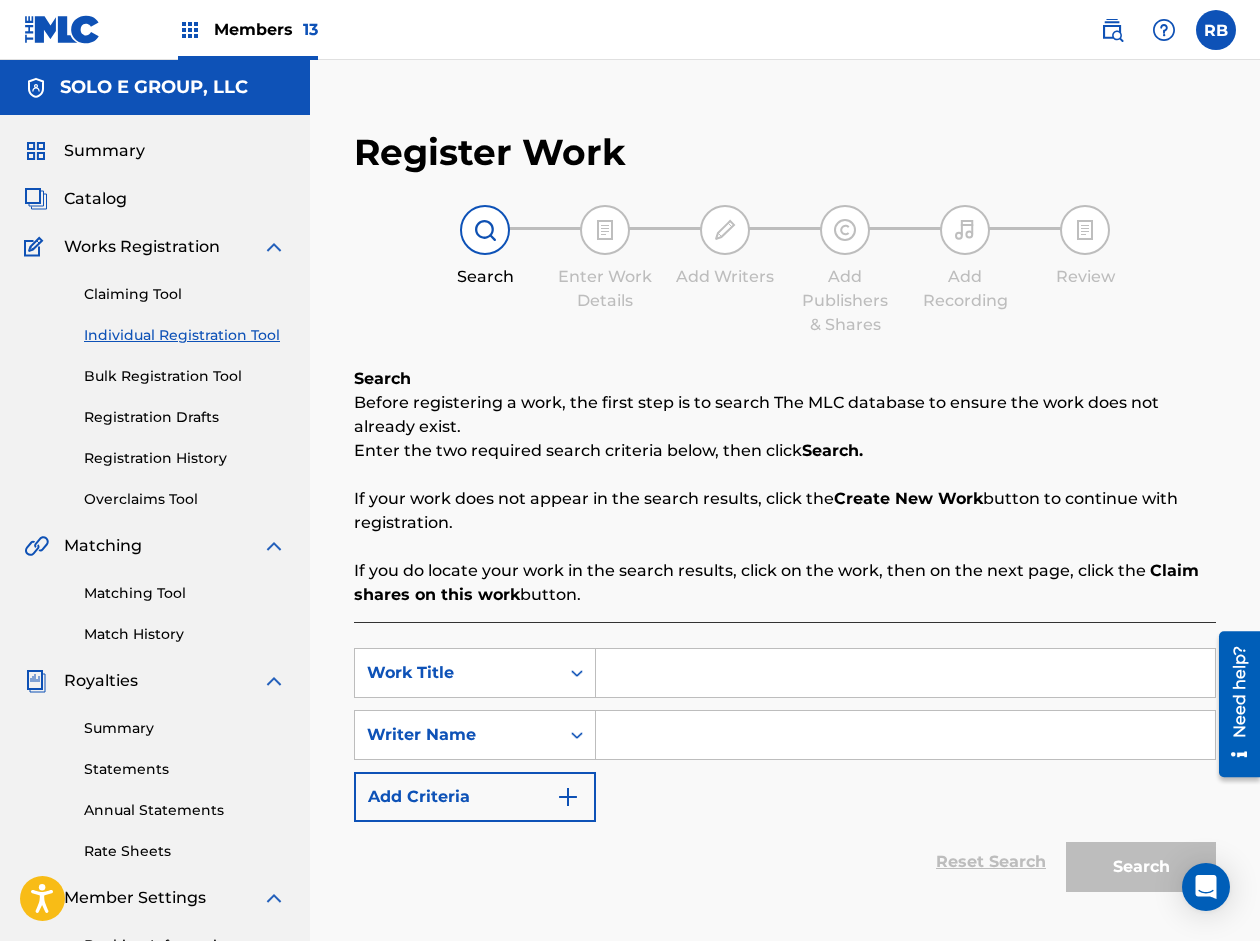 click at bounding box center [905, 673] 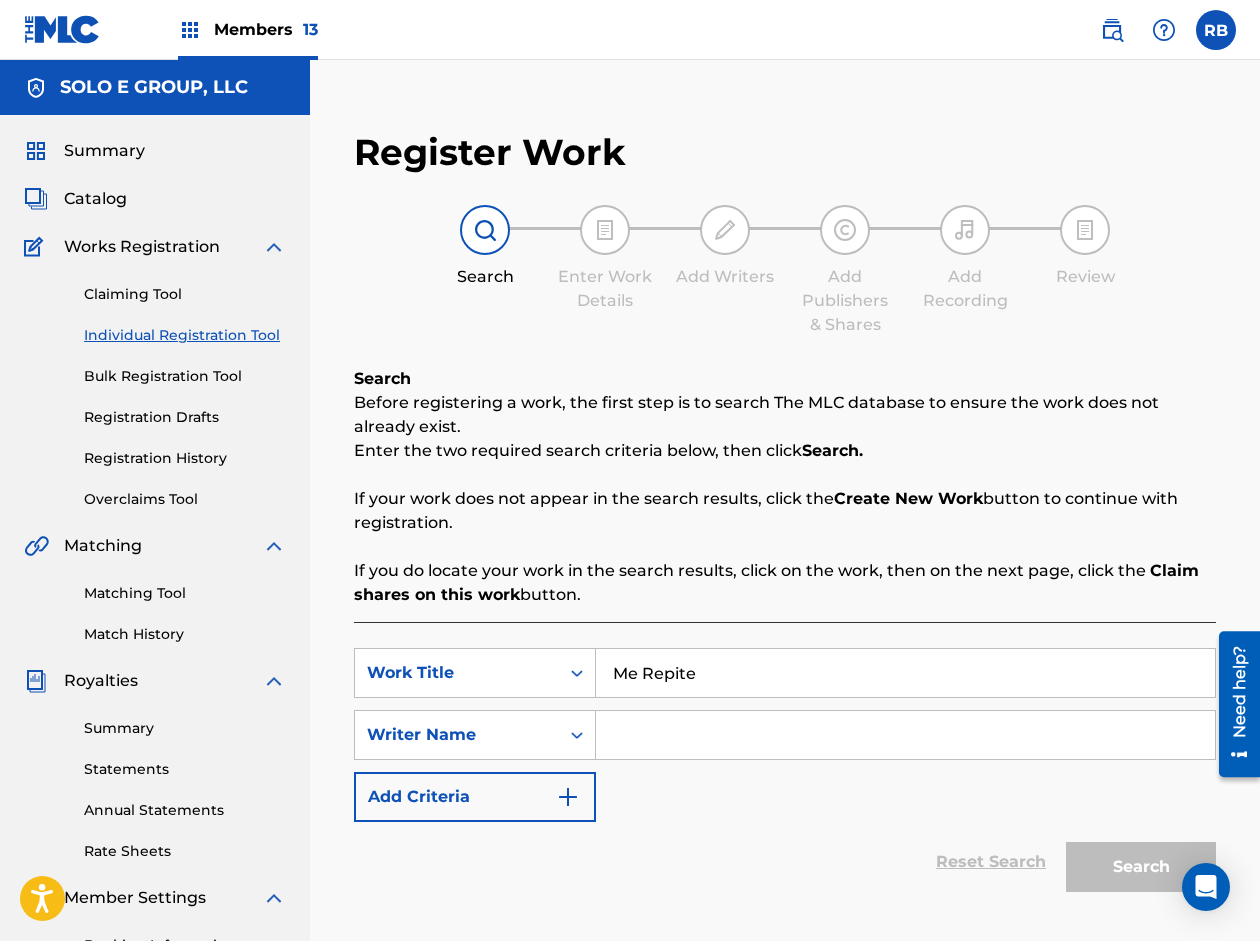 type on "Me Repite" 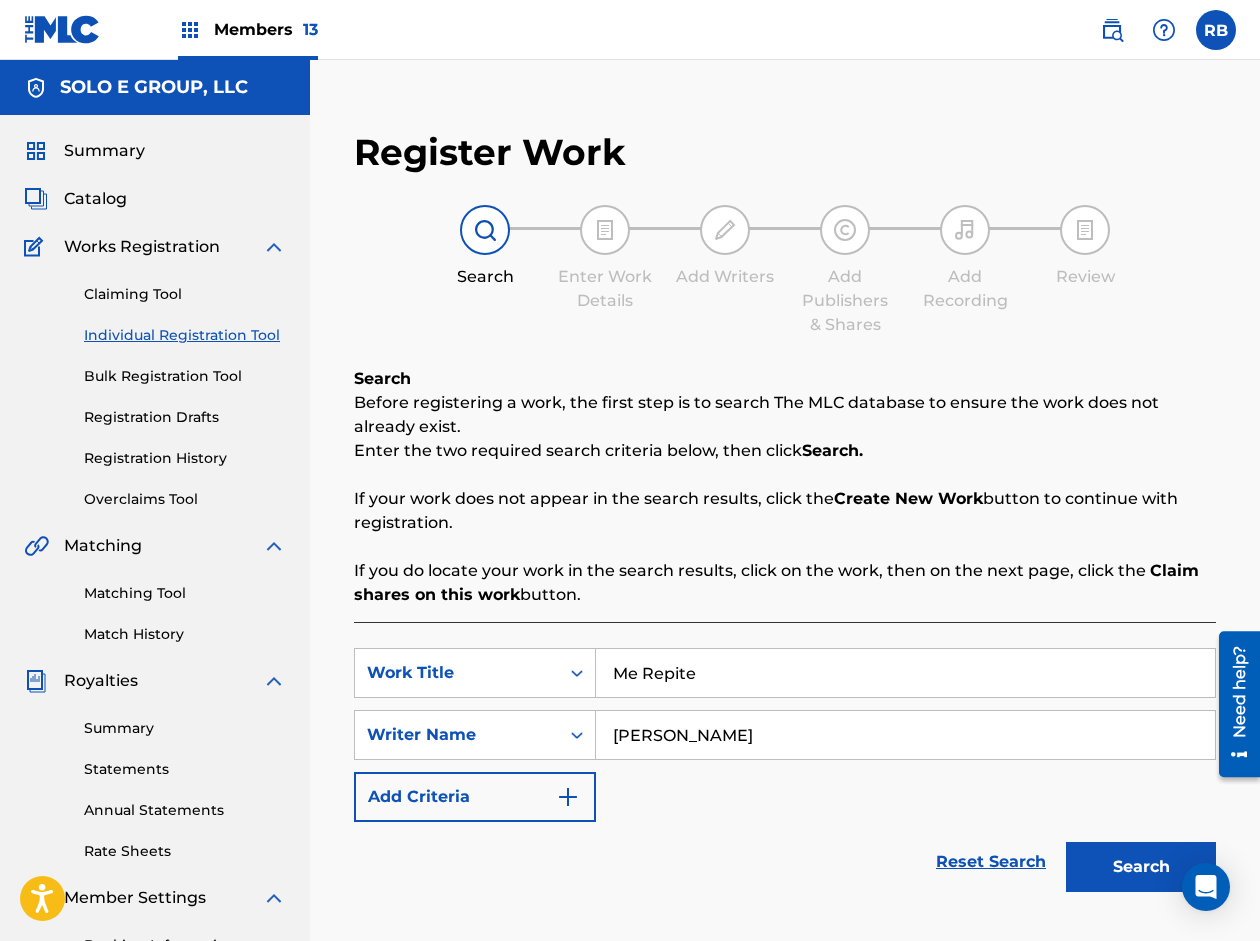 type on "[PERSON_NAME]" 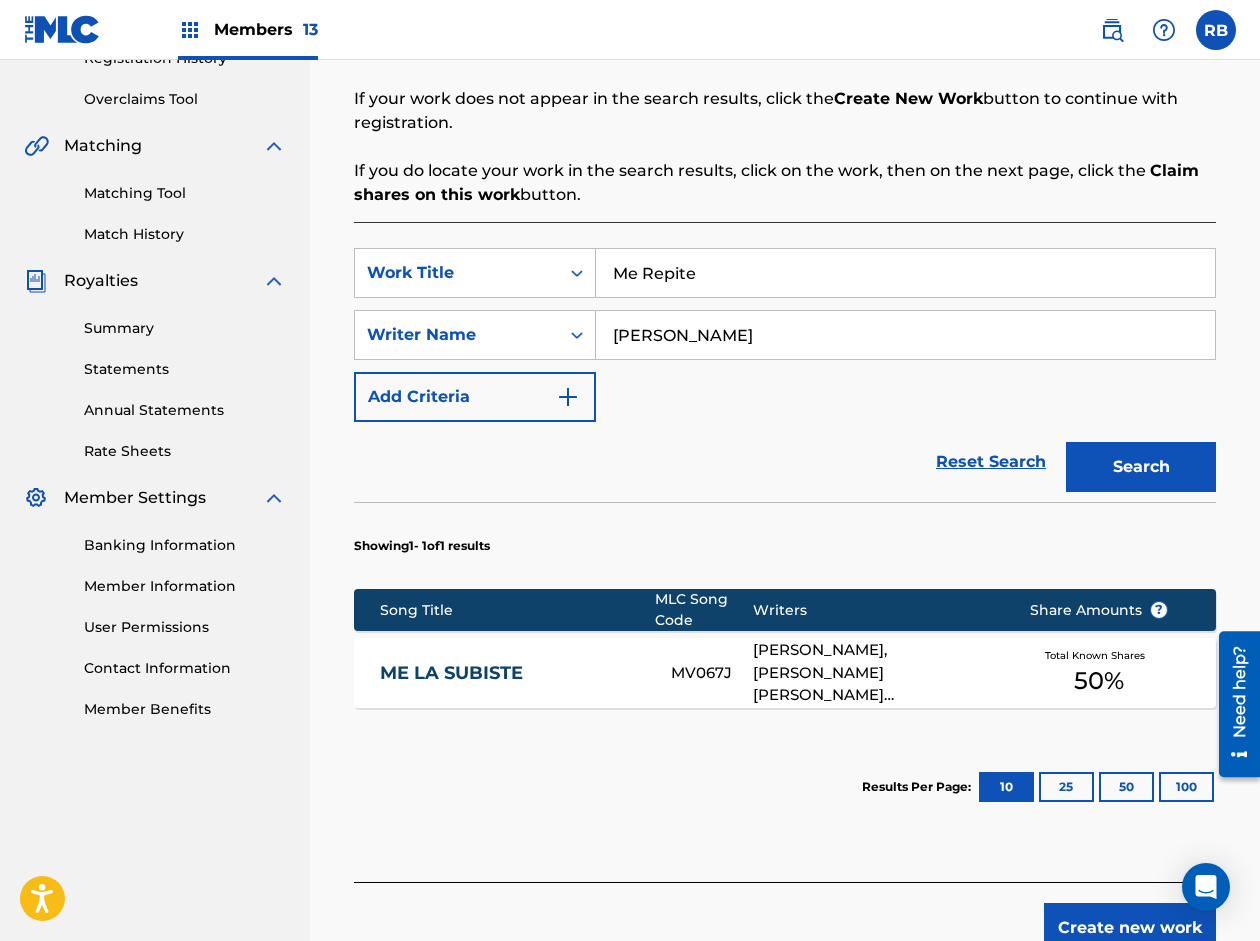 scroll, scrollTop: 500, scrollLeft: 0, axis: vertical 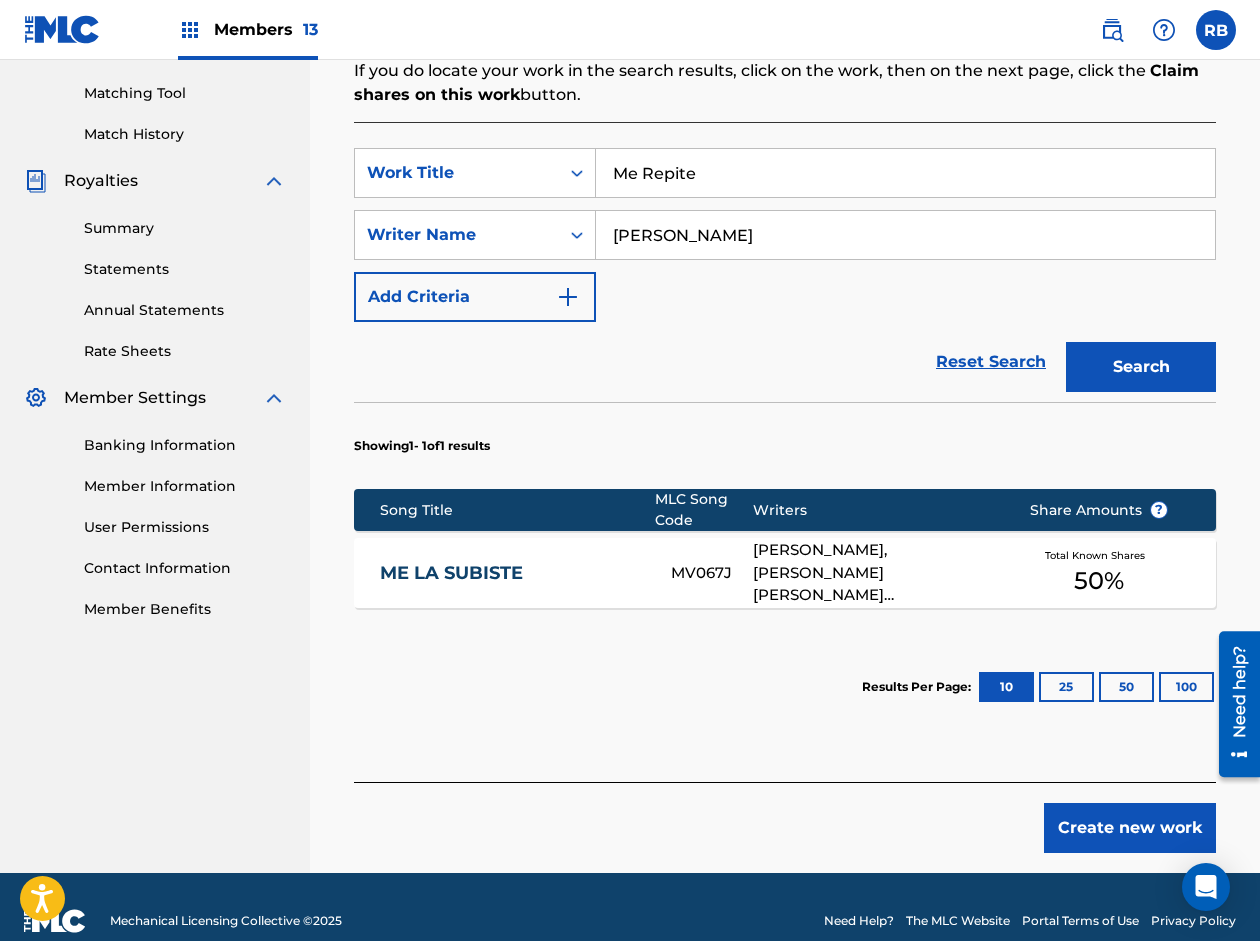 click on "Create new work" at bounding box center [1130, 828] 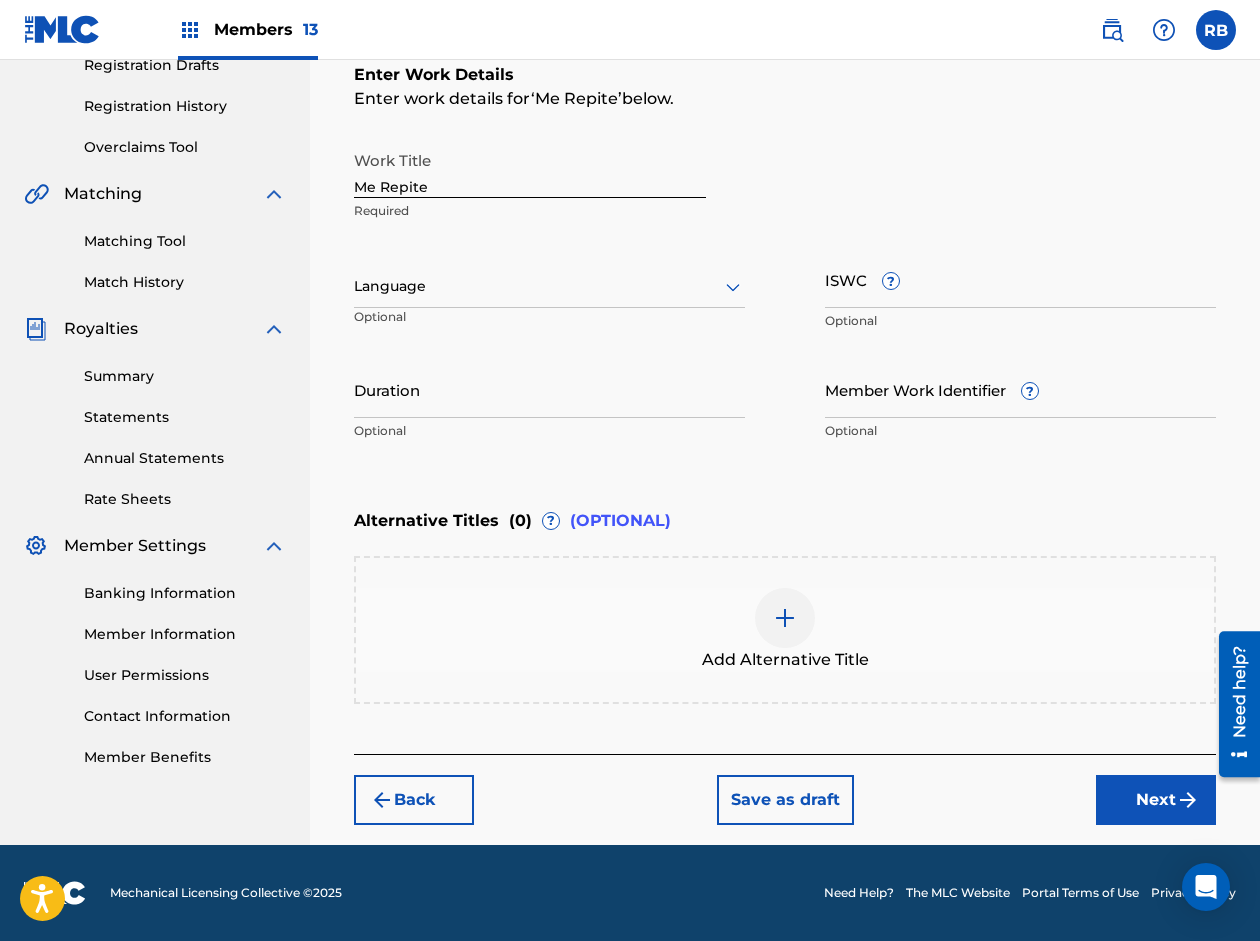 scroll, scrollTop: 352, scrollLeft: 0, axis: vertical 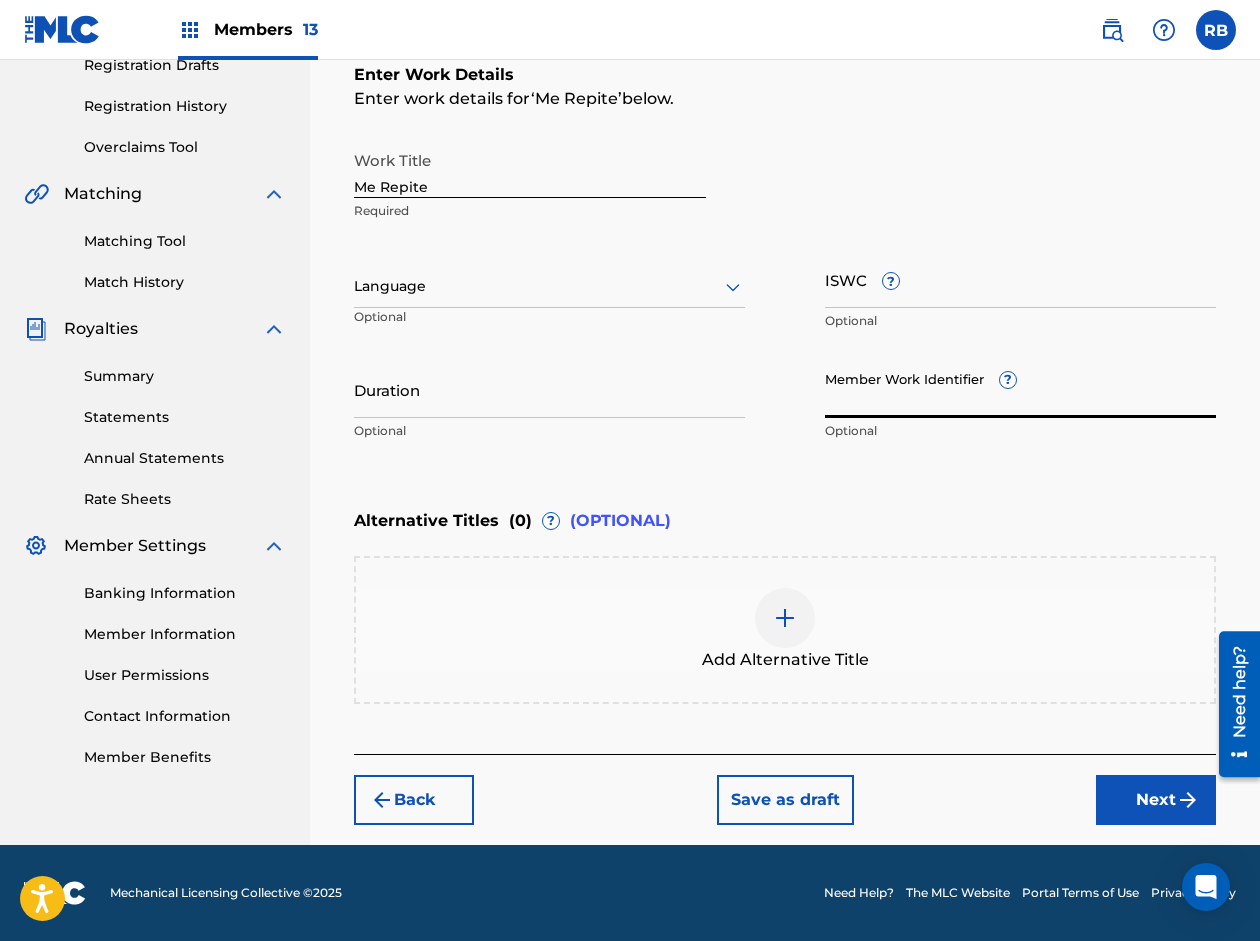 paste on "74218035" 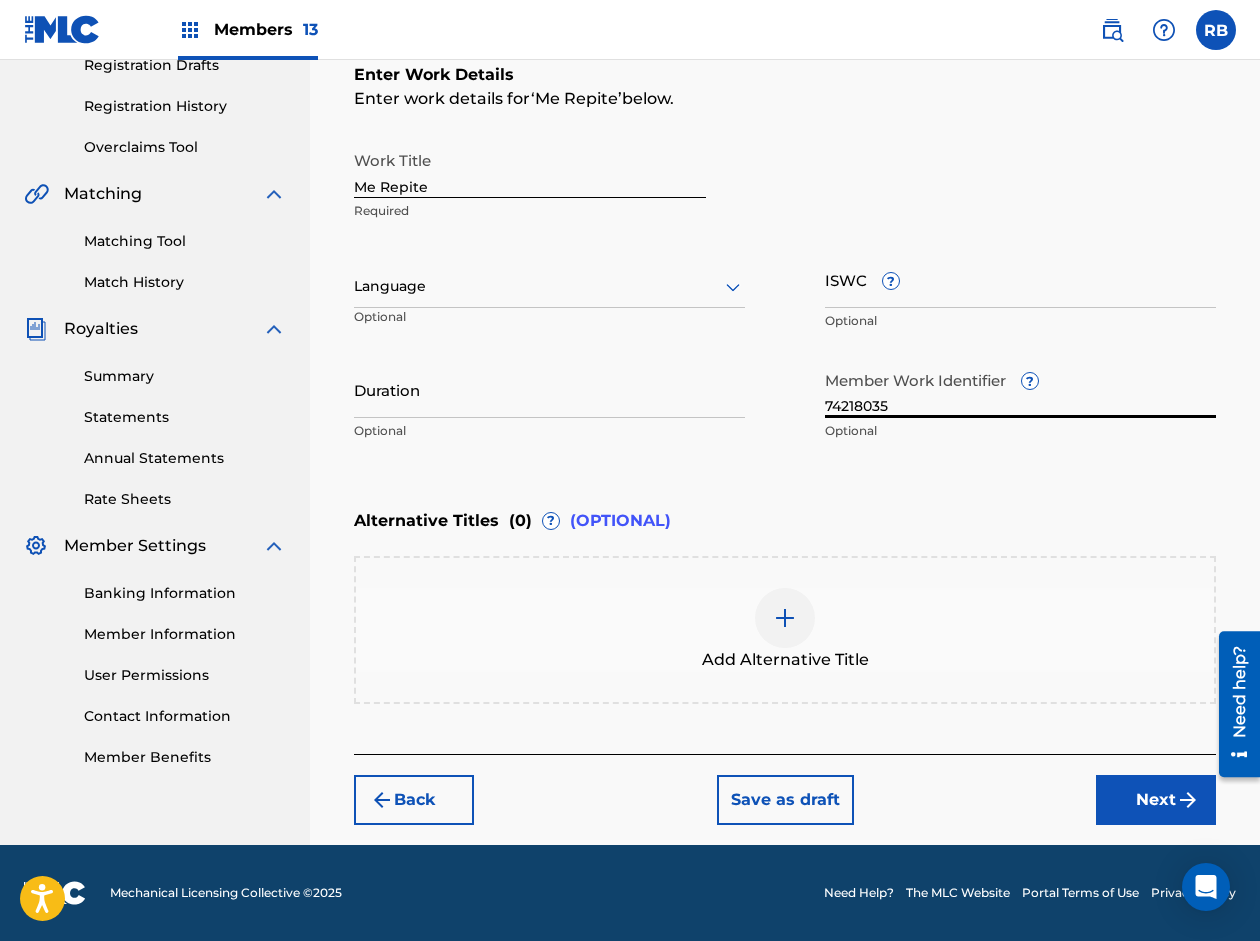 type on "74218035" 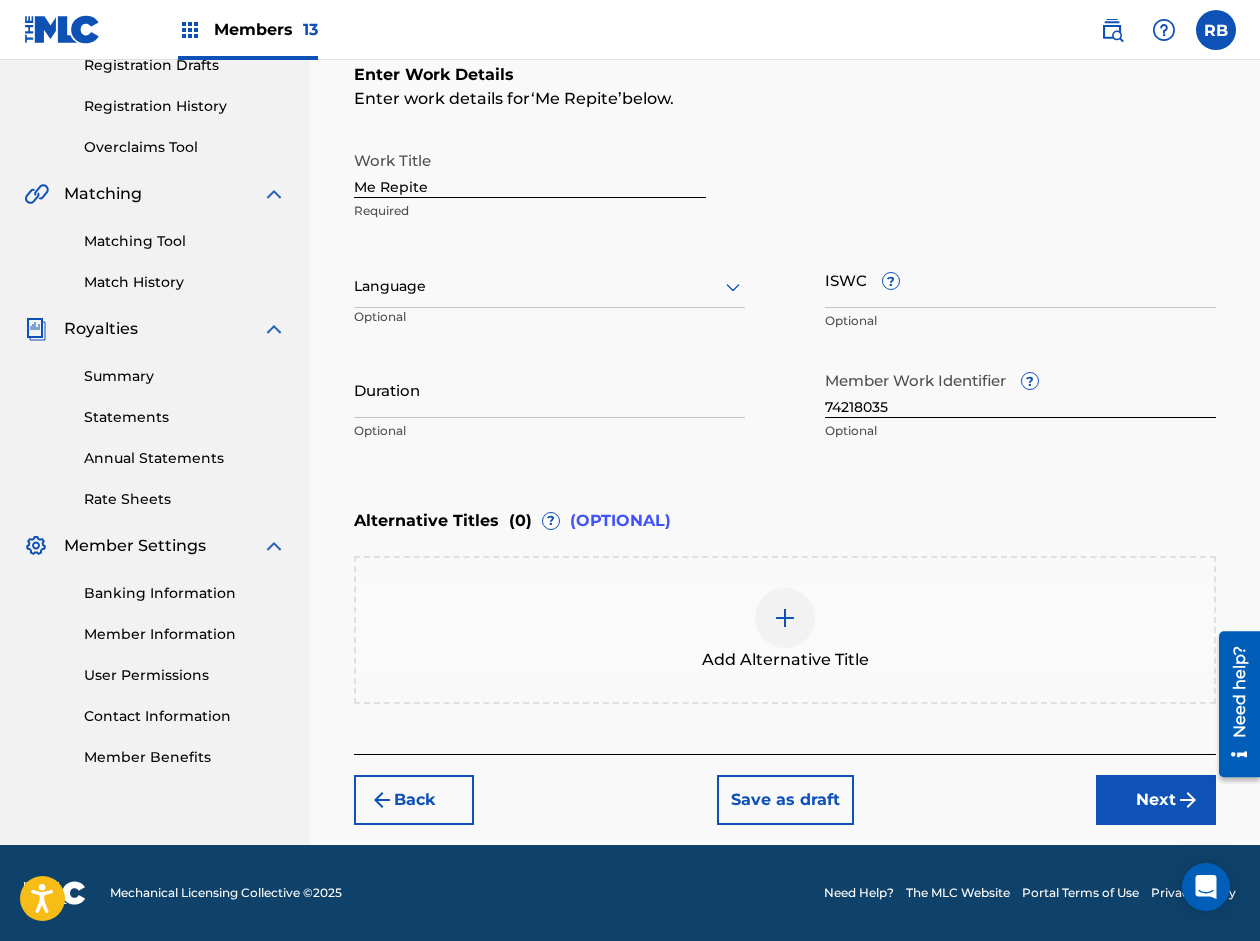 click on "Duration" at bounding box center [549, 389] 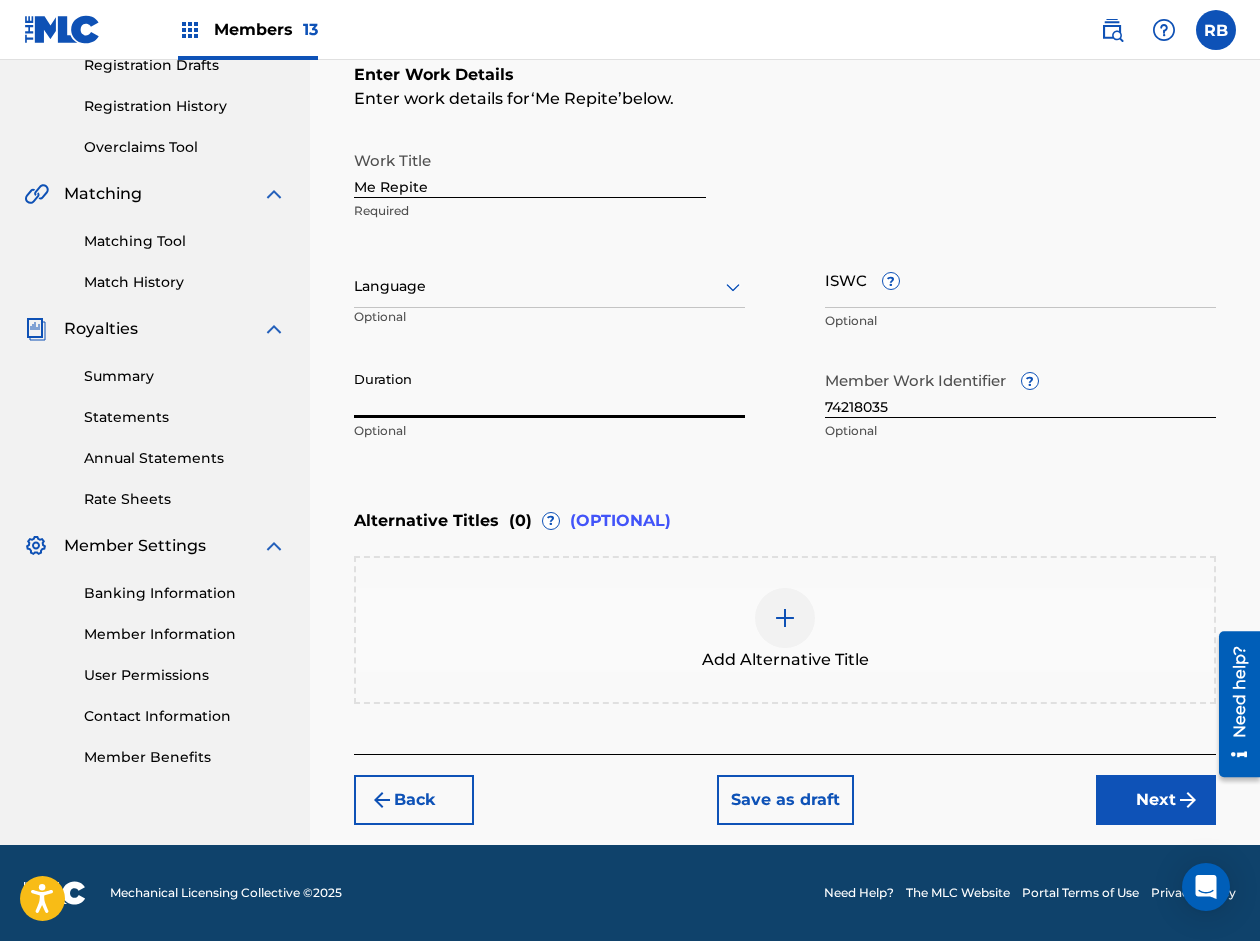 paste on "02:03" 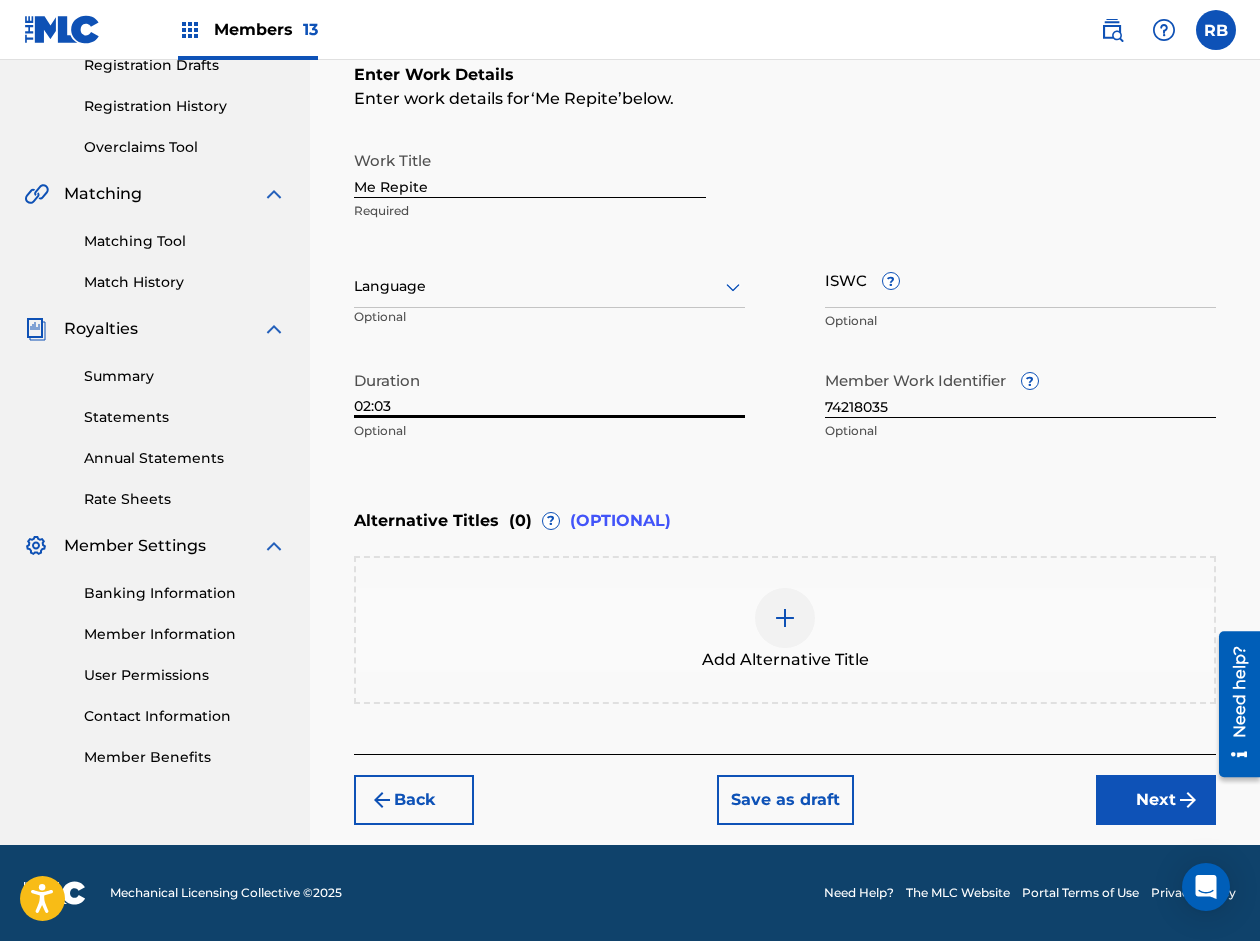 type on "02:03" 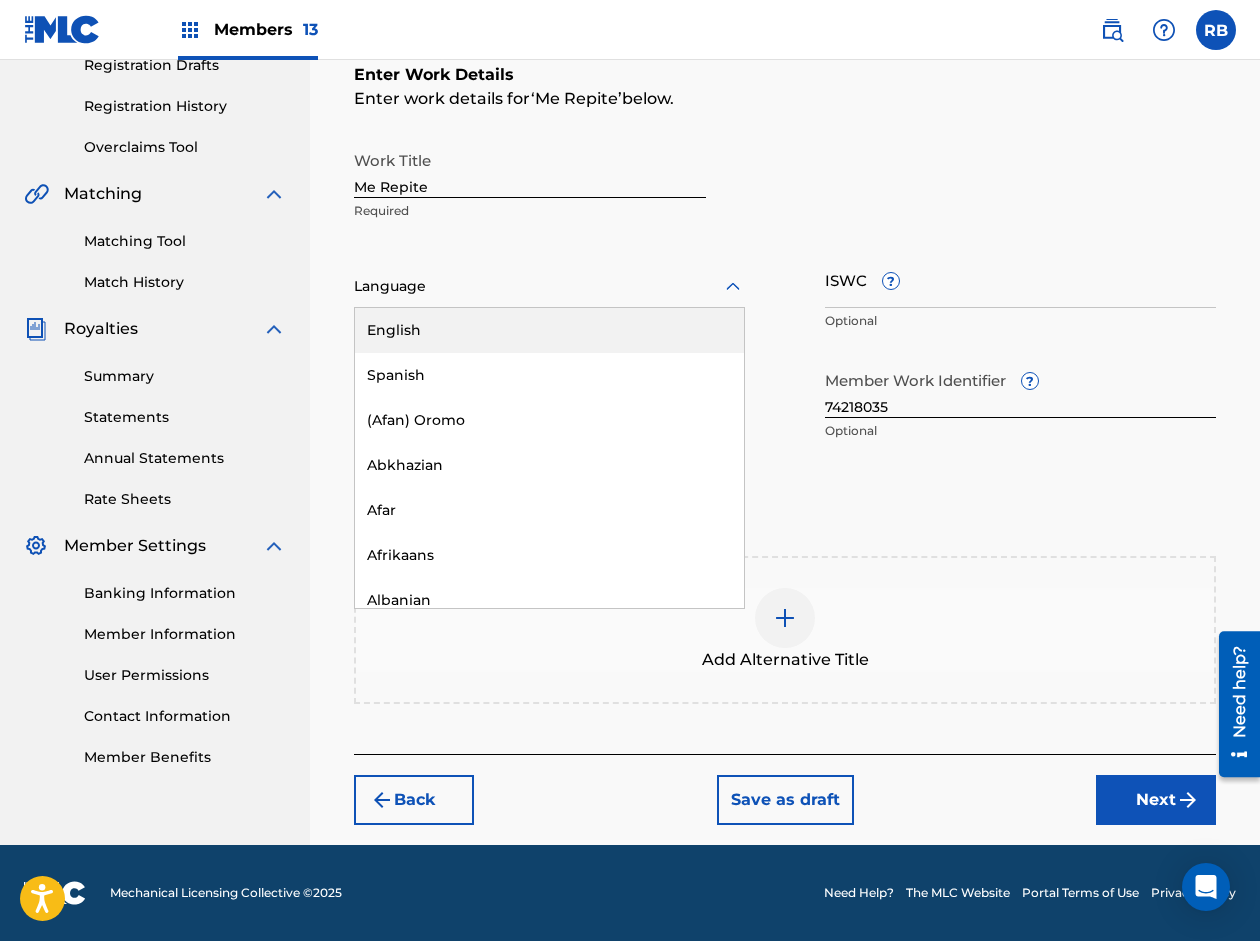 click on "Language" at bounding box center (549, 287) 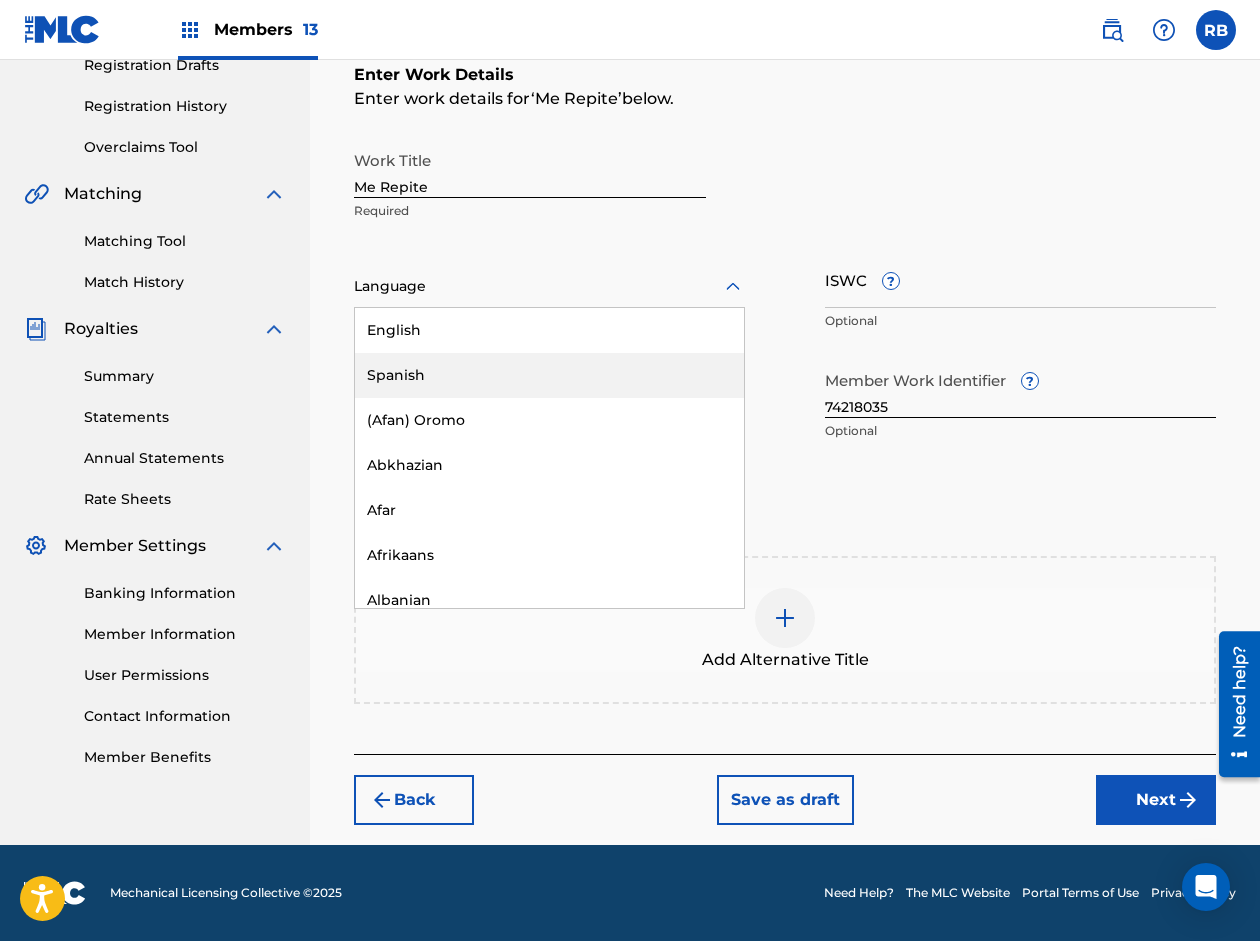 click on "Spanish" at bounding box center [549, 375] 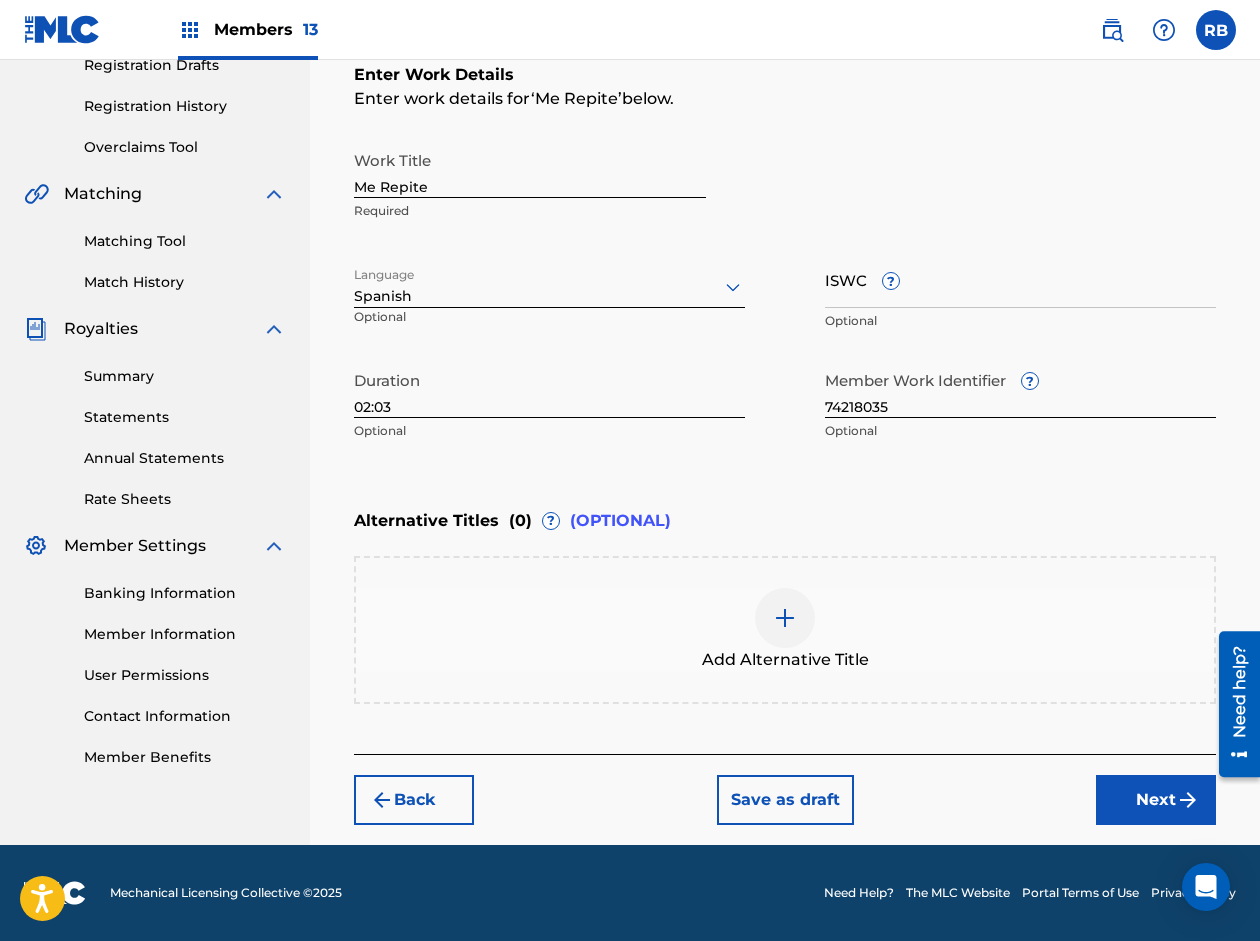 click at bounding box center [785, 618] 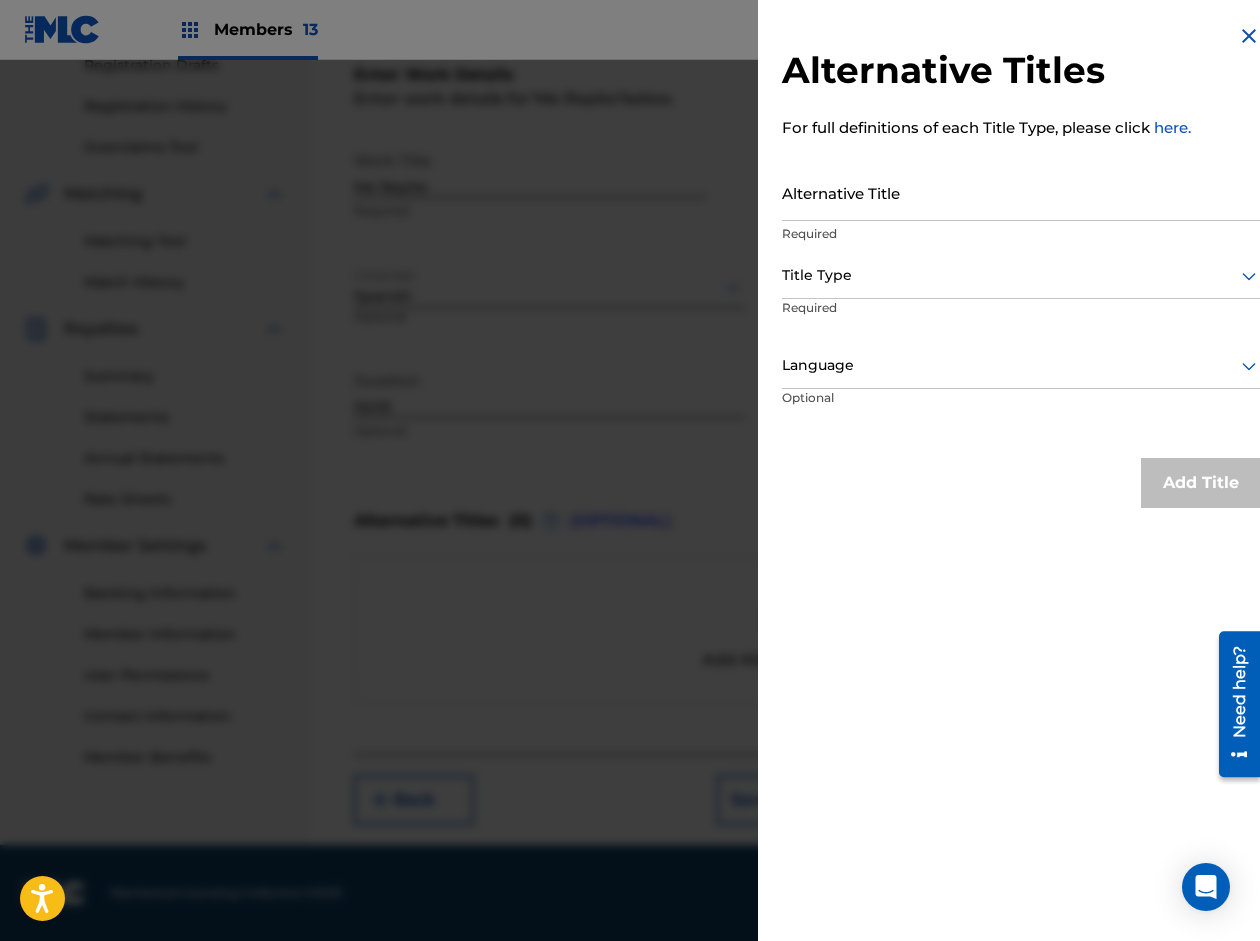 click on "Alternative Title" at bounding box center [1021, 192] 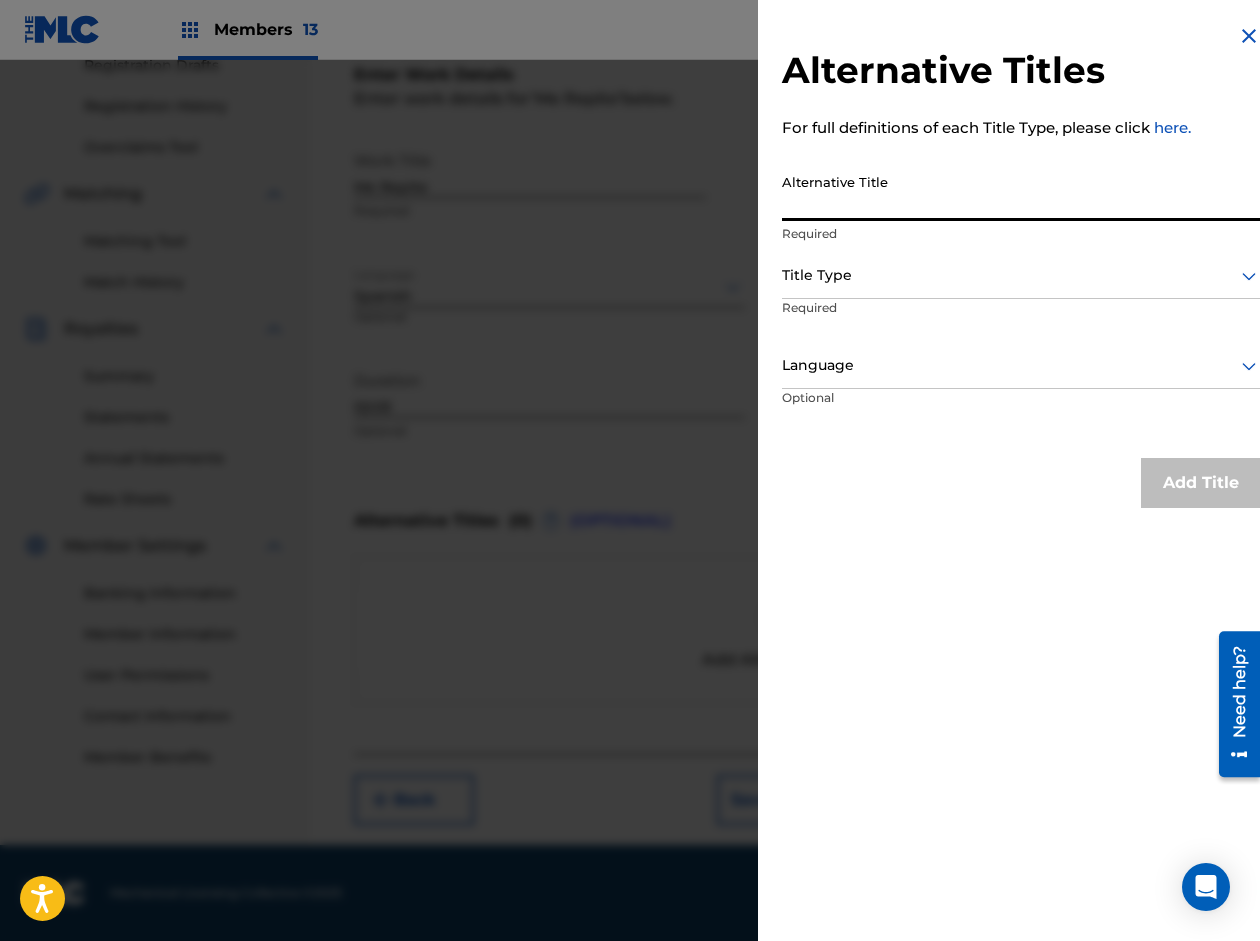 paste on "LA MAS DOLL - ME REPITE" 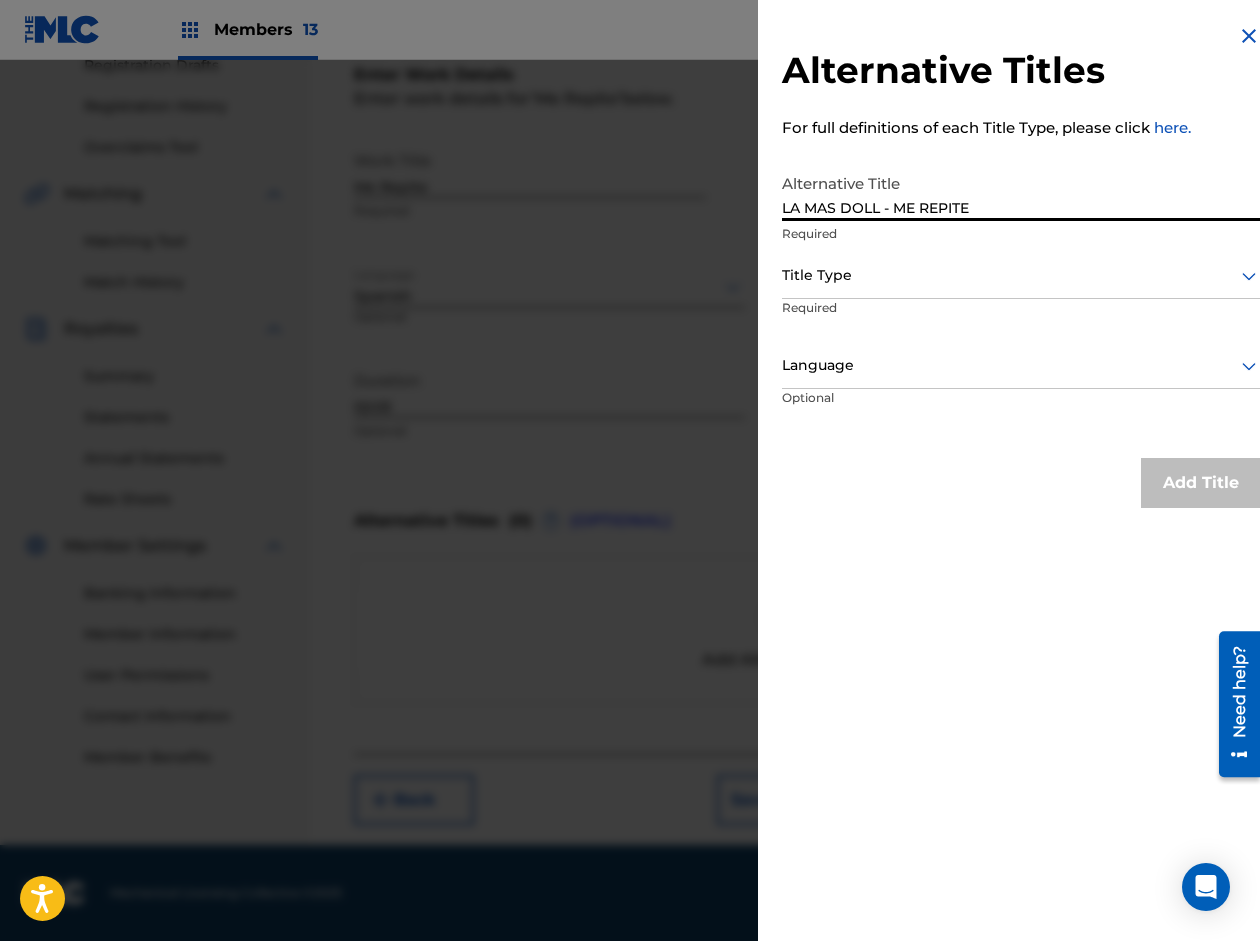 type on "LA MAS DOLL - ME REPITE" 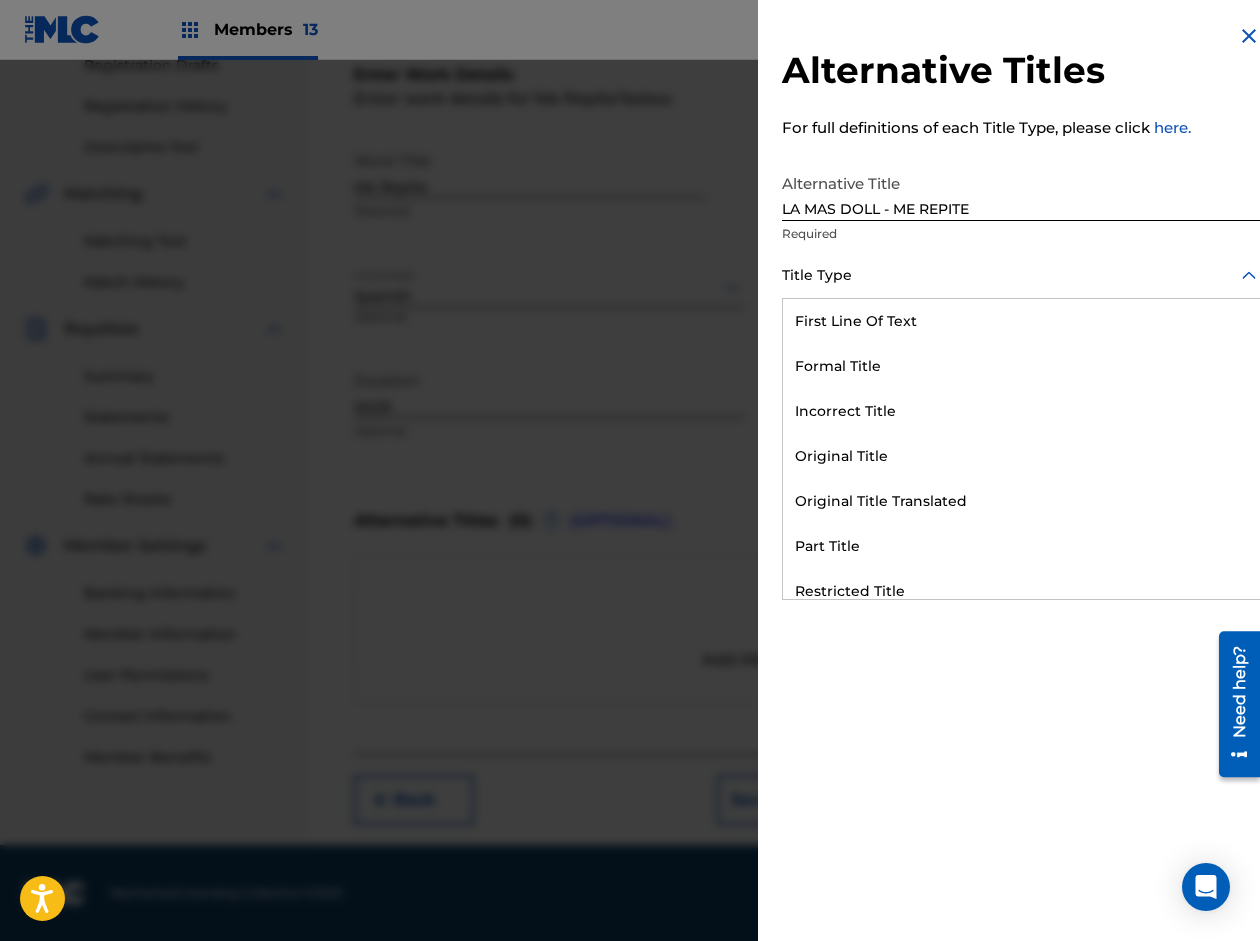 scroll, scrollTop: 195, scrollLeft: 0, axis: vertical 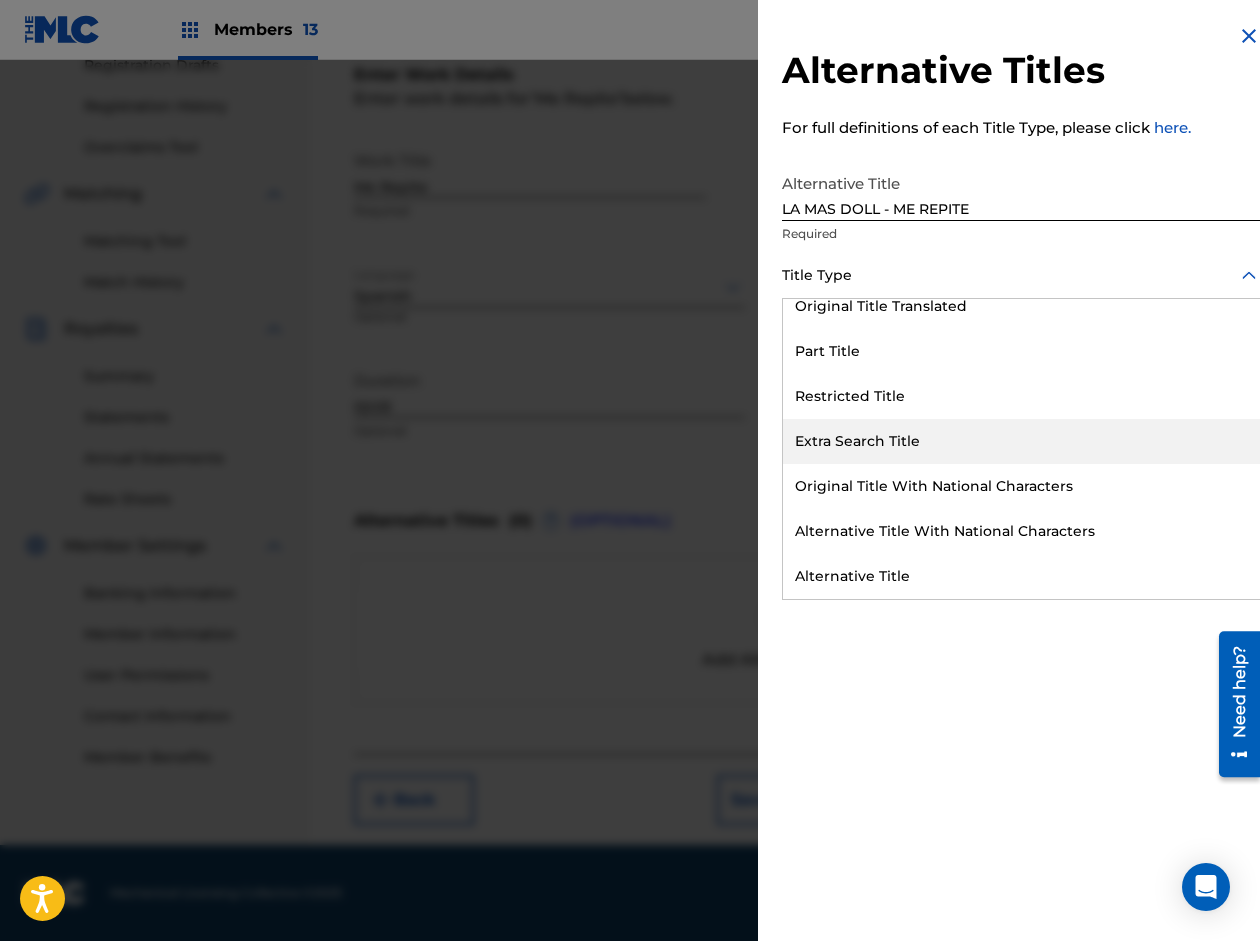 click on "Extra Search Title" at bounding box center [1021, 441] 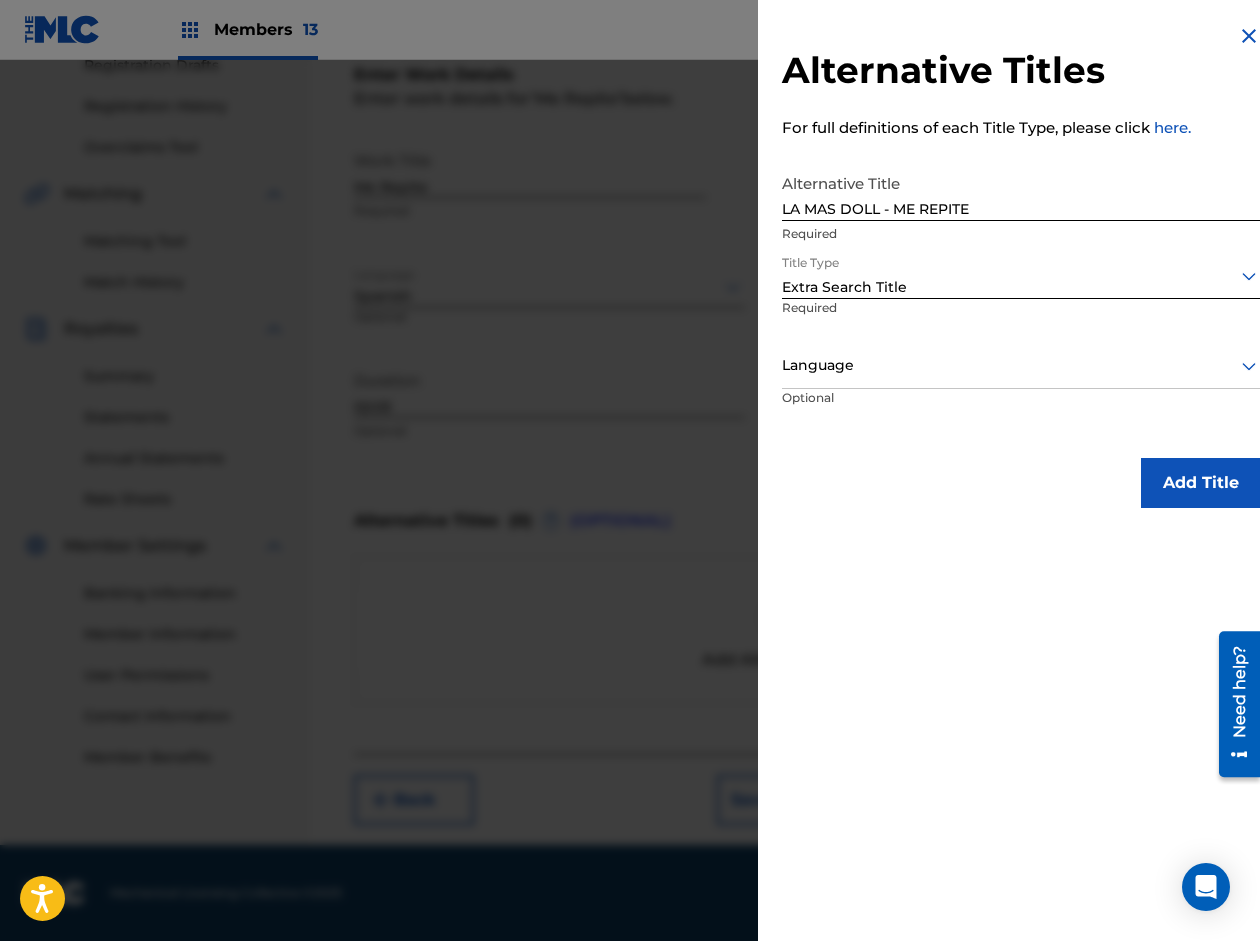 click at bounding box center (1021, 365) 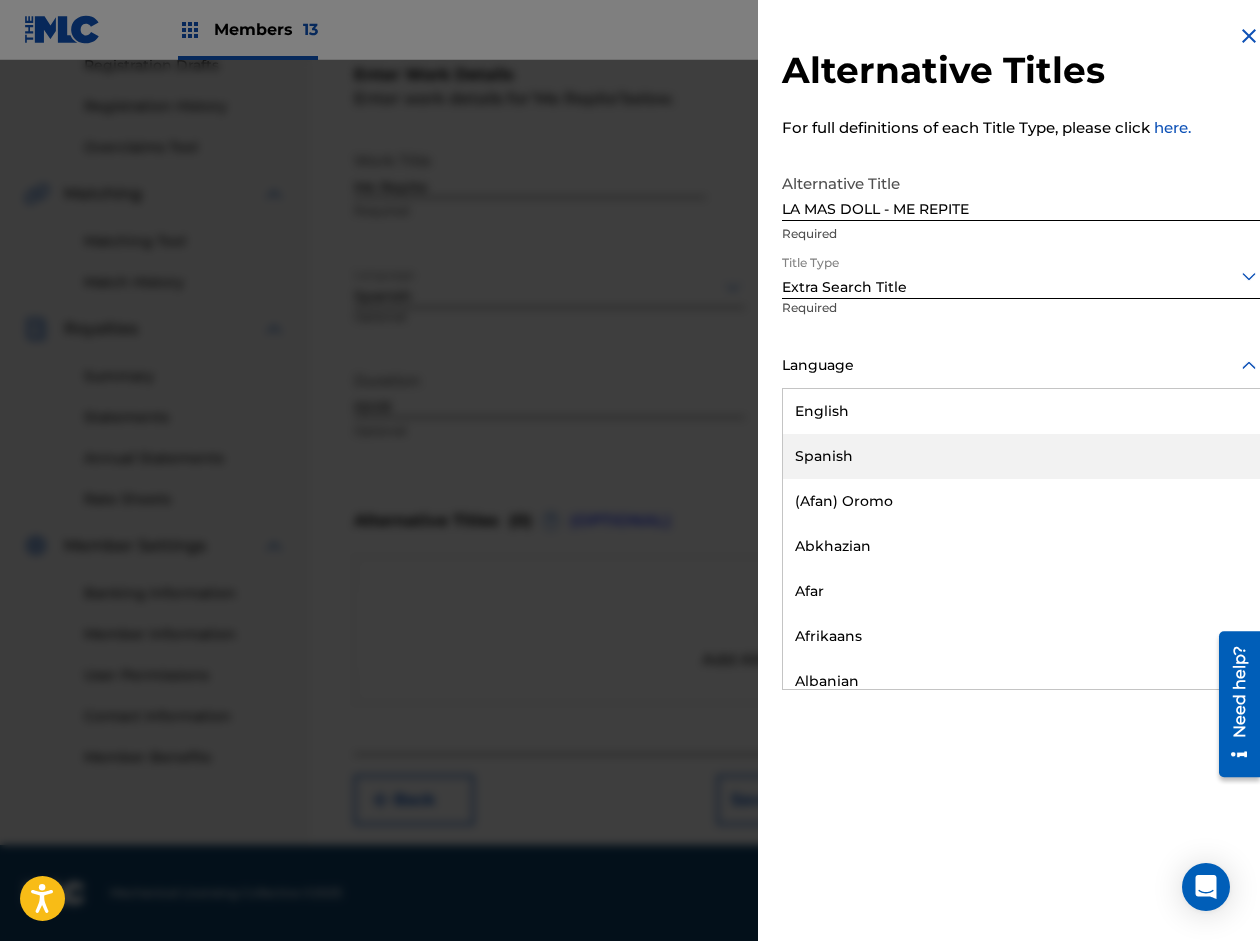 click on "Spanish" at bounding box center [1021, 456] 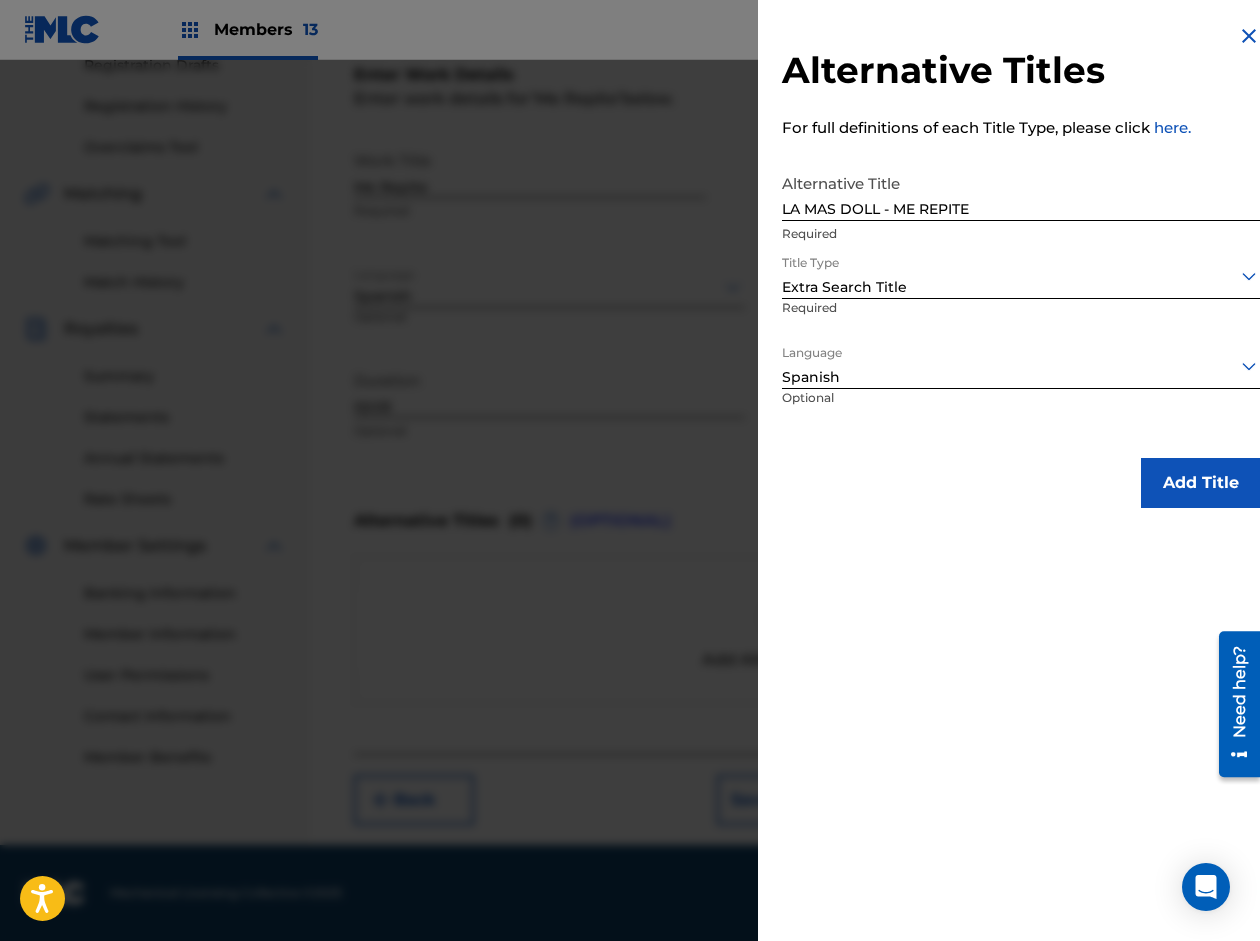 click on "Add Title" at bounding box center (1201, 483) 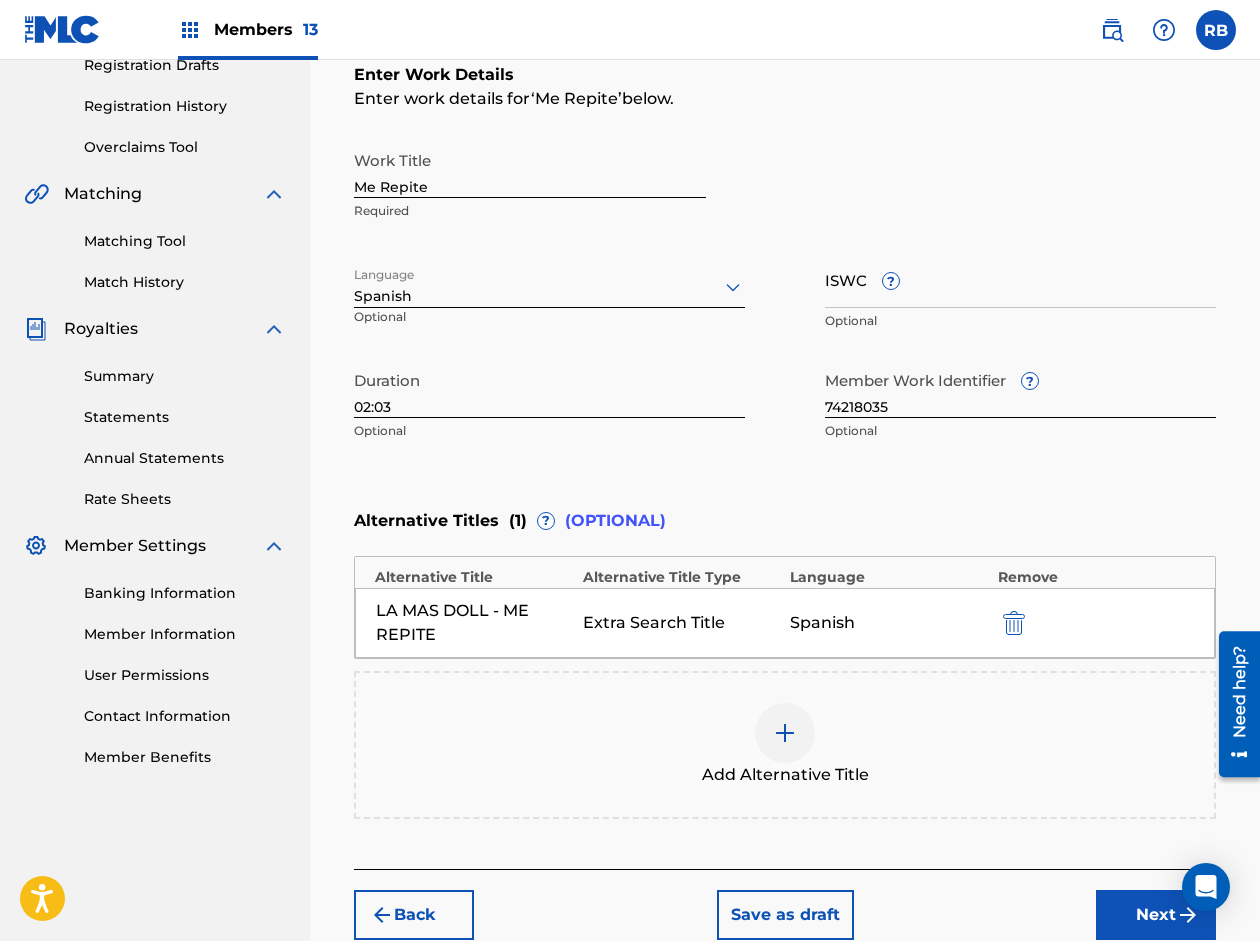 click at bounding box center [785, 733] 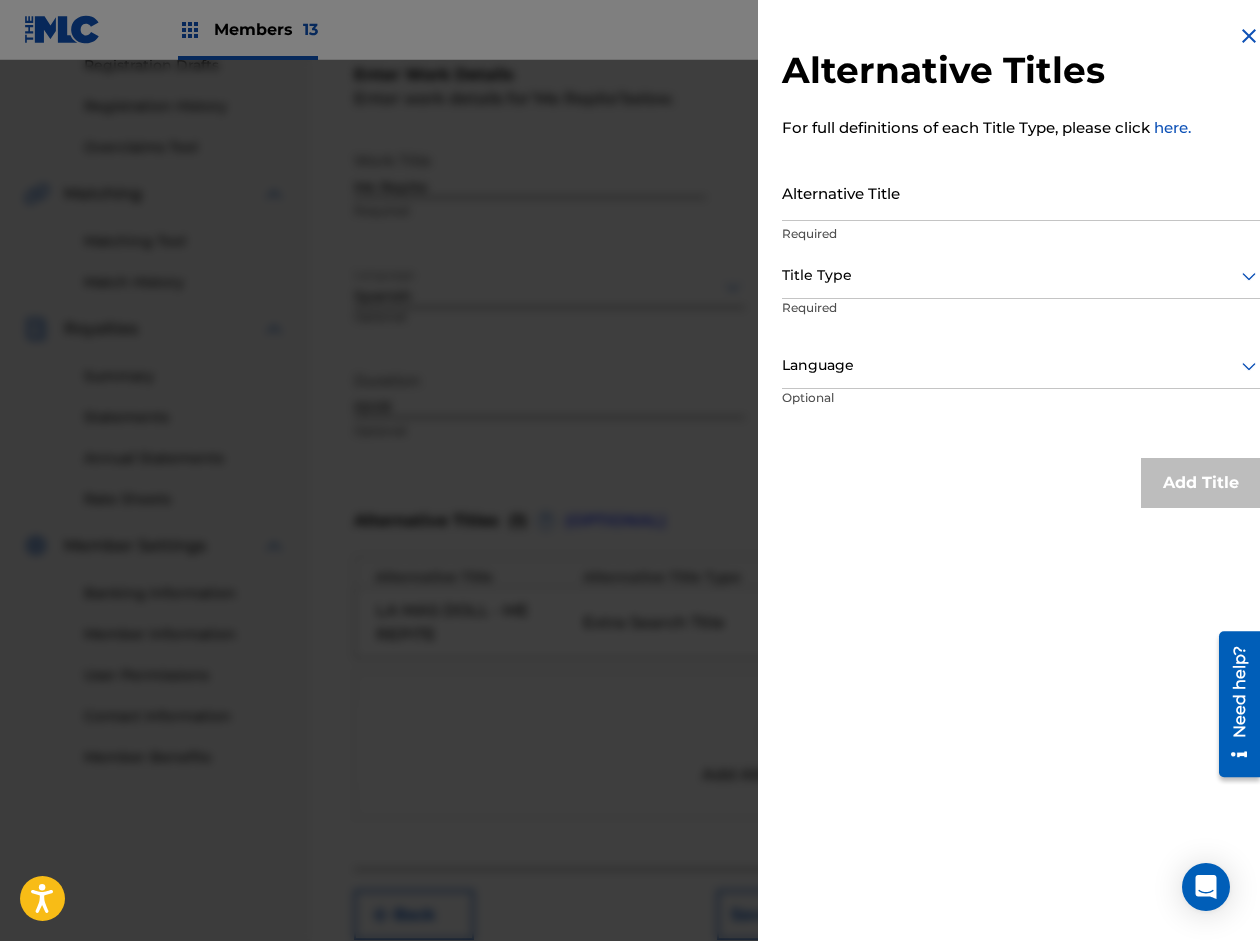 click on "Alternative Title" at bounding box center (1021, 192) 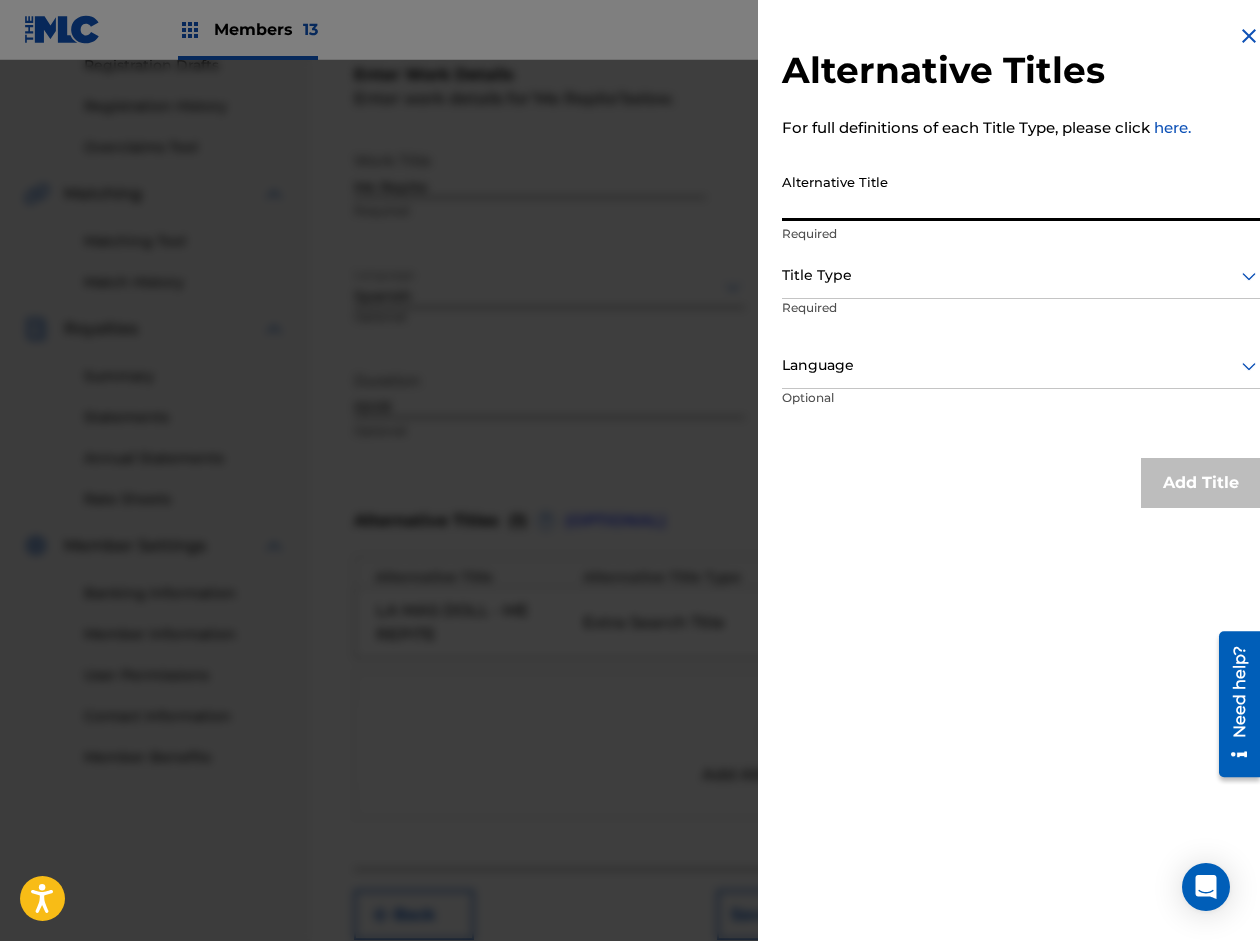 paste on "[PERSON_NAME] RD - ME REPITE" 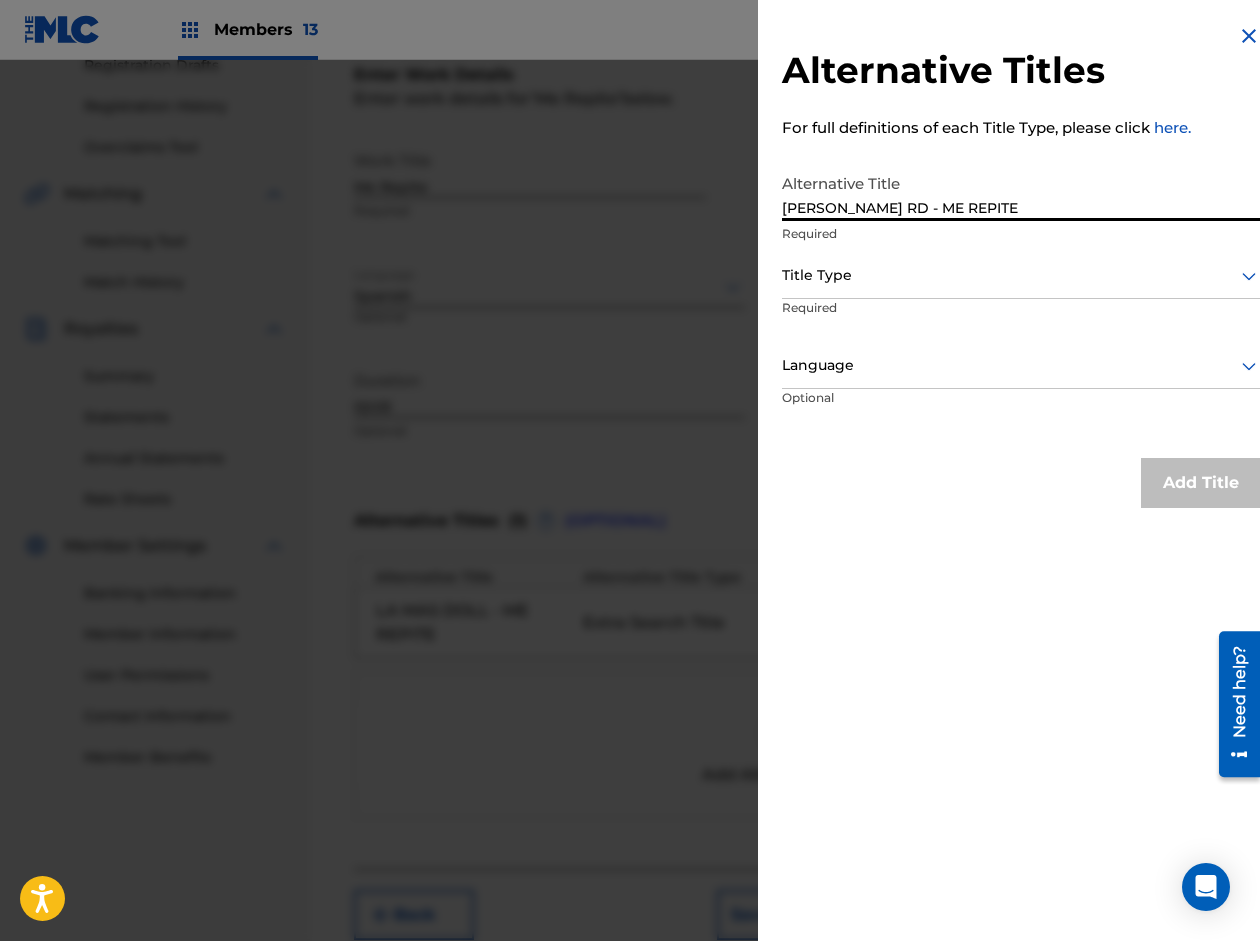 type on "[PERSON_NAME] RD - ME REPITE" 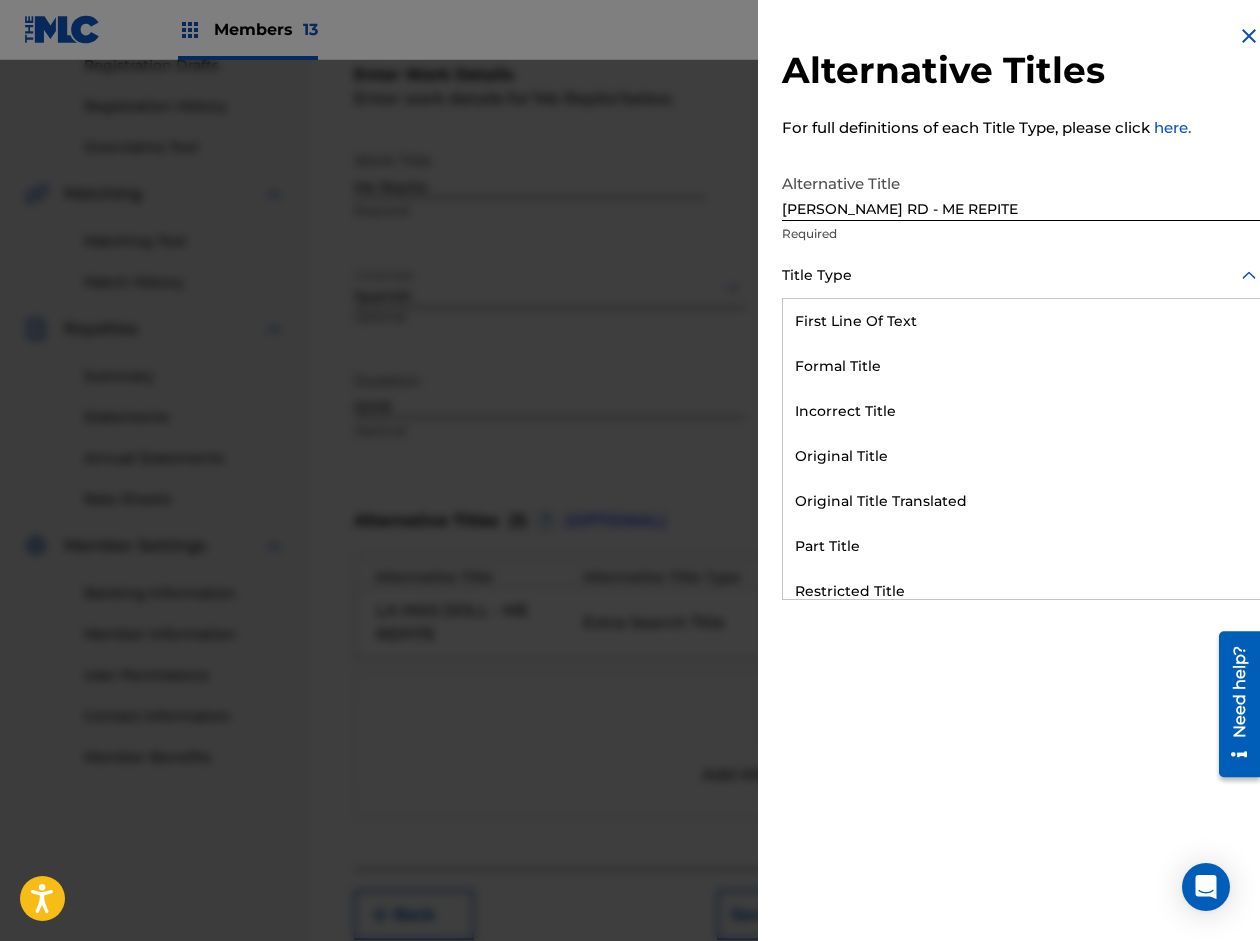 scroll, scrollTop: 195, scrollLeft: 0, axis: vertical 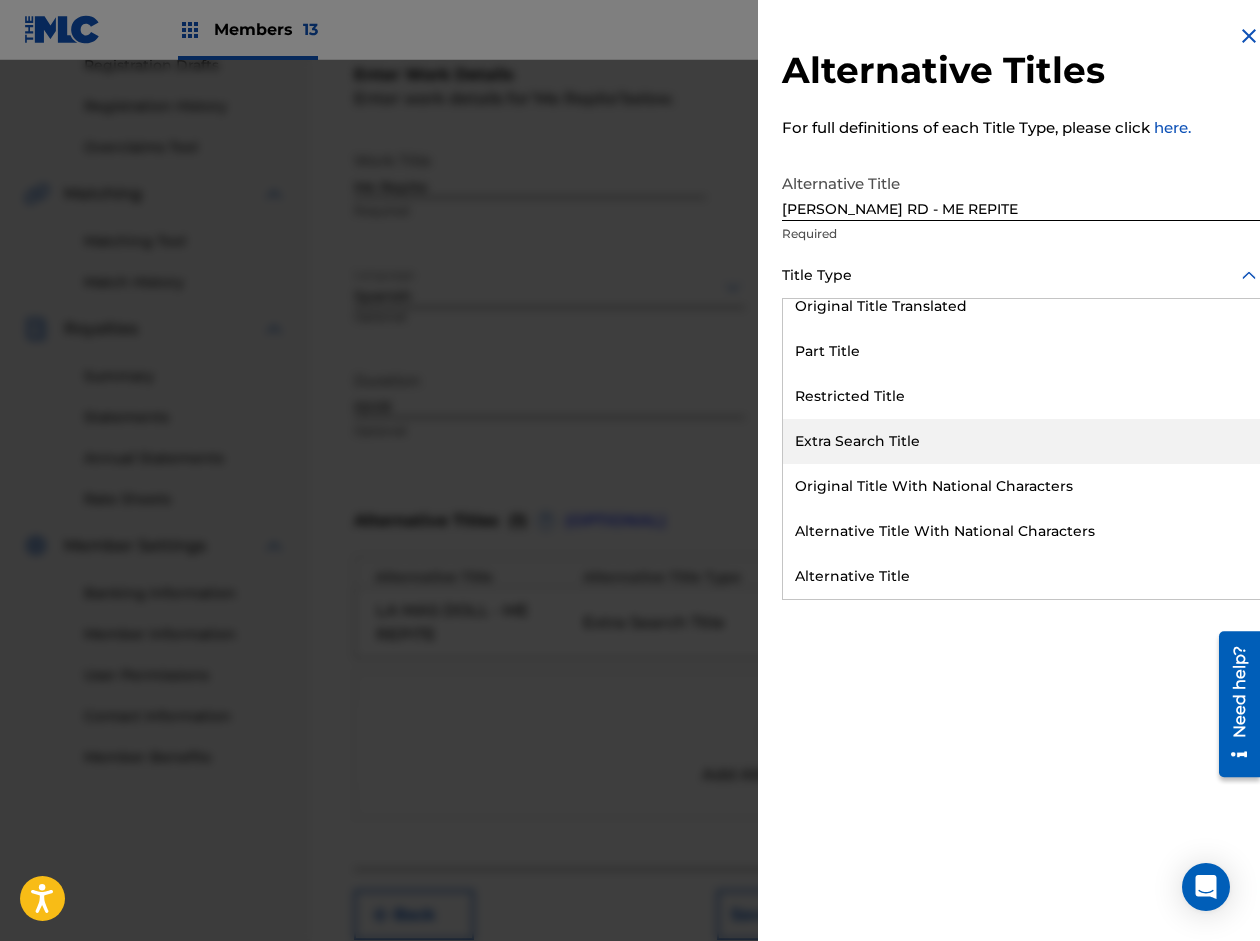 click on "Extra Search Title" at bounding box center [1021, 441] 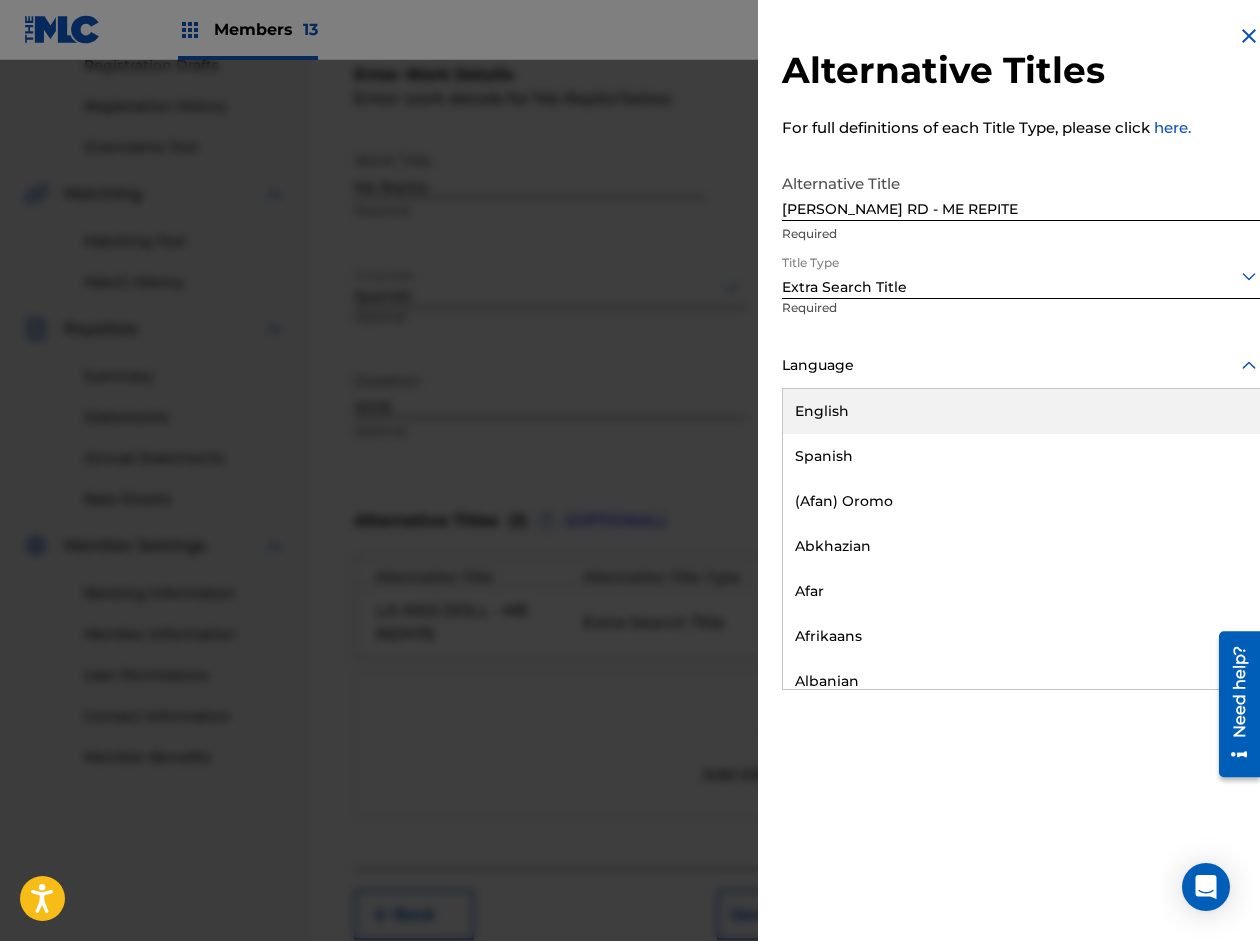 click at bounding box center (1021, 365) 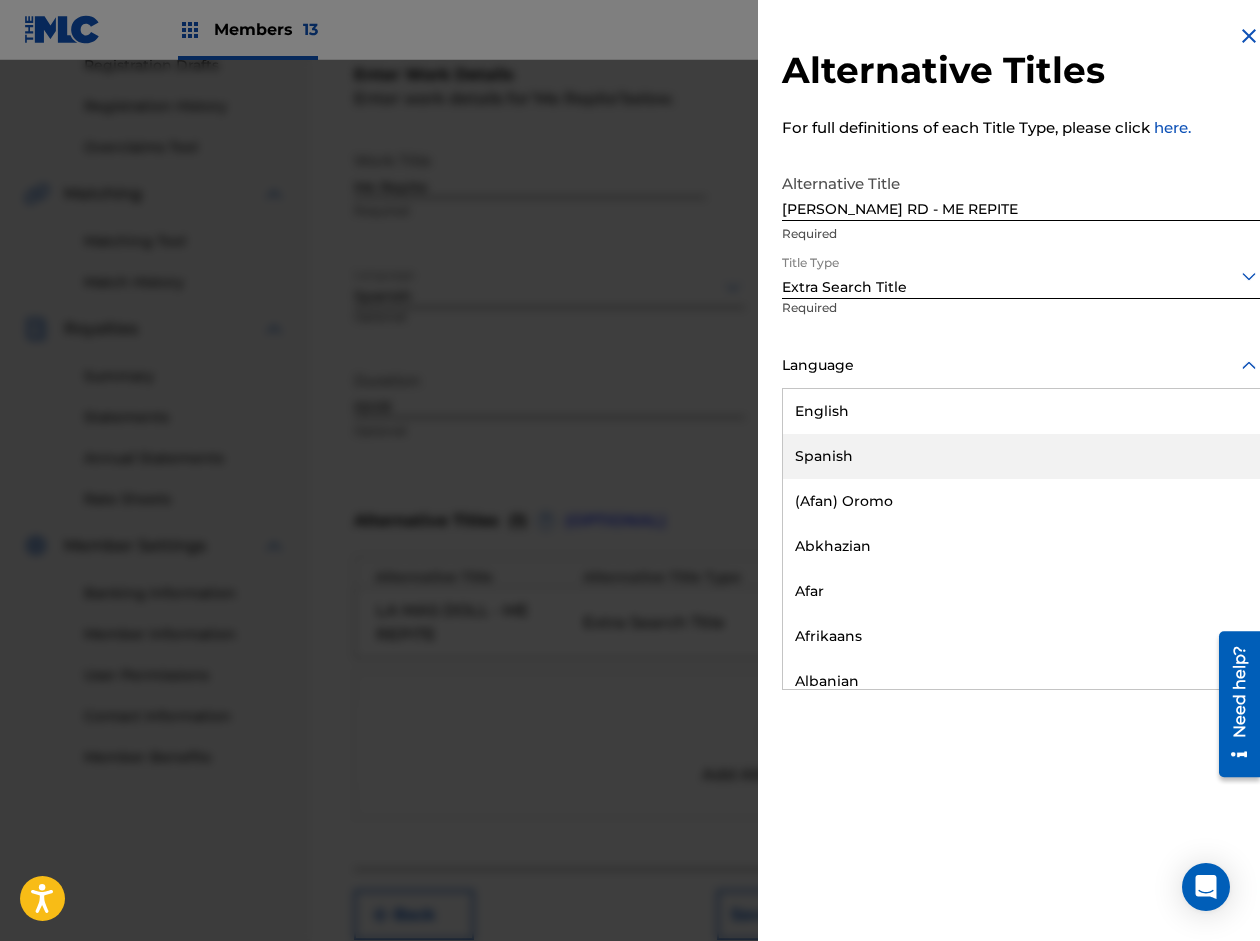 click on "Spanish" at bounding box center (1021, 456) 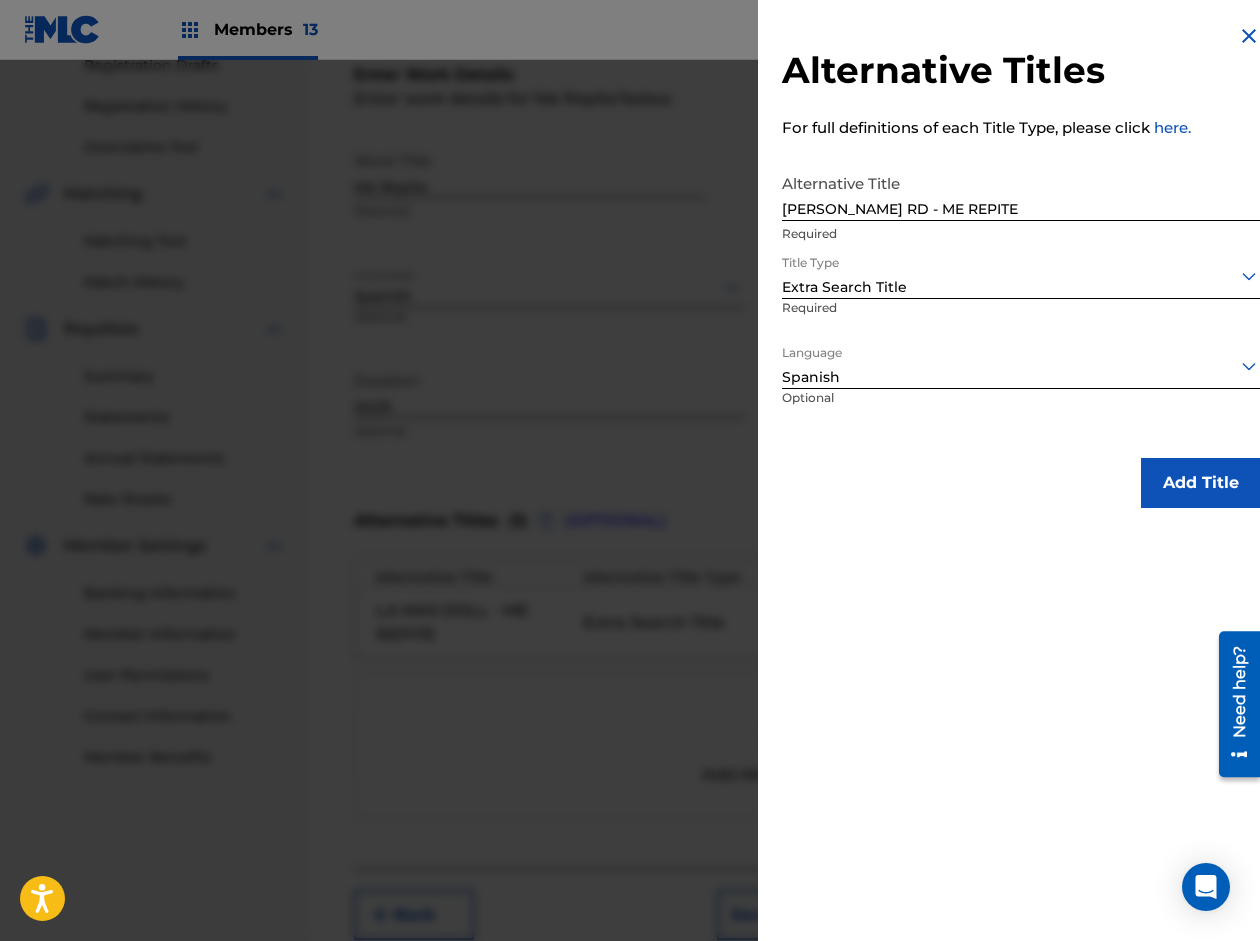 click on "Add Title" at bounding box center (1201, 483) 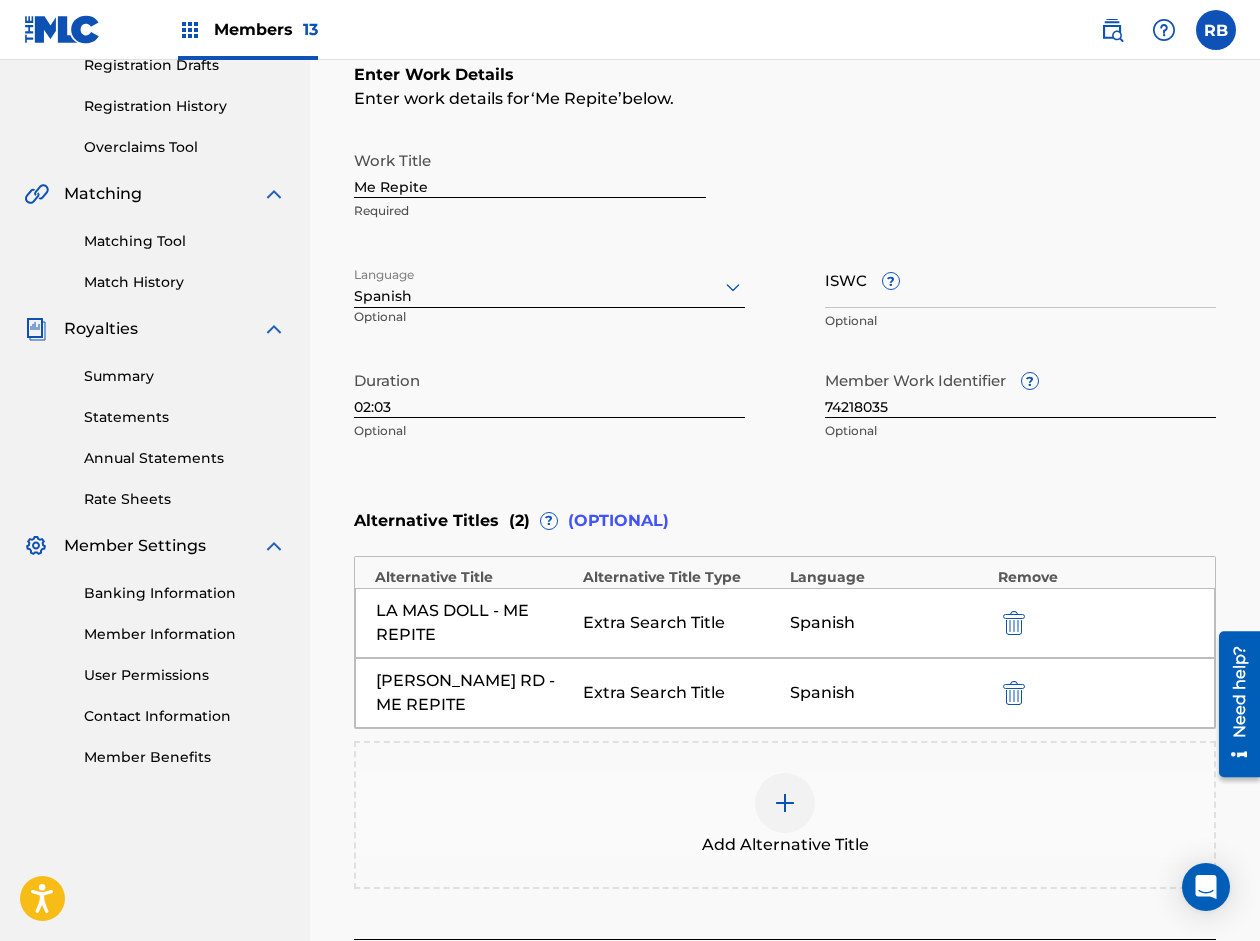 scroll, scrollTop: 513, scrollLeft: 0, axis: vertical 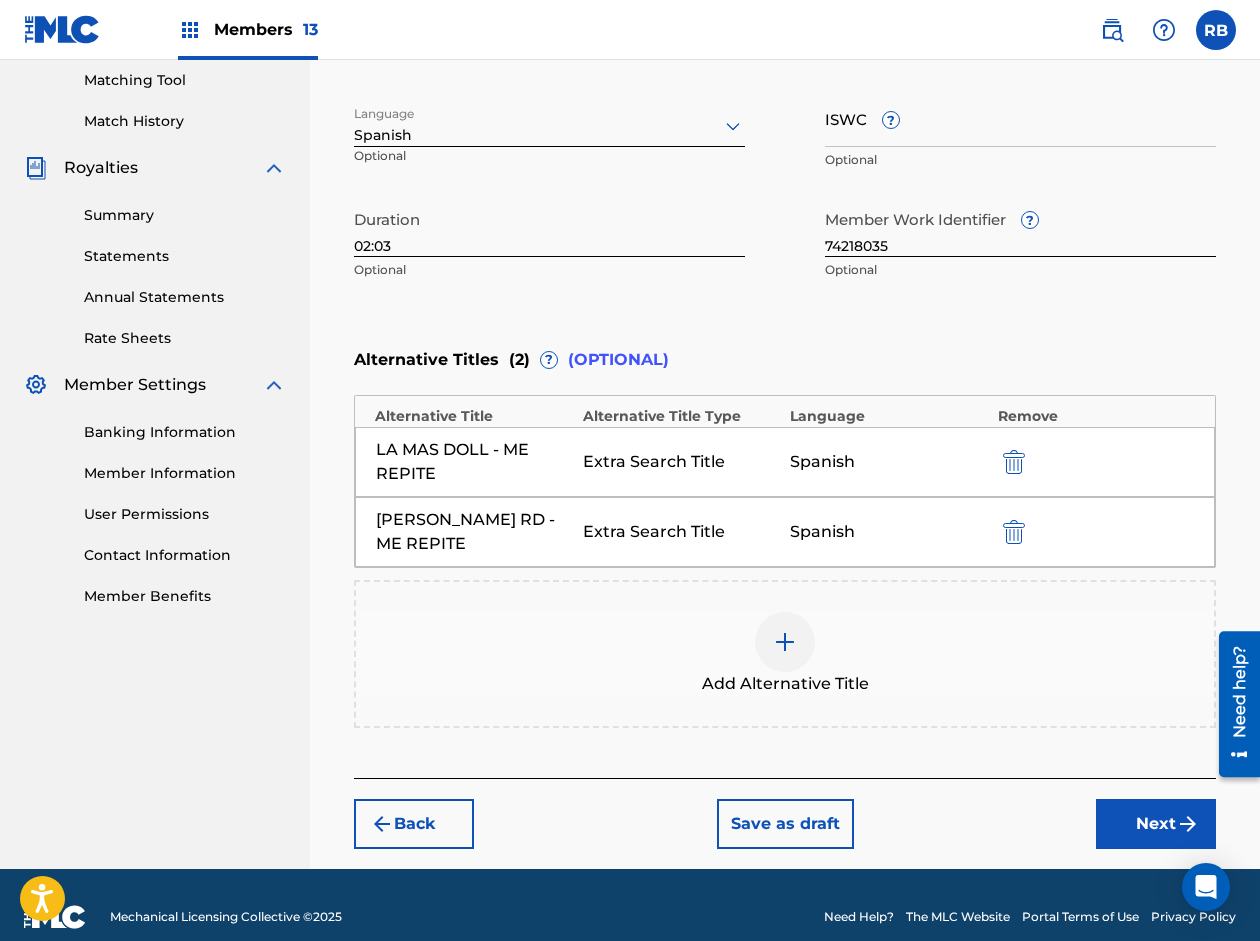 click on "Next" at bounding box center (1156, 824) 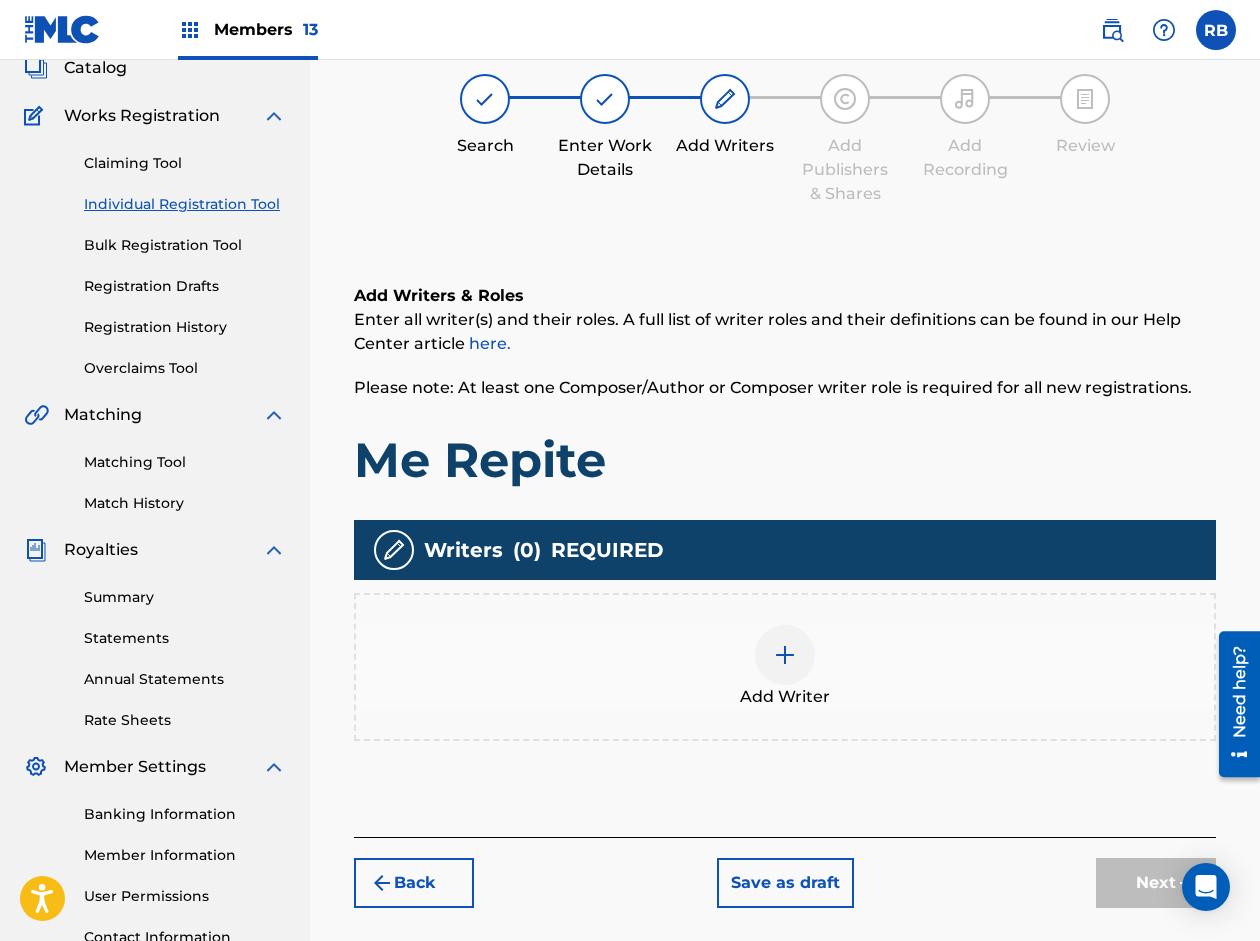 scroll, scrollTop: 90, scrollLeft: 0, axis: vertical 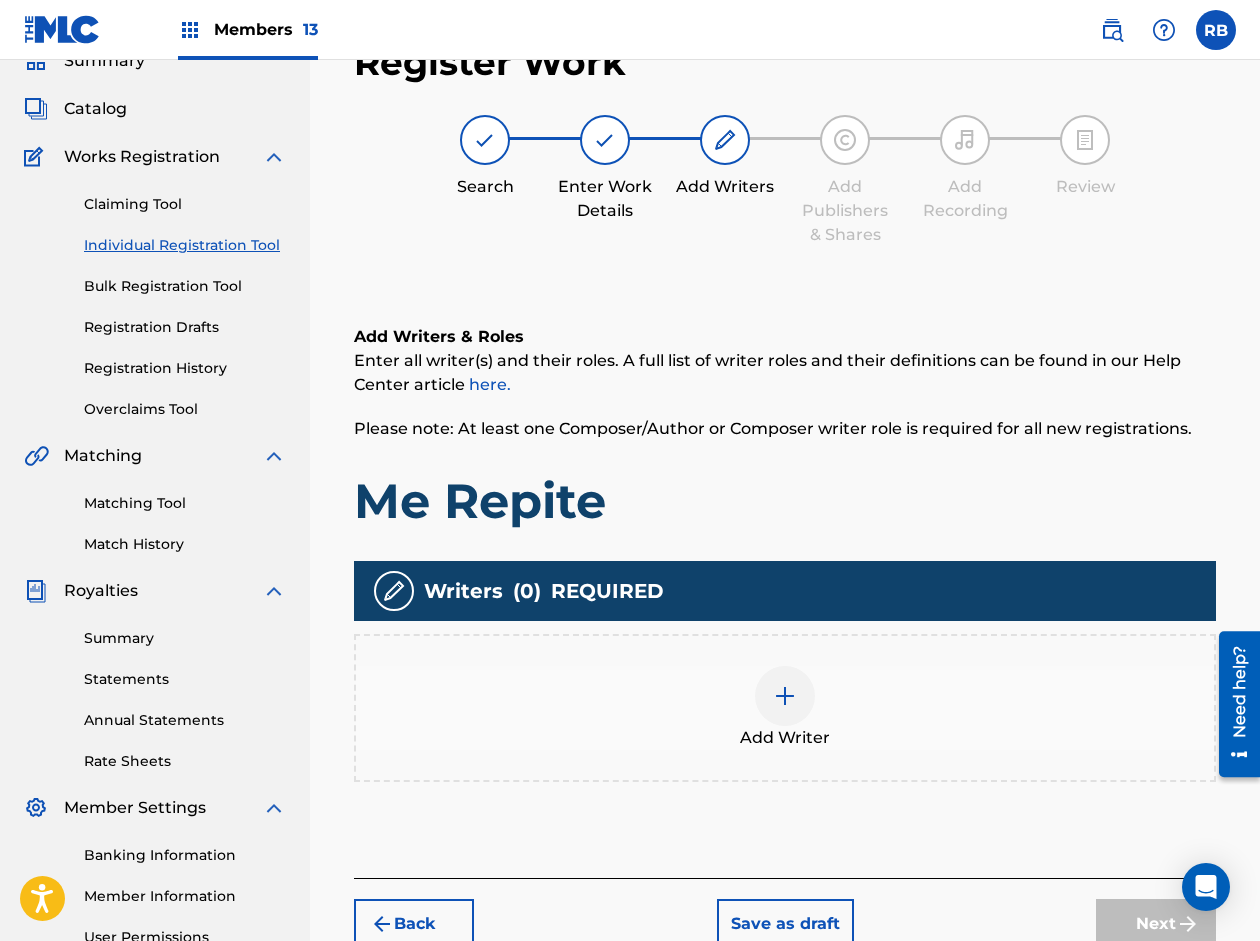 click on "Add Writer" at bounding box center [785, 708] 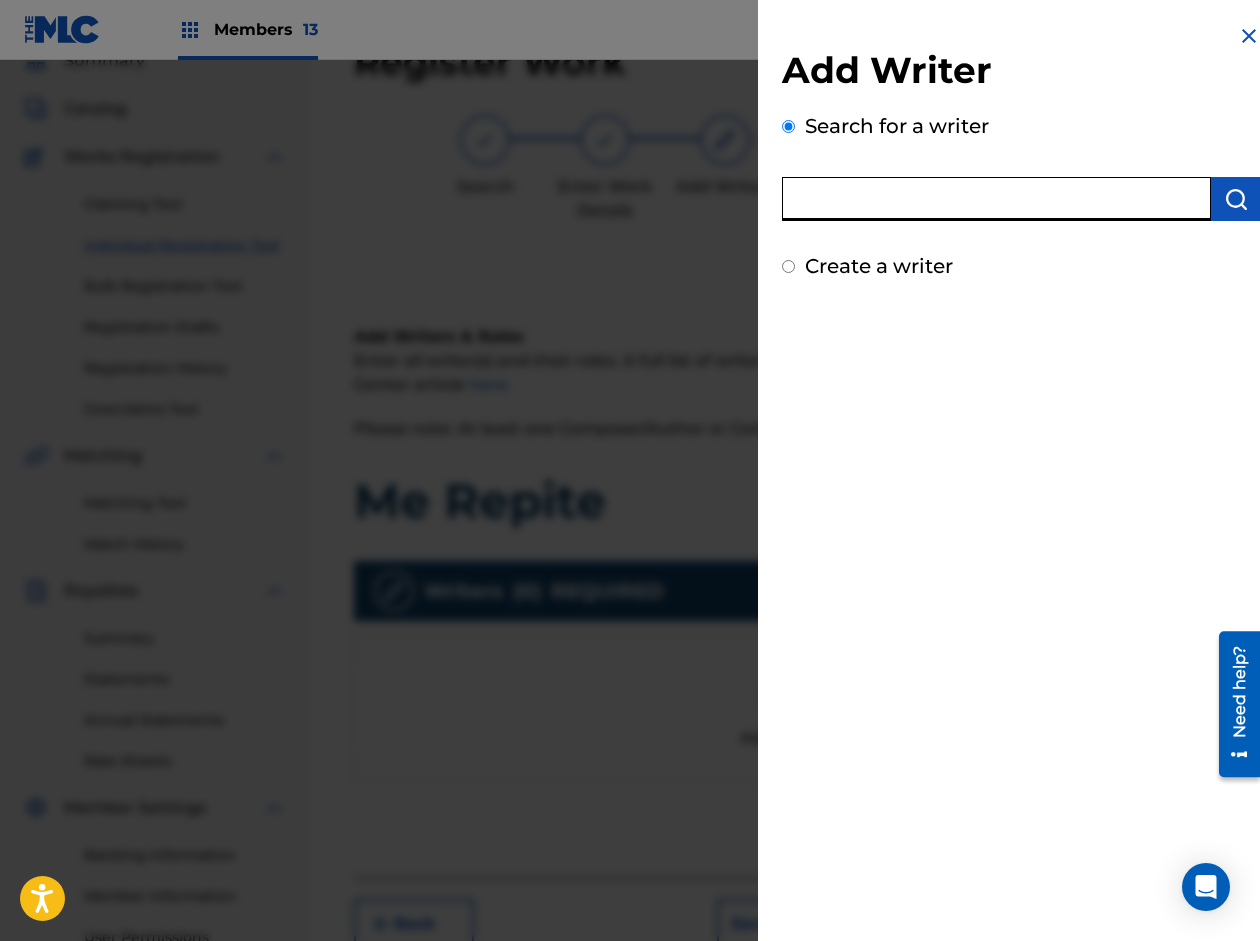 paste on "[PERSON_NAME]" 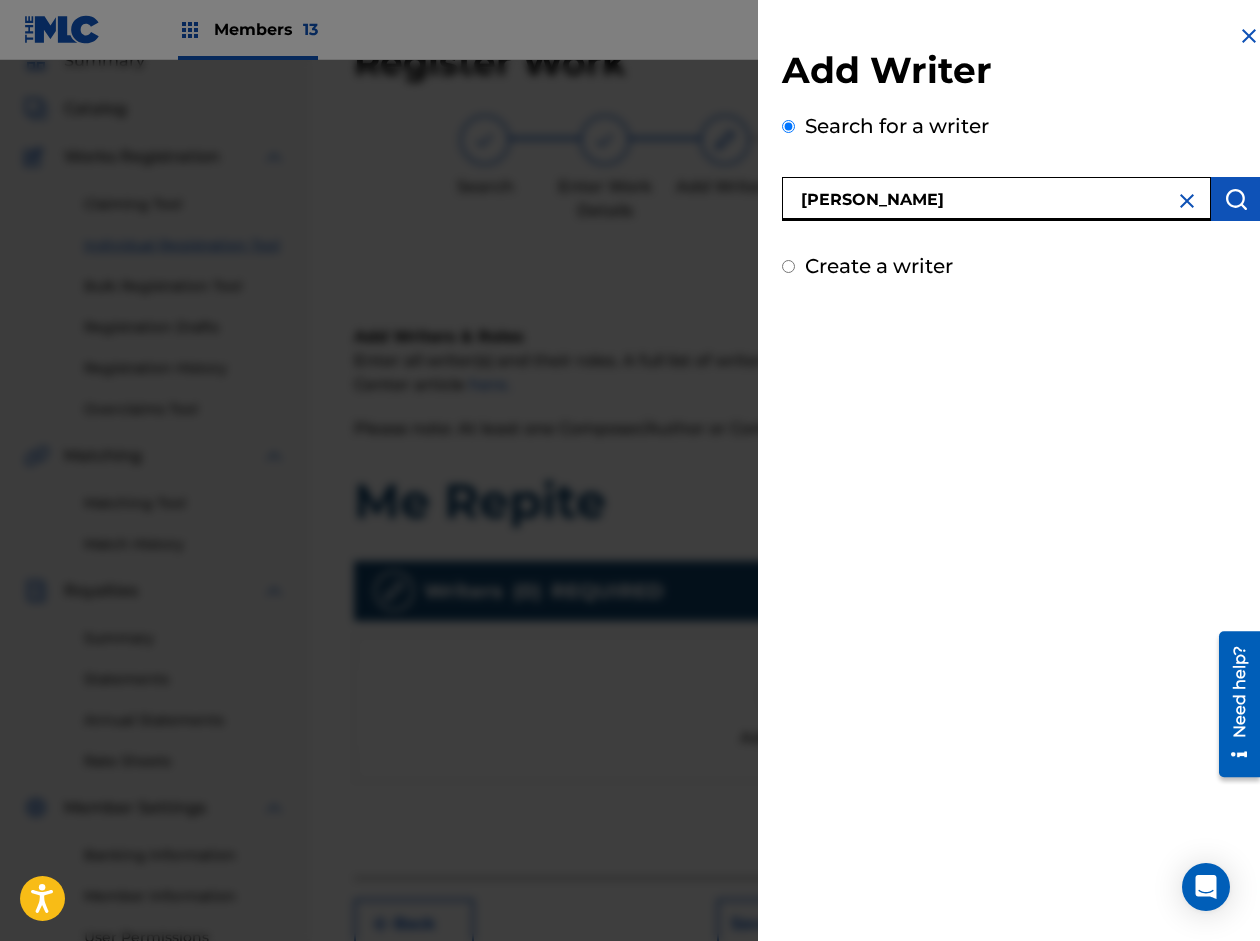type on "[PERSON_NAME]" 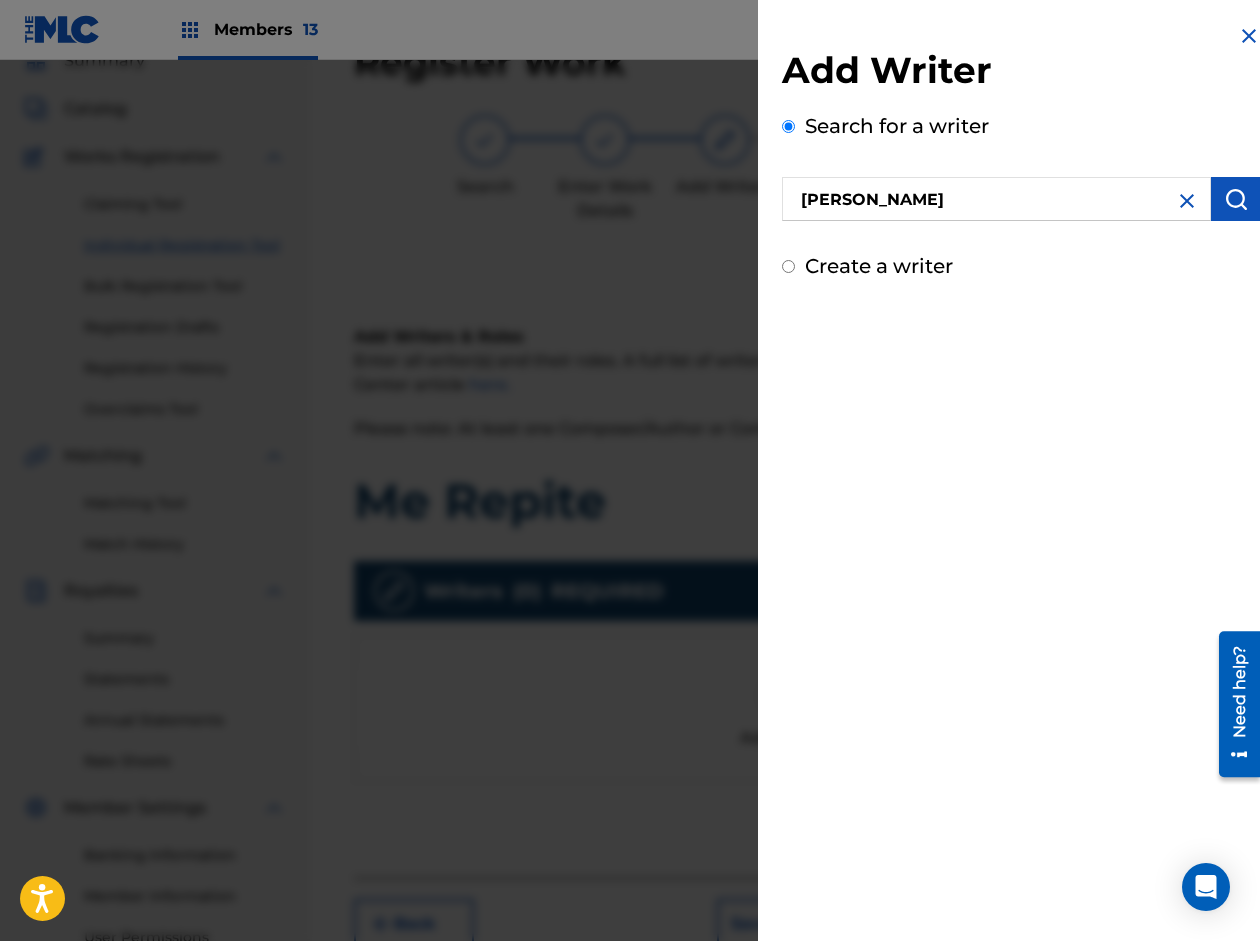 click at bounding box center [1236, 199] 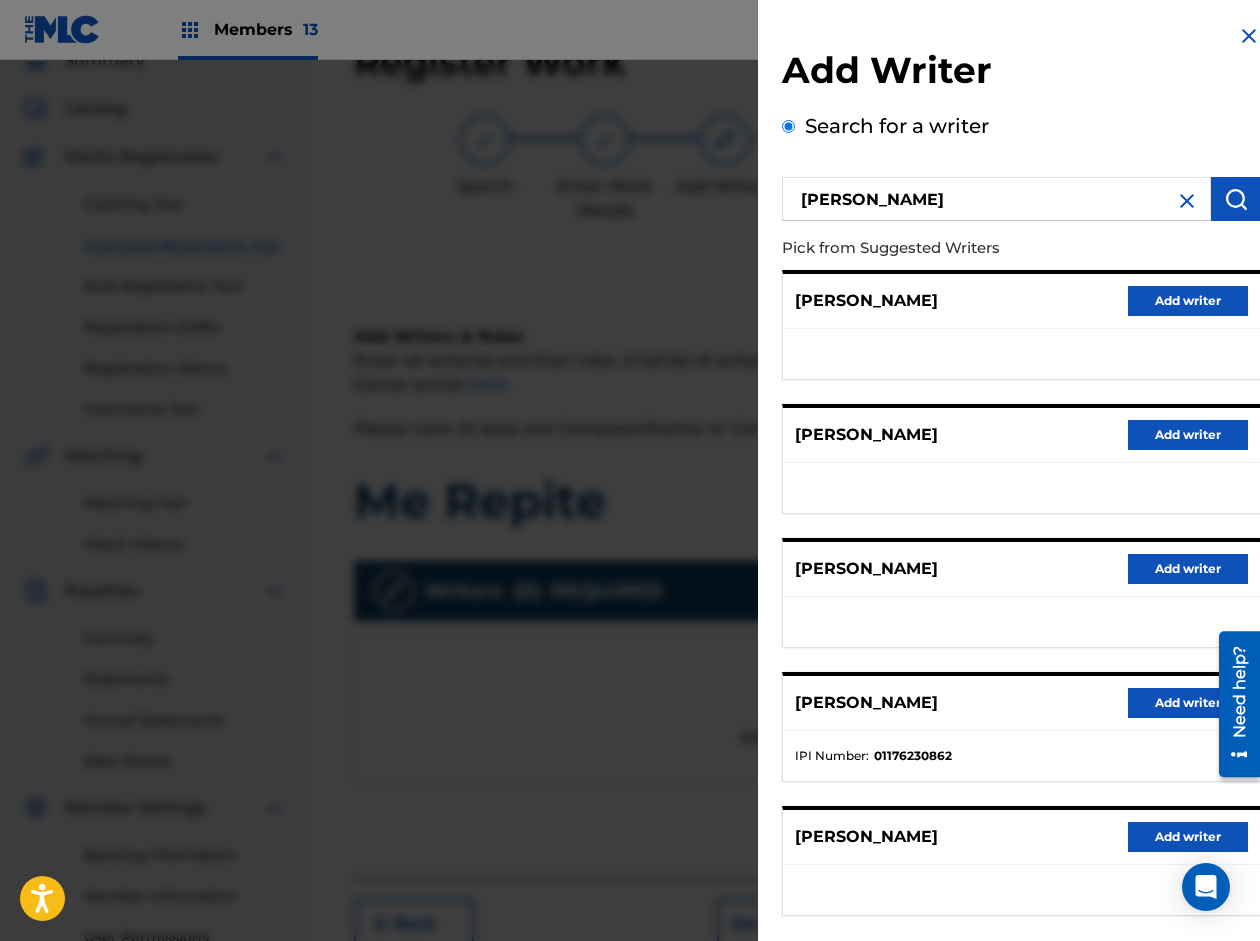 click on "Add writer" at bounding box center [1188, 703] 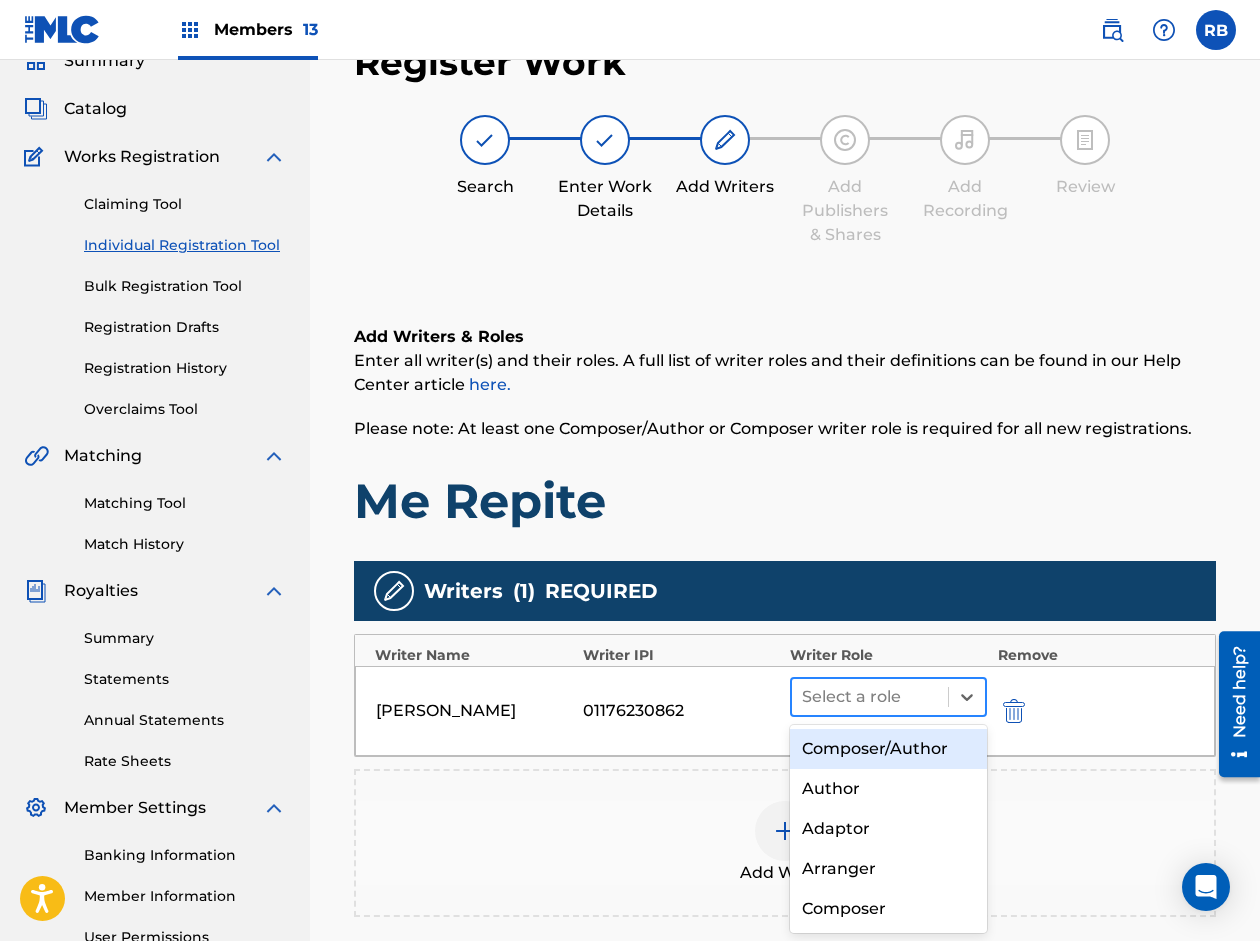 click at bounding box center [870, 697] 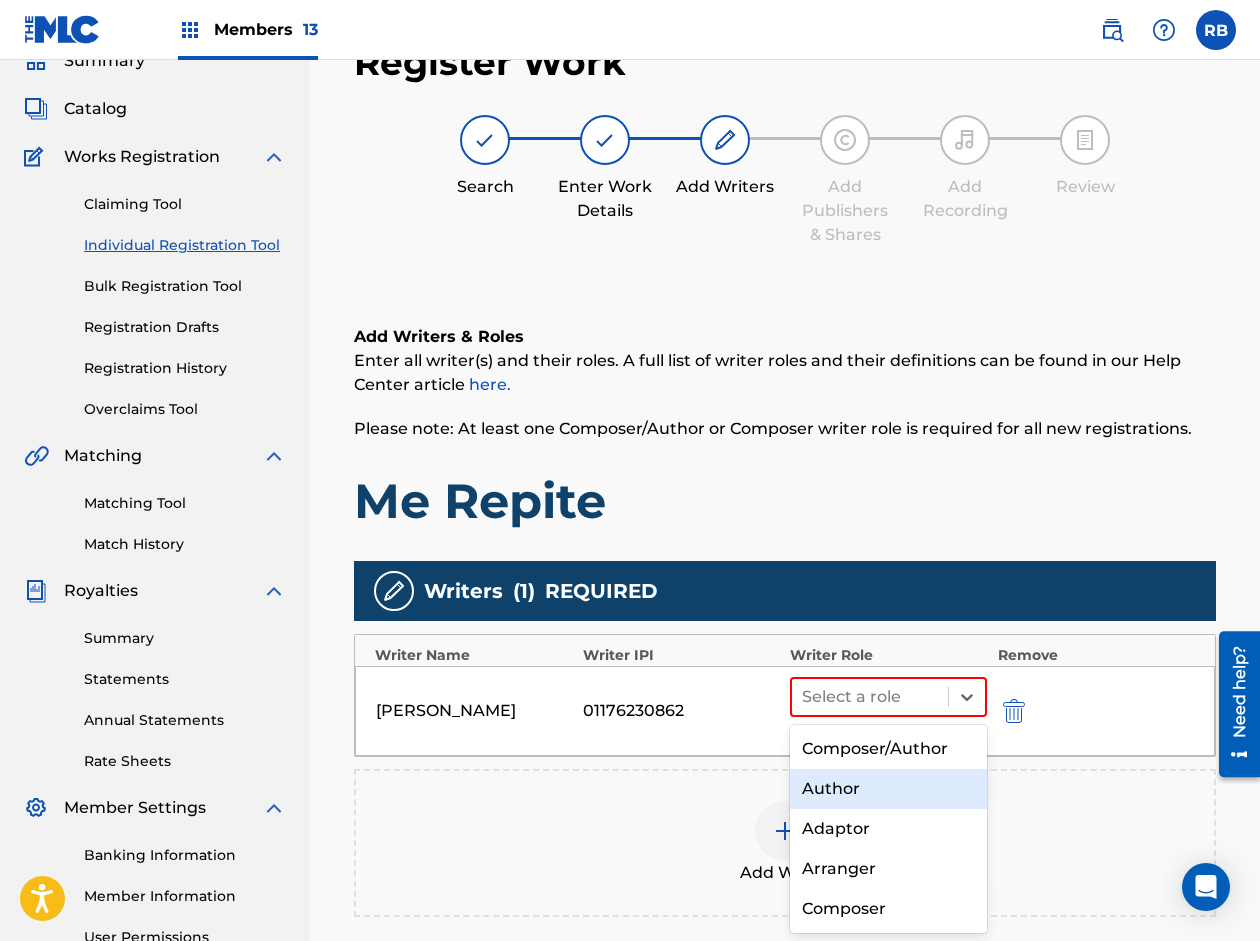 click on "Author" at bounding box center [888, 789] 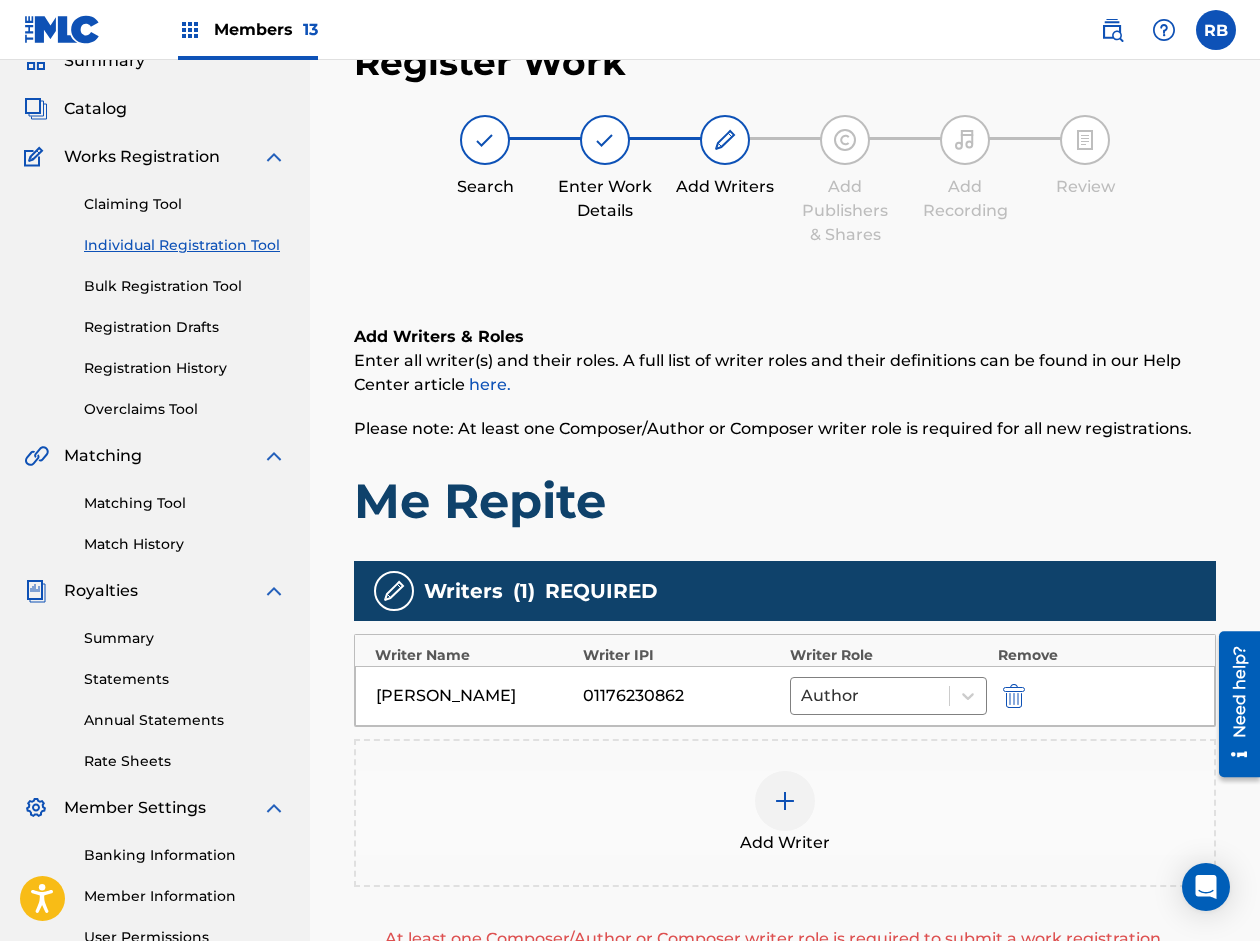 click on "Add Writer" at bounding box center [785, 813] 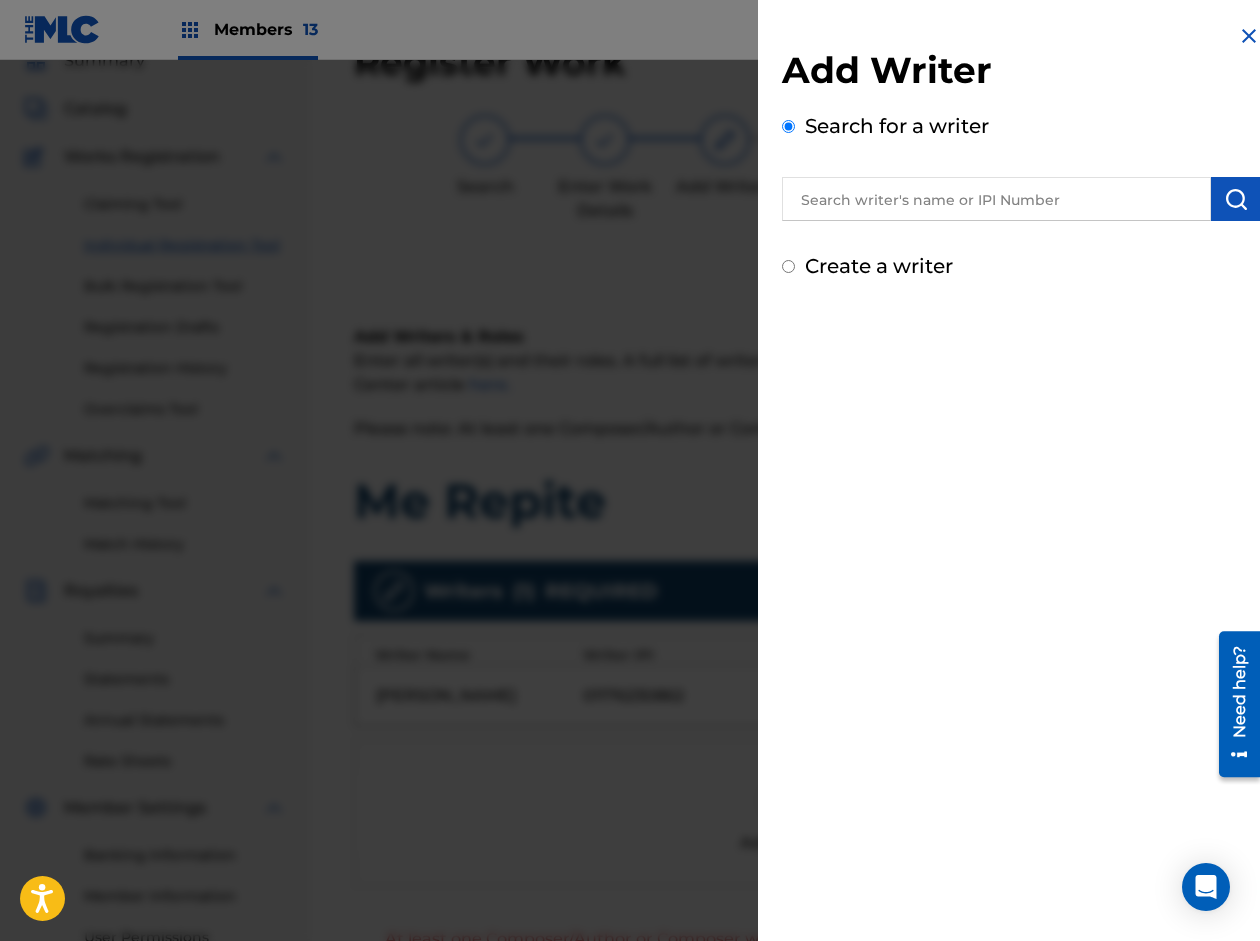 click at bounding box center (996, 199) 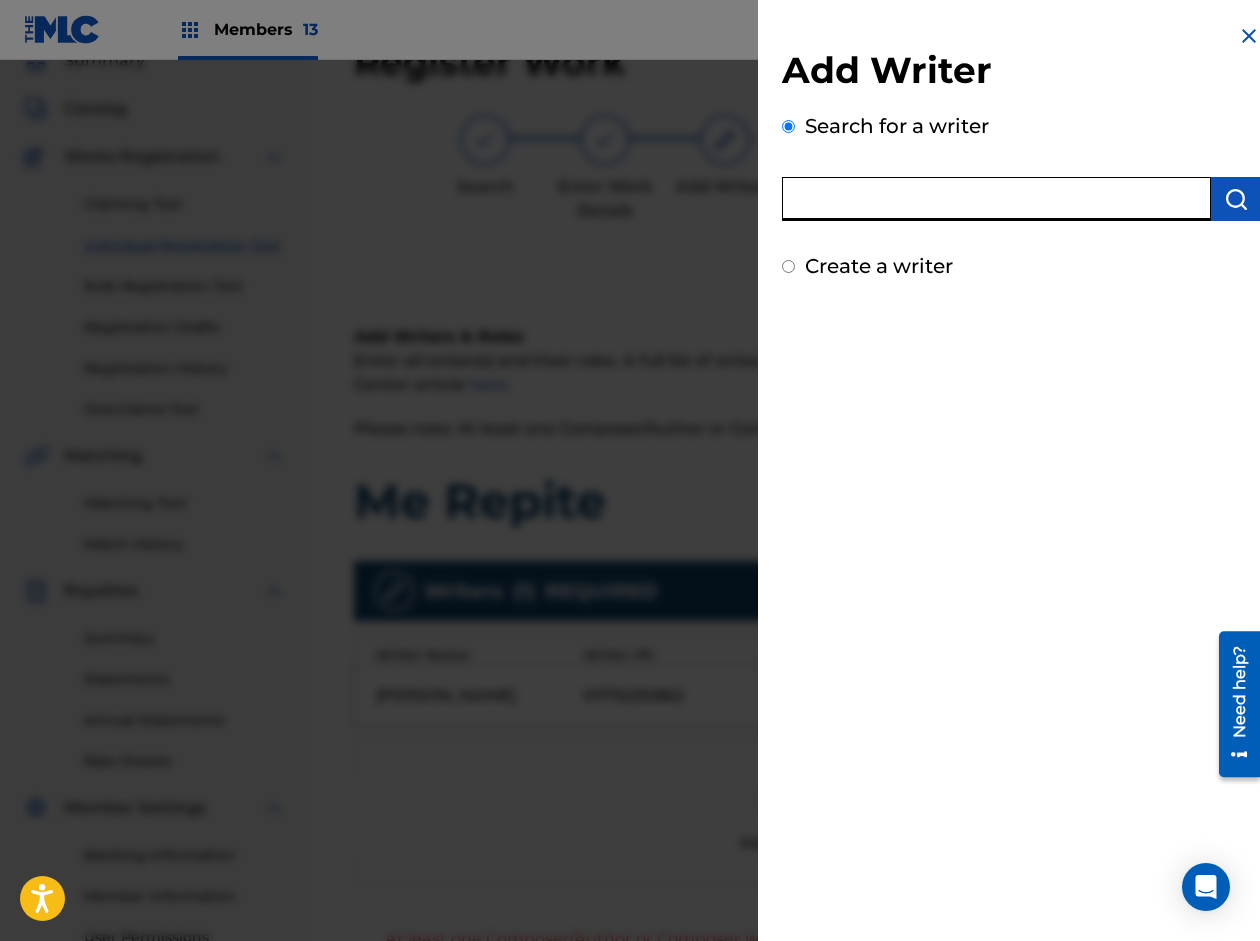 paste on "[PERSON_NAME]" 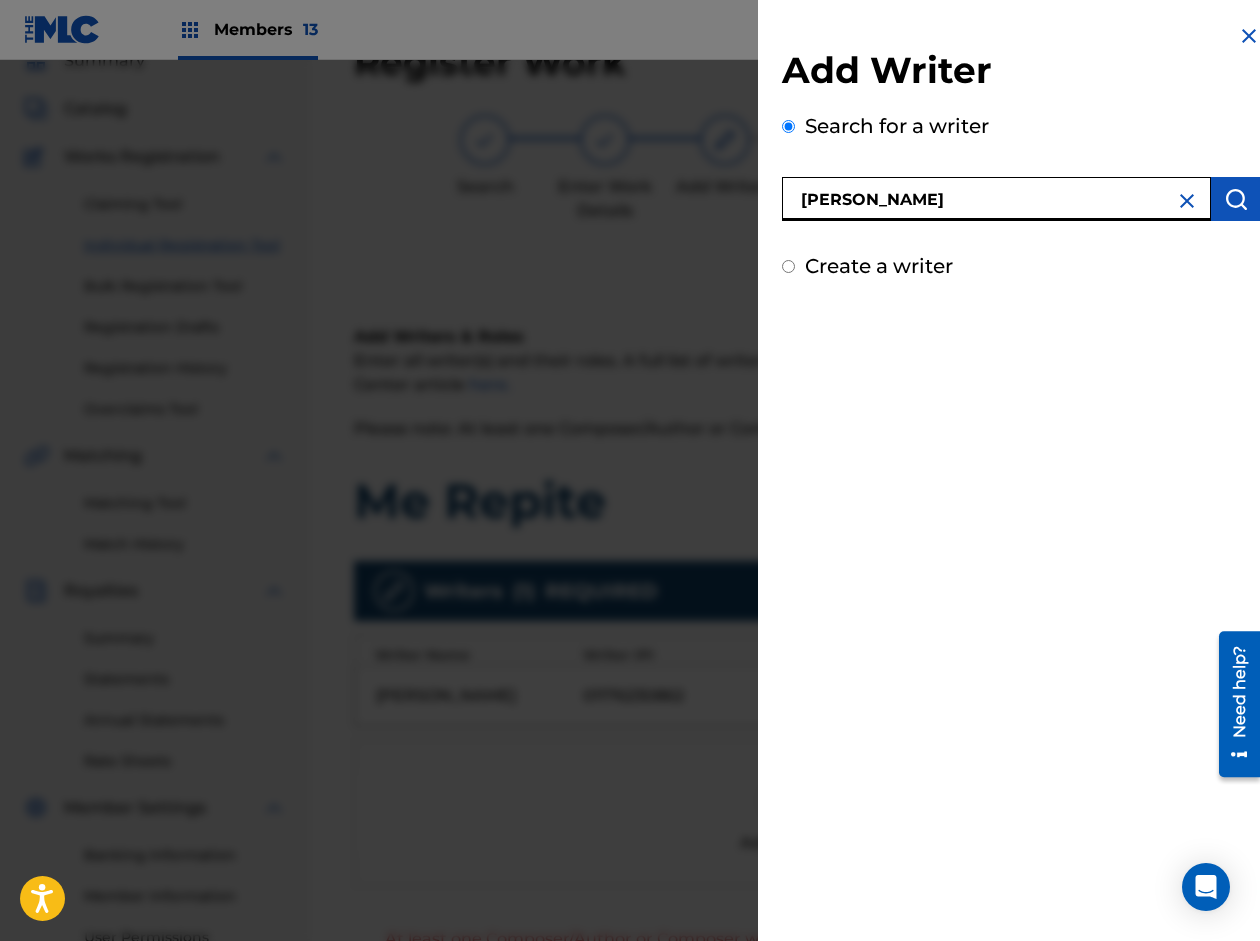 type on "[PERSON_NAME]" 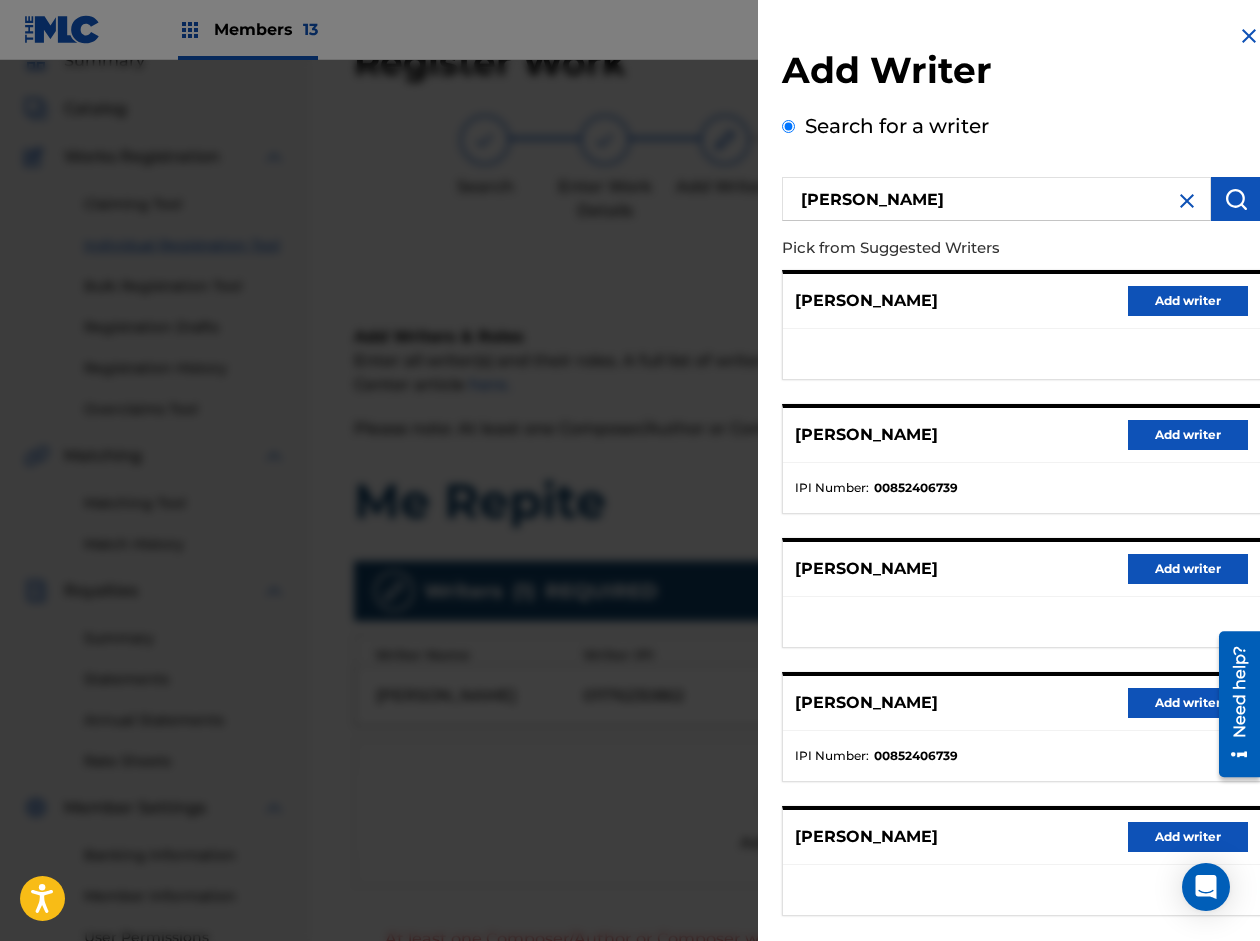click on "Add writer" at bounding box center [1188, 435] 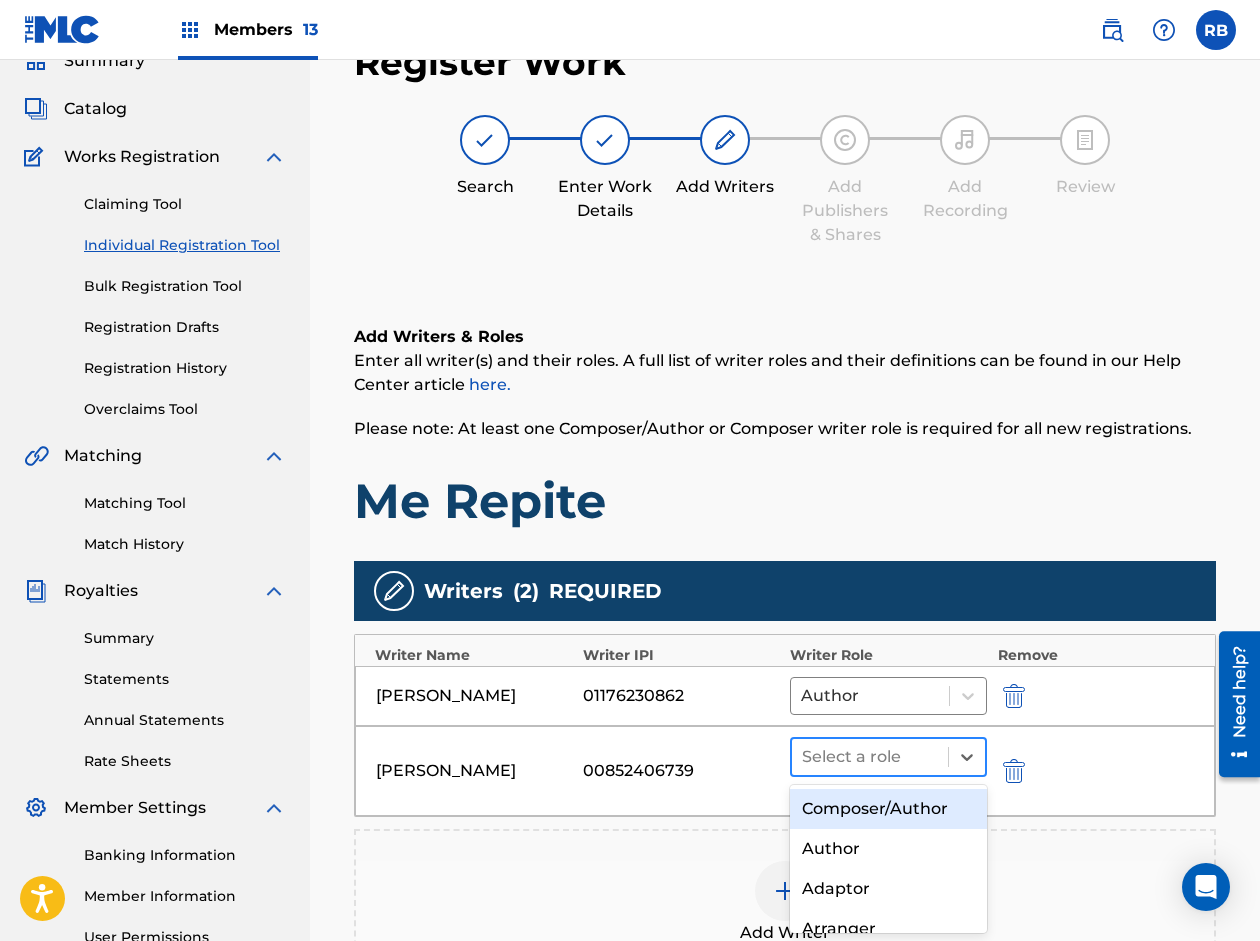 click at bounding box center [870, 757] 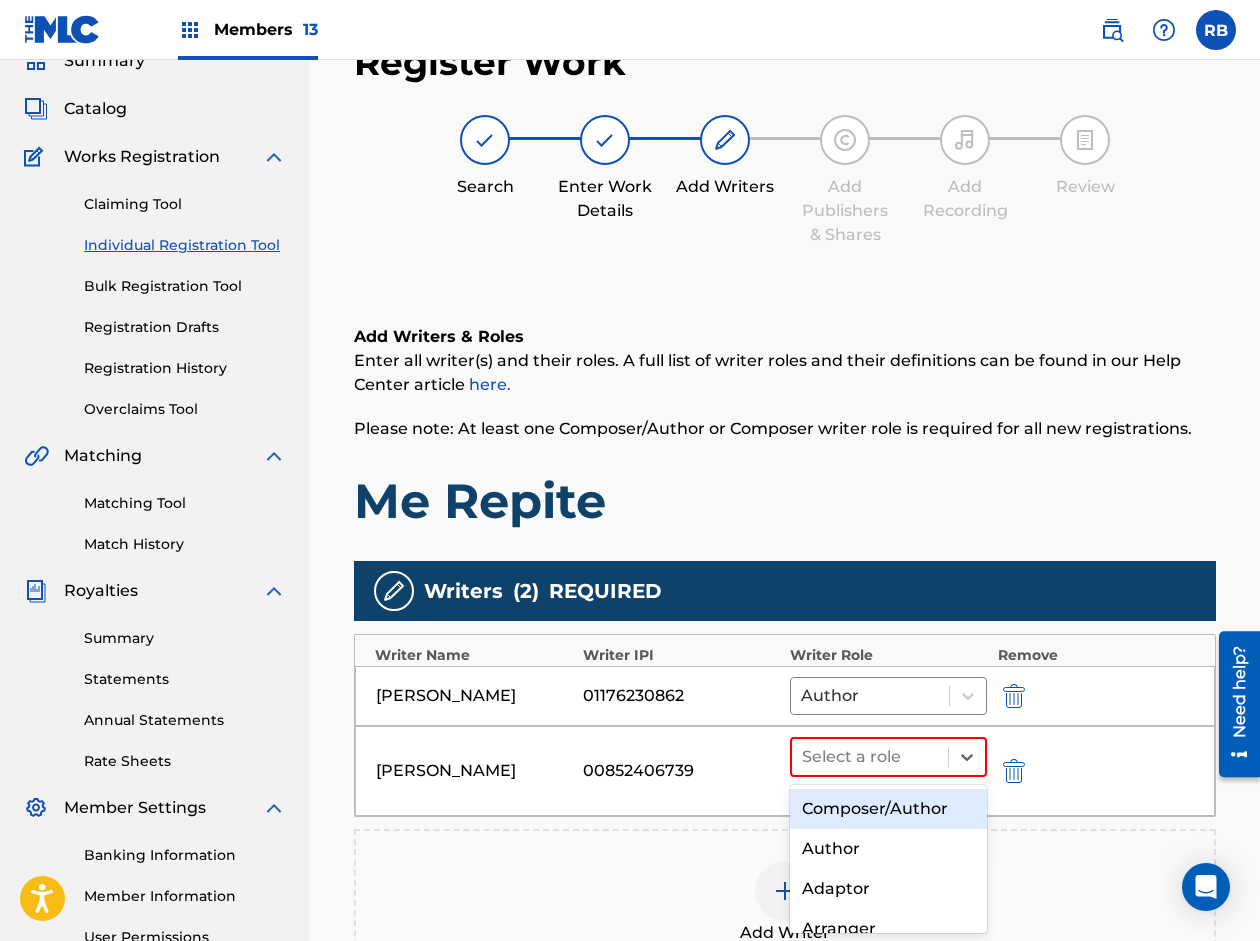 click on "Composer/Author" at bounding box center [888, 809] 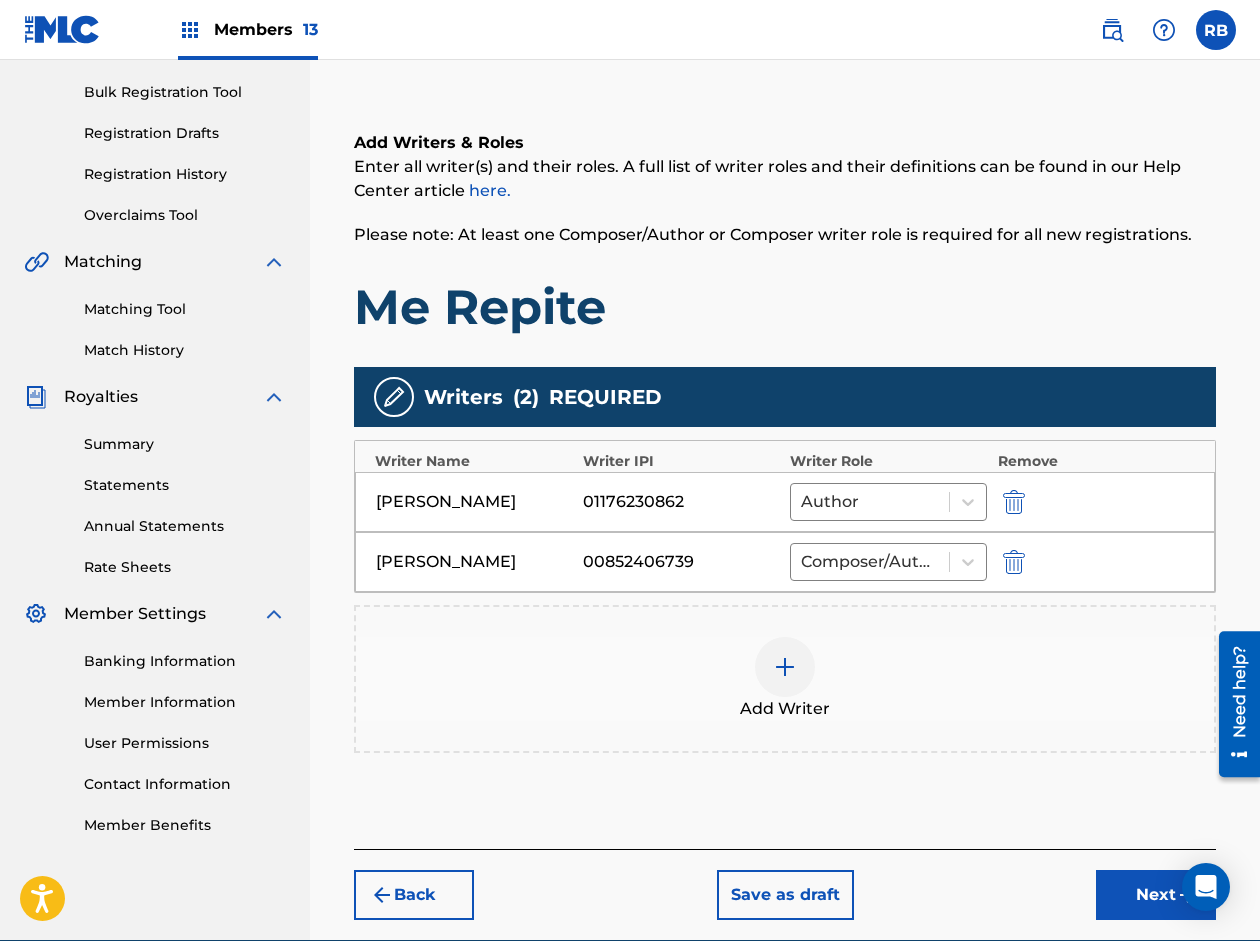 scroll, scrollTop: 290, scrollLeft: 0, axis: vertical 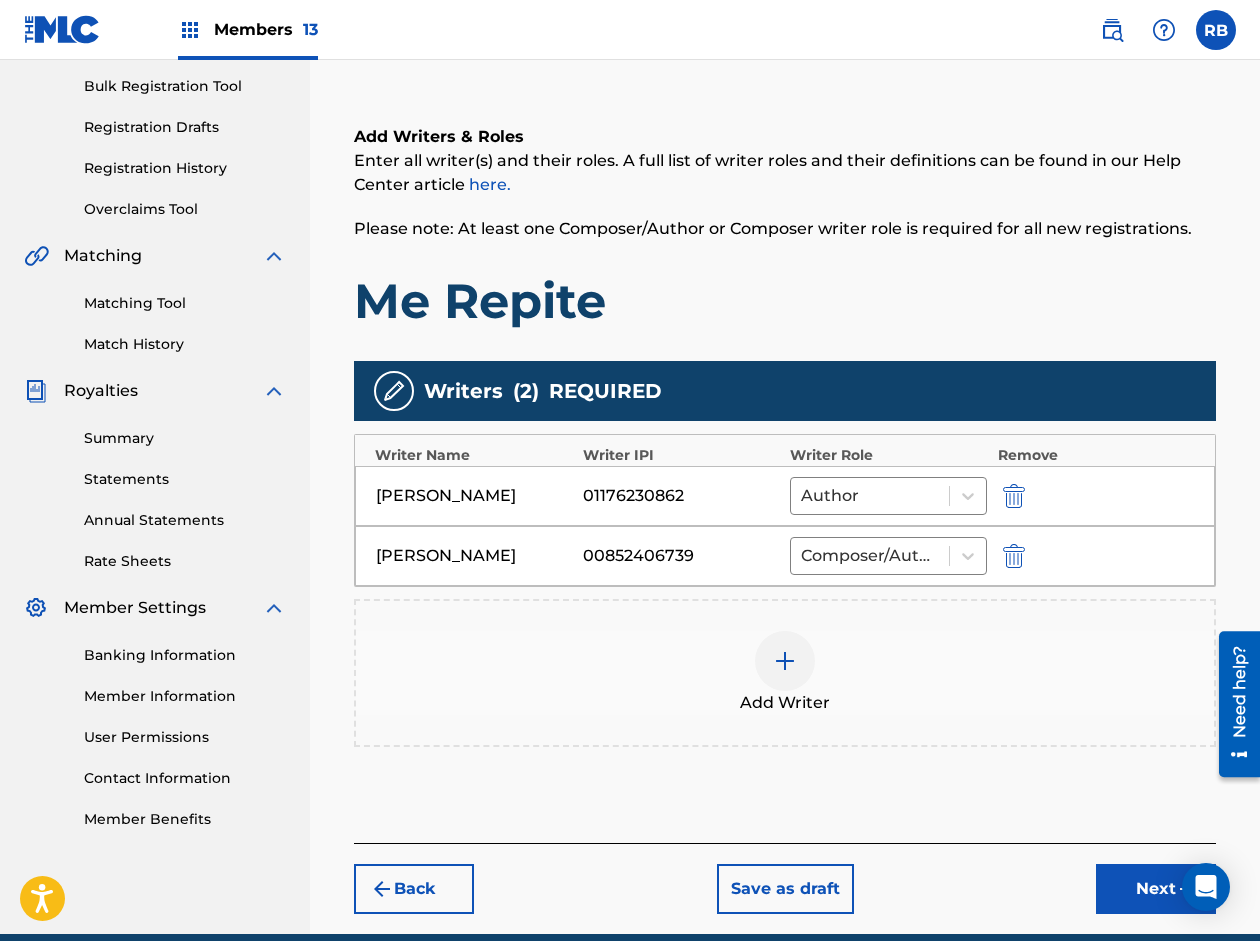 click on "Next" at bounding box center [1156, 889] 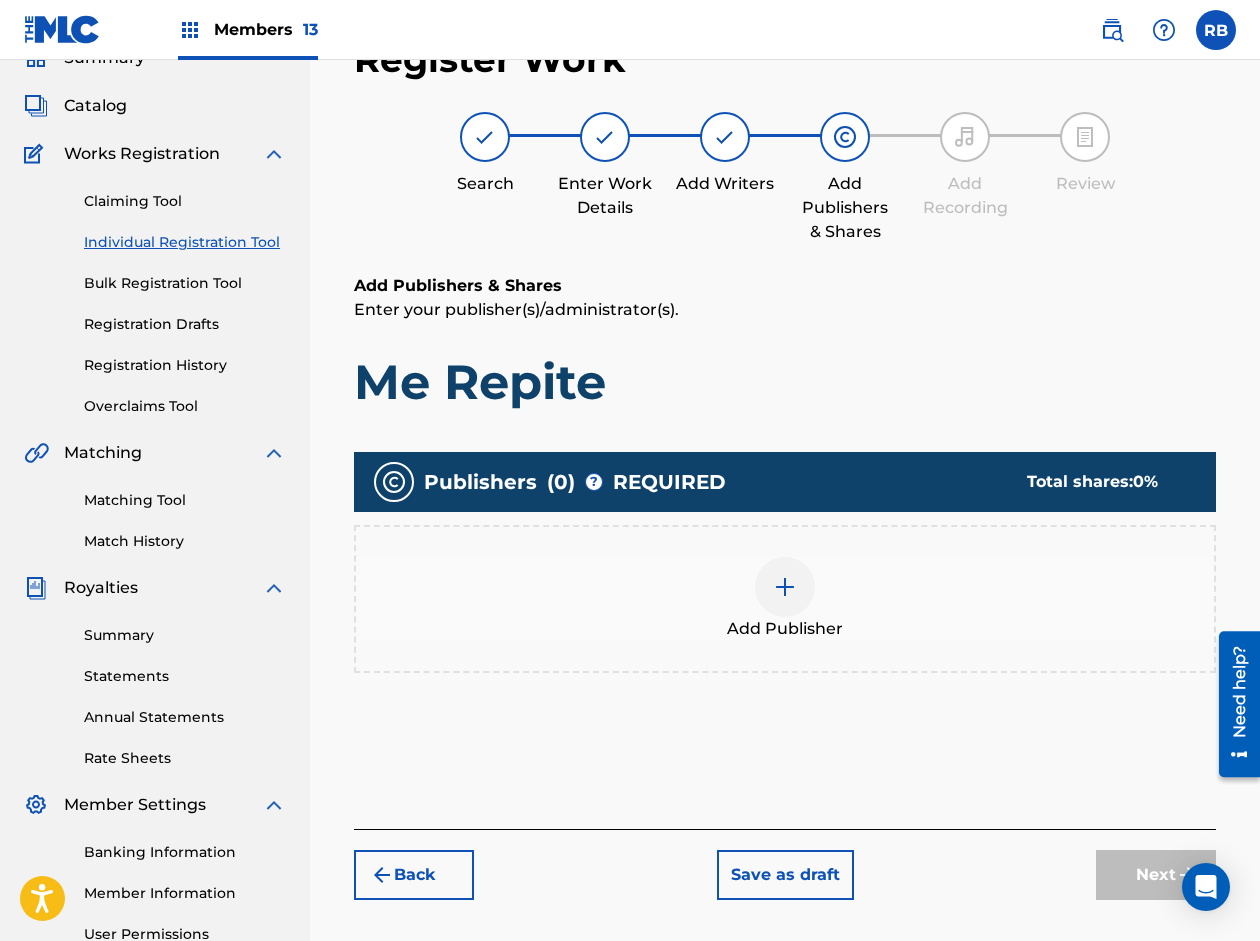 scroll, scrollTop: 90, scrollLeft: 0, axis: vertical 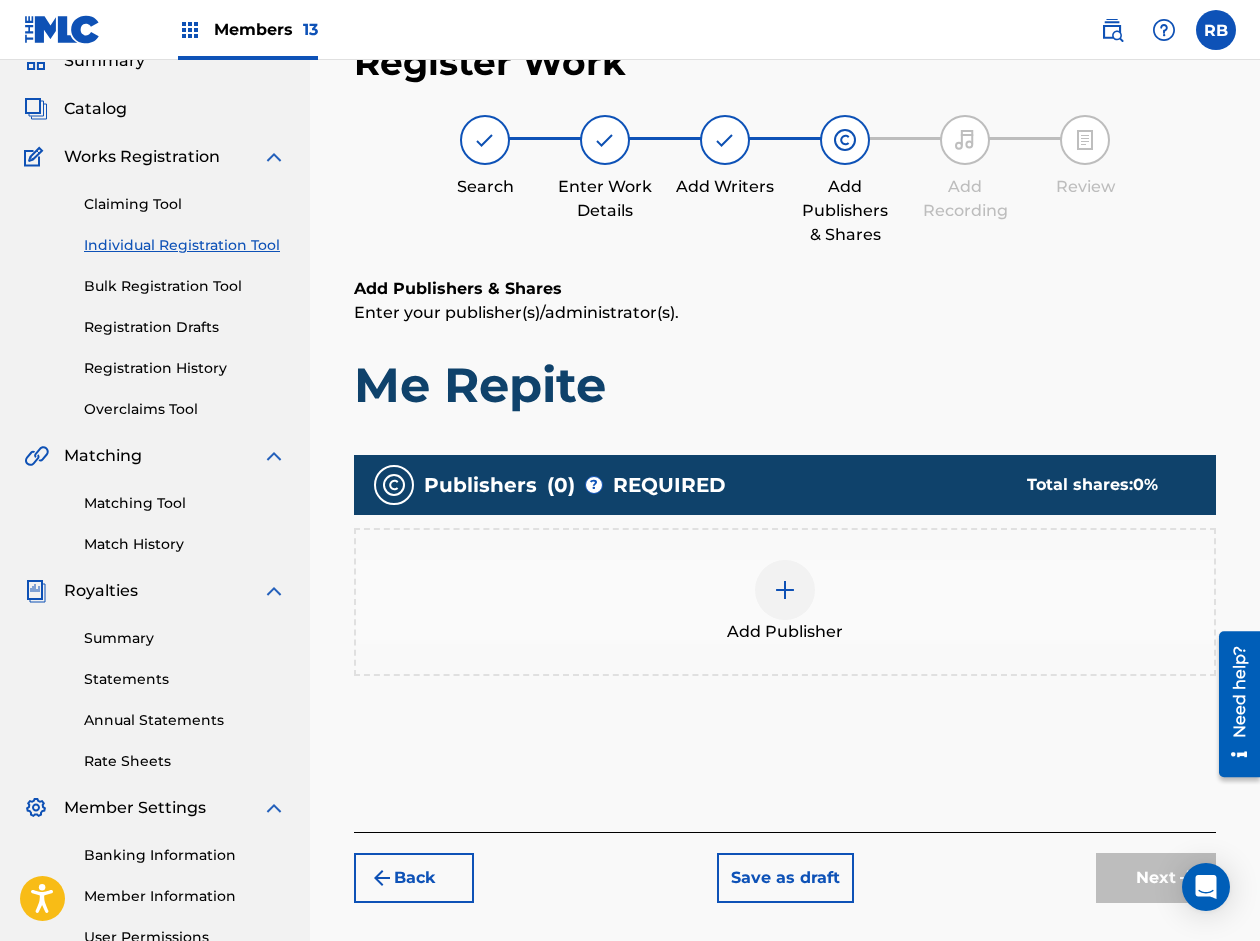 click at bounding box center (785, 590) 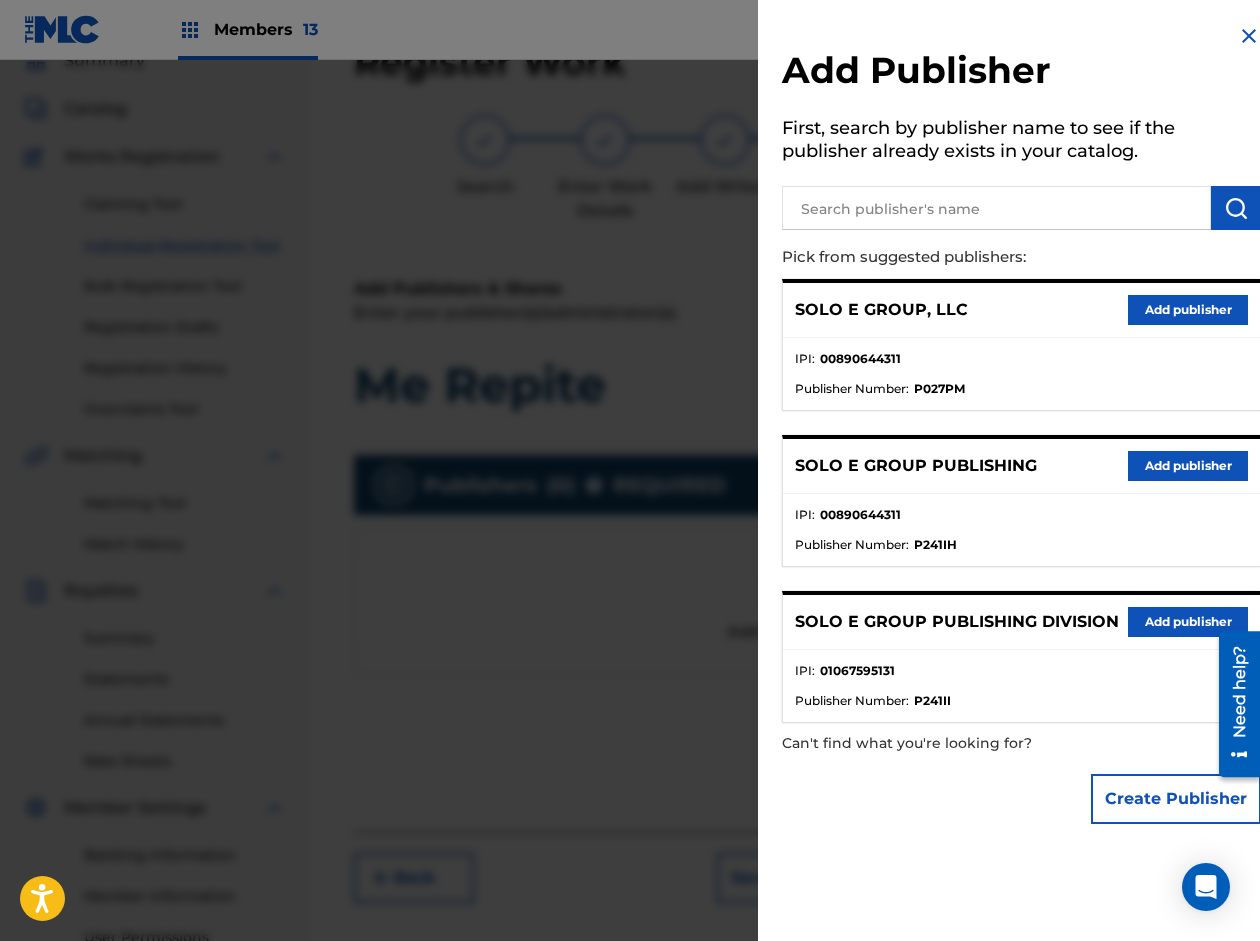 click on "Add publisher" at bounding box center (1188, 310) 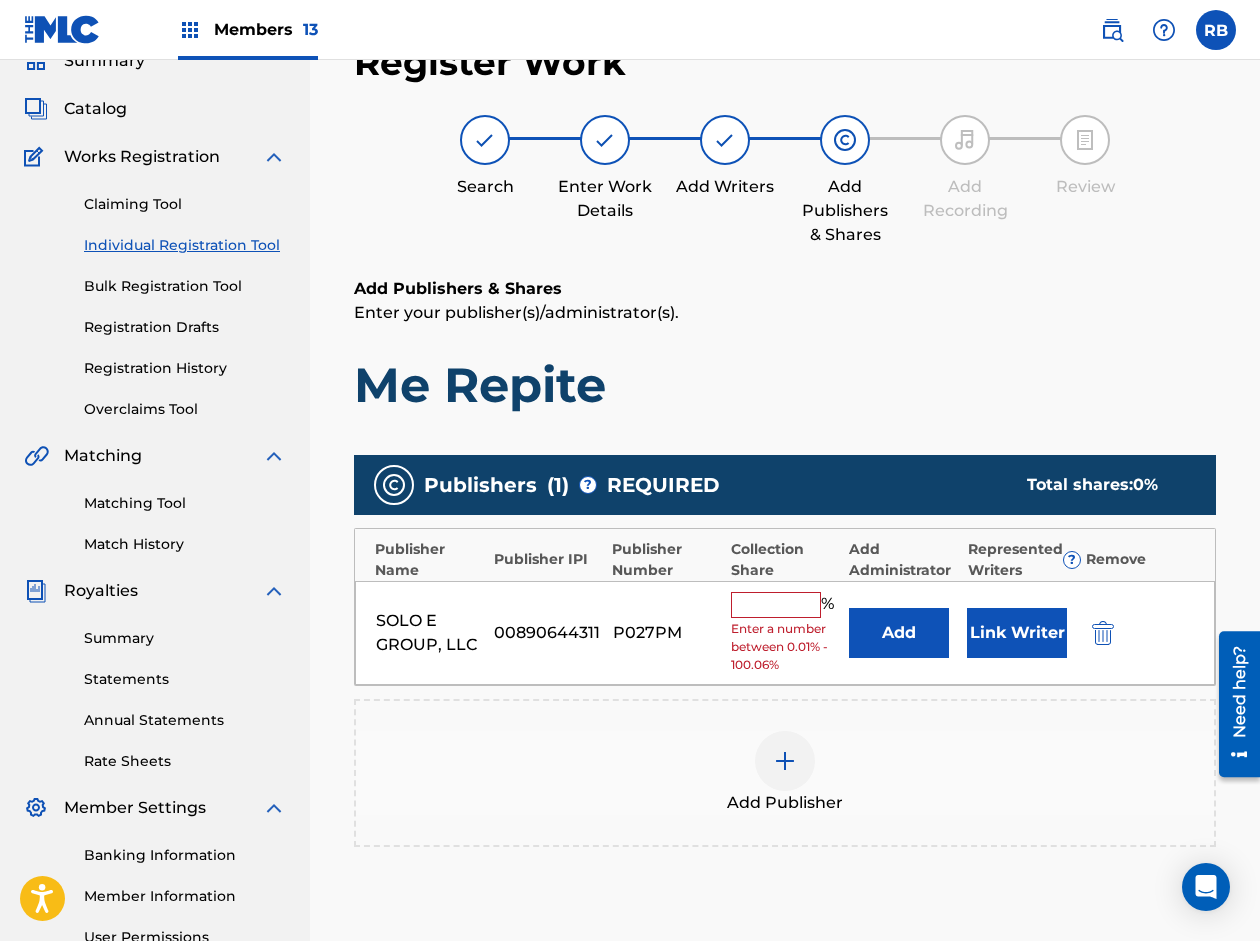click at bounding box center [776, 605] 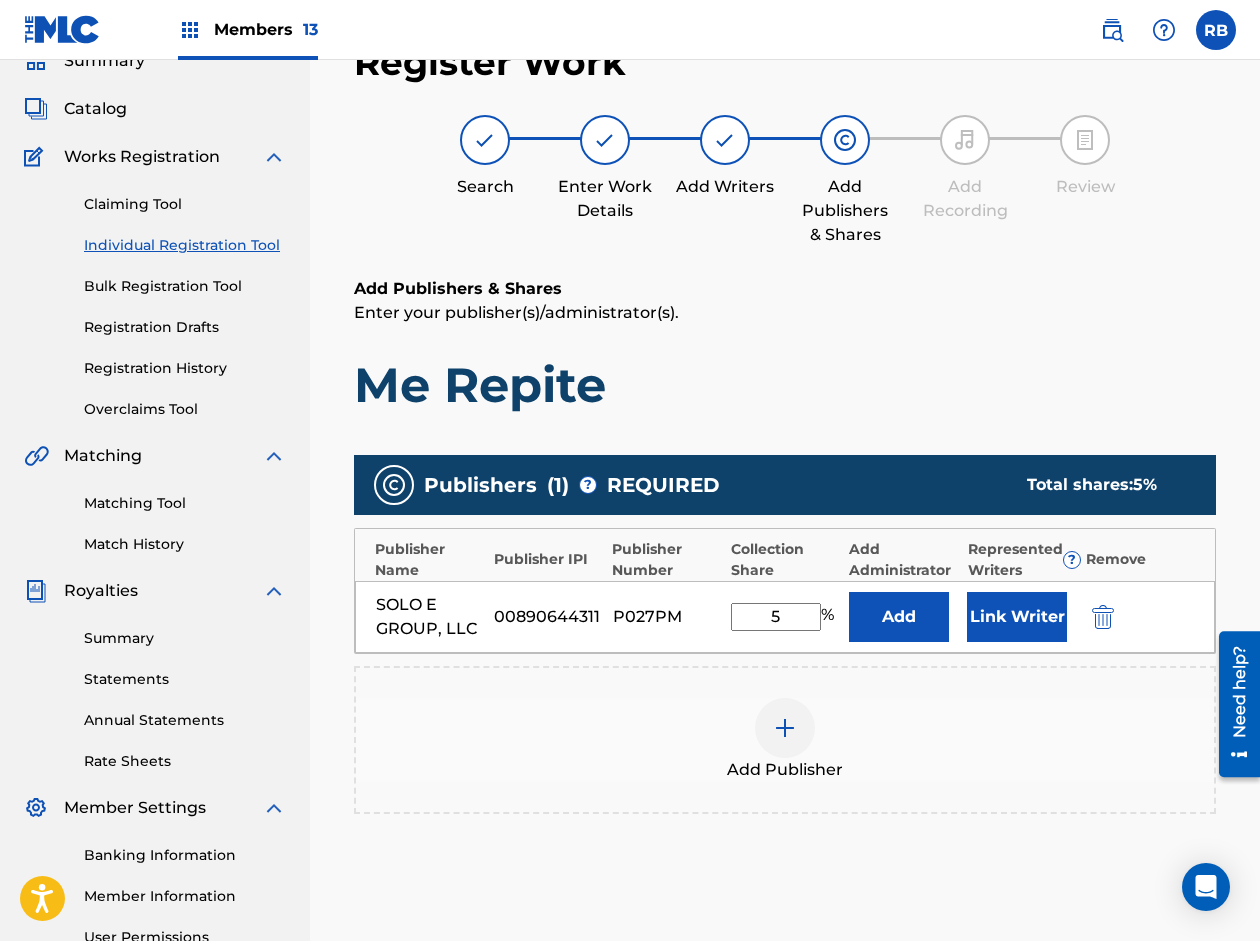 type on "5" 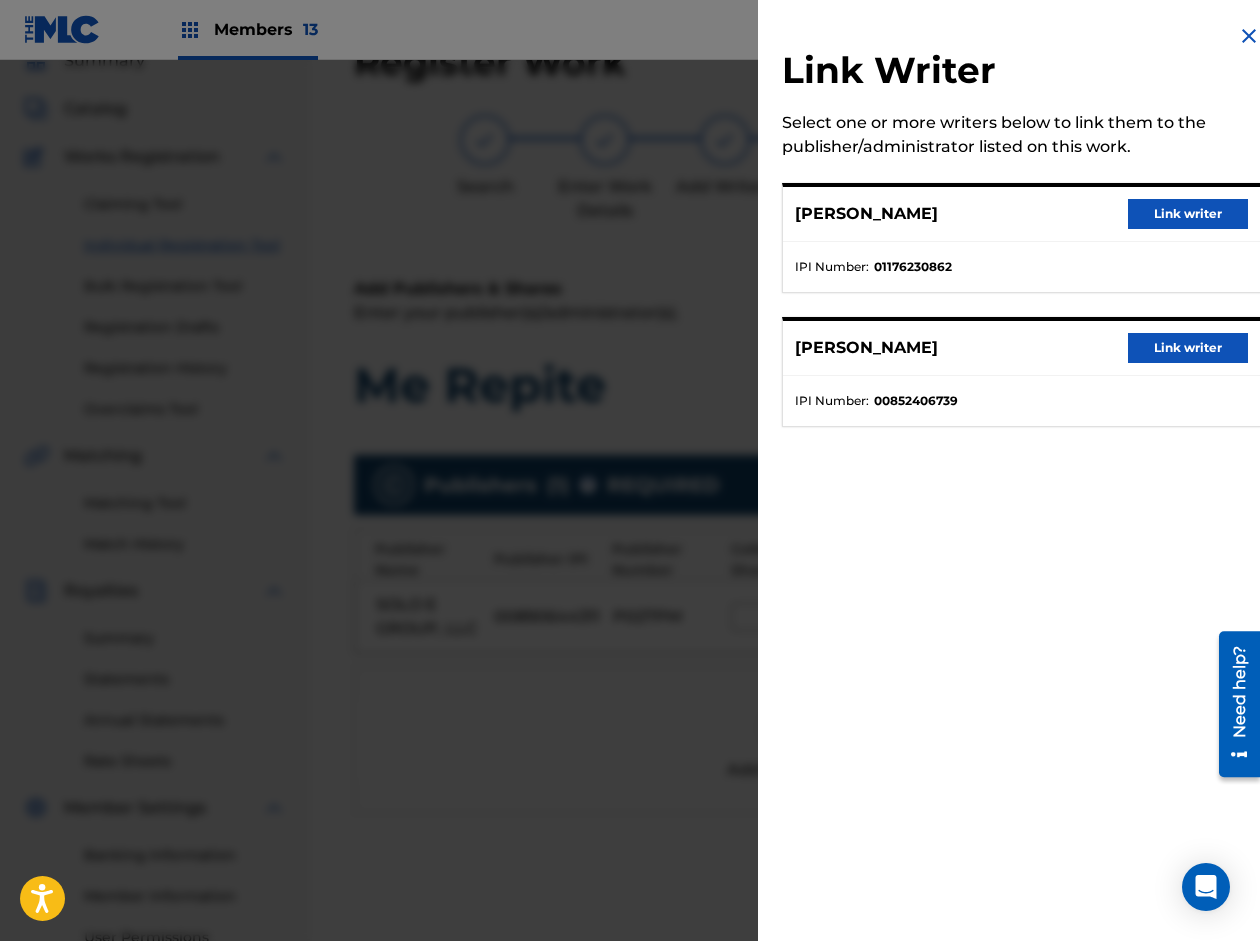 click on "Link writer" at bounding box center [1188, 214] 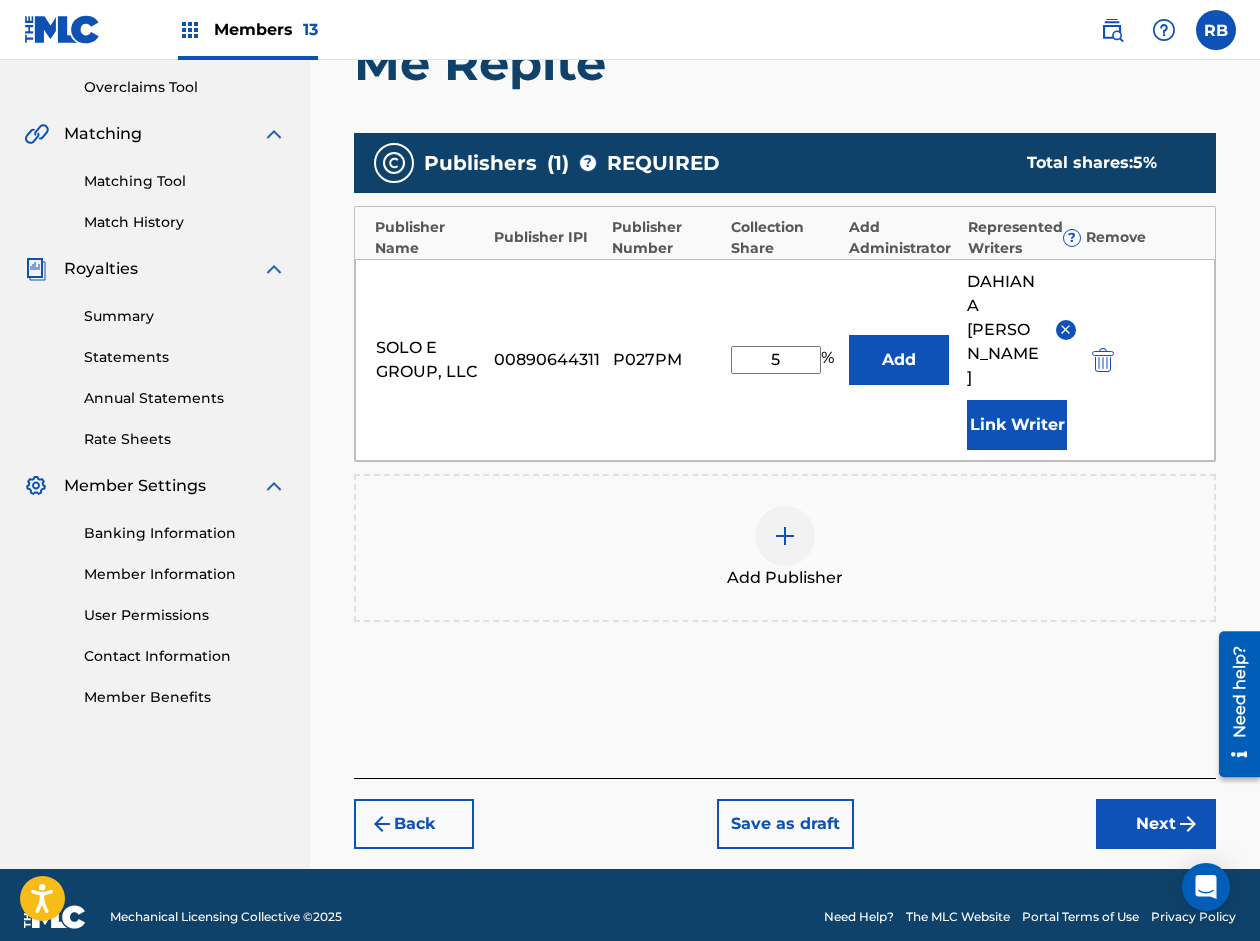 click on "Next" at bounding box center (1156, 824) 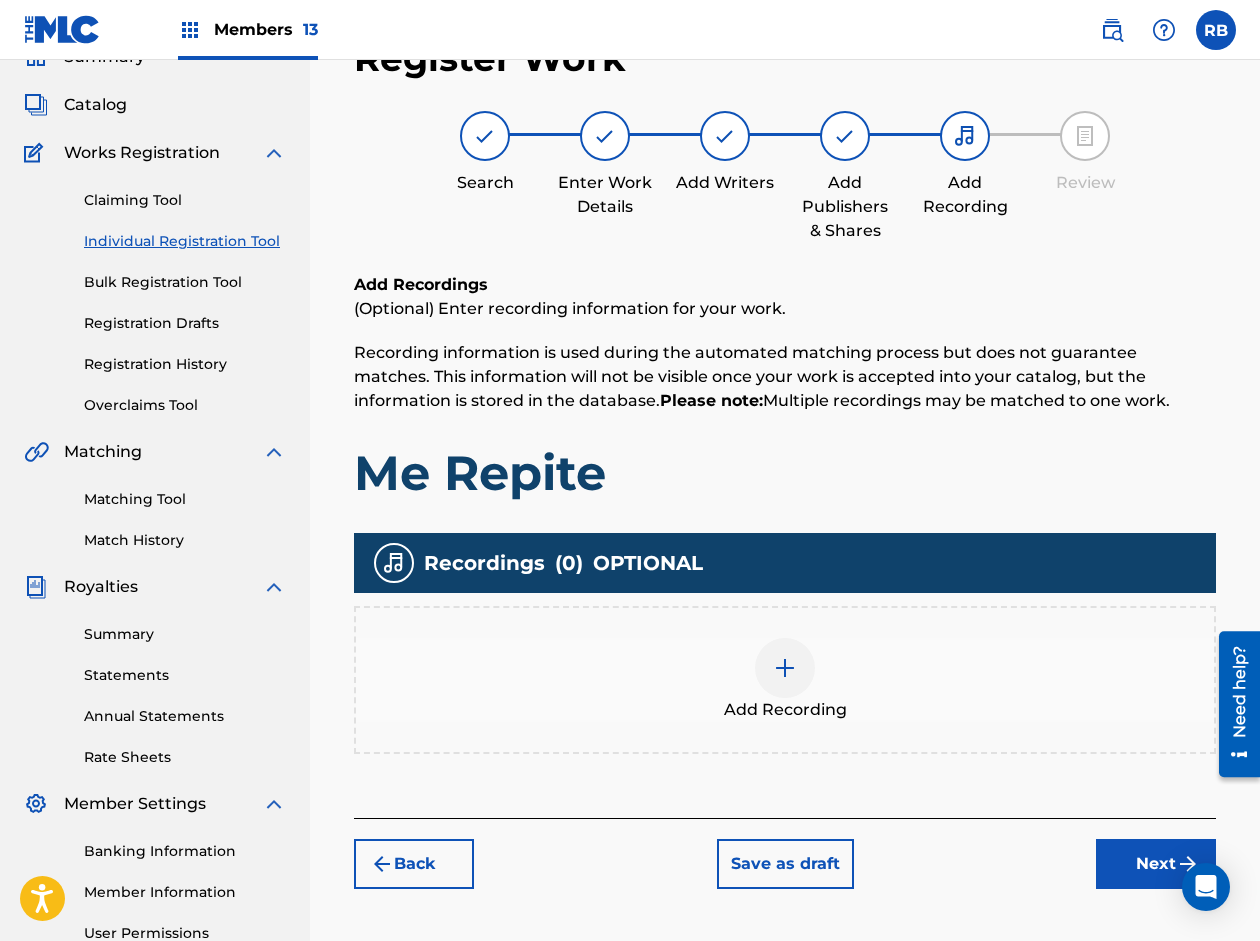 scroll, scrollTop: 90, scrollLeft: 0, axis: vertical 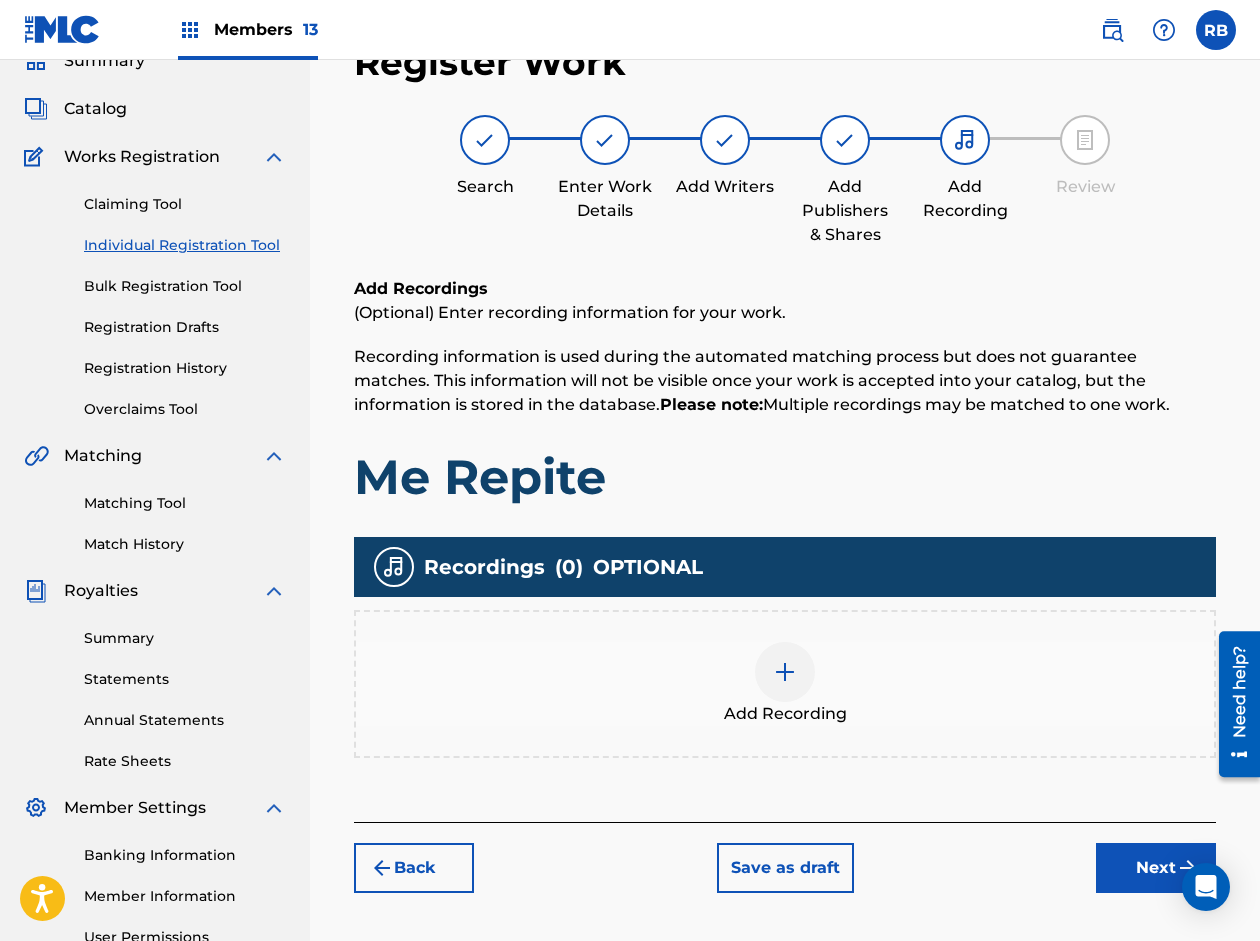 click at bounding box center [785, 672] 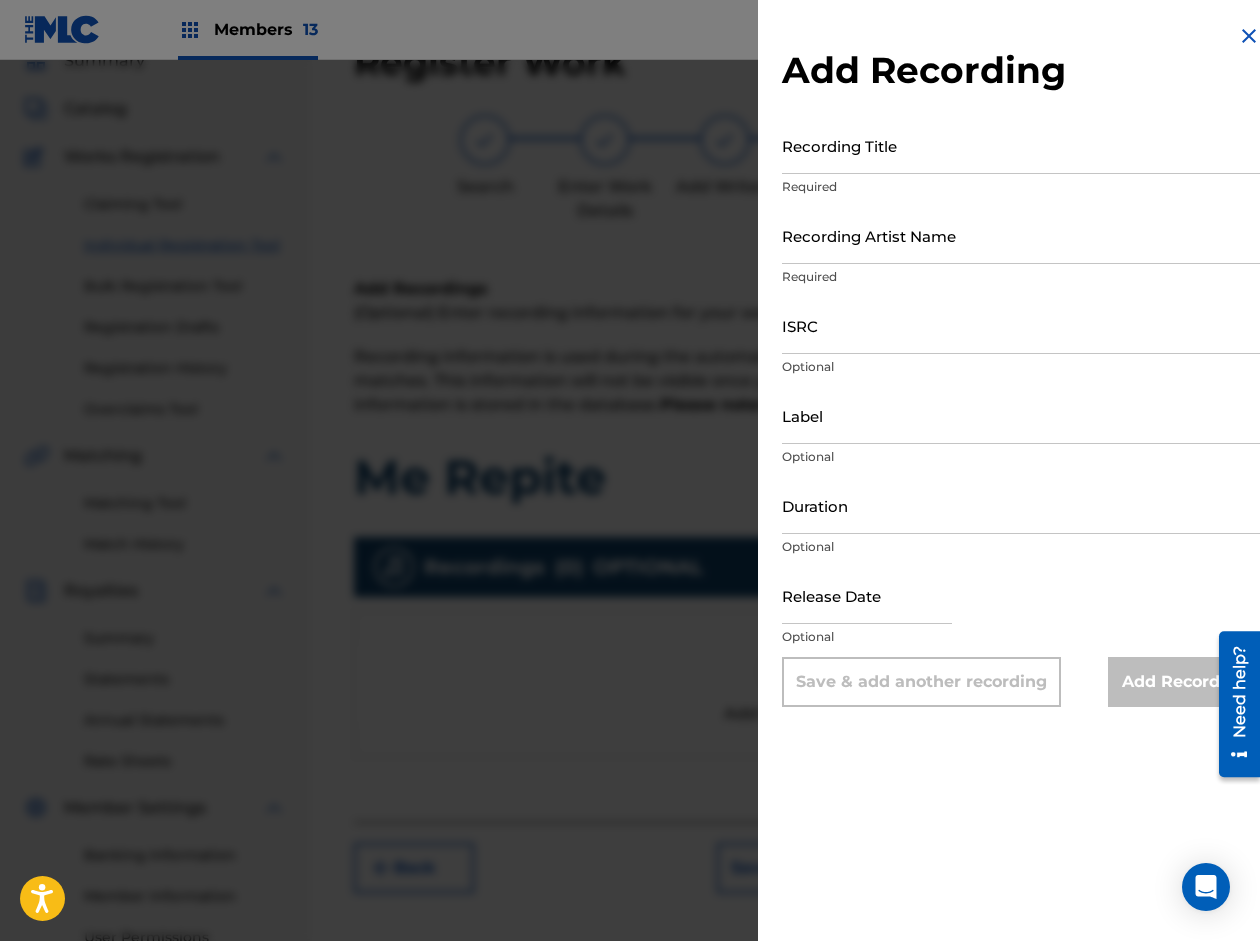 click on "Recording Title" at bounding box center [1021, 145] 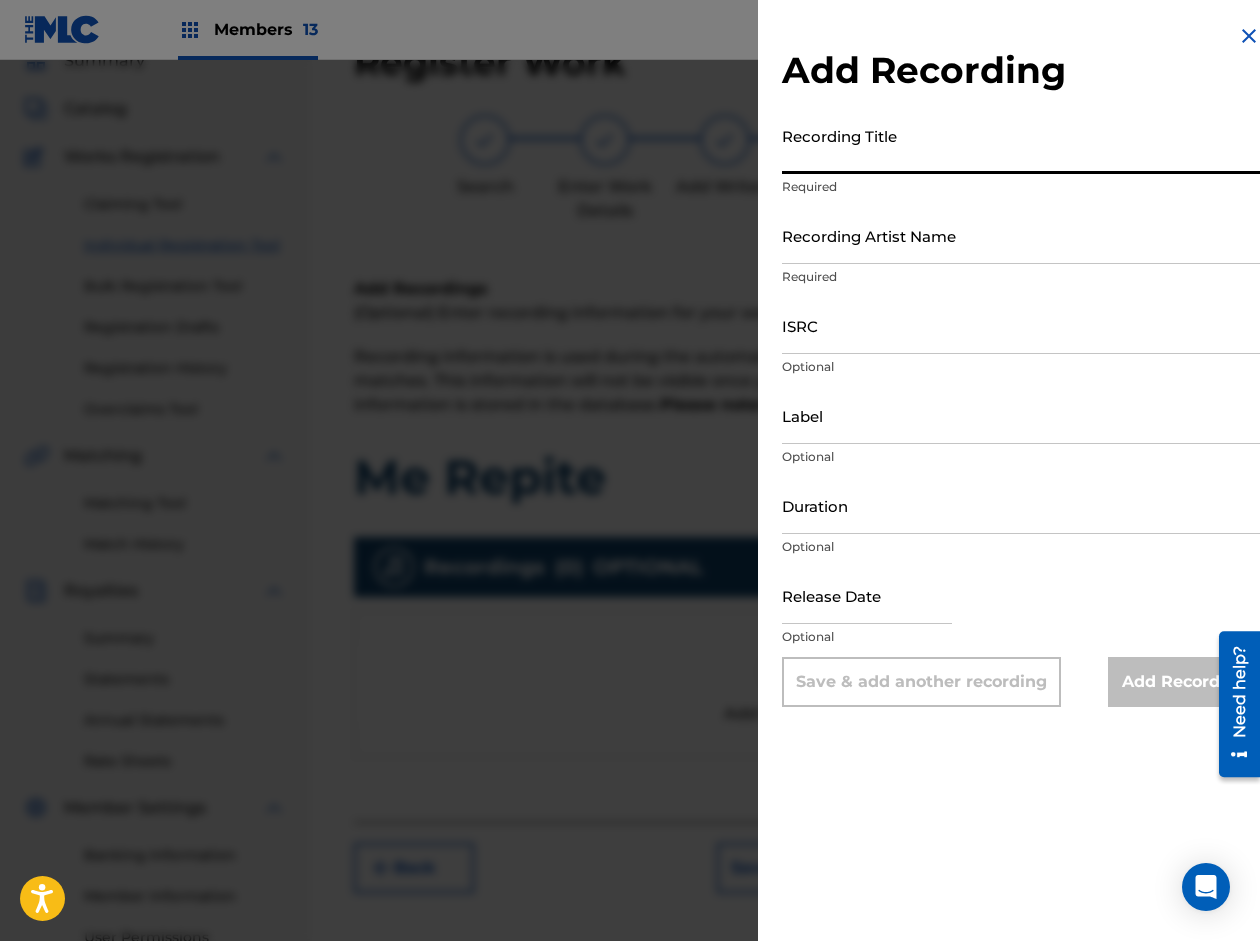 paste on "Me Repite" 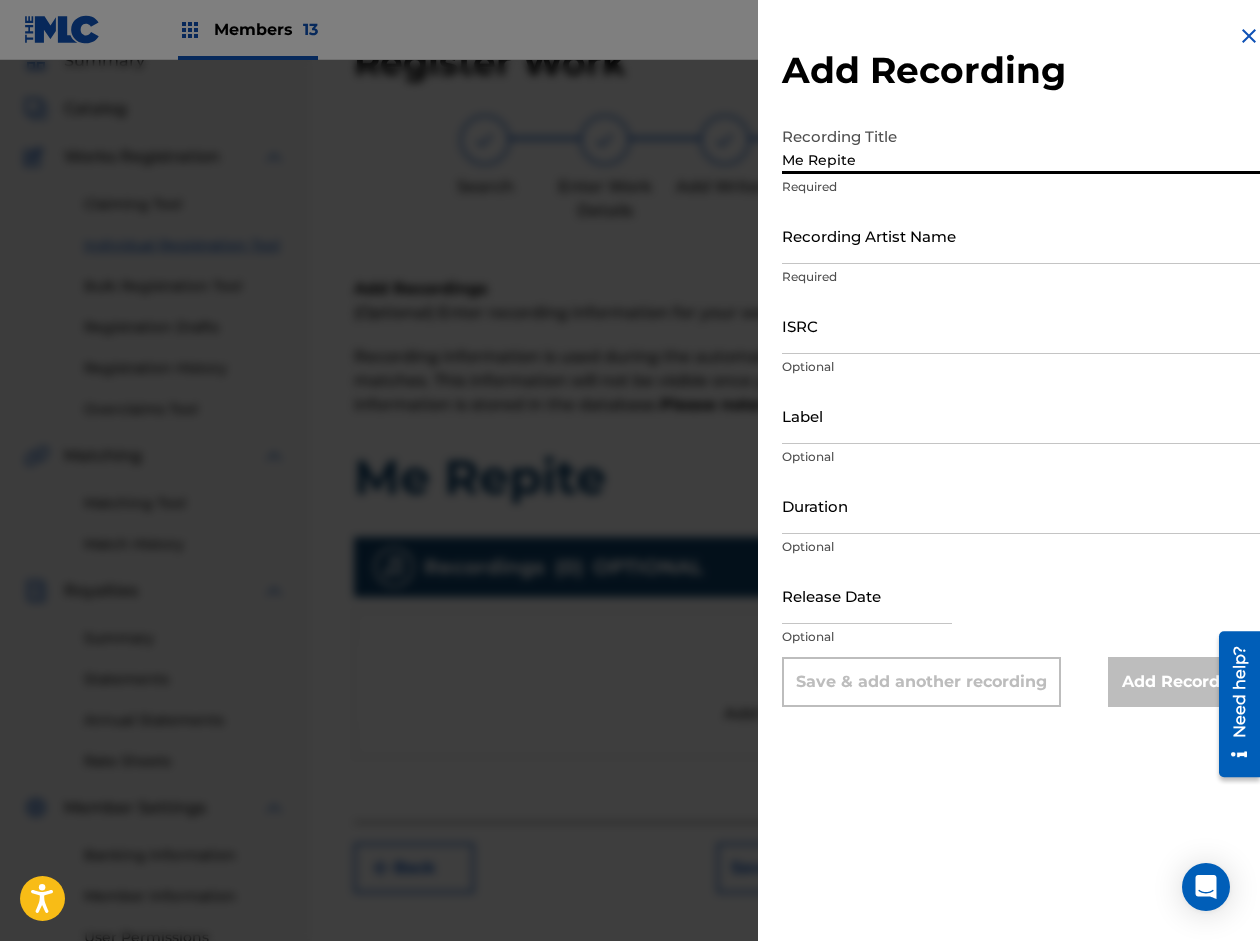 type on "Me Repite" 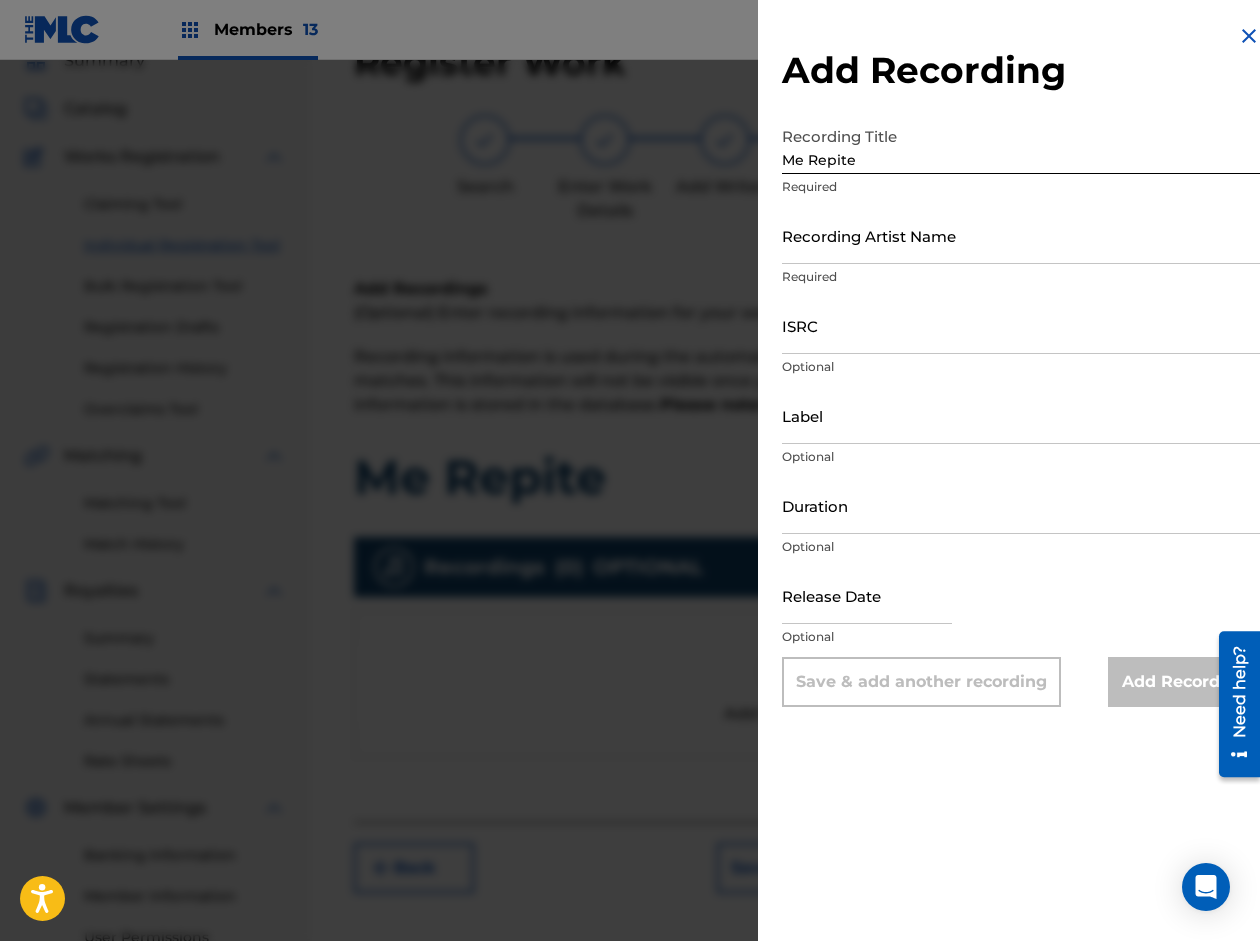 click on "Recording Artist Name" at bounding box center [1021, 235] 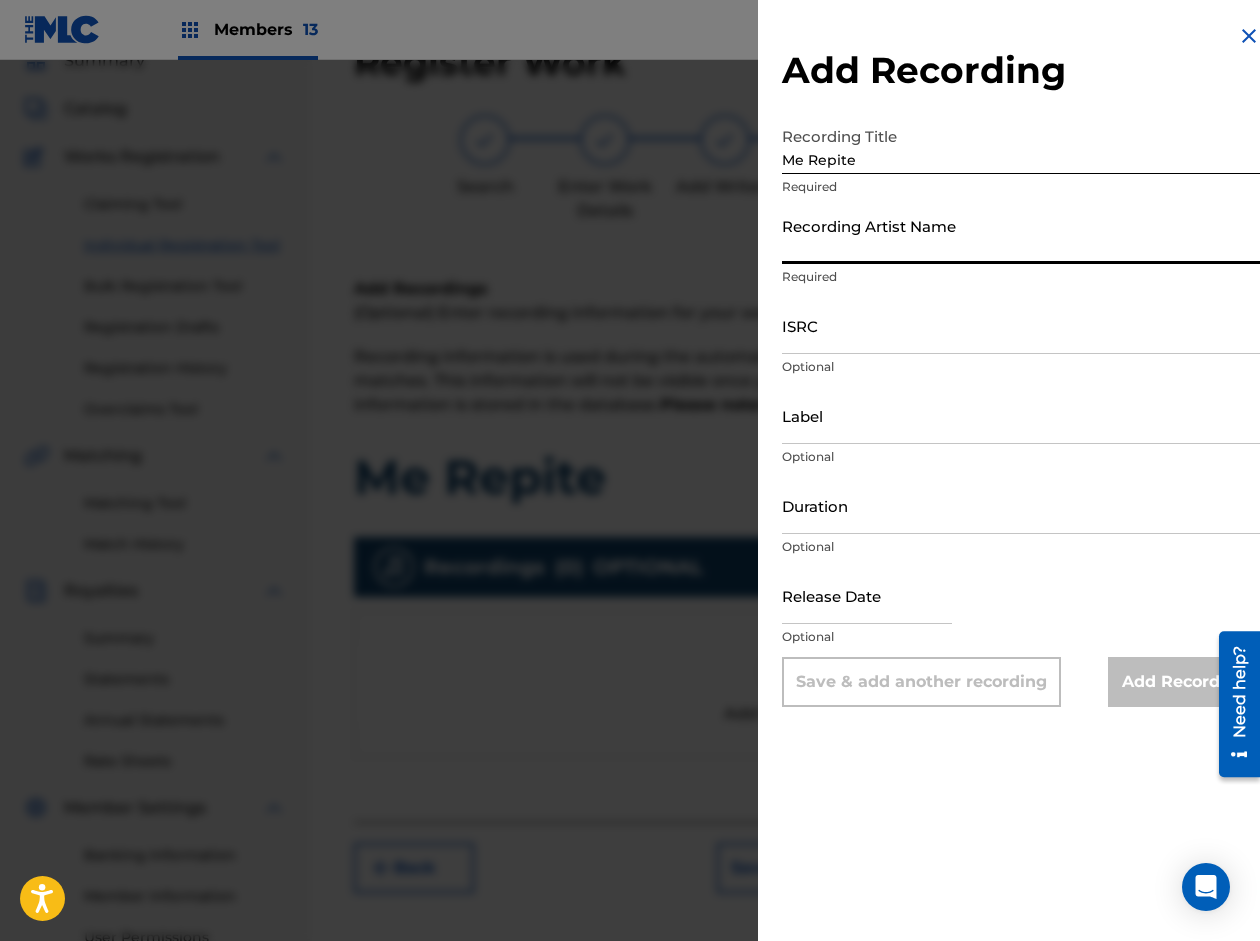 paste on "La Mas Doll" 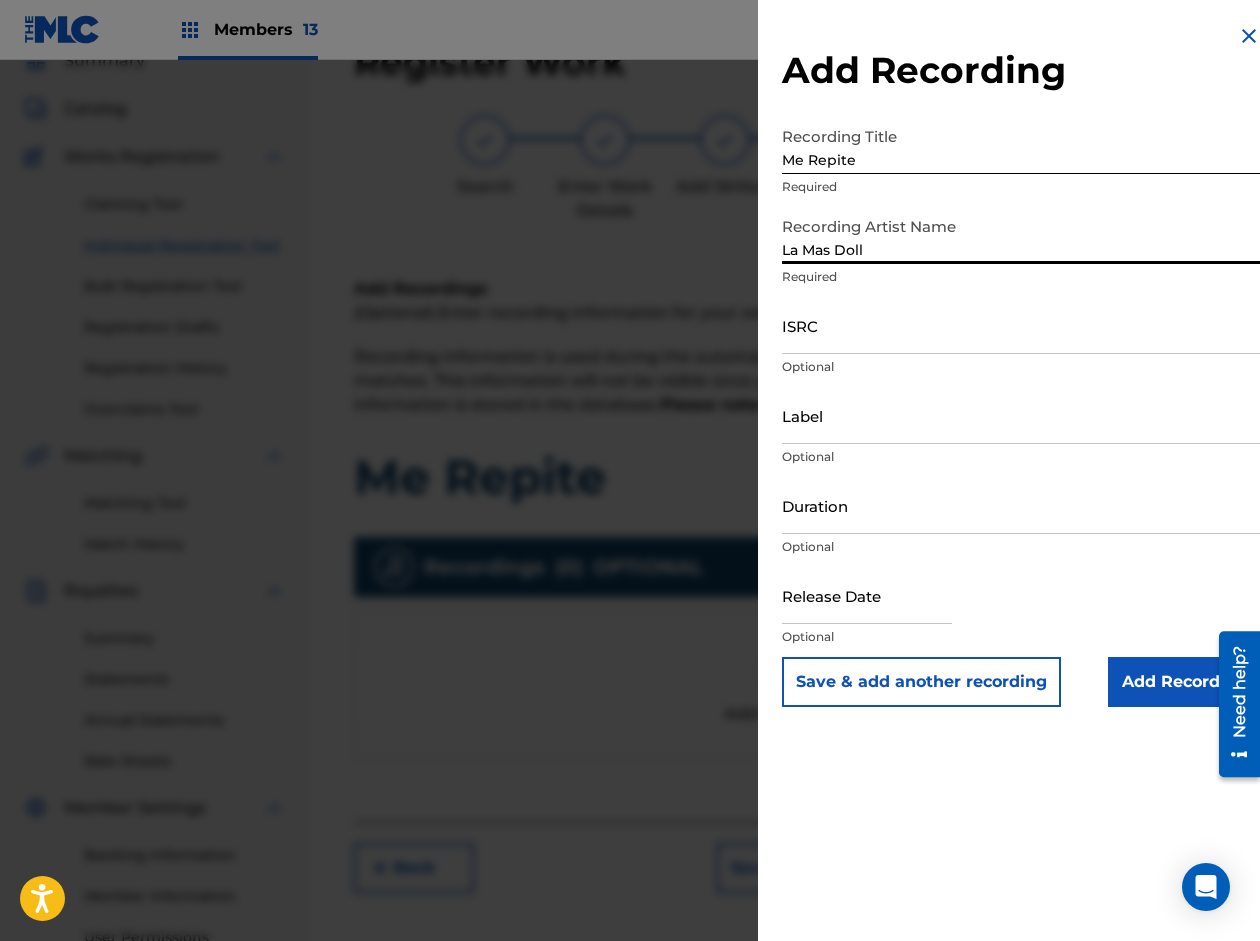 type on "La Mas Doll" 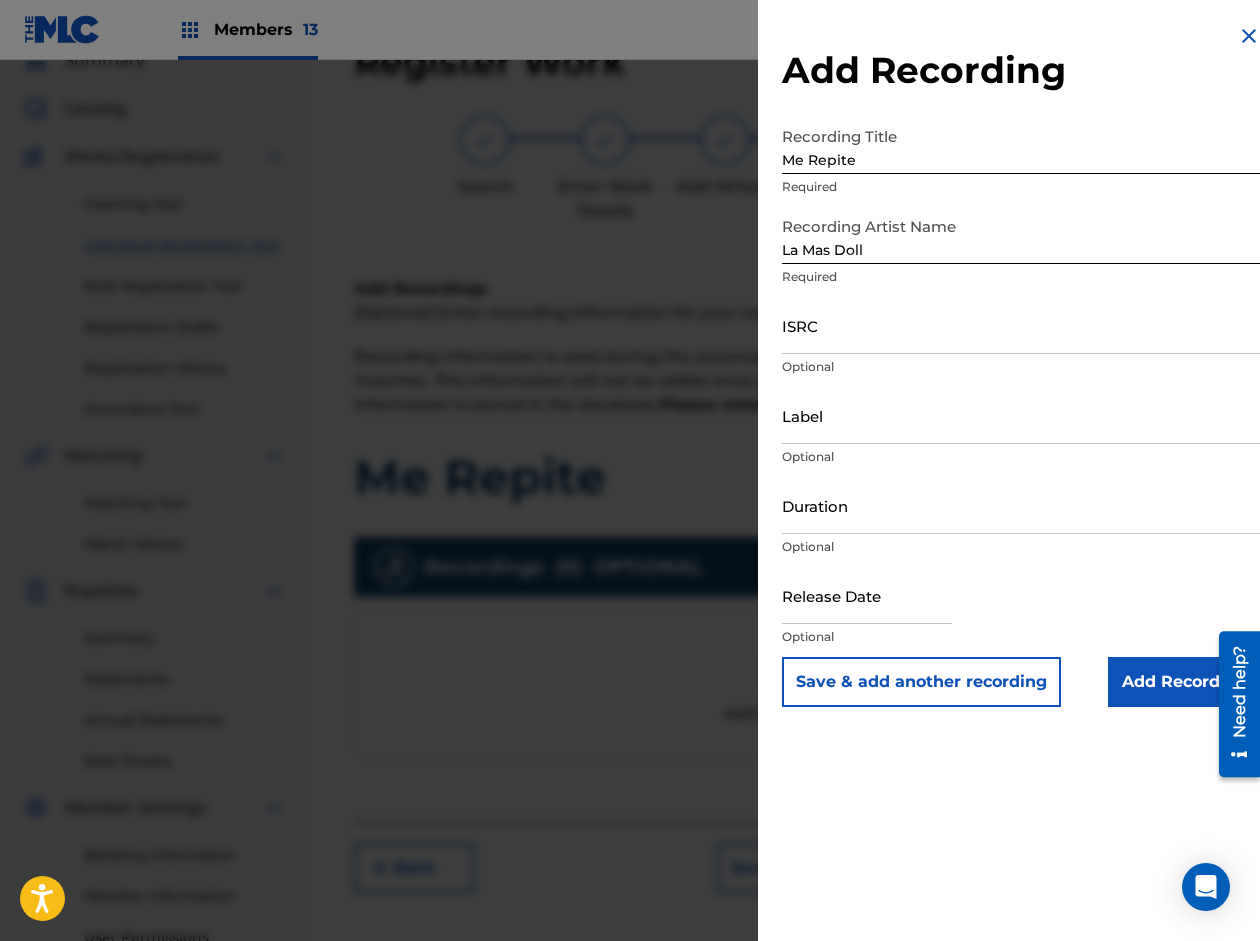 click on "ISRC" at bounding box center (1021, 325) 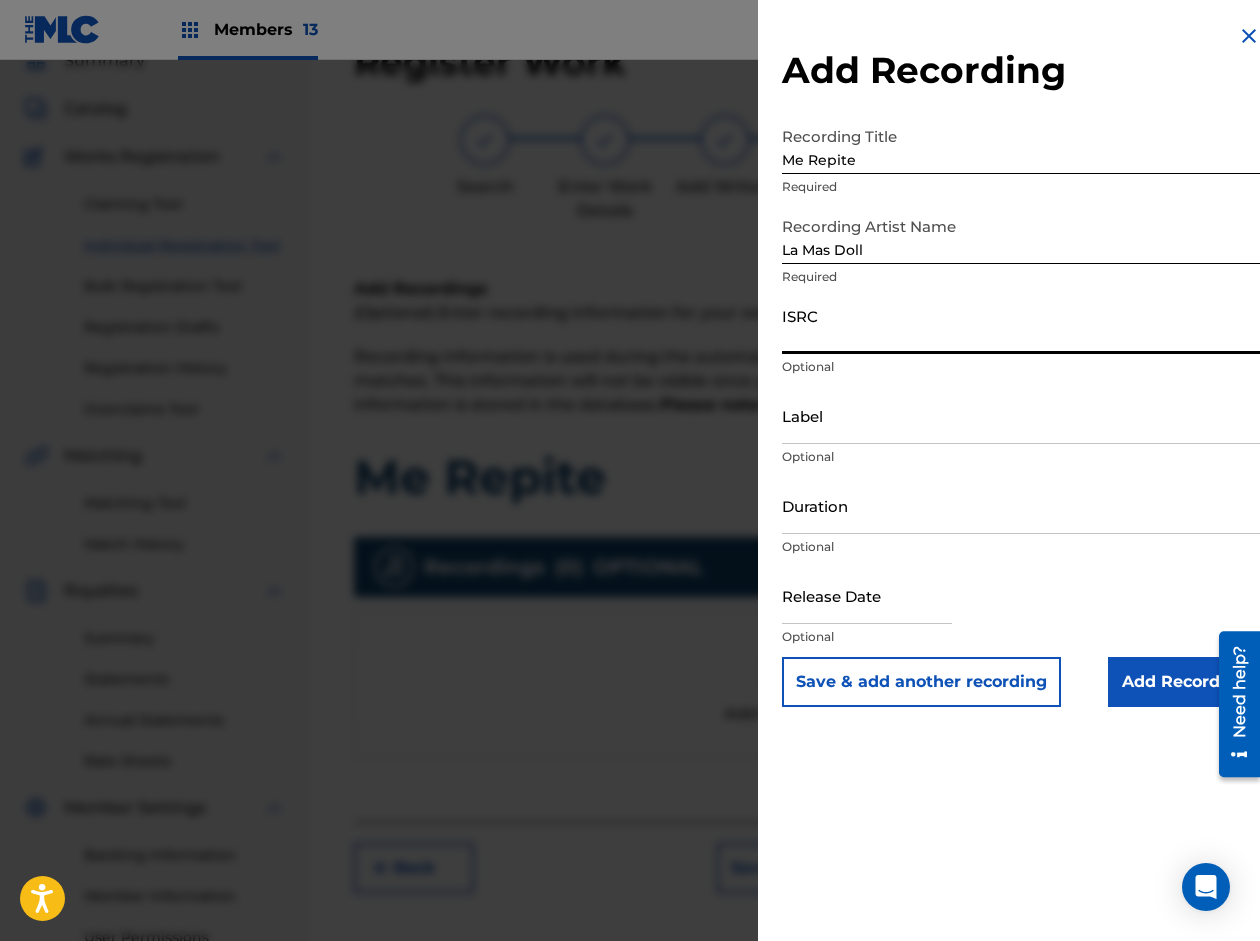 paste on "US7VG2552736" 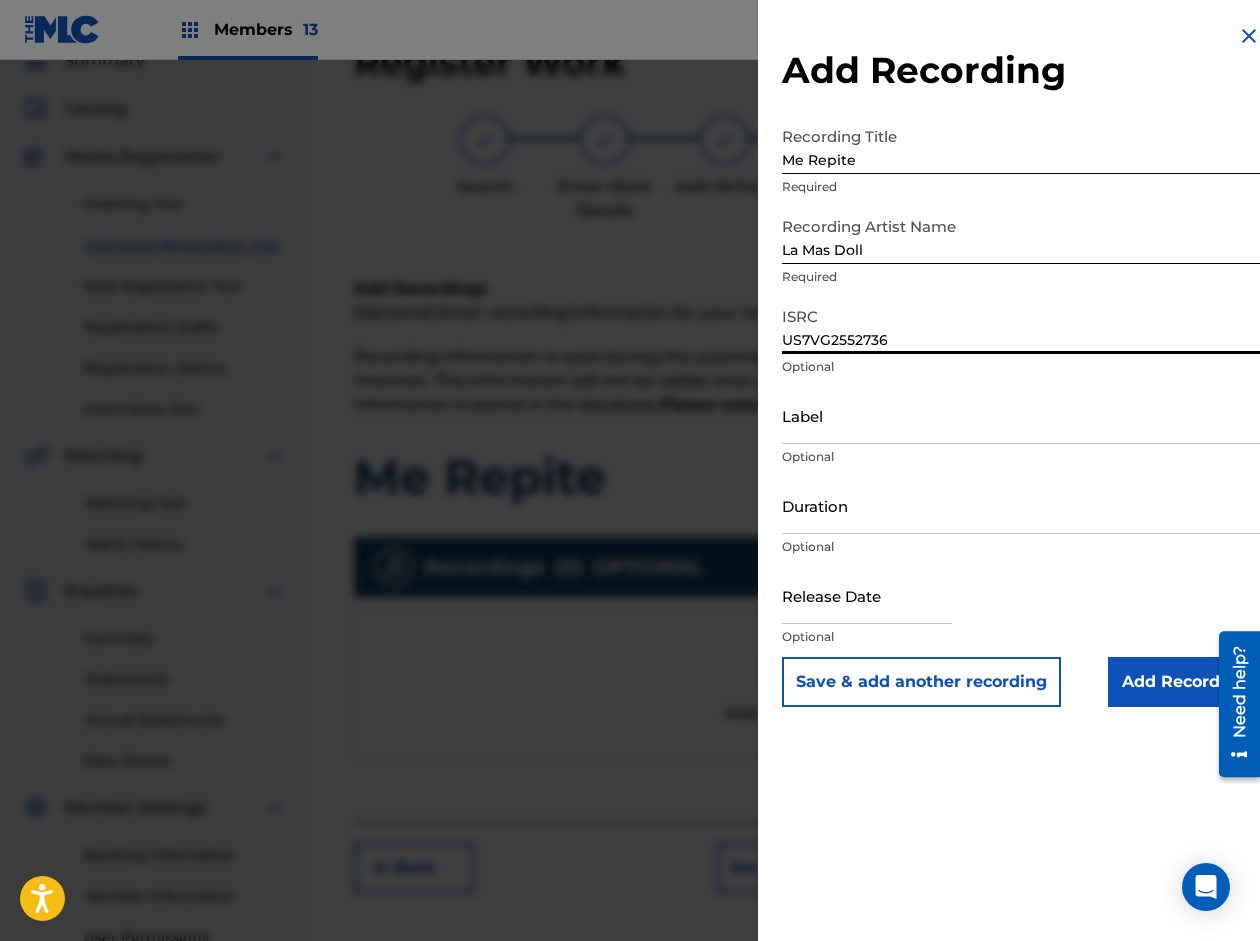 type on "US7VG2552736" 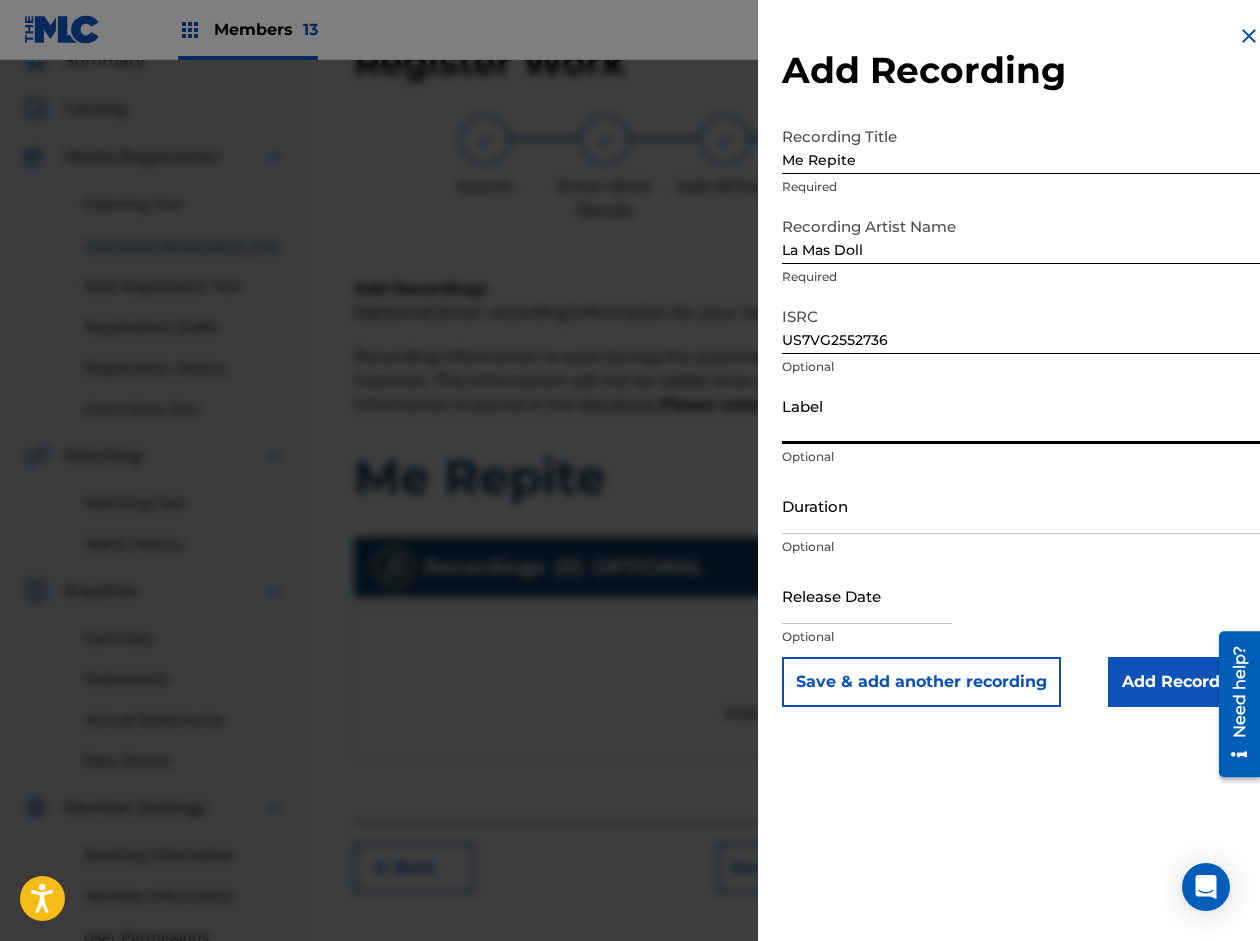 paste on "Gotera Records, RM Music Publishing, Solo E Group" 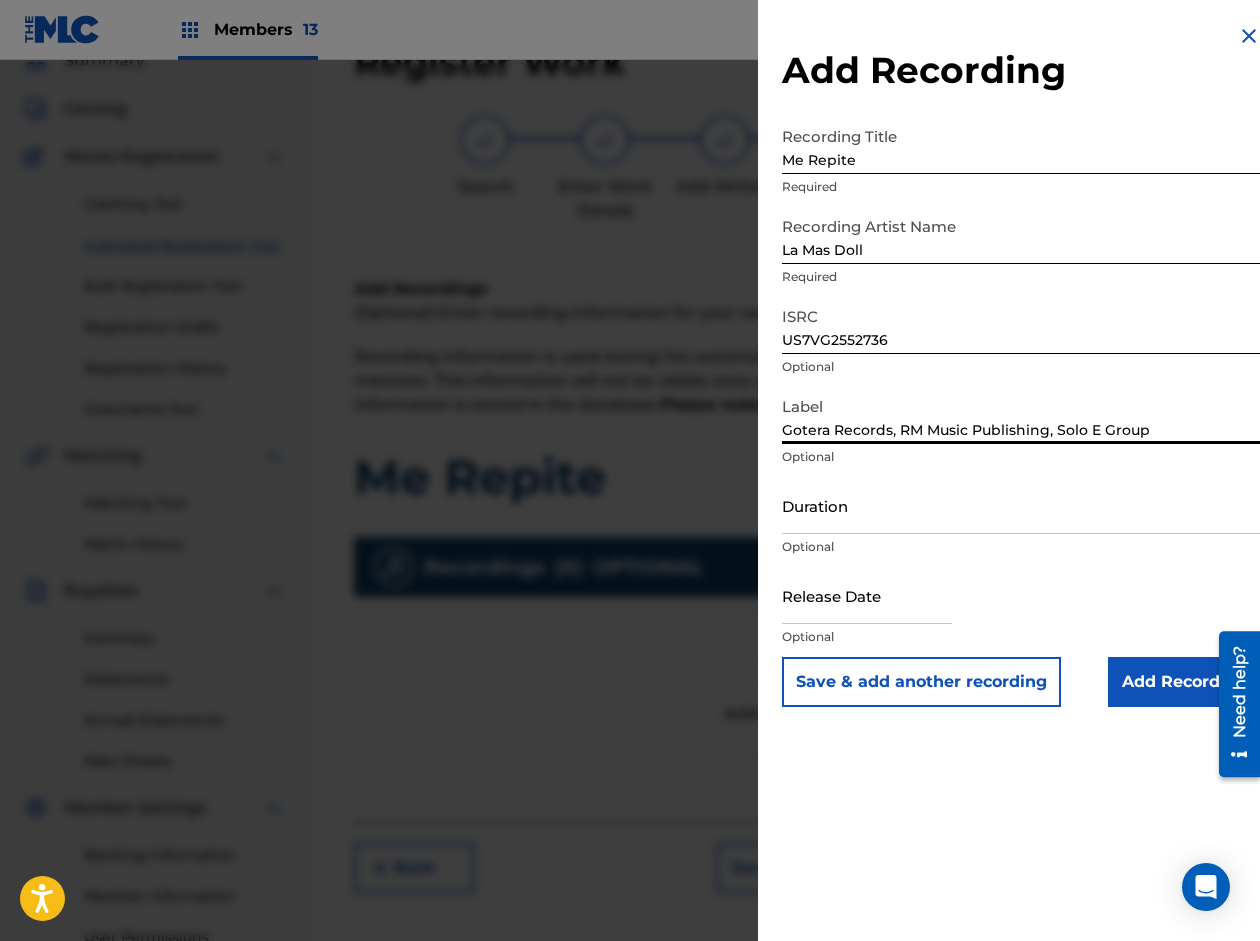 click on "Gotera Records, RM Music Publishing, Solo E Group" at bounding box center [1021, 415] 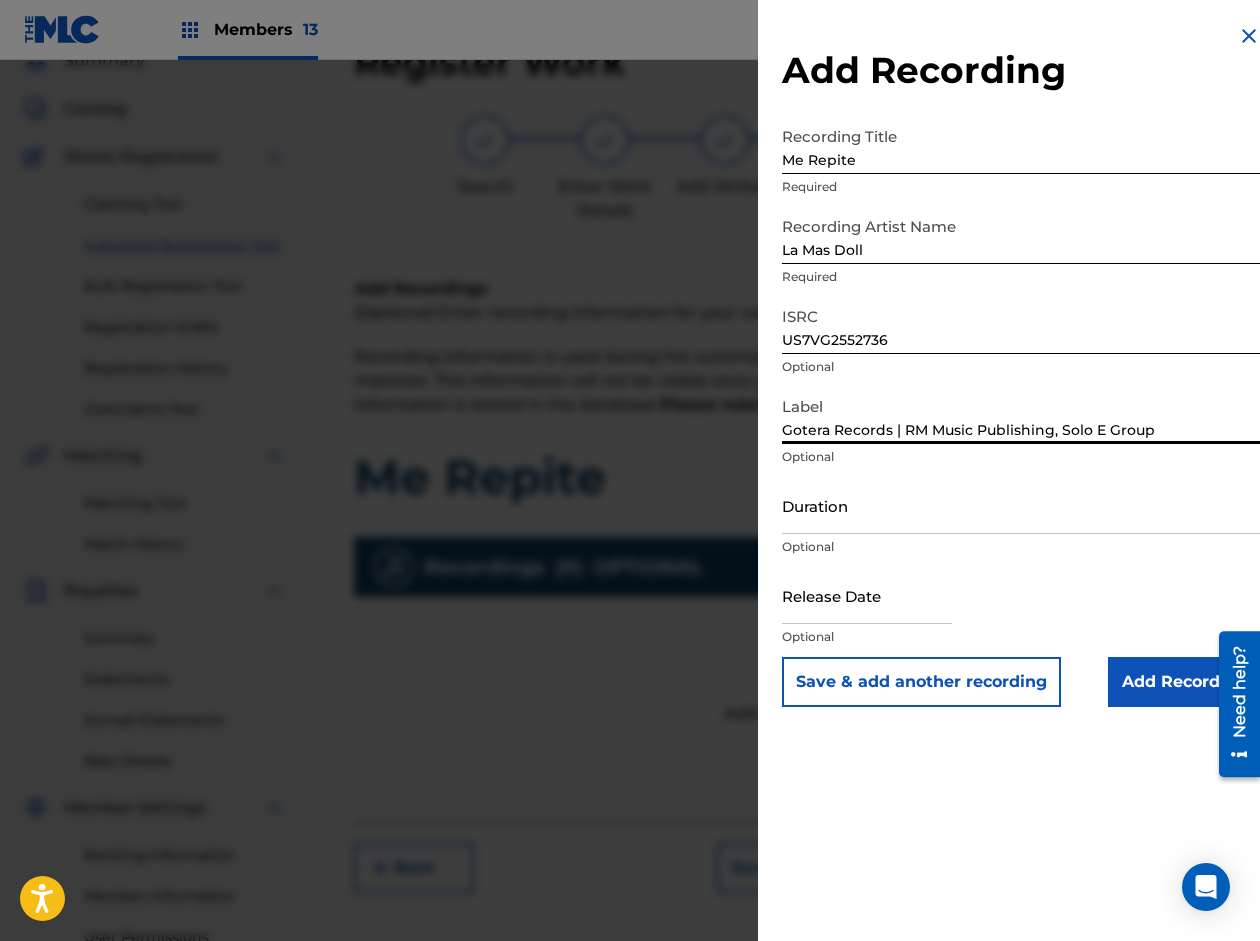 click on "Gotera Records | RM Music Publishing, Solo E Group" at bounding box center [1021, 415] 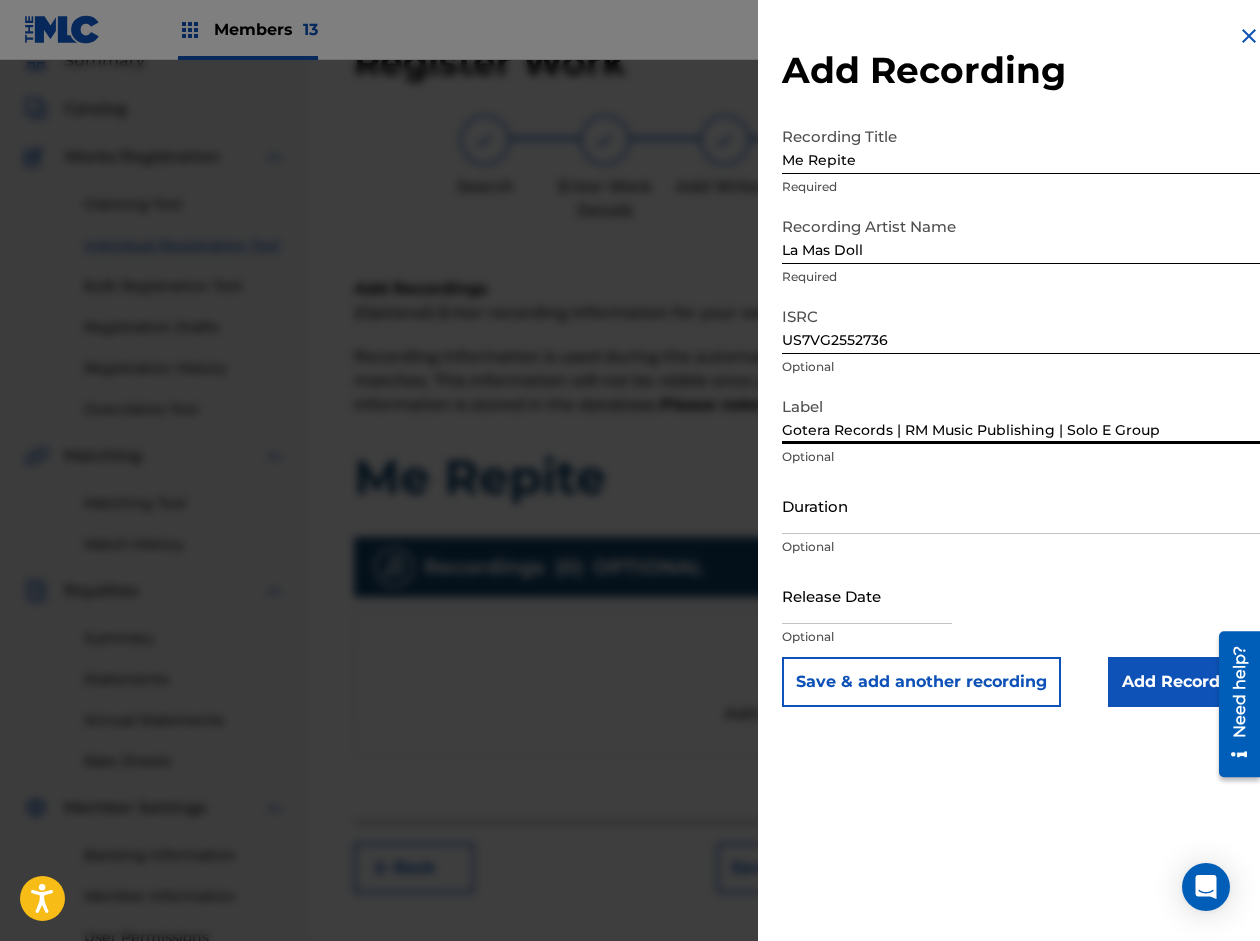 click on "Gotera Records | RM Music Publishing | Solo E Group" at bounding box center (1021, 415) 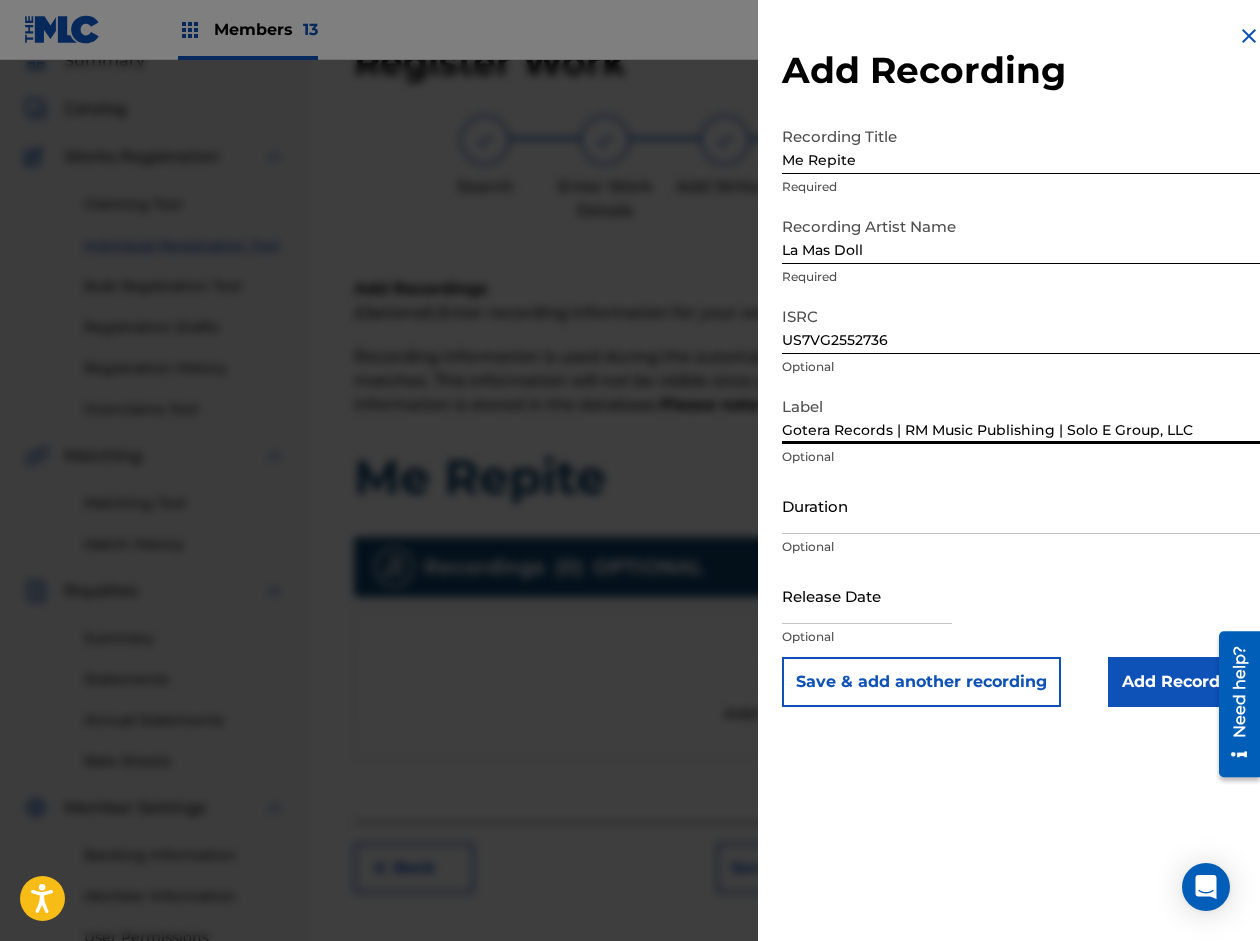 type on "Gotera Records | RM Music Publishing | Solo E Group, LLC" 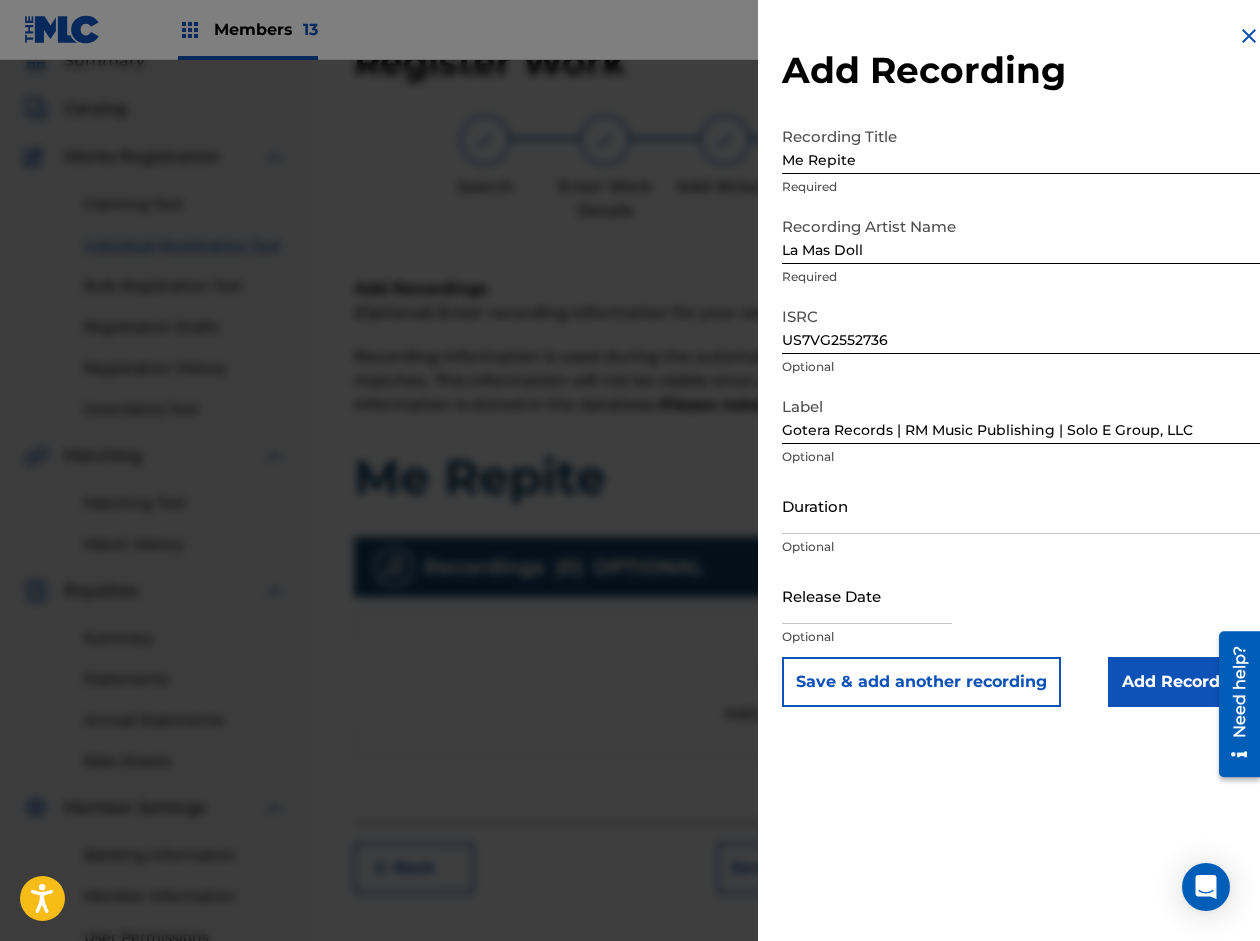 click on "Duration" at bounding box center [1021, 505] 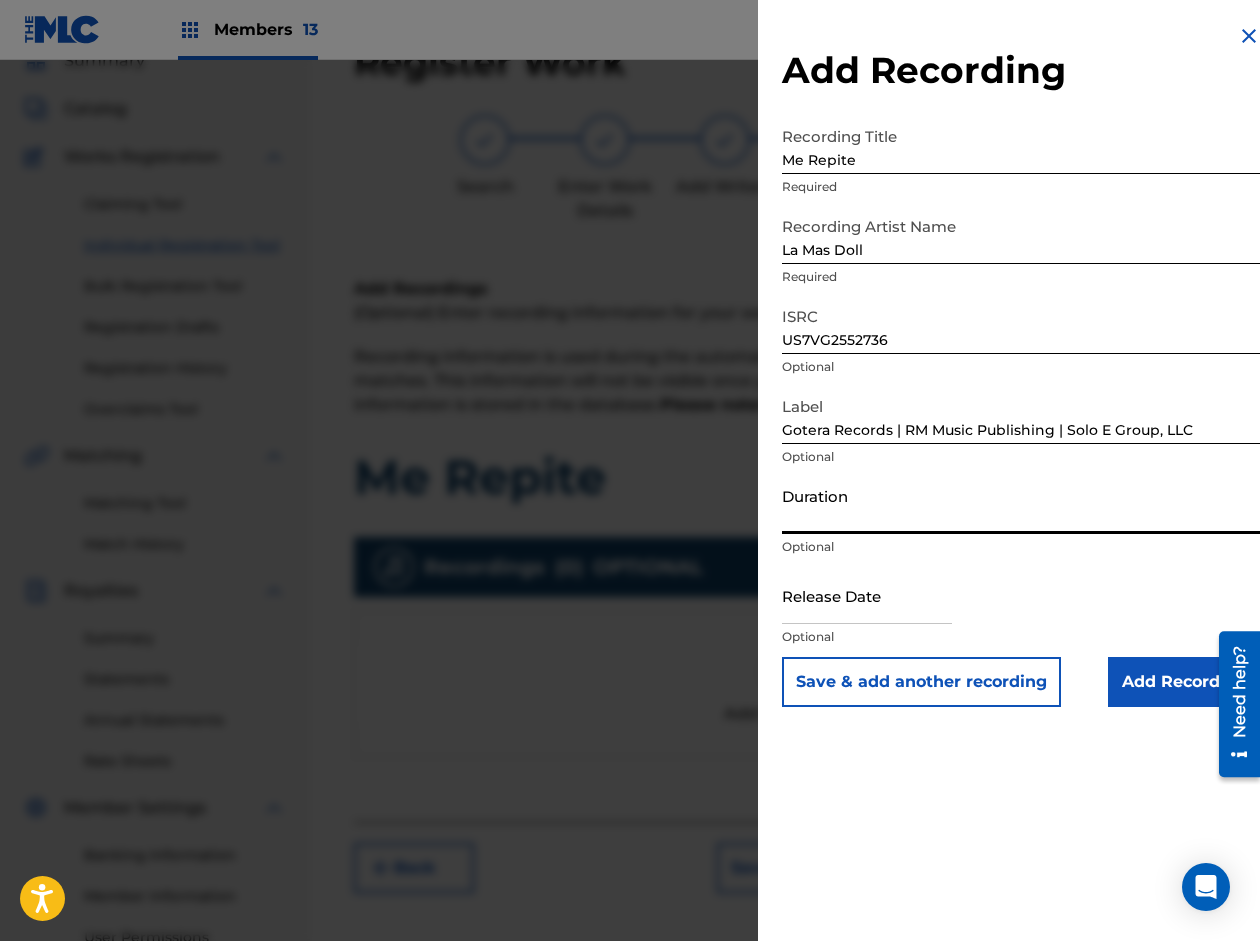 paste on "02:03" 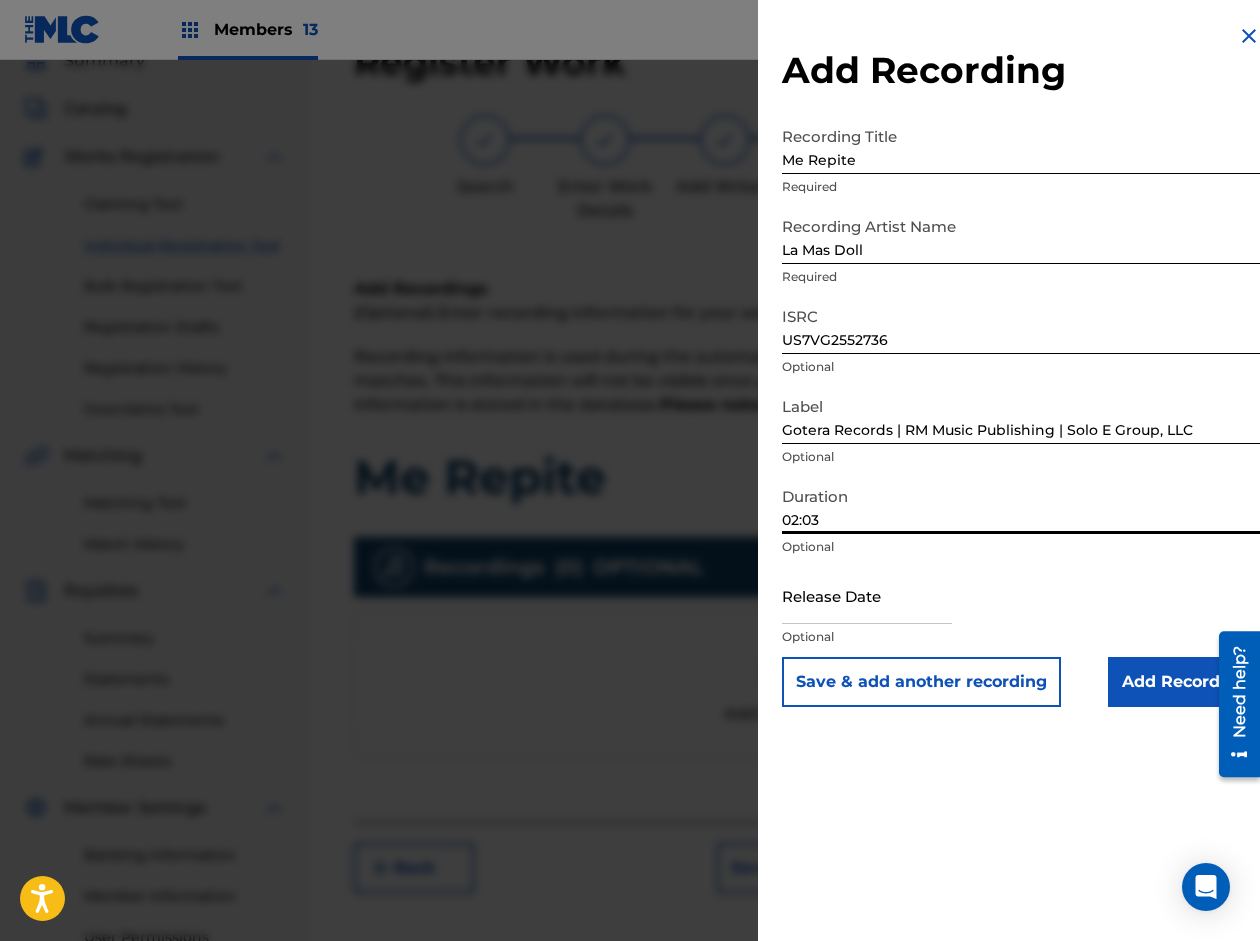 type on "02:03" 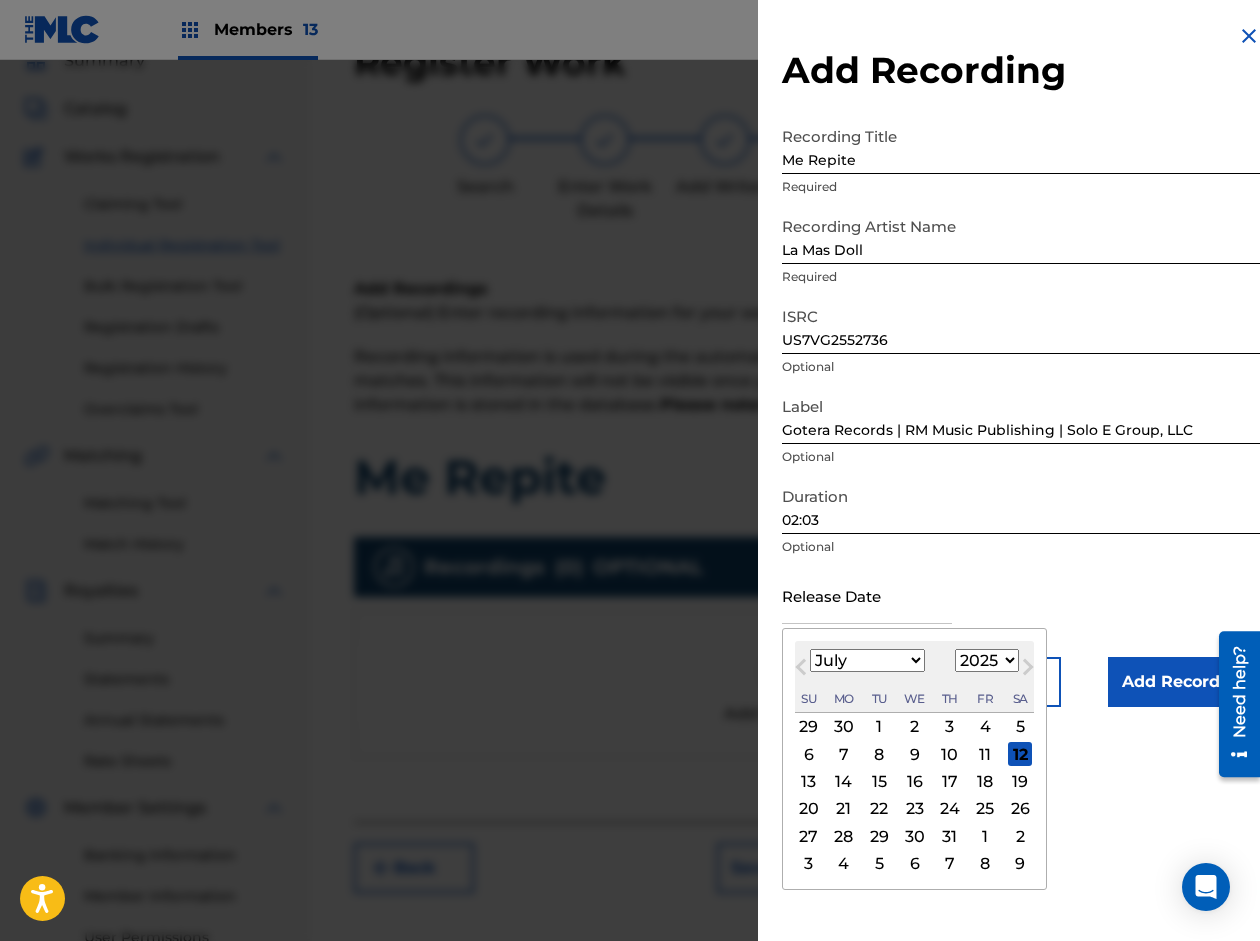 click on "Previous Month" at bounding box center [803, 670] 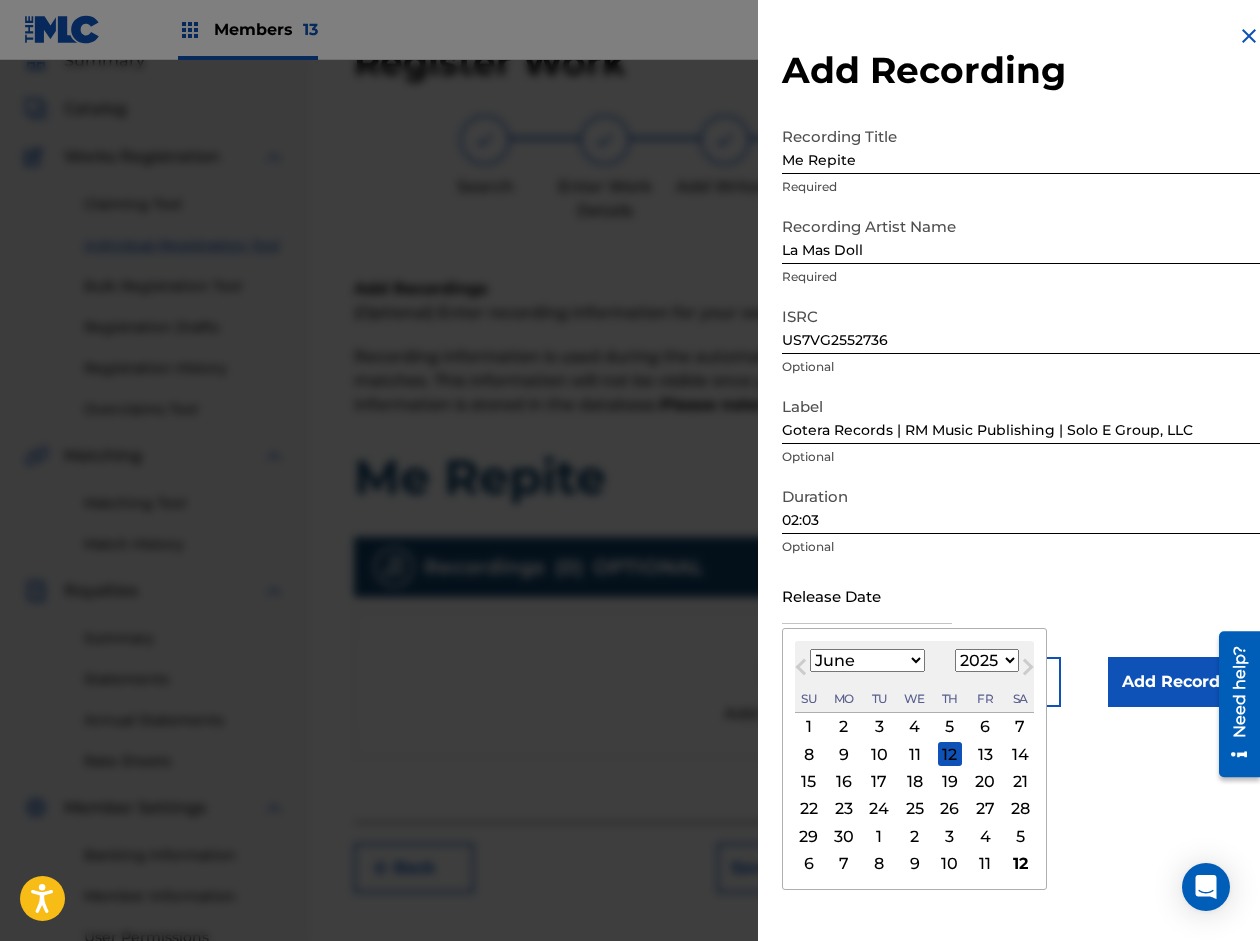 click on "Previous Month" at bounding box center (803, 670) 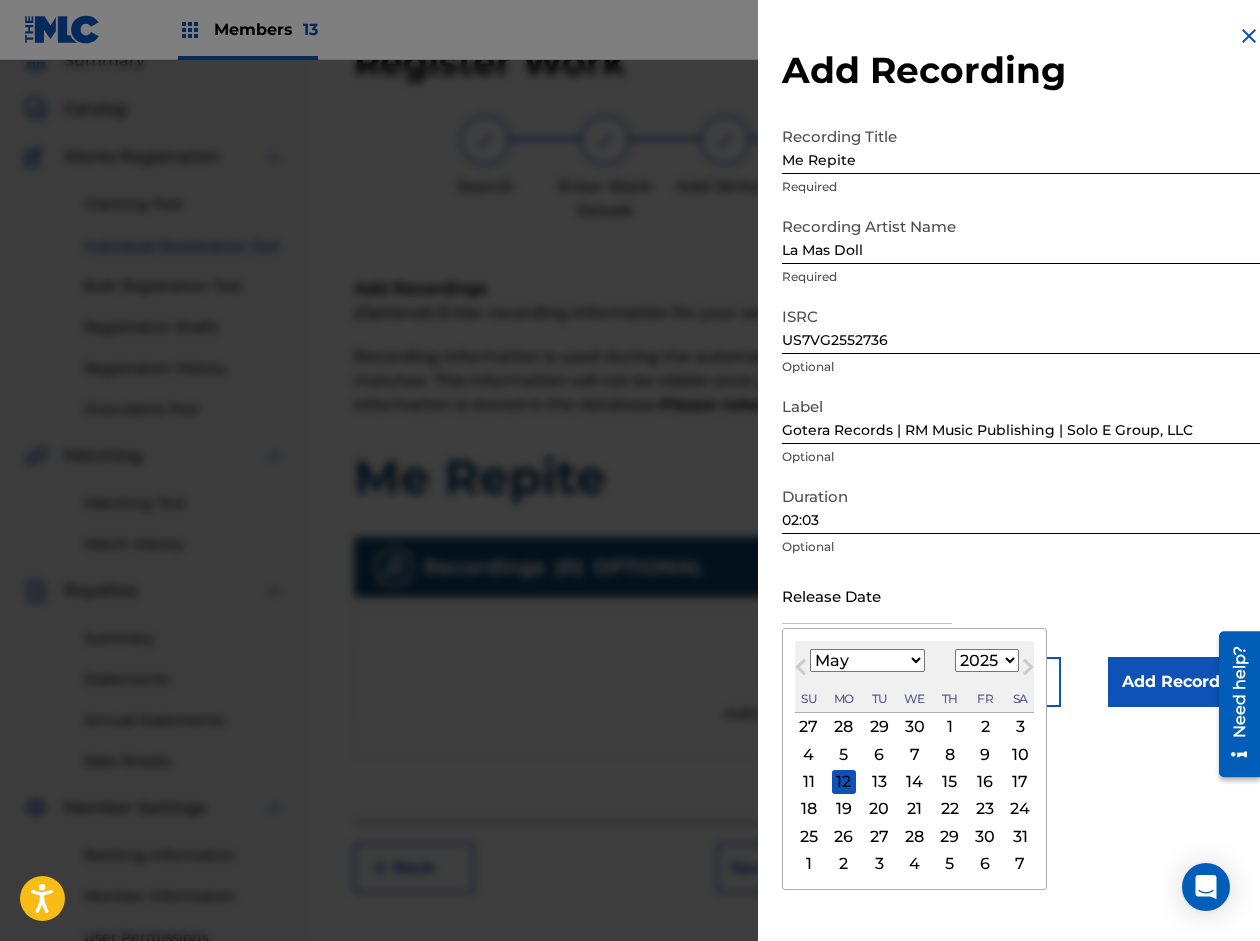click on "Previous Month" at bounding box center (803, 670) 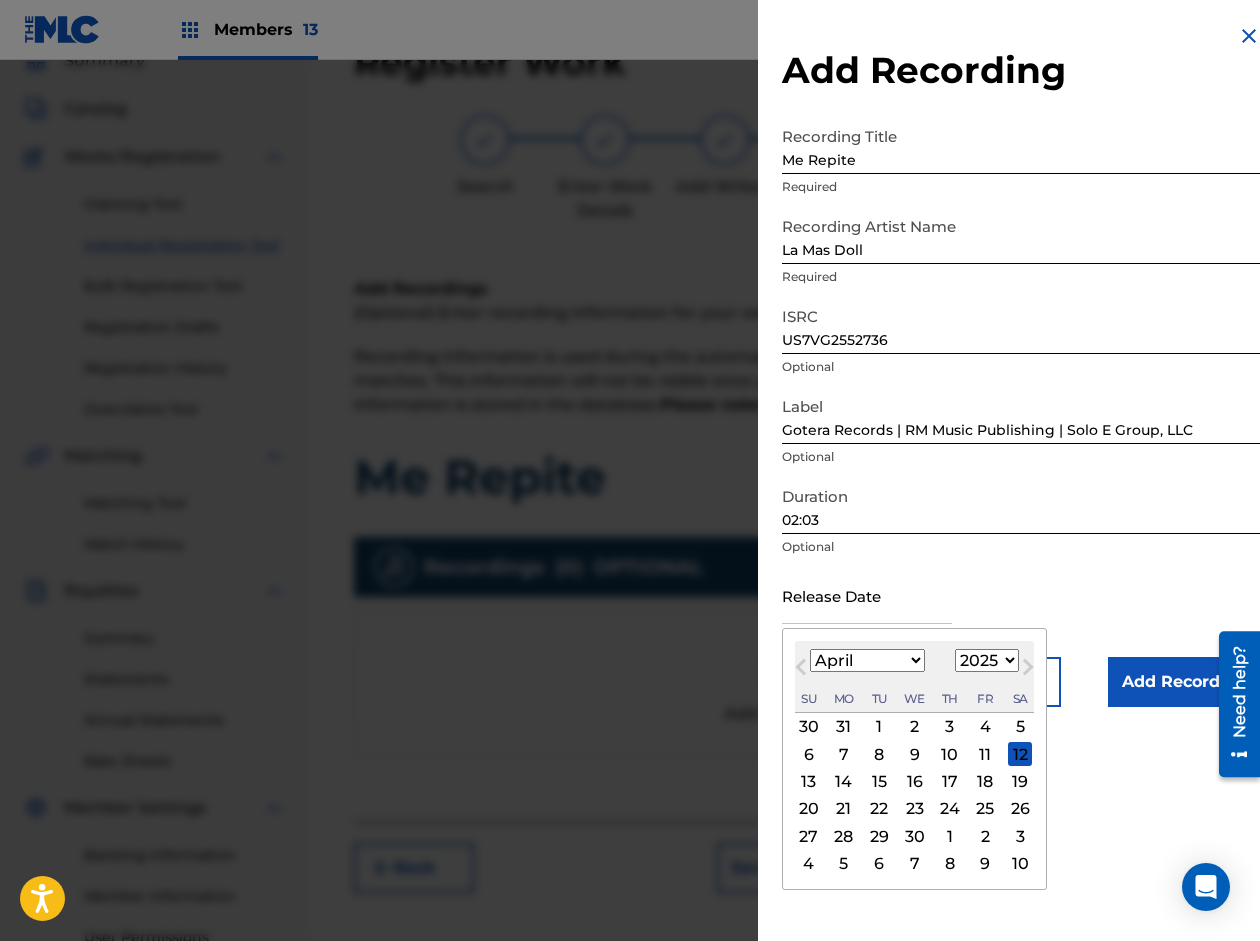 click on "Previous Month" at bounding box center (803, 670) 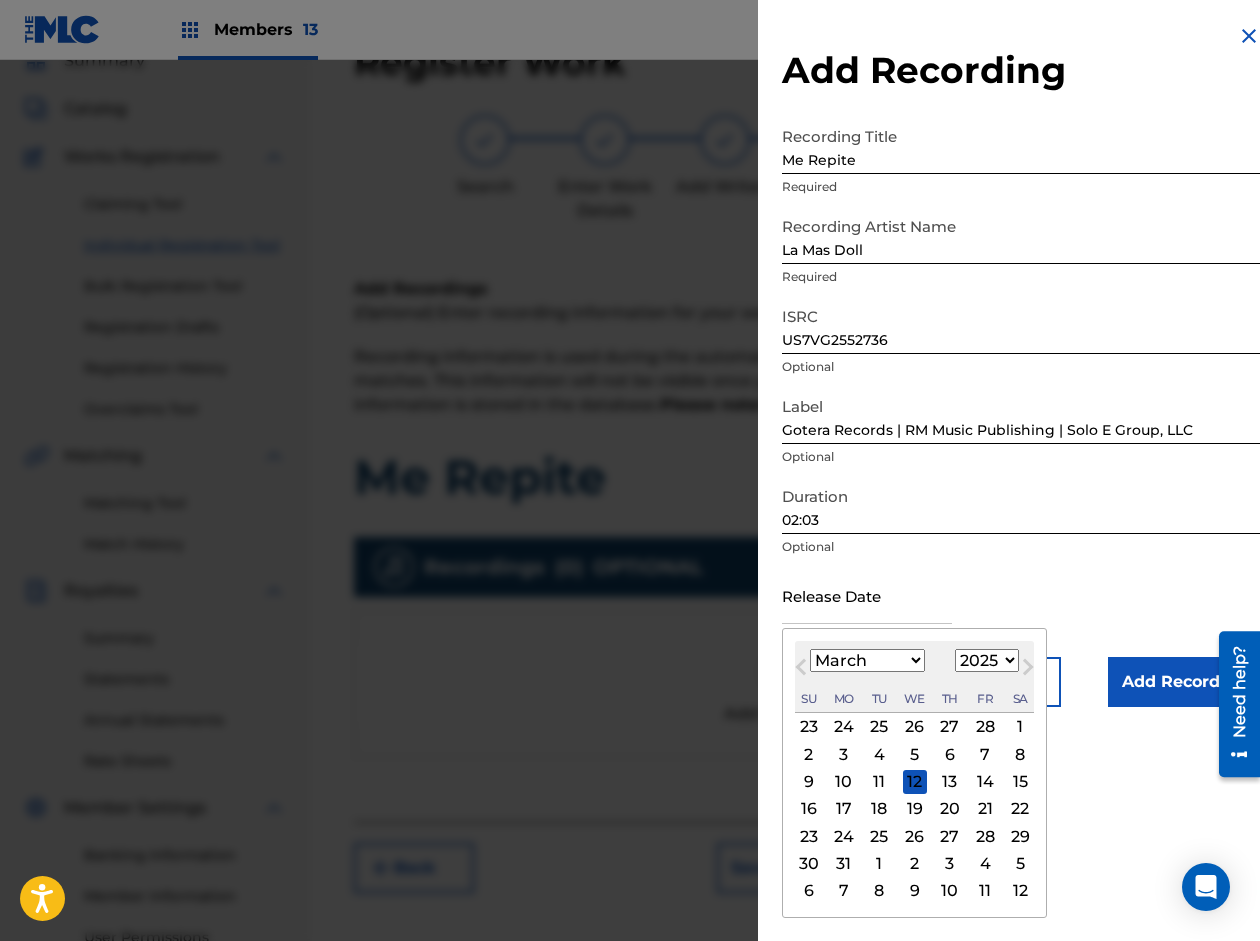click on "Previous Month" at bounding box center [803, 670] 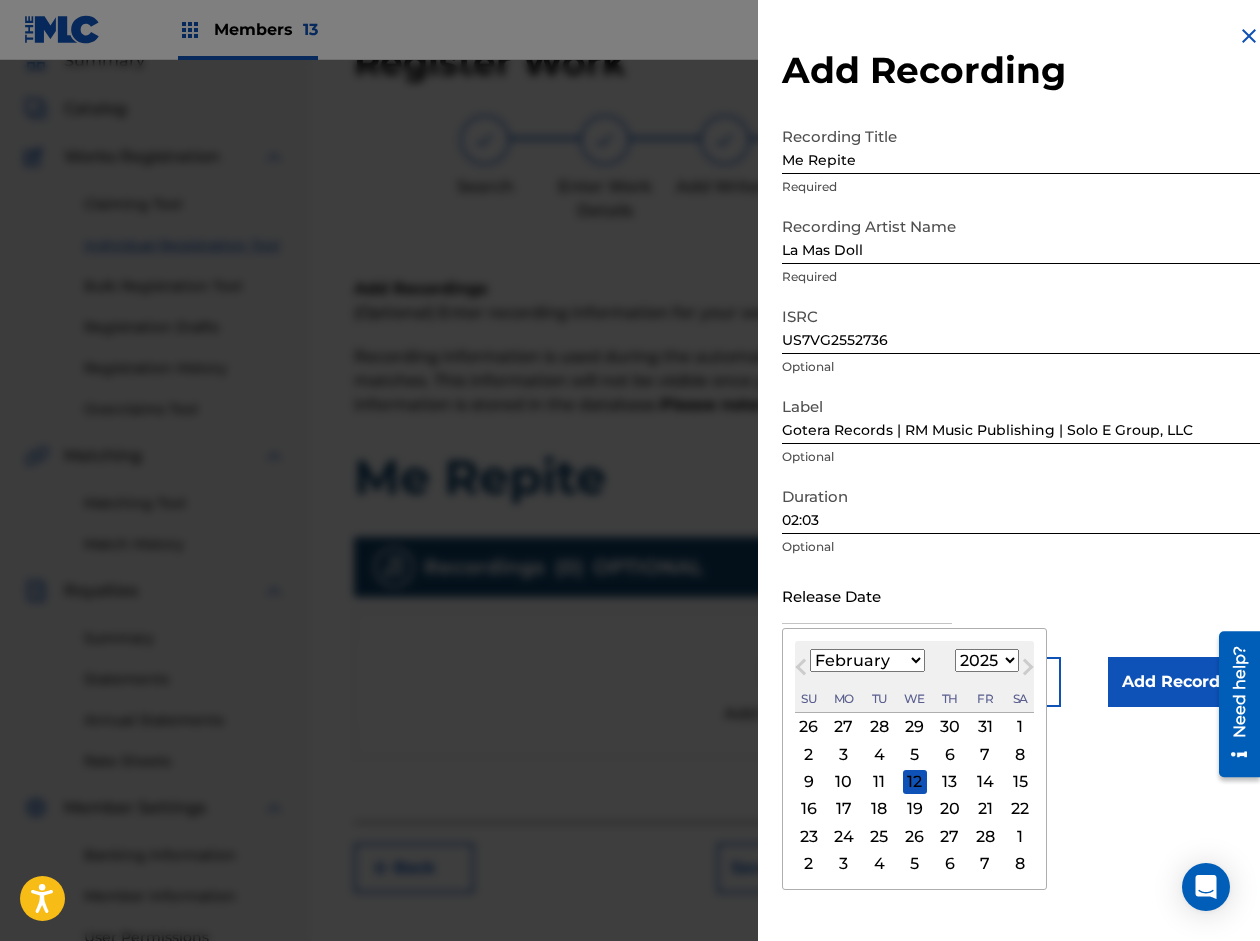 click on "Previous Month" at bounding box center (803, 670) 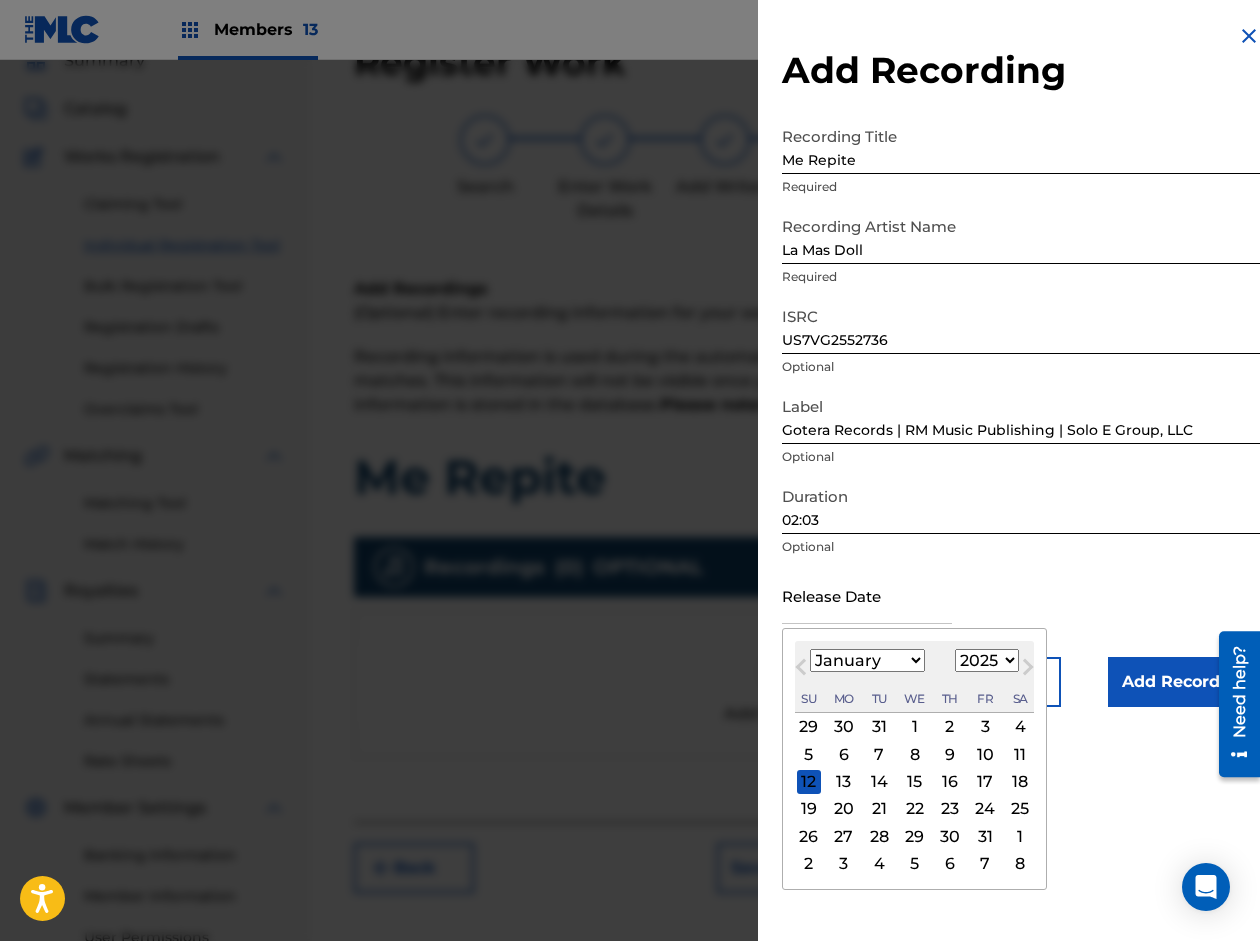 click on "16" at bounding box center (950, 782) 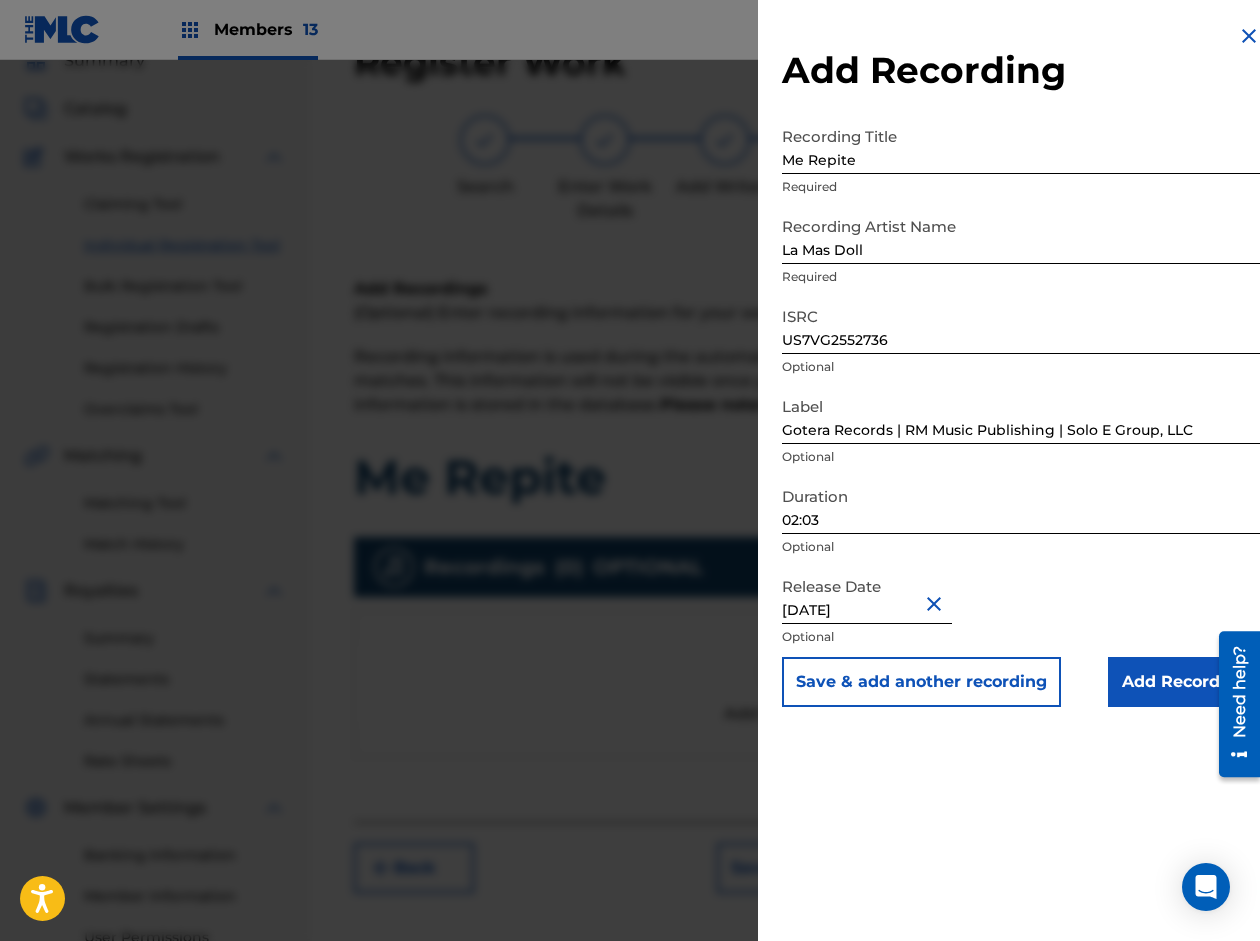 click on "Add Recording" at bounding box center (1184, 682) 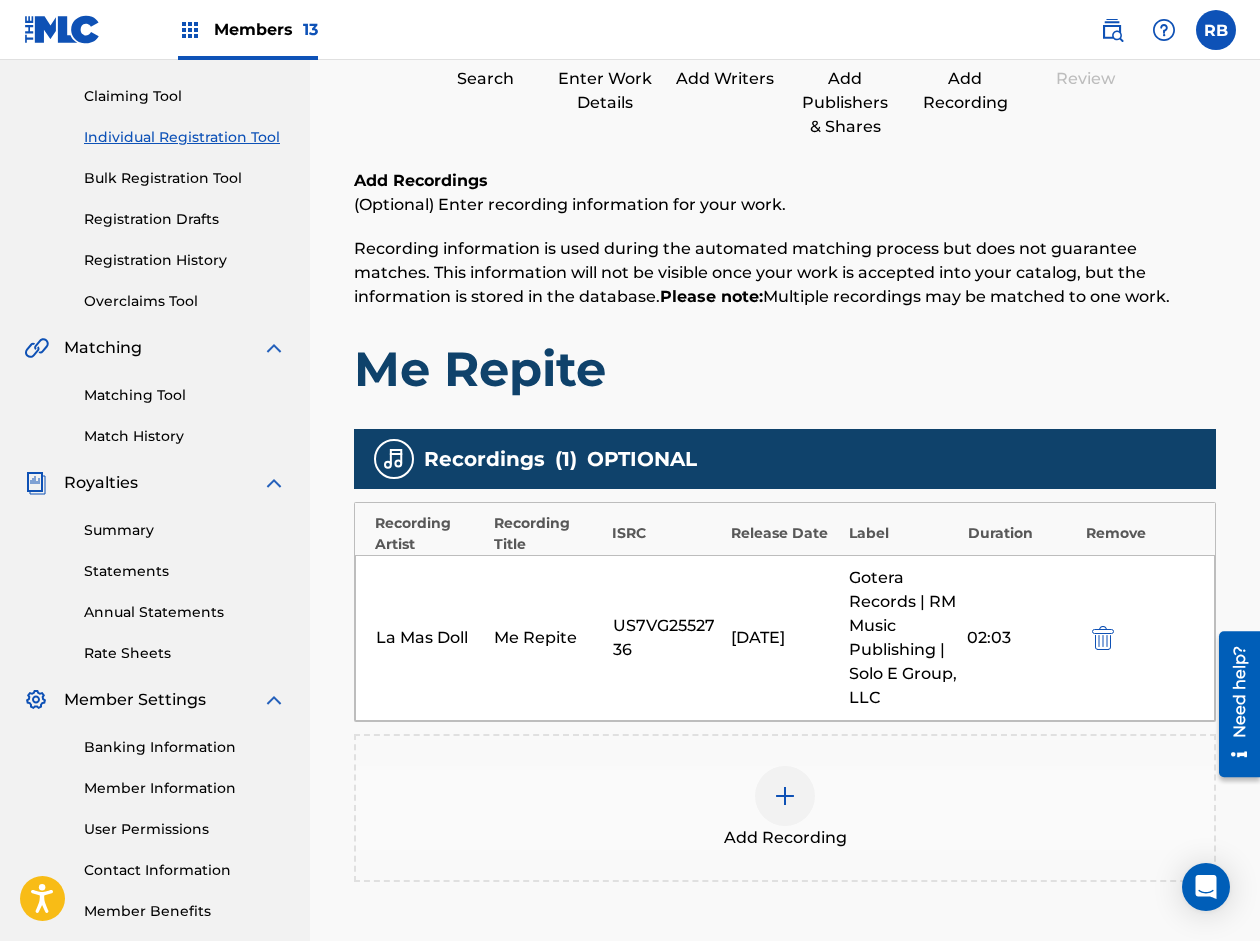 scroll, scrollTop: 390, scrollLeft: 0, axis: vertical 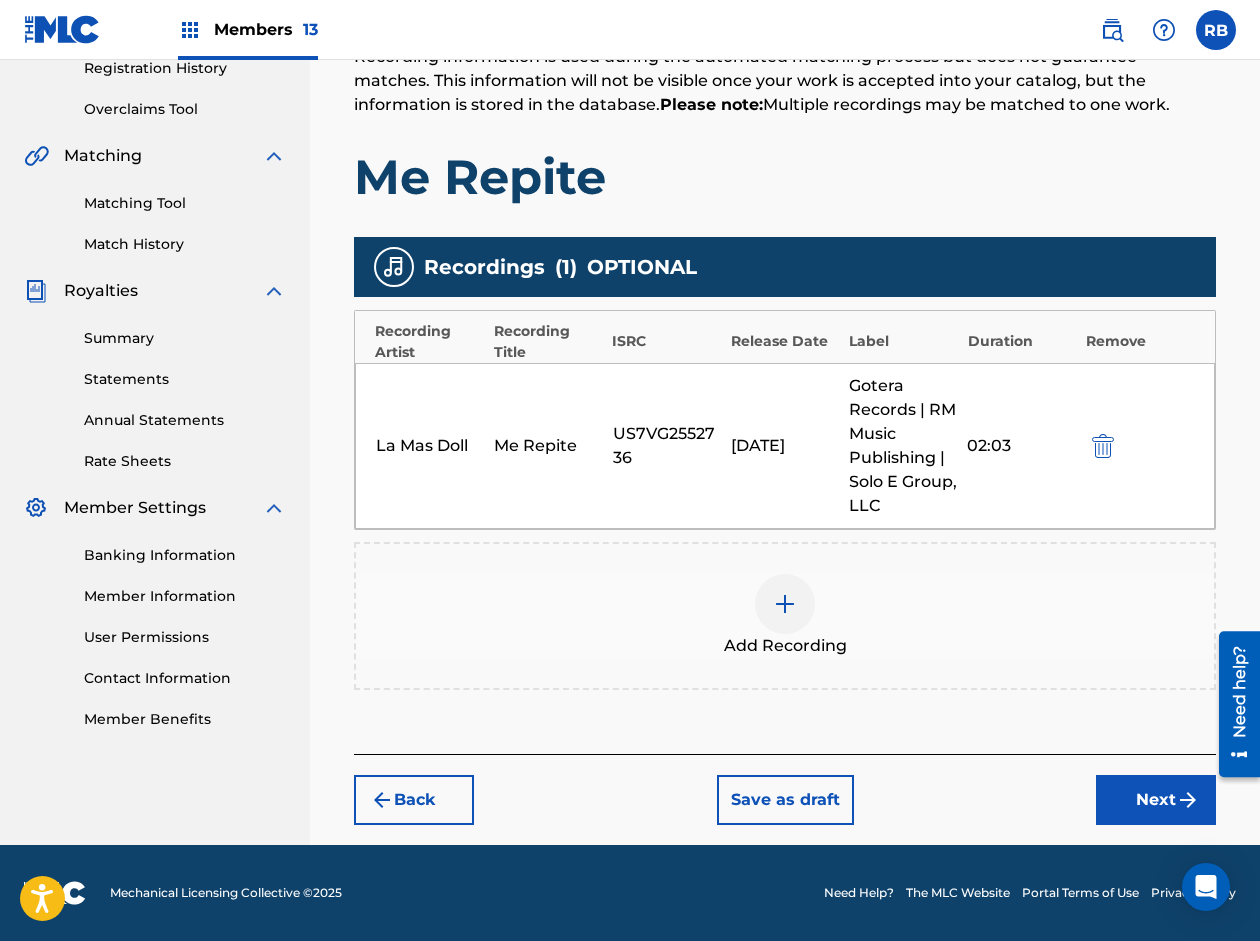 click on "Next" at bounding box center (1156, 800) 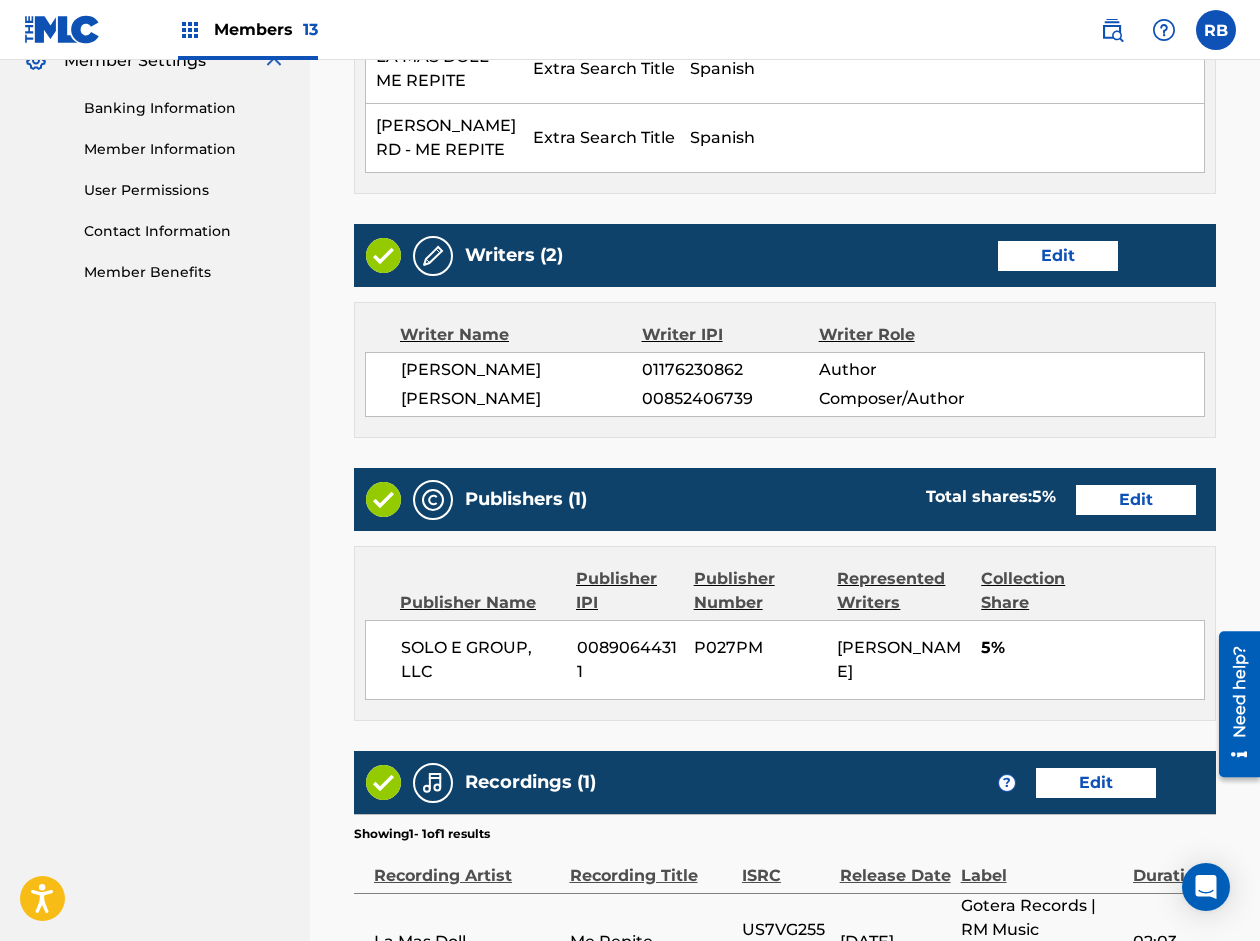scroll, scrollTop: 1104, scrollLeft: 0, axis: vertical 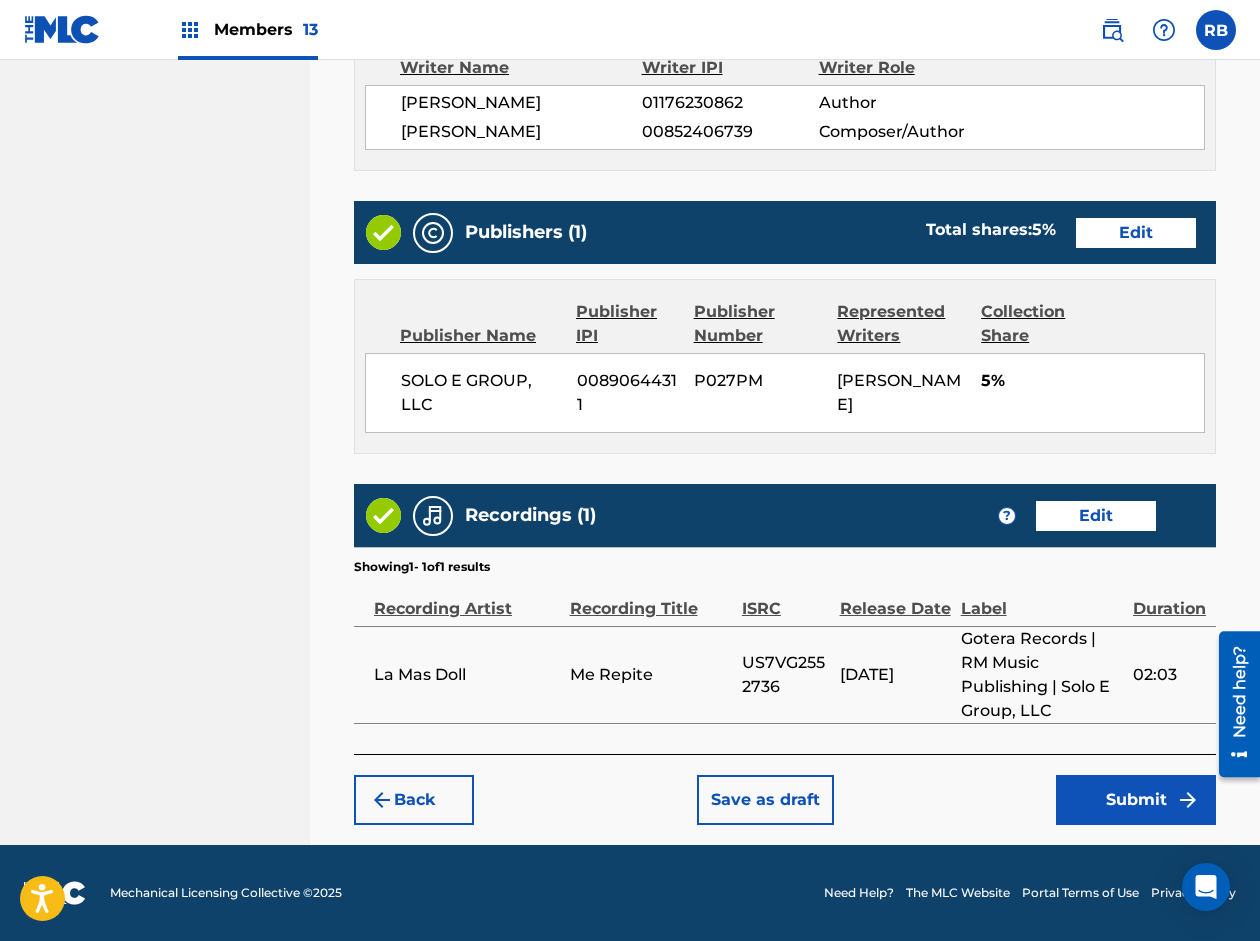 click on "Submit" at bounding box center [1136, 800] 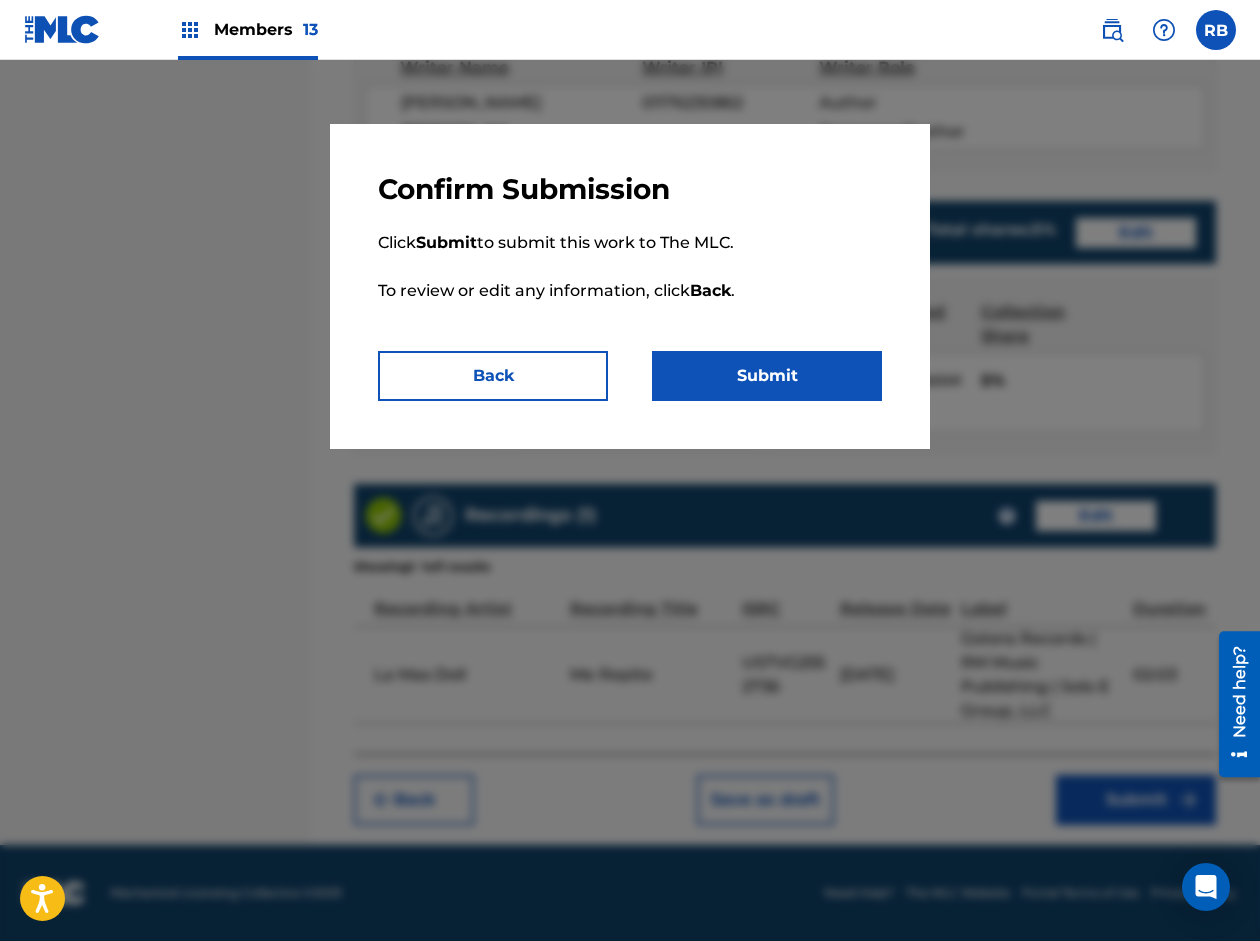 click on "Submit" at bounding box center (767, 376) 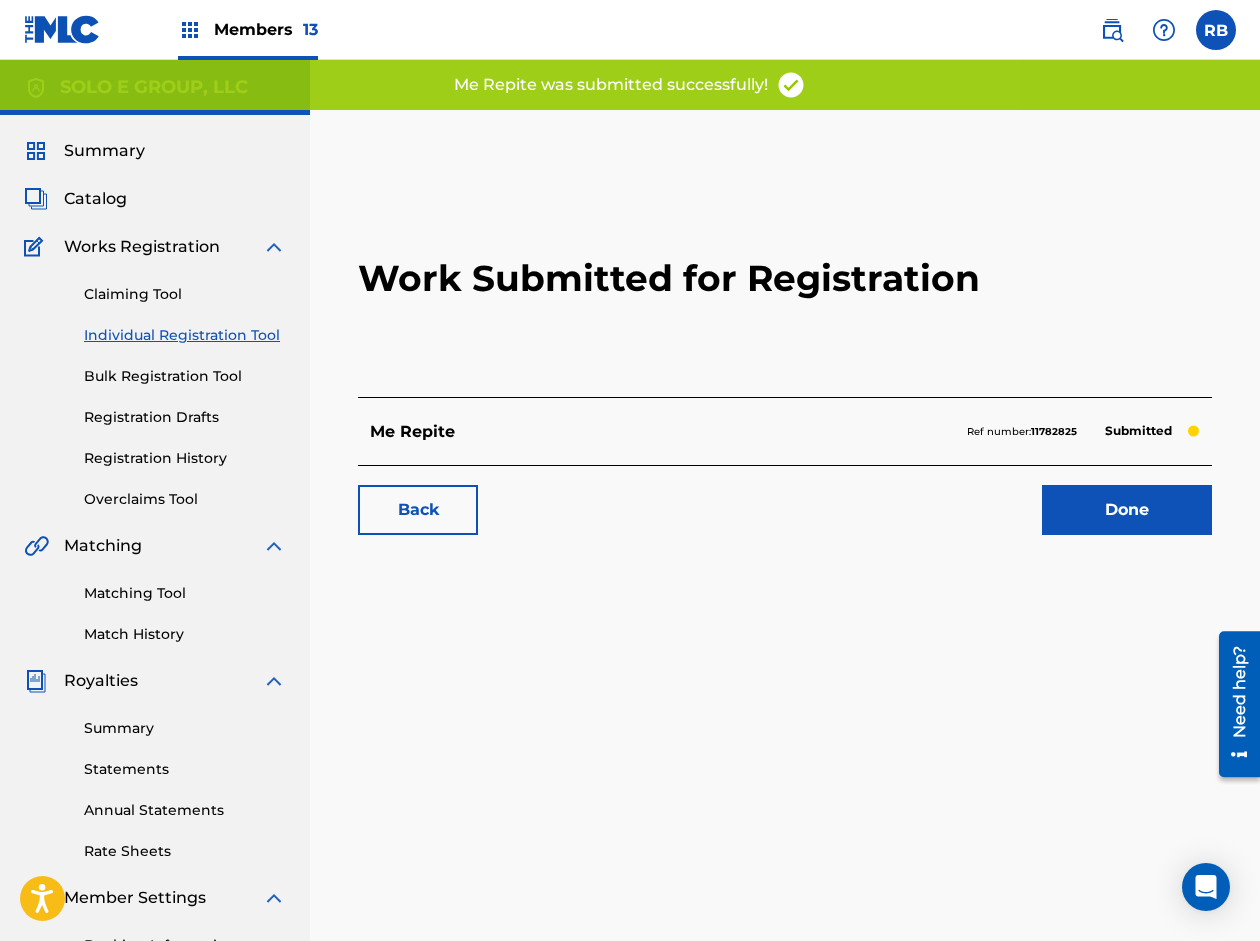 click on "Done" at bounding box center (1127, 510) 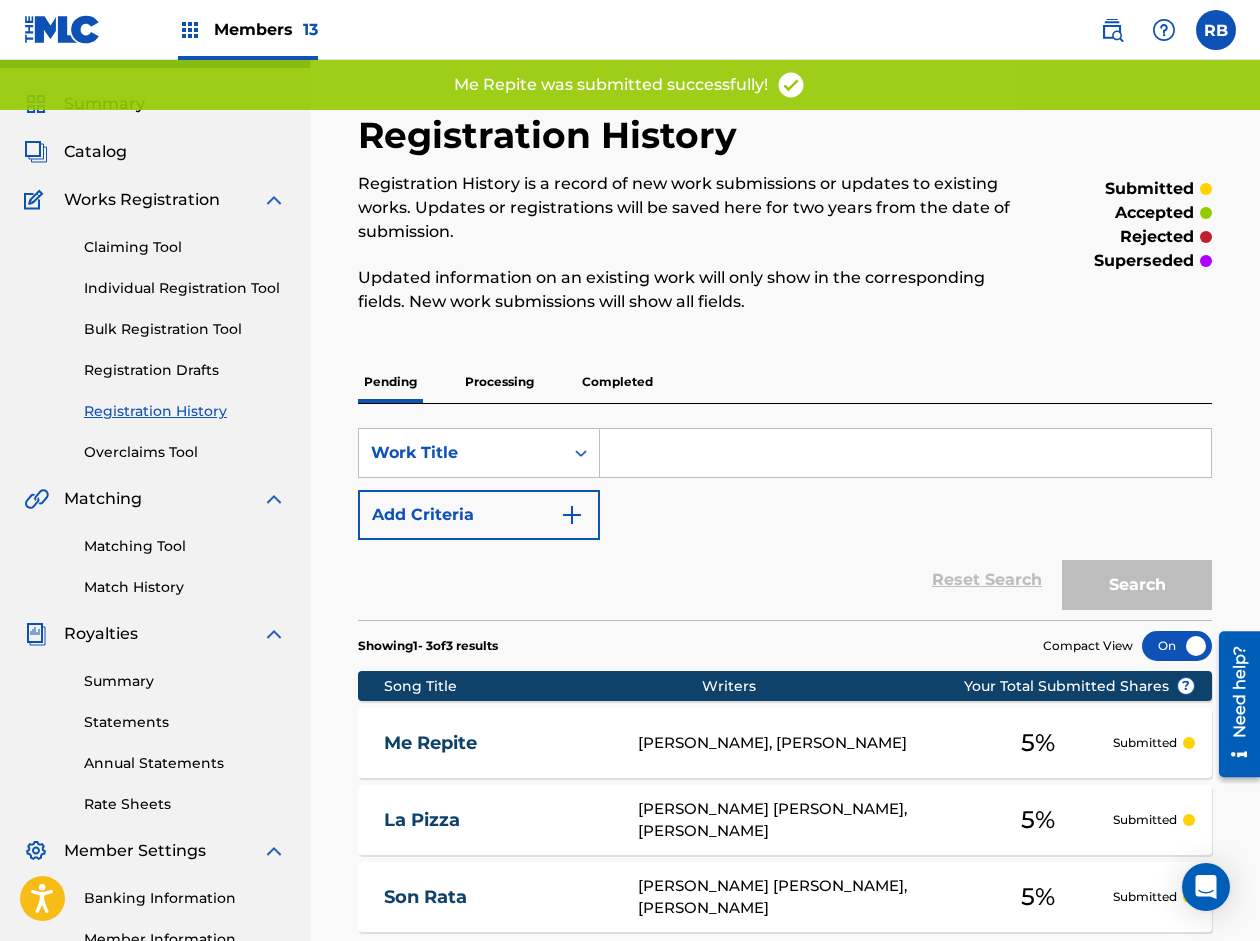scroll, scrollTop: 0, scrollLeft: 0, axis: both 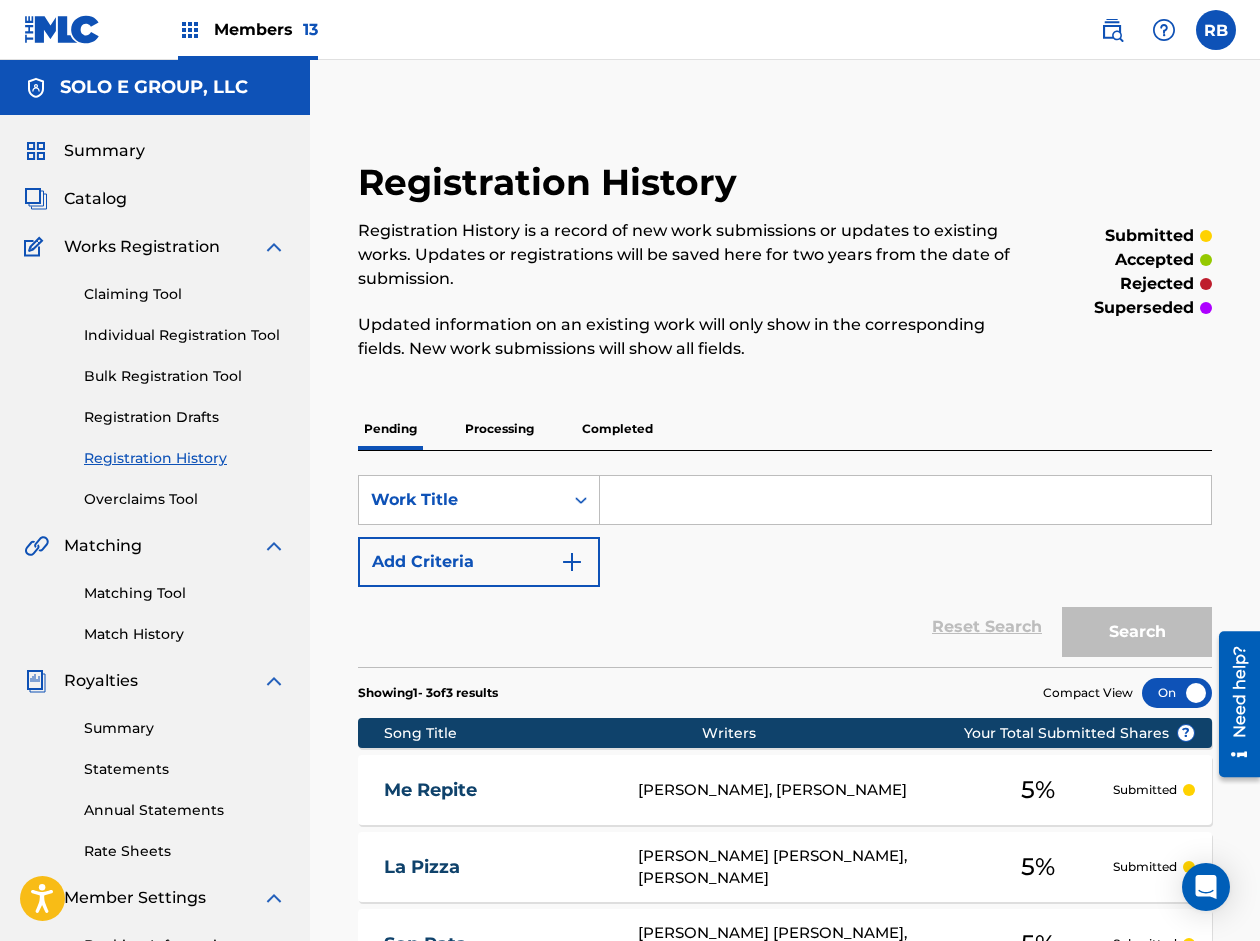 click on "Catalog" at bounding box center [95, 199] 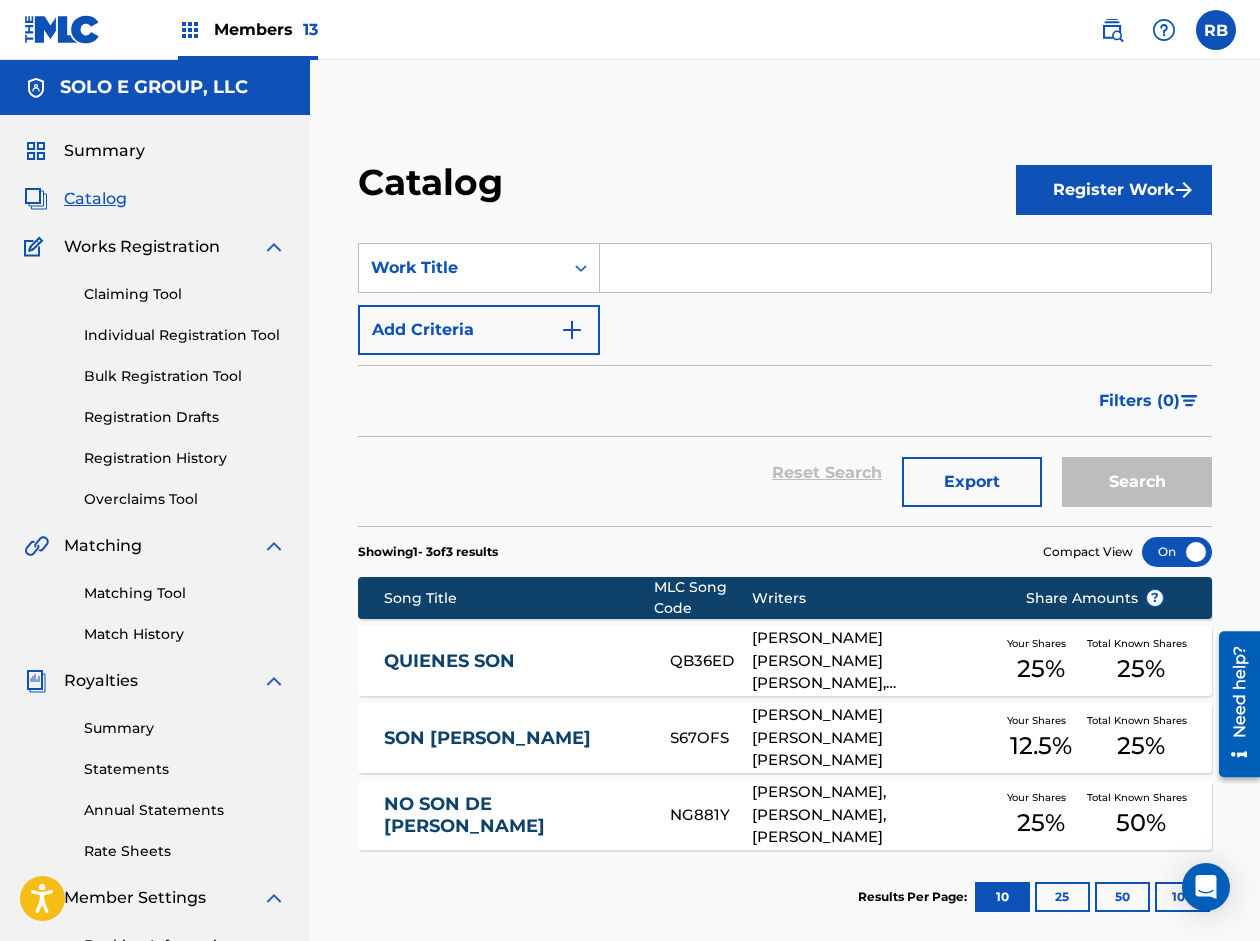 click on "Register Work" at bounding box center [1114, 190] 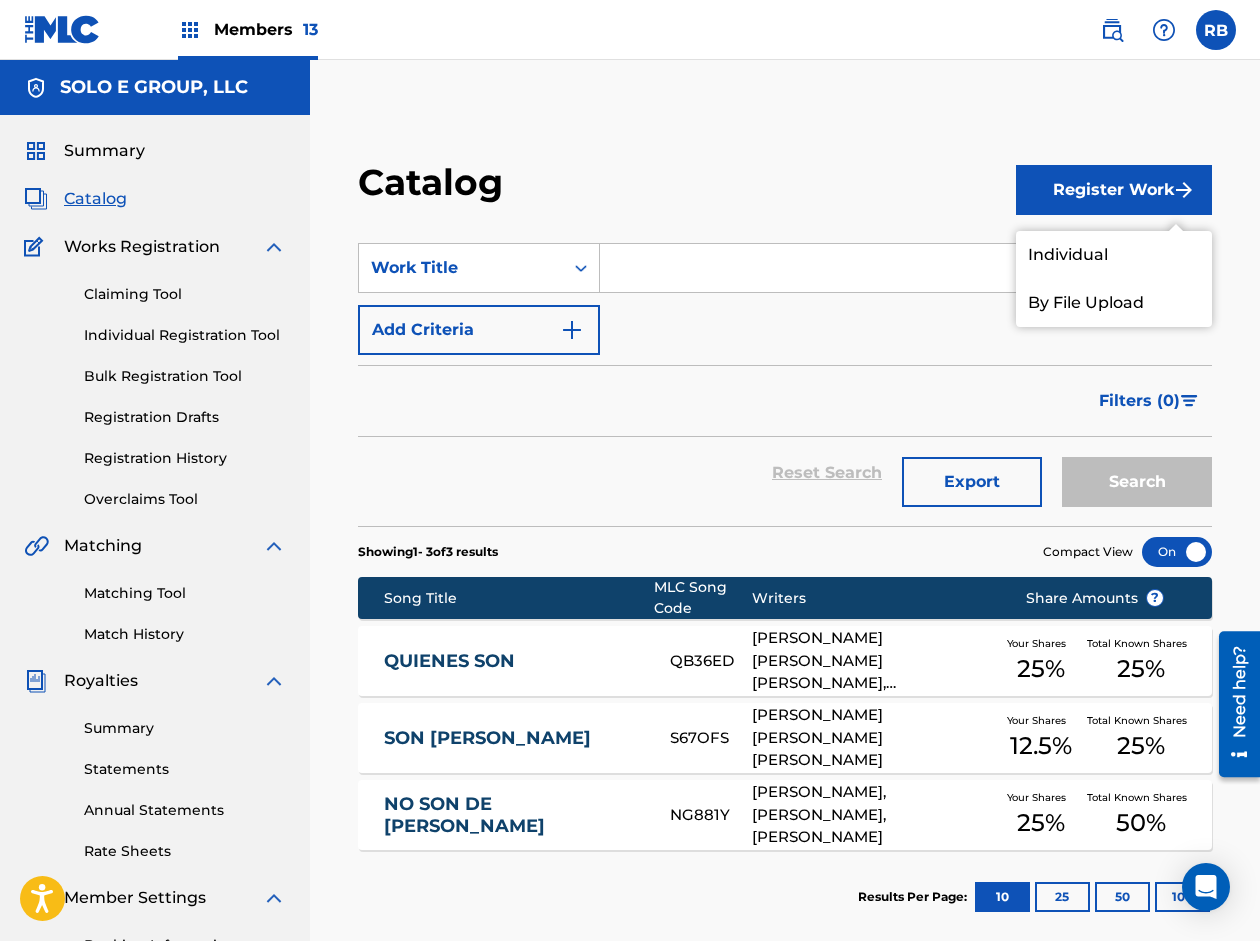 click on "Individual" at bounding box center (1114, 255) 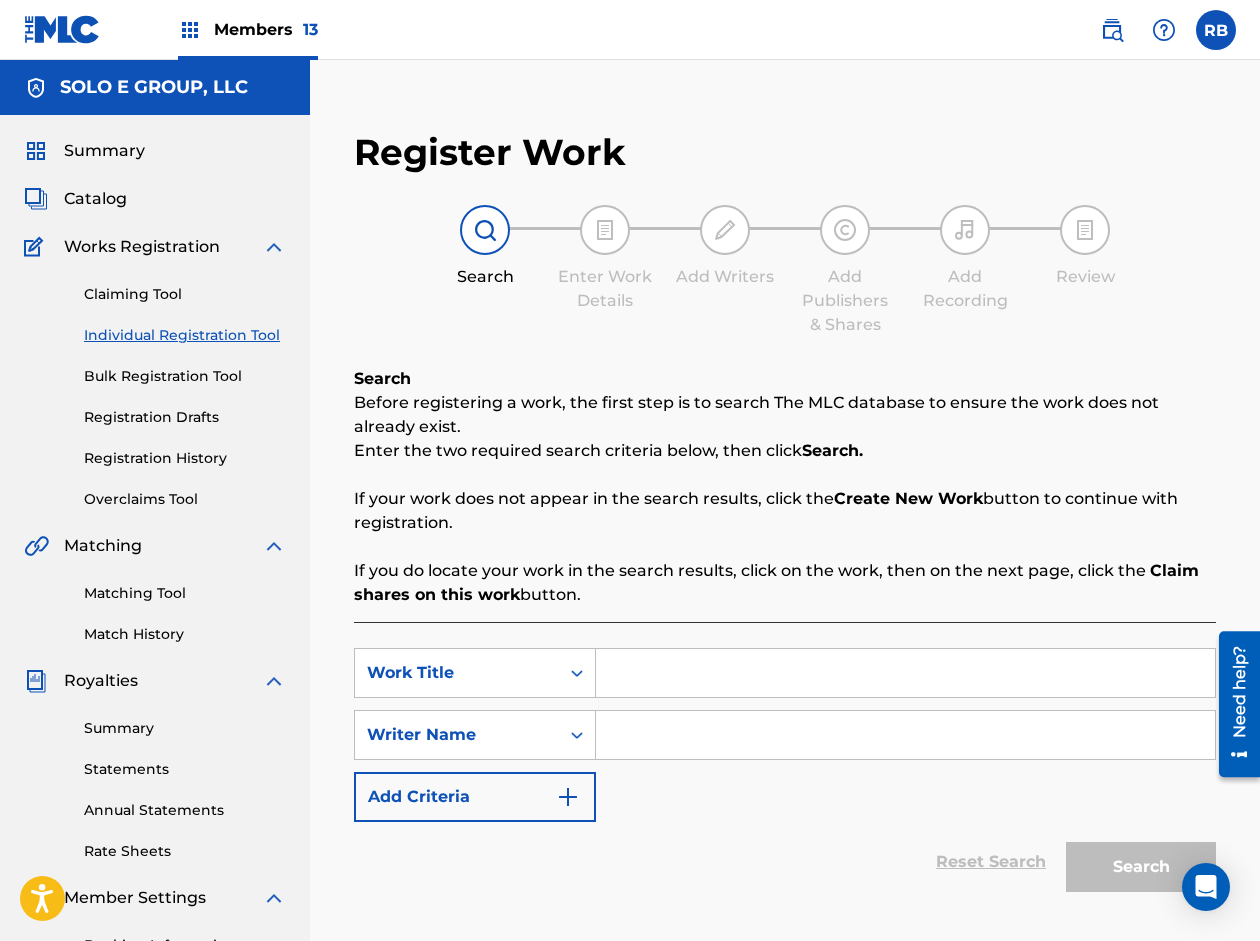 click at bounding box center (905, 673) 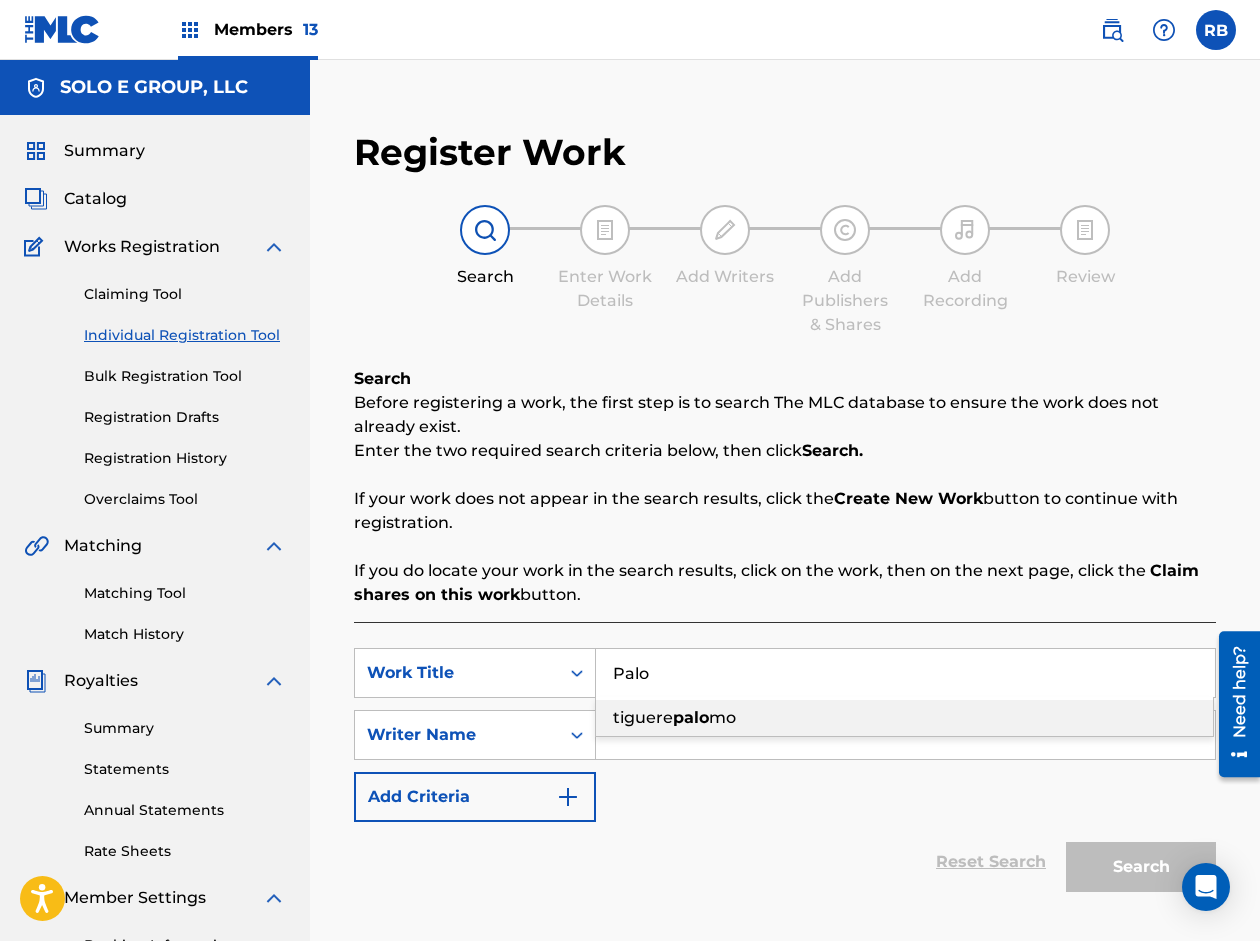 type on "Palo" 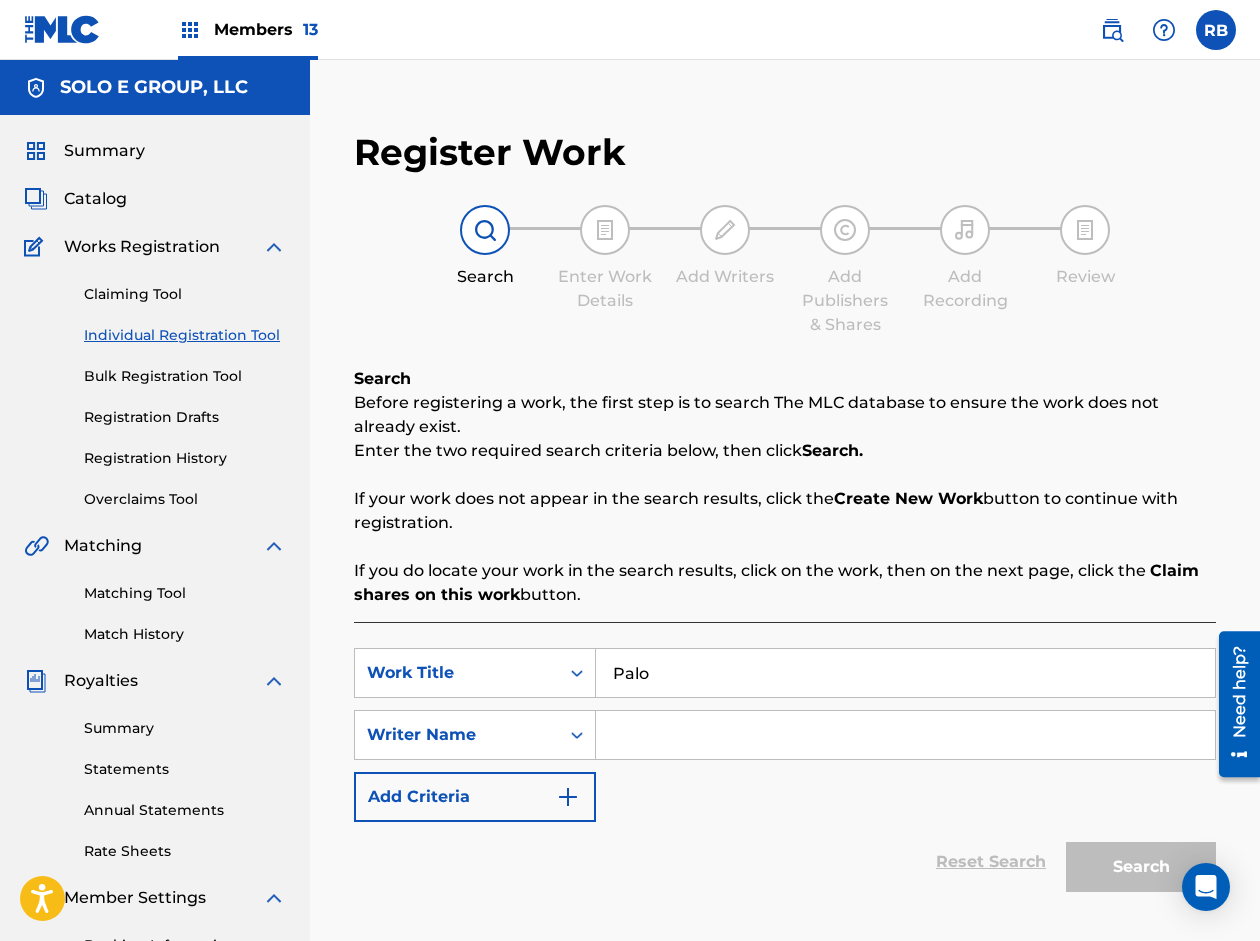 click at bounding box center (905, 735) 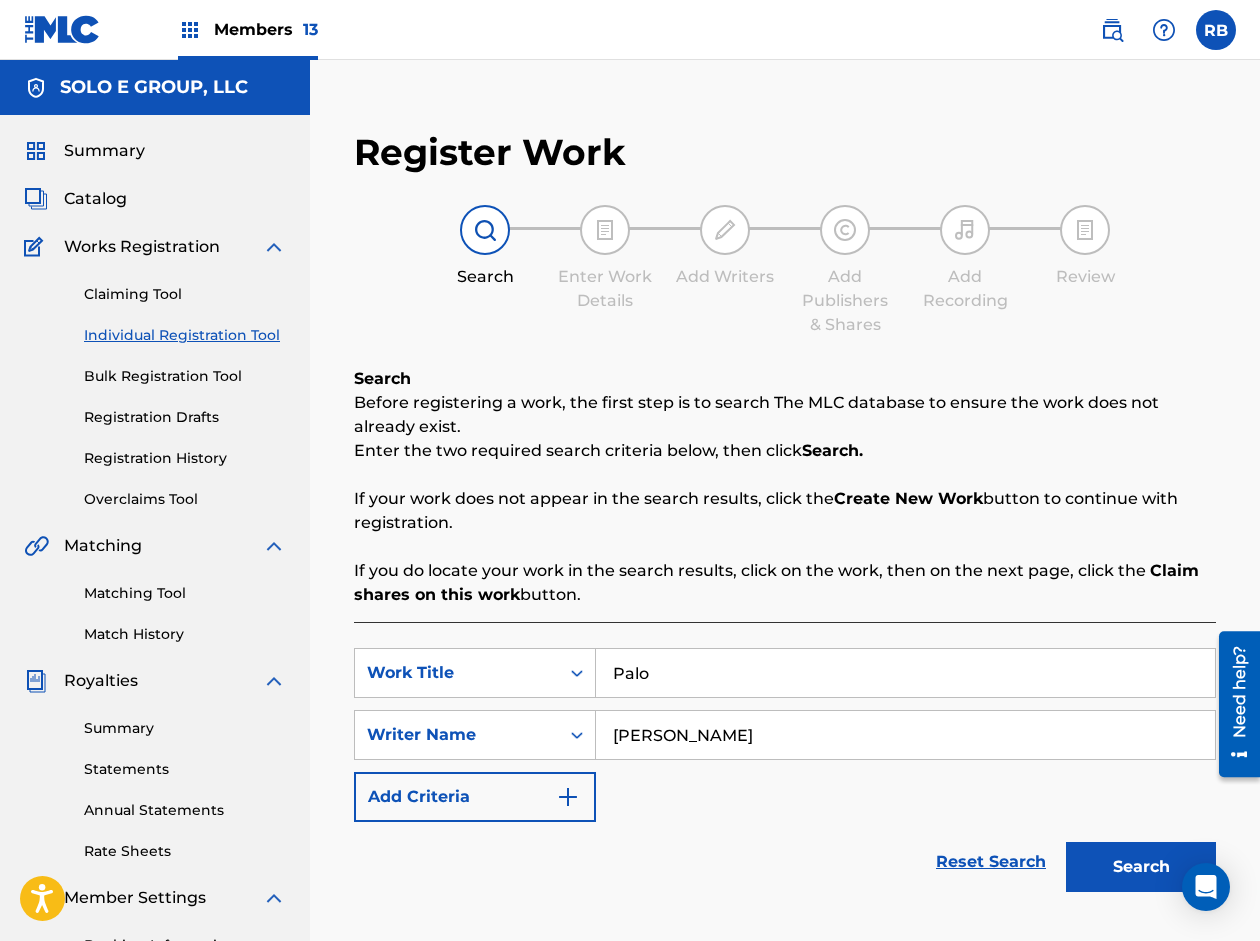 type on "[PERSON_NAME]" 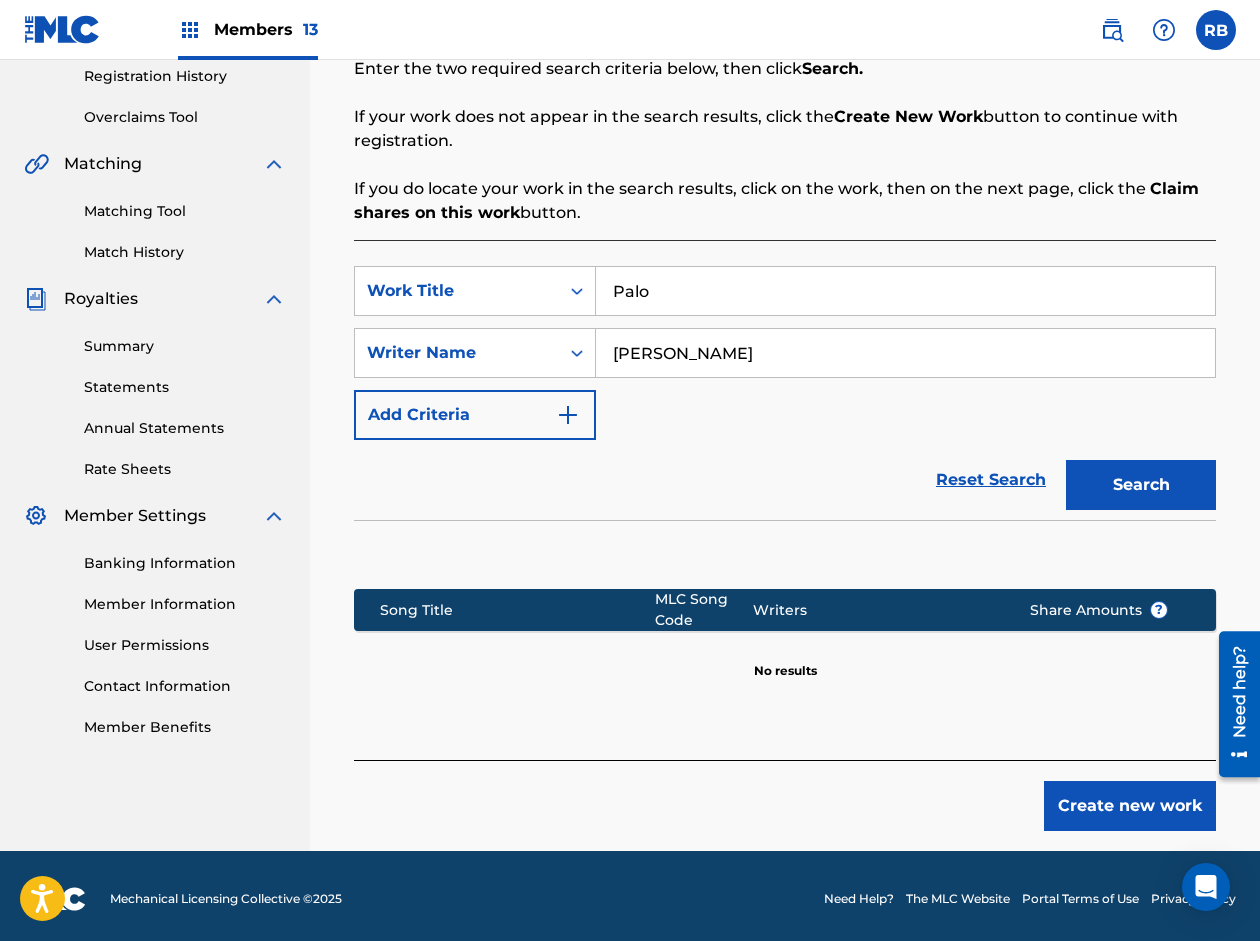 scroll, scrollTop: 388, scrollLeft: 0, axis: vertical 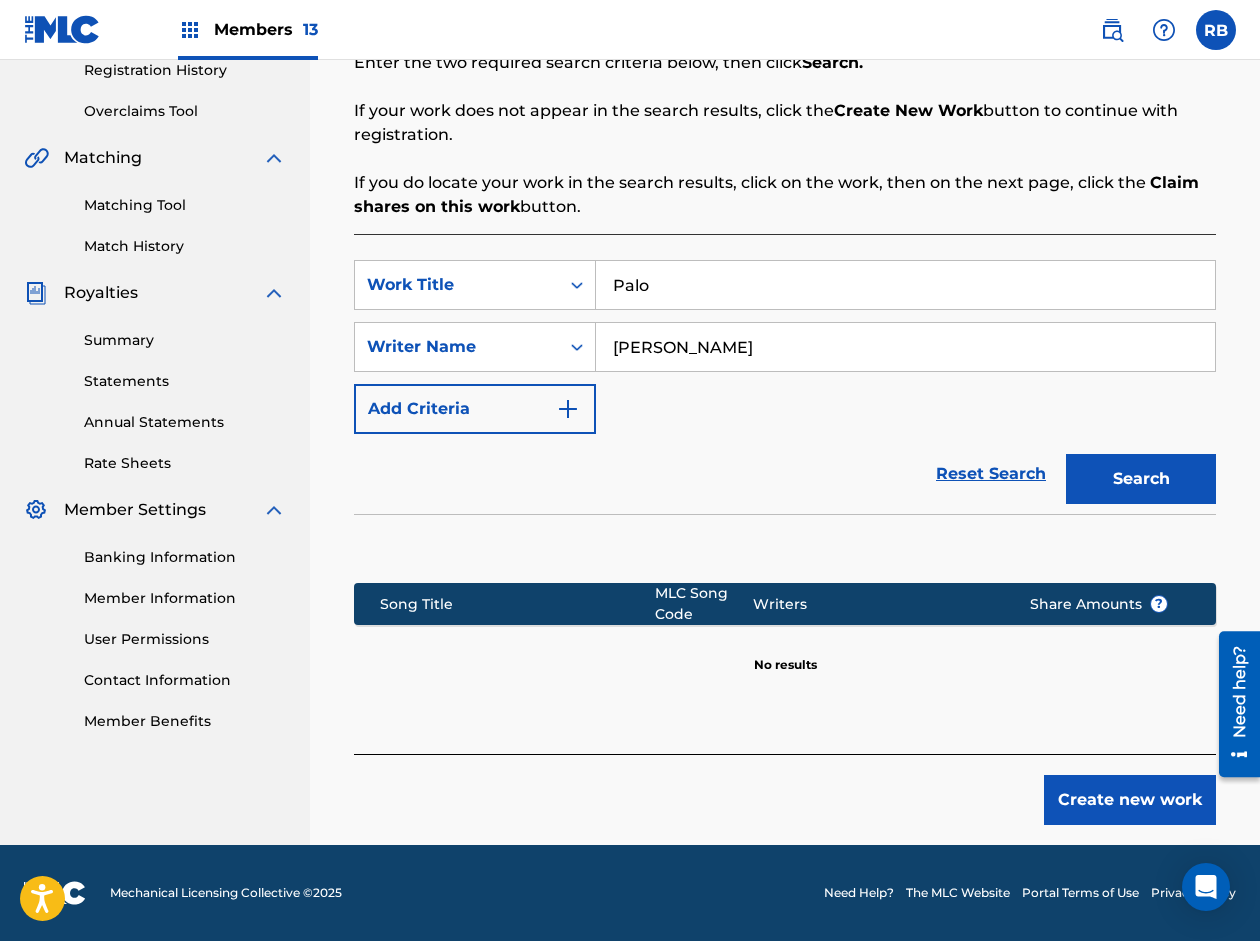 click on "Create new work" at bounding box center (1130, 800) 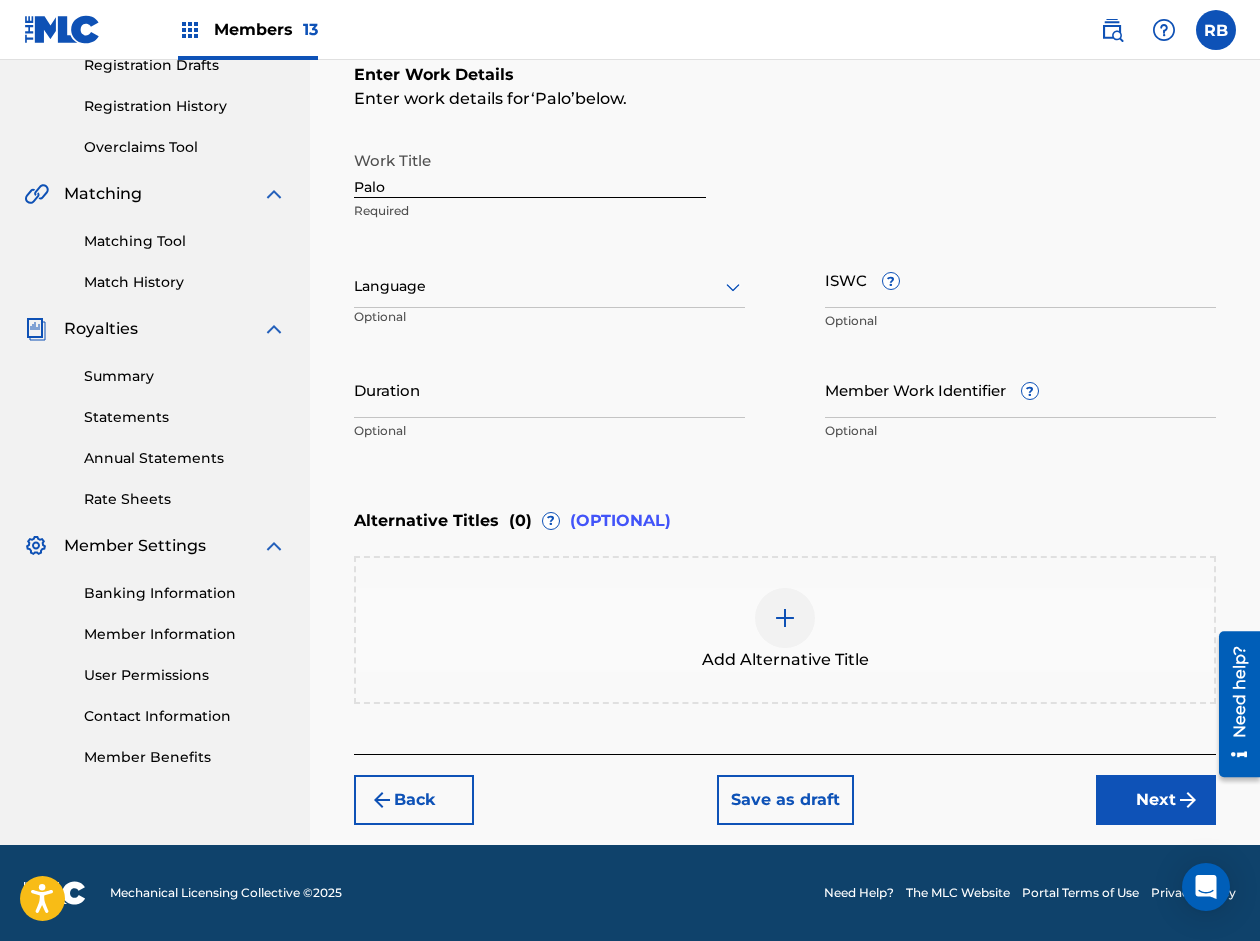 click on "Member Work Identifier   ?" at bounding box center (1020, 389) 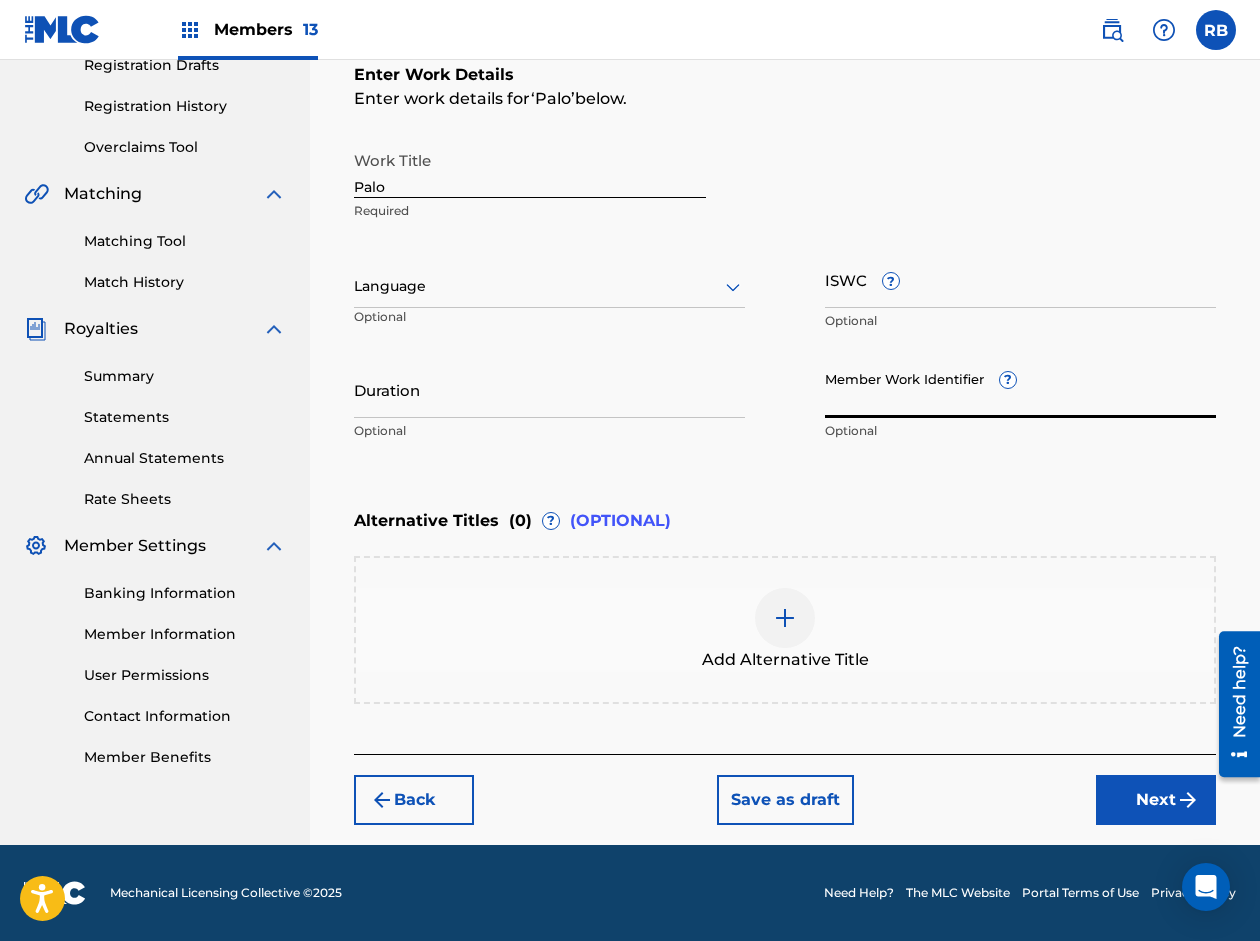 paste on "74217155" 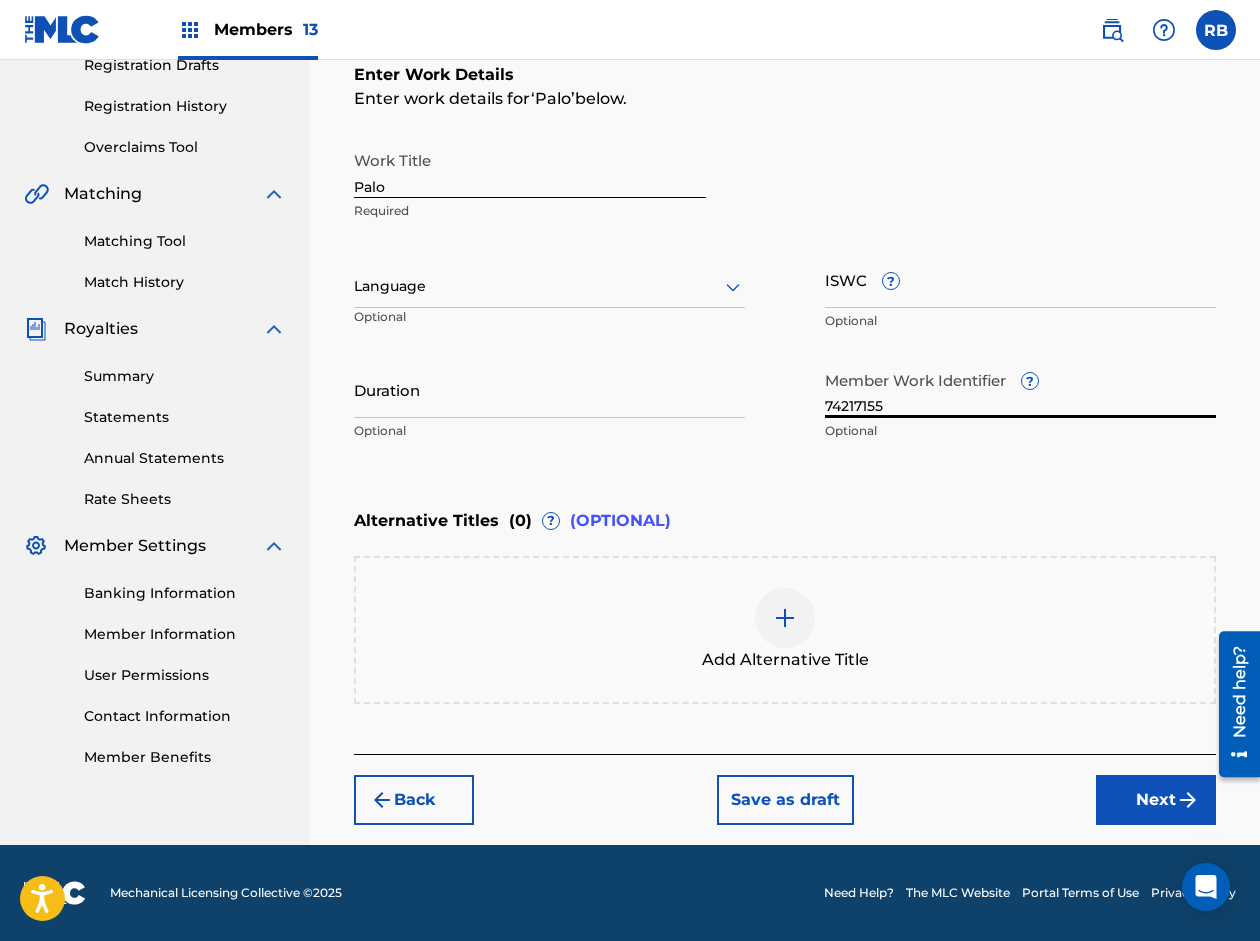 type on "74217155" 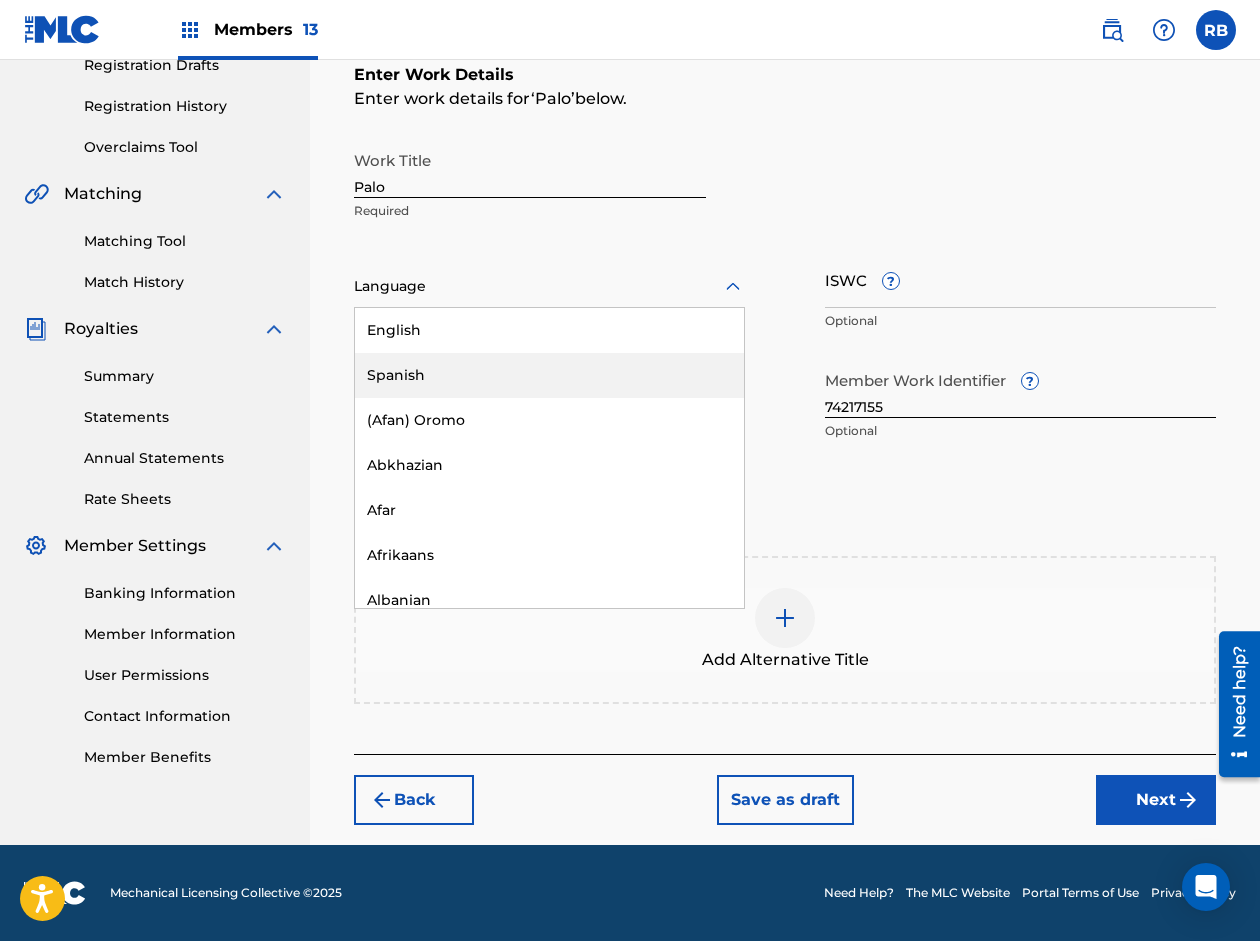 drag, startPoint x: 405, startPoint y: 364, endPoint x: 483, endPoint y: 372, distance: 78.40918 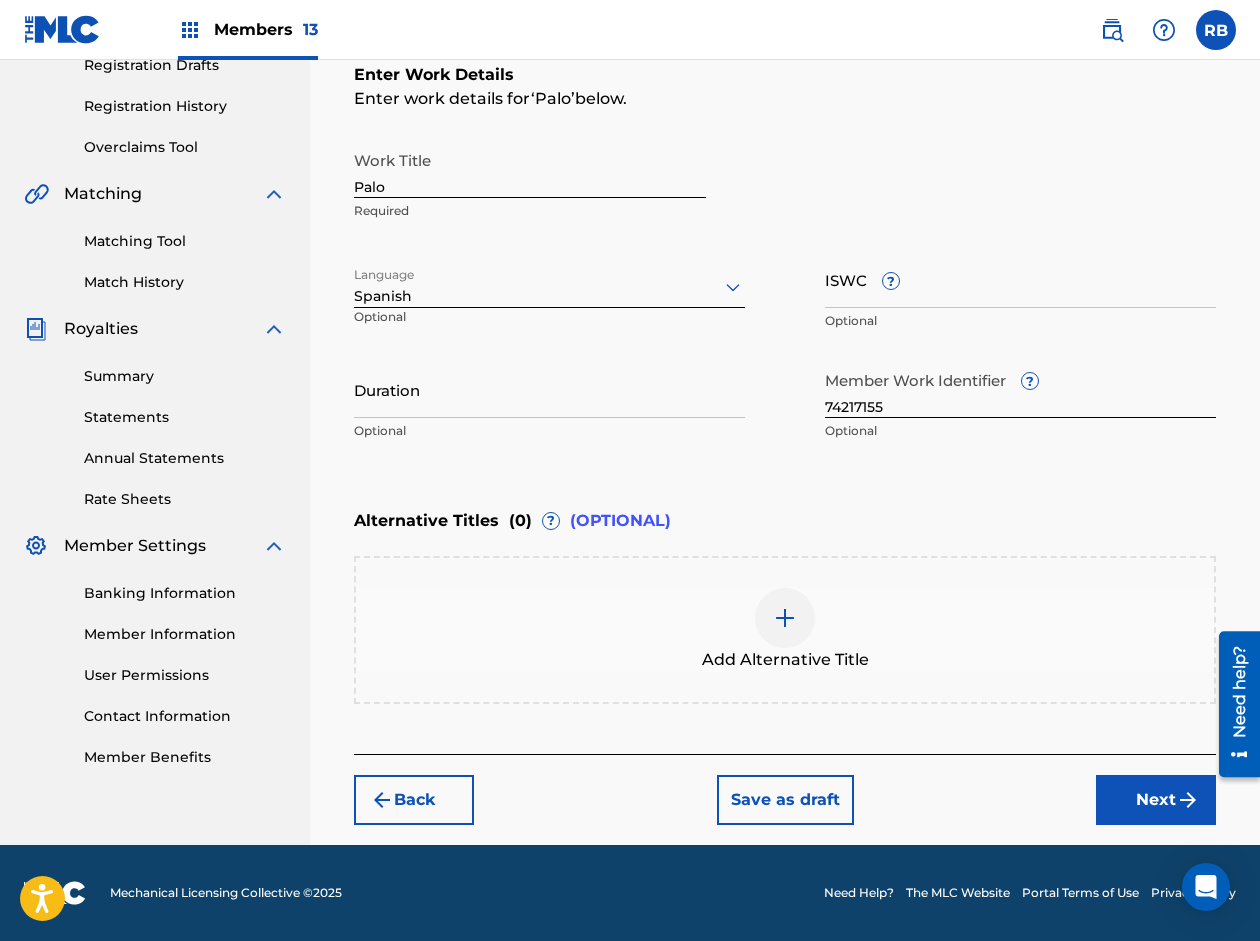 click on "Duration" at bounding box center (549, 389) 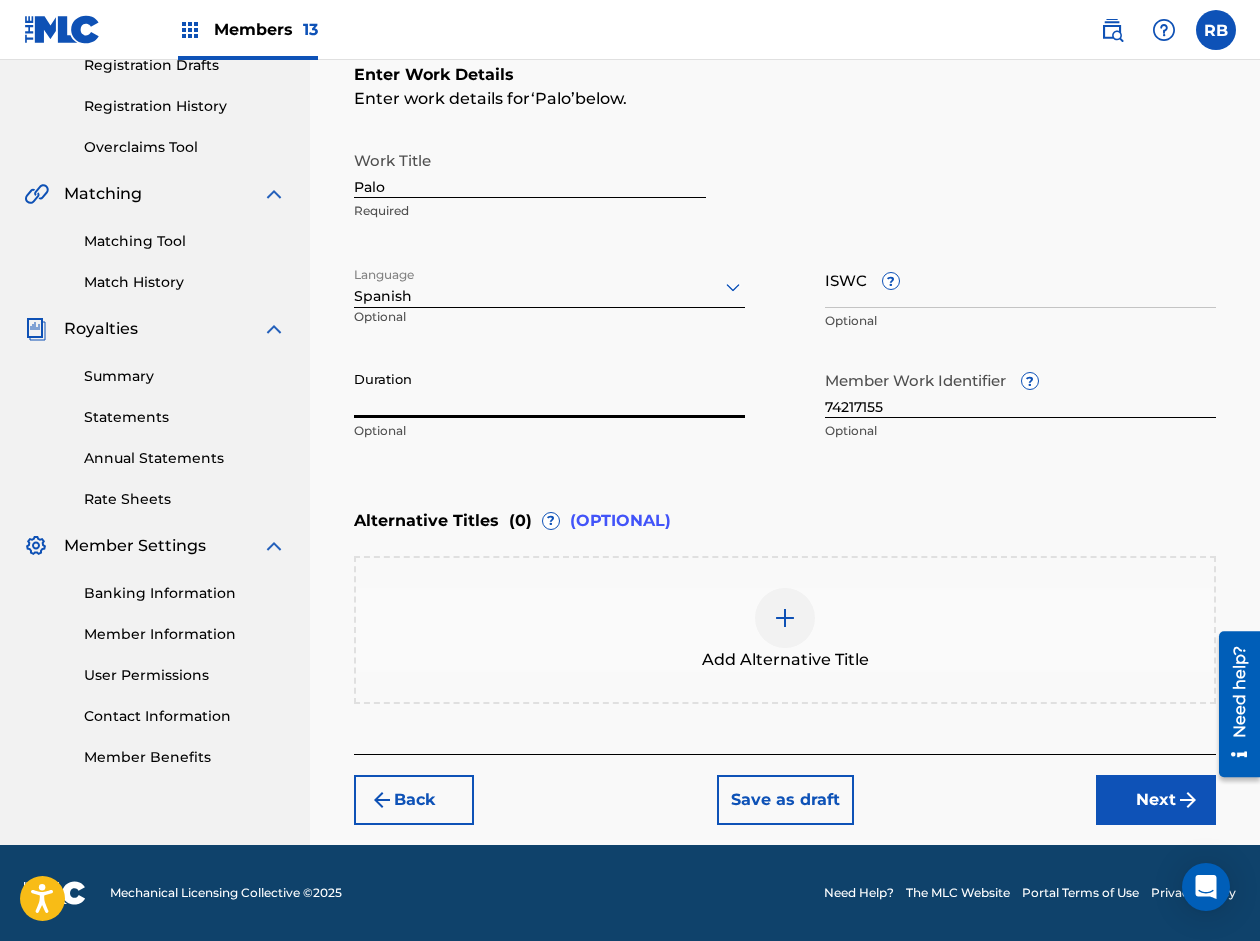 paste on "02:01" 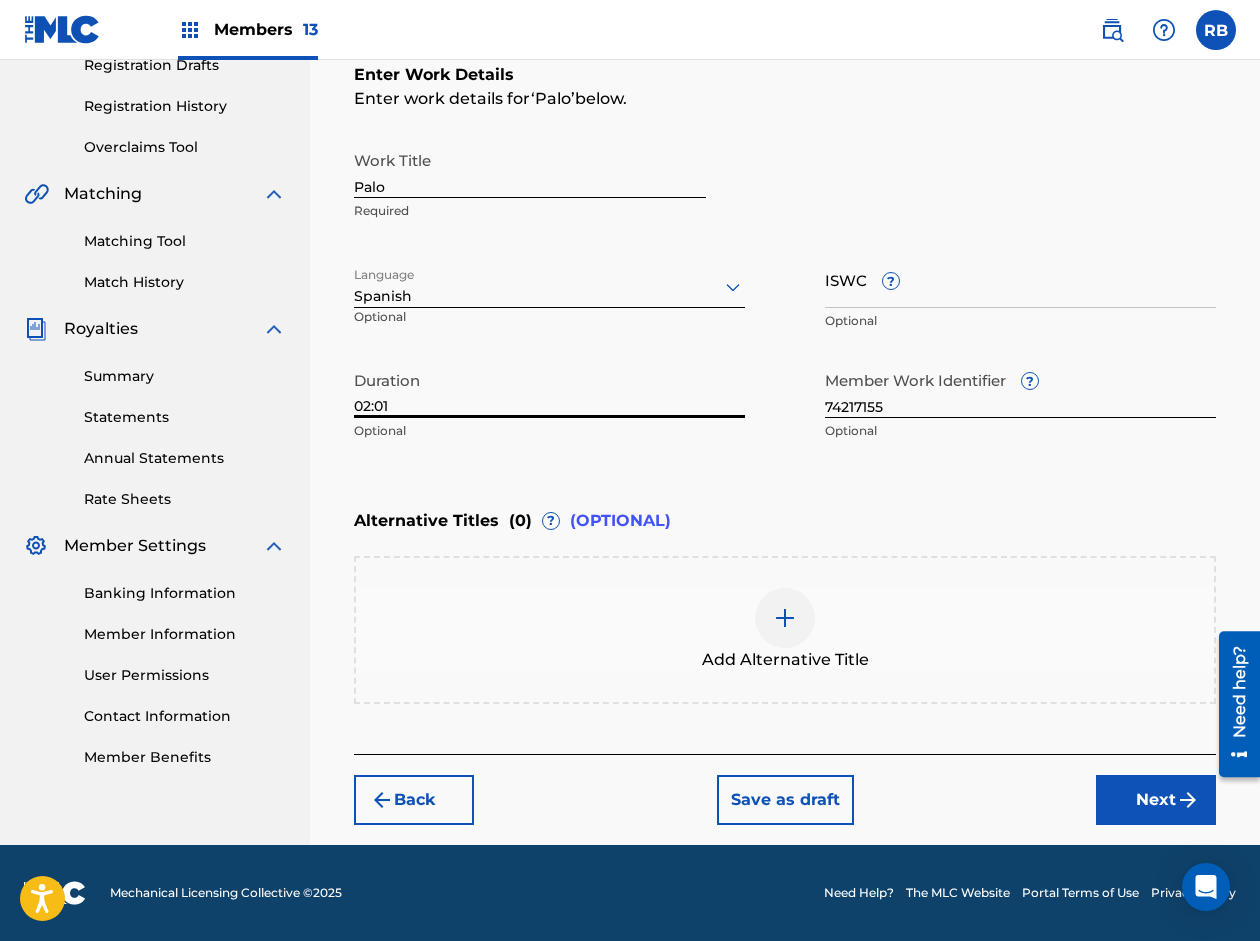 type on "02:01" 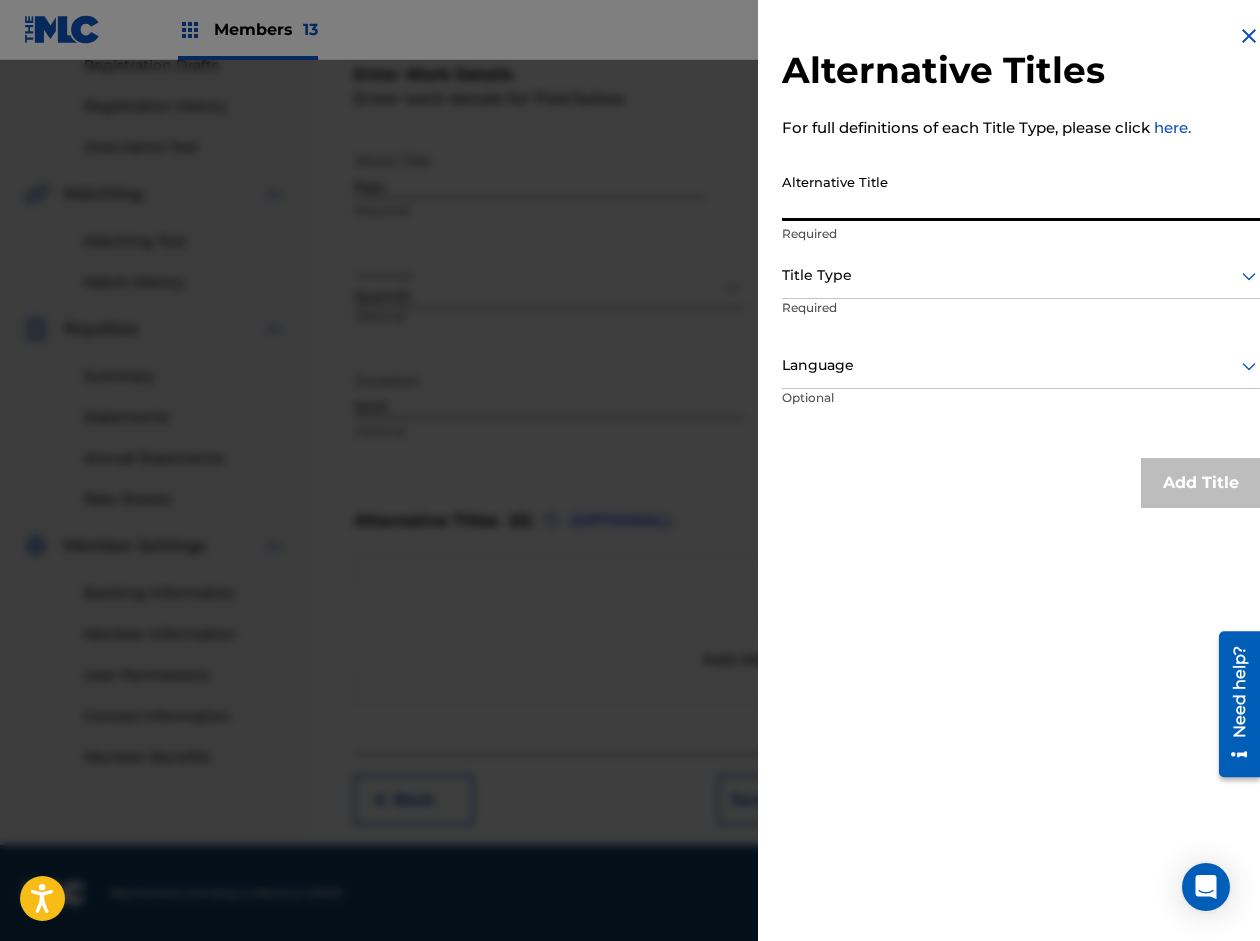 click on "Alternative Title" at bounding box center (1021, 192) 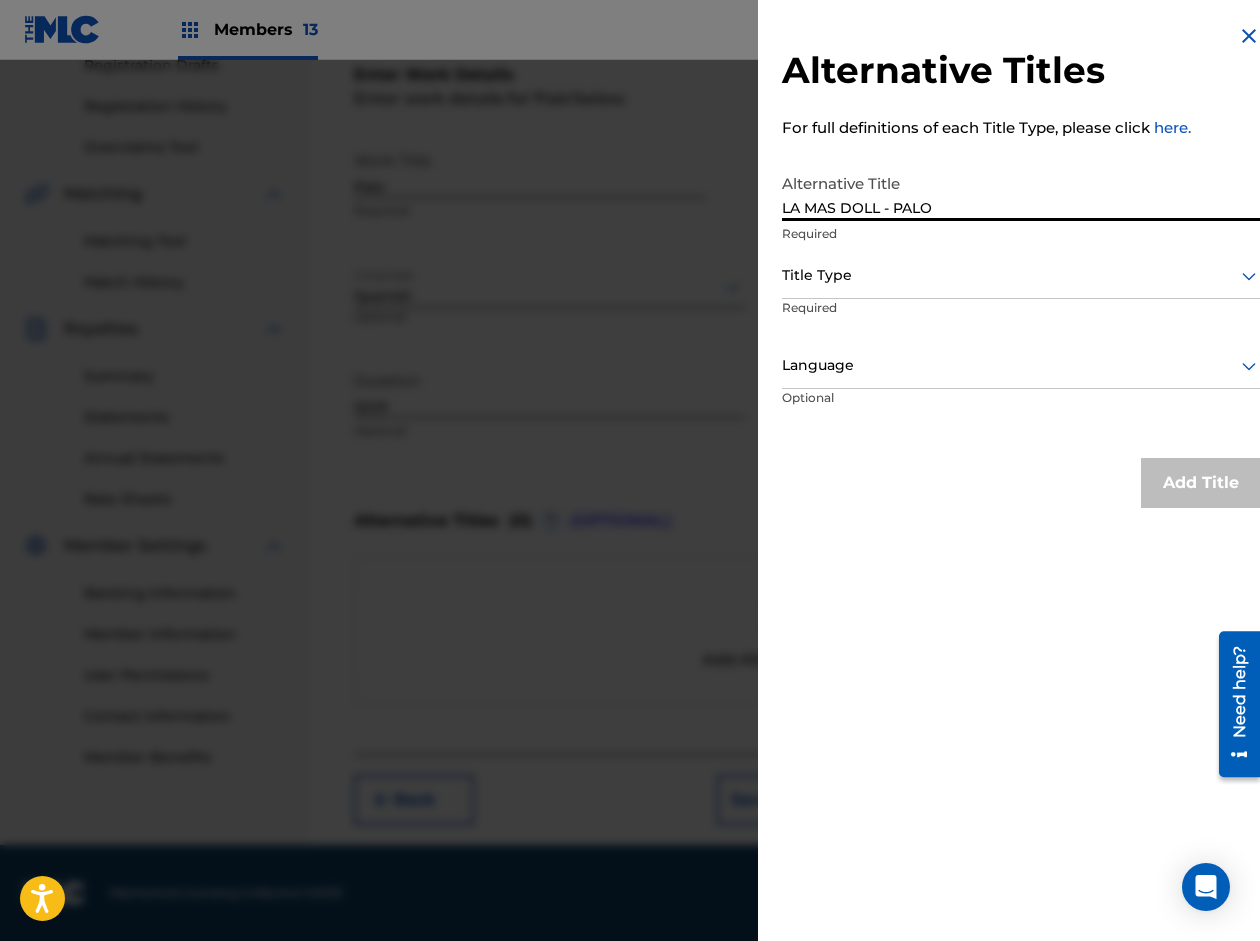 type on "LA MAS DOLL - PALO" 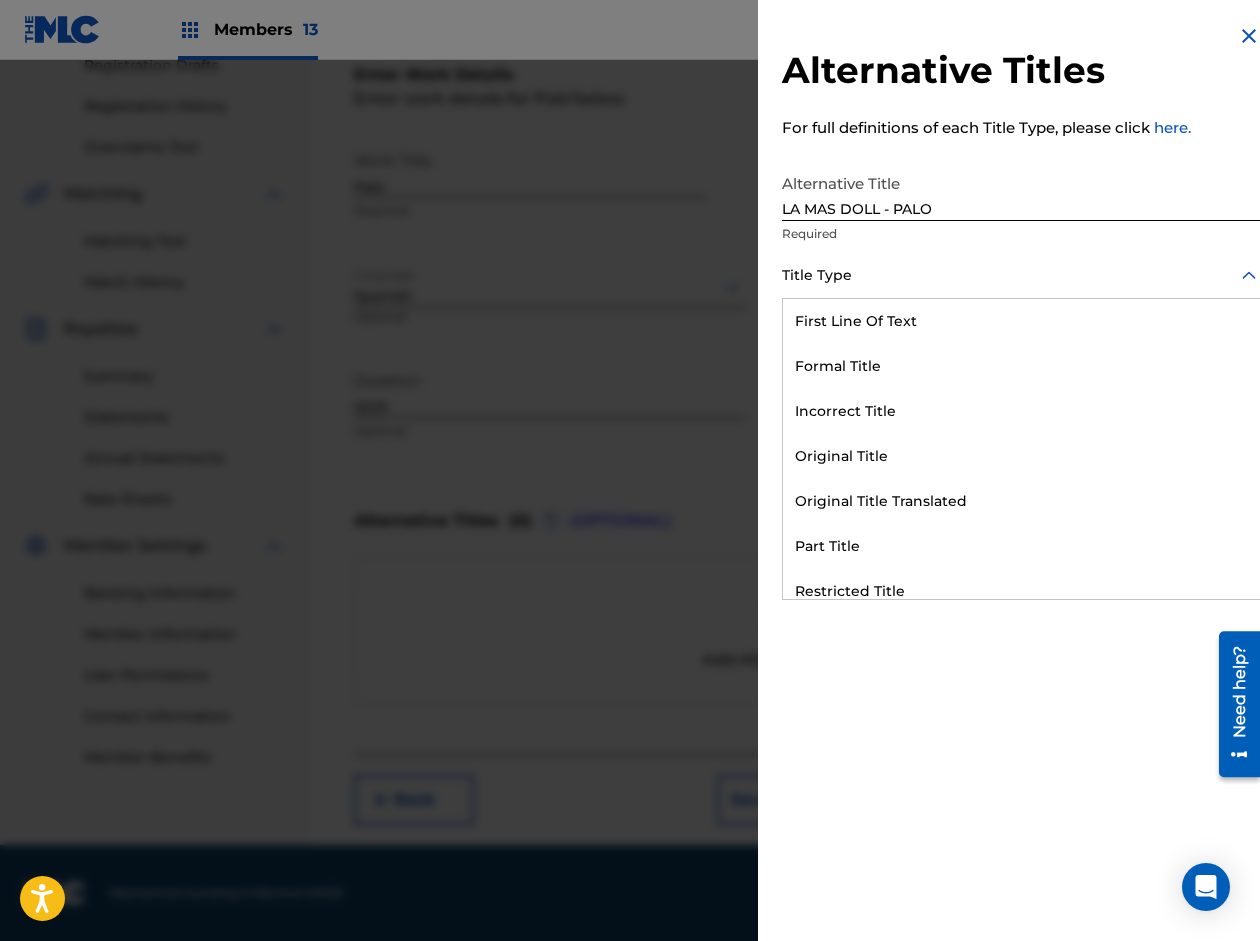 scroll, scrollTop: 195, scrollLeft: 0, axis: vertical 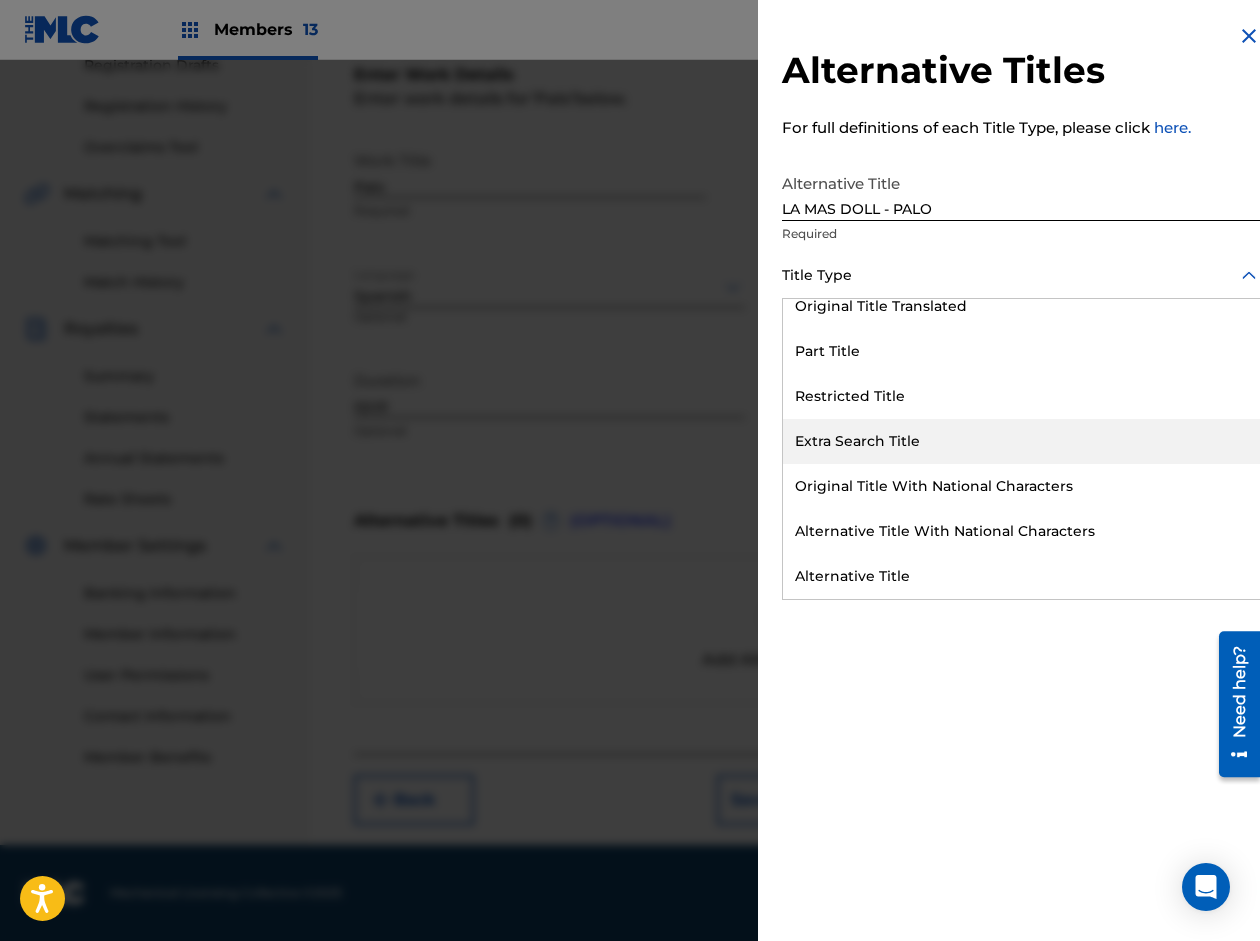 click on "Extra Search Title" at bounding box center [1021, 441] 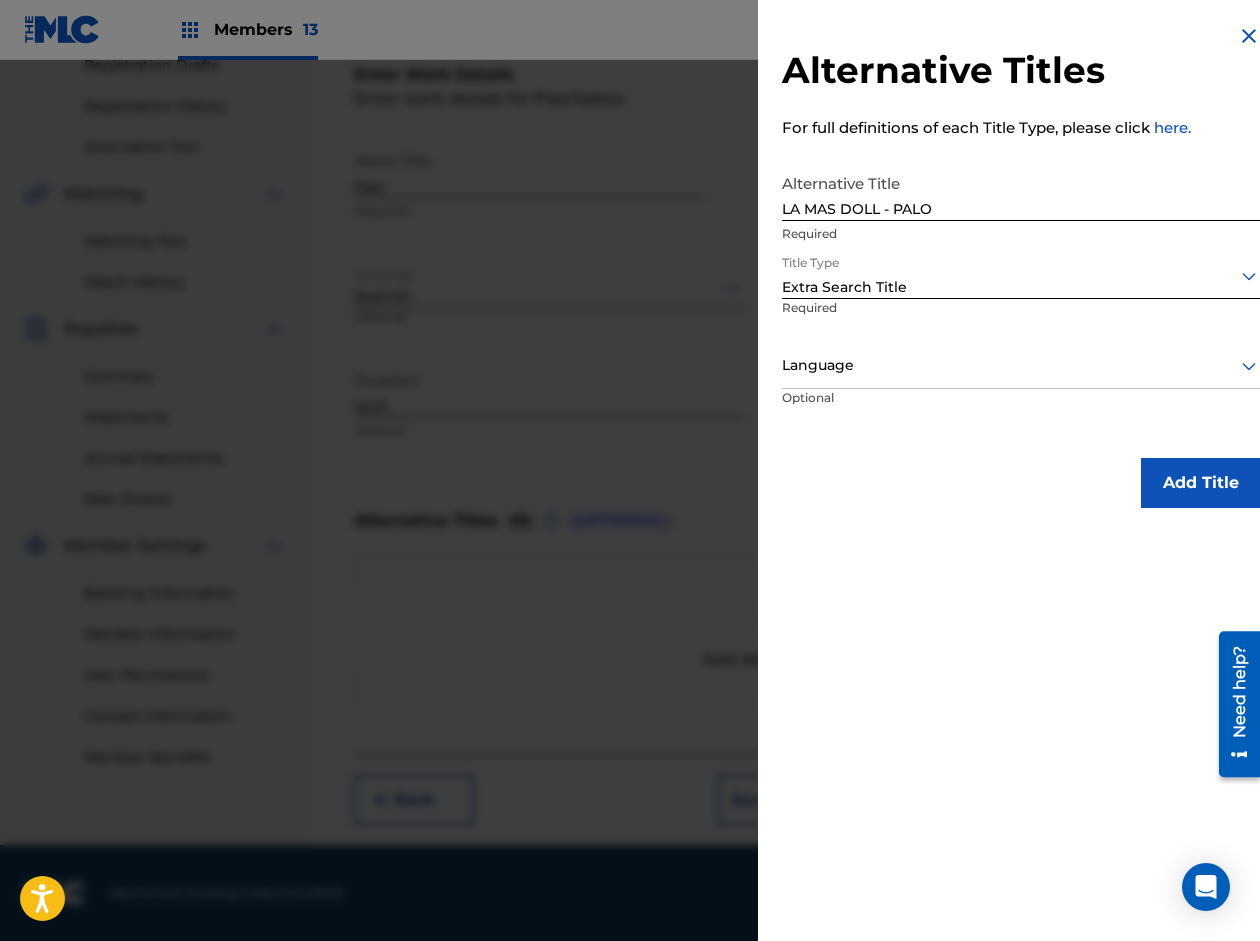 click on "Language" at bounding box center [1021, 366] 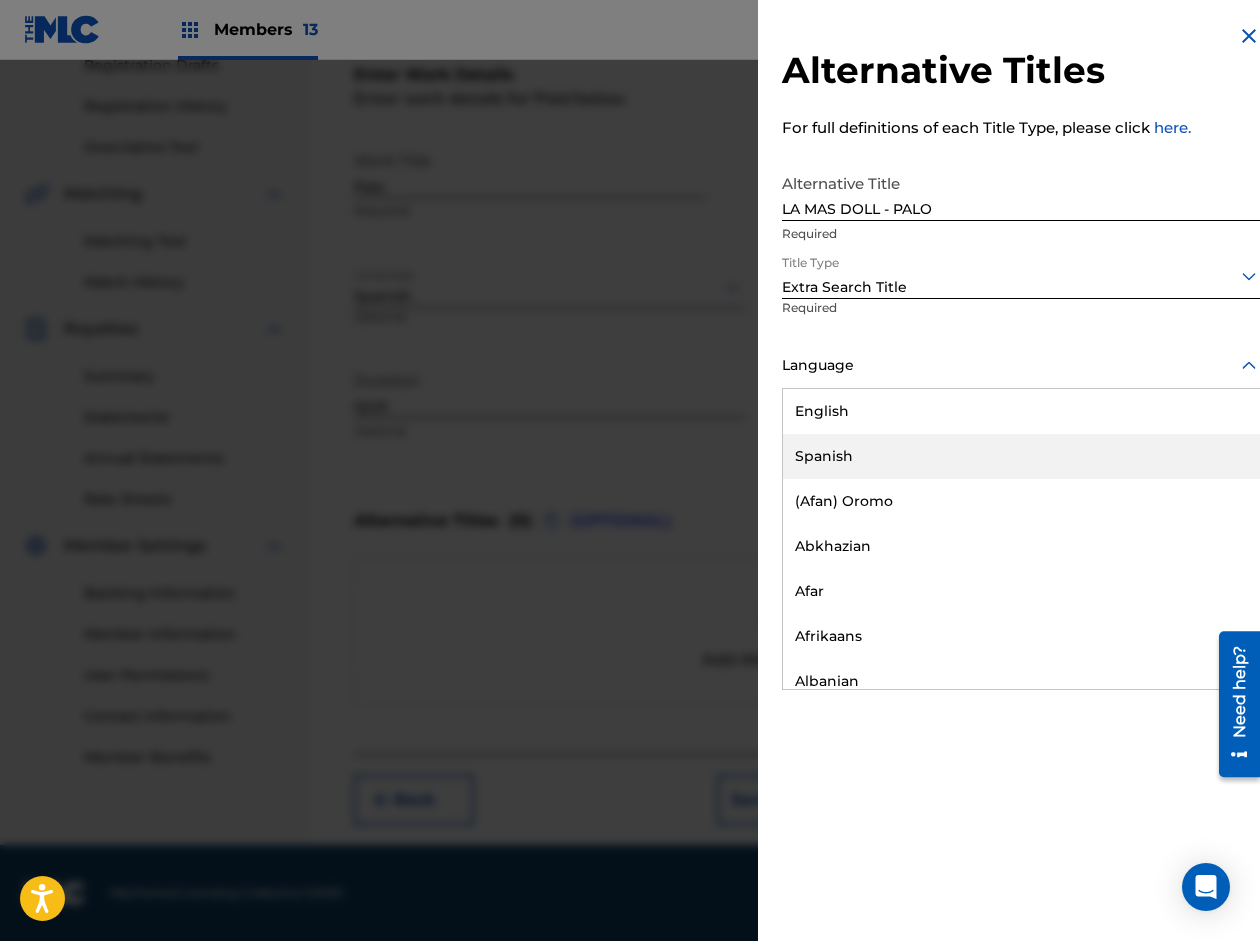 click on "Spanish" at bounding box center (1021, 456) 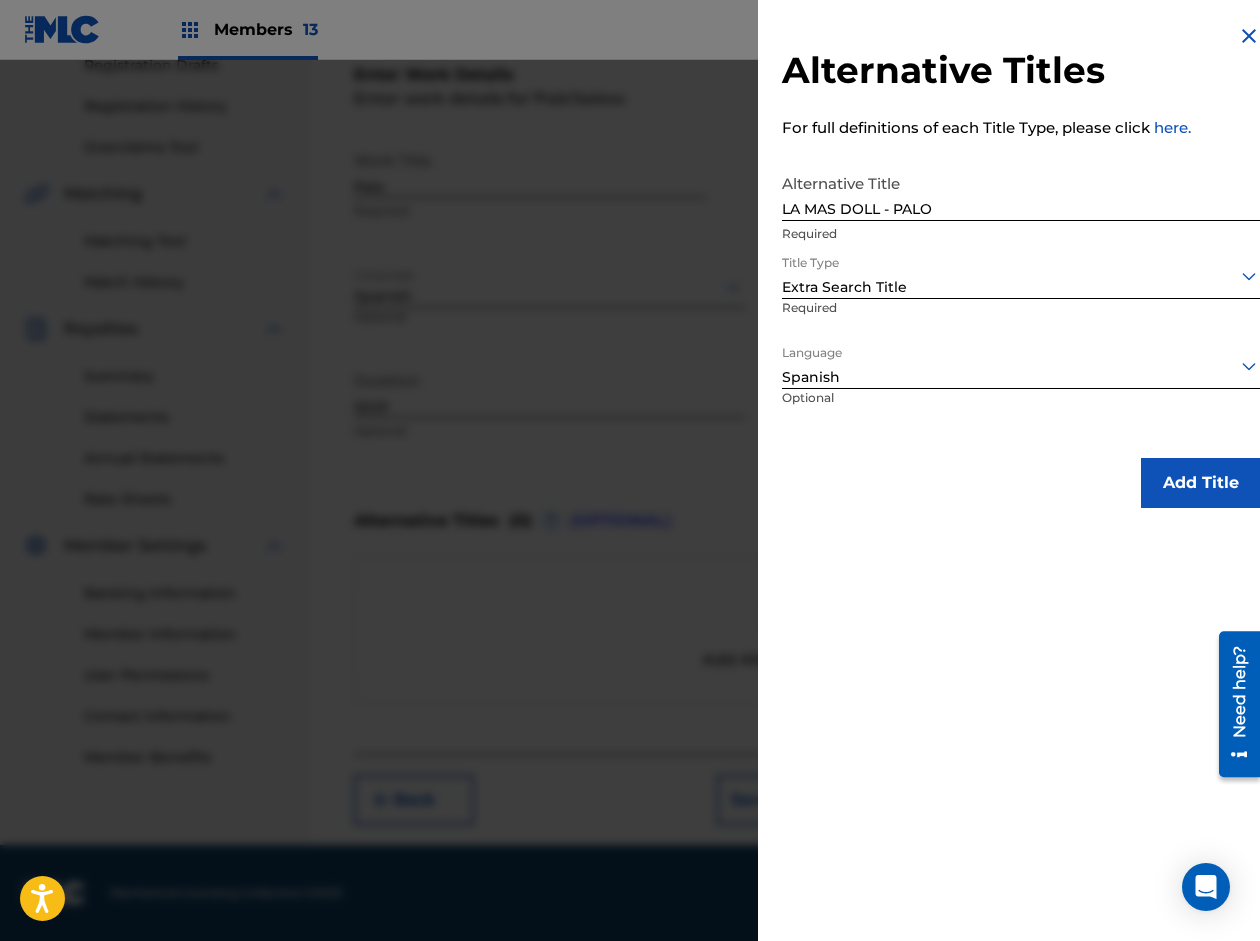 click on "Add Title" at bounding box center [1201, 483] 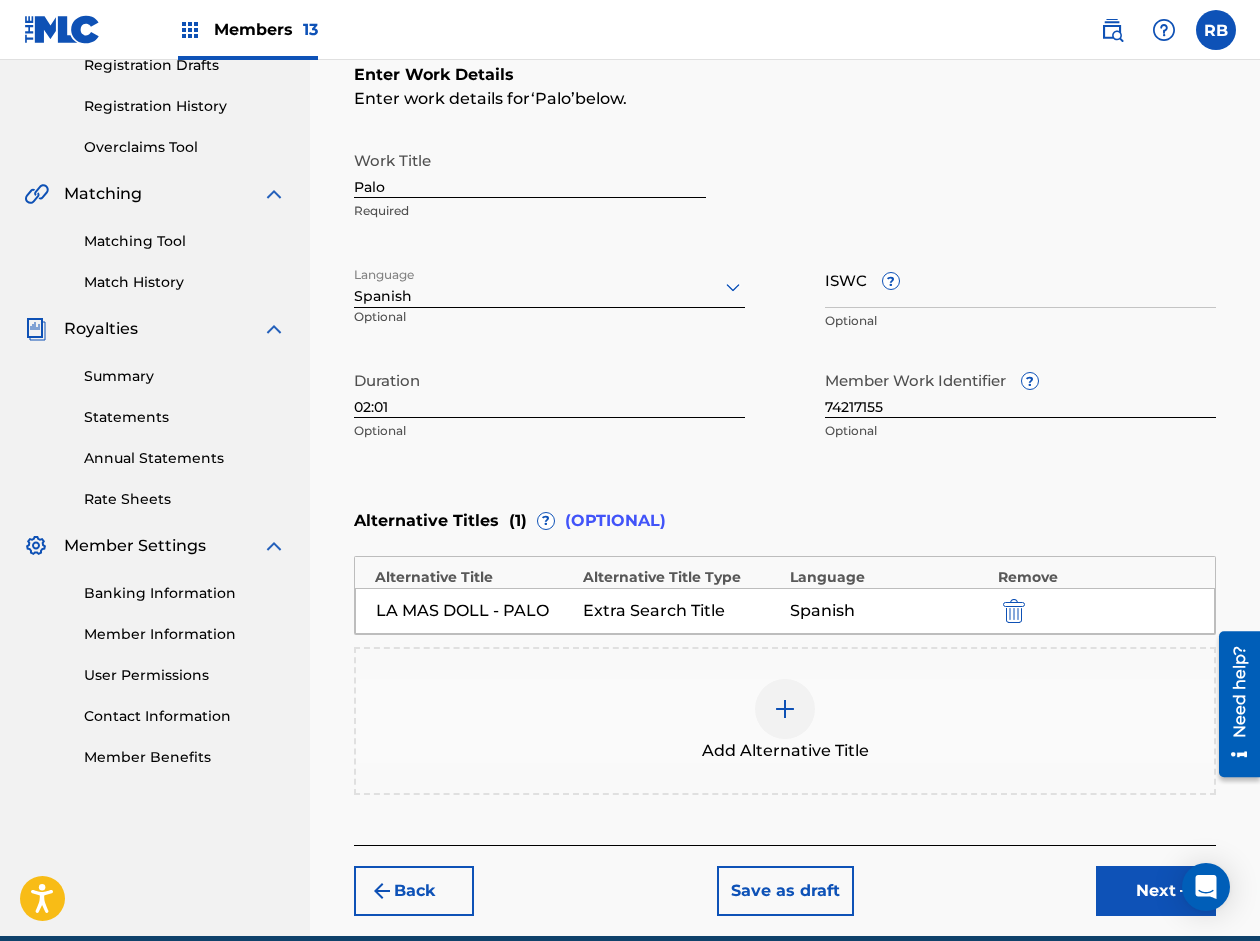 click at bounding box center (785, 709) 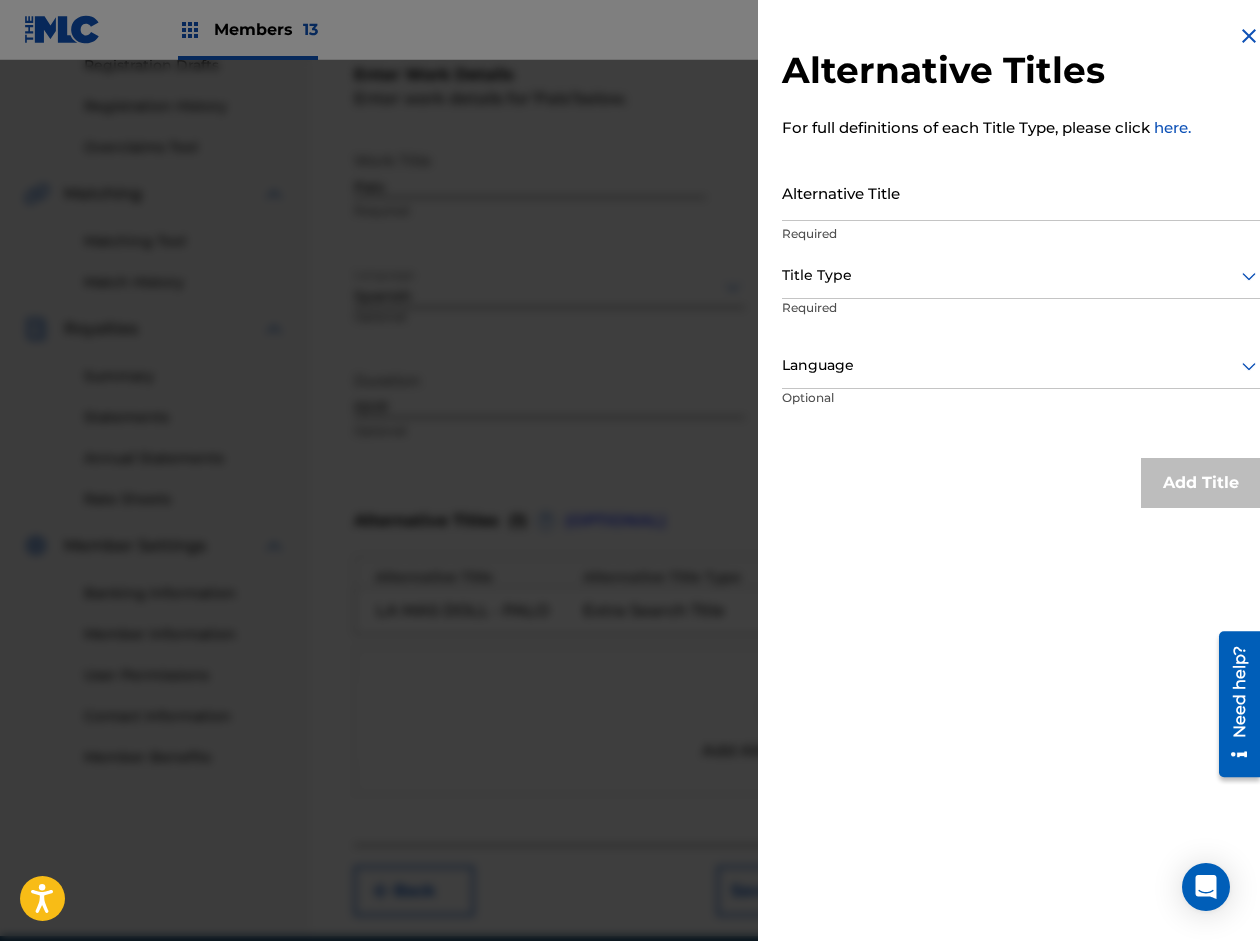 click on "Alternative Title" at bounding box center (1021, 192) 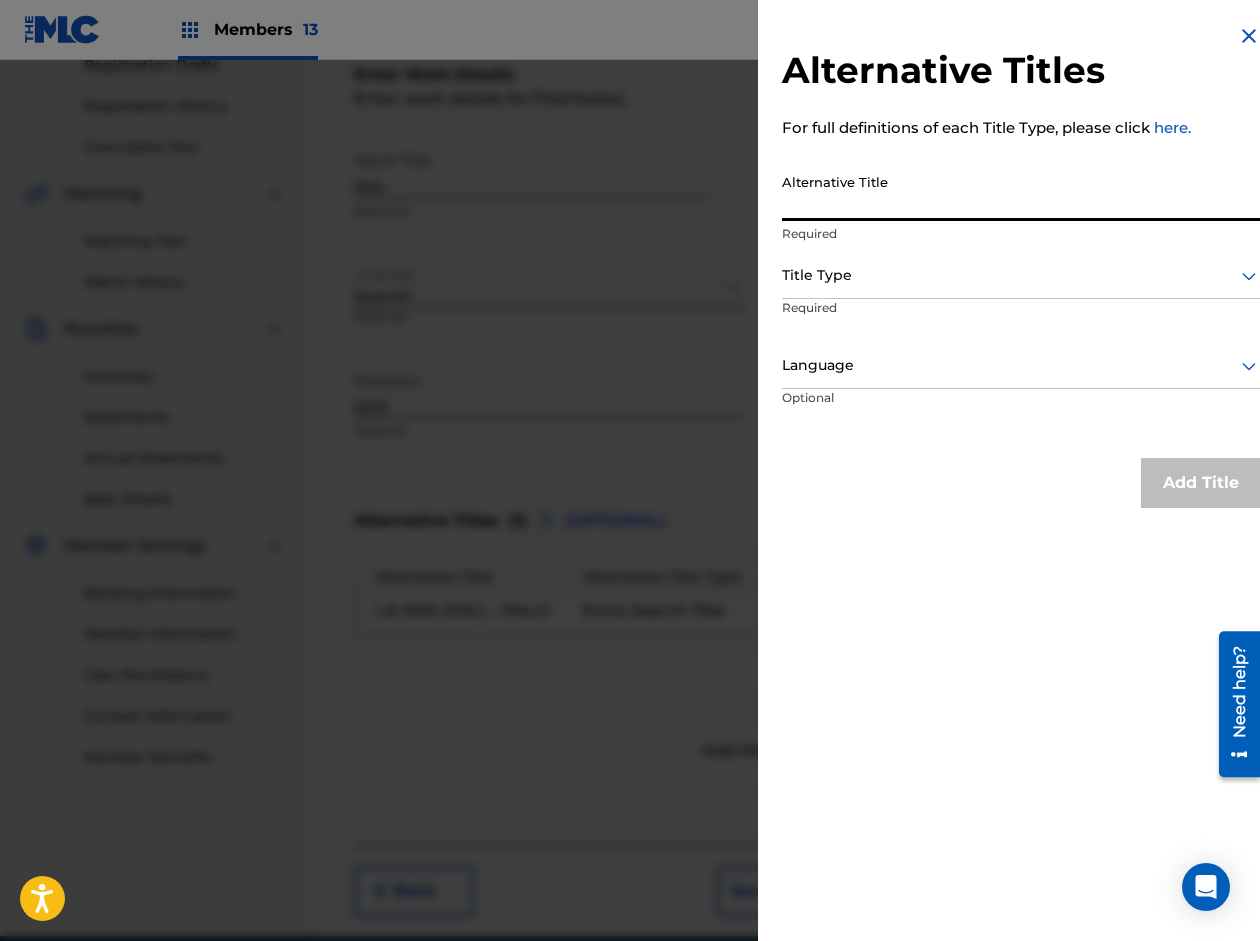 paste on "[PERSON_NAME] - PALO" 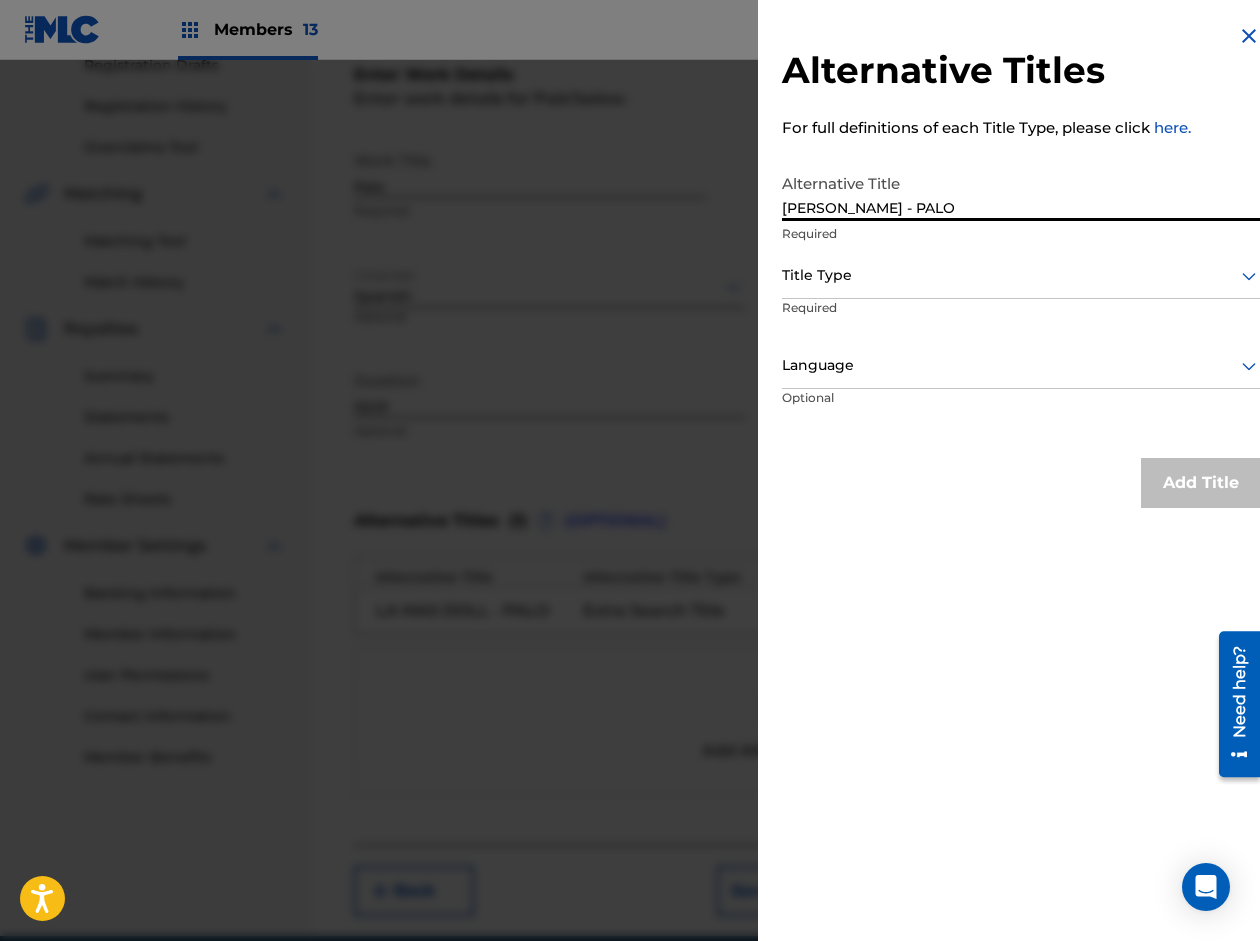 type on "[PERSON_NAME] - PALO" 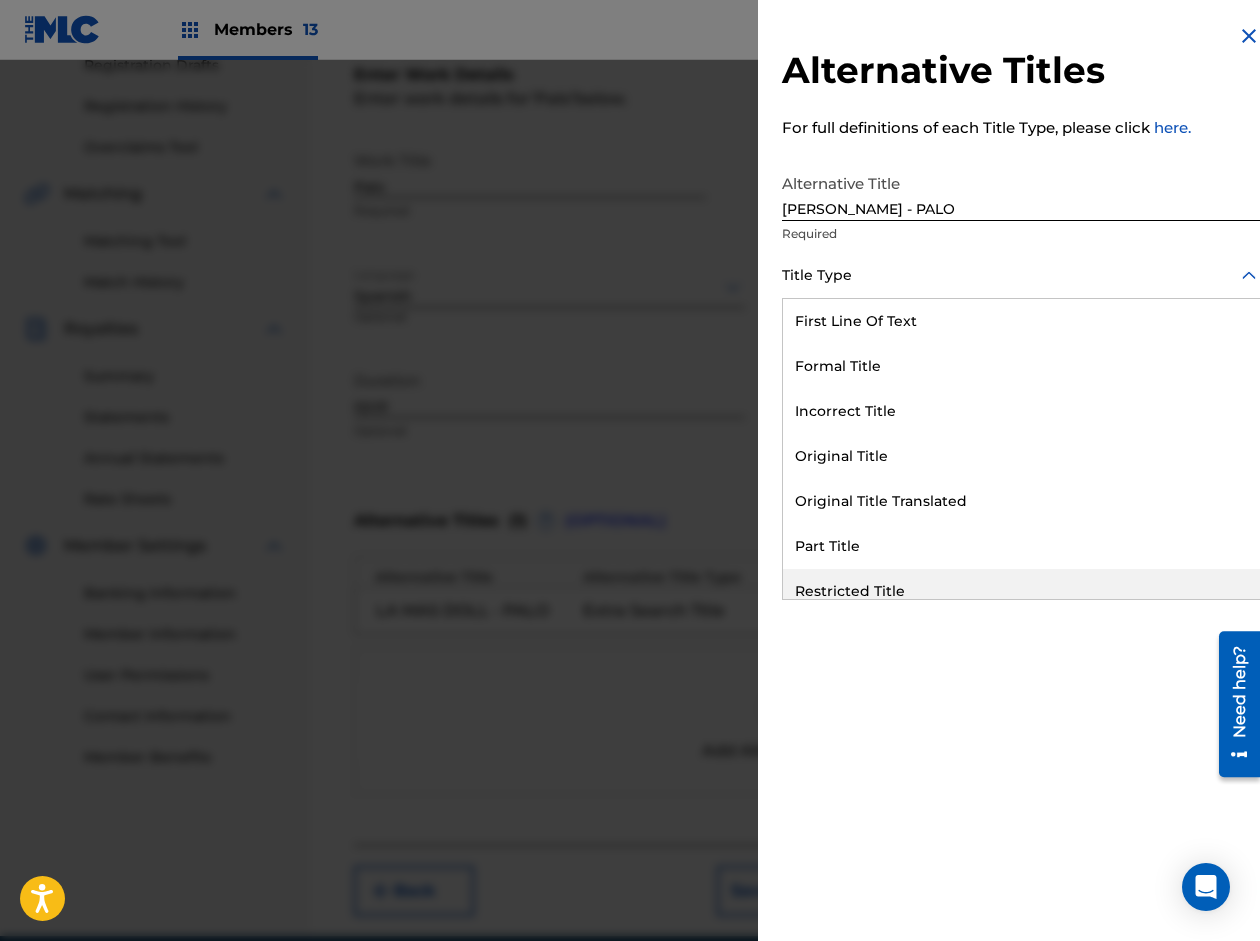 scroll, scrollTop: 195, scrollLeft: 0, axis: vertical 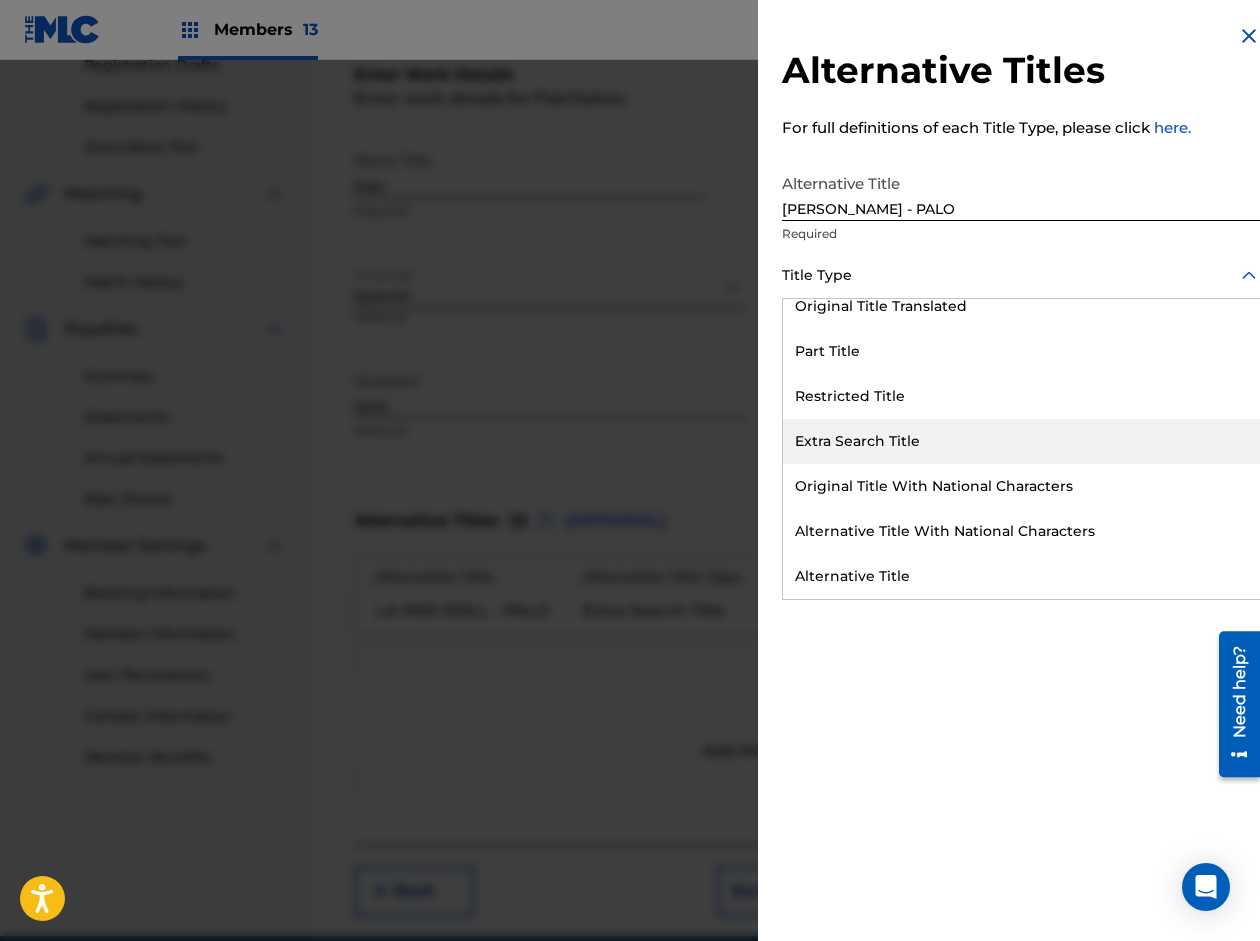 click on "Extra Search Title" at bounding box center [1021, 441] 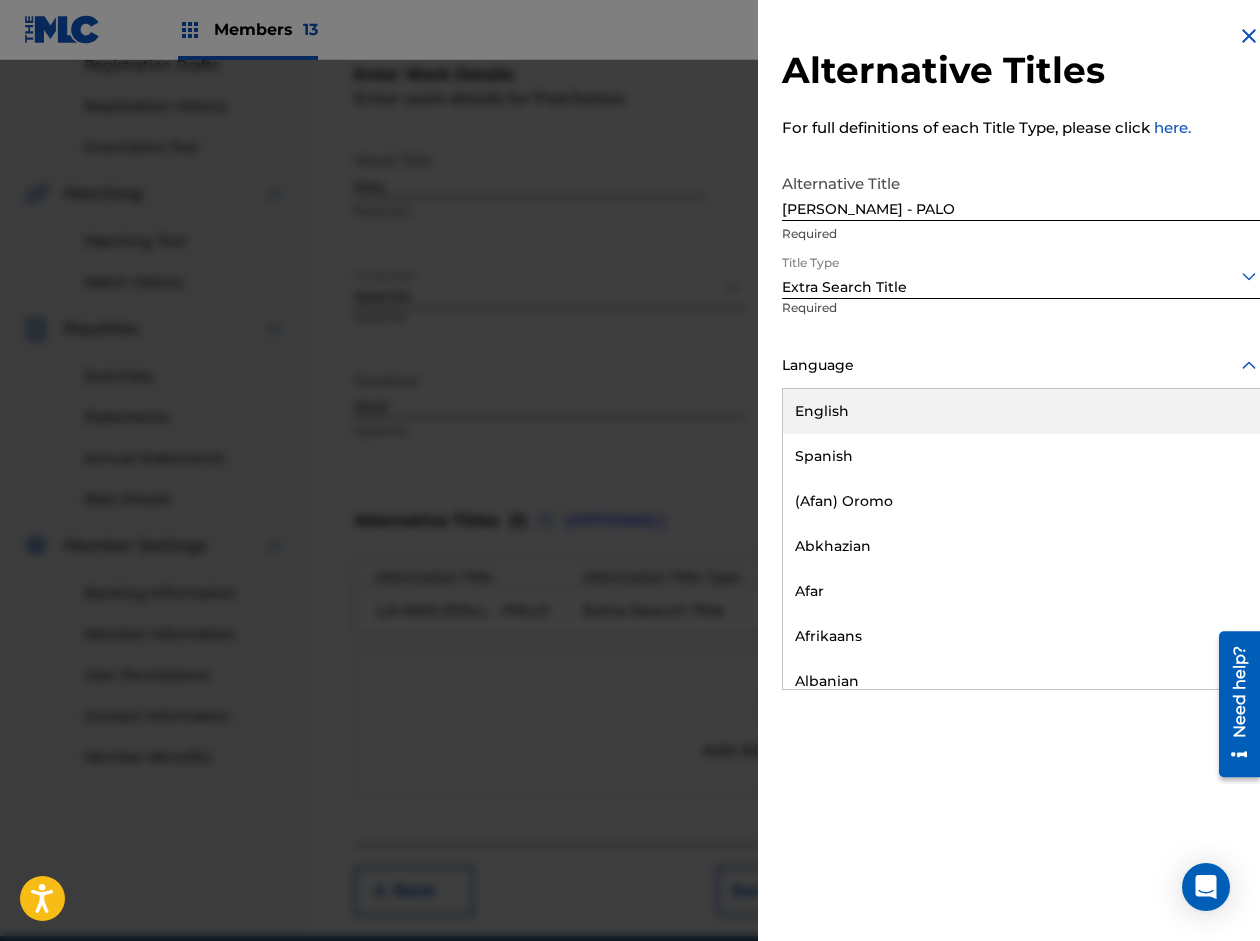 click on "Language" at bounding box center (1021, 366) 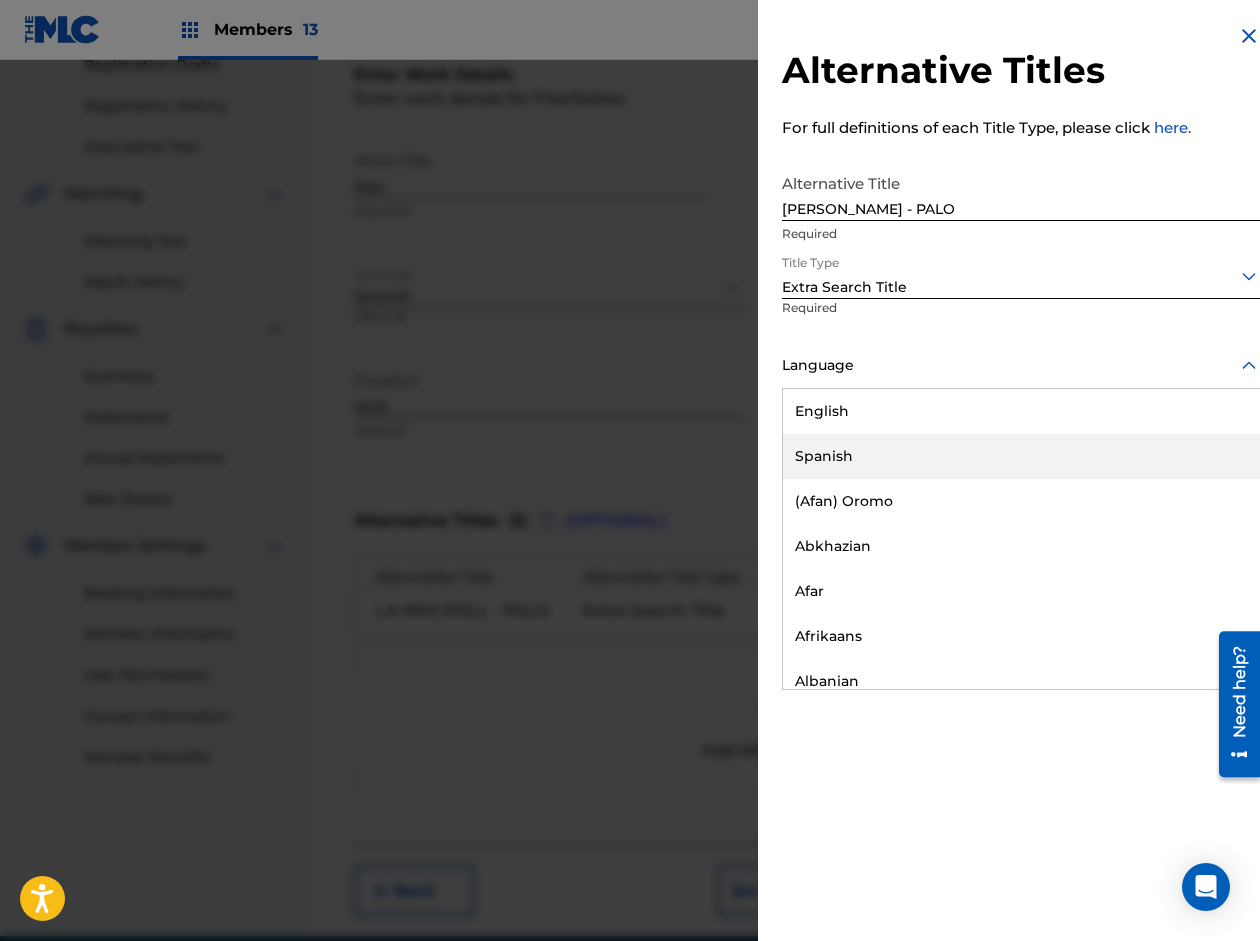 click on "Spanish" at bounding box center (1021, 456) 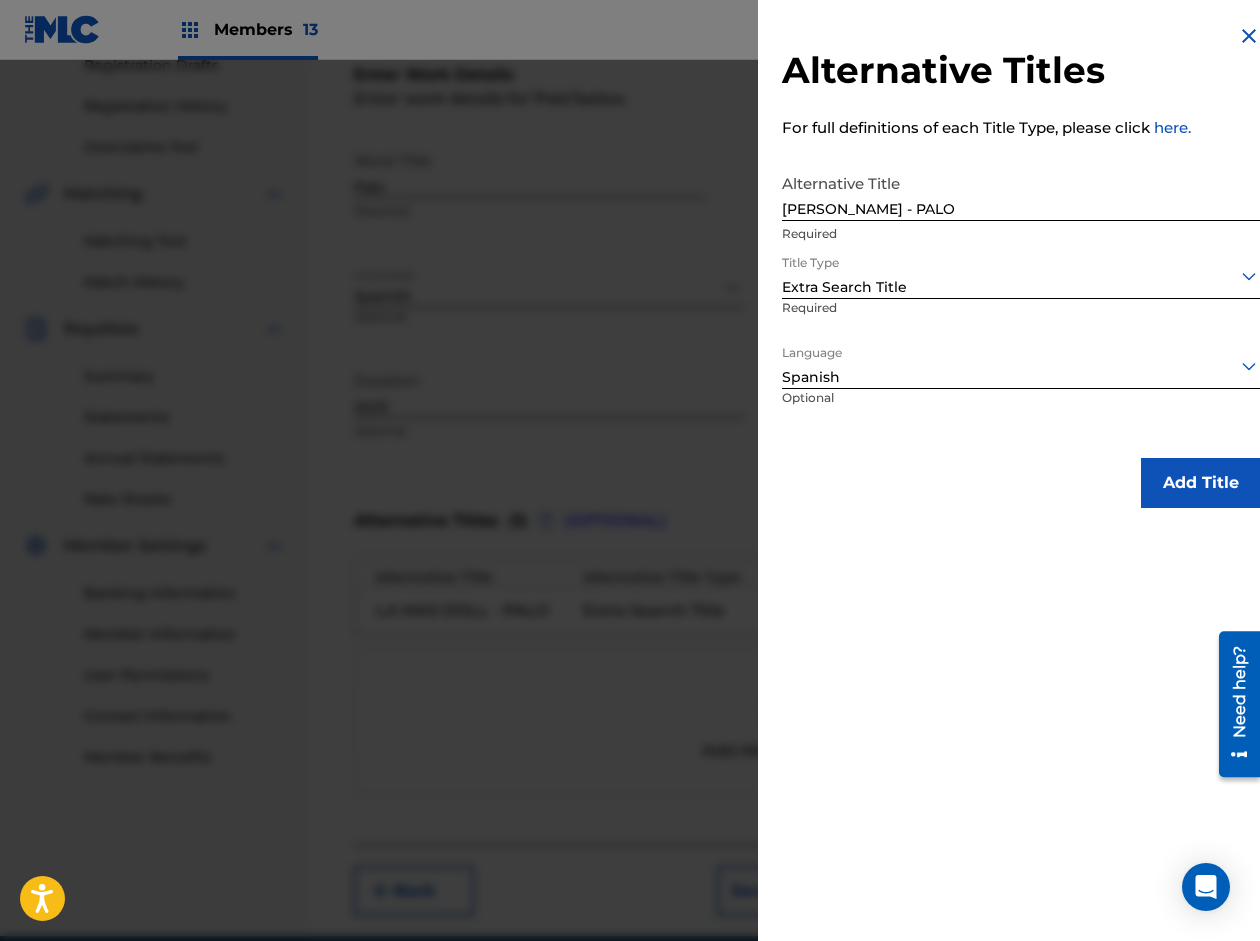 click on "Add Title" at bounding box center (1201, 483) 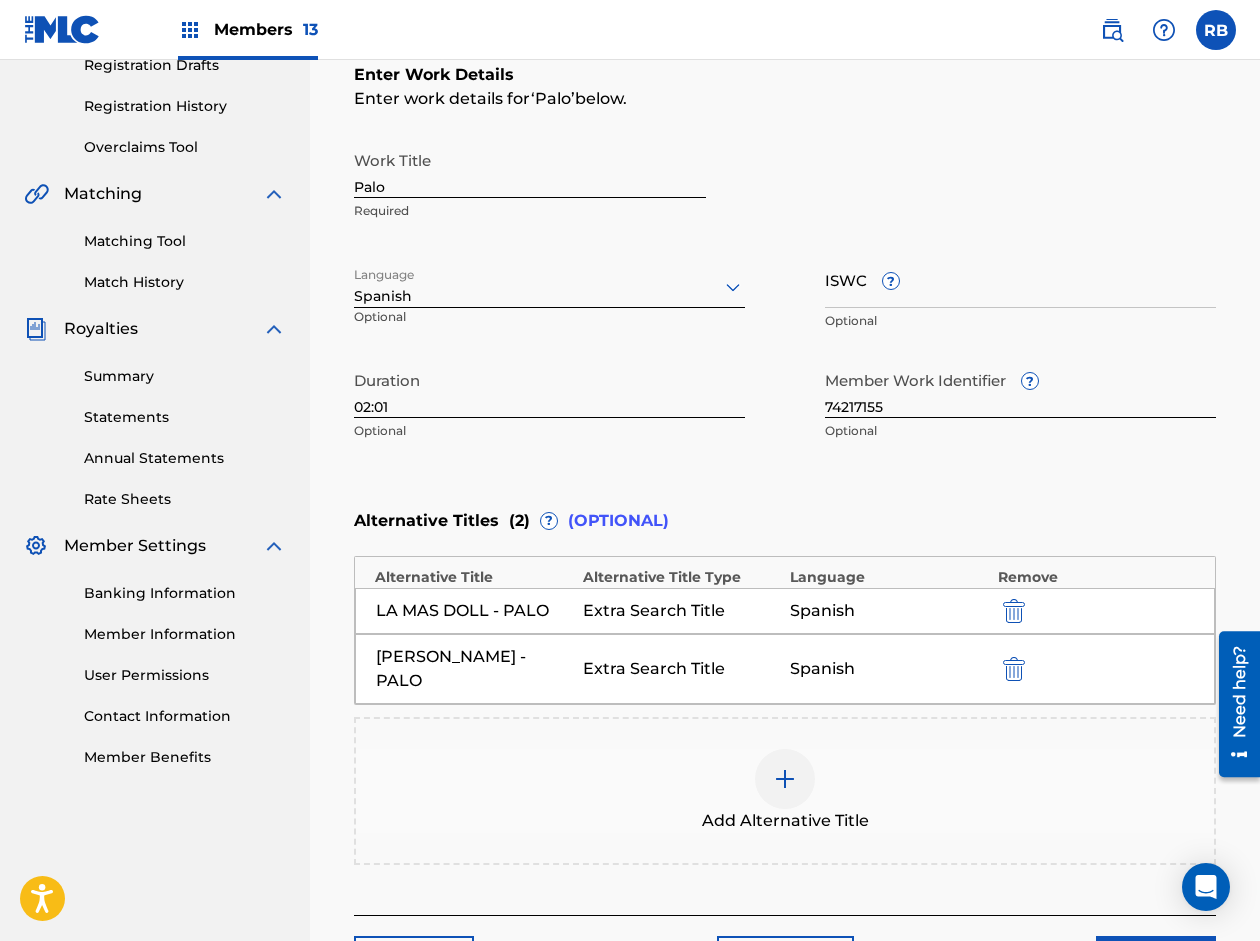 click at bounding box center (785, 779) 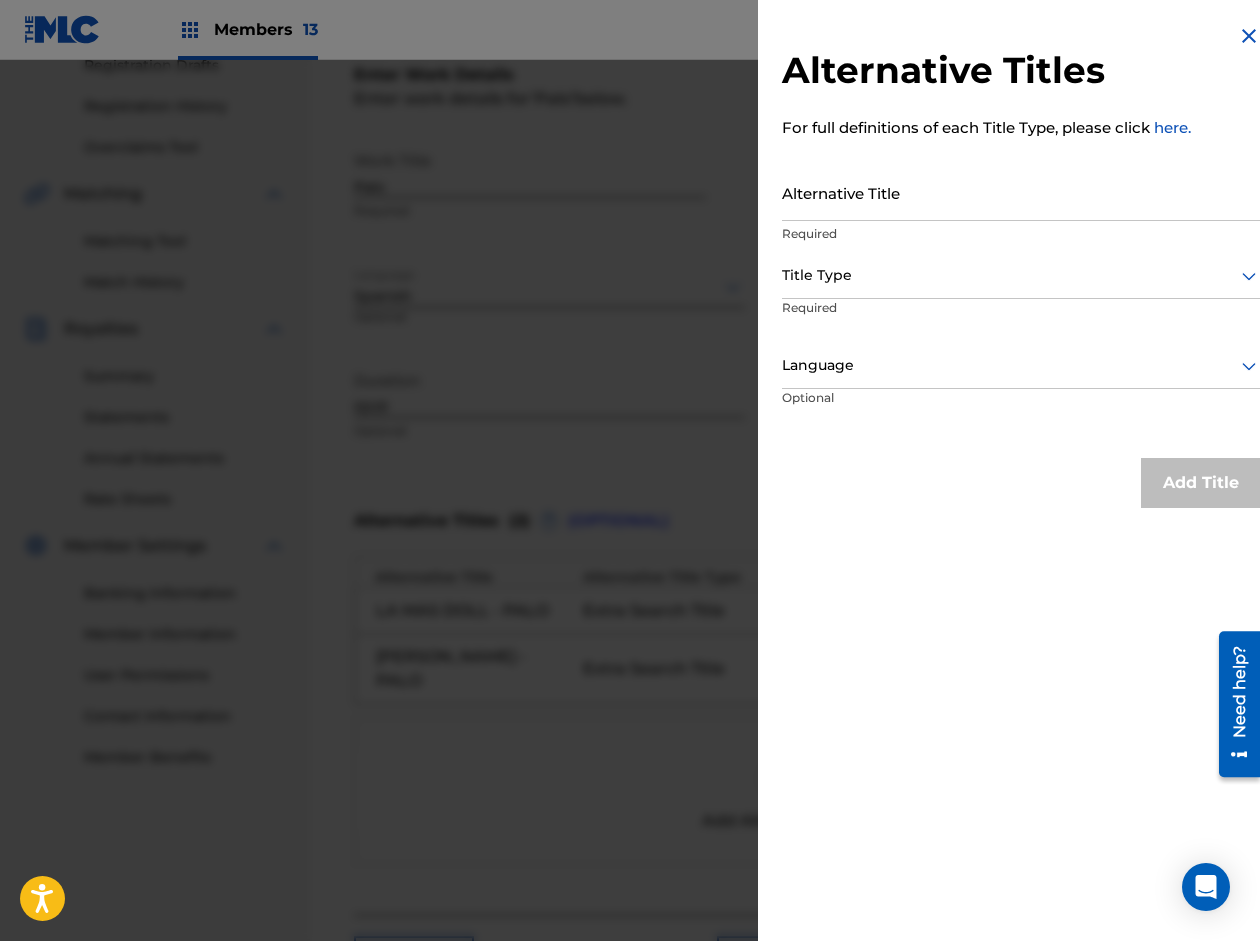 click on "Alternative Title" at bounding box center (1021, 192) 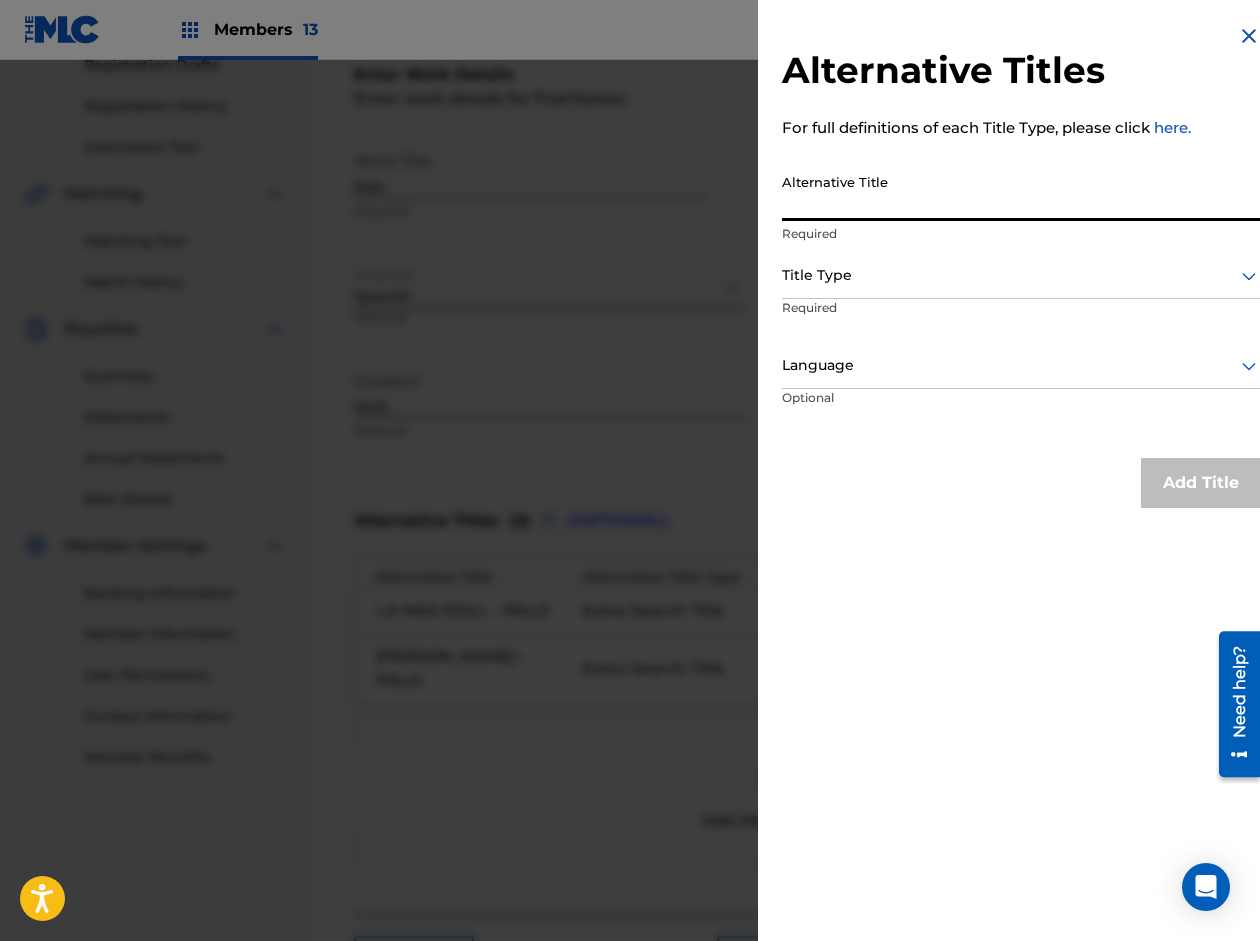 paste on "VIEW LIKE PRODUCIENDO - PALO" 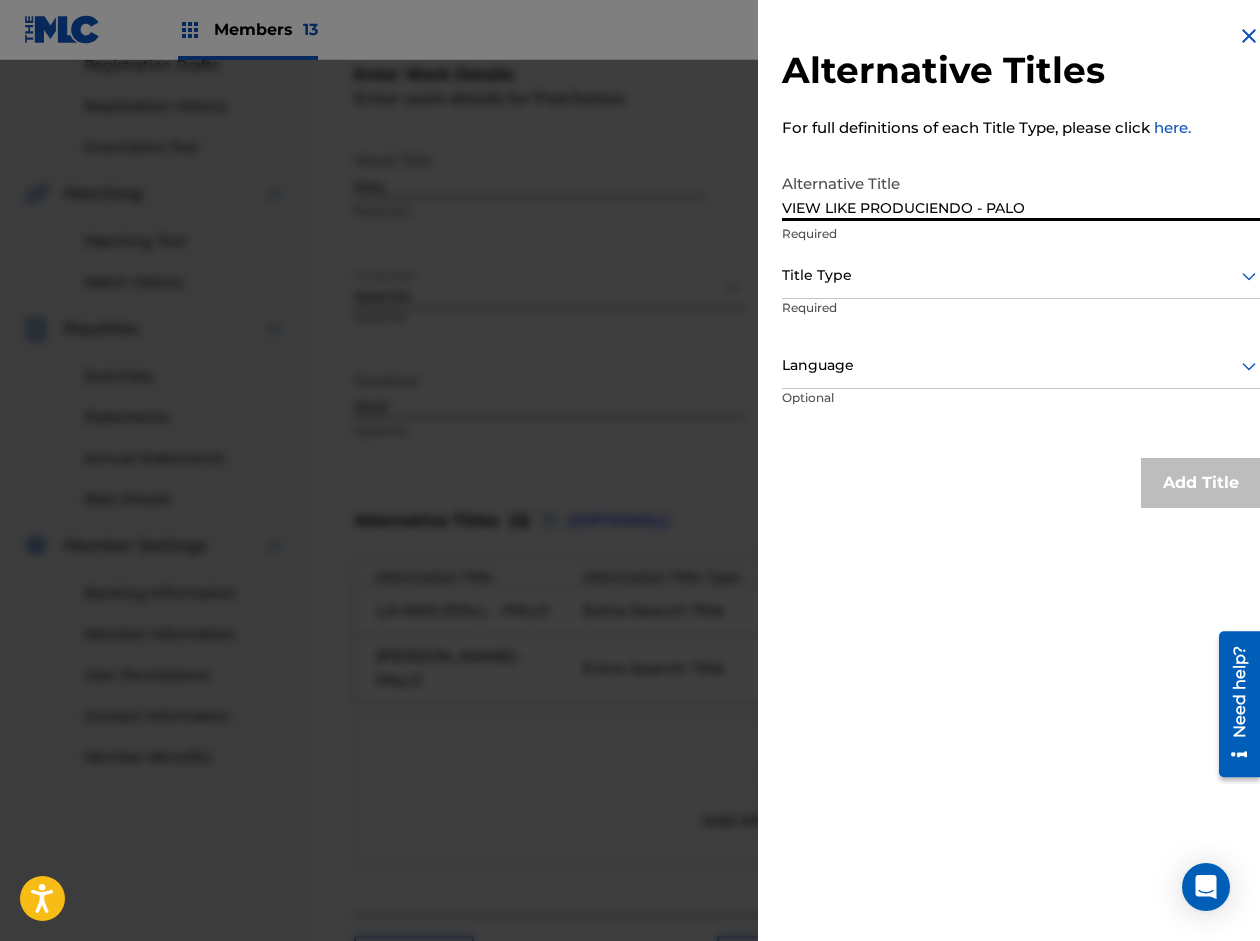 type on "VIEW LIKE PRODUCIENDO - PALO" 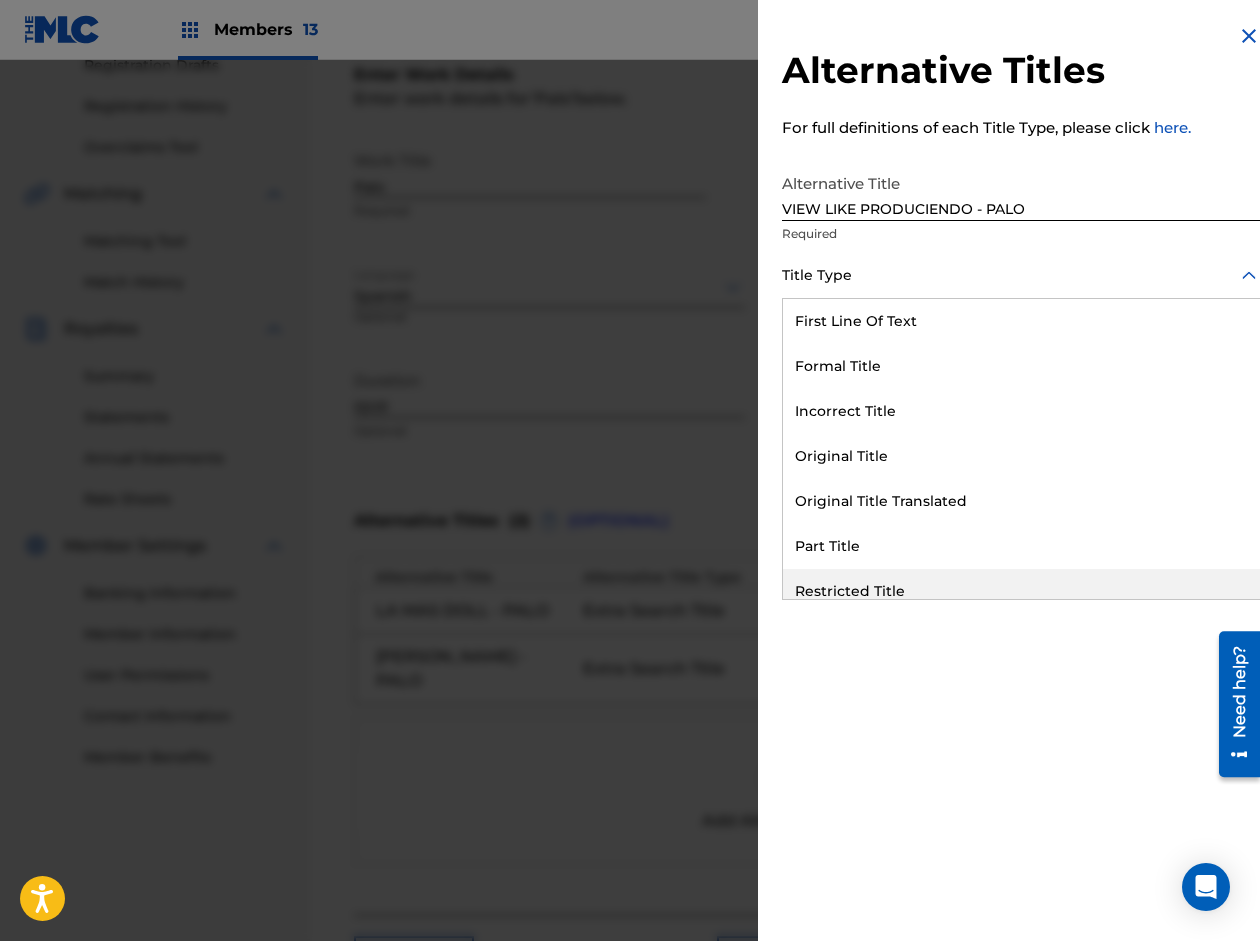 scroll, scrollTop: 195, scrollLeft: 0, axis: vertical 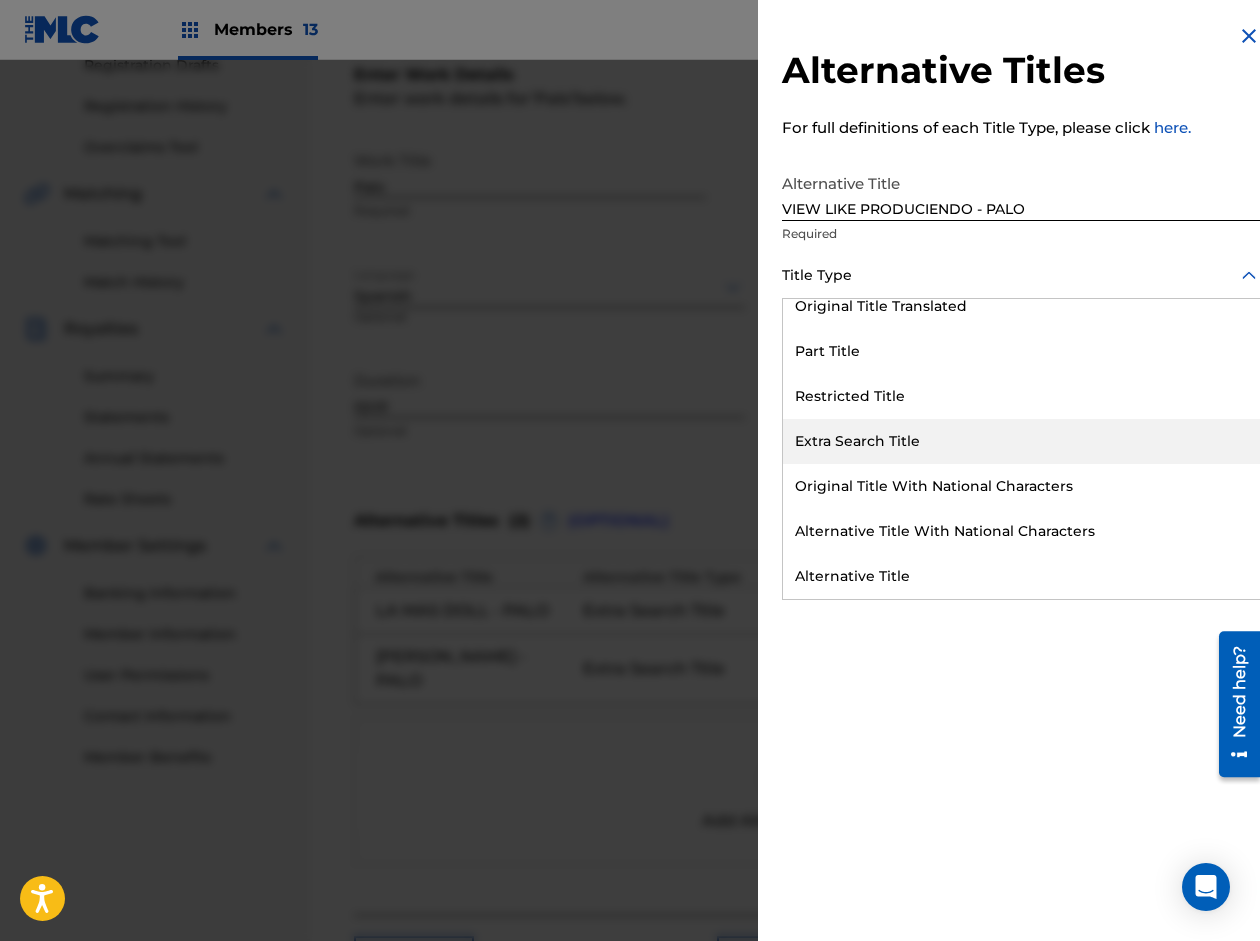click on "Extra Search Title" at bounding box center (1021, 441) 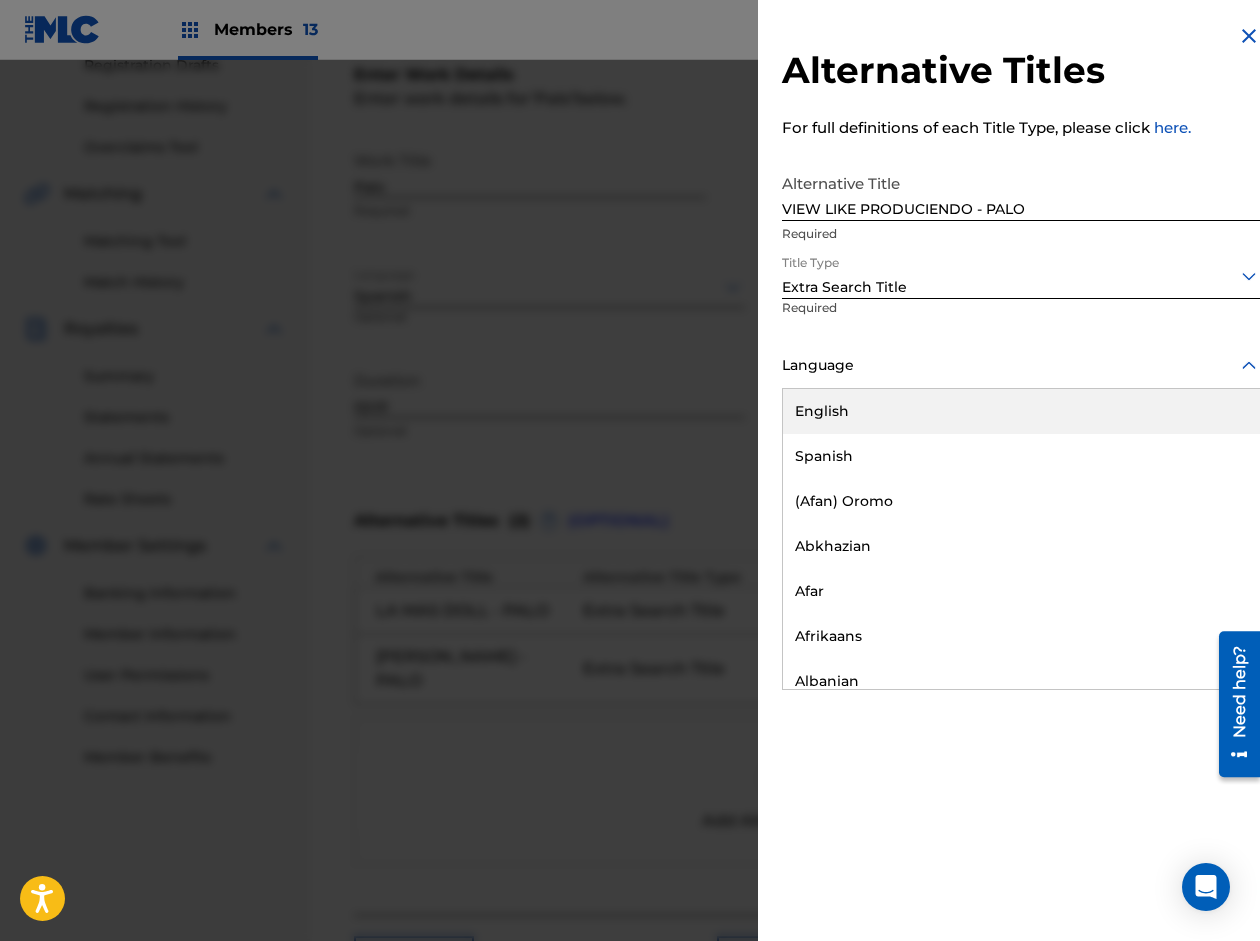 click at bounding box center [1021, 365] 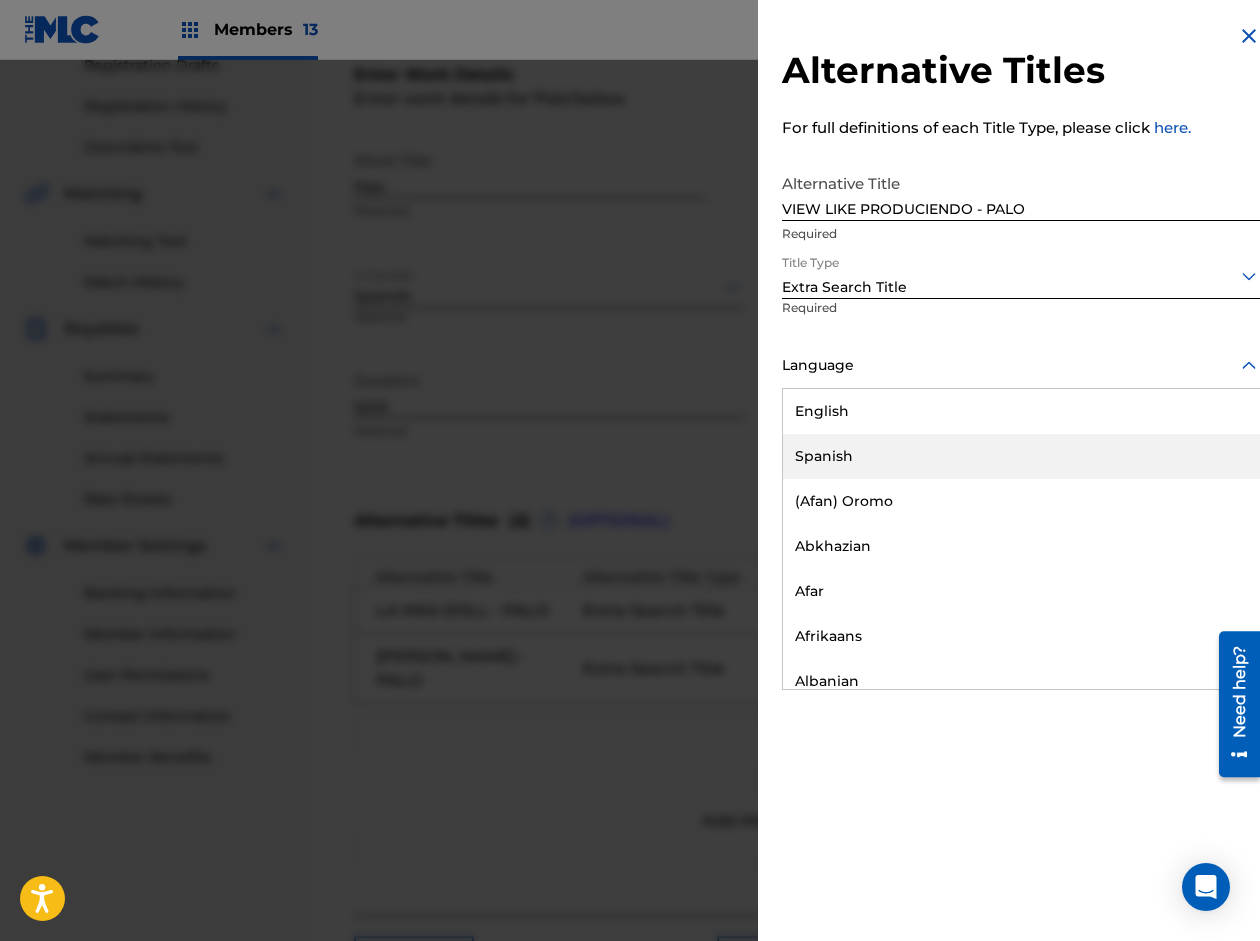 click on "Spanish" at bounding box center [1021, 456] 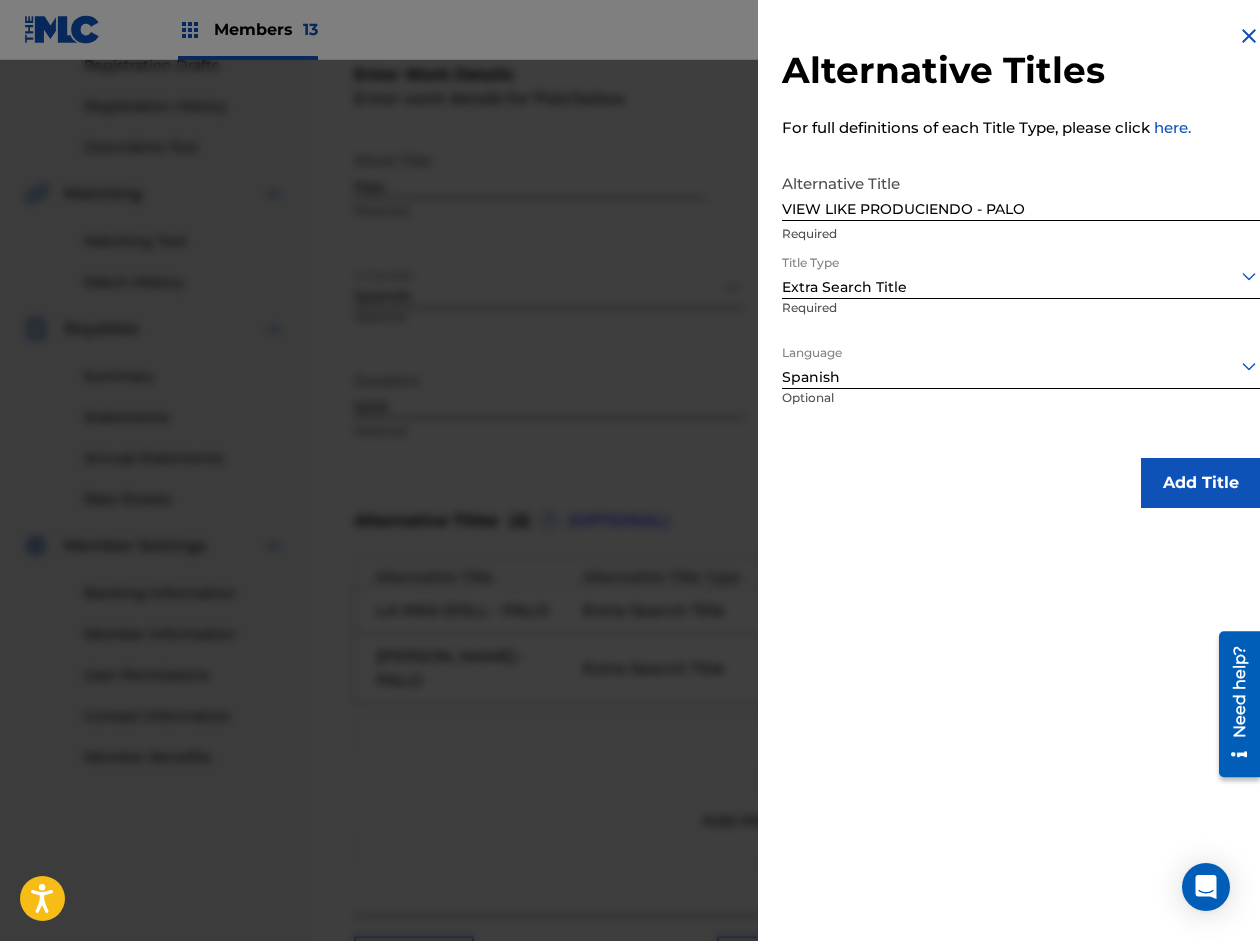click on "Add Title" at bounding box center [1201, 483] 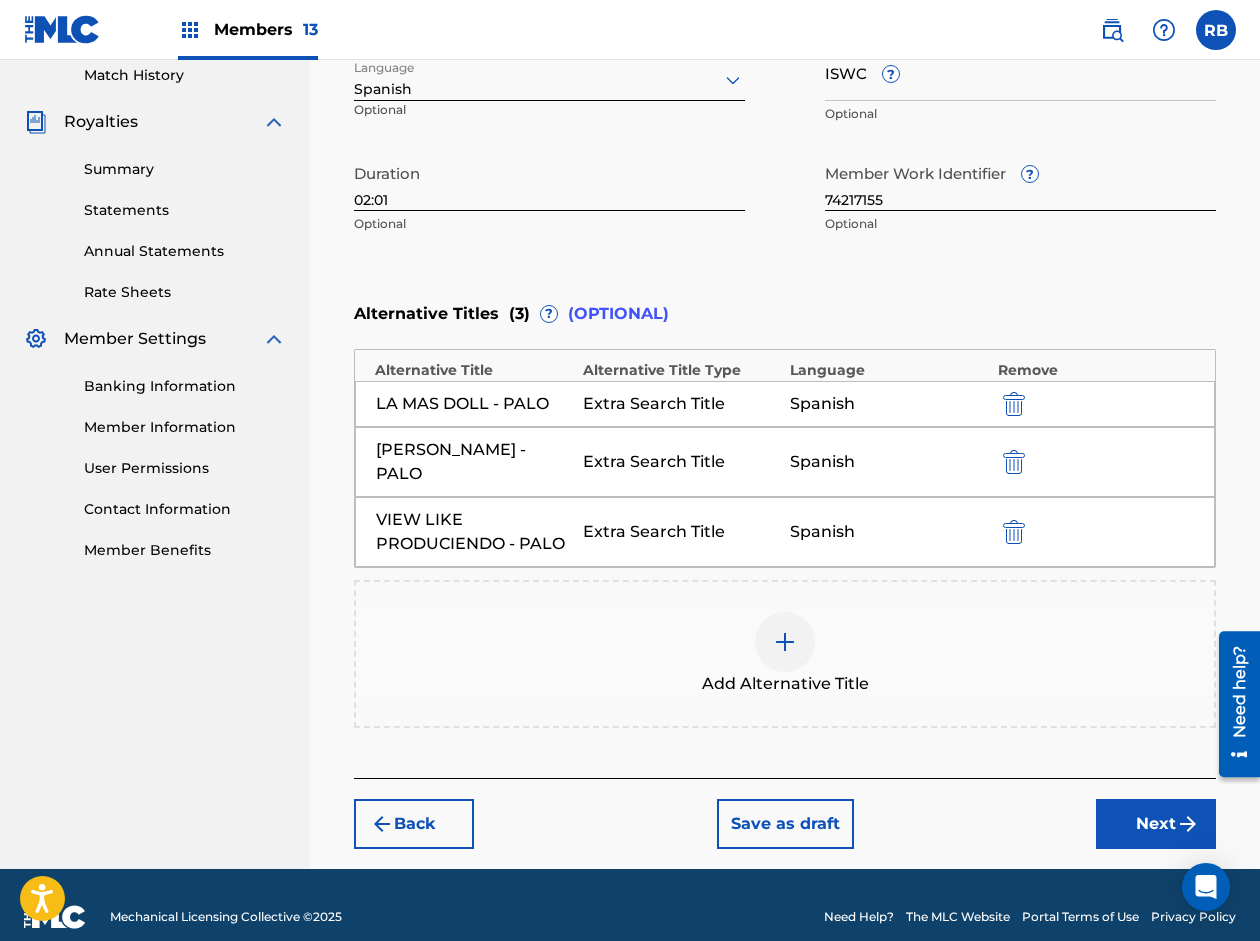 click on "Next" at bounding box center [1156, 824] 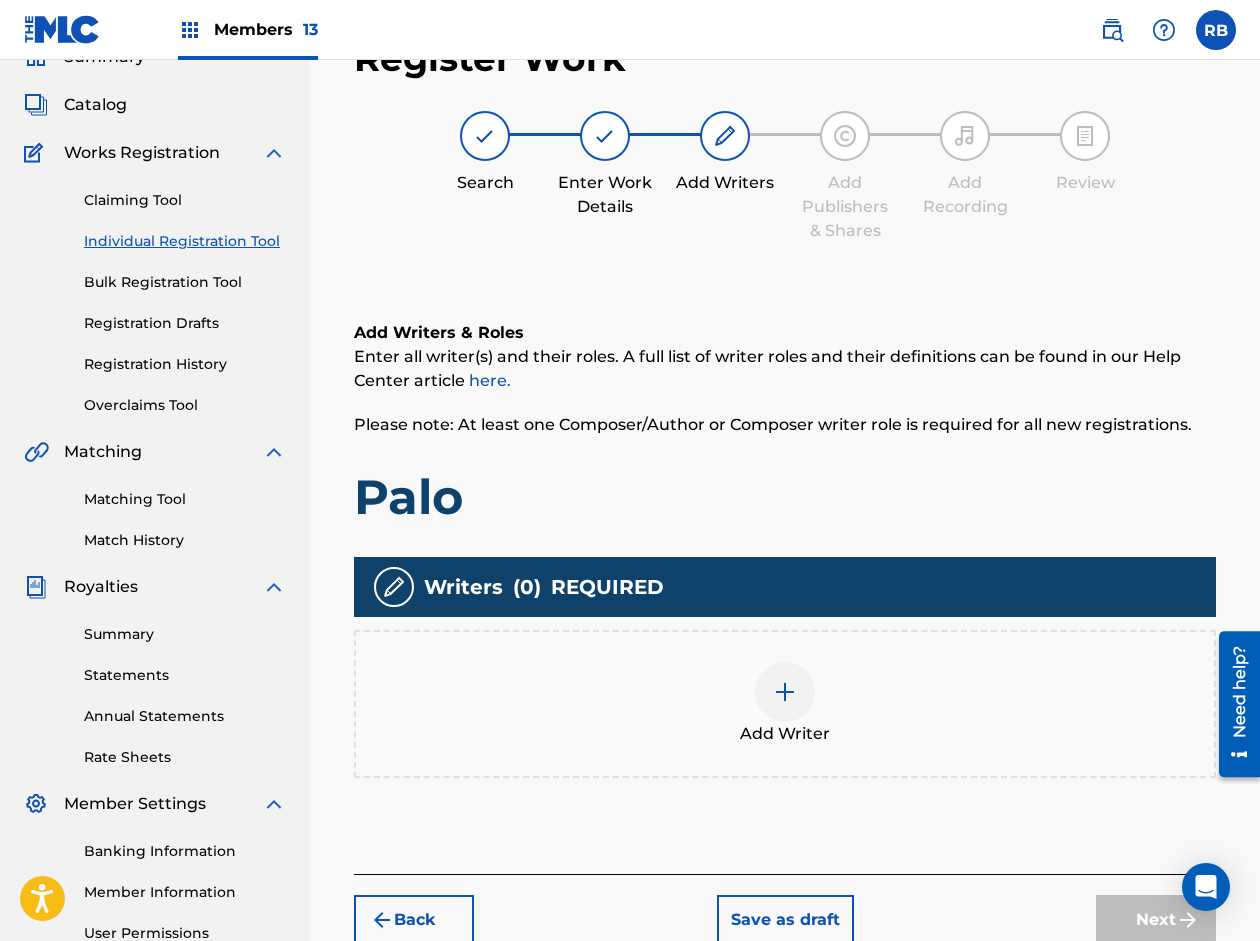 scroll, scrollTop: 90, scrollLeft: 0, axis: vertical 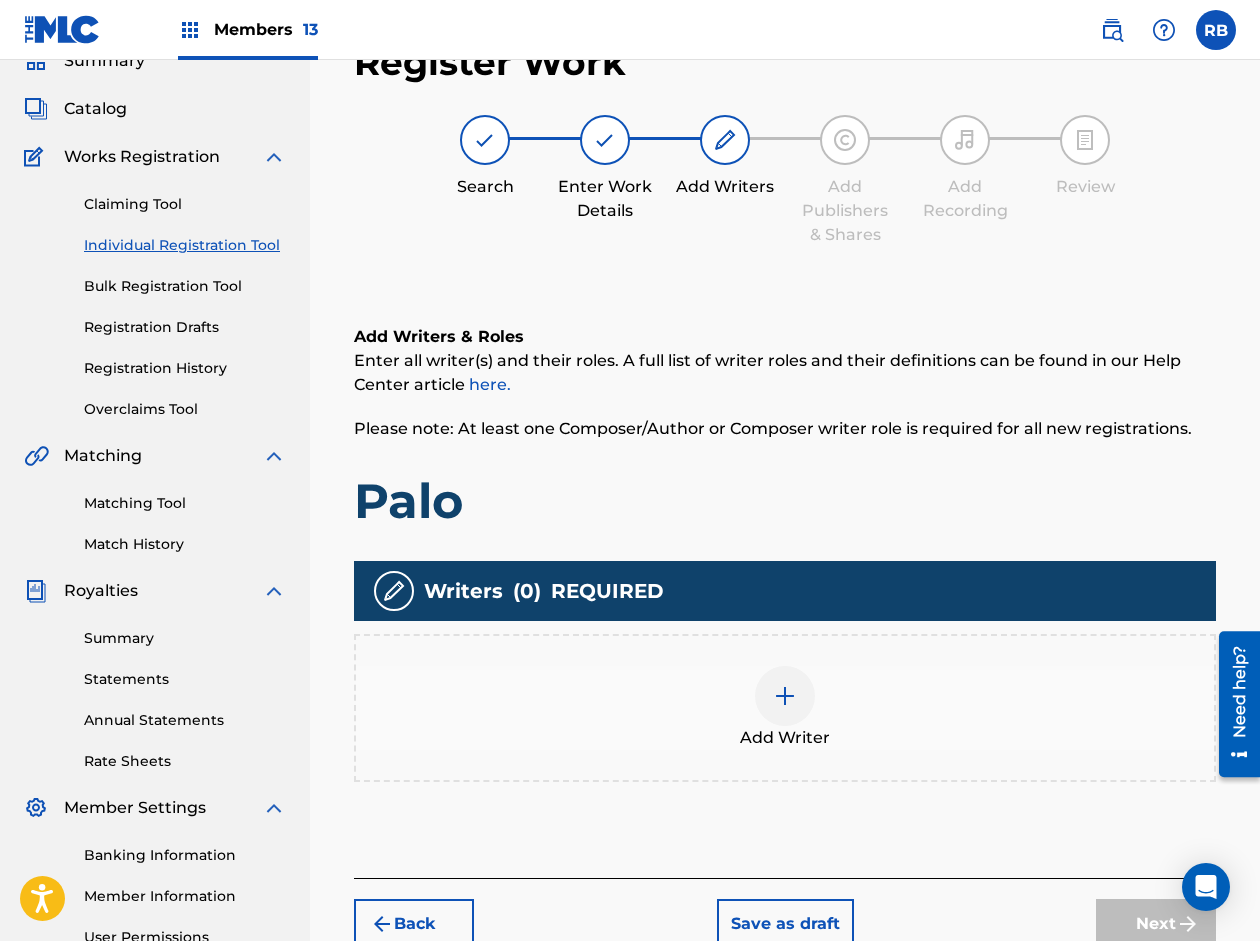 click at bounding box center (785, 696) 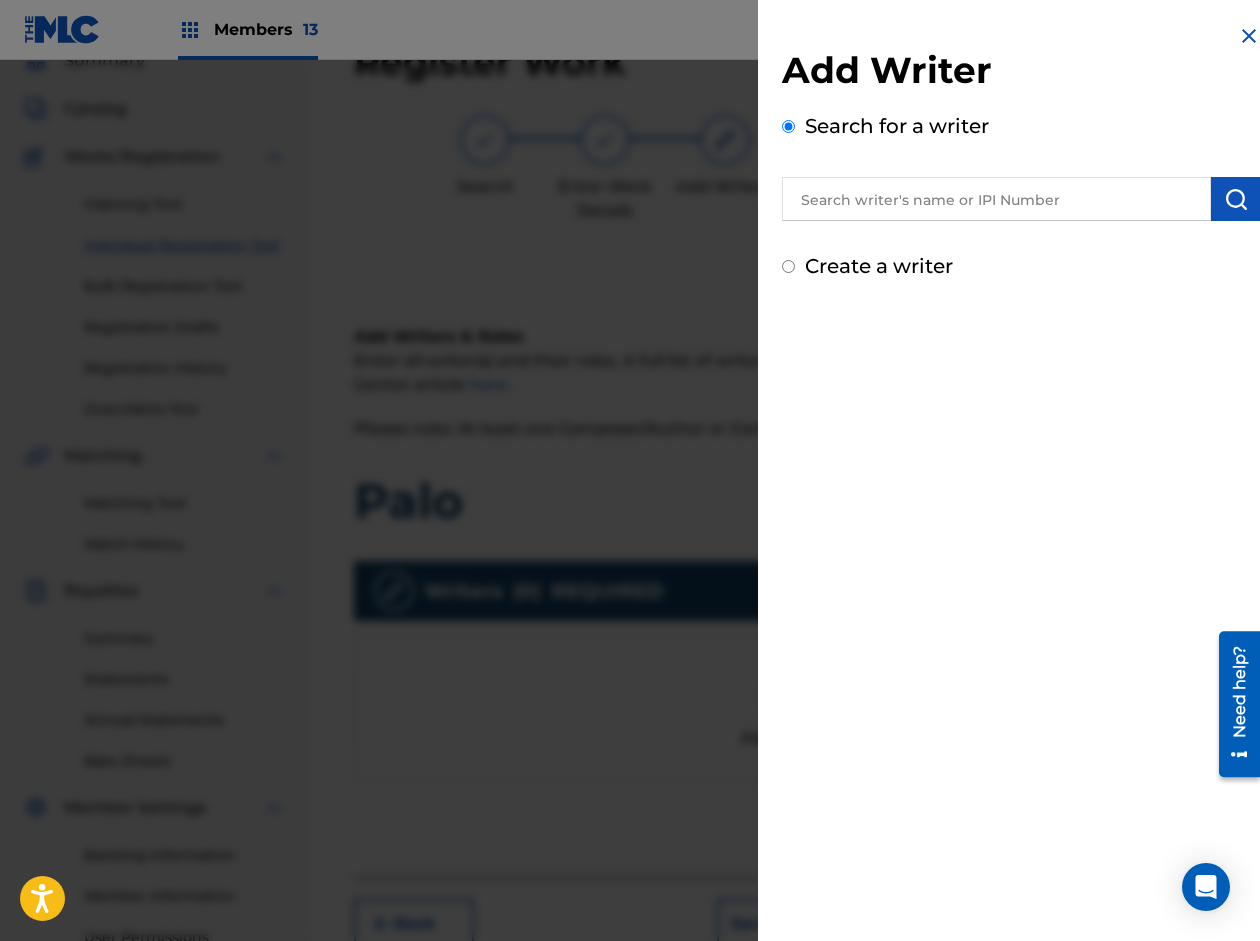 click at bounding box center [996, 199] 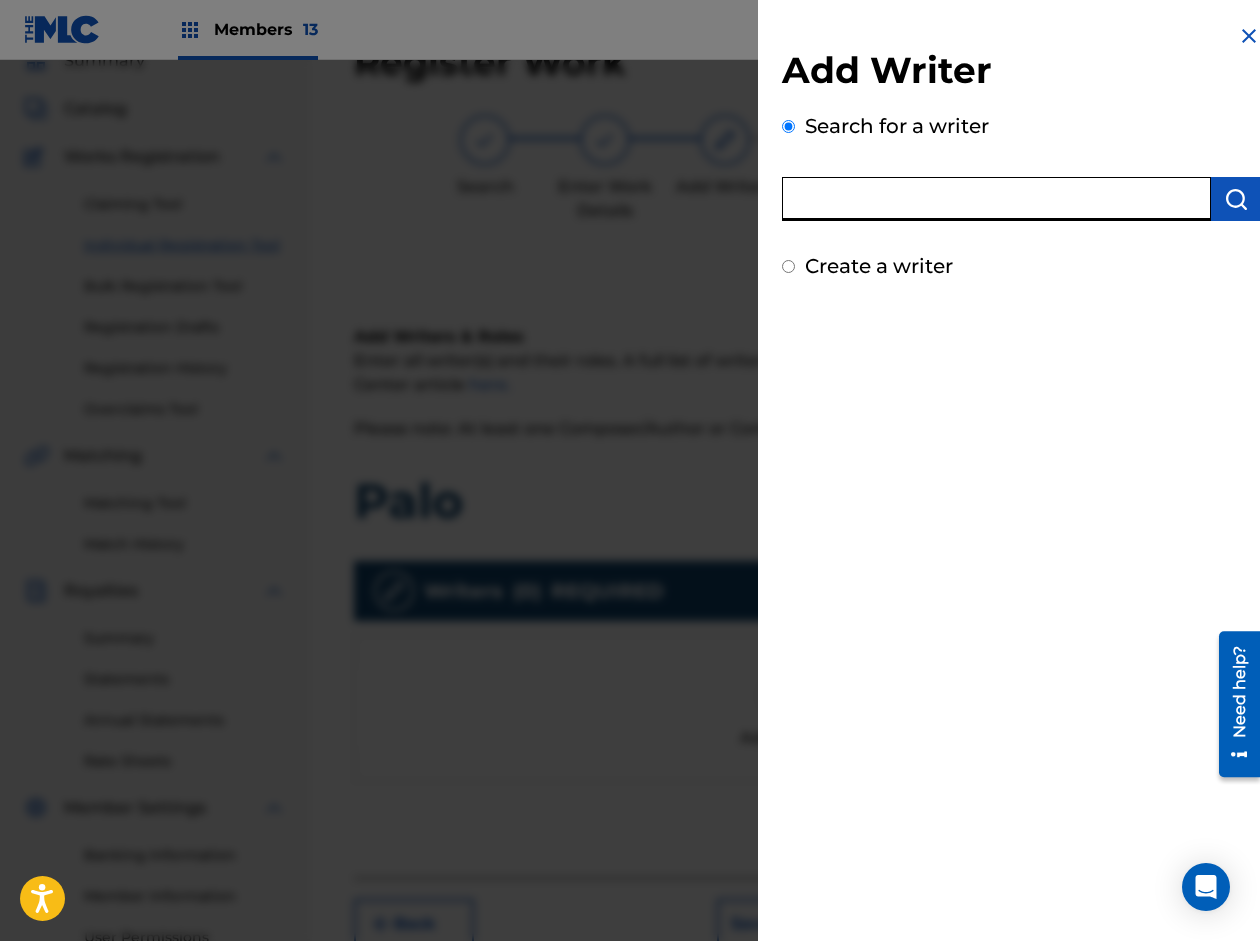 paste on "[PERSON_NAME]" 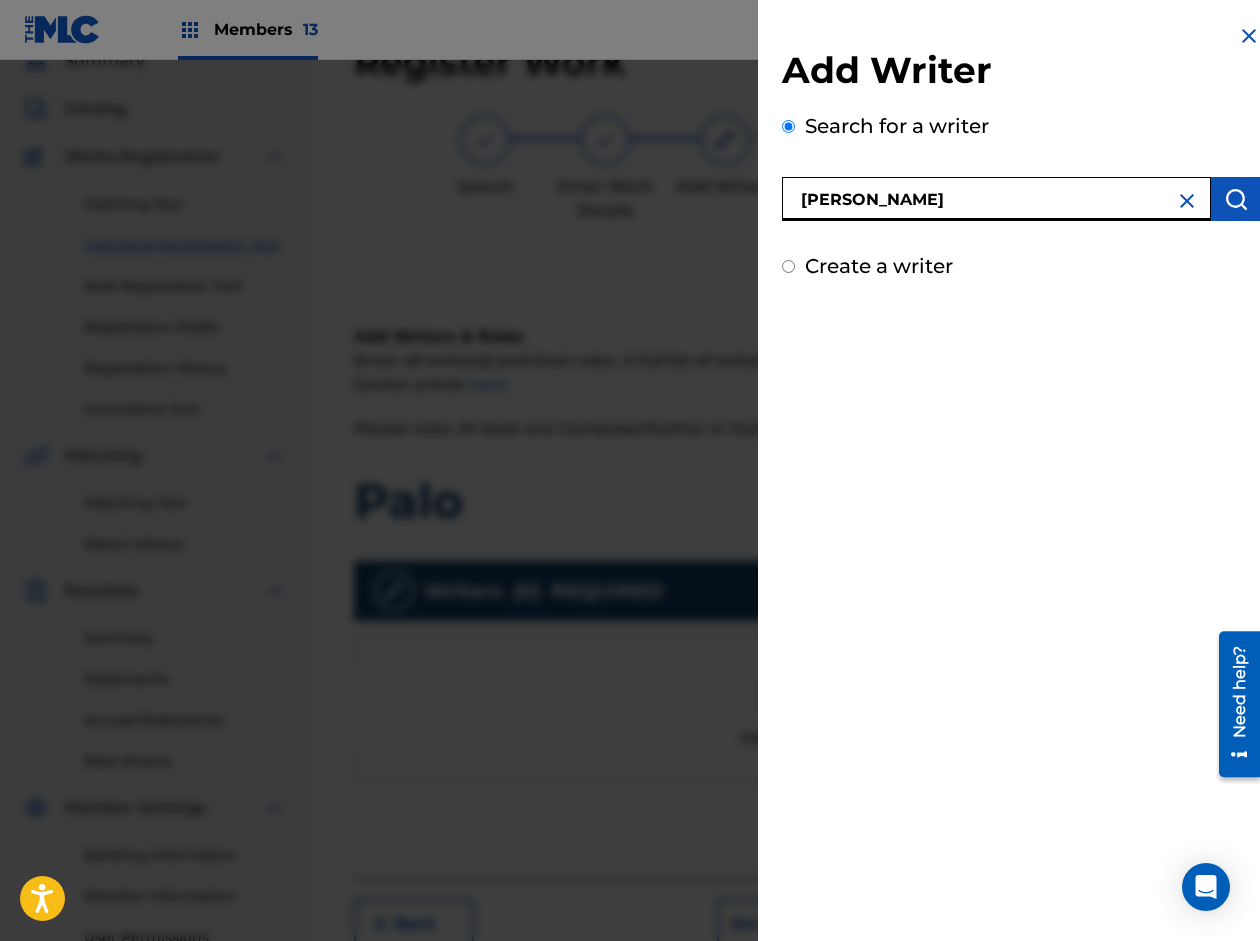 type on "[PERSON_NAME]" 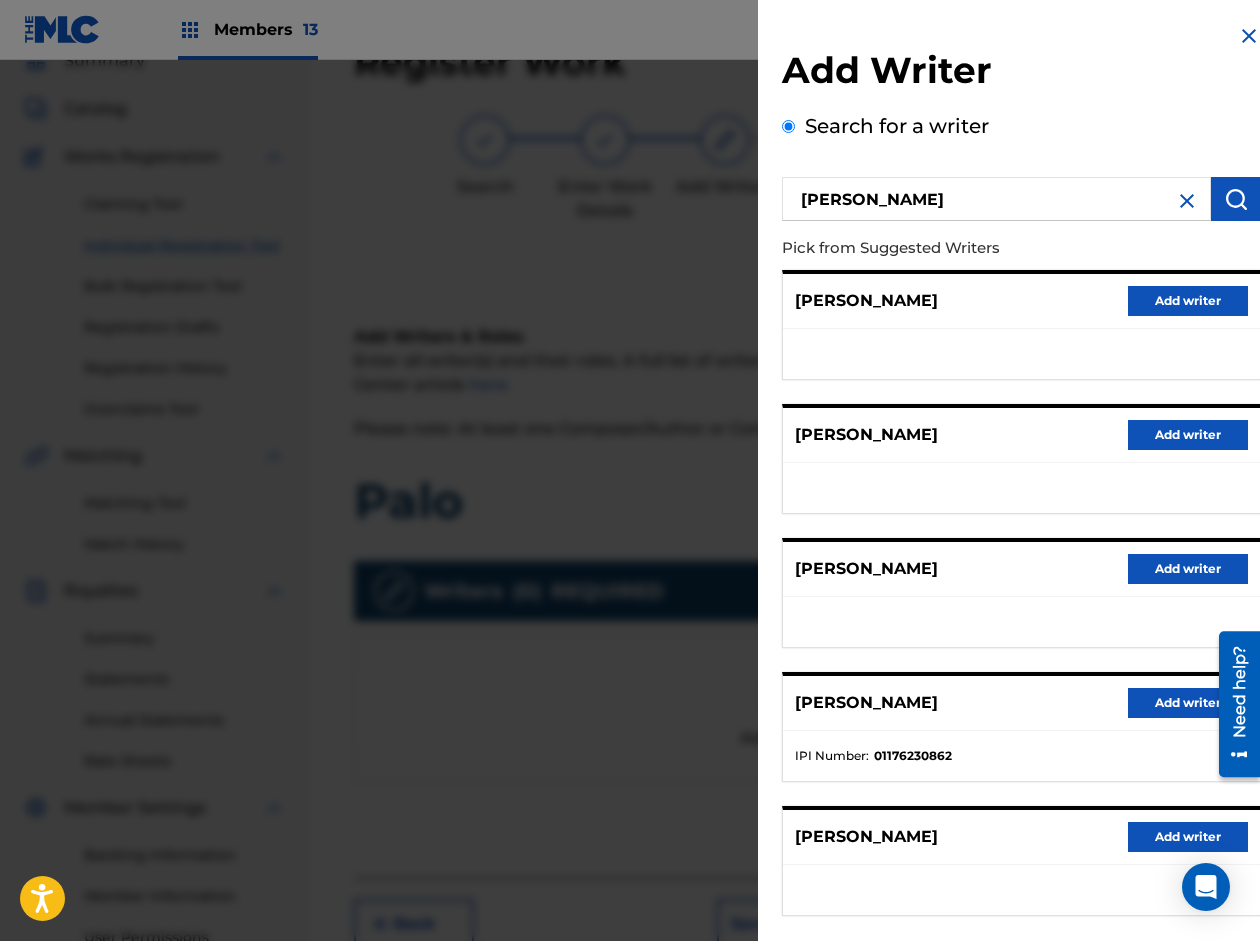 click on "Add writer" at bounding box center (1188, 703) 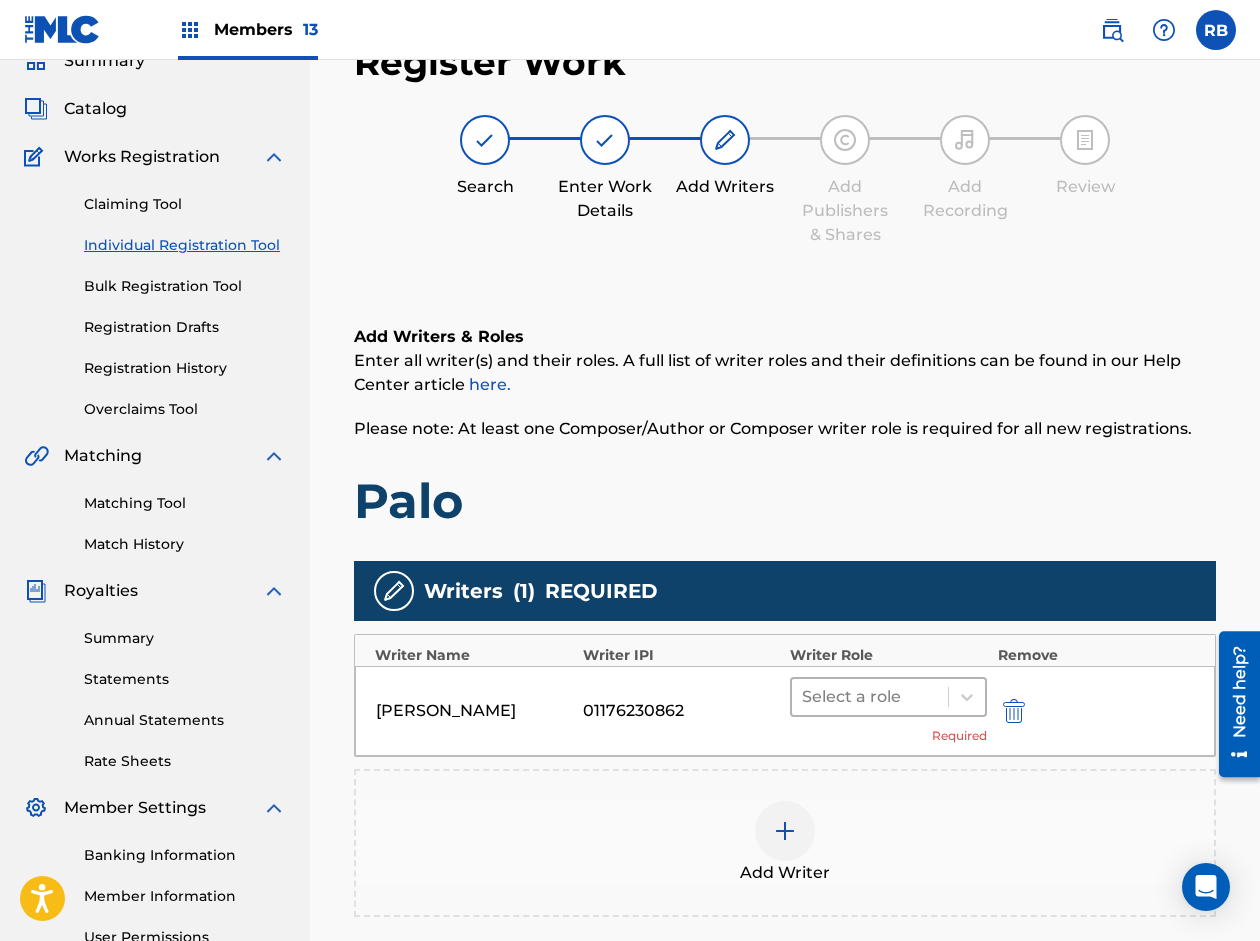 click at bounding box center [870, 697] 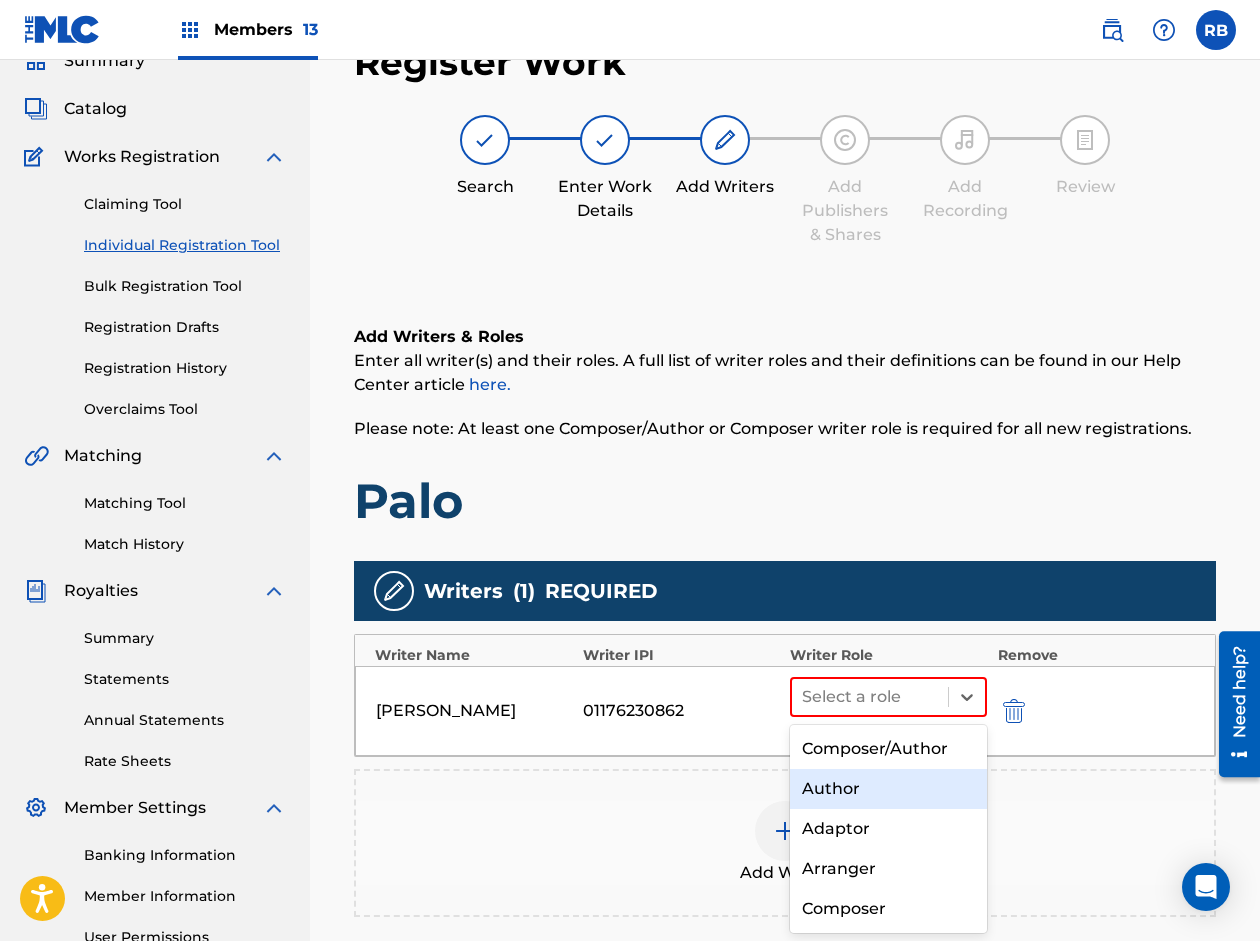 click on "Author" at bounding box center (888, 789) 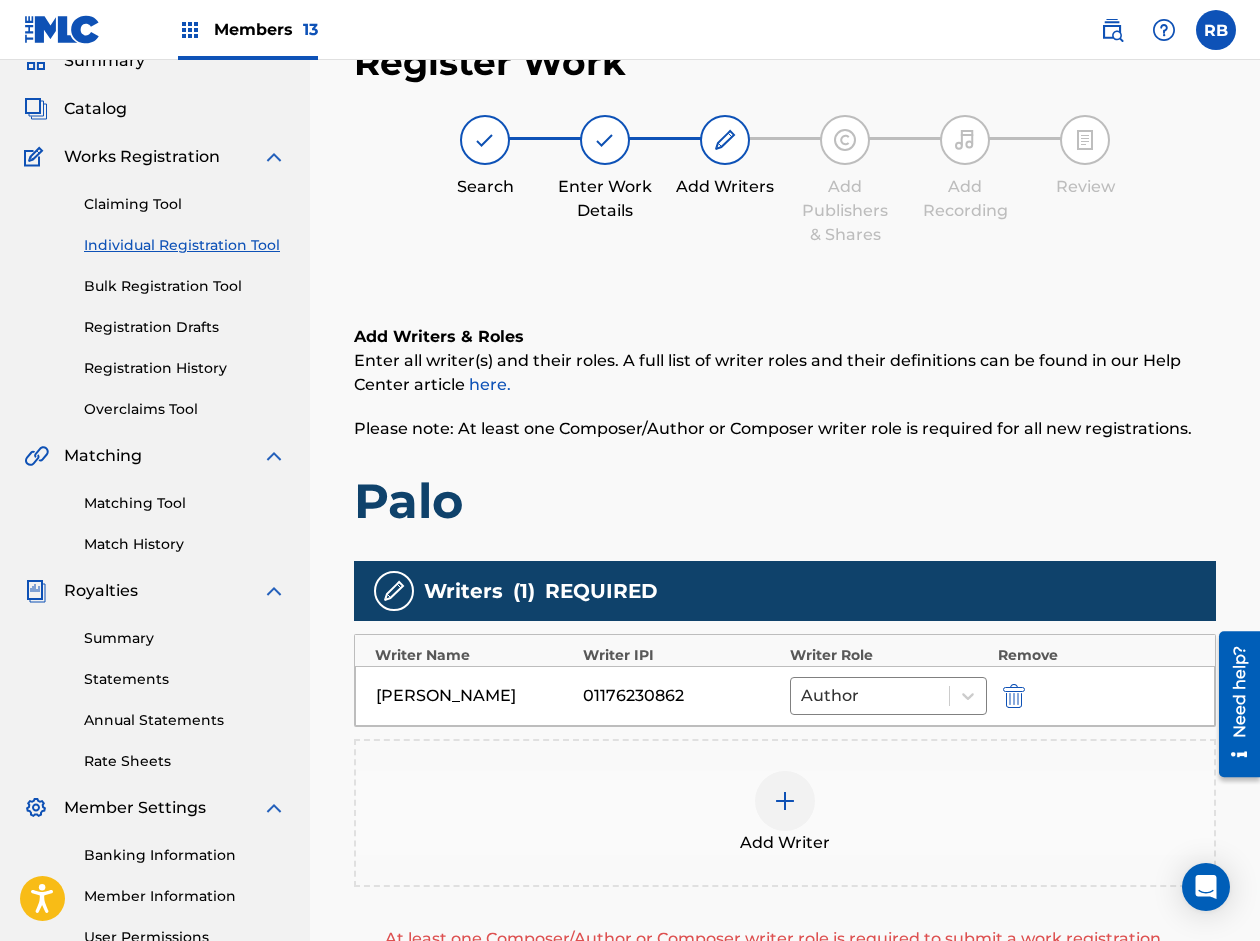 click at bounding box center (785, 801) 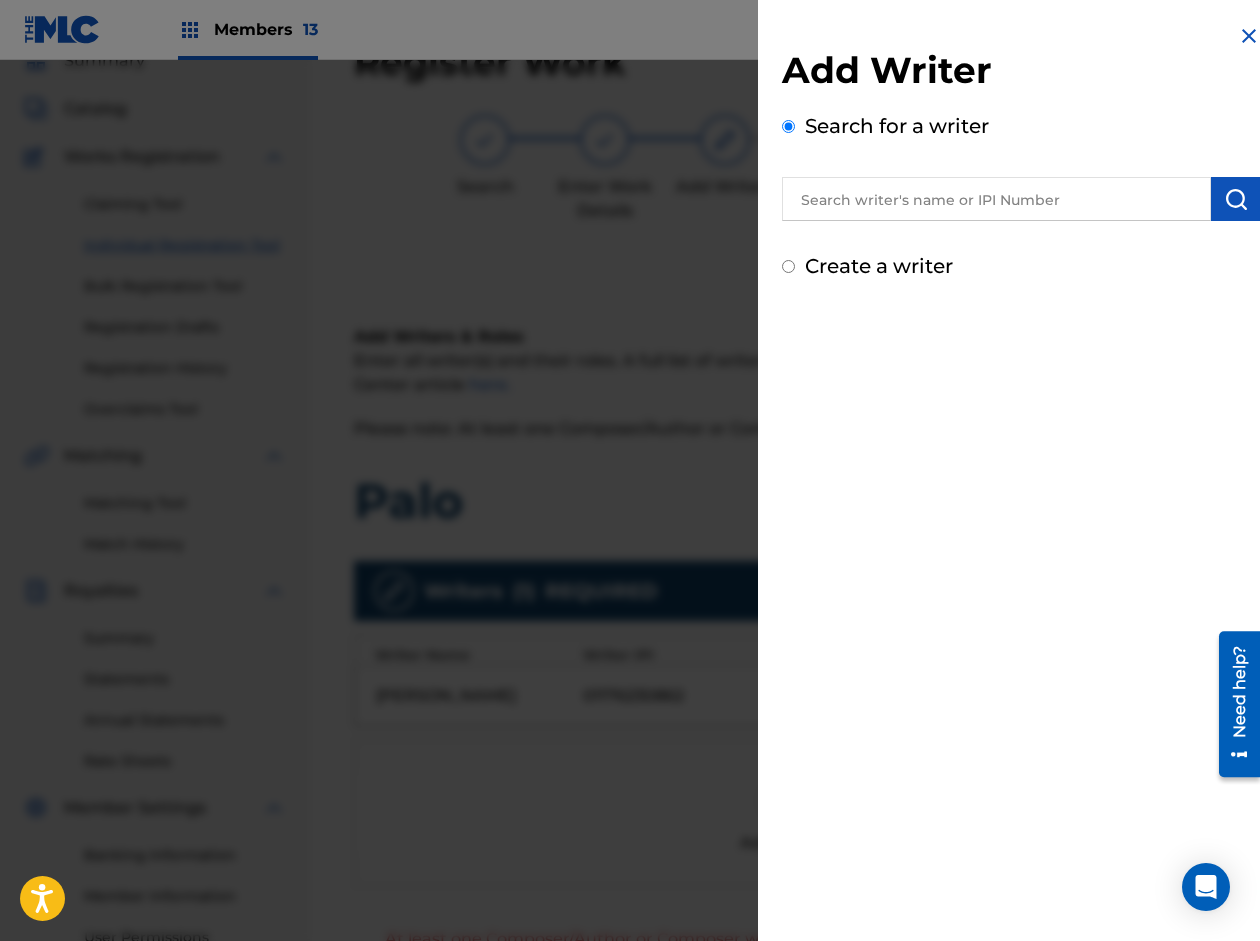 click at bounding box center [996, 199] 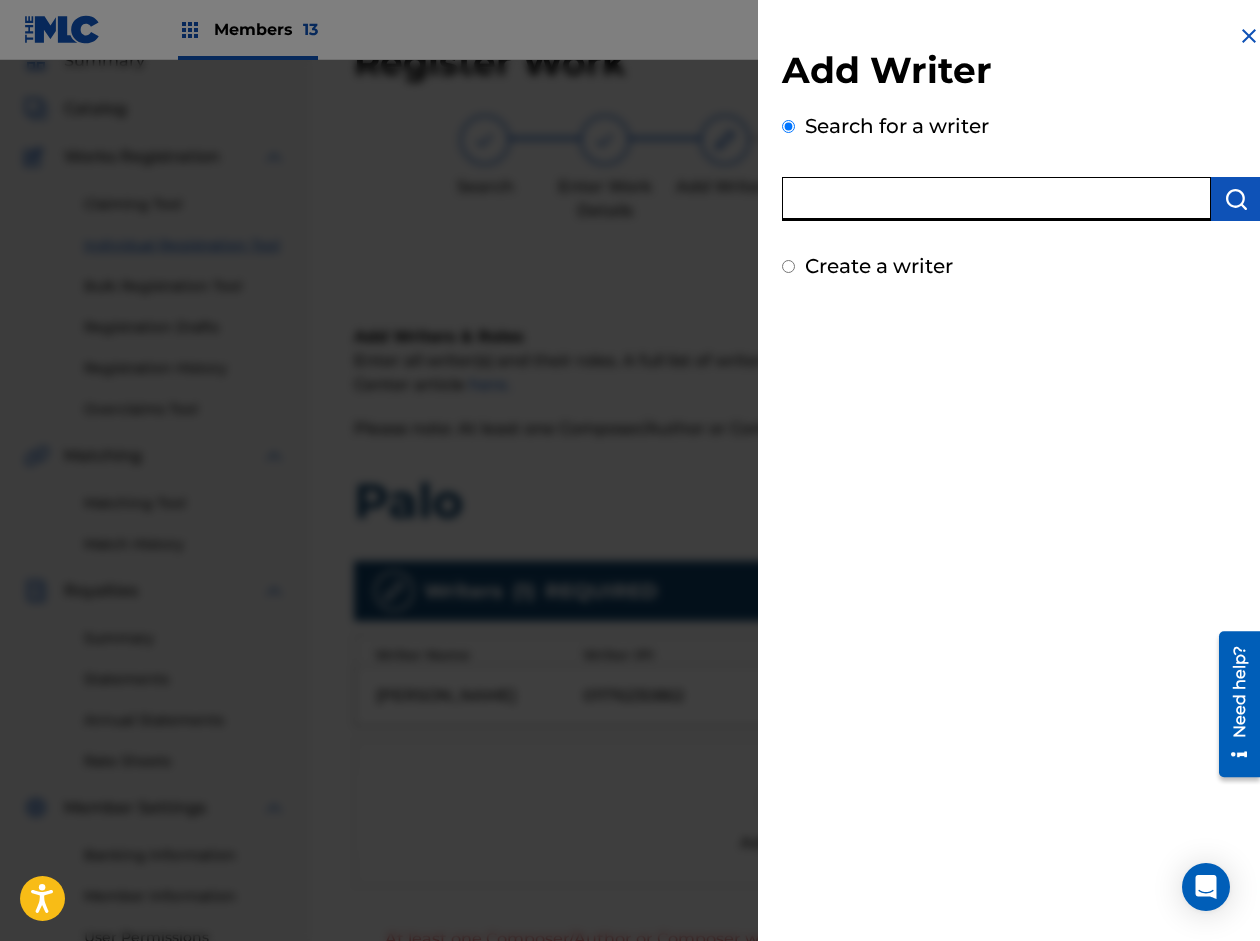 paste on "[PERSON_NAME]" 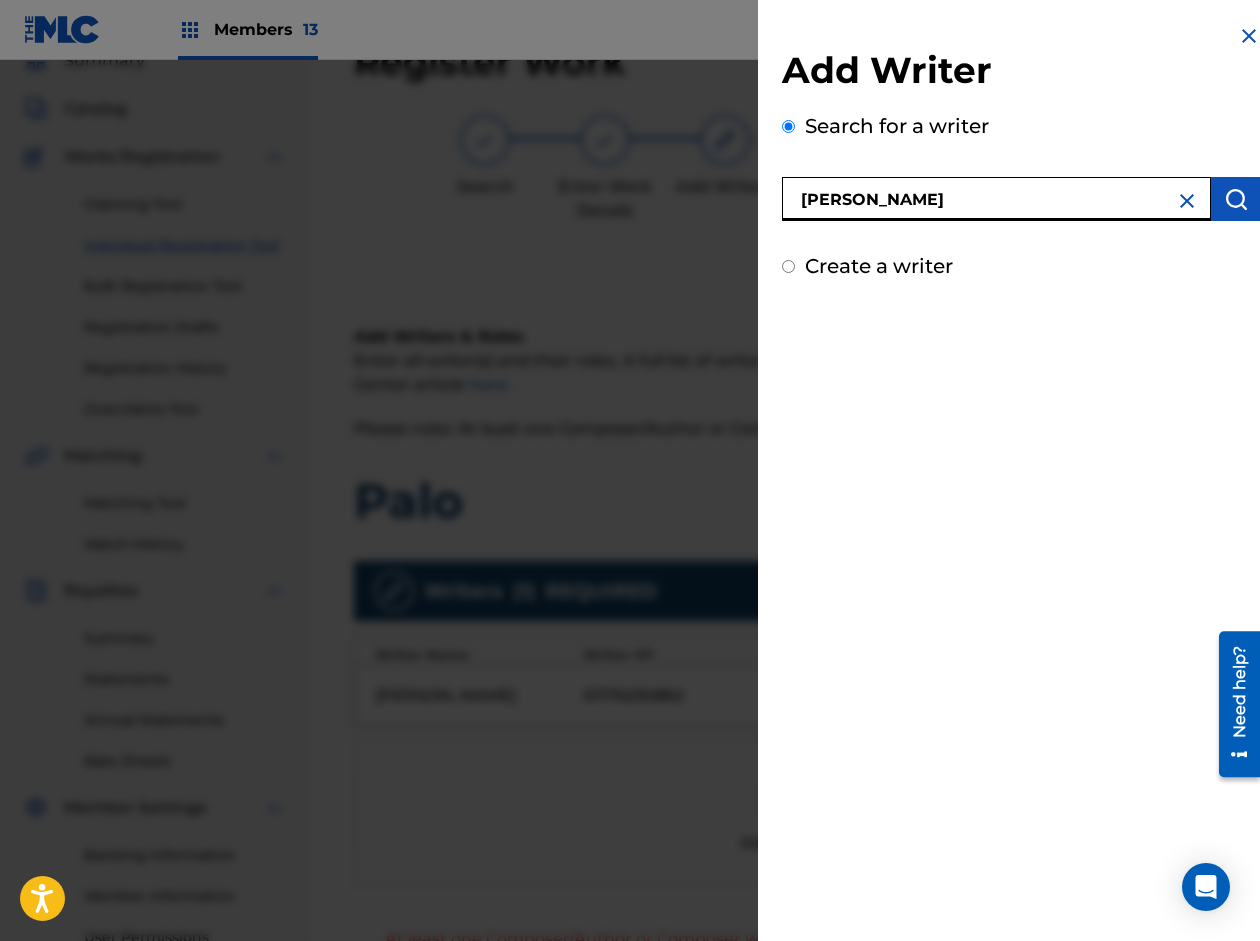 type on "[PERSON_NAME]" 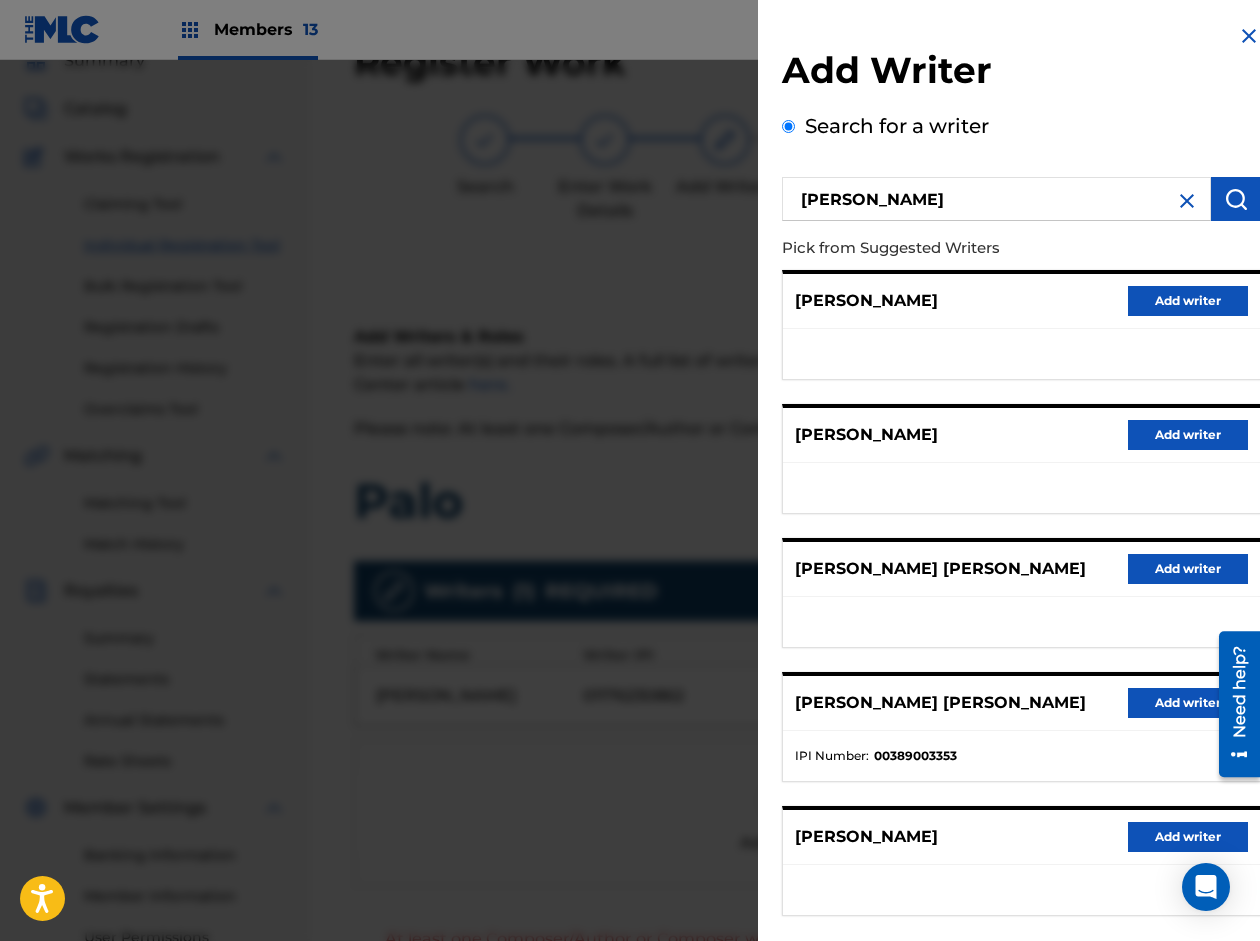 click on "Add writer" at bounding box center [1188, 703] 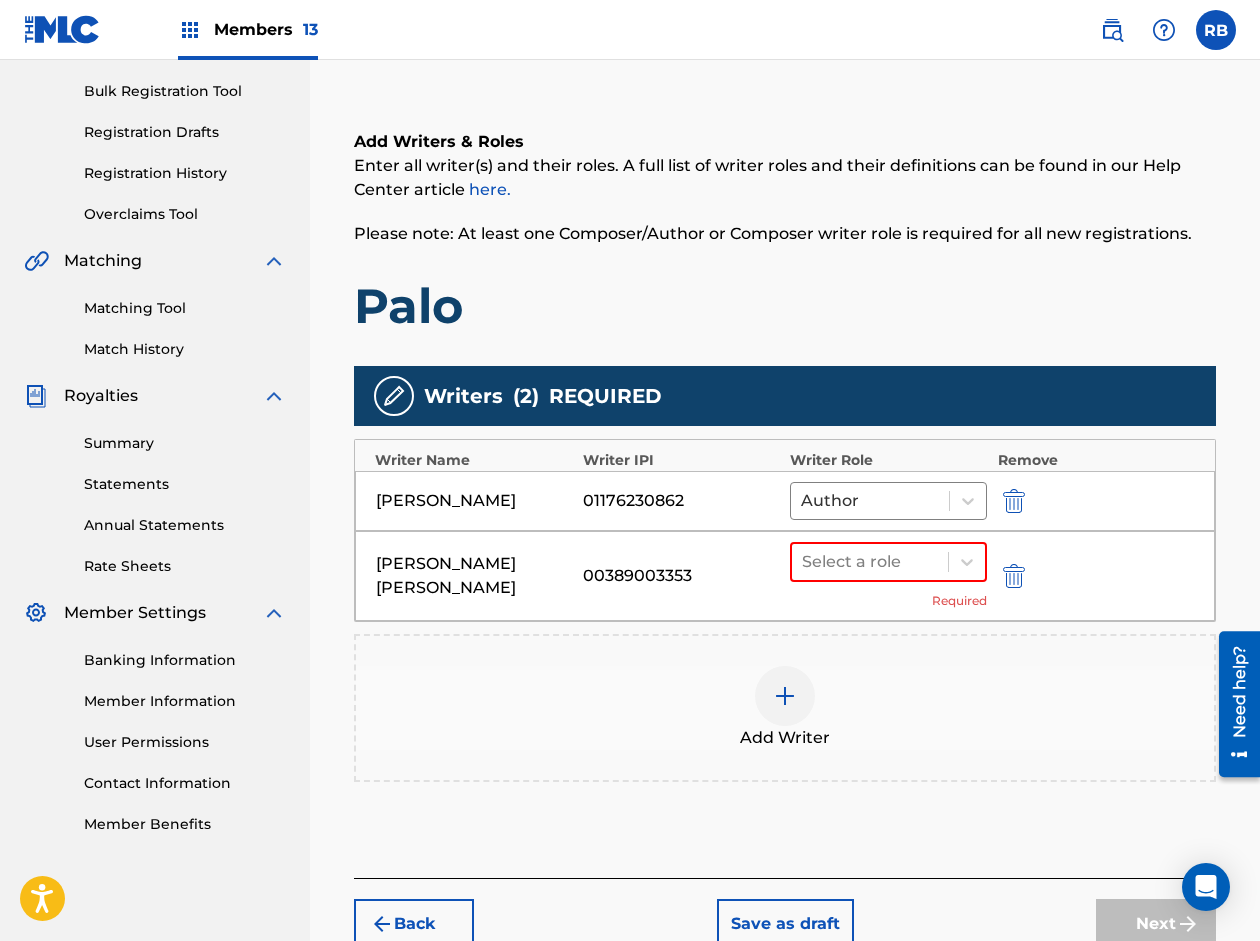 scroll, scrollTop: 290, scrollLeft: 0, axis: vertical 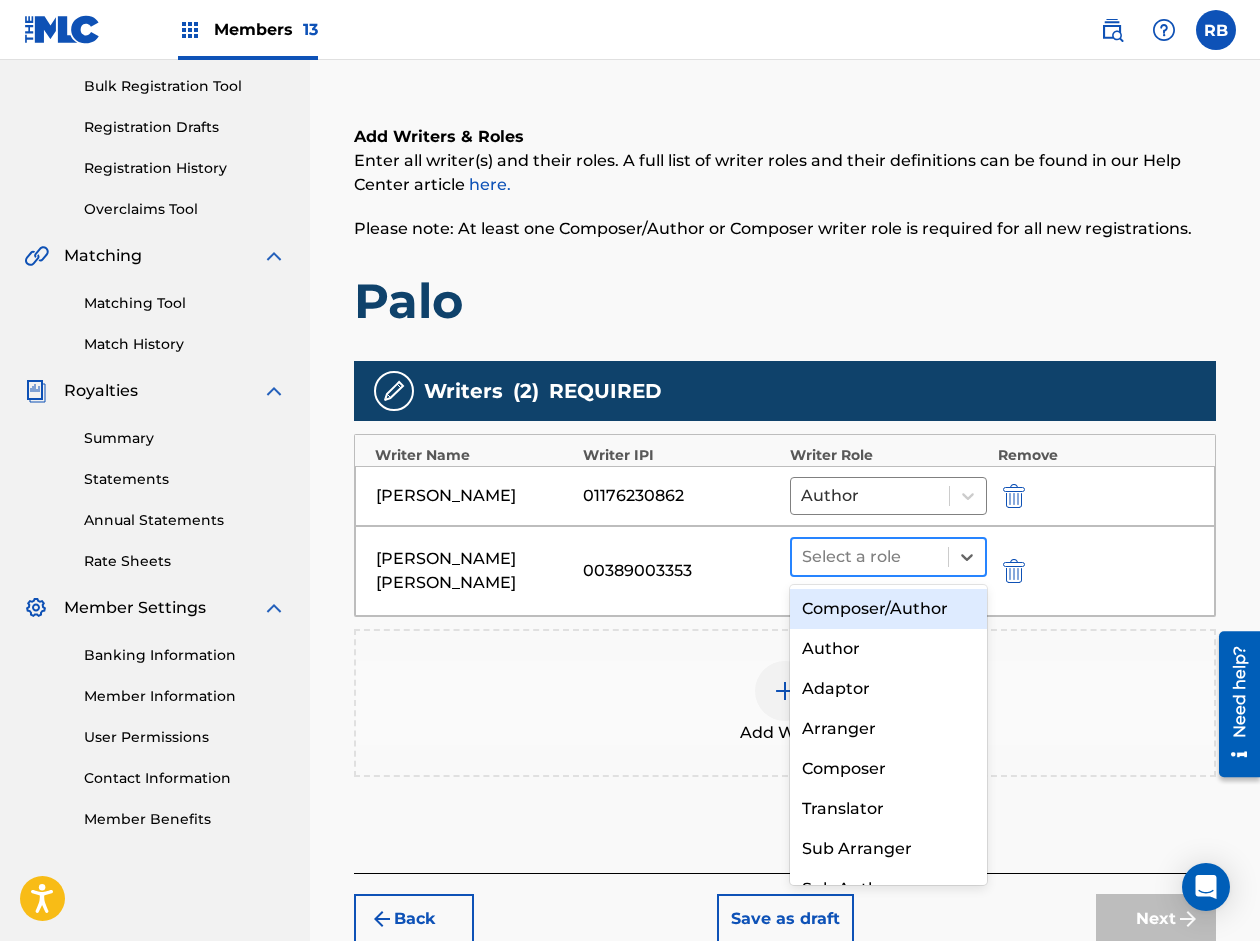 click at bounding box center [870, 557] 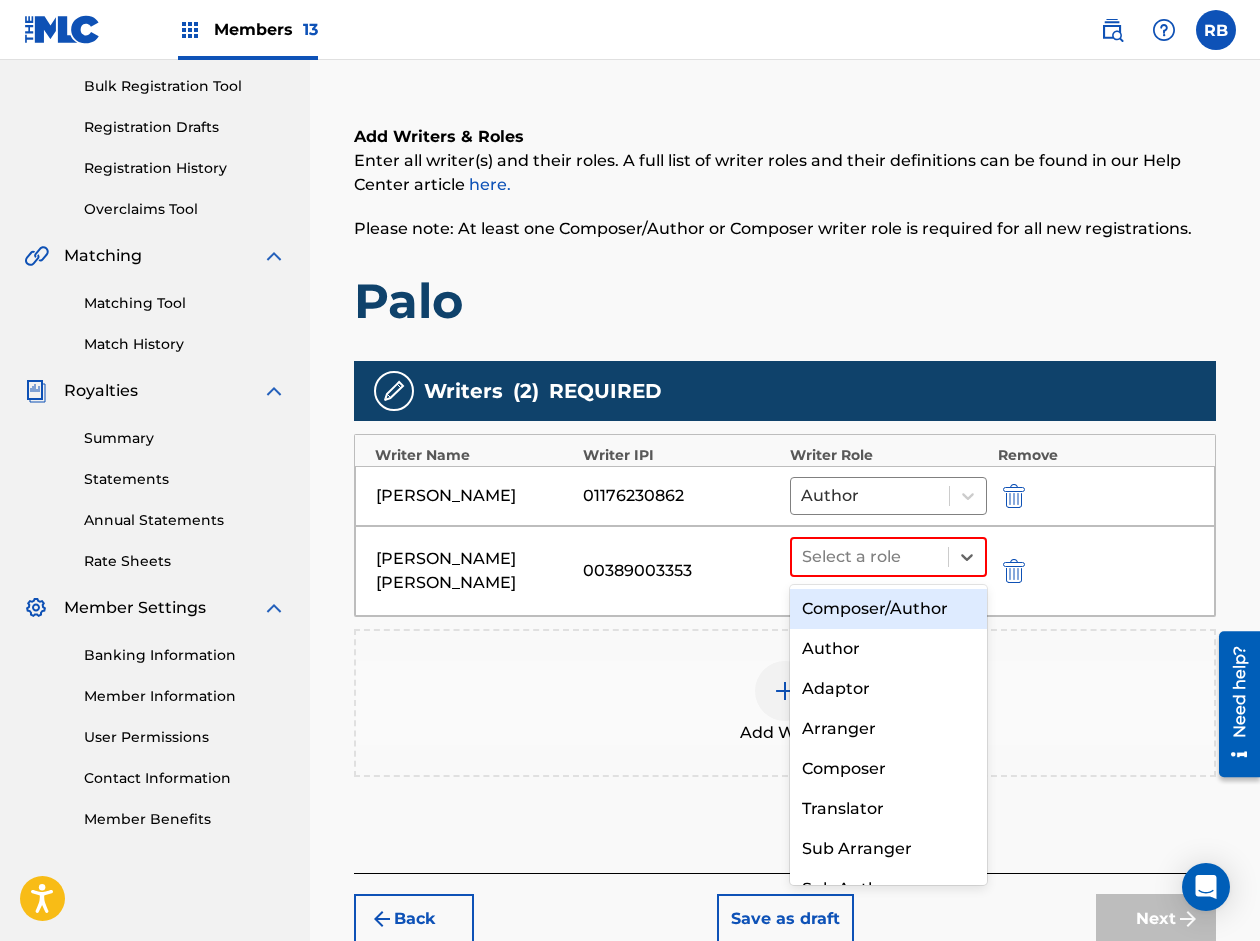 click on "Composer/Author" at bounding box center [888, 609] 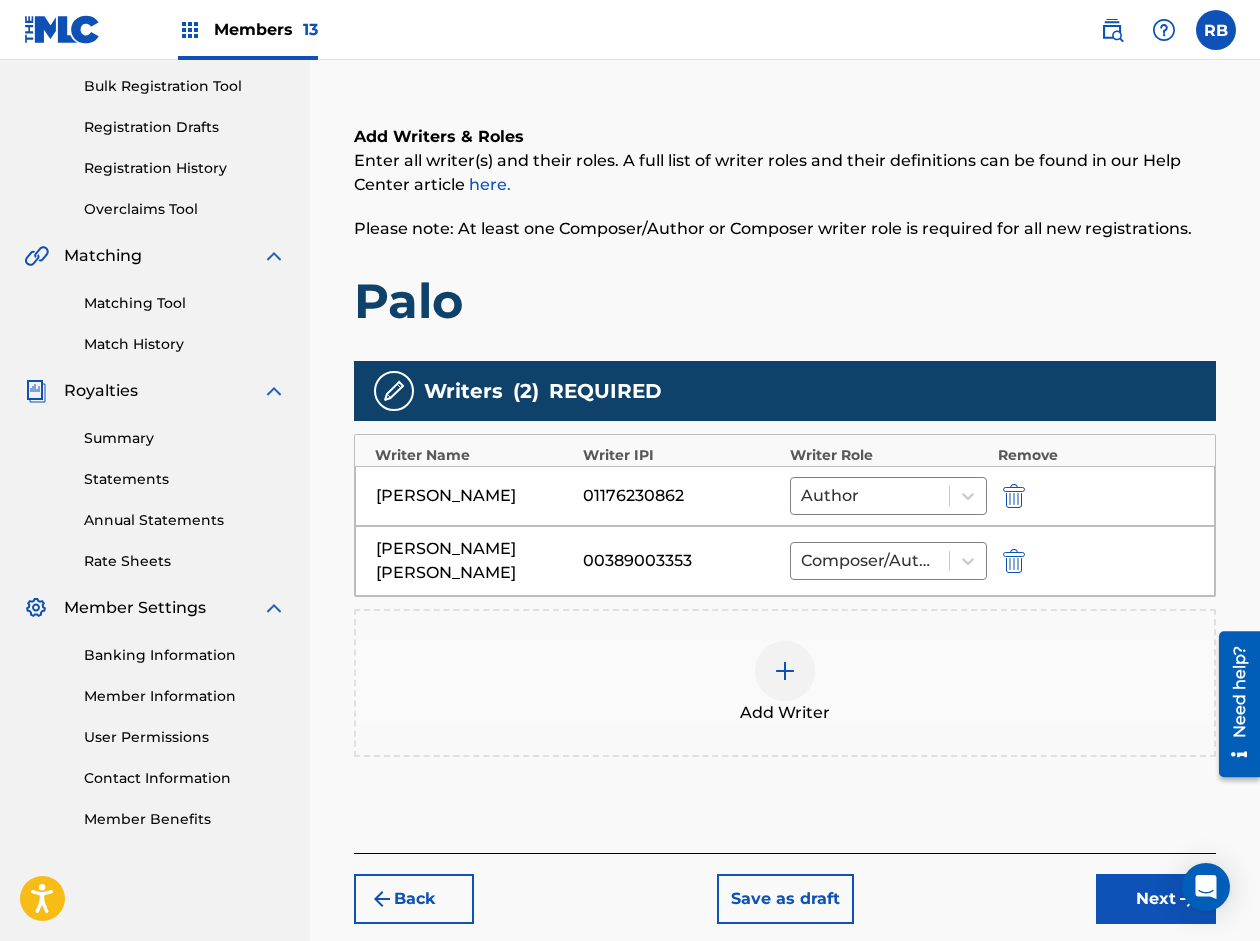 scroll, scrollTop: 389, scrollLeft: 0, axis: vertical 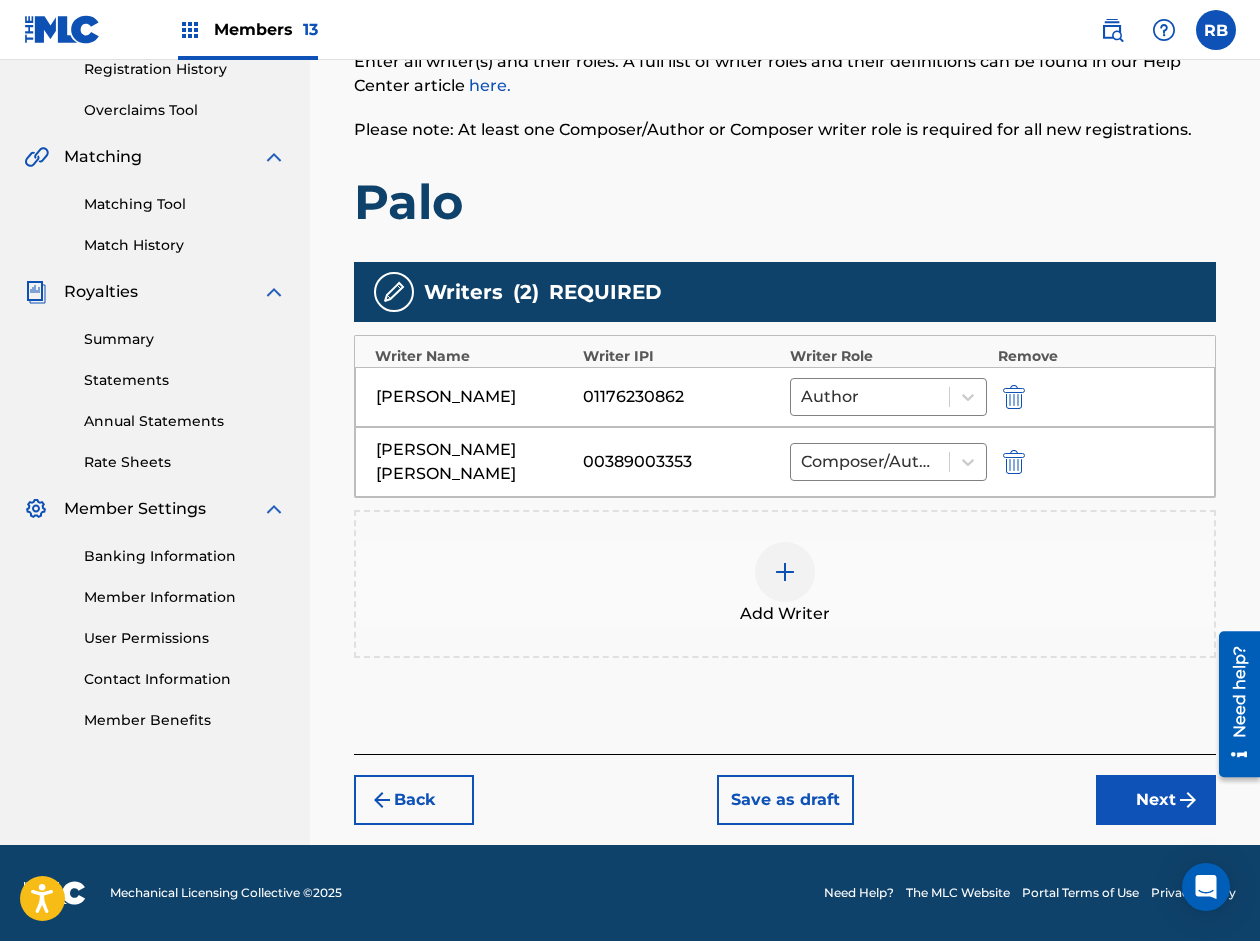 click on "Next" at bounding box center (1156, 800) 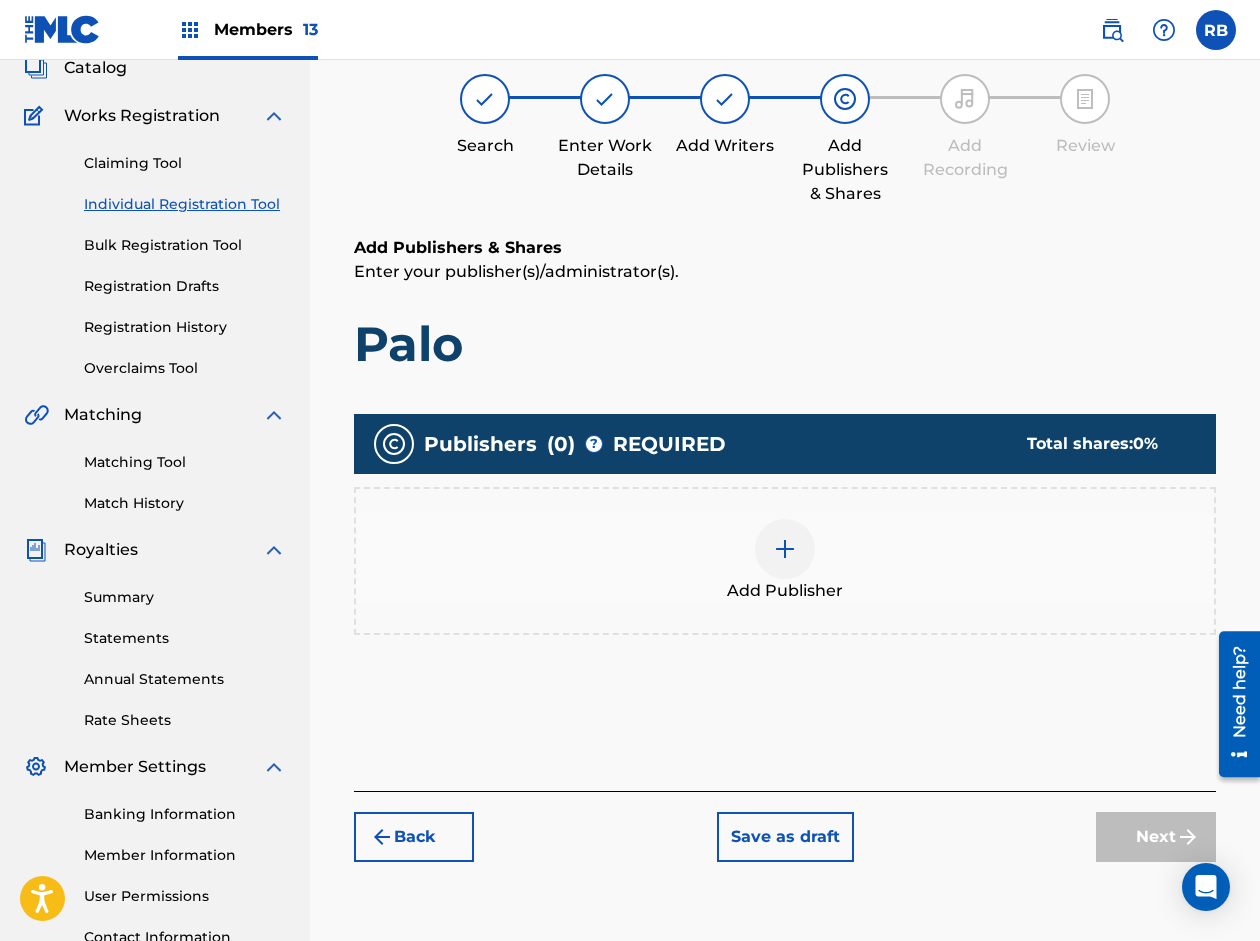 scroll, scrollTop: 90, scrollLeft: 0, axis: vertical 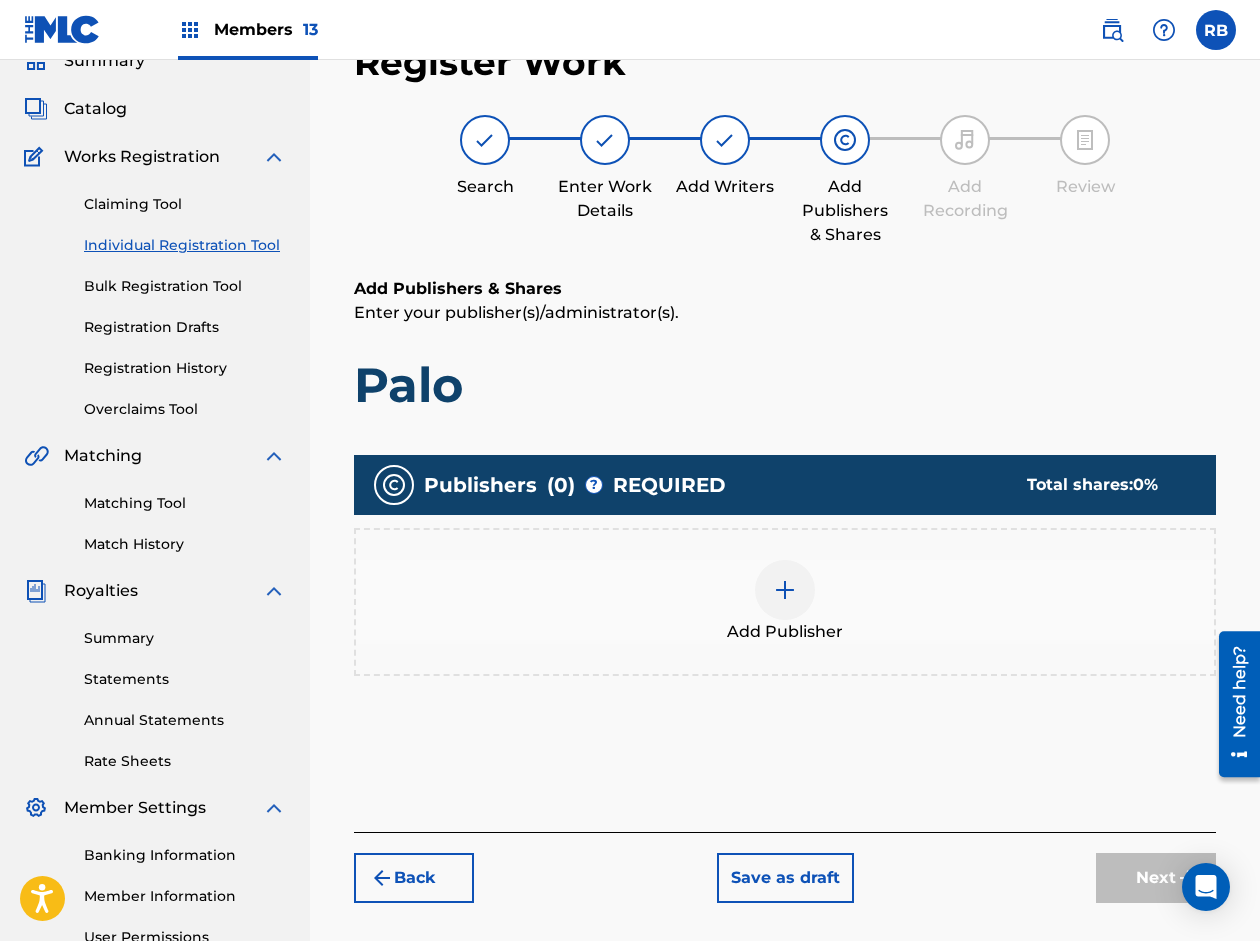 click at bounding box center [785, 590] 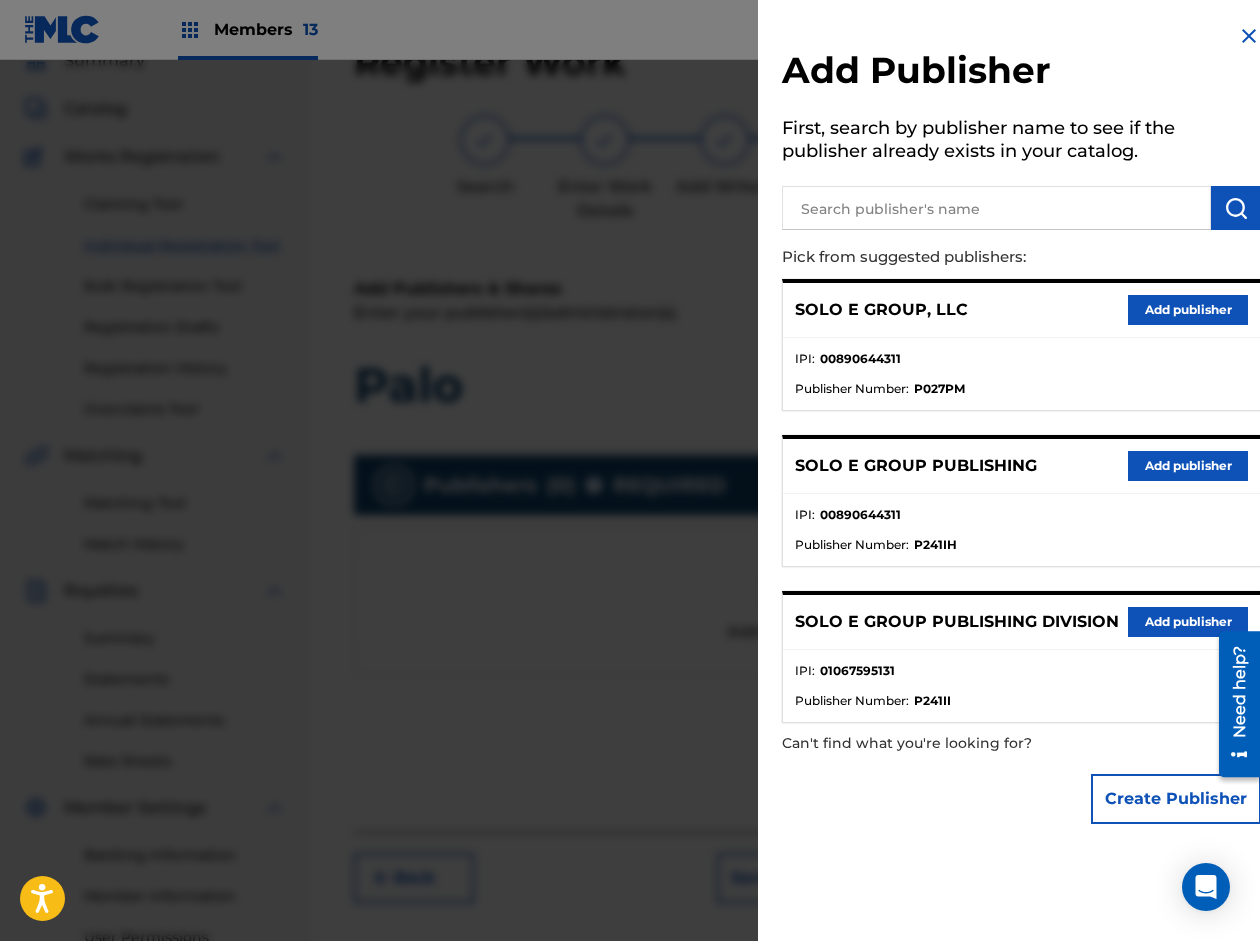 click on "Add publisher" at bounding box center (1188, 310) 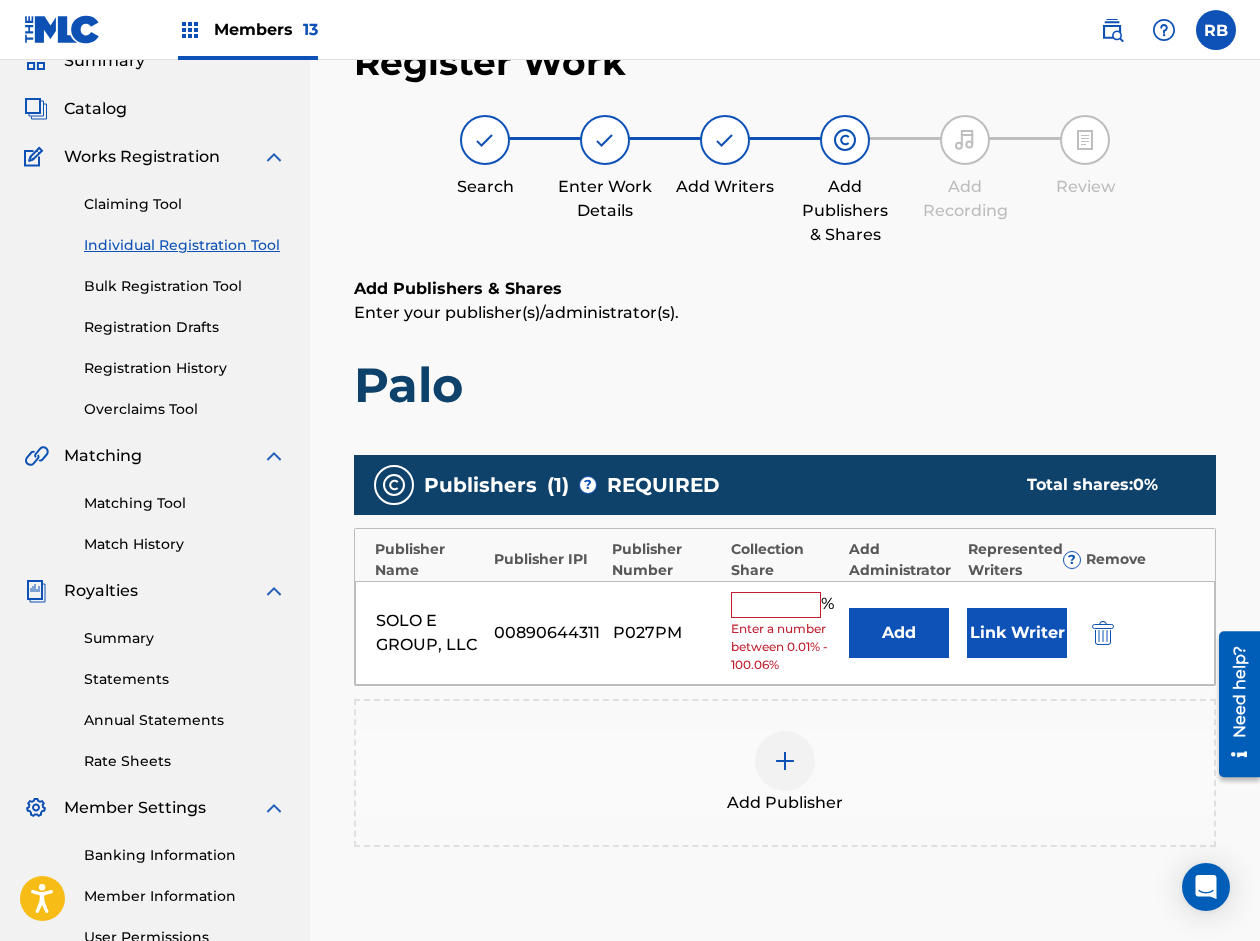 click at bounding box center [776, 605] 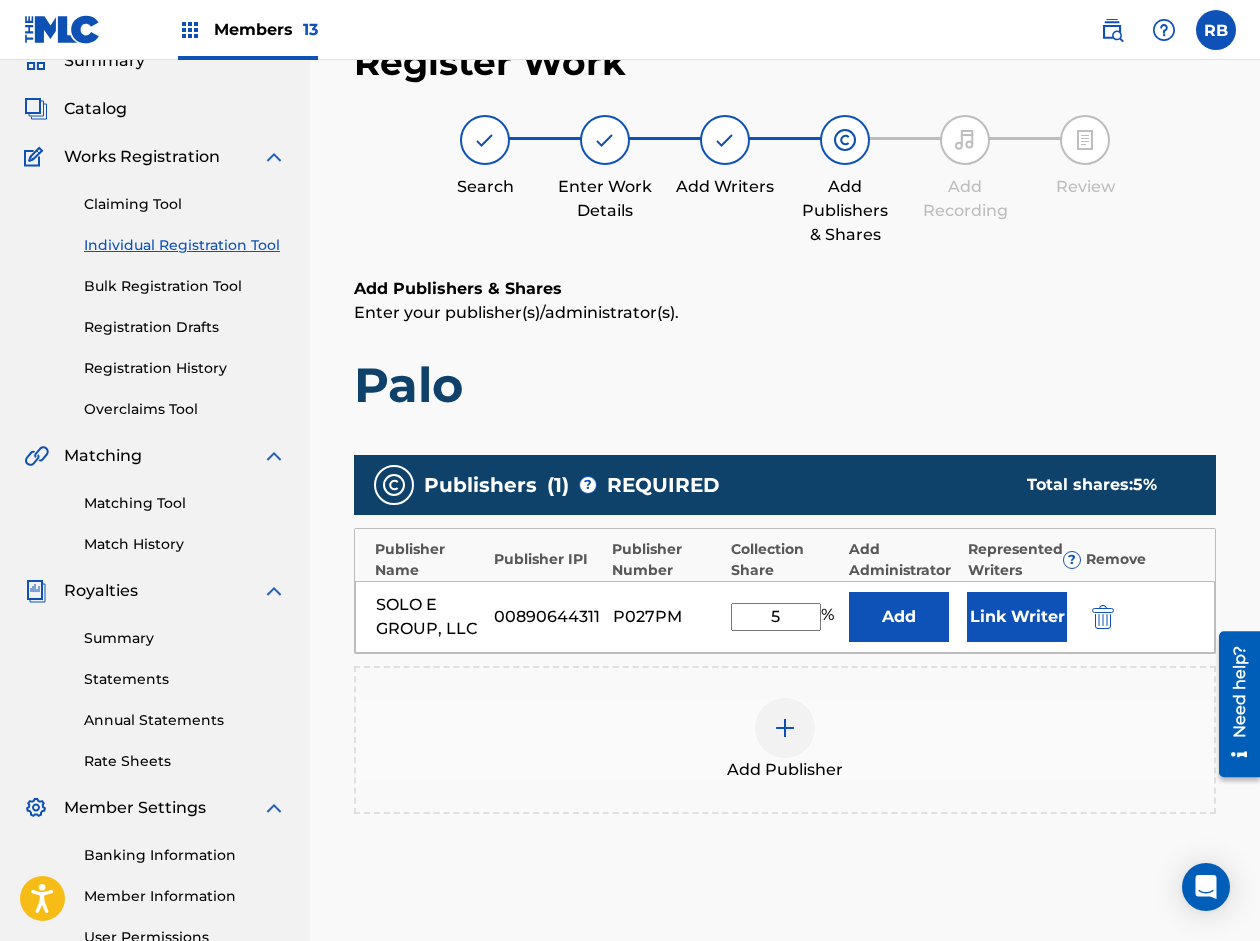 type on "5" 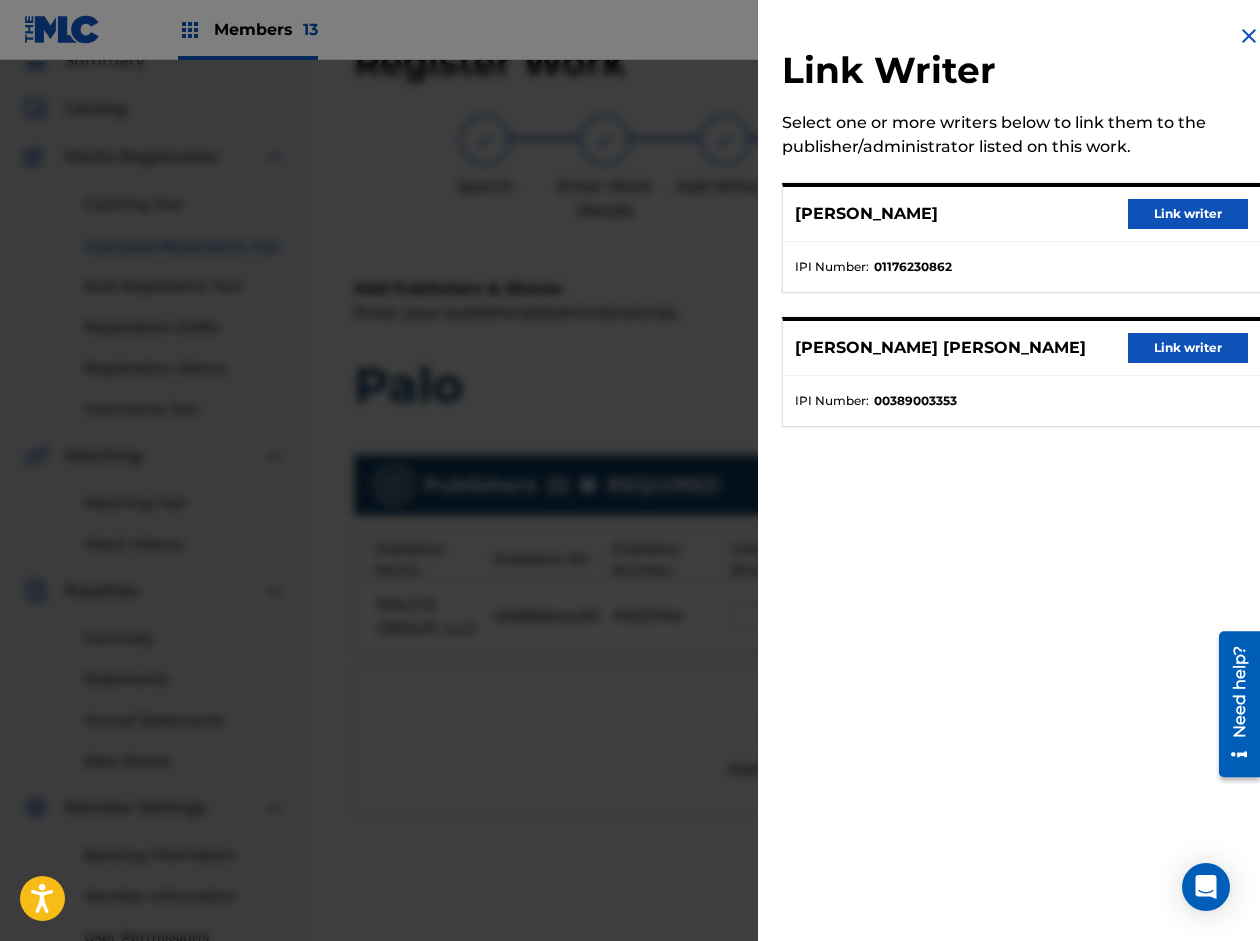 click on "Link writer" at bounding box center [1188, 214] 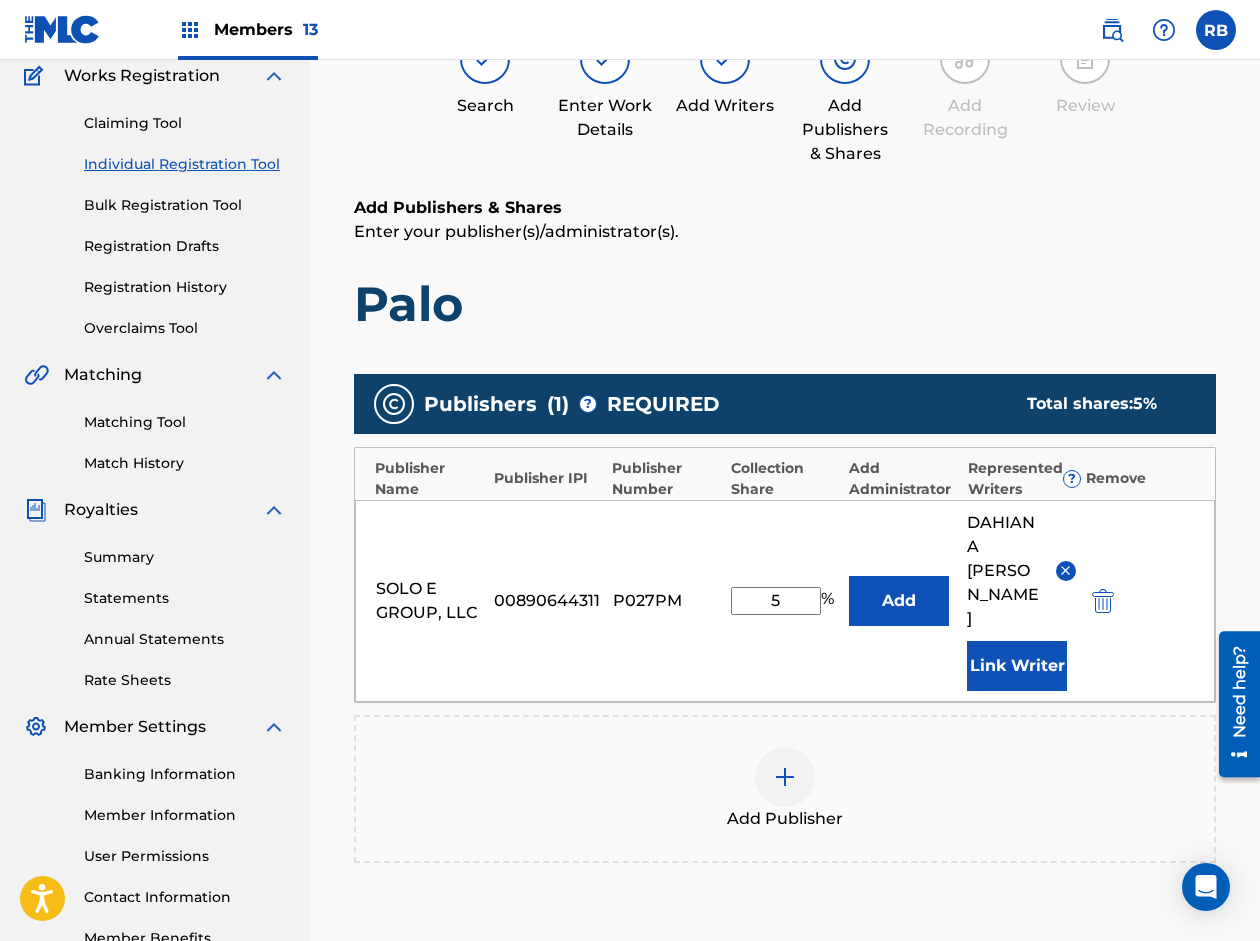 scroll, scrollTop: 412, scrollLeft: 0, axis: vertical 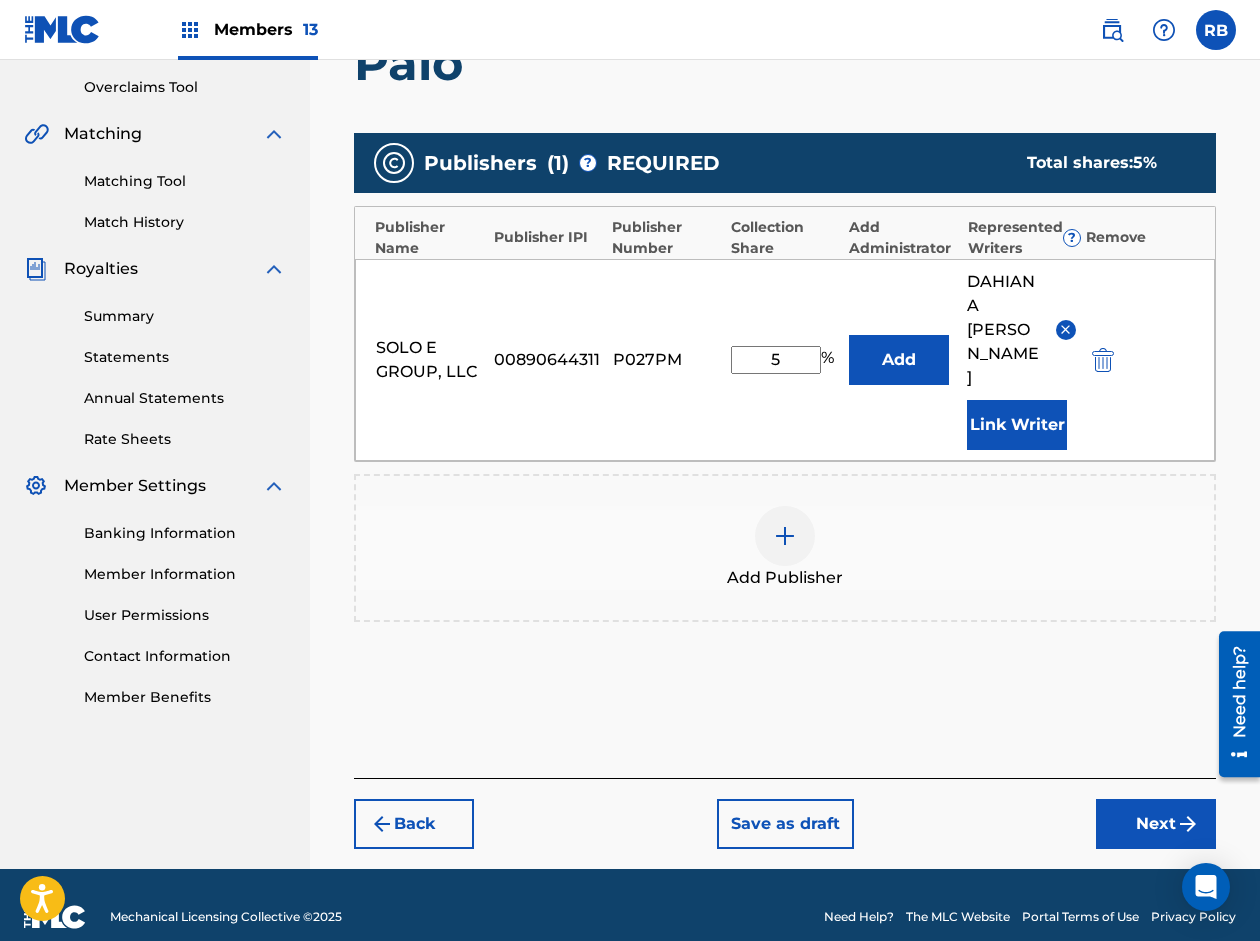 click on "Next" at bounding box center [1156, 824] 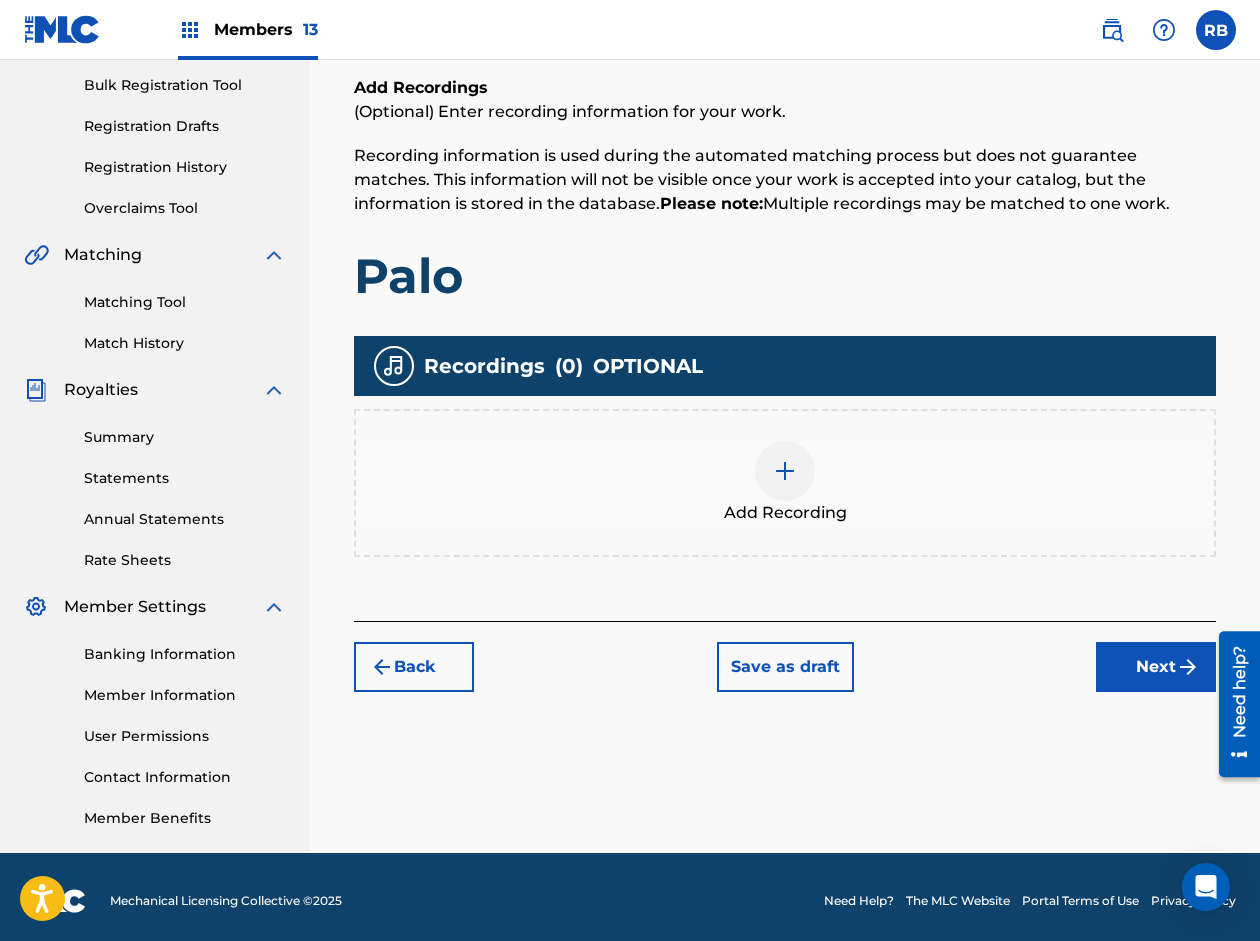 scroll, scrollTop: 90, scrollLeft: 0, axis: vertical 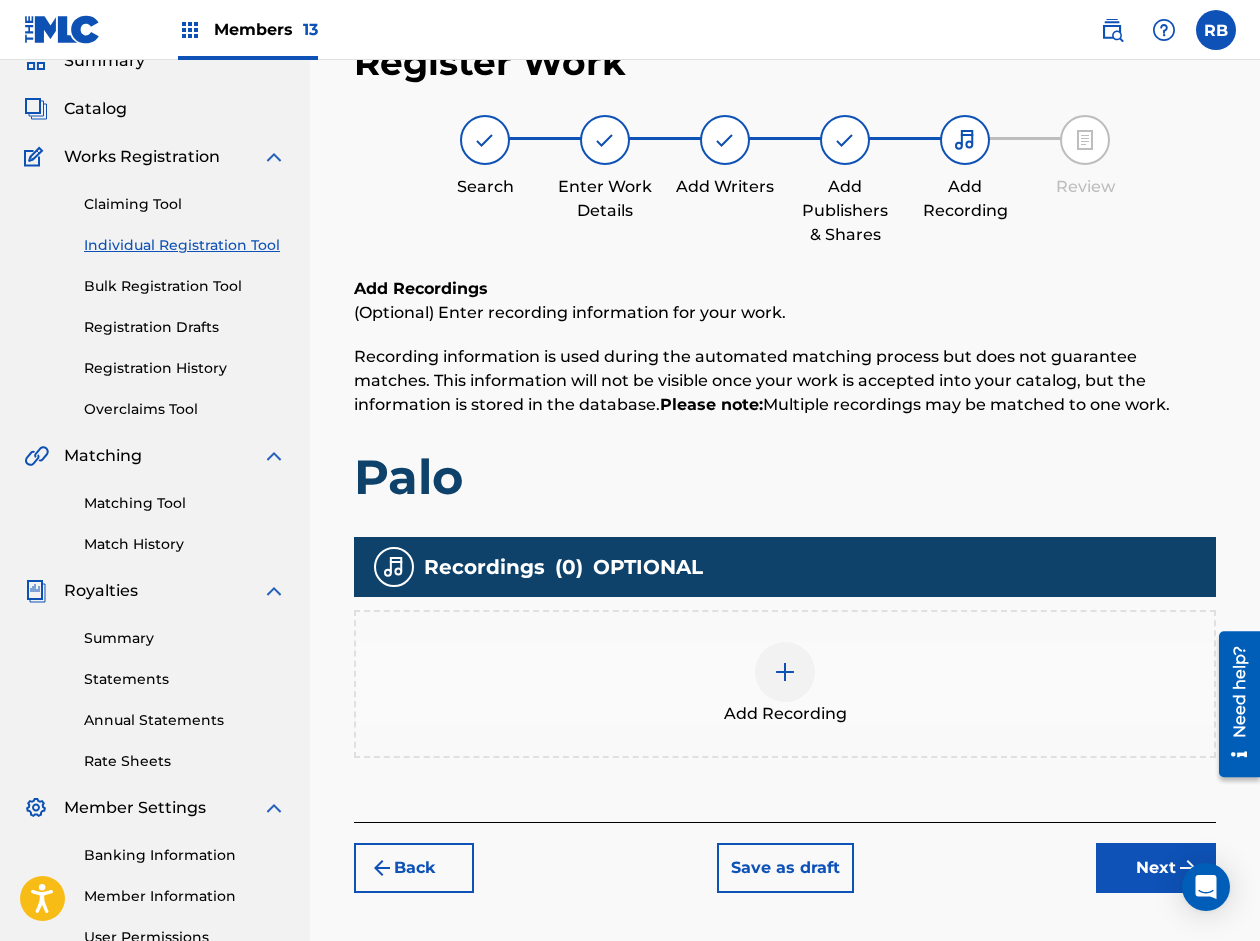 click at bounding box center [785, 672] 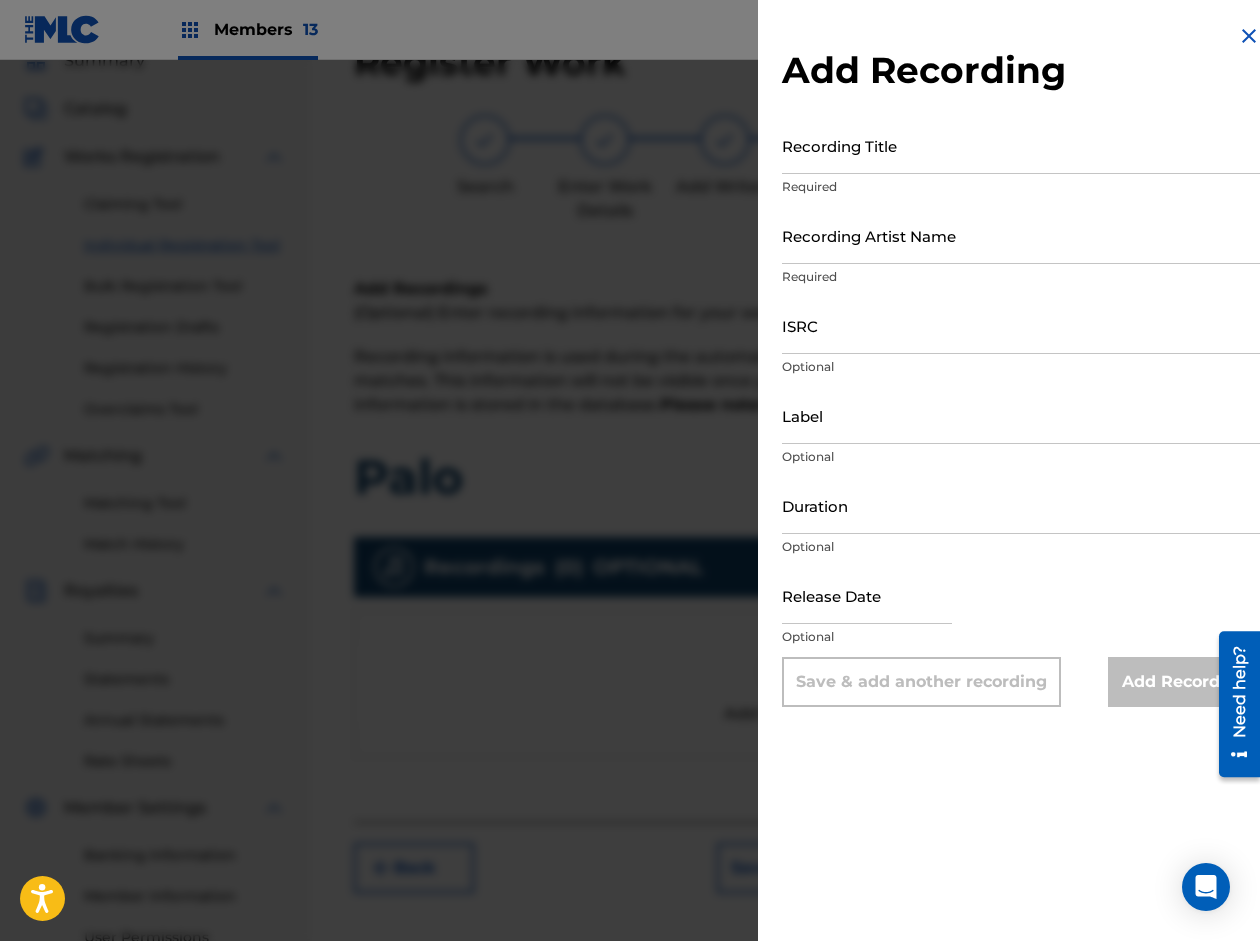 click on "Recording Title" at bounding box center (1021, 145) 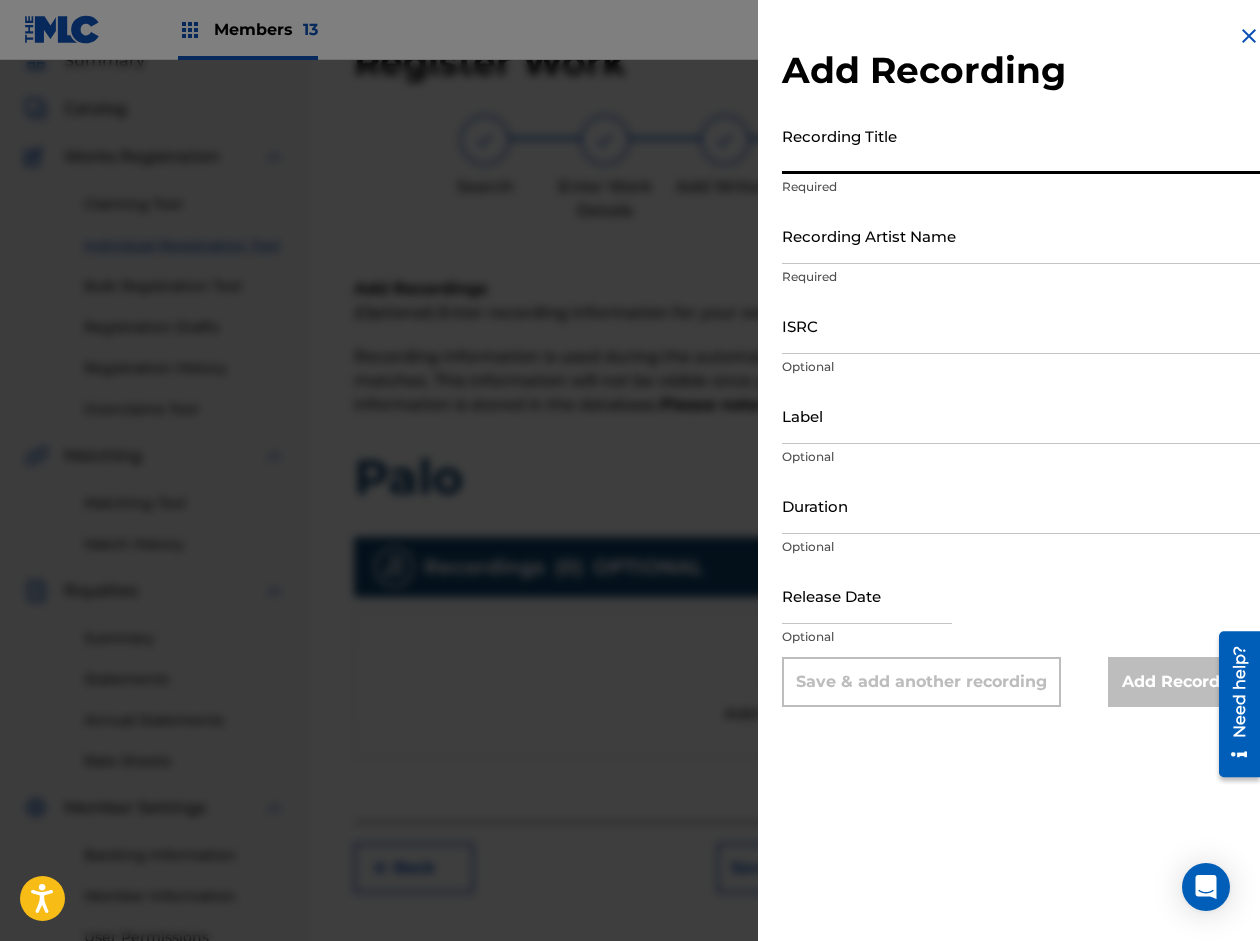 paste on "Palo" 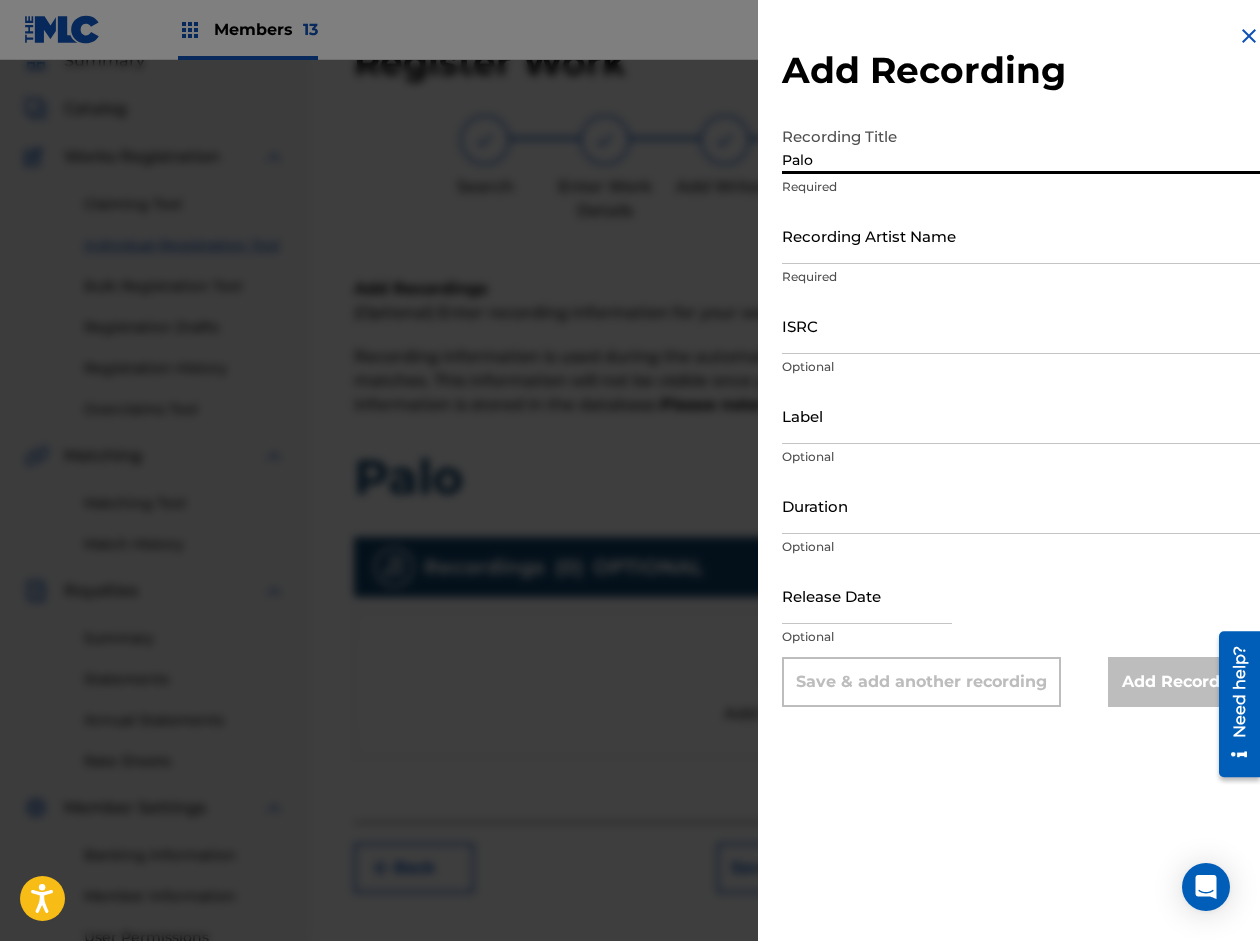 type on "Palo" 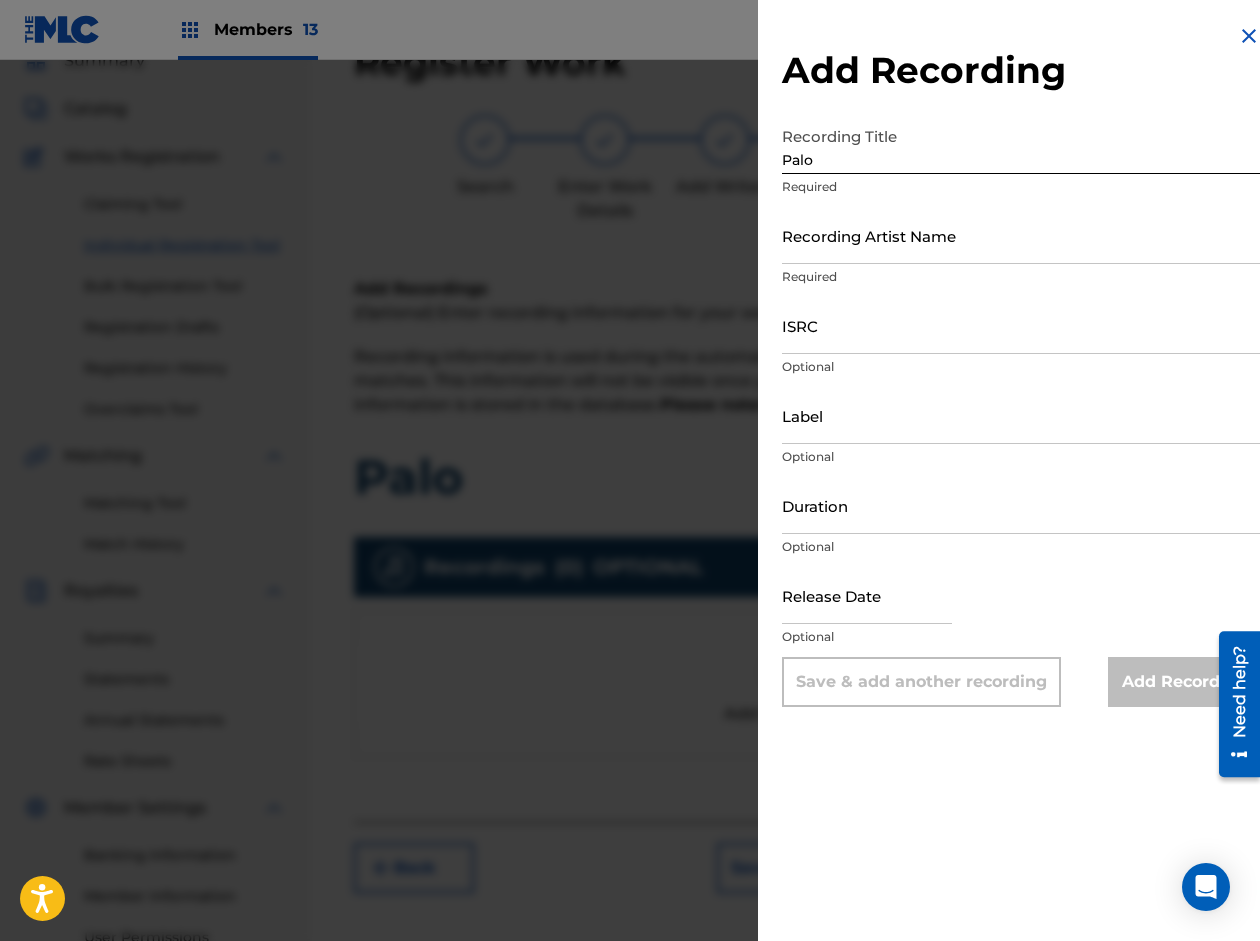 click on "Recording Artist Name" at bounding box center (1021, 235) 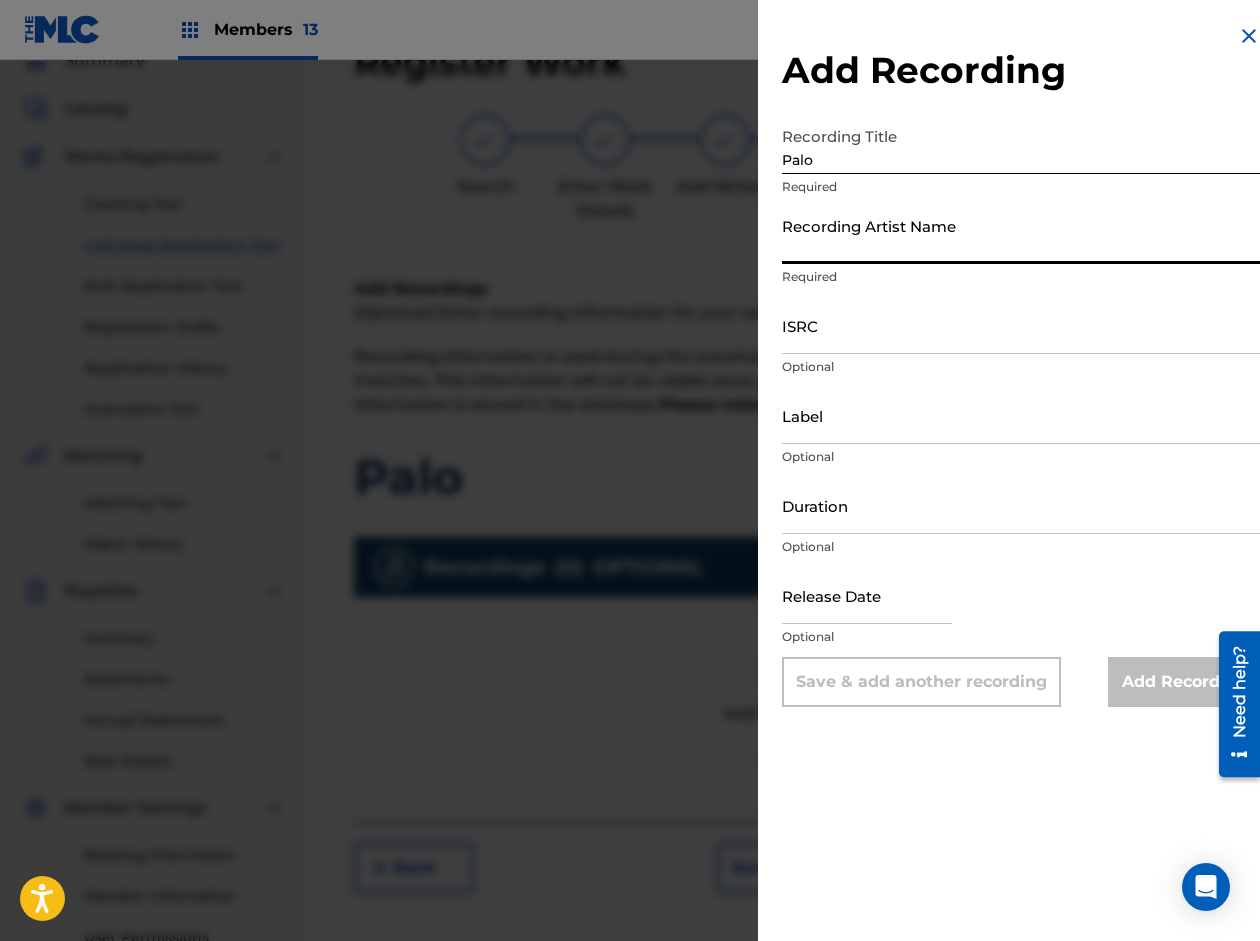 paste on "La Mas Doll" 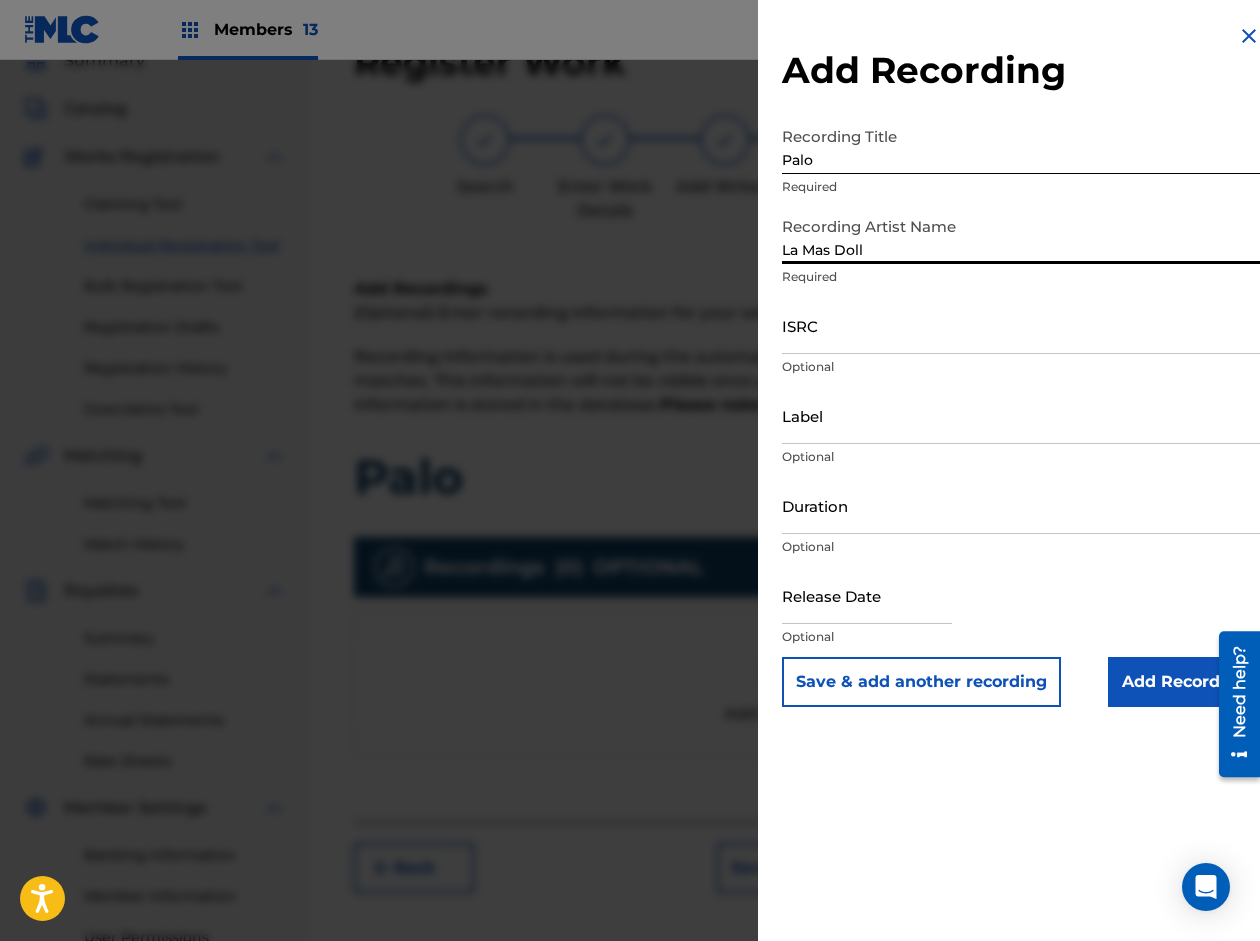 type on "La Mas Doll" 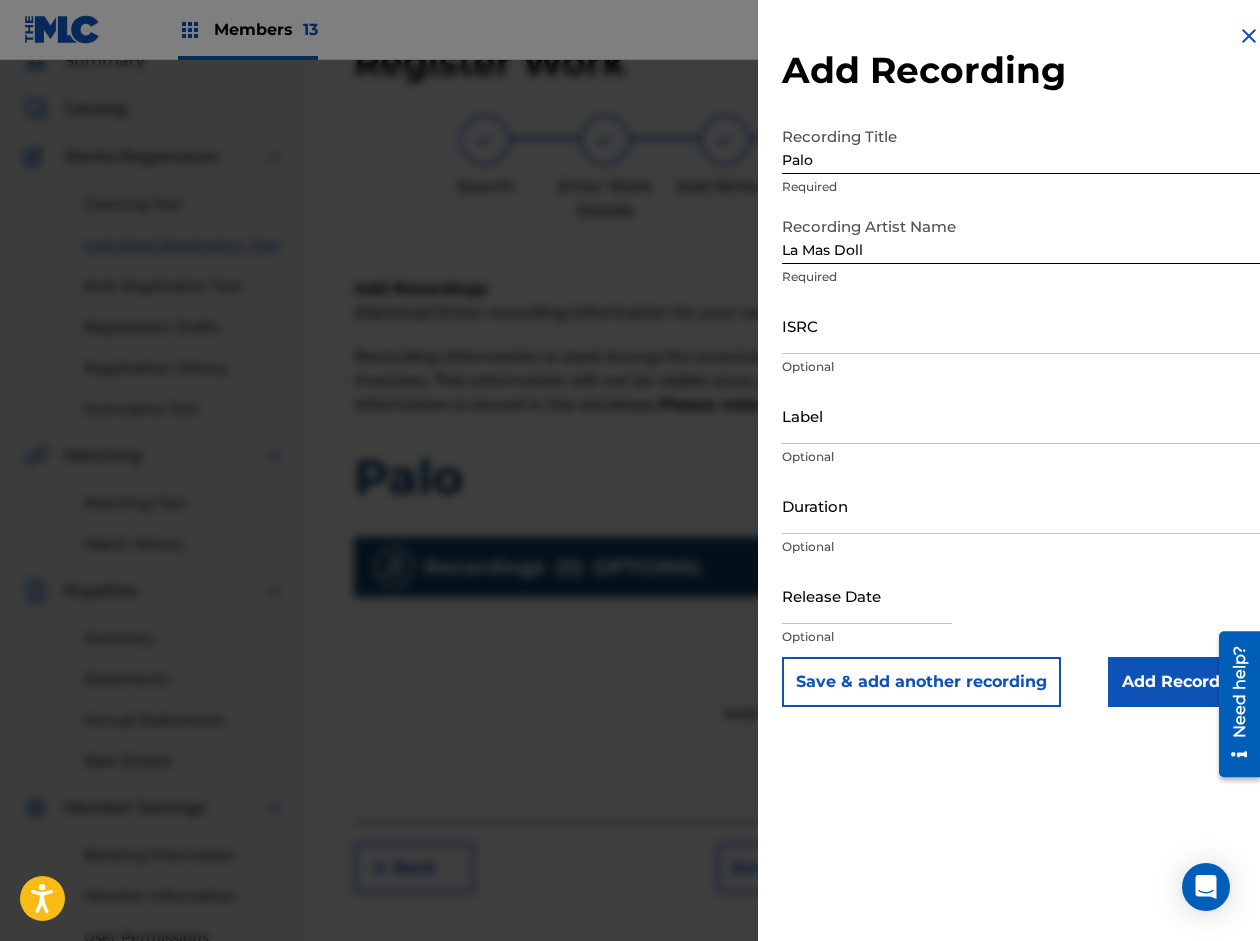 click on "ISRC" at bounding box center [1021, 325] 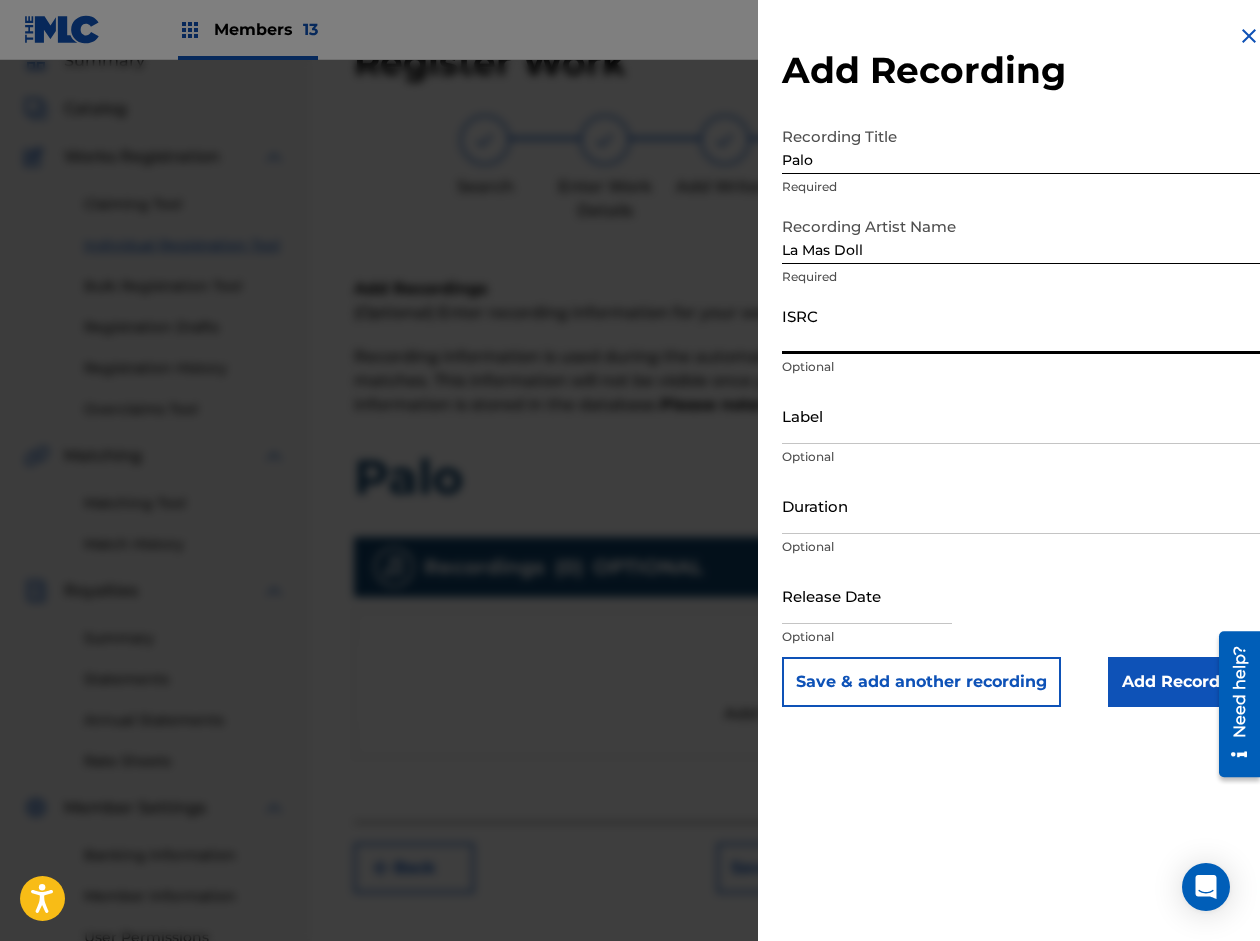 paste on "QZWDE2506610" 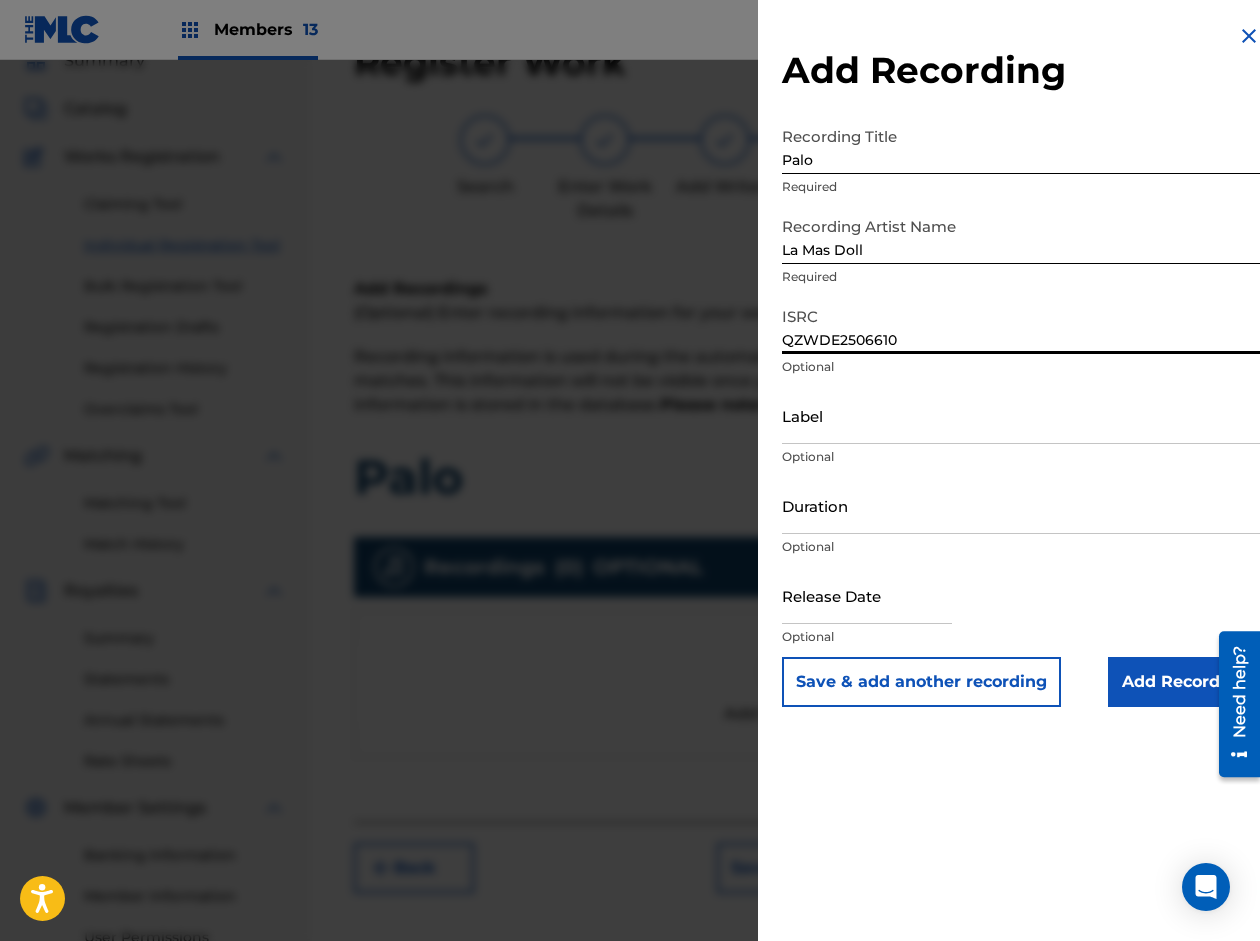 type on "QZWDE2506610" 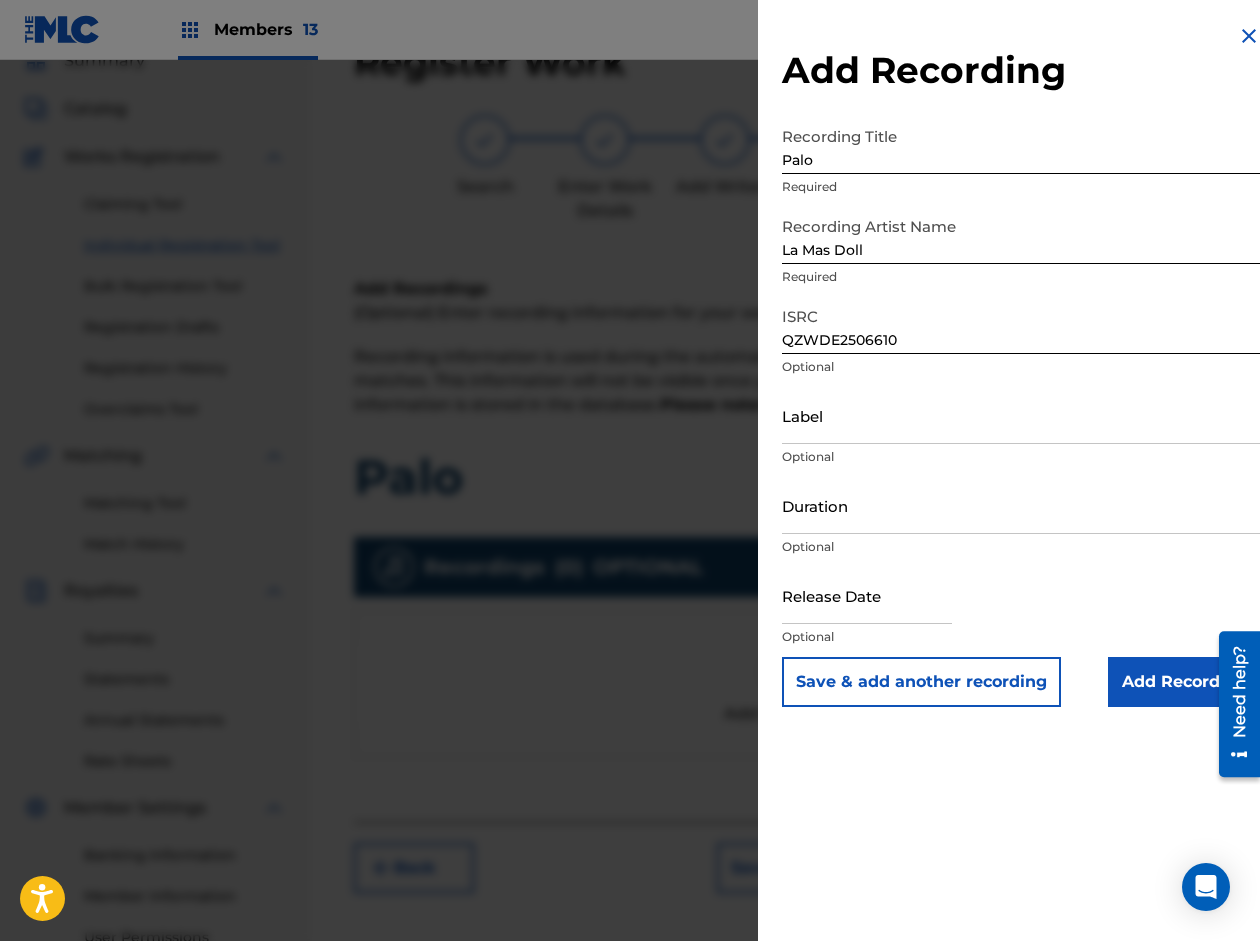 click on "Label" at bounding box center [1021, 415] 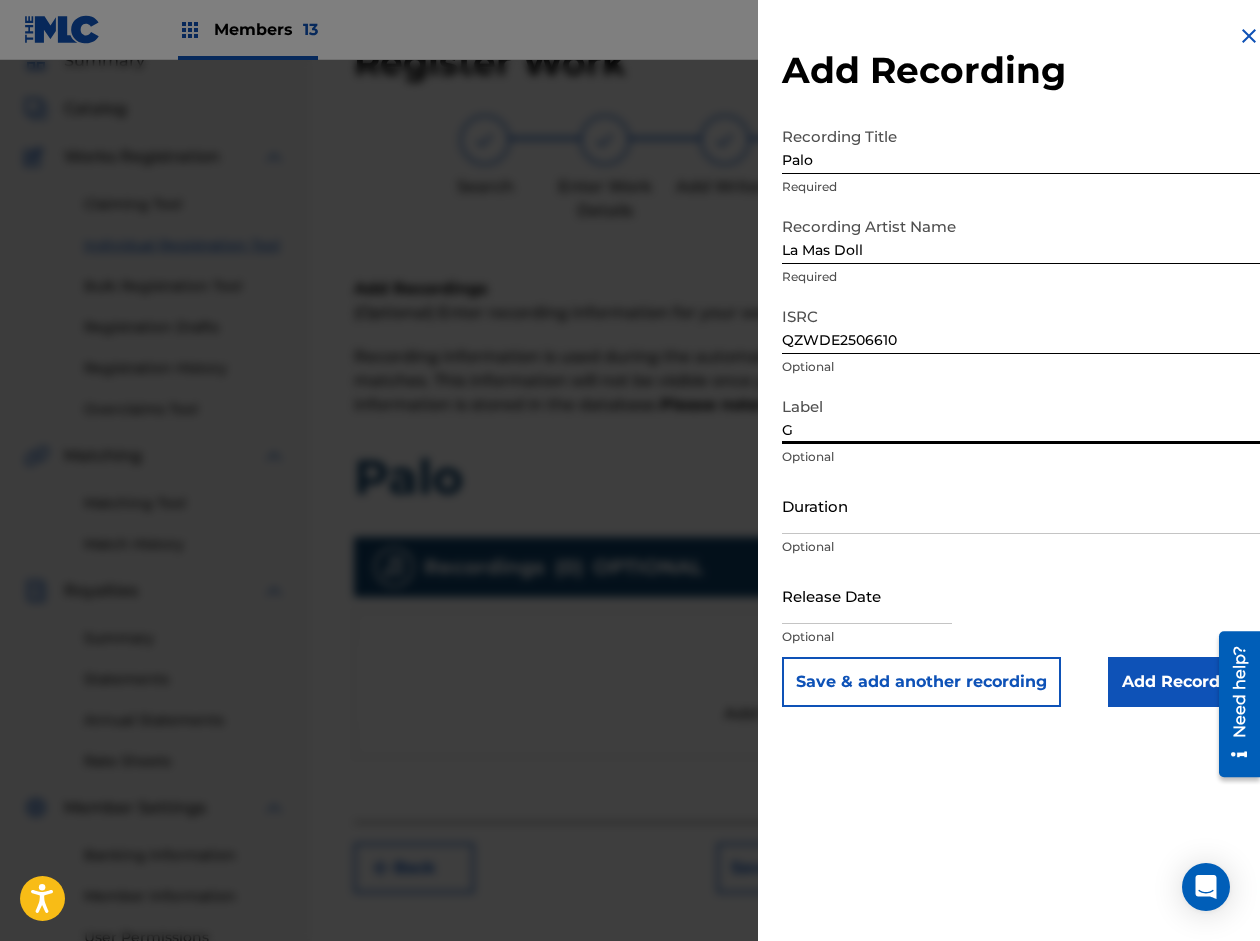 type on "Gotera Records | RM Music Publishing | Solo E Group, LLC" 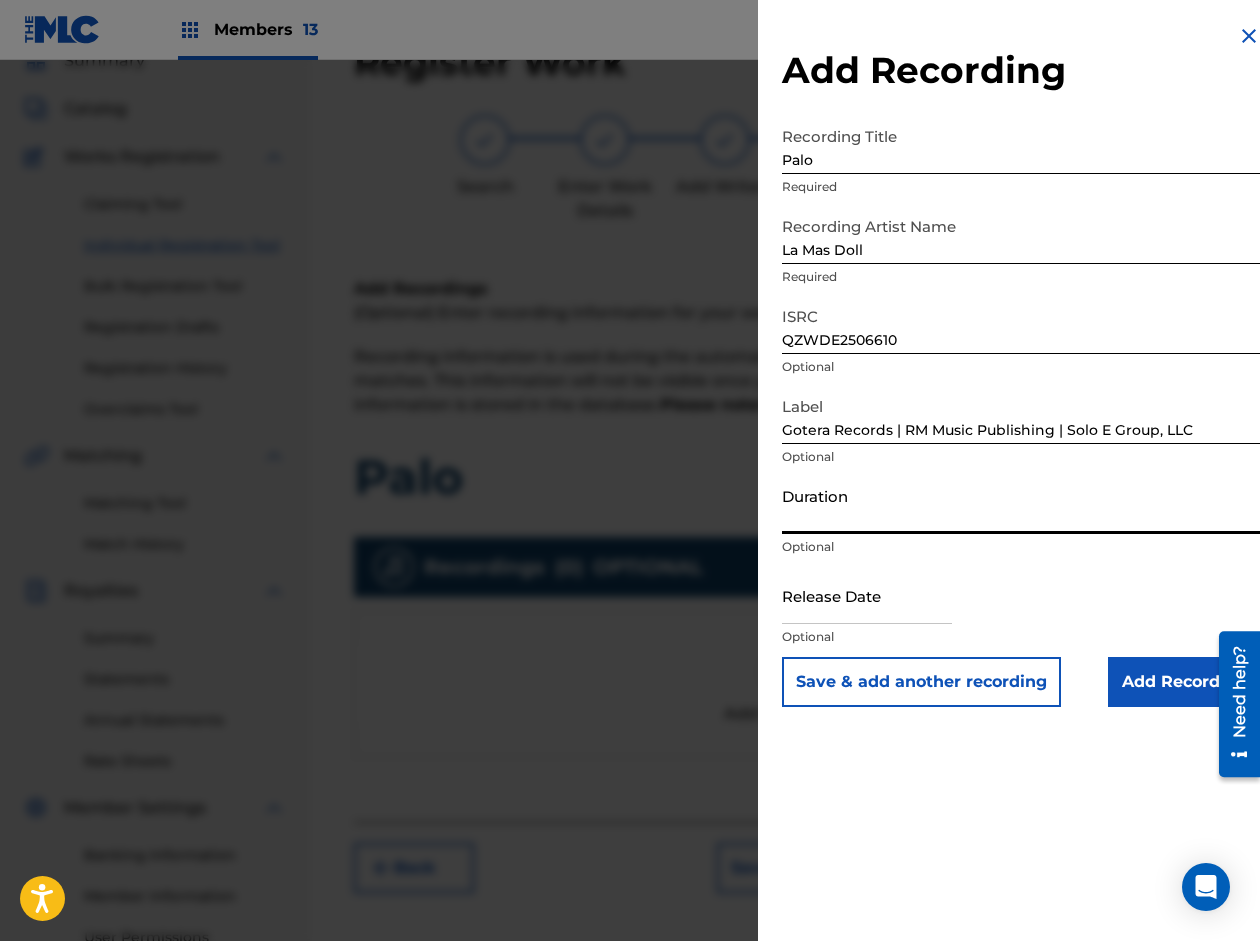 paste on "02:01" 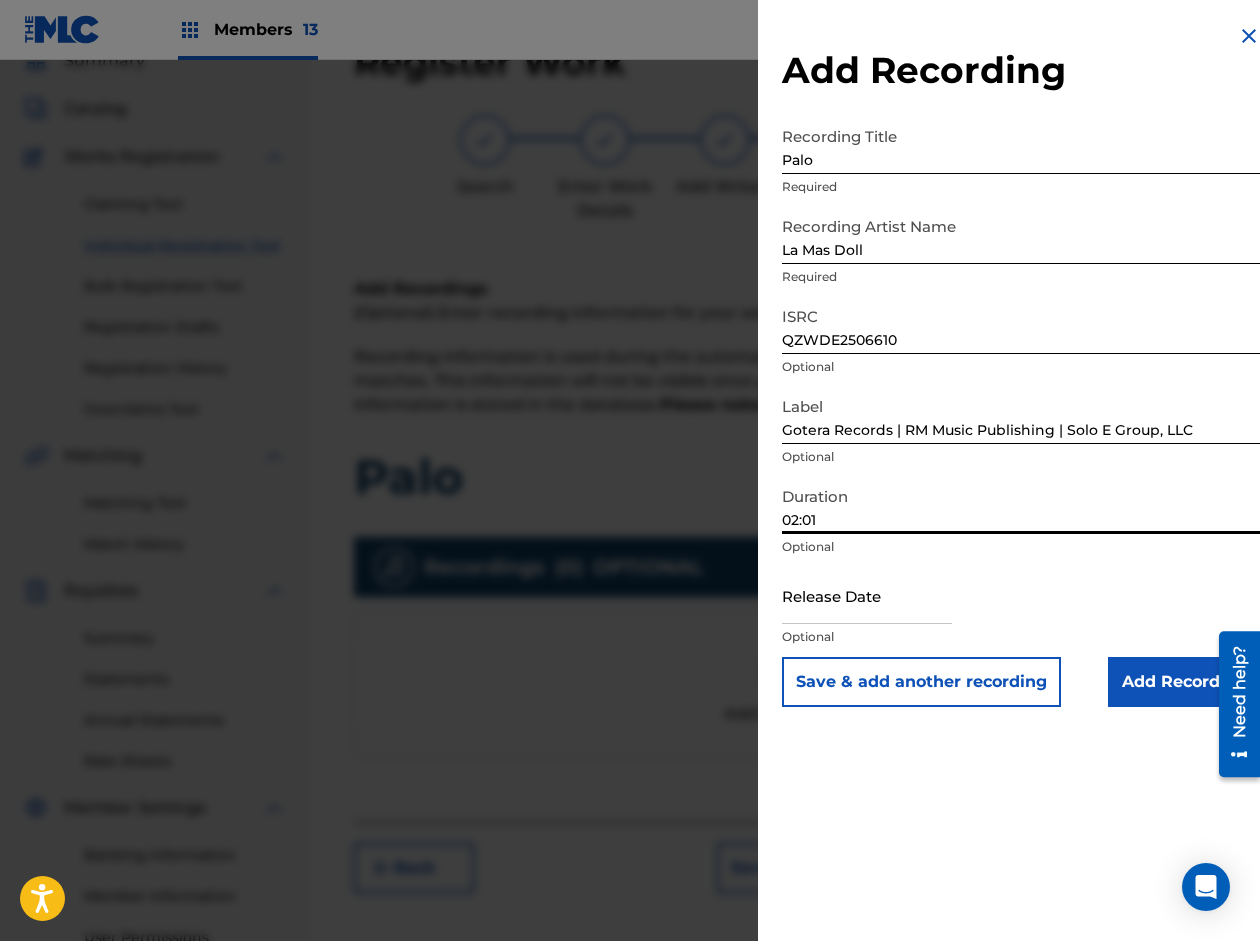 type on "02:01" 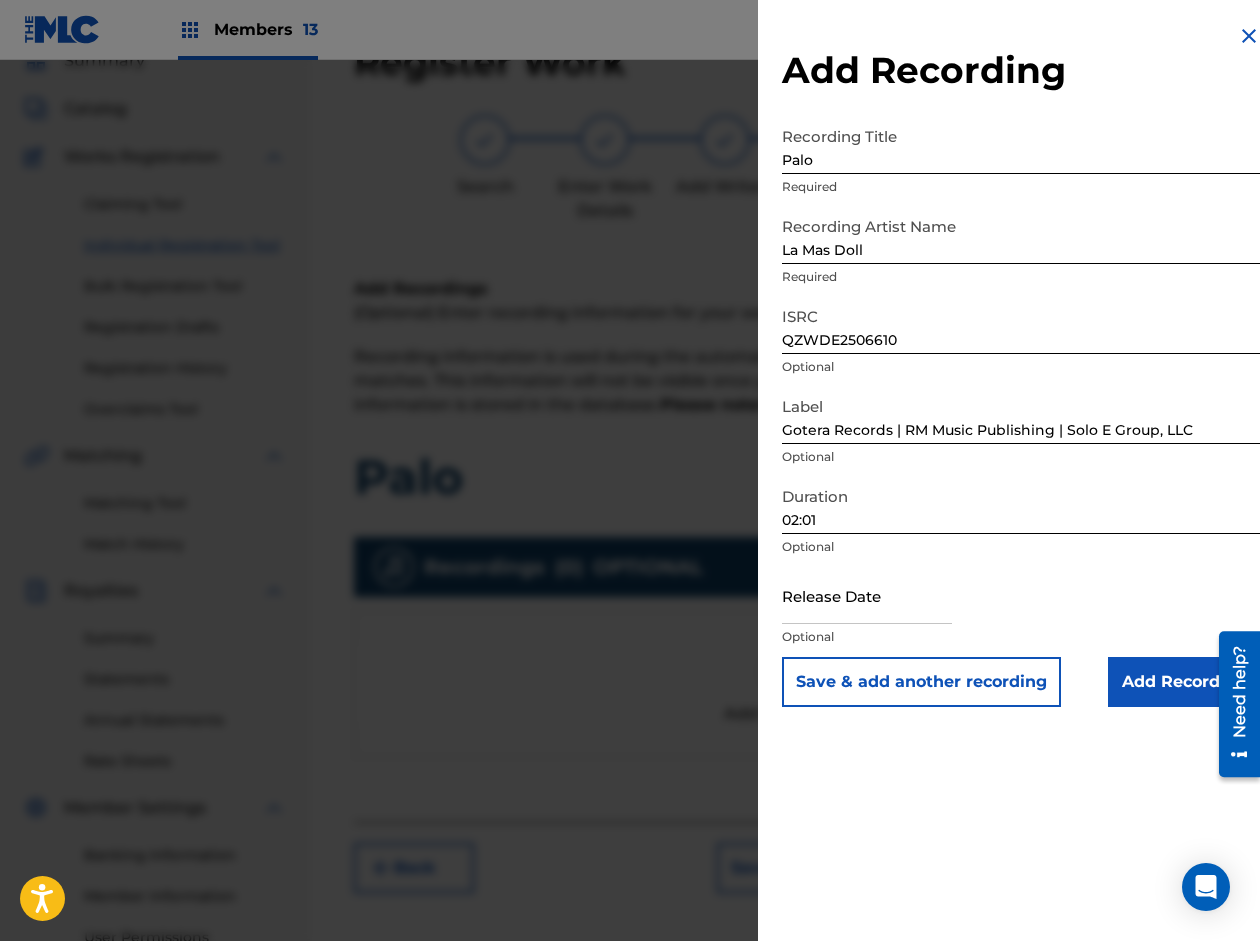 click at bounding box center [867, 595] 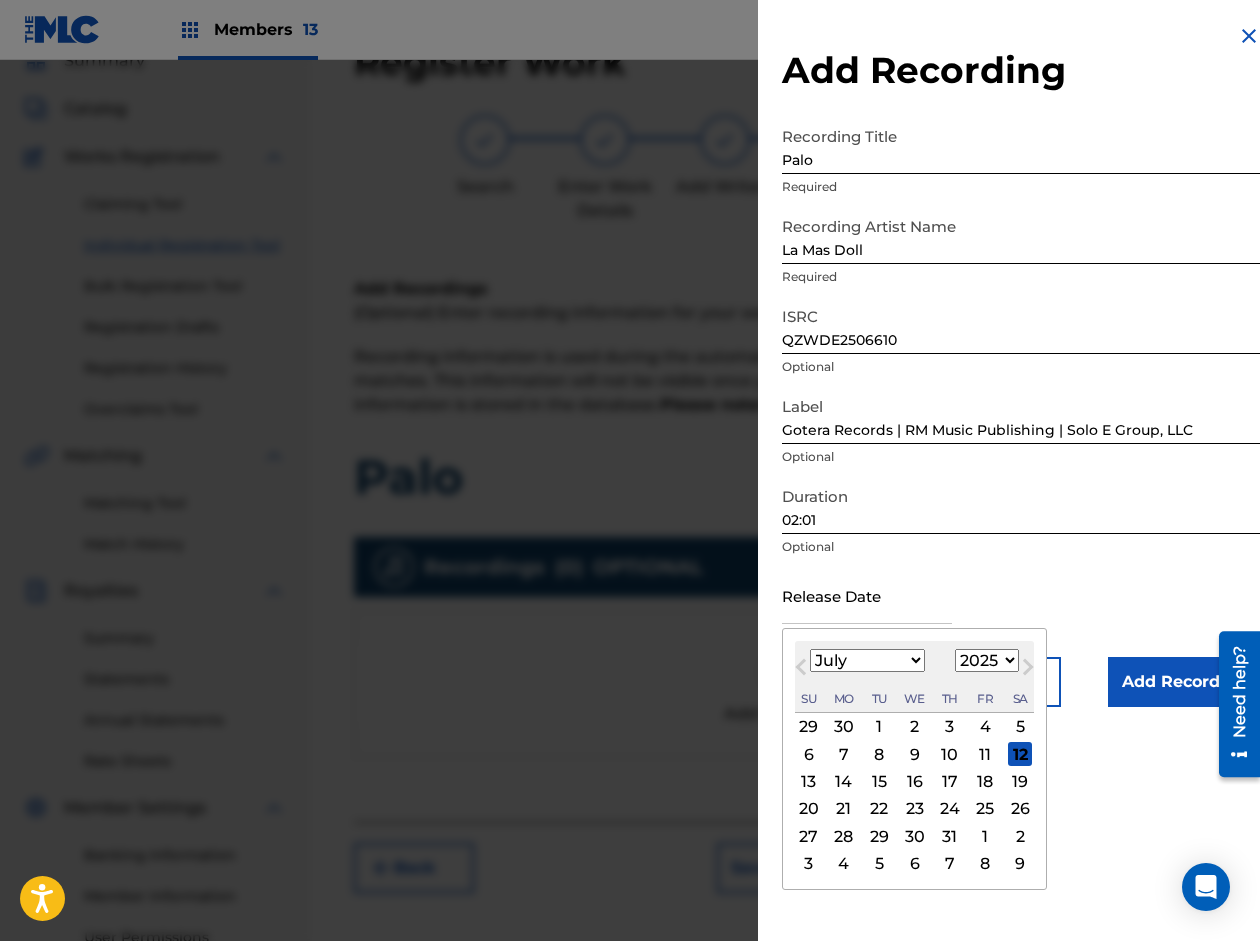 click on "Previous Month" at bounding box center [803, 670] 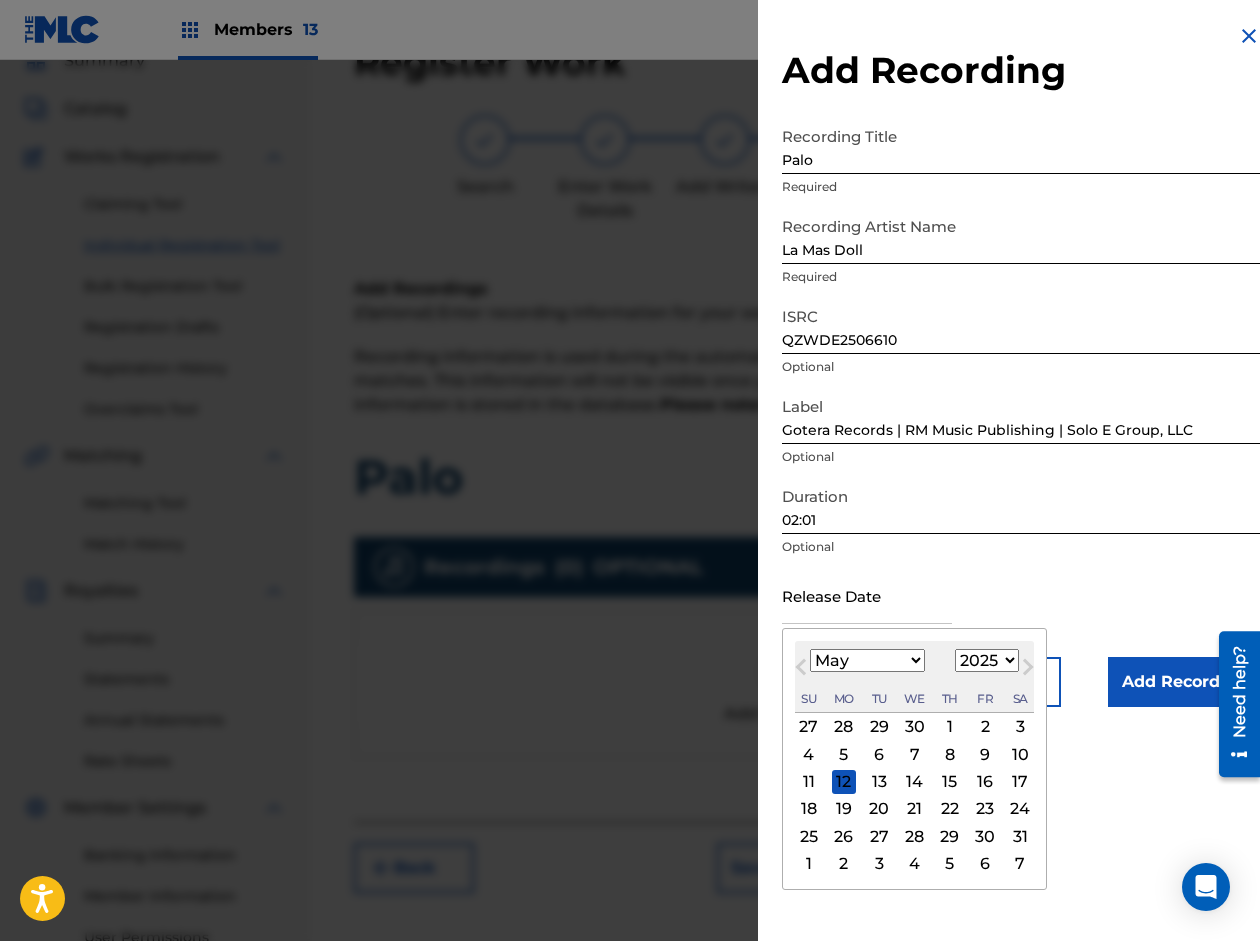 click on "Previous Month" at bounding box center [803, 670] 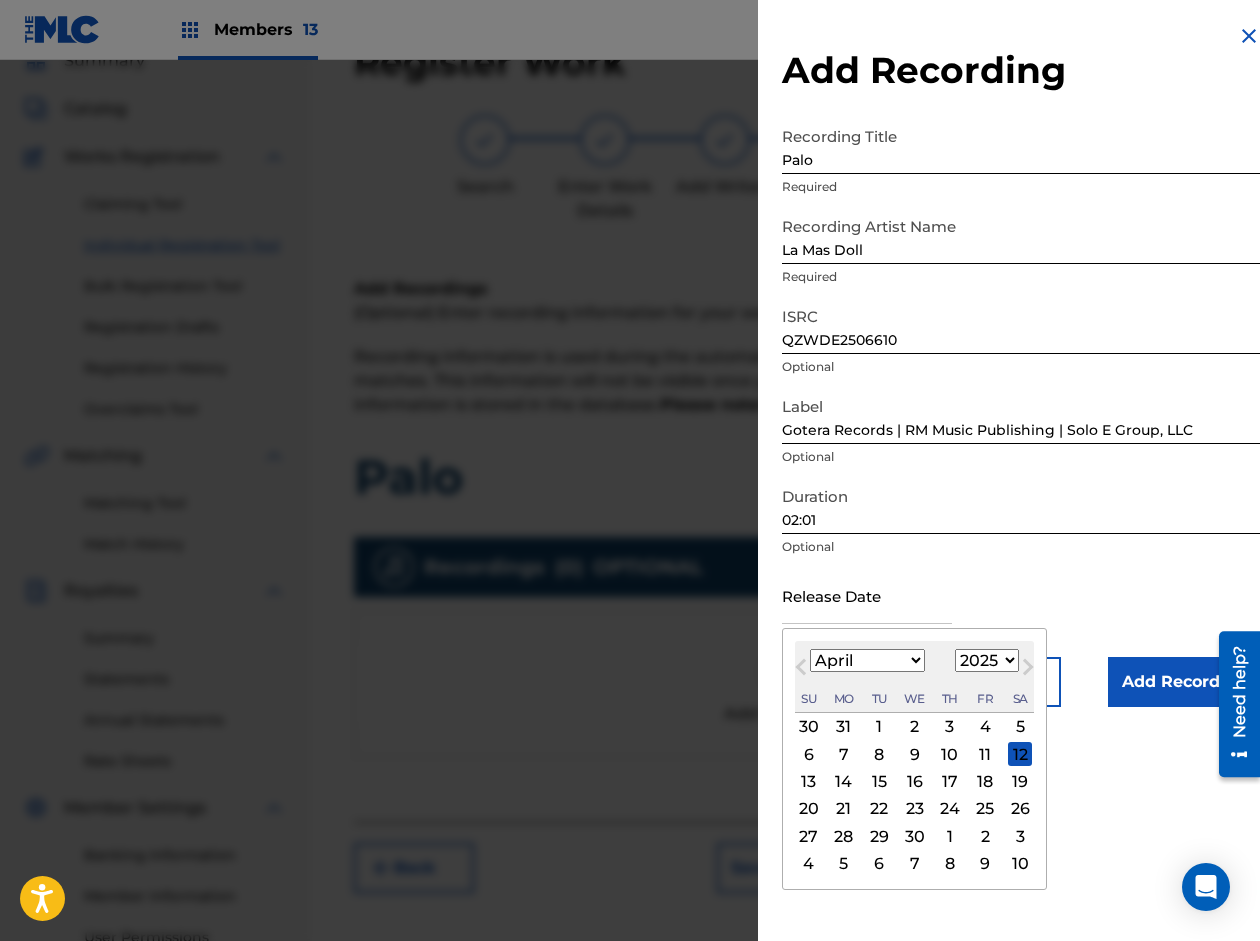 click on "Previous Month" at bounding box center [803, 670] 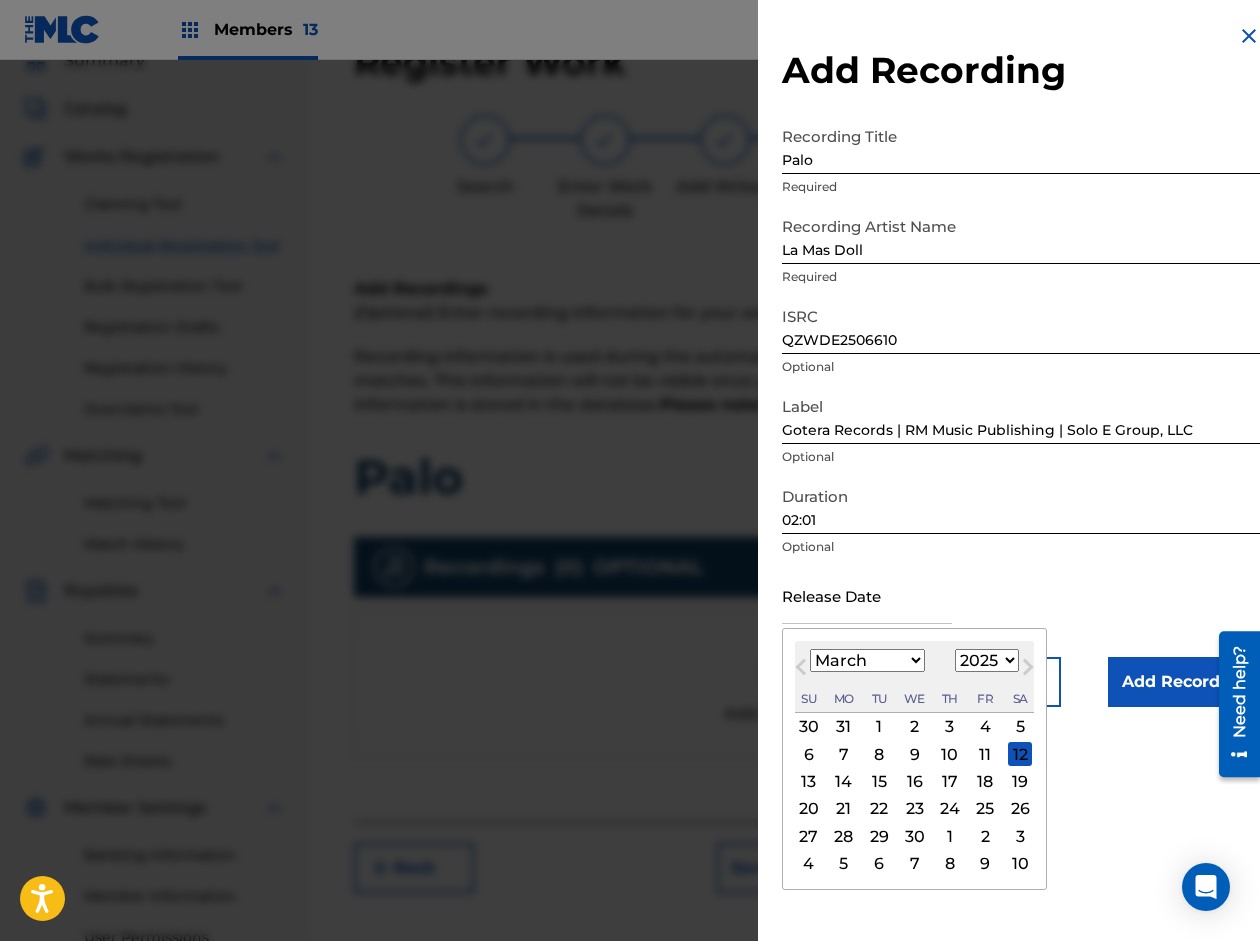 click on "Previous Month" at bounding box center [803, 670] 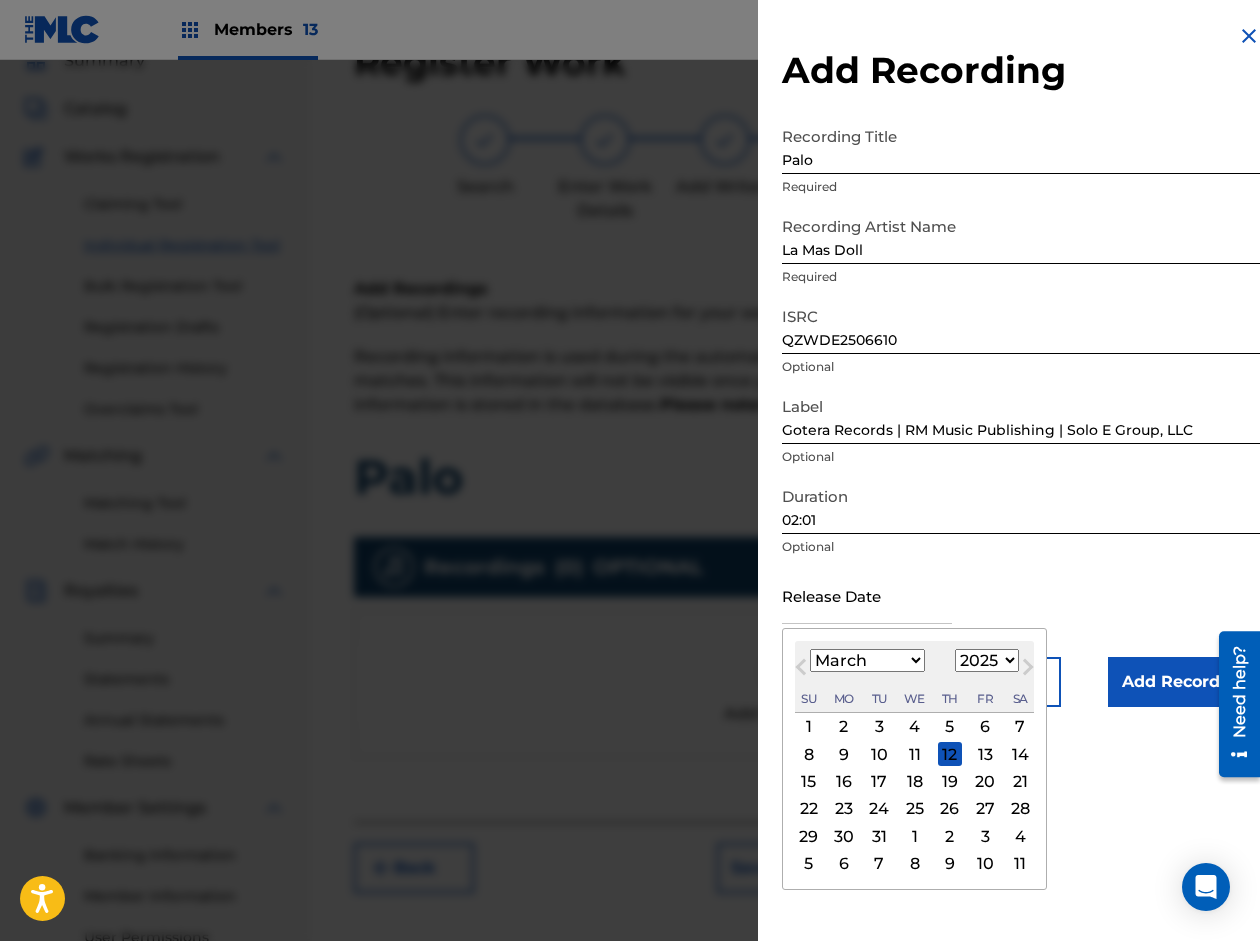 select on "11" 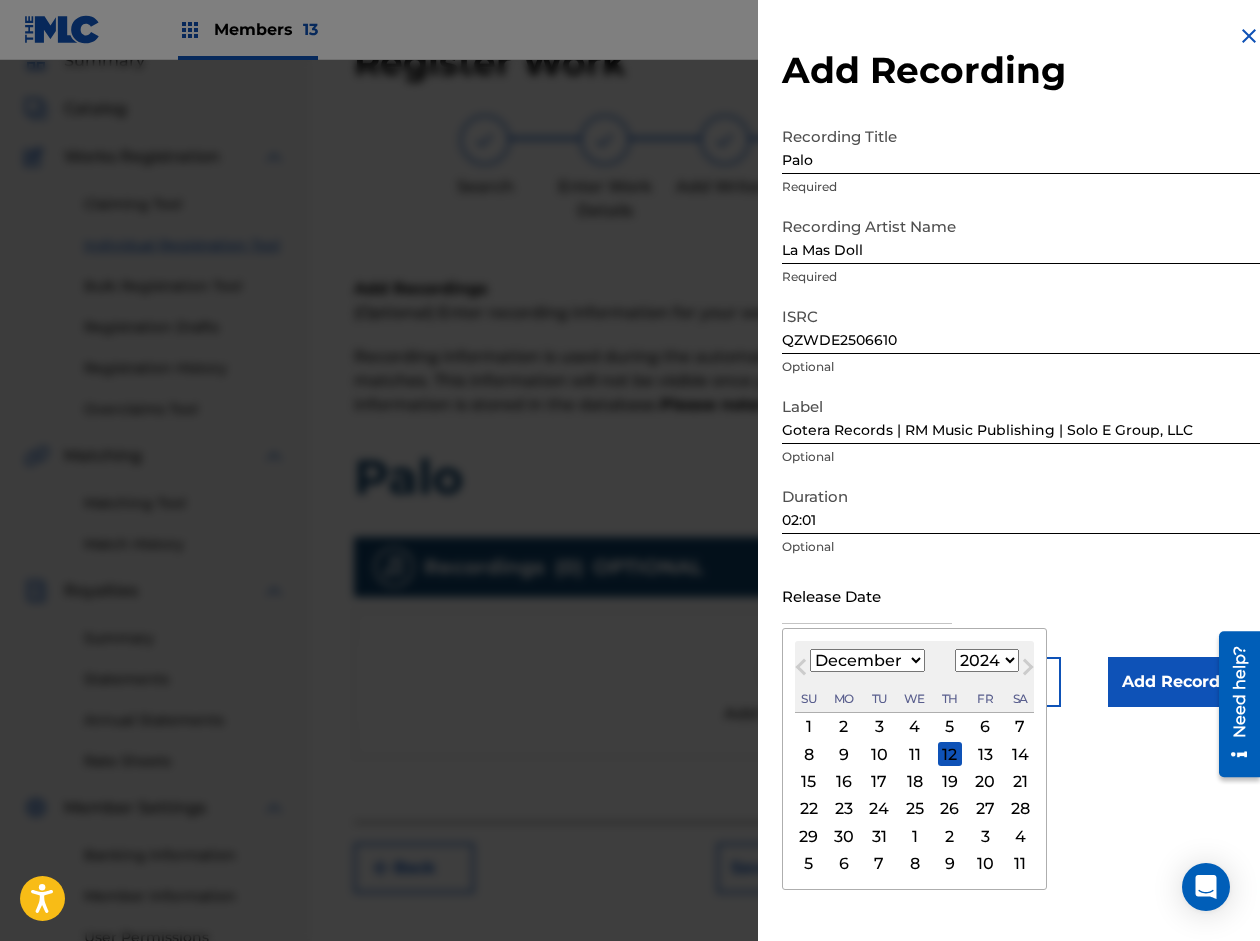 click on "Previous Month" at bounding box center [803, 670] 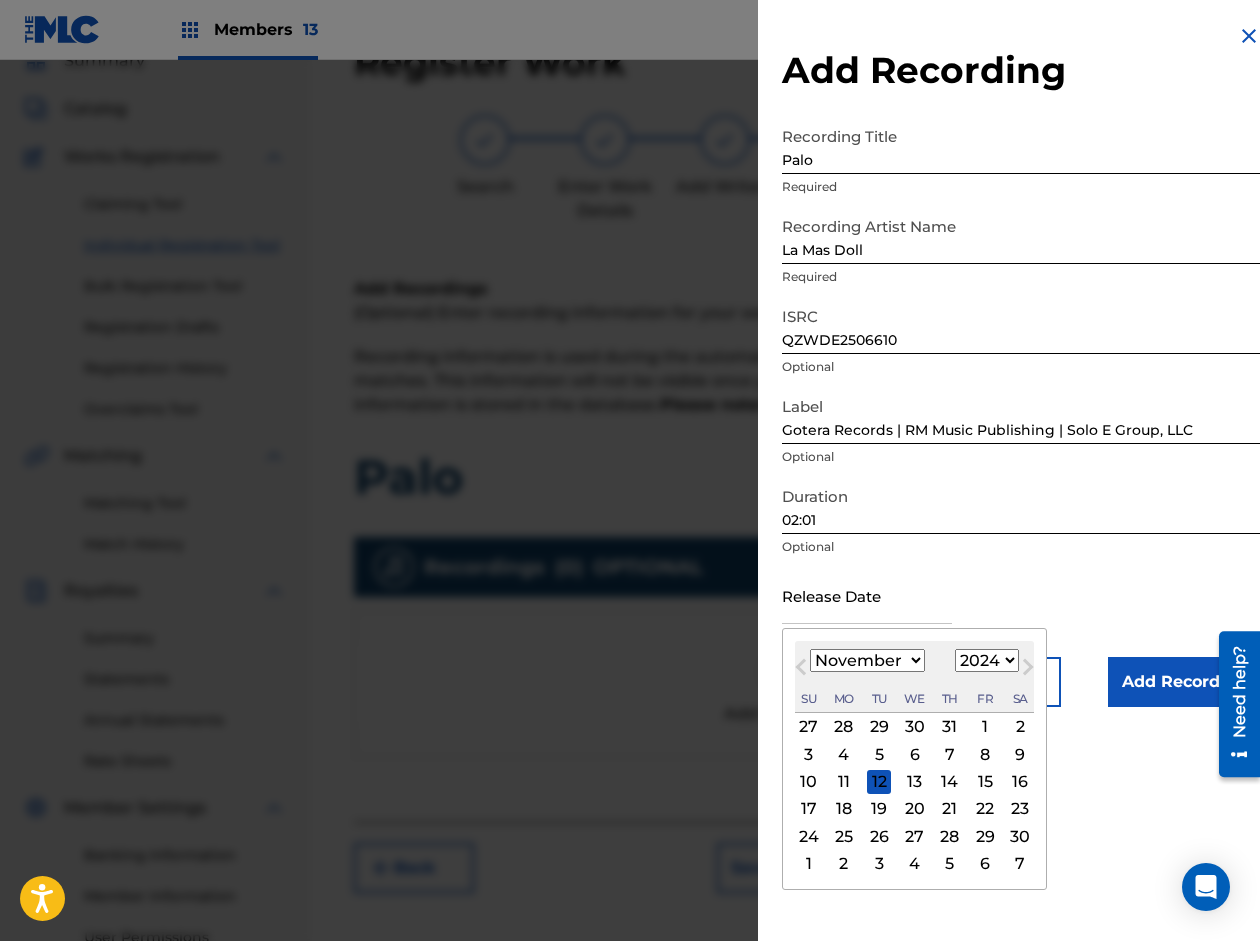 click on "Next Month" at bounding box center (1028, 671) 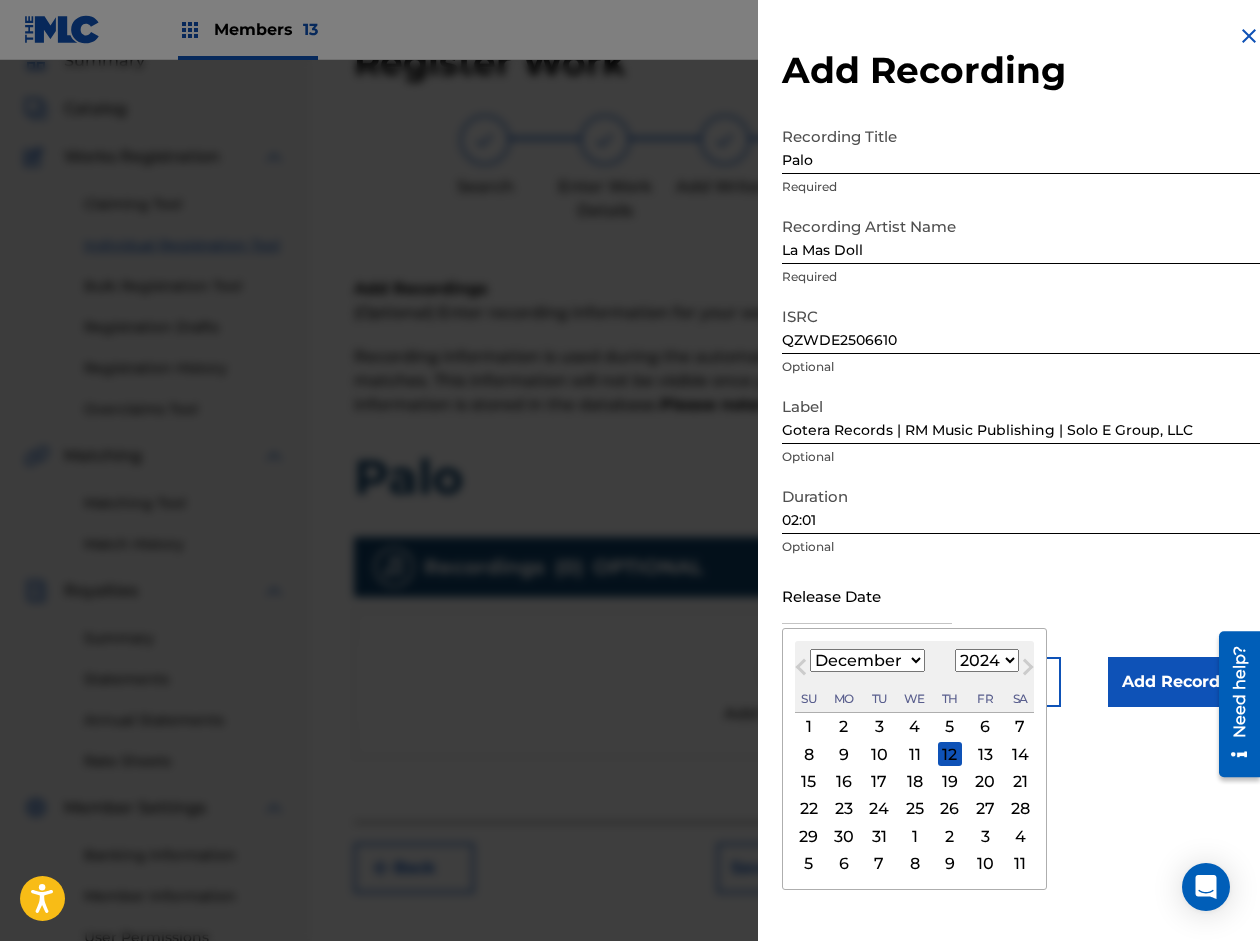 click on "Next Month" at bounding box center (1026, 670) 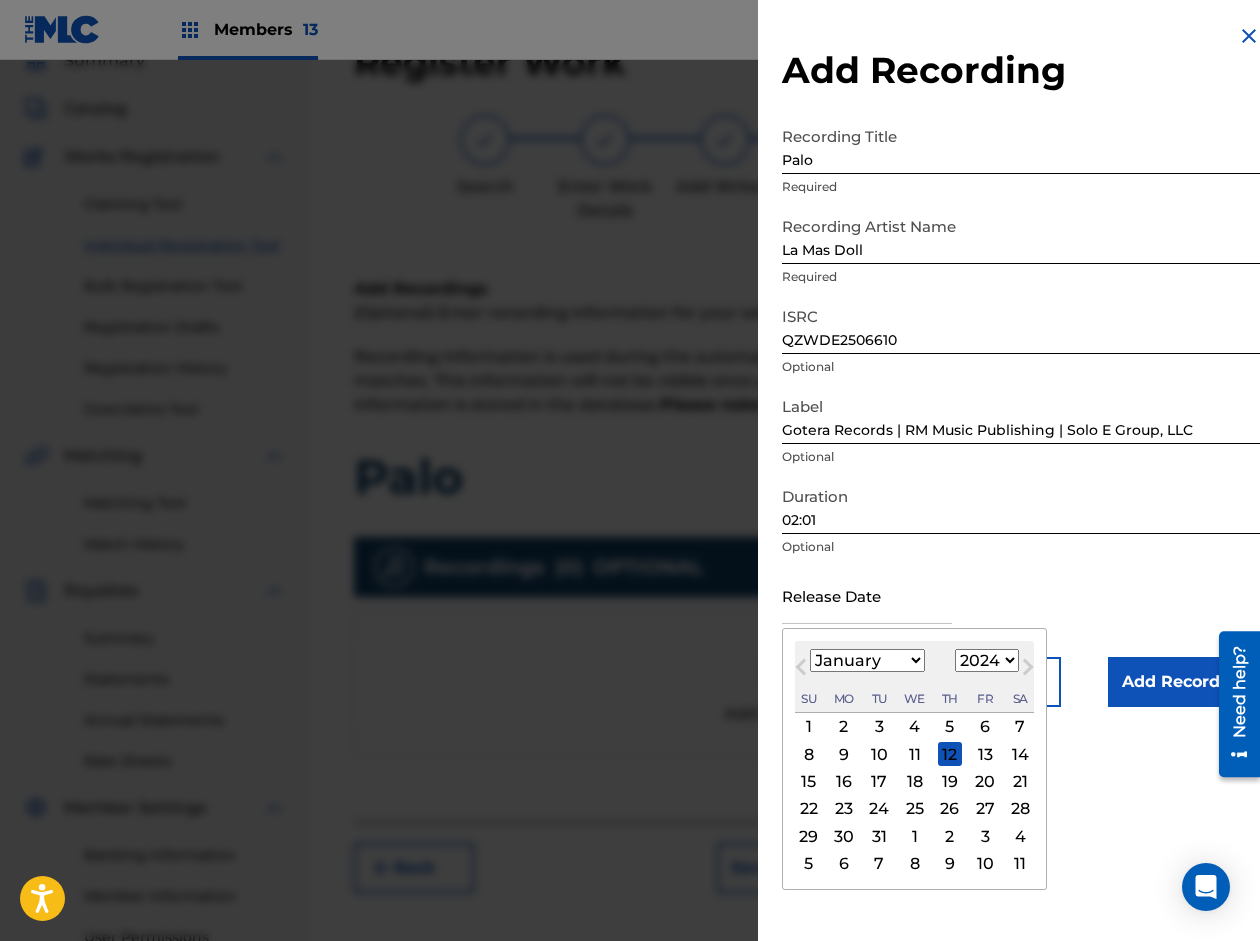 select on "2025" 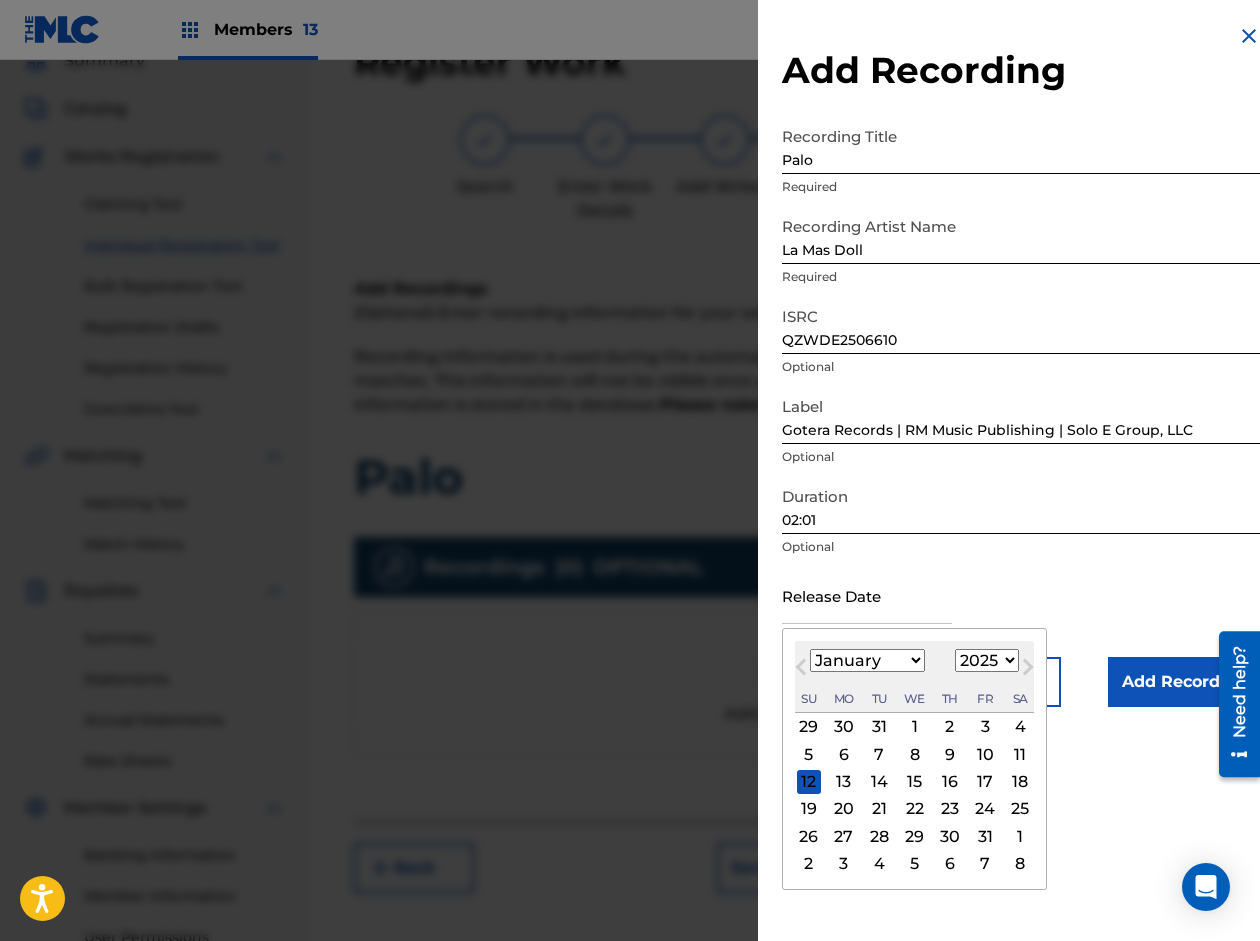 click on "21" at bounding box center (879, 809) 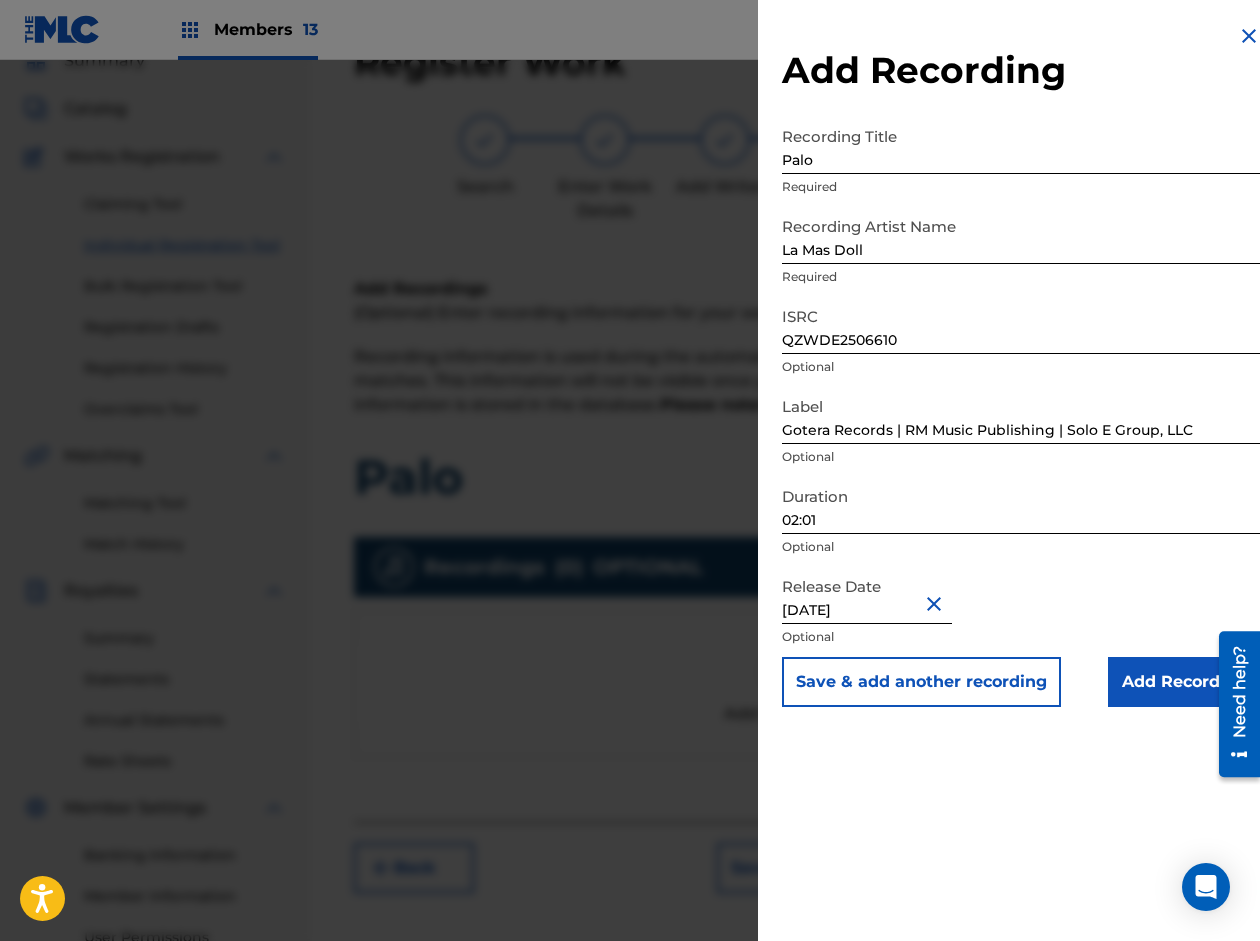 click on "Add Recording" at bounding box center (1184, 682) 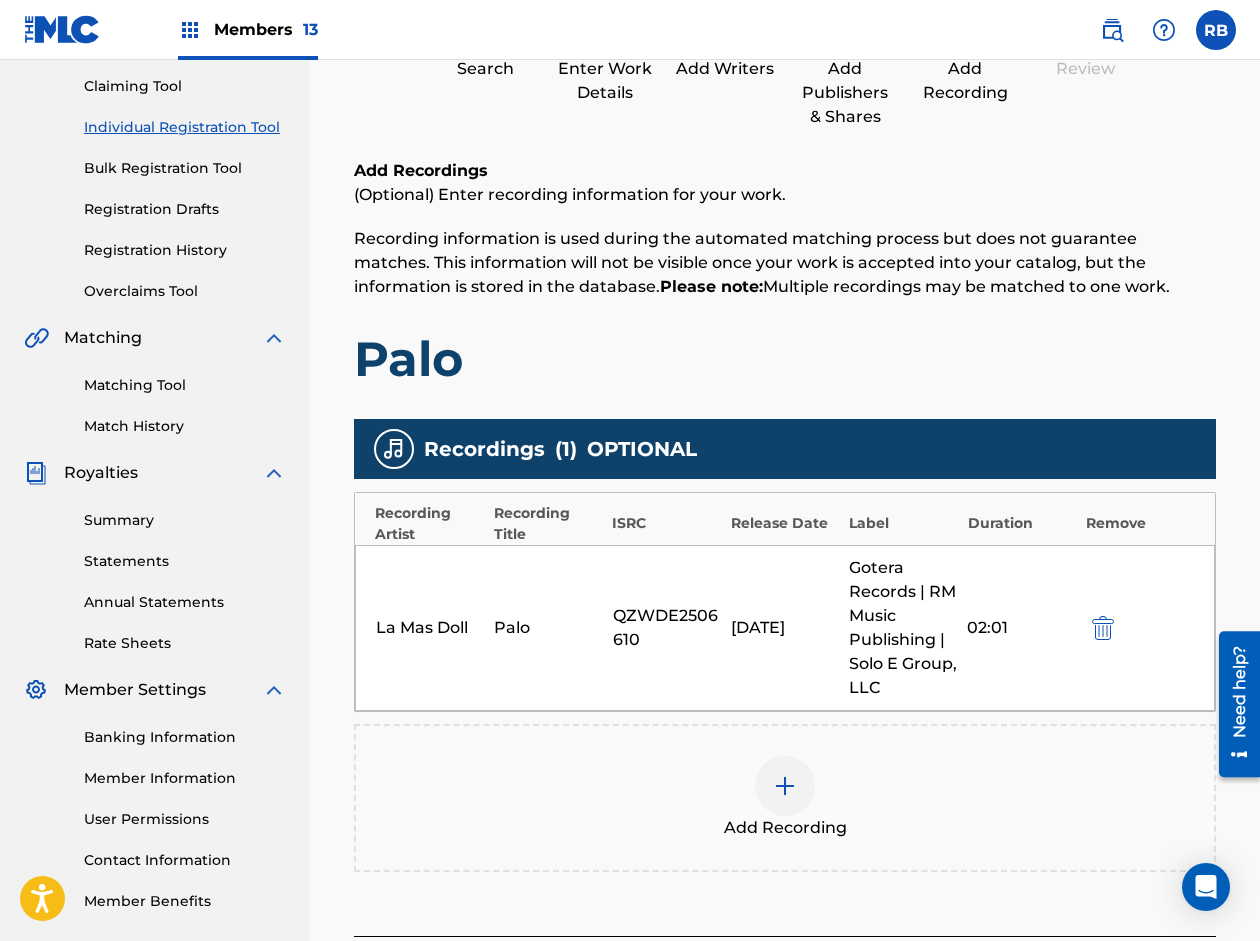 scroll, scrollTop: 390, scrollLeft: 0, axis: vertical 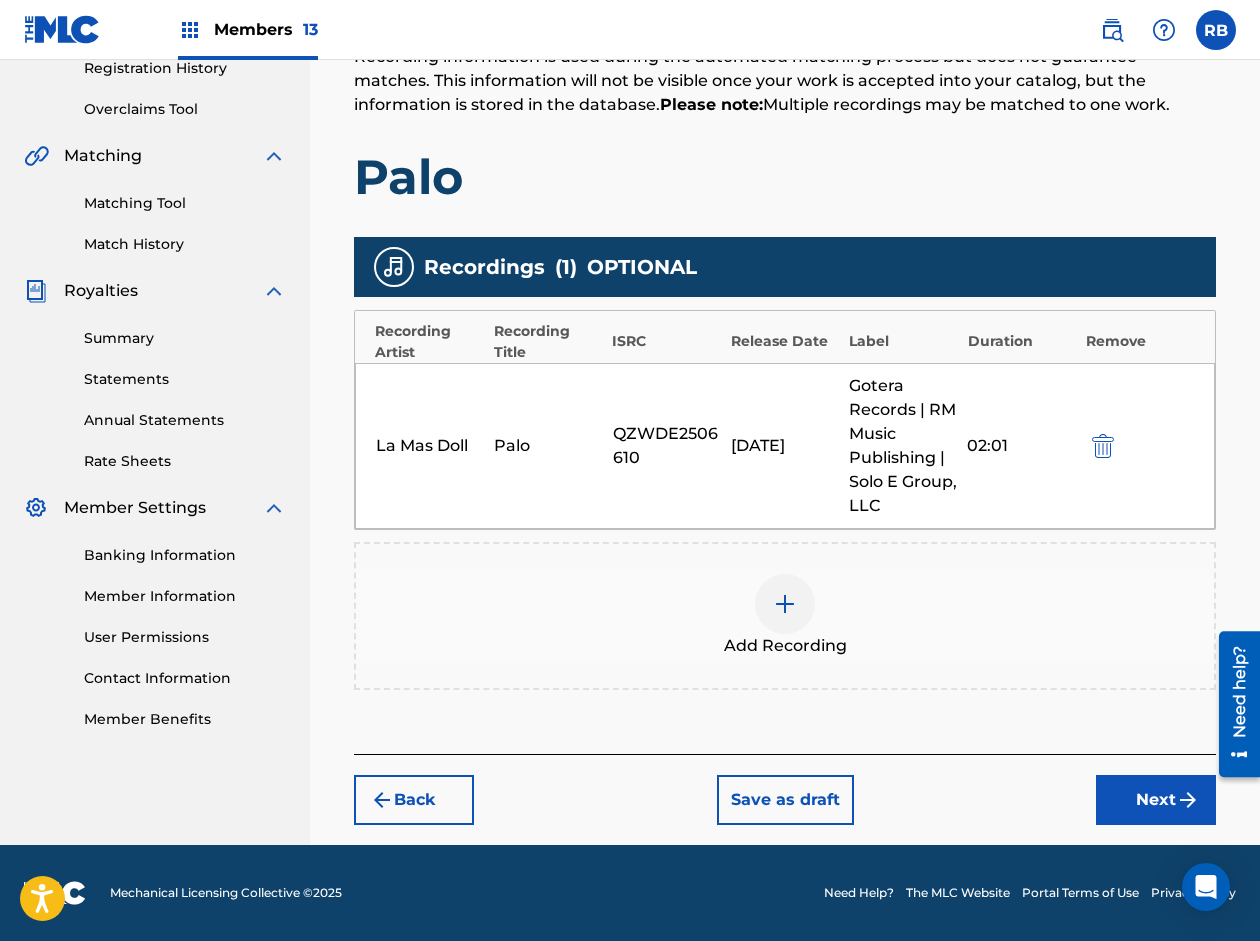 click on "Next" at bounding box center [1156, 800] 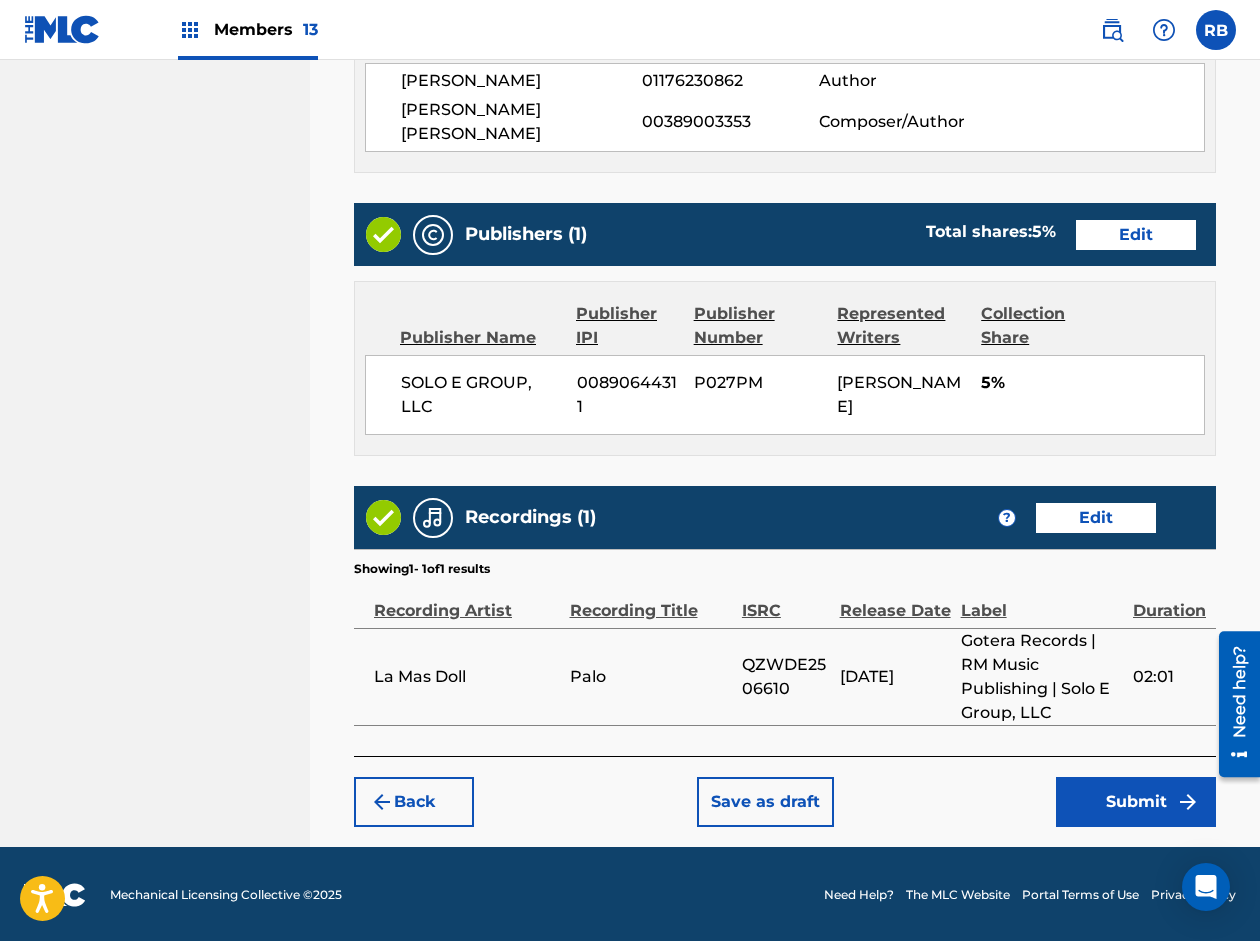 scroll, scrollTop: 1221, scrollLeft: 0, axis: vertical 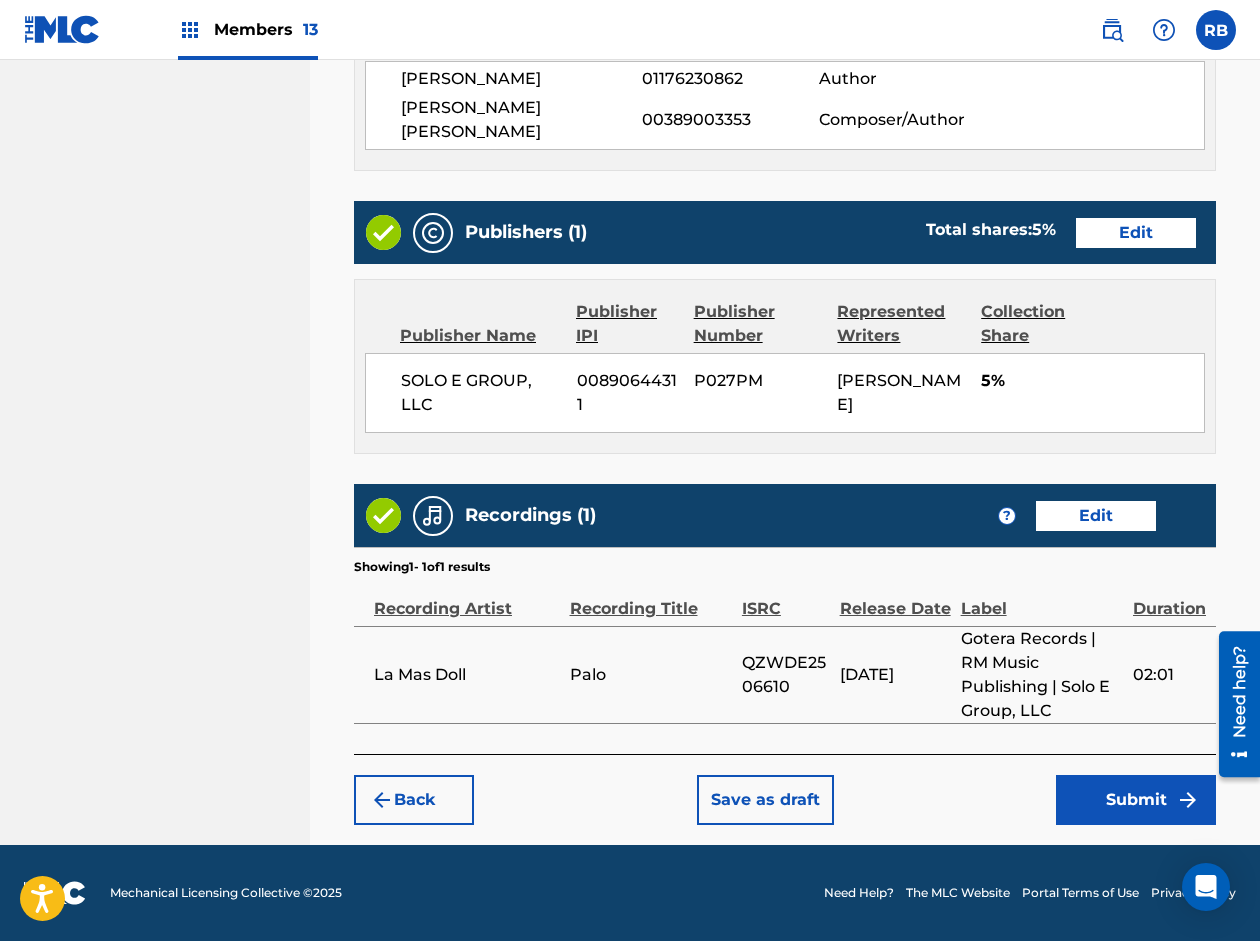 click on "Submit" at bounding box center (1136, 800) 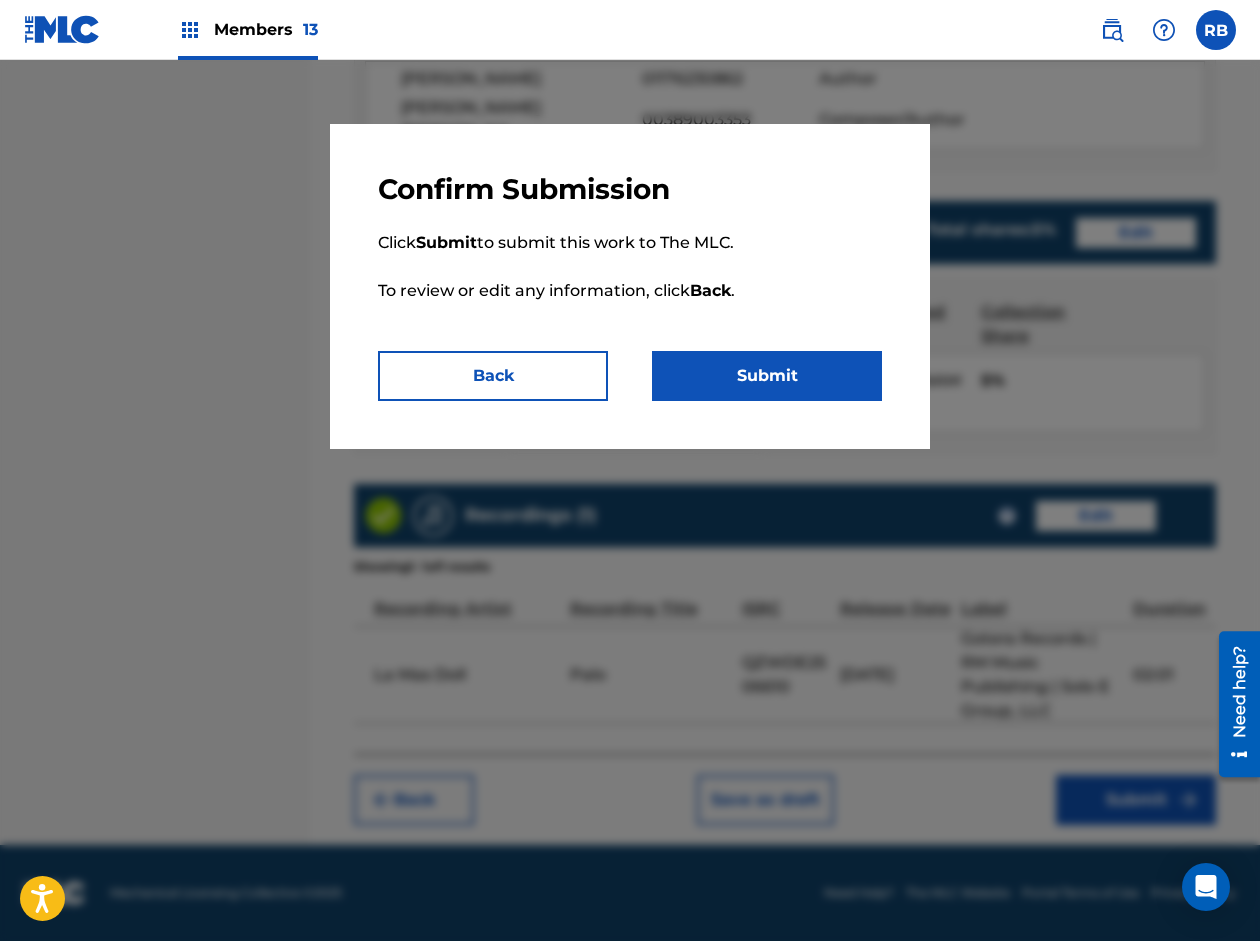 click on "Submit" at bounding box center [767, 376] 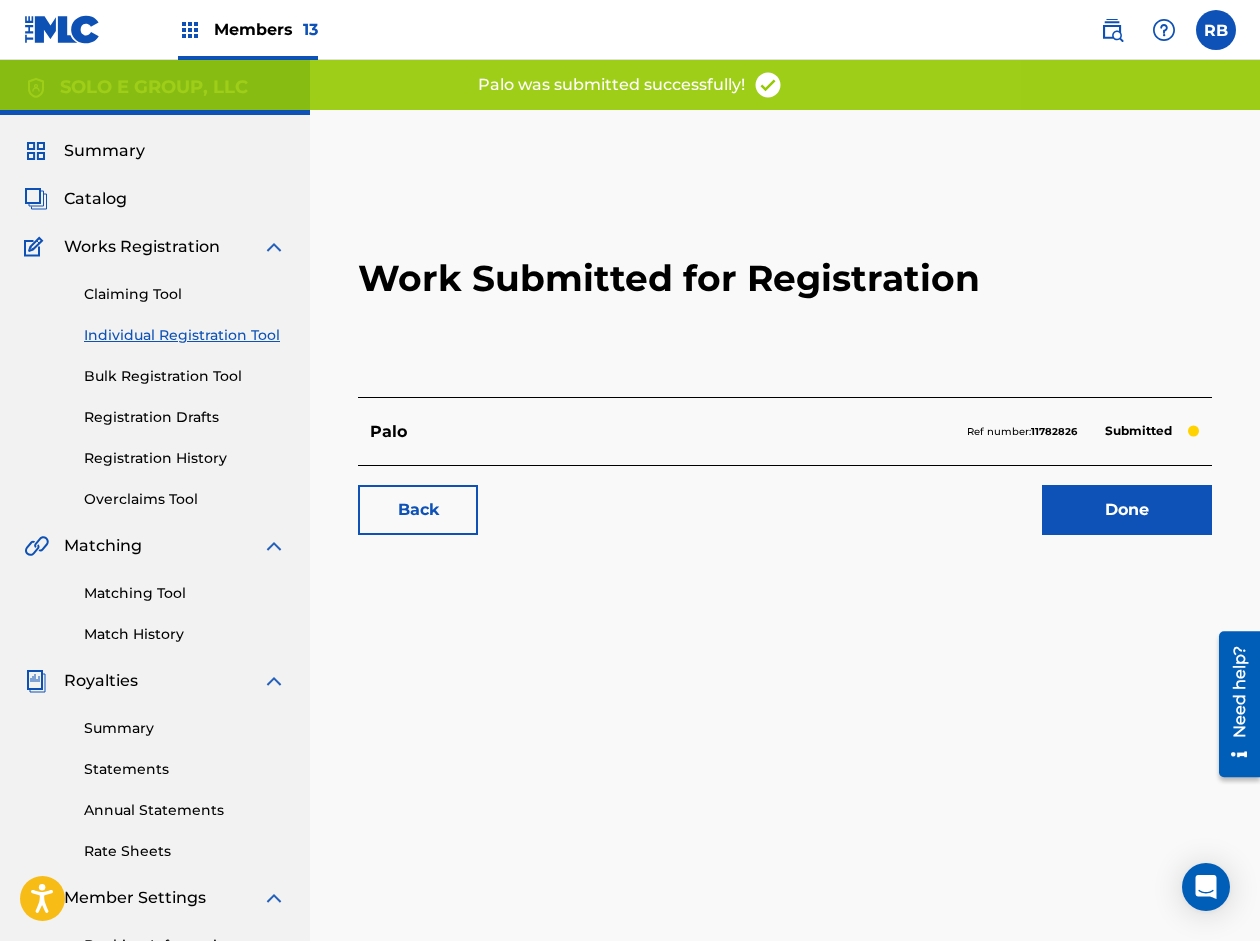 click on "Done" at bounding box center (1127, 510) 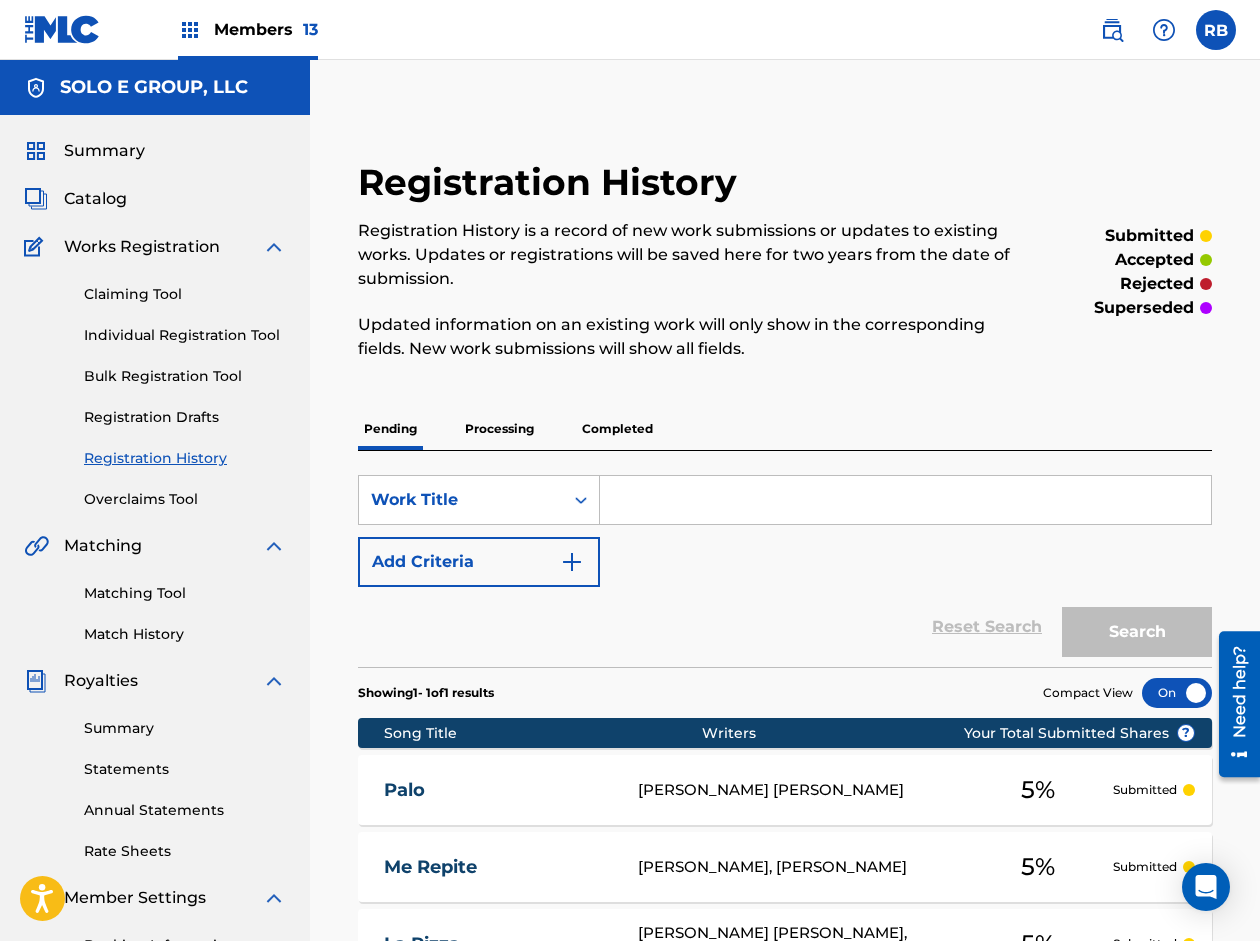 click on "Catalog" at bounding box center [95, 199] 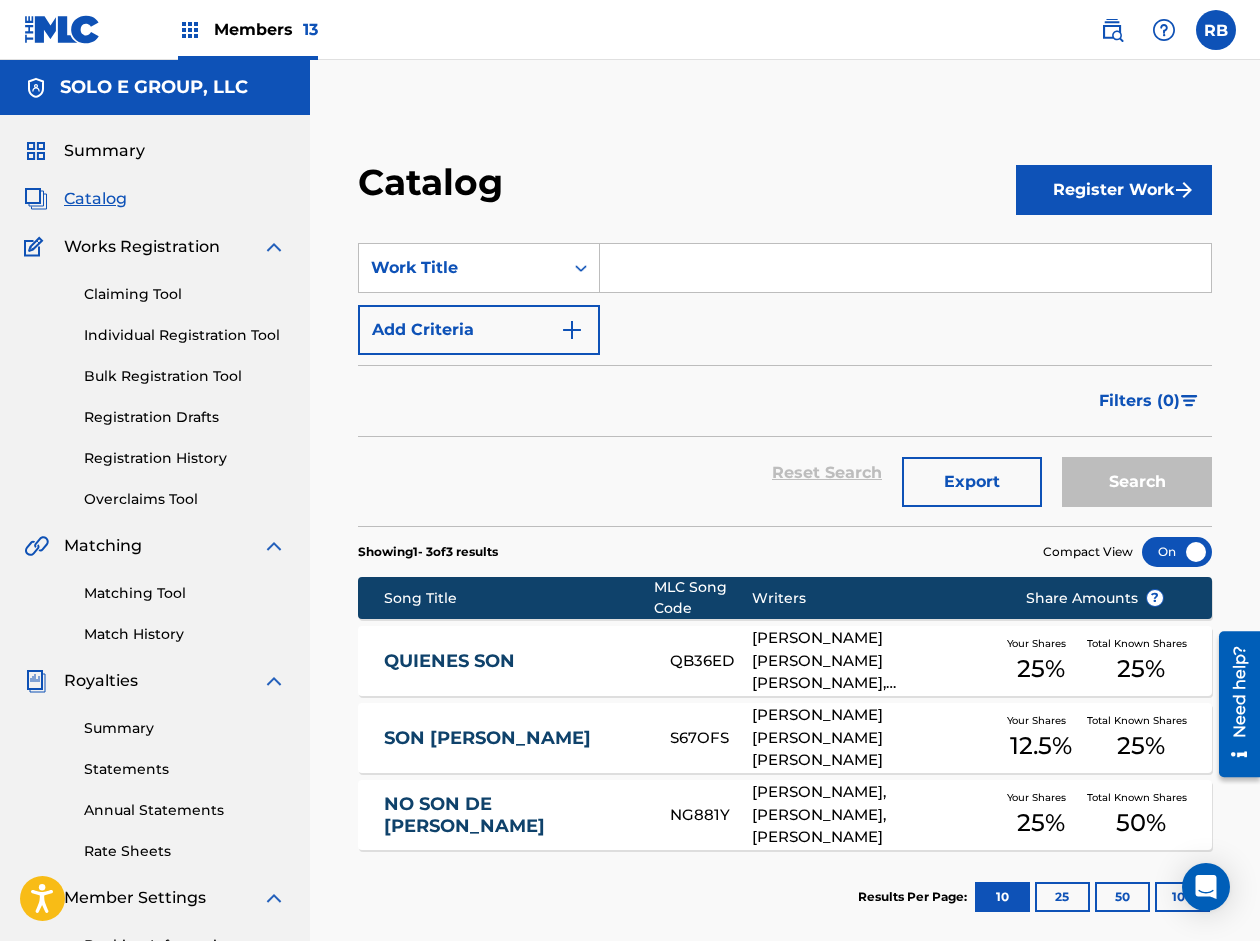 click on "Register Work" at bounding box center [1114, 190] 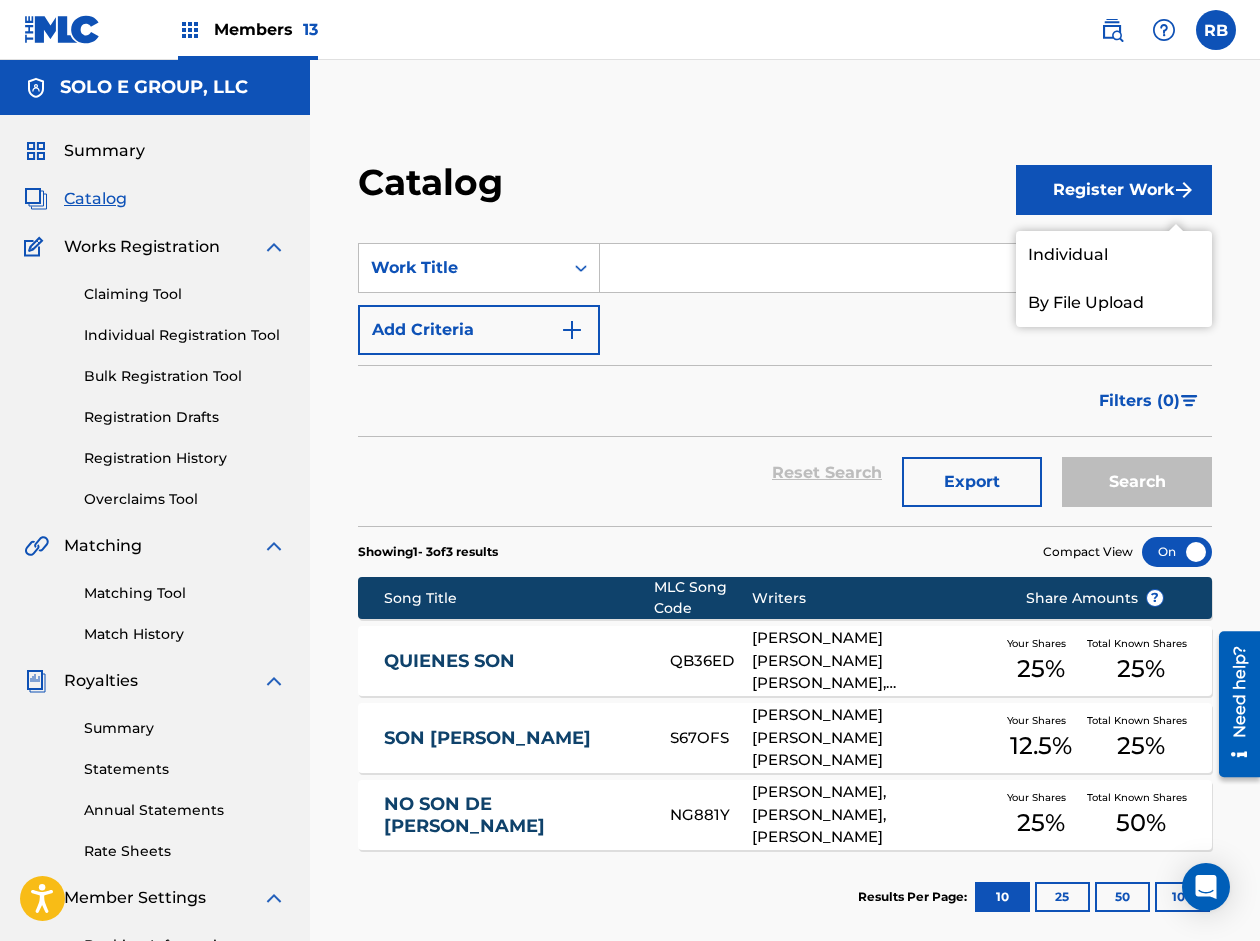 click on "Individual" at bounding box center (1114, 255) 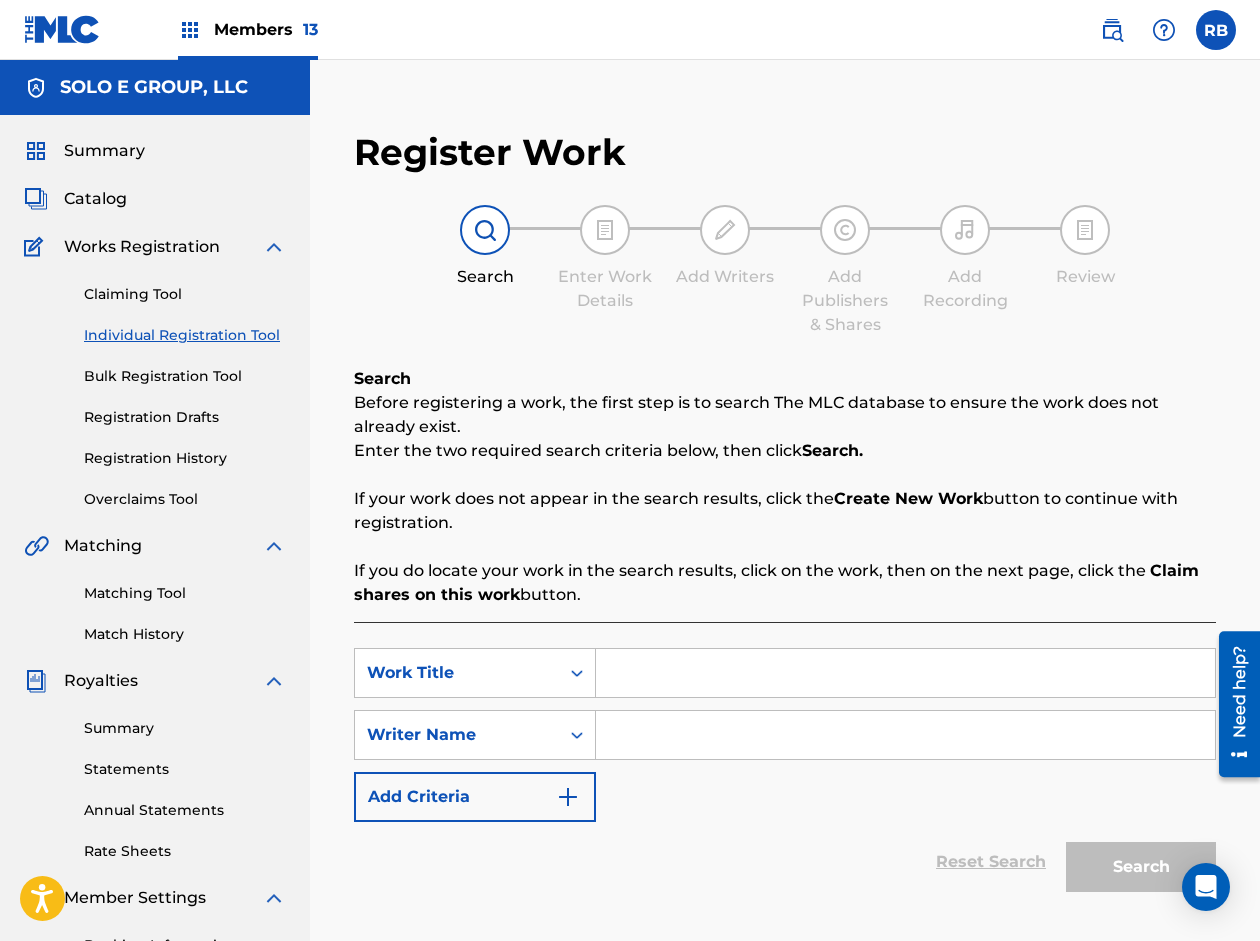 click at bounding box center [905, 673] 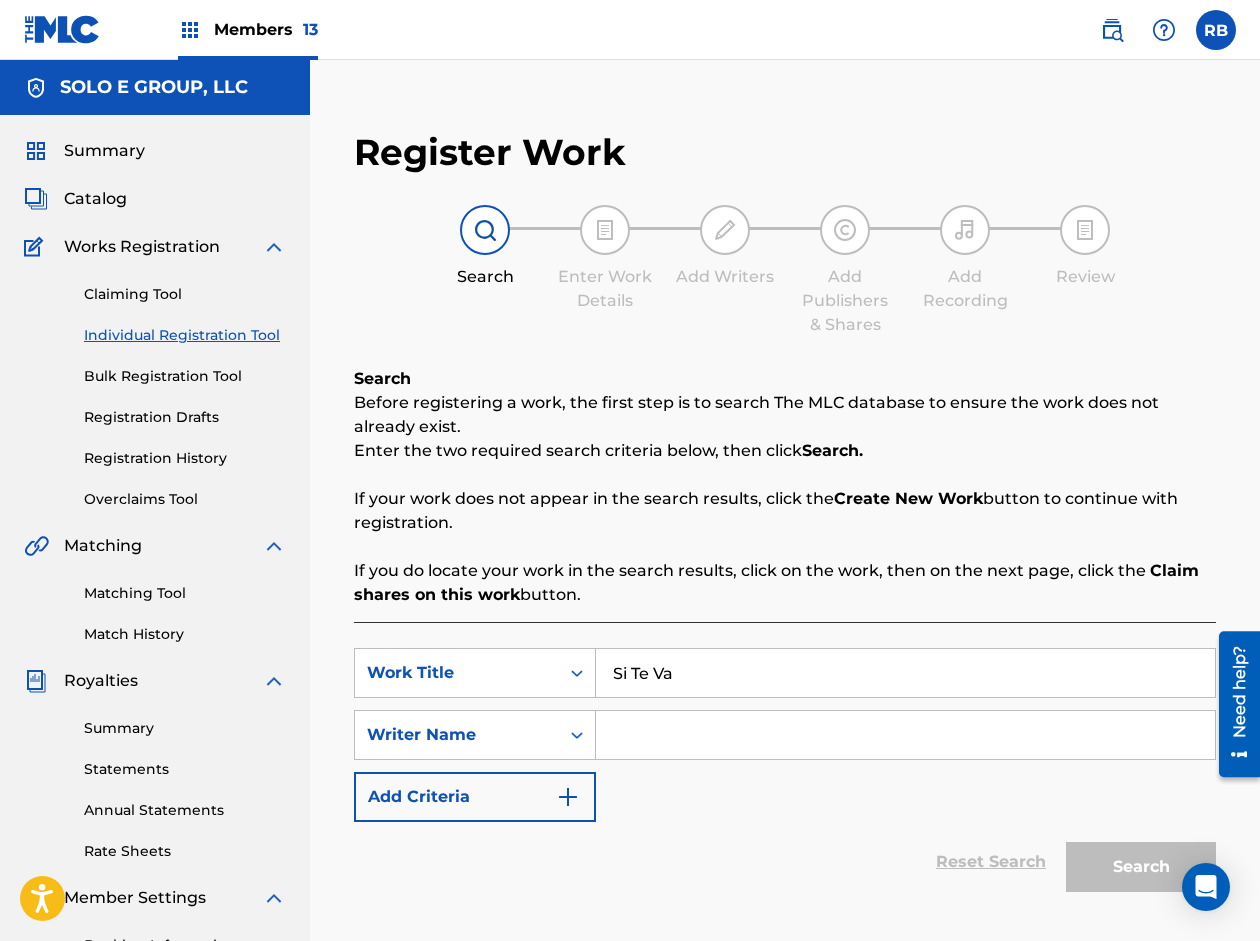 type on "Si Te Va" 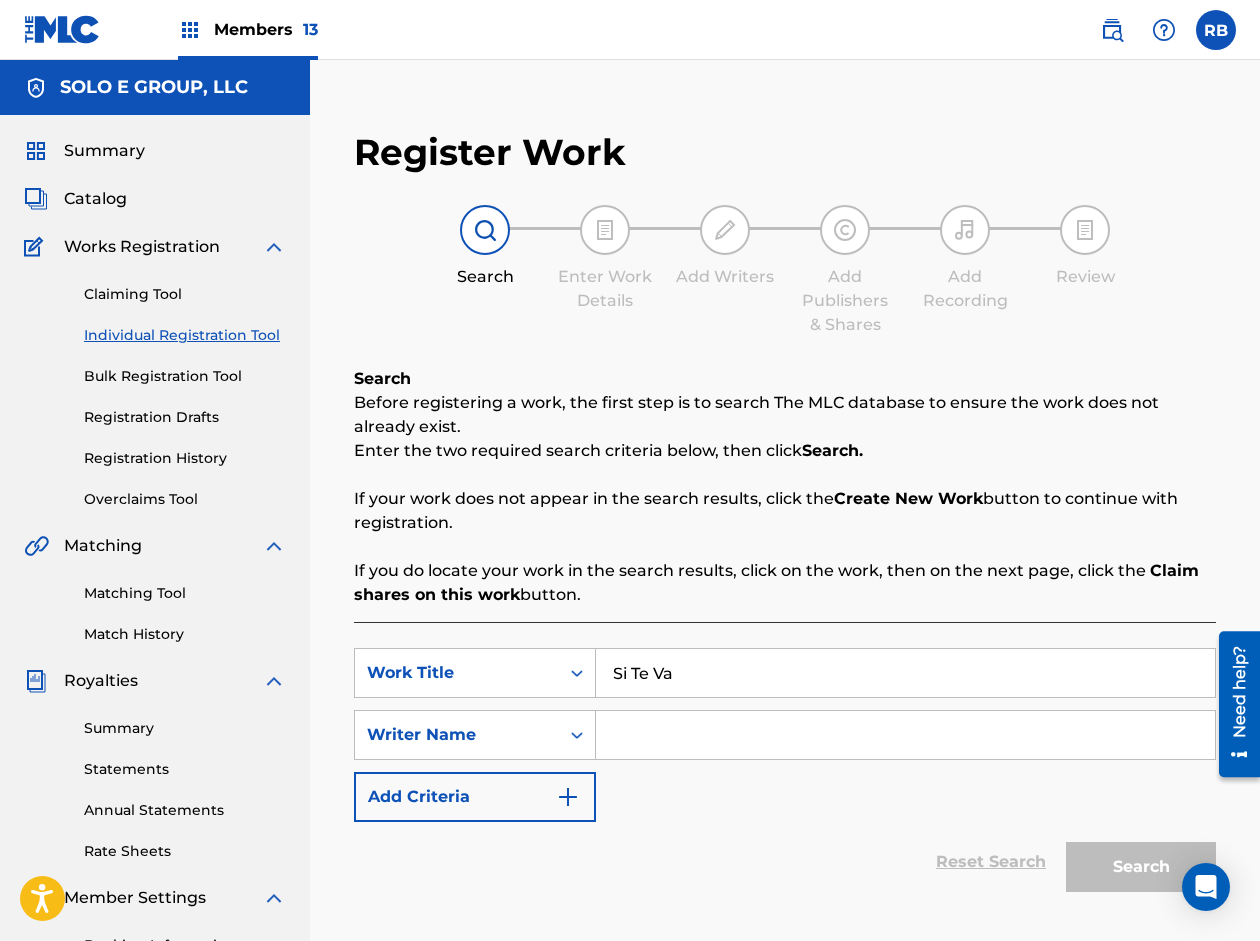 click at bounding box center [905, 735] 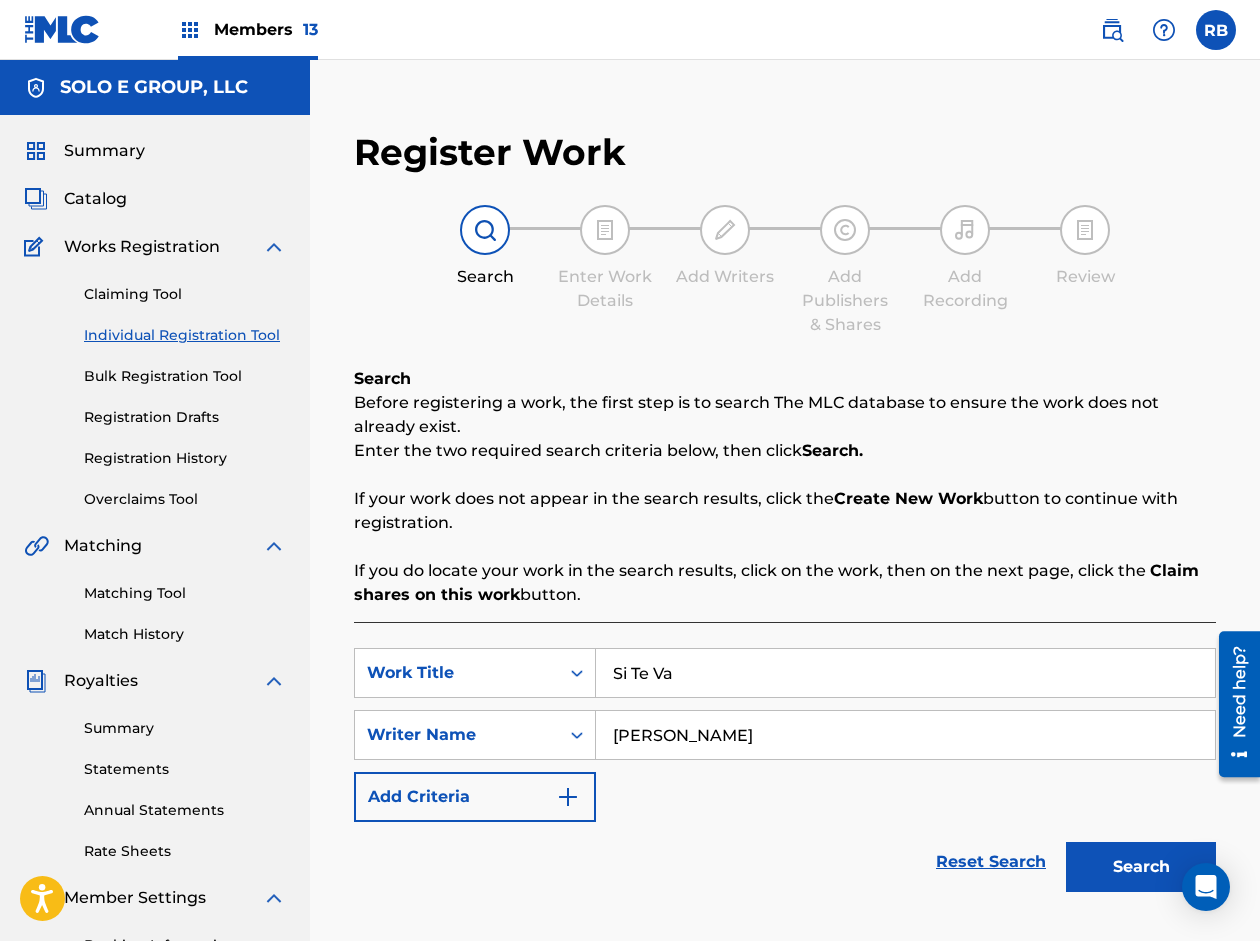 type on "[PERSON_NAME]" 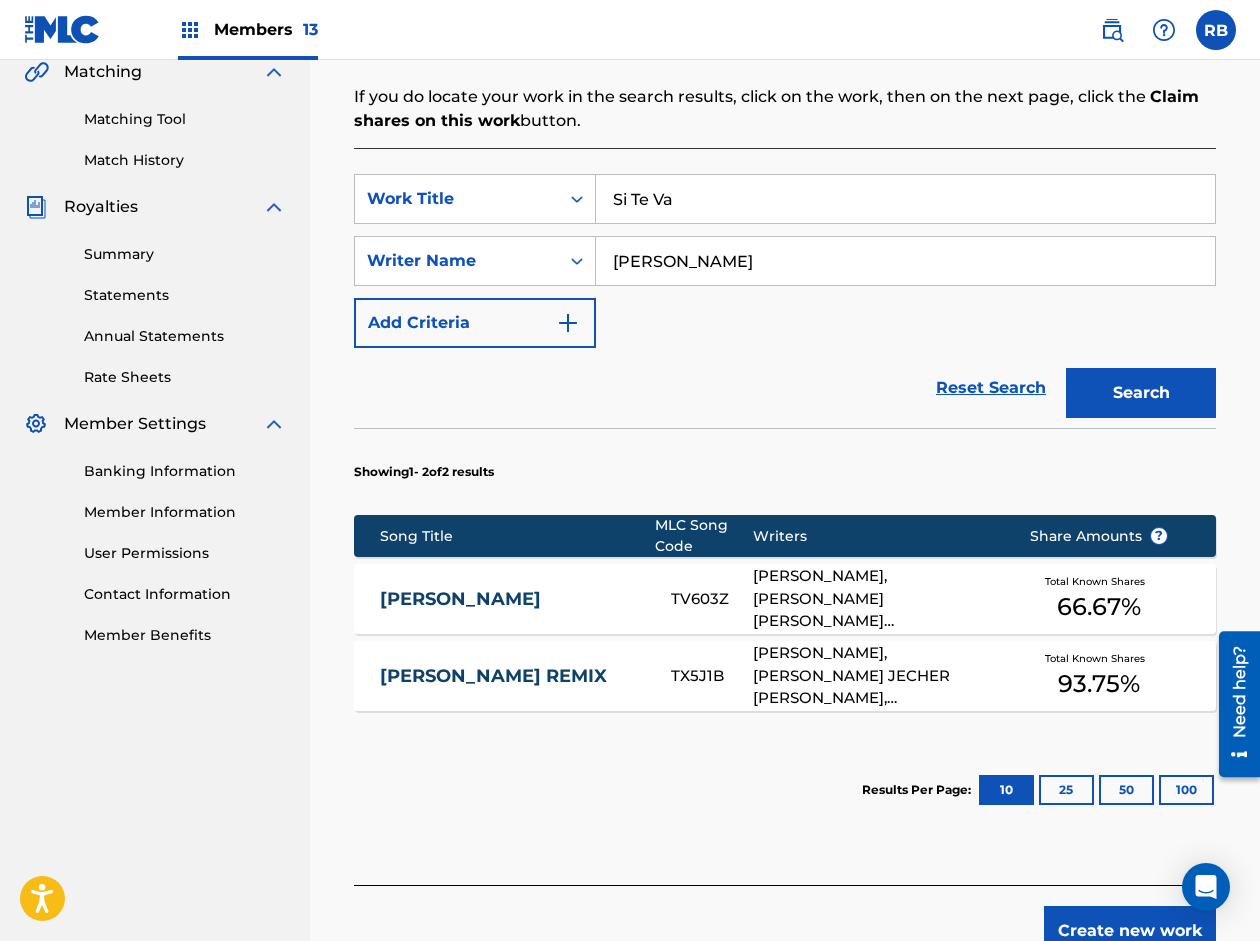 scroll, scrollTop: 600, scrollLeft: 0, axis: vertical 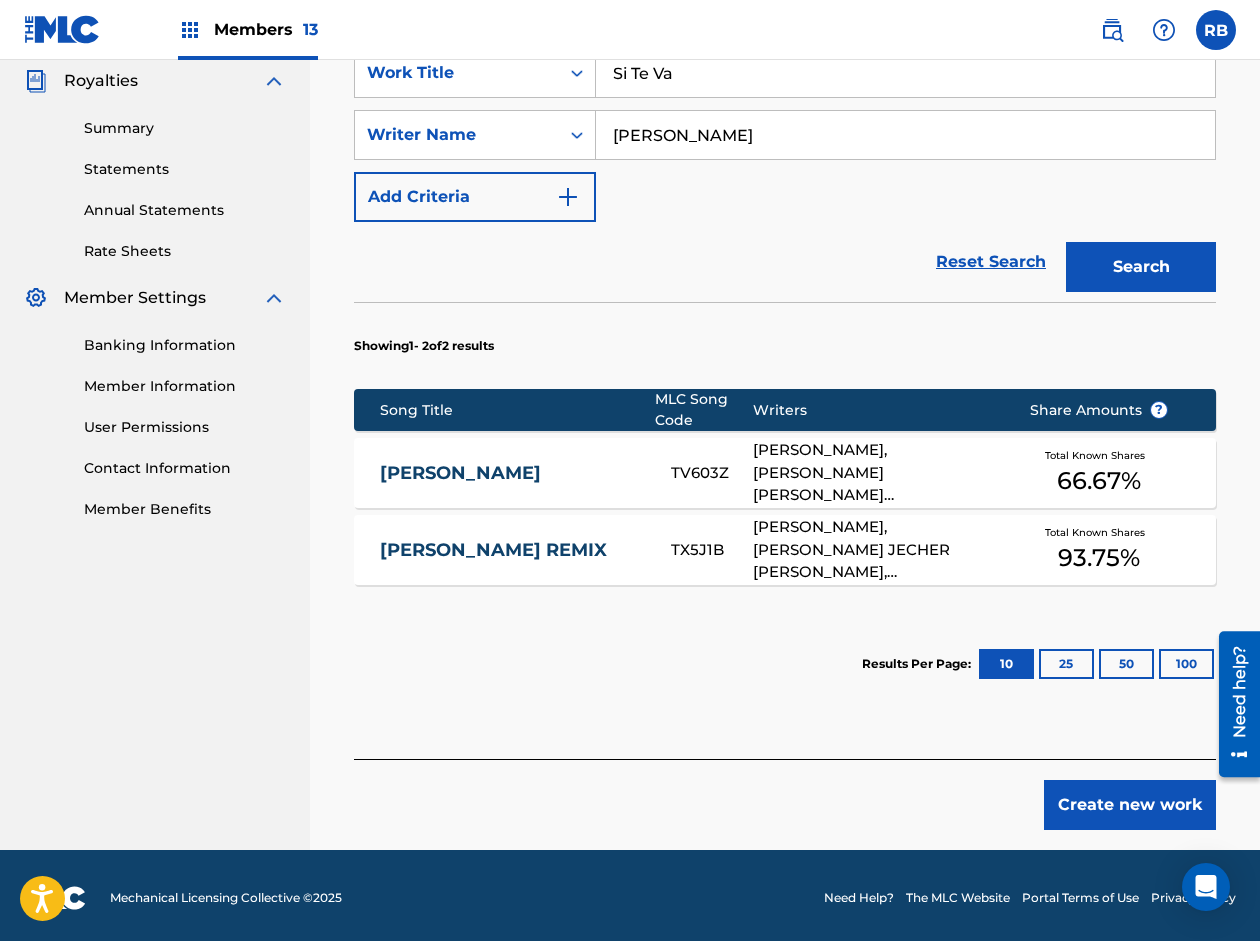 click on "Create new work" at bounding box center (1130, 805) 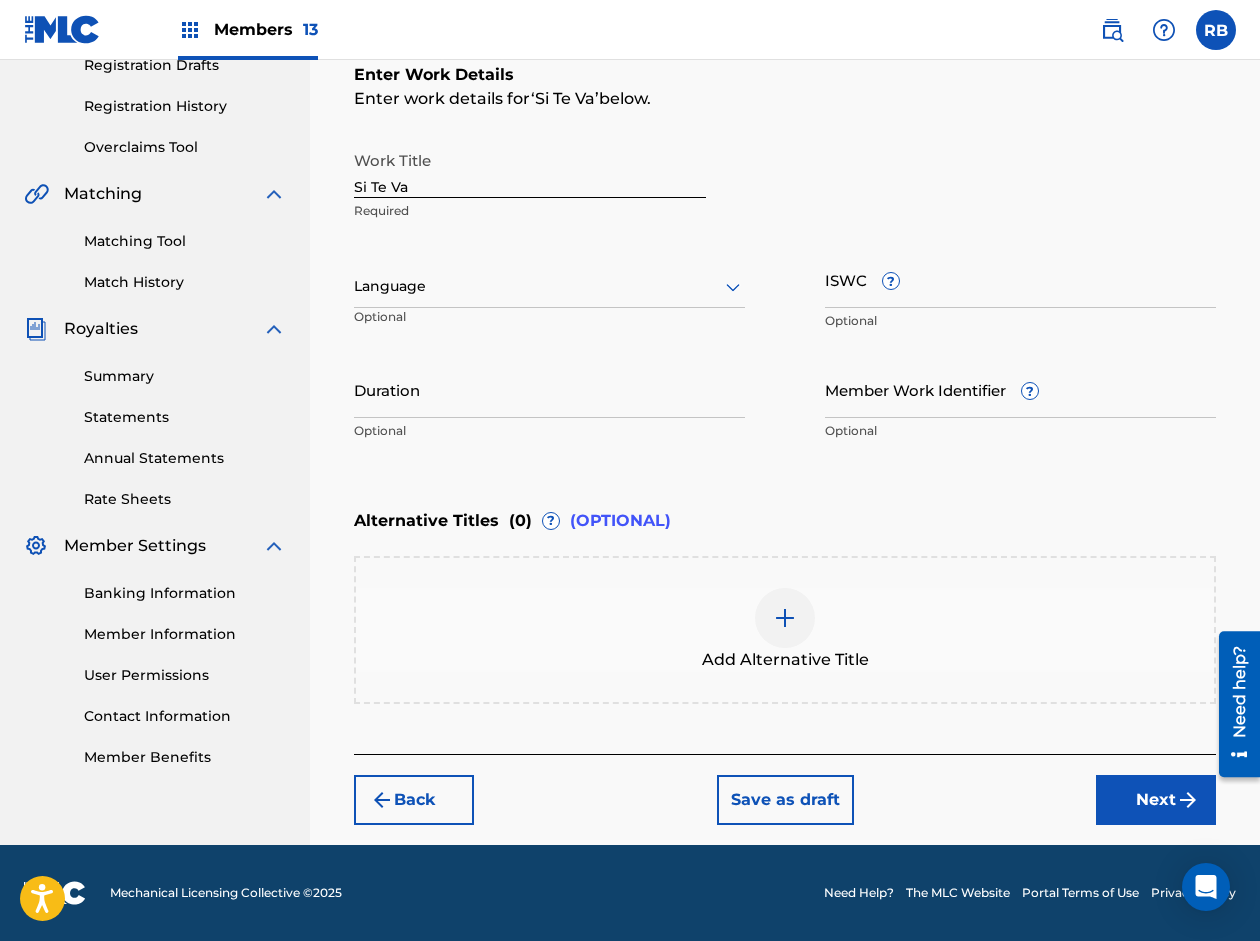 scroll, scrollTop: 352, scrollLeft: 0, axis: vertical 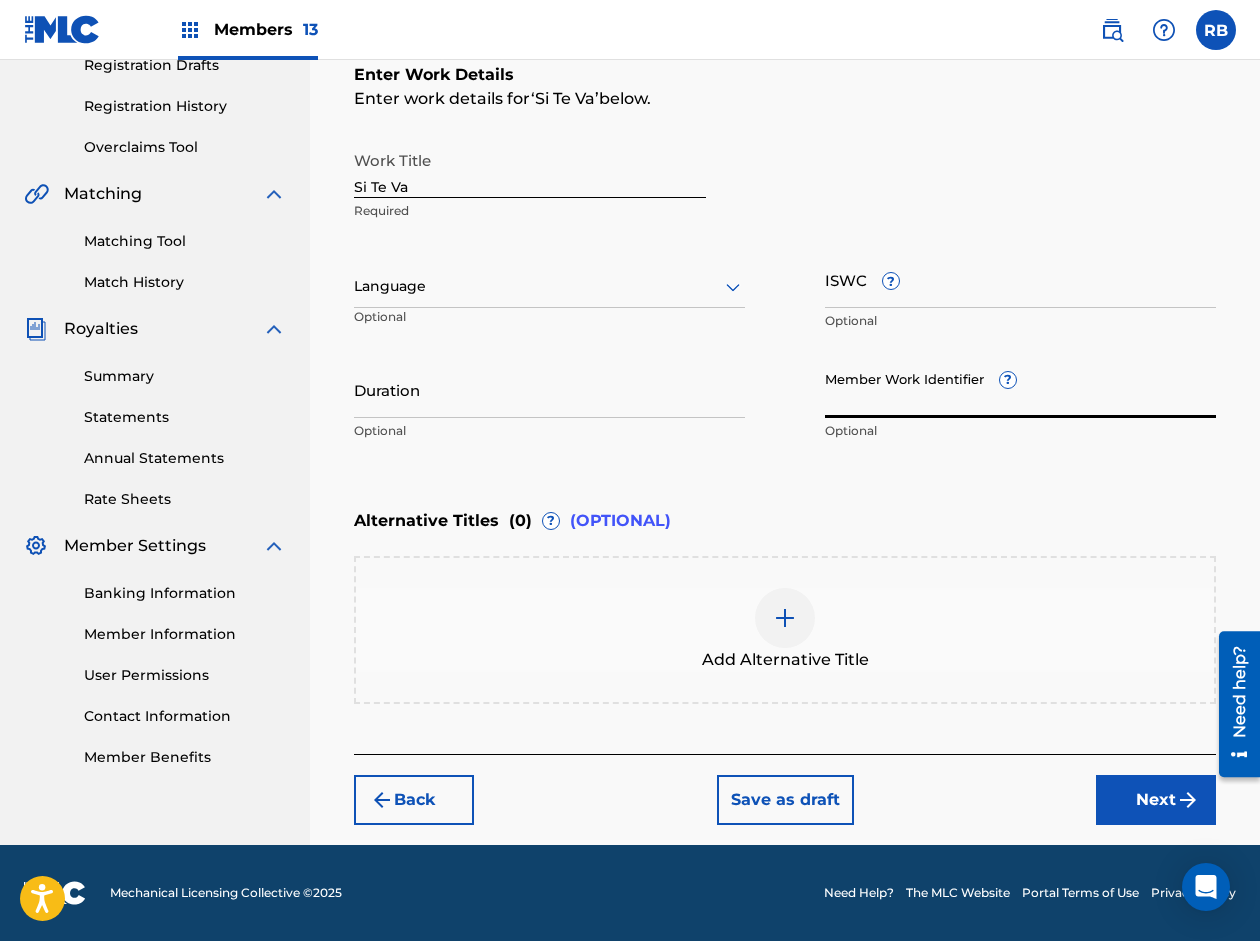 click on "Member Work Identifier   ?" at bounding box center [1020, 389] 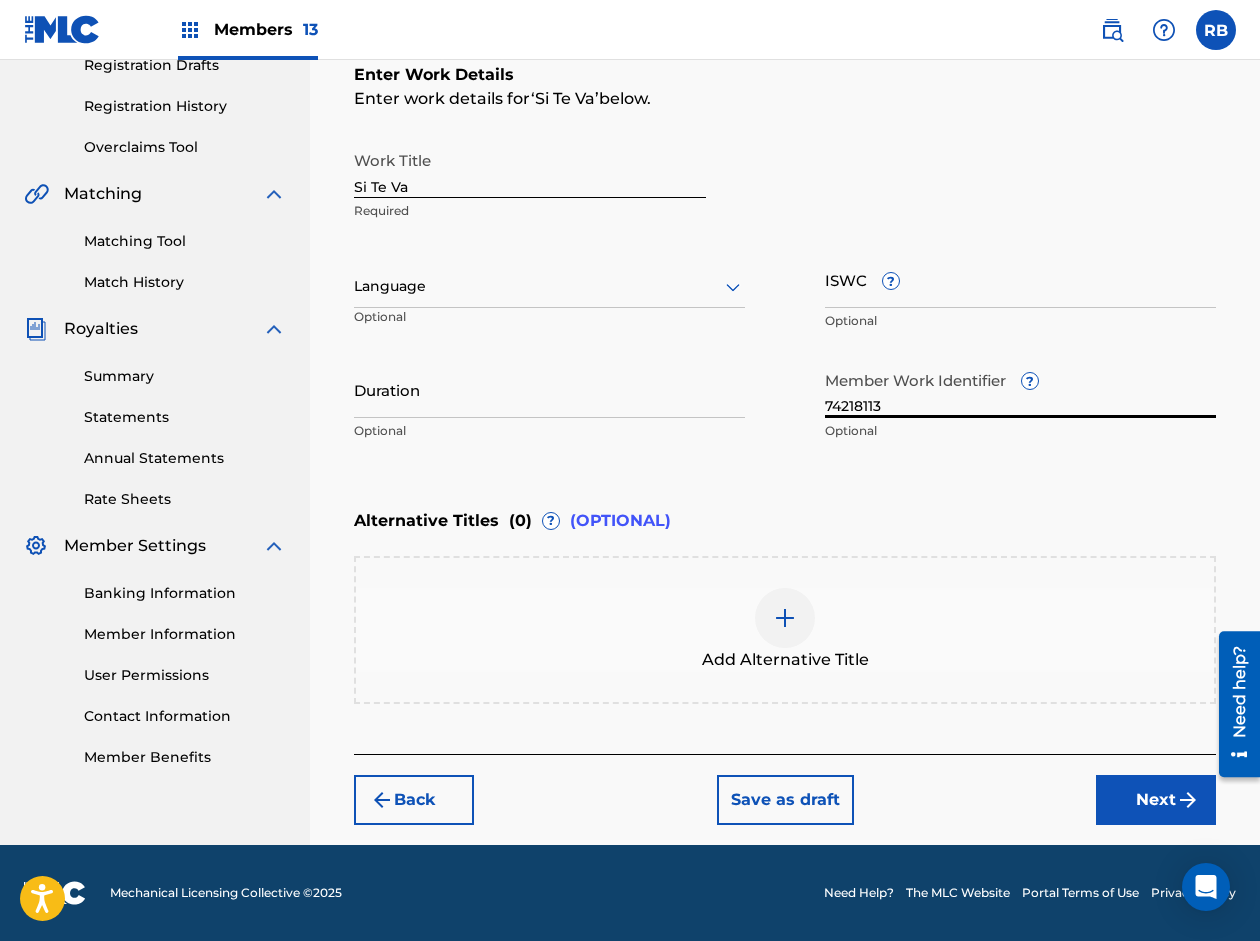 type on "74218113" 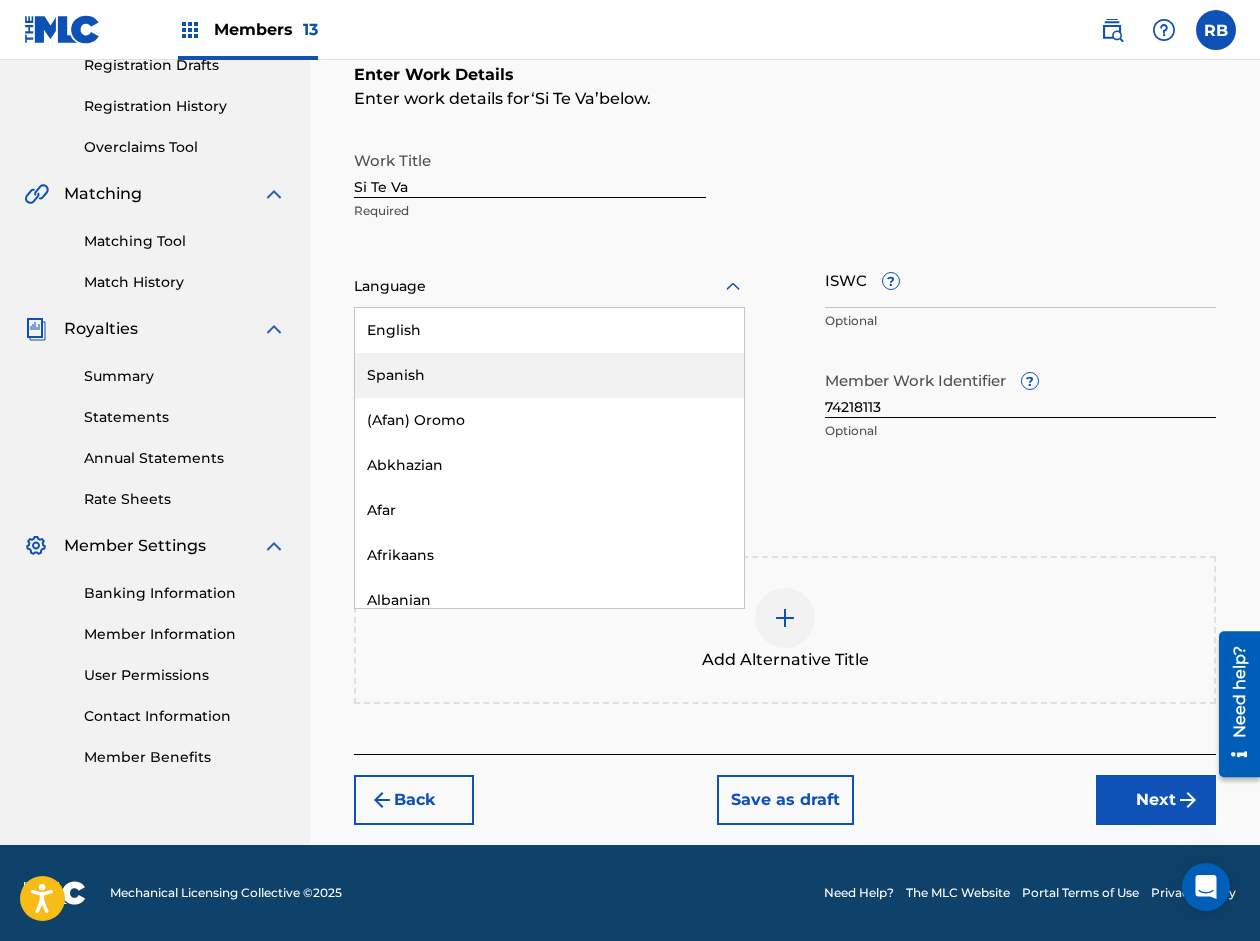 click on "Spanish" at bounding box center (549, 375) 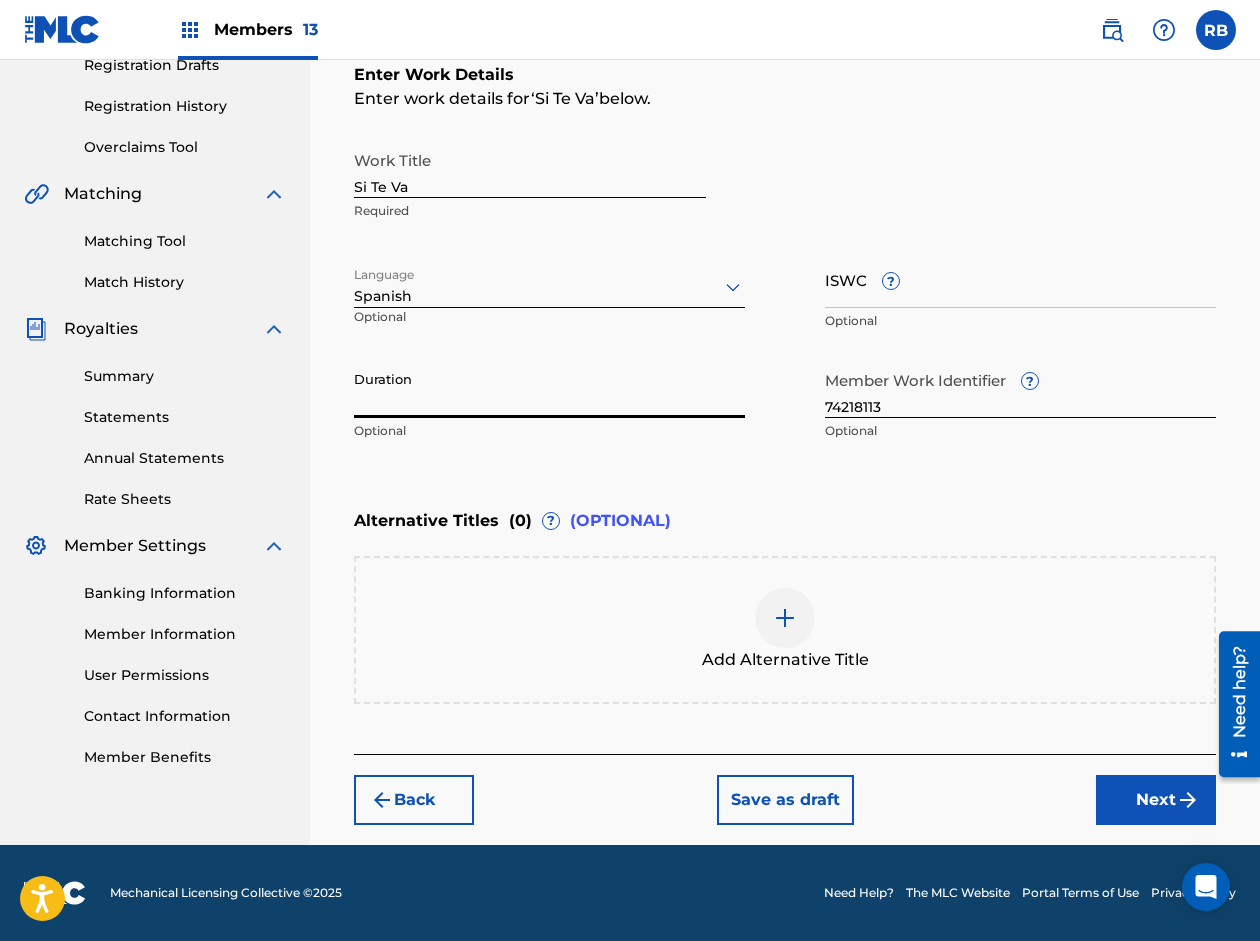 click on "Duration" at bounding box center (549, 389) 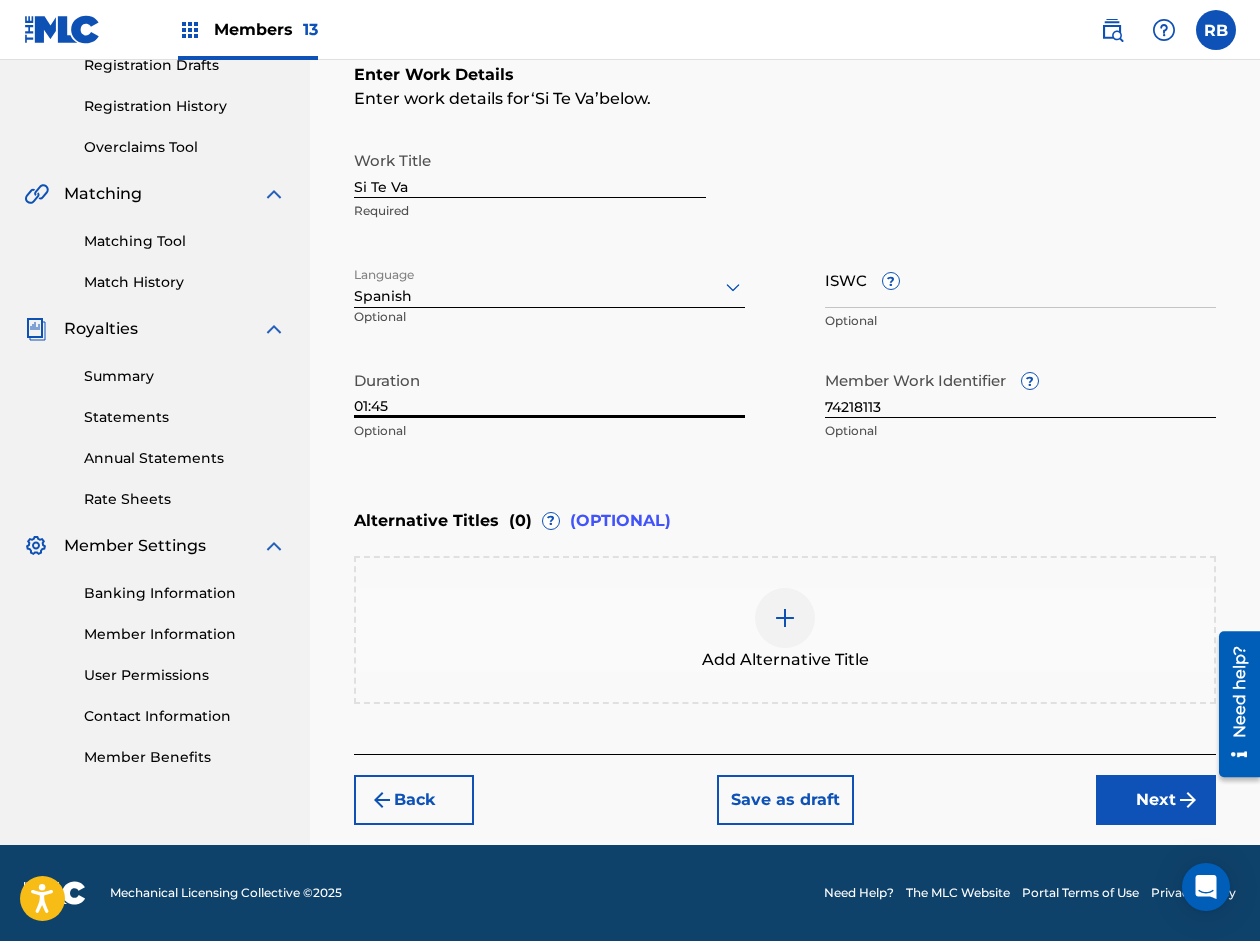 type on "01:45" 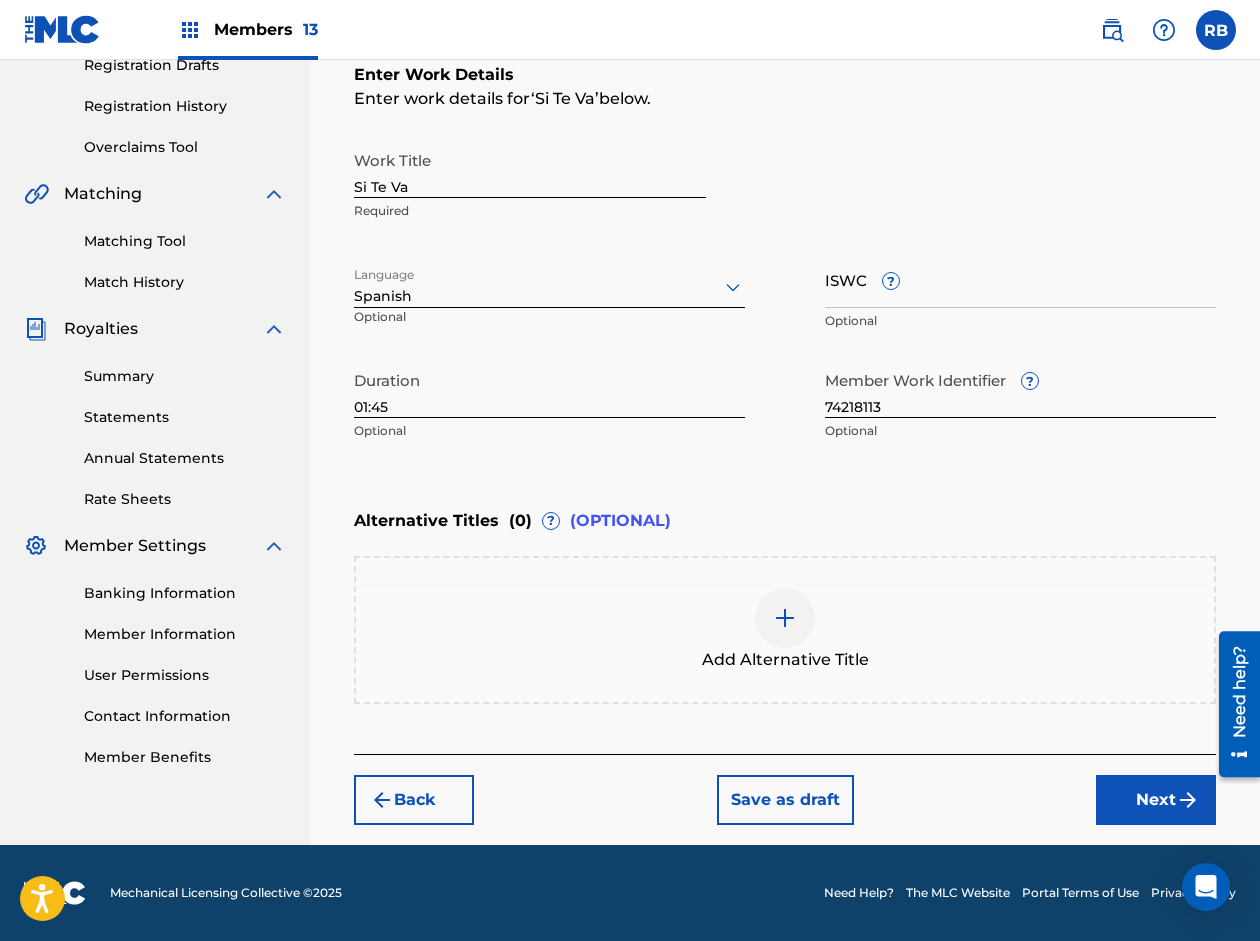click at bounding box center [785, 618] 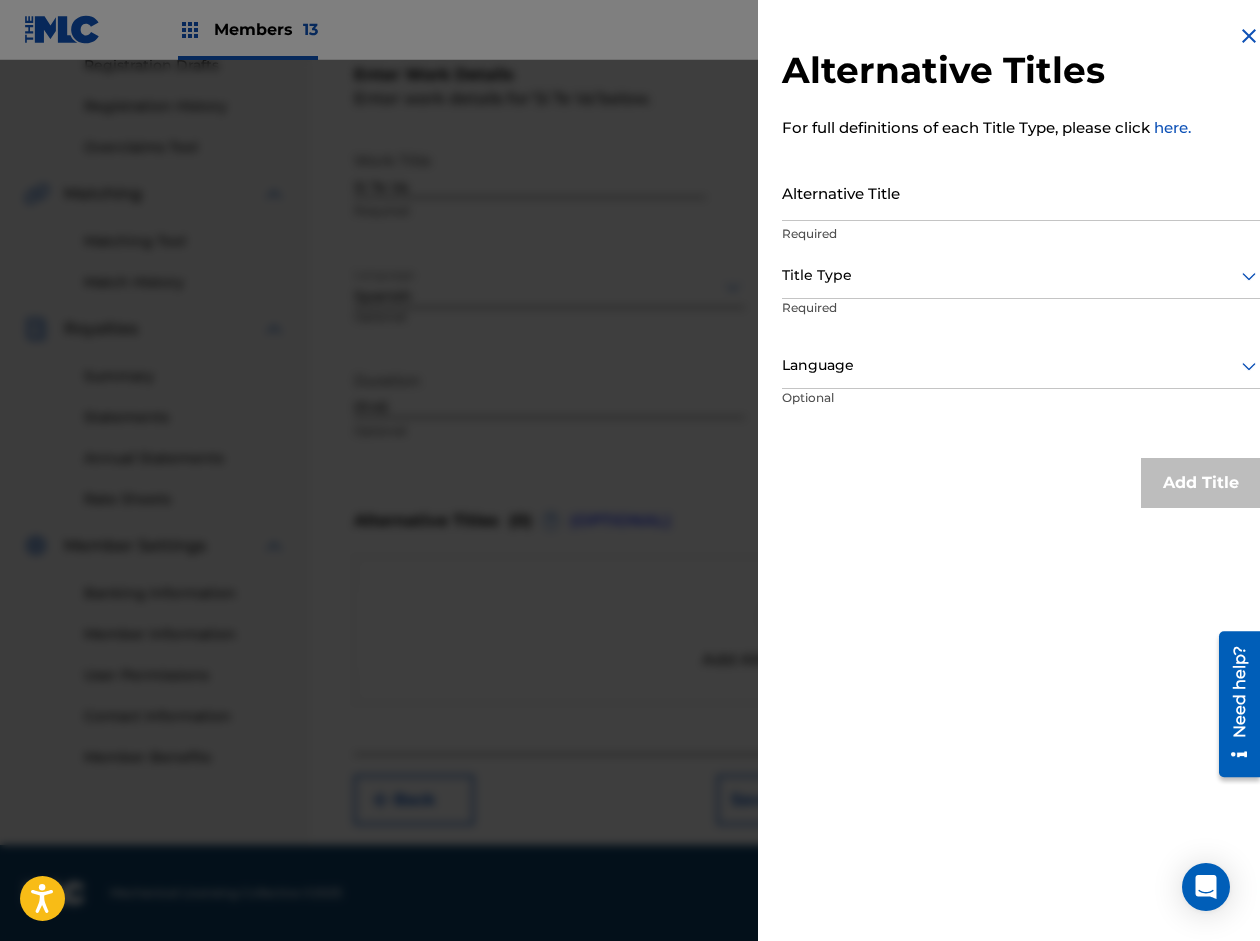 click on "Alternative Title" at bounding box center (1021, 192) 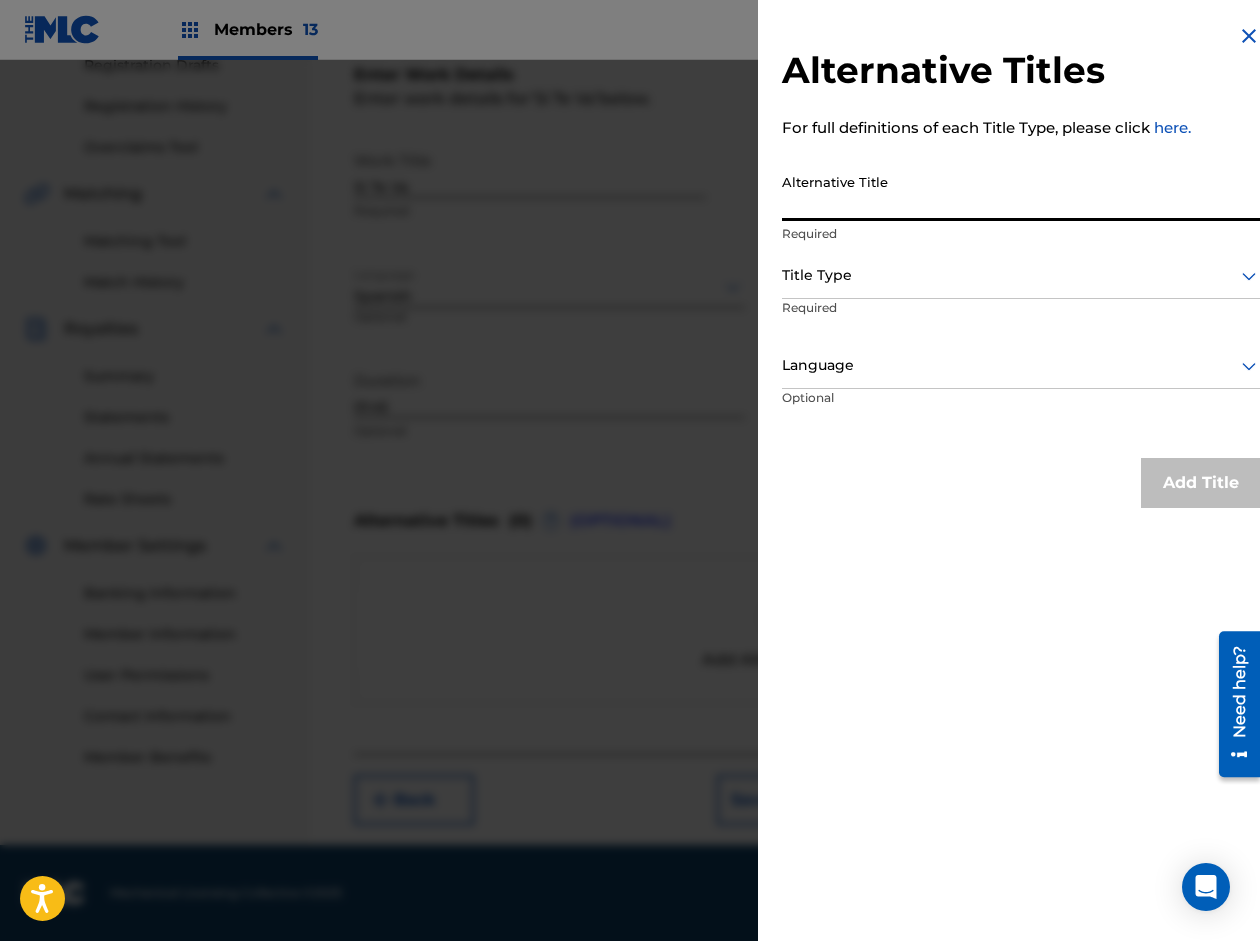 paste on "LA MAS DOLL - SI TE VA" 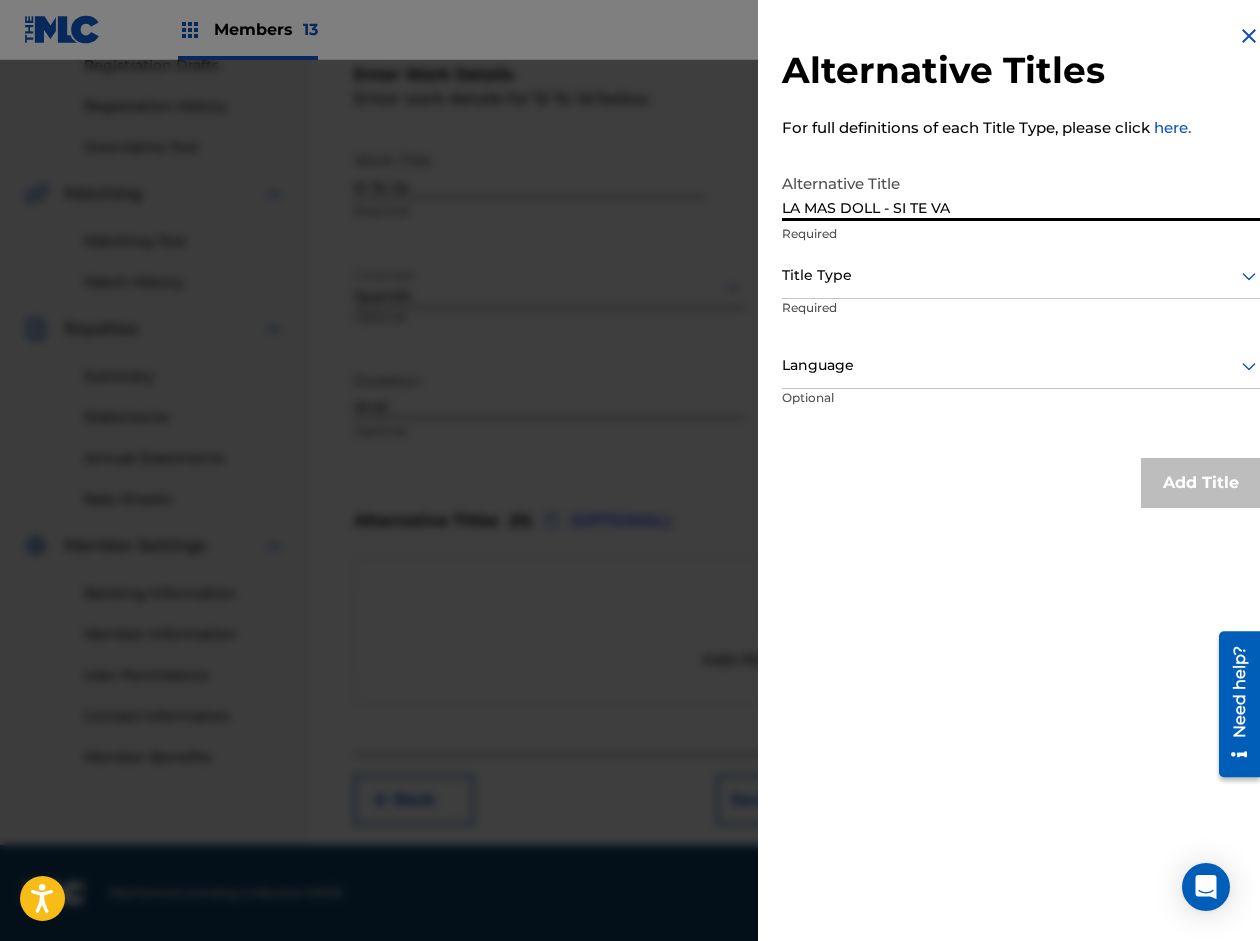 type on "LA MAS DOLL - SI TE VA" 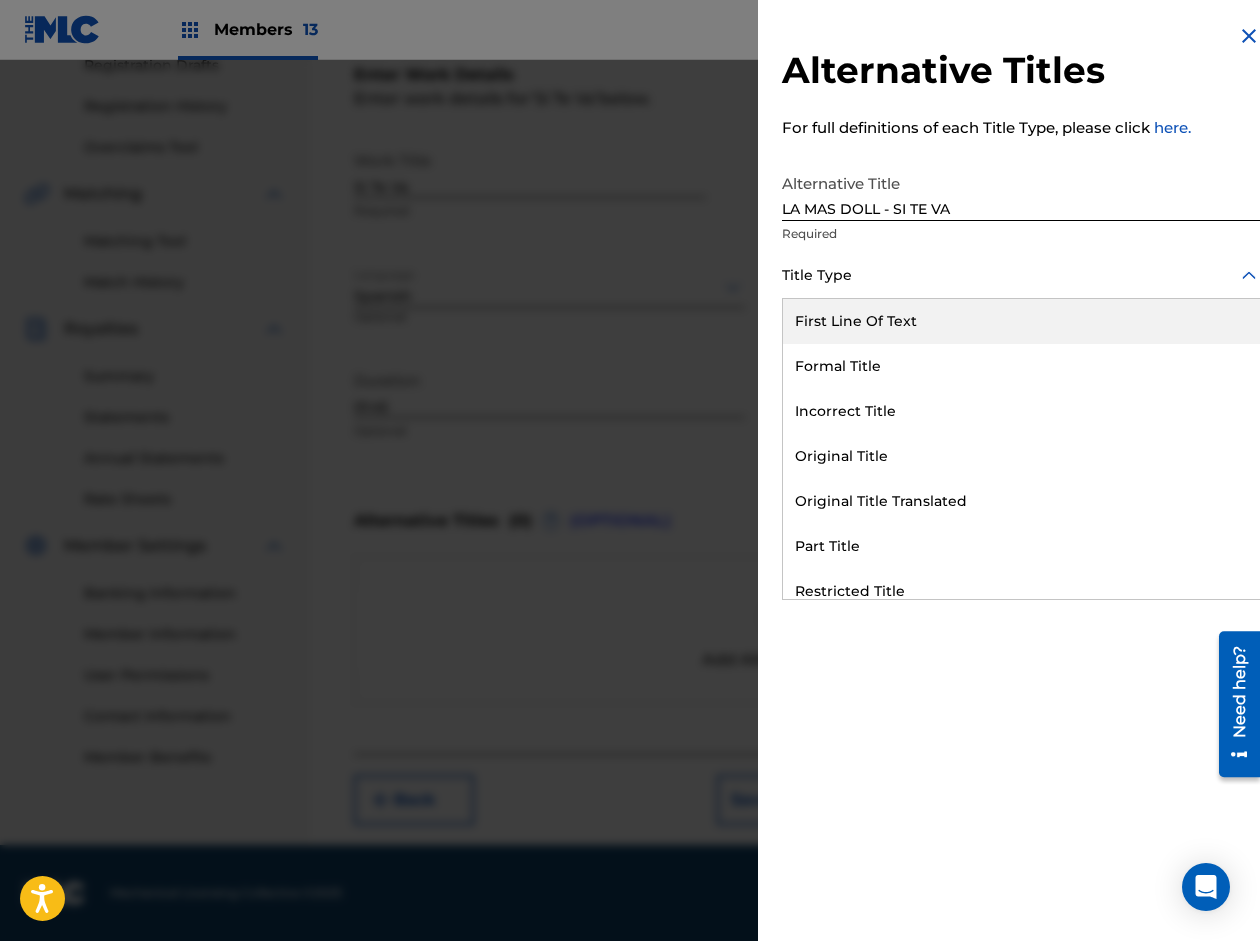 click on "Title Type" at bounding box center [1021, 276] 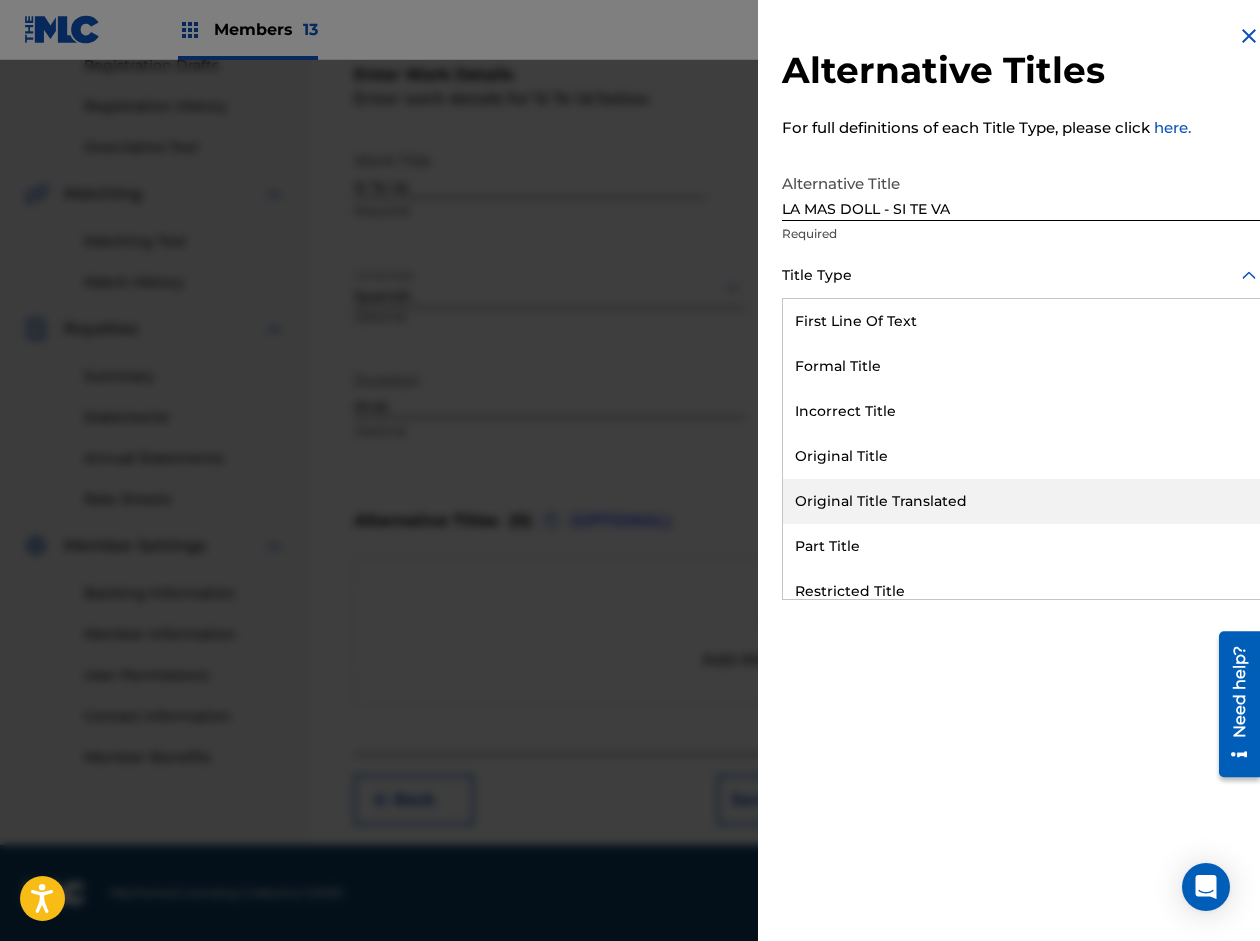 scroll, scrollTop: 195, scrollLeft: 0, axis: vertical 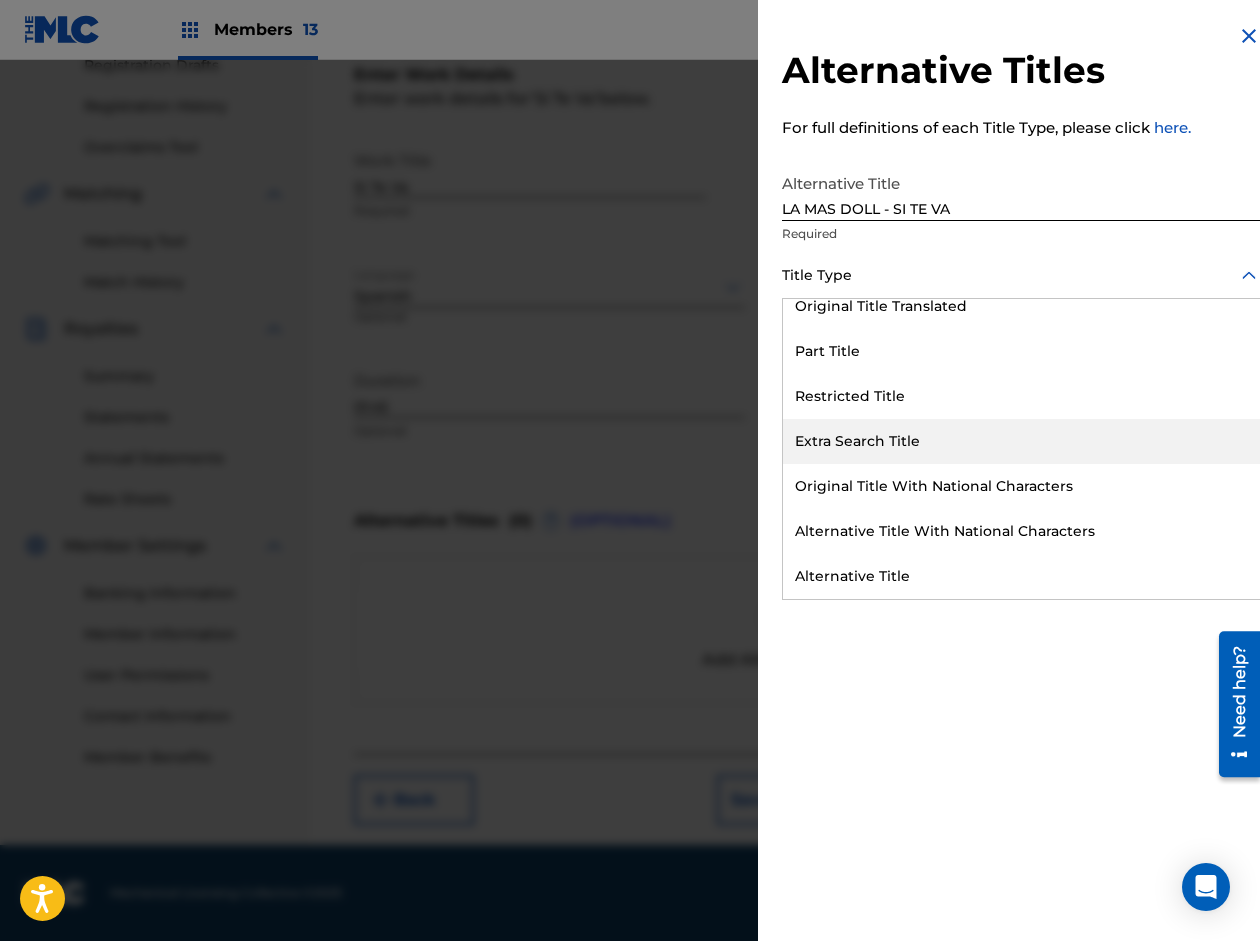 click on "Extra Search Title" at bounding box center [1021, 441] 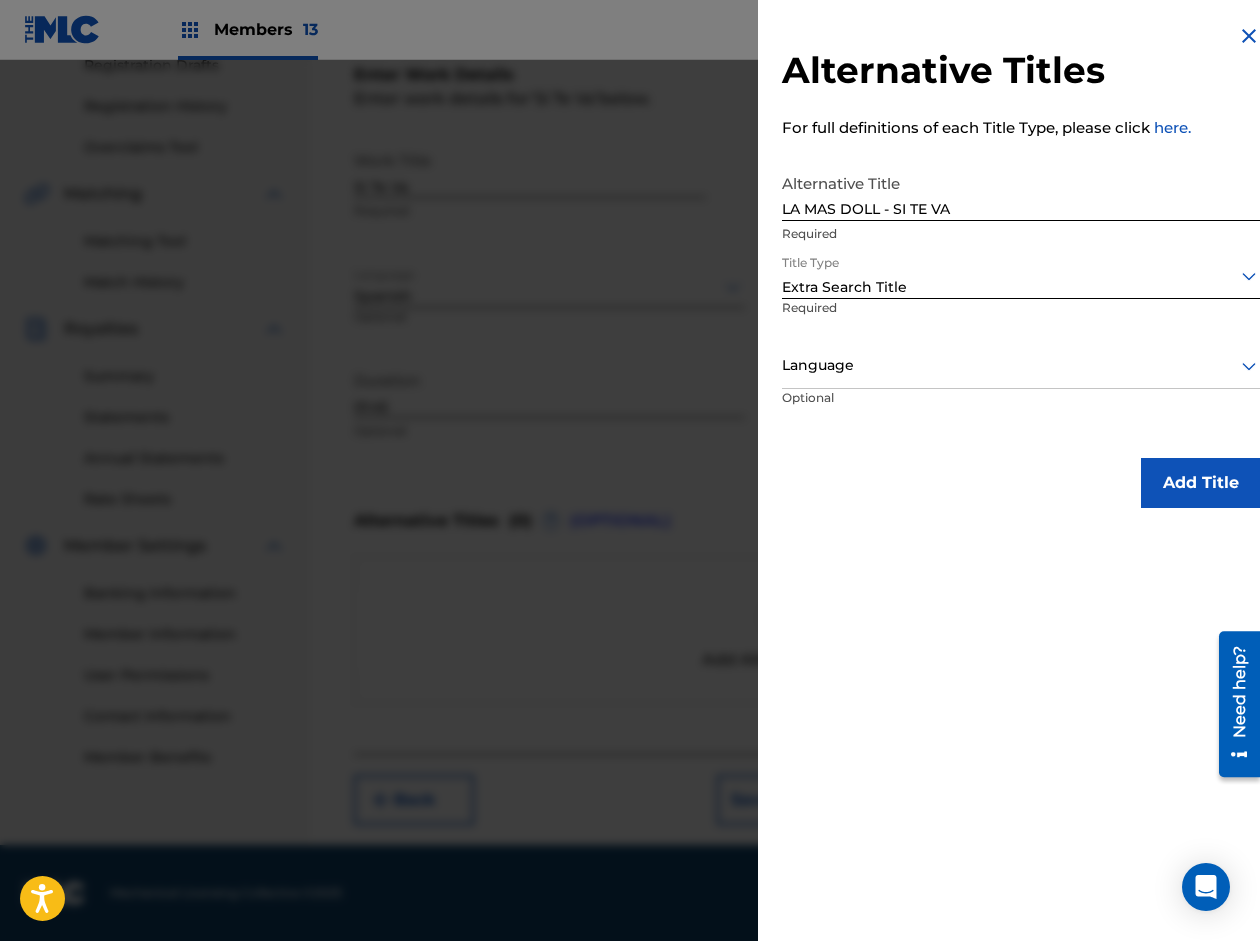 click on "Language" at bounding box center (1021, 366) 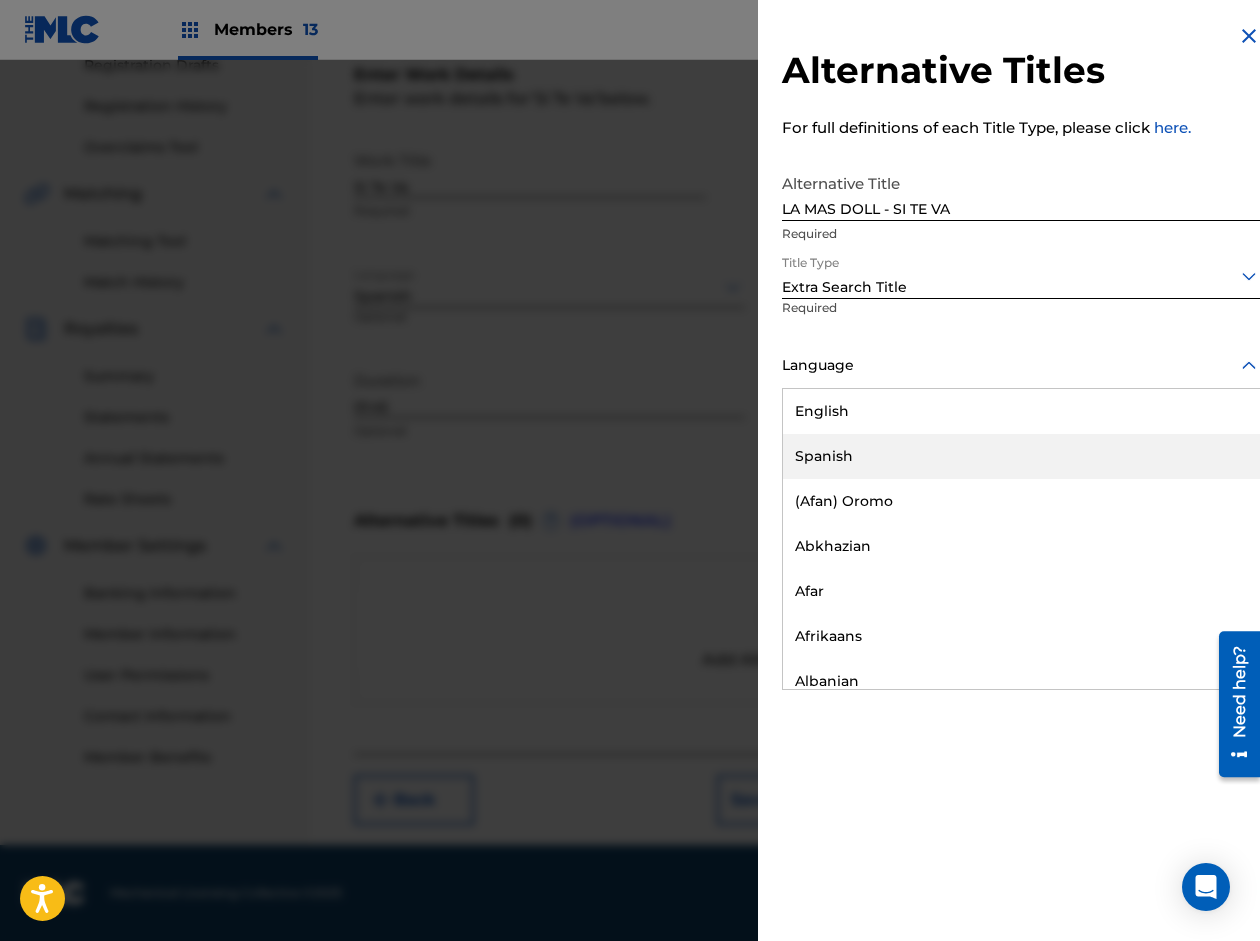 click on "Spanish" at bounding box center (1021, 456) 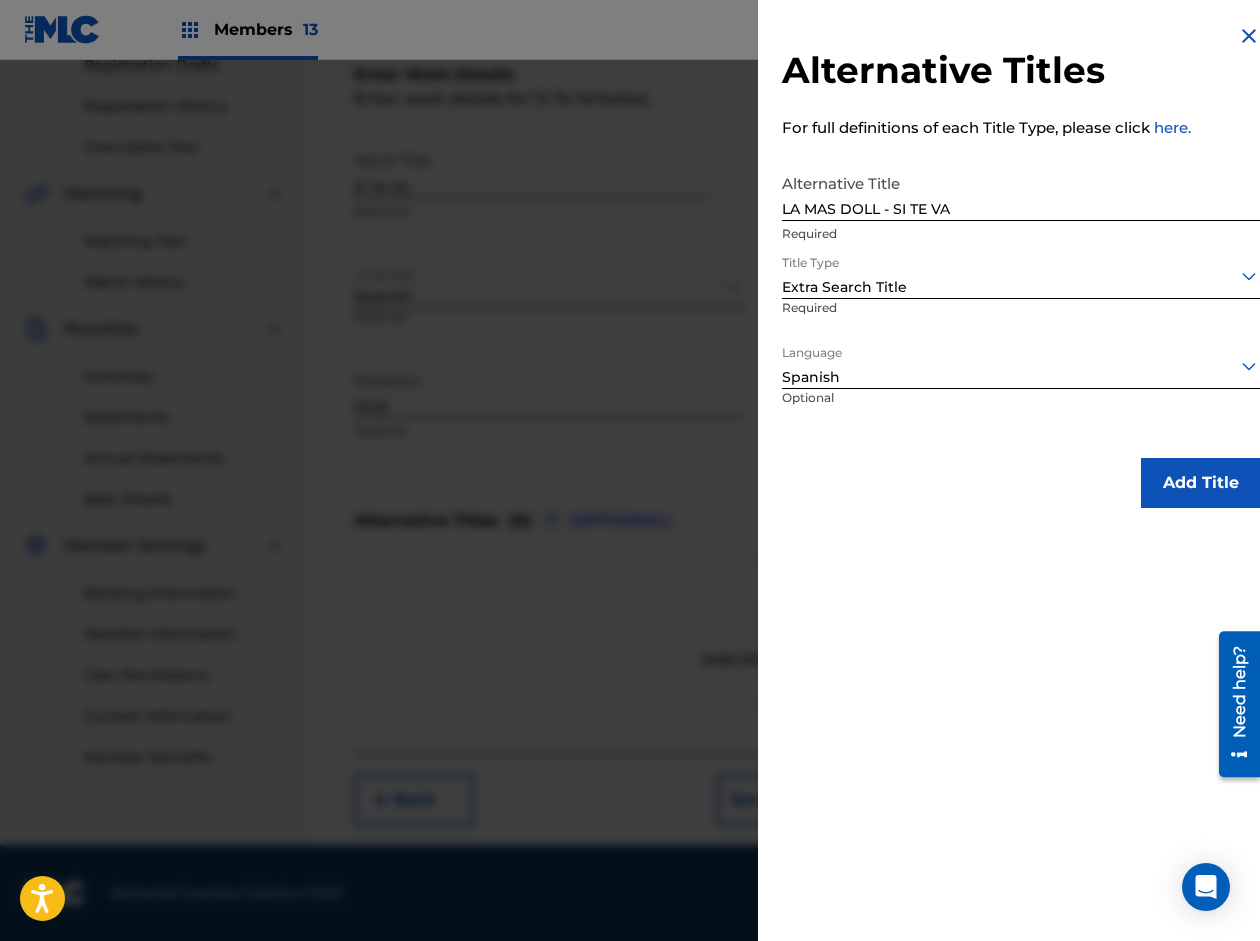 click on "Add Title" at bounding box center (1201, 483) 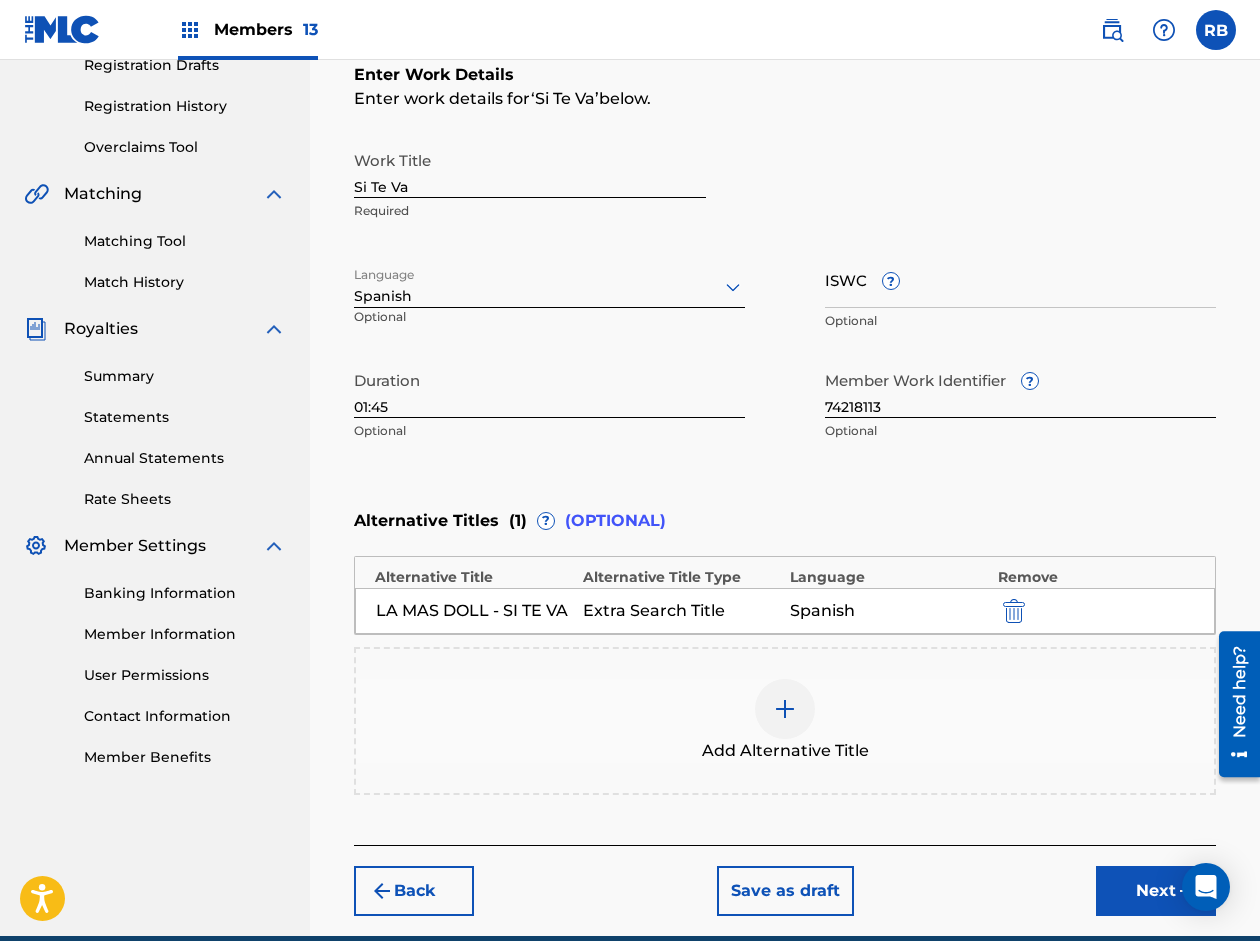 click at bounding box center (785, 709) 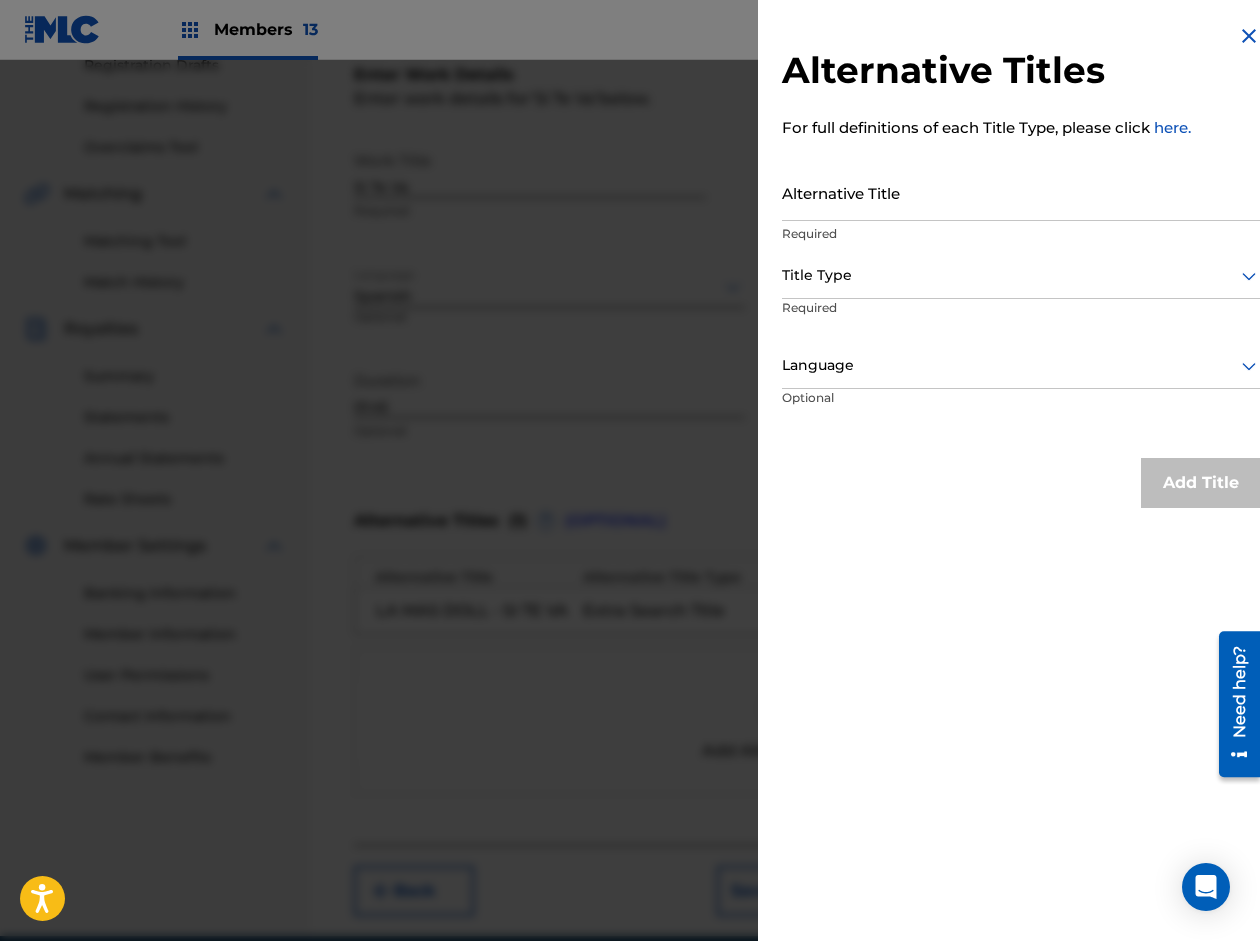 click on "Alternative Title" at bounding box center [1021, 192] 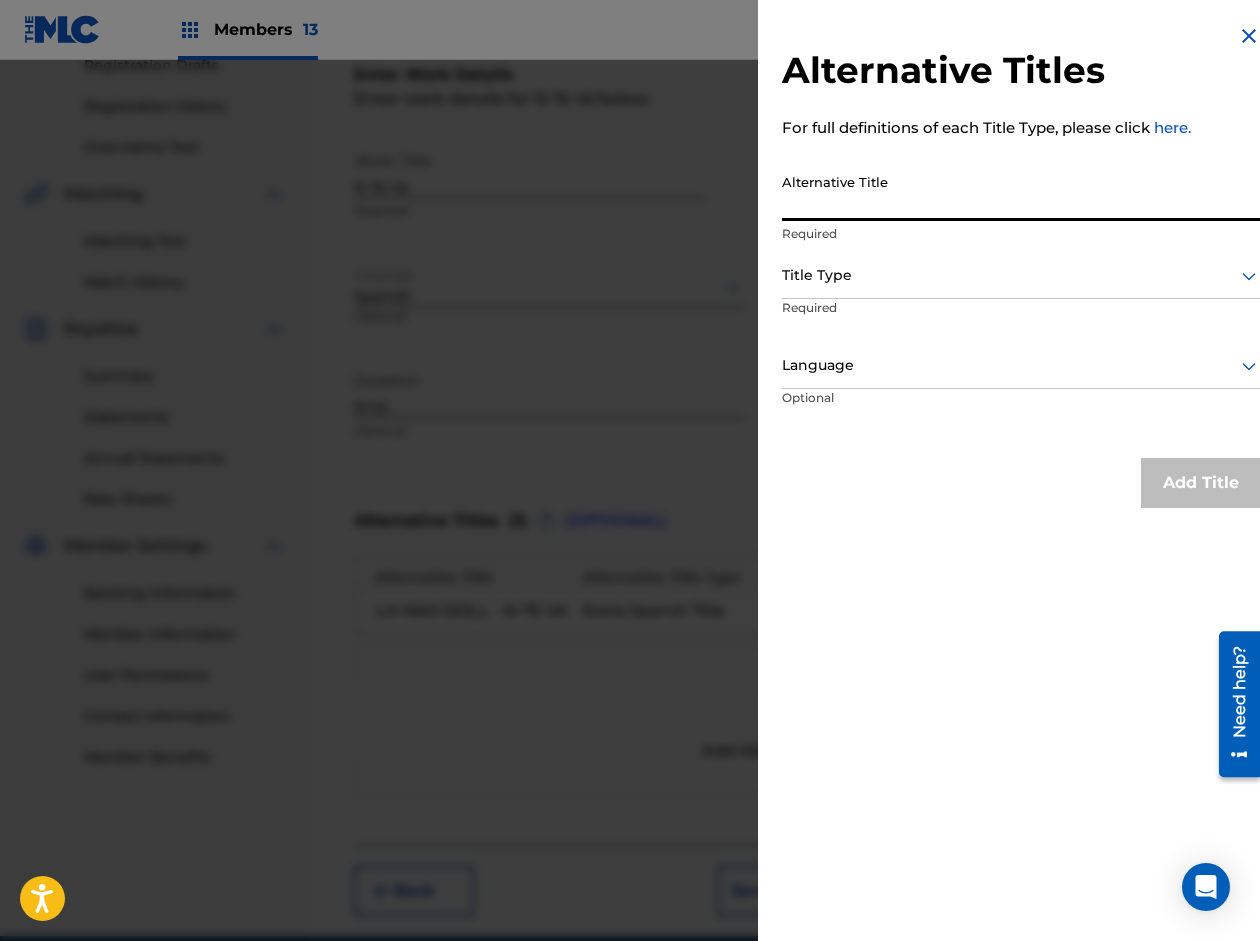 paste on "ZUNNA - SI TE VA" 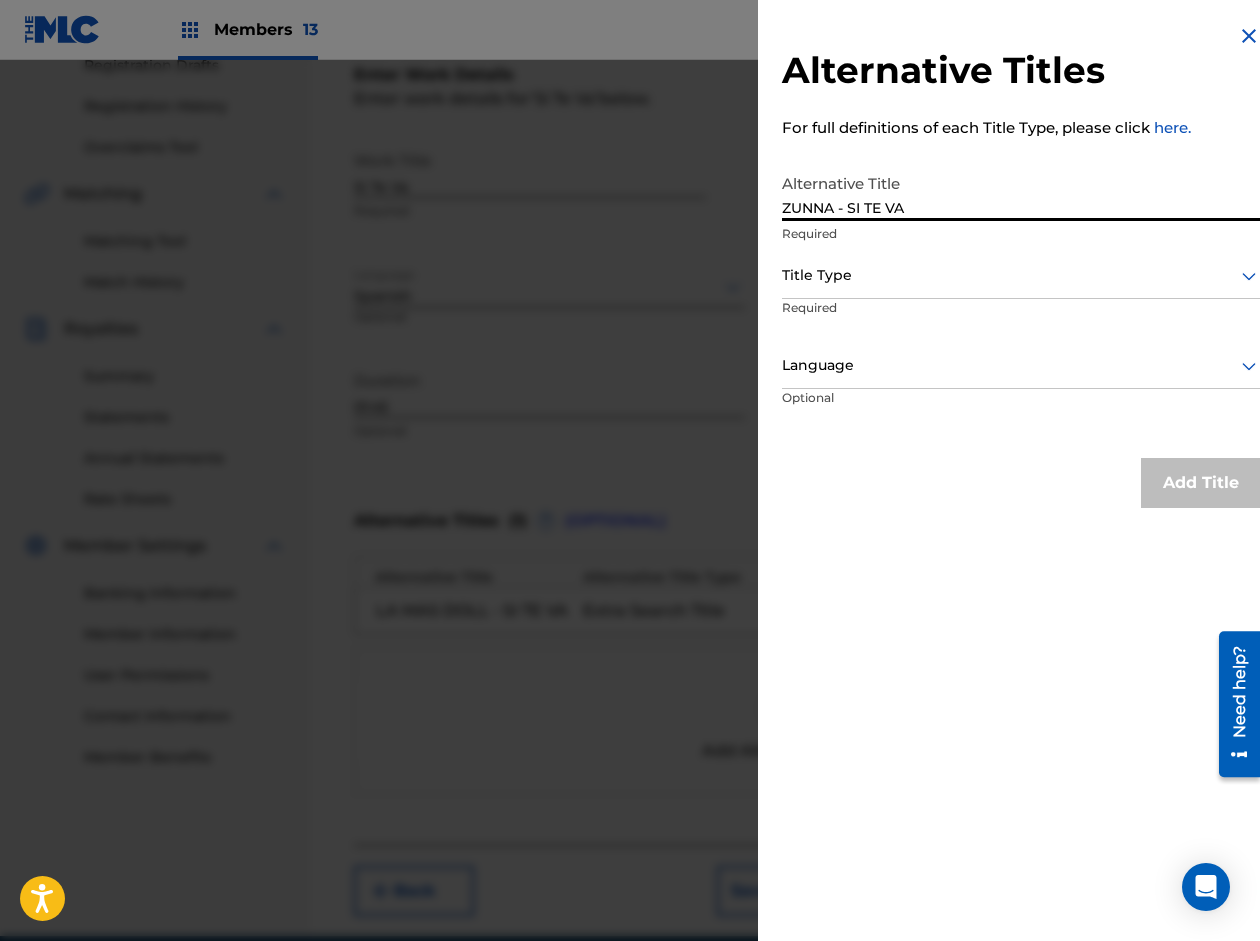 type on "ZUNNA - SI TE VA" 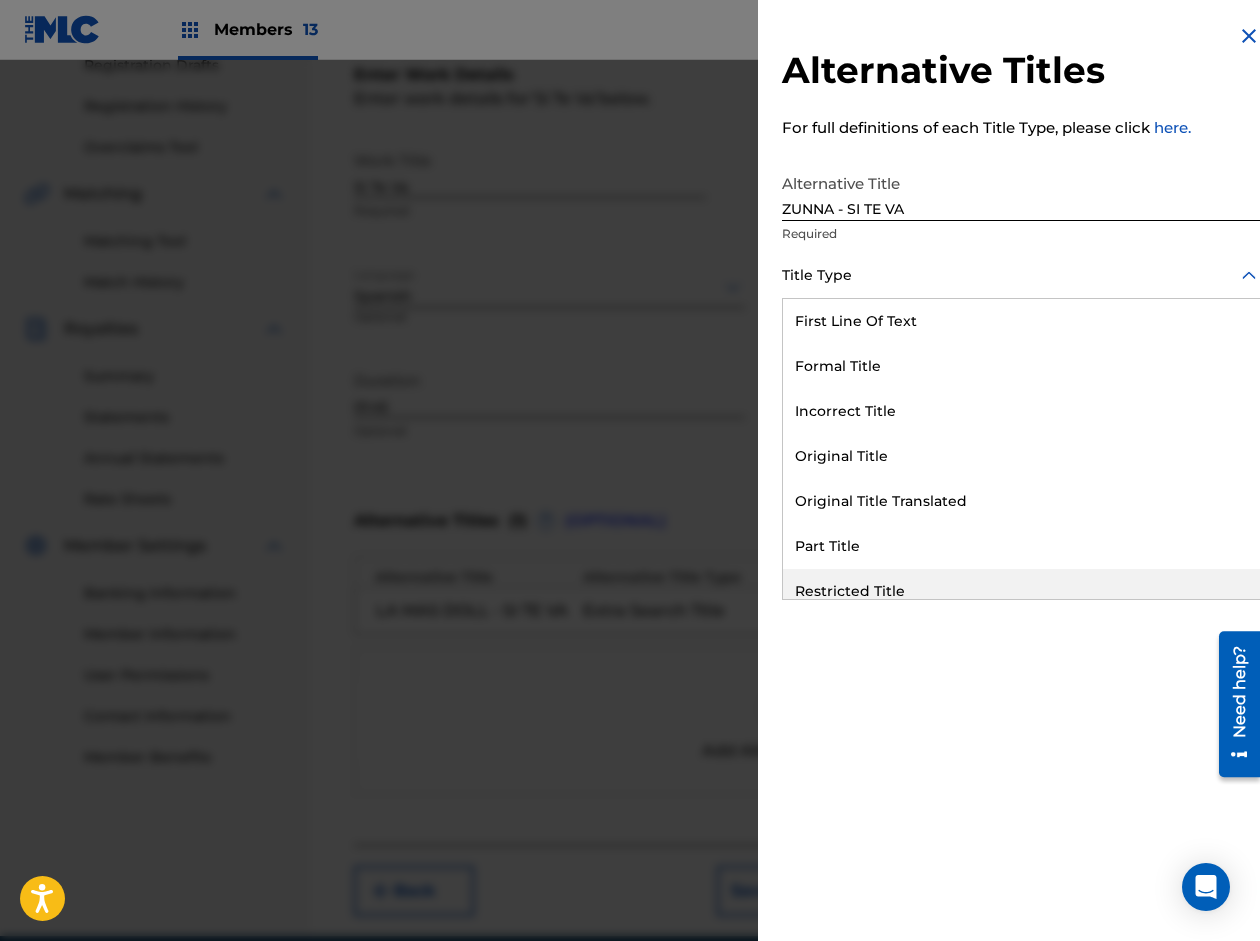 scroll, scrollTop: 195, scrollLeft: 0, axis: vertical 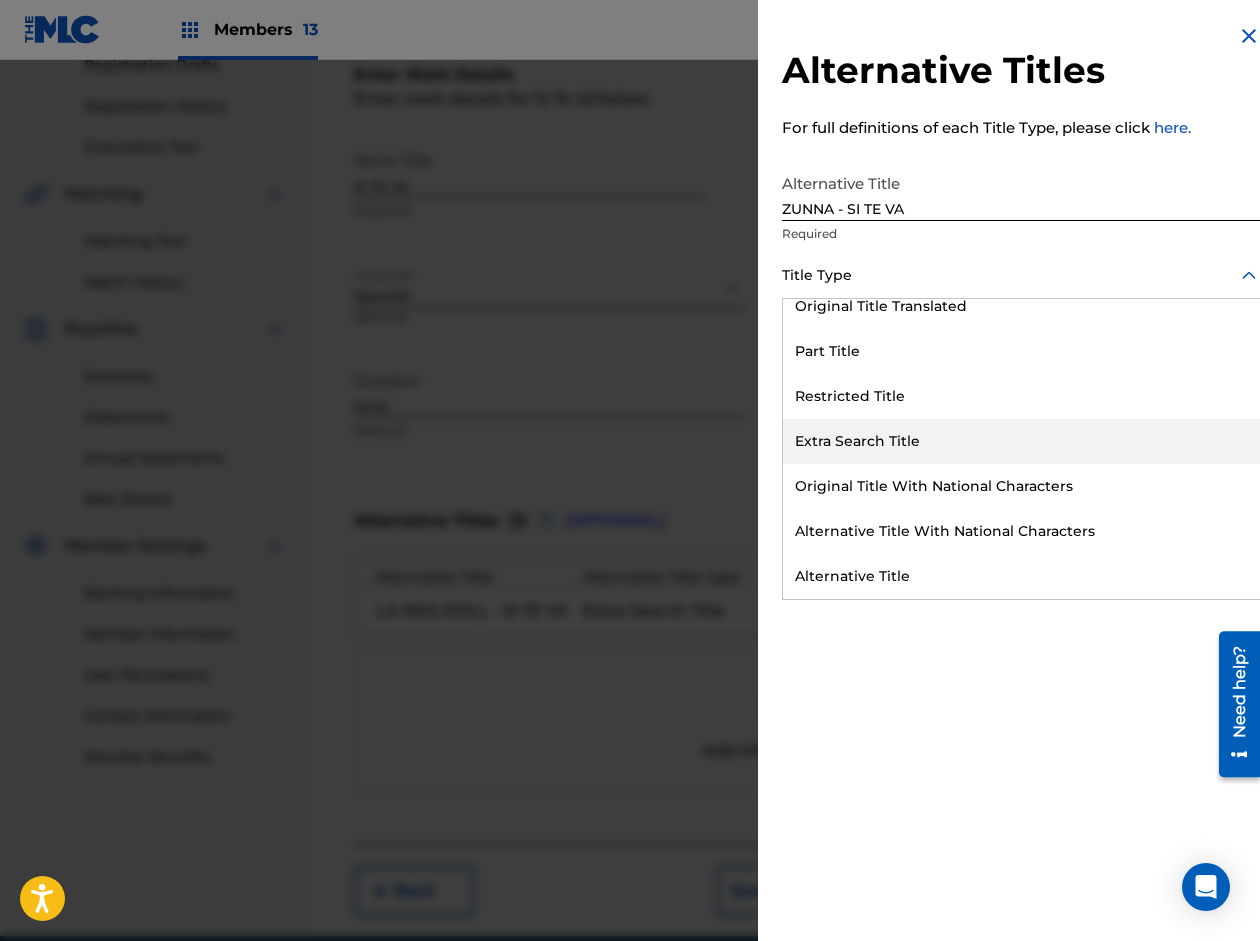 click on "Extra Search Title" at bounding box center (1021, 441) 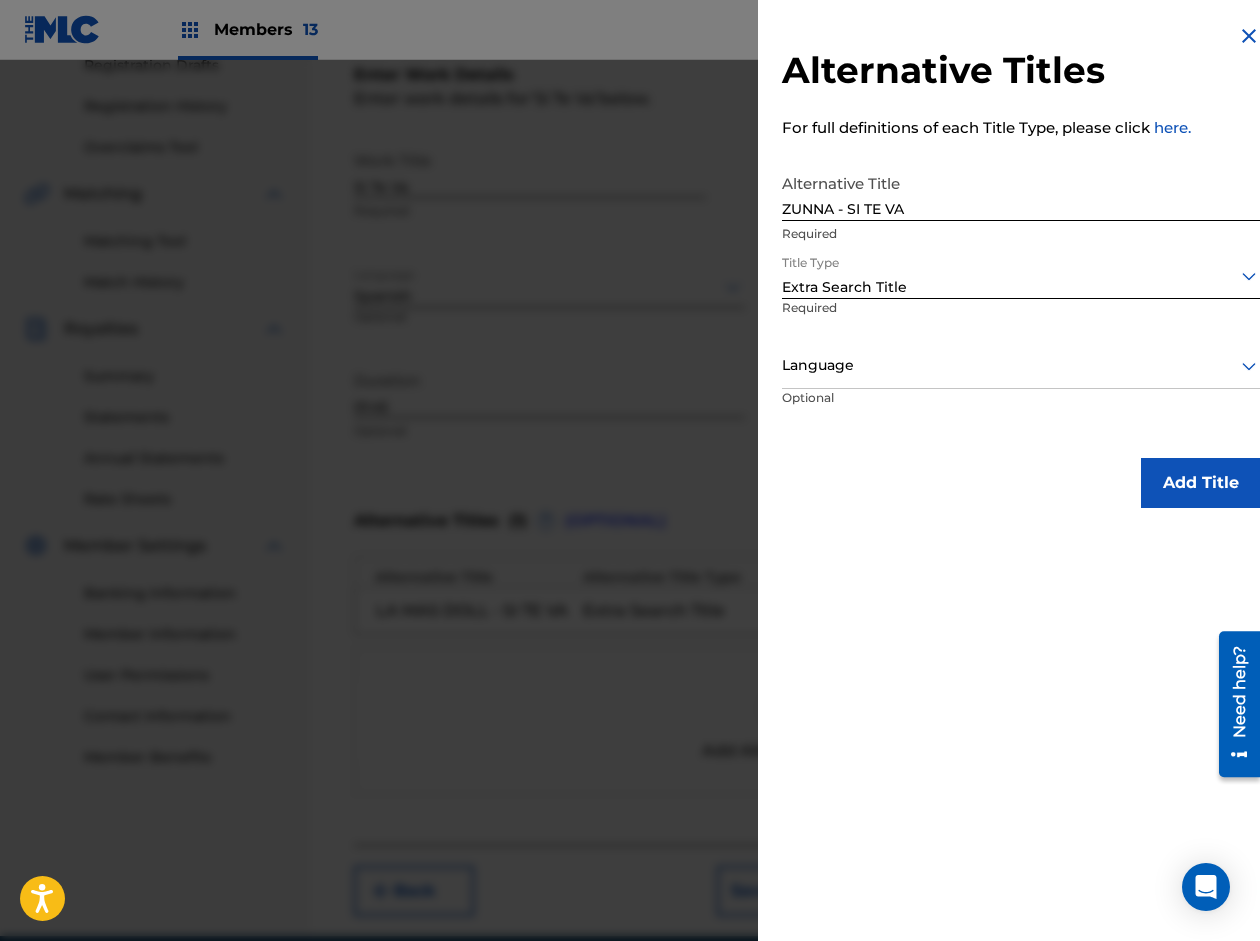 click on "Language" at bounding box center (1021, 366) 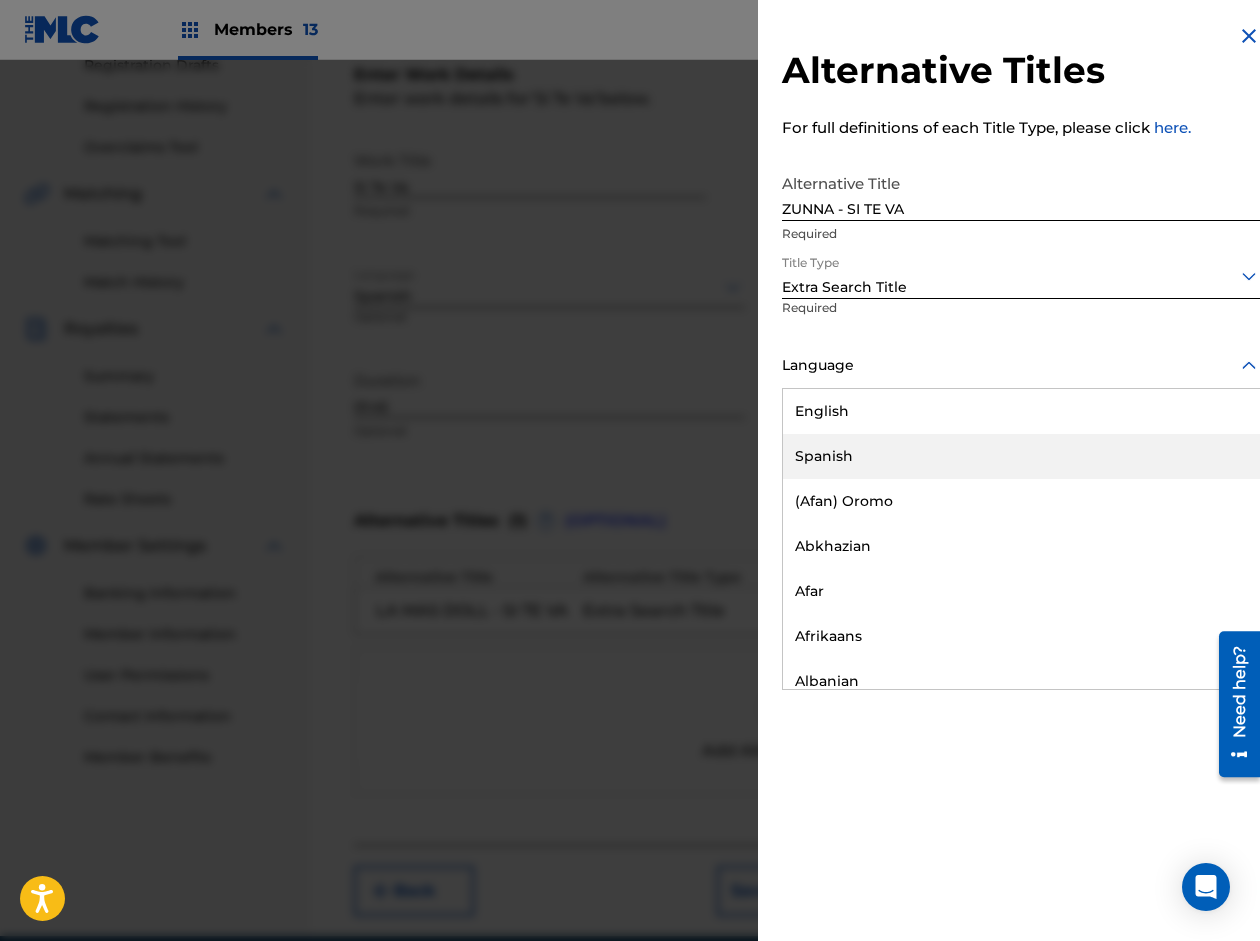 click on "Spanish" at bounding box center [1021, 456] 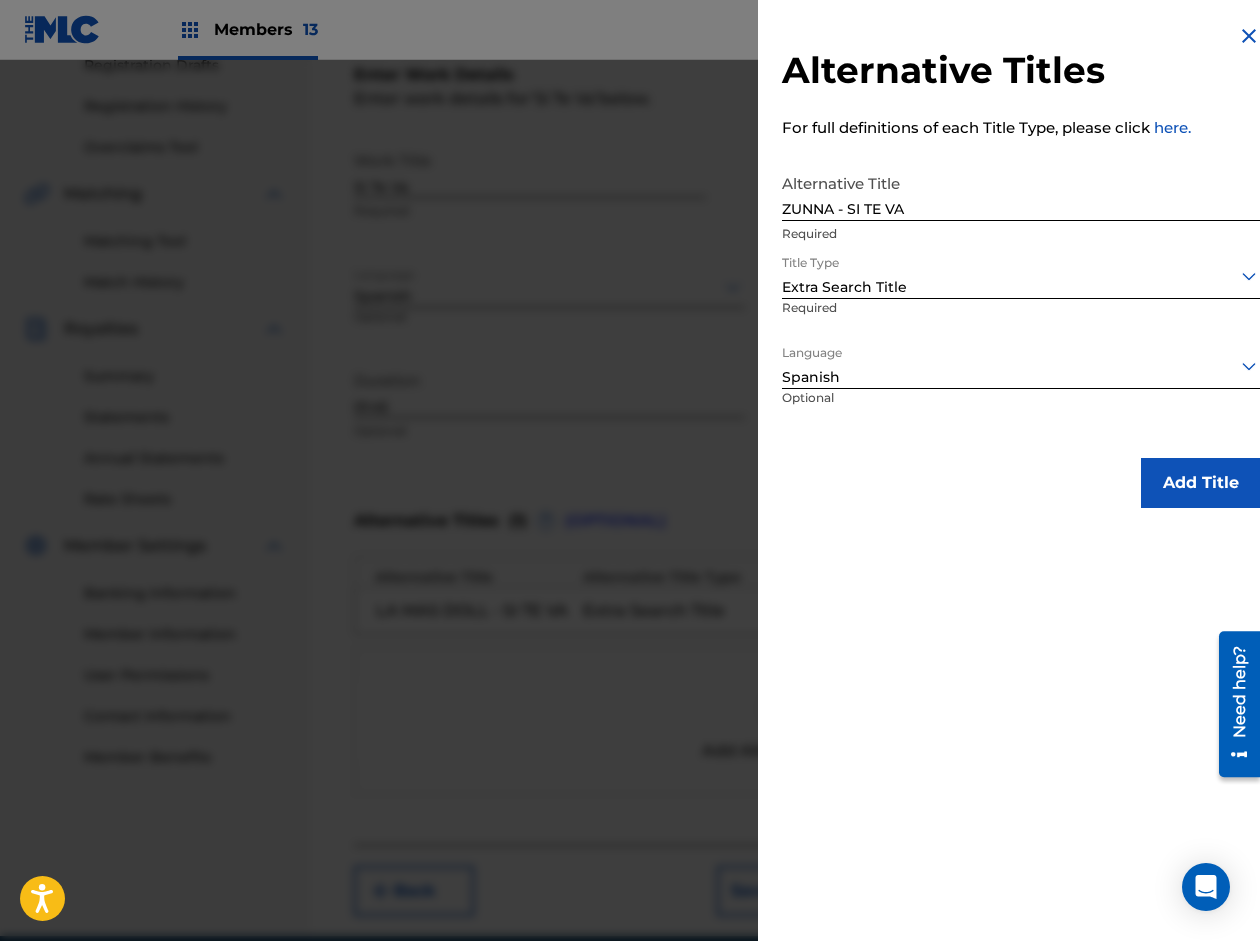 click on "Add Title" at bounding box center [1201, 483] 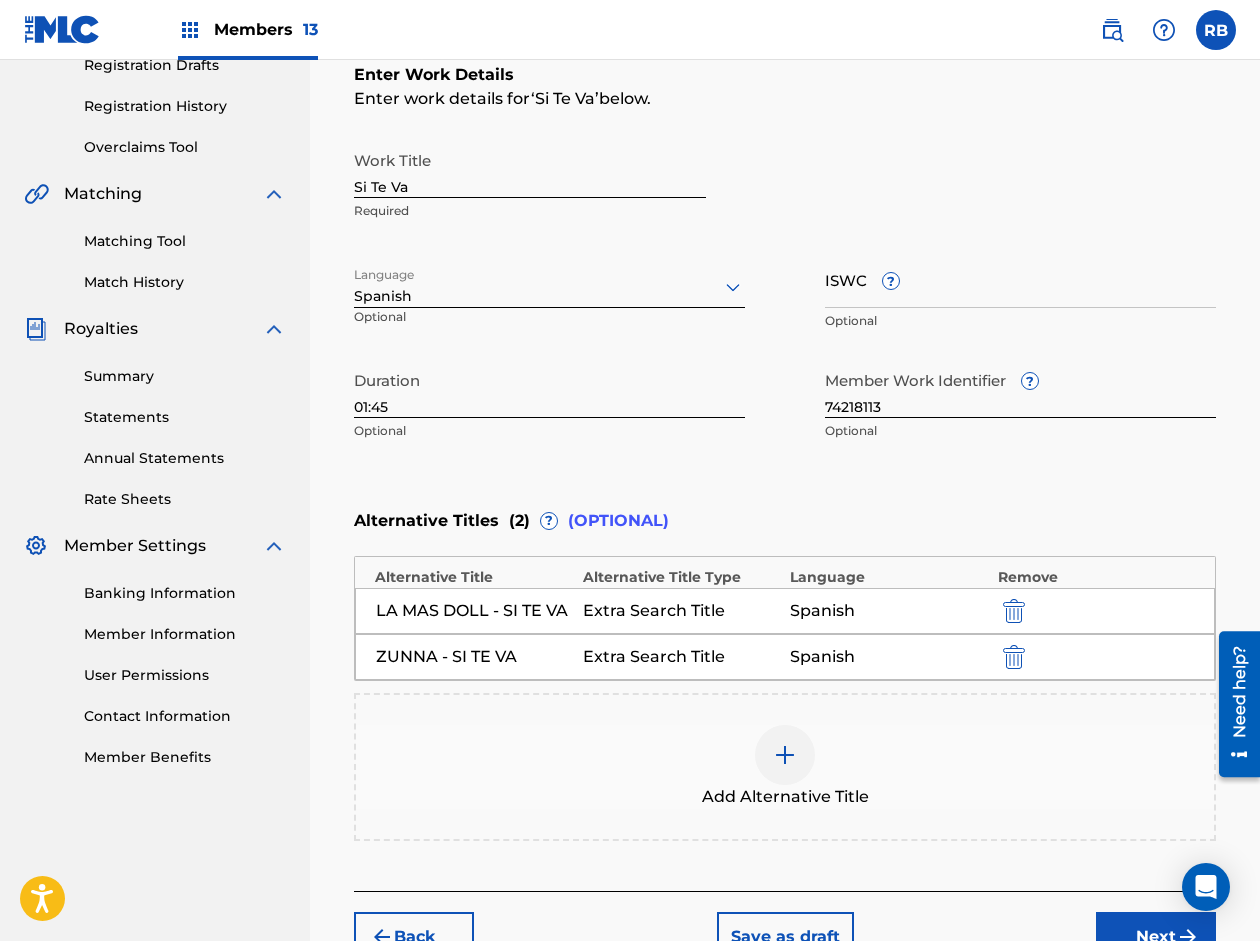 click at bounding box center (785, 755) 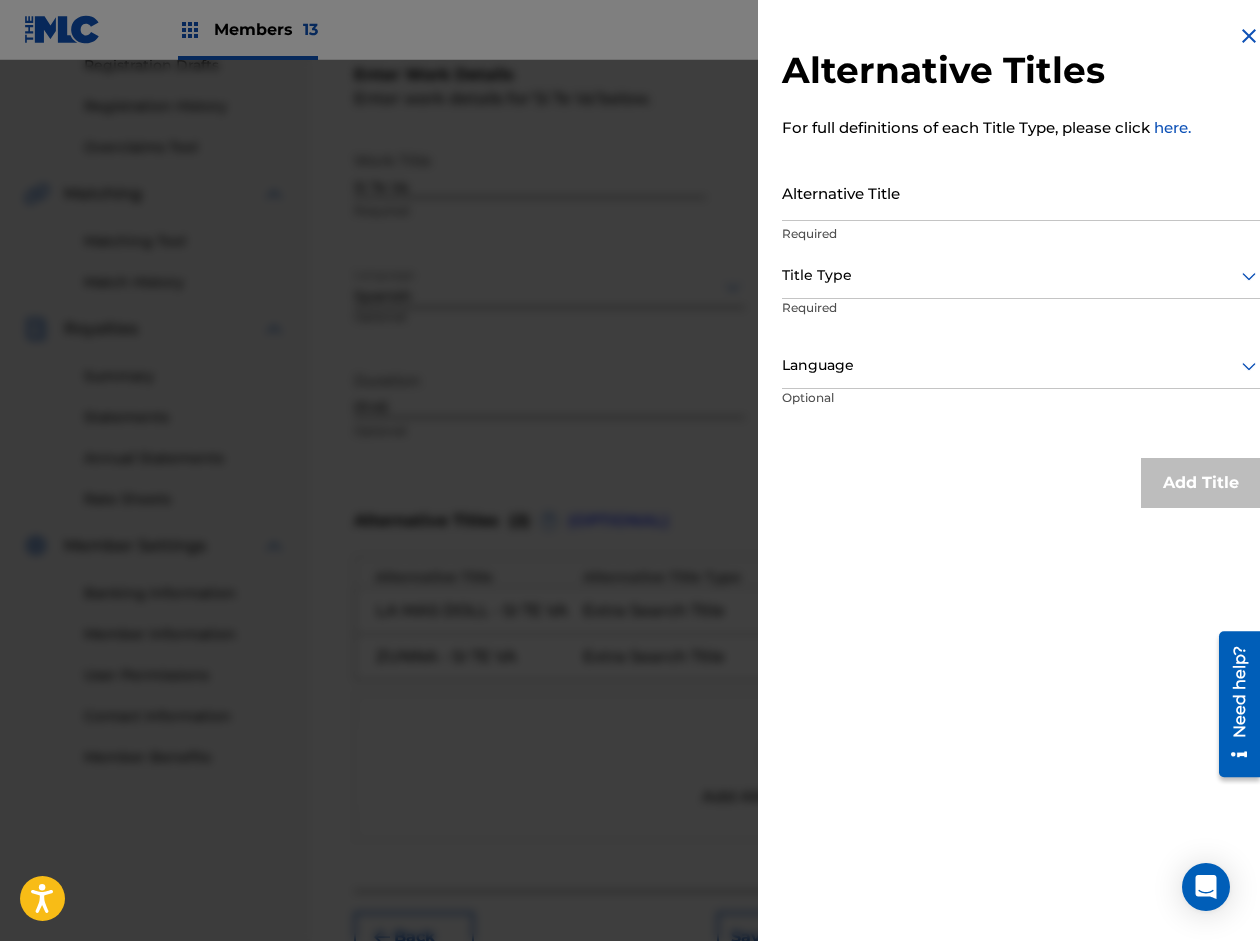 click on "Alternative Title" at bounding box center (1021, 192) 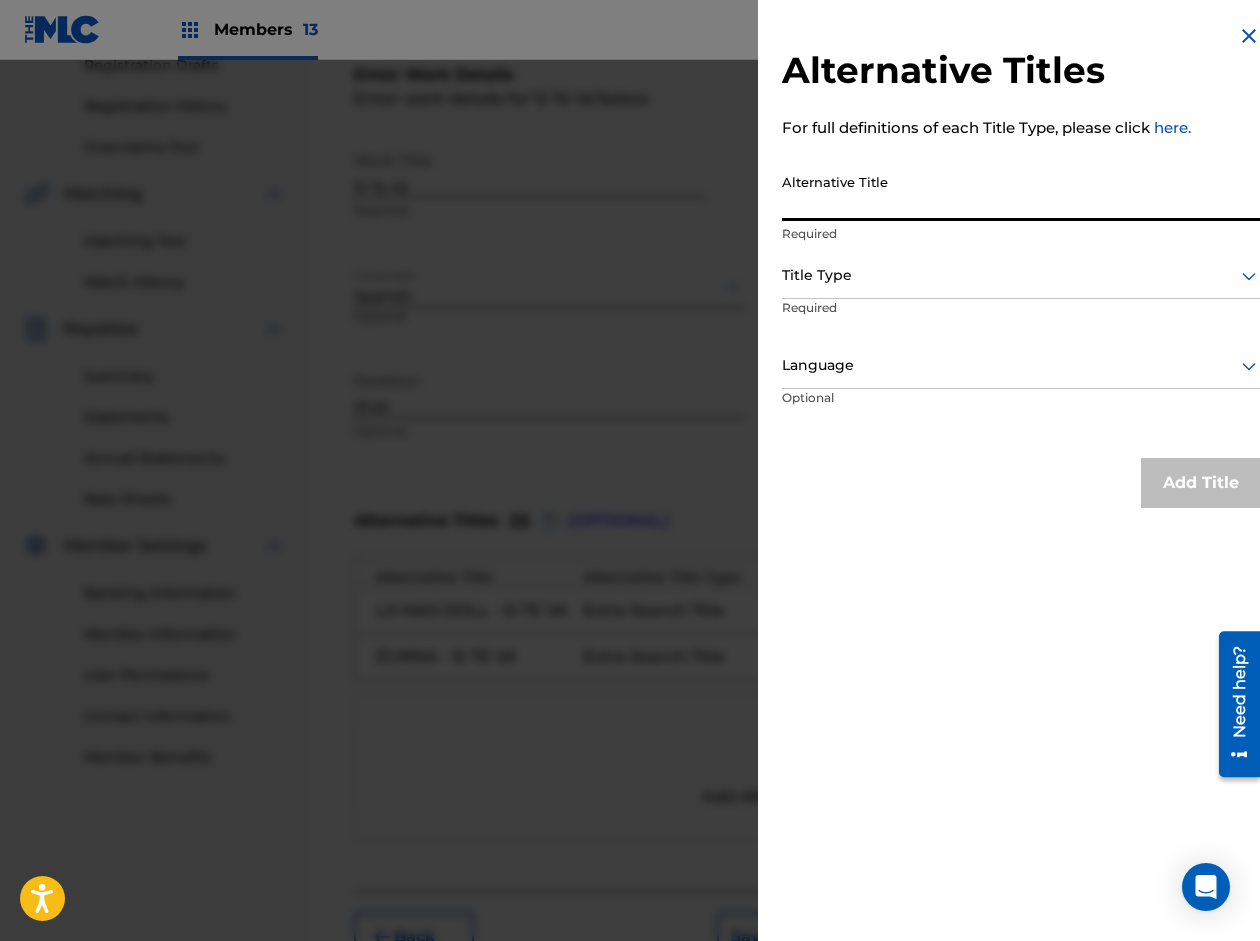 paste on "LA CREENCIA RD - SI TE VA" 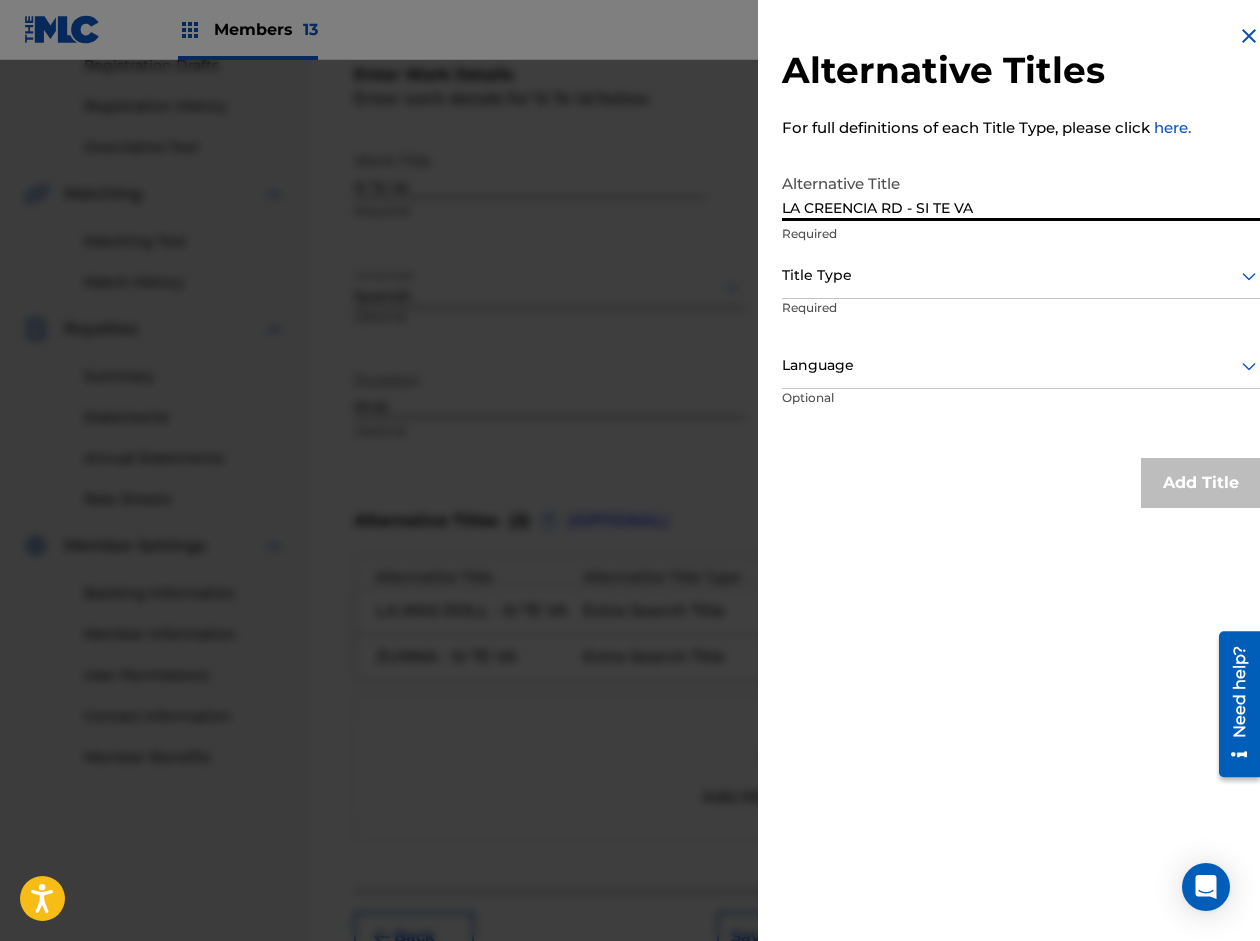 type on "LA CREENCIA RD - SI TE VA" 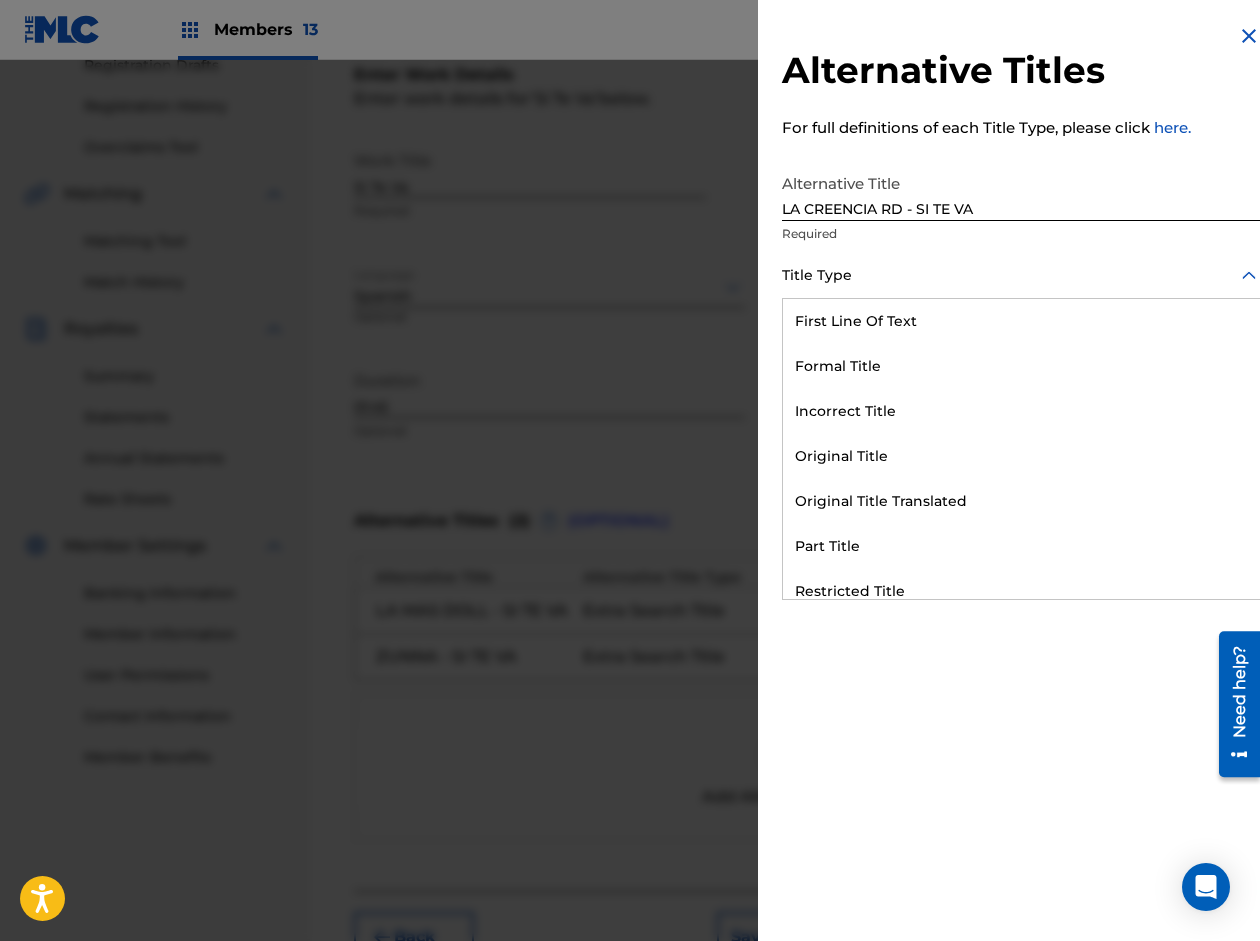 scroll, scrollTop: 195, scrollLeft: 0, axis: vertical 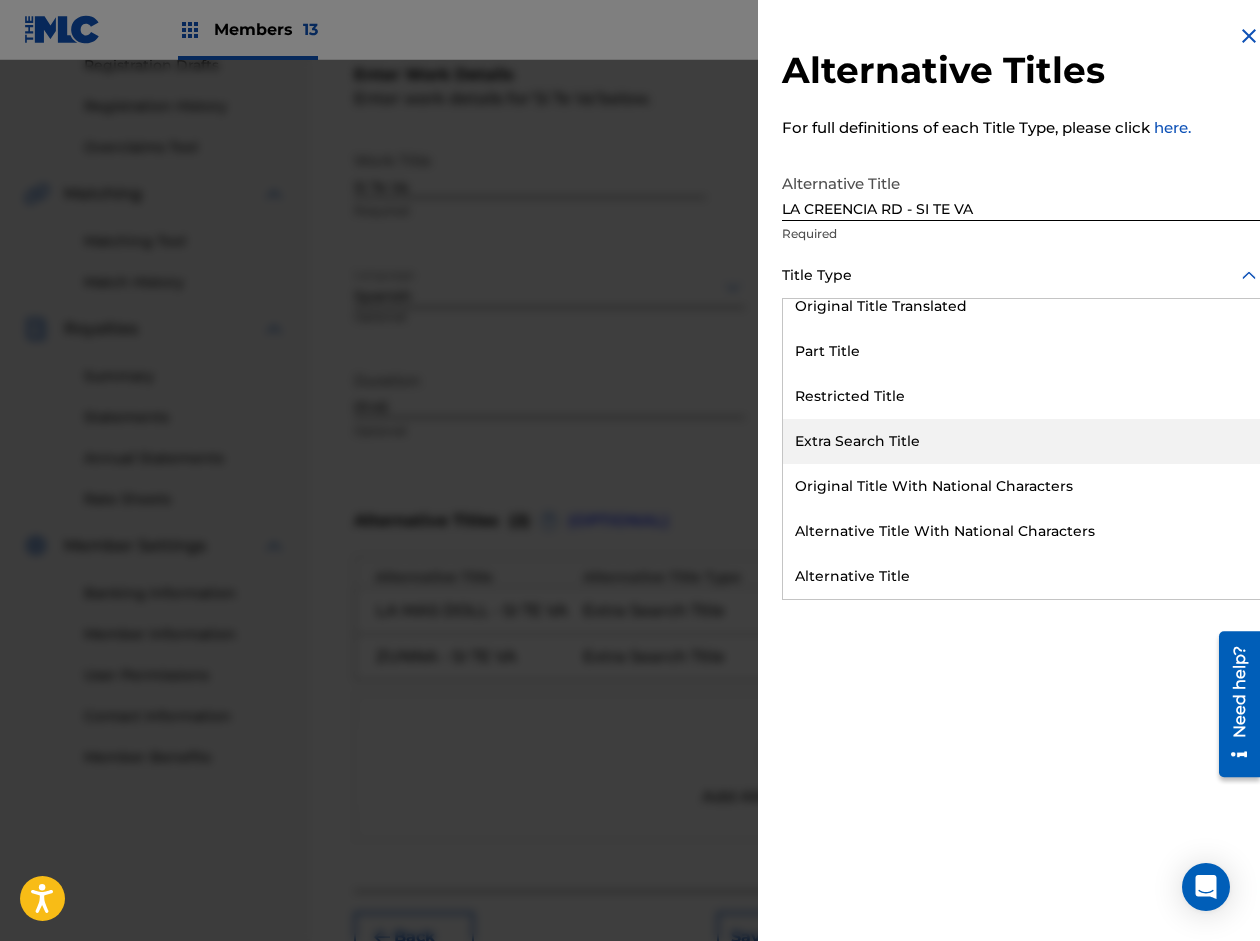 click on "Extra Search Title" at bounding box center [1021, 441] 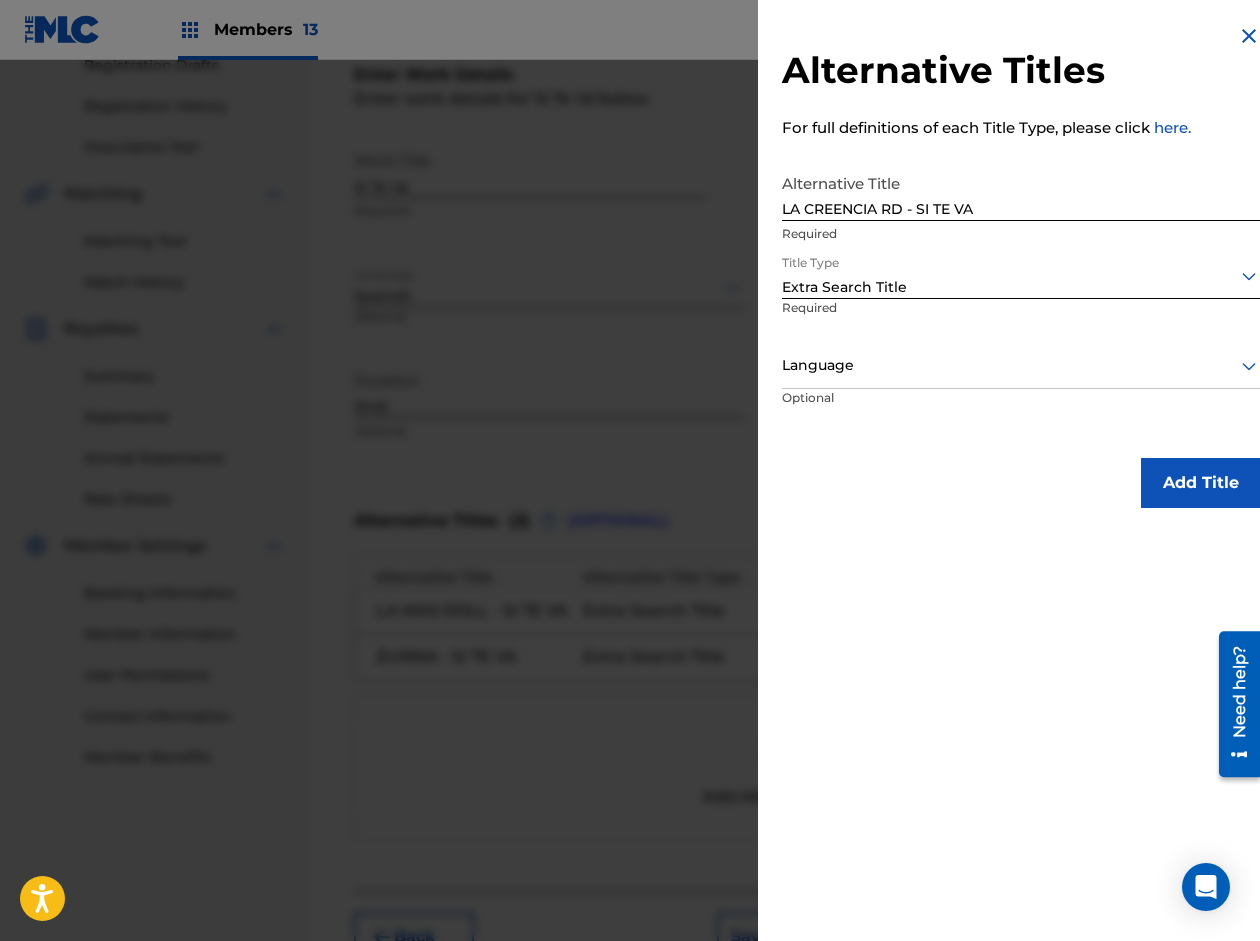 click at bounding box center (1021, 365) 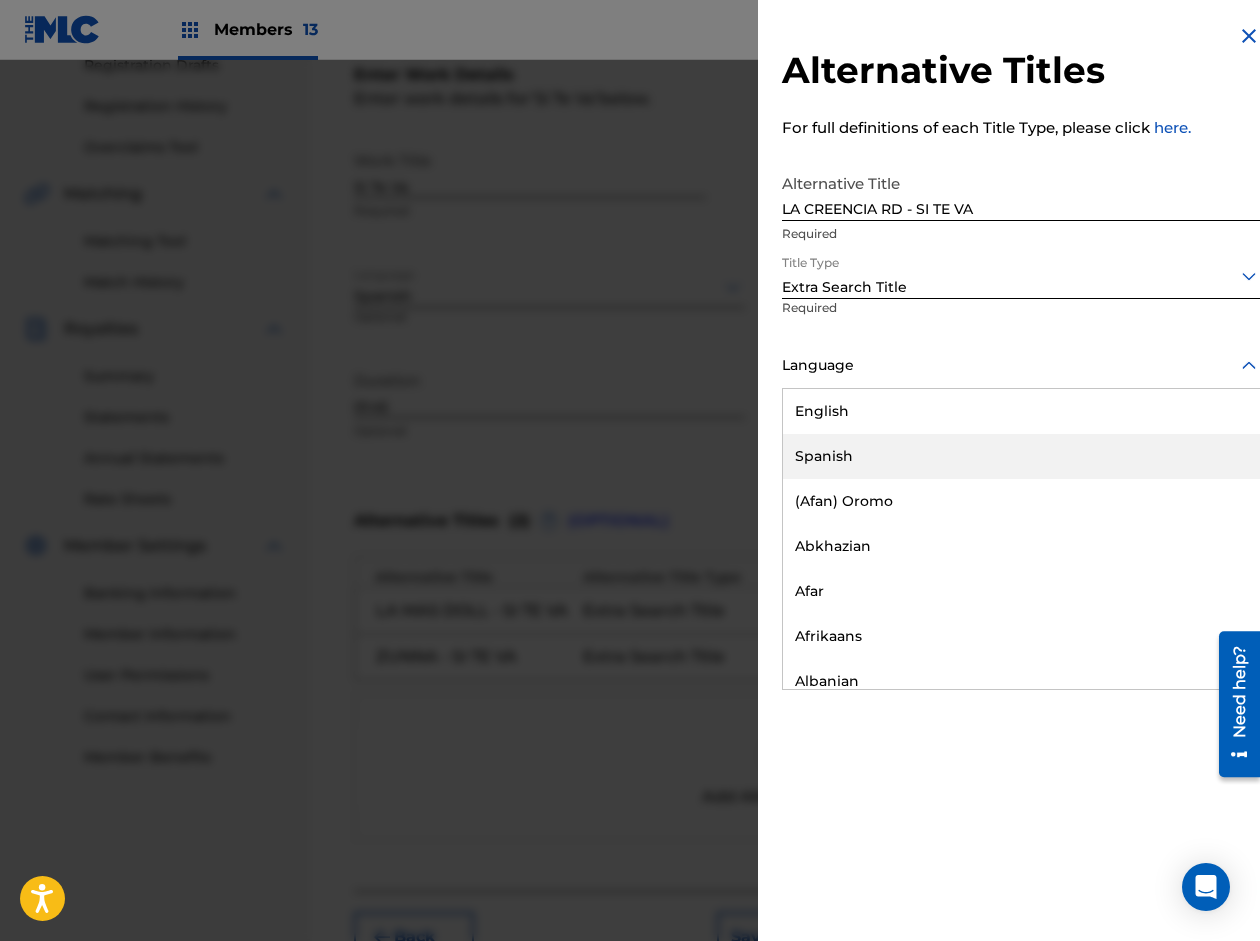 click on "Spanish" at bounding box center (1021, 456) 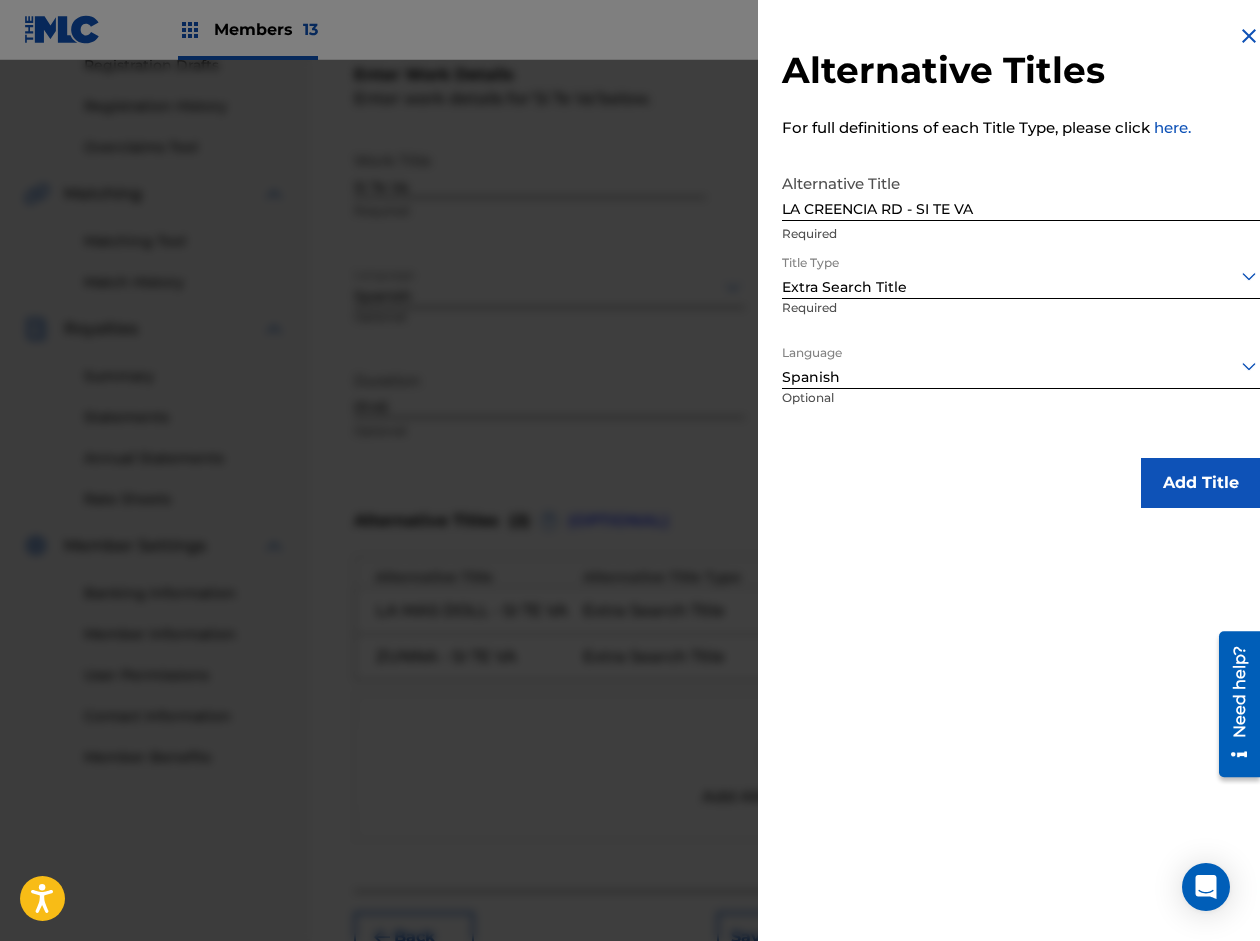 click on "Add Title" at bounding box center [1201, 483] 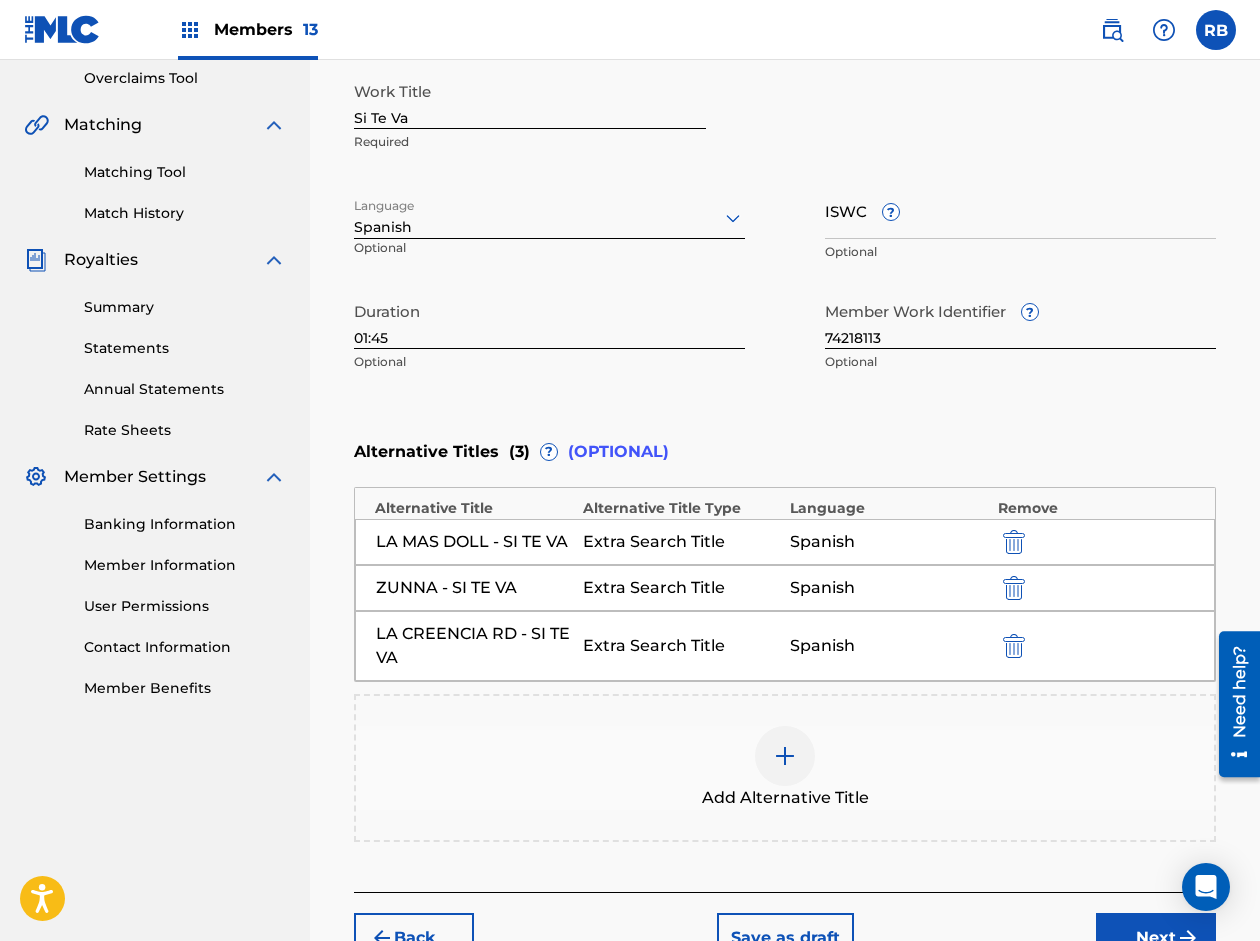 scroll, scrollTop: 559, scrollLeft: 0, axis: vertical 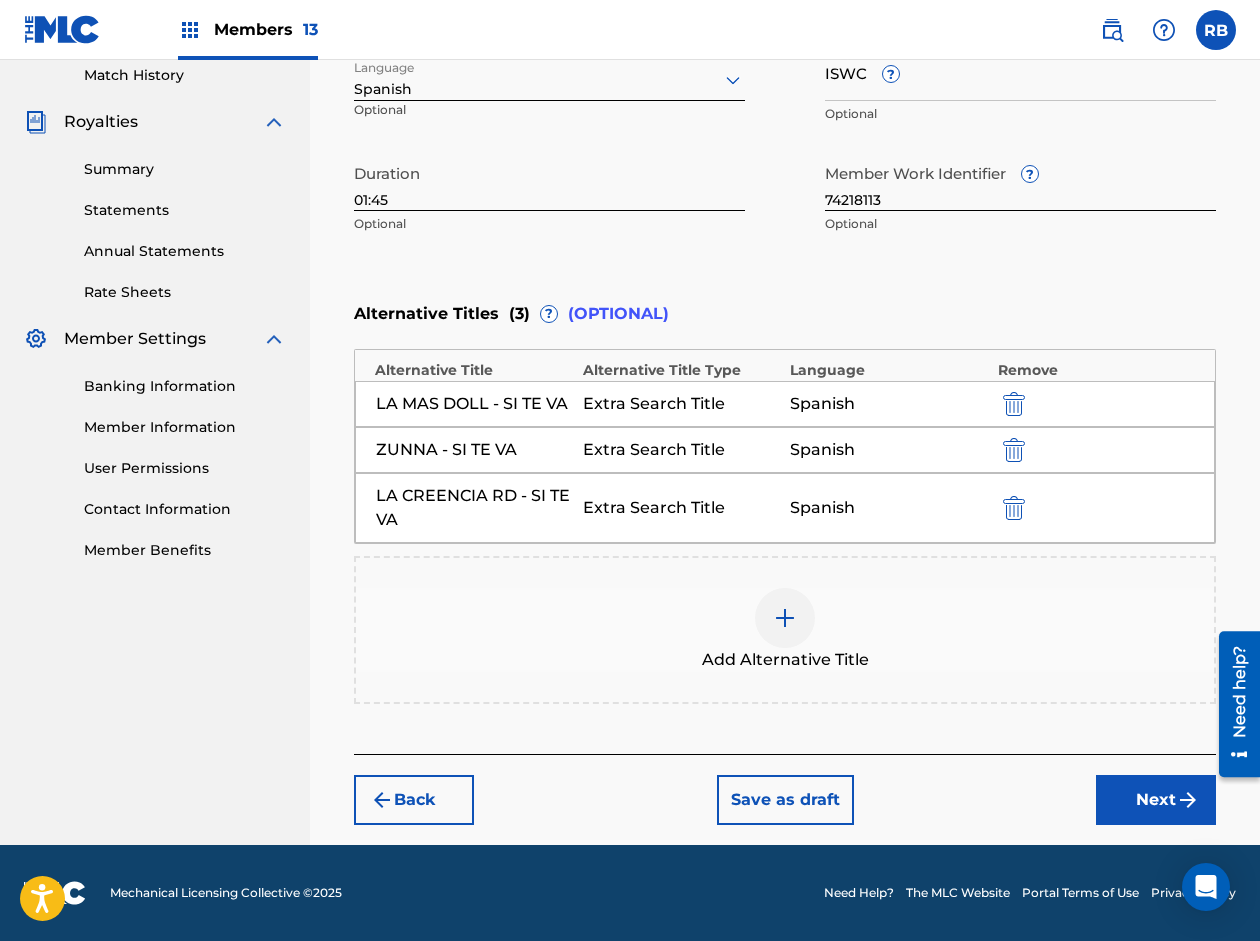 click on "Next" at bounding box center [1156, 800] 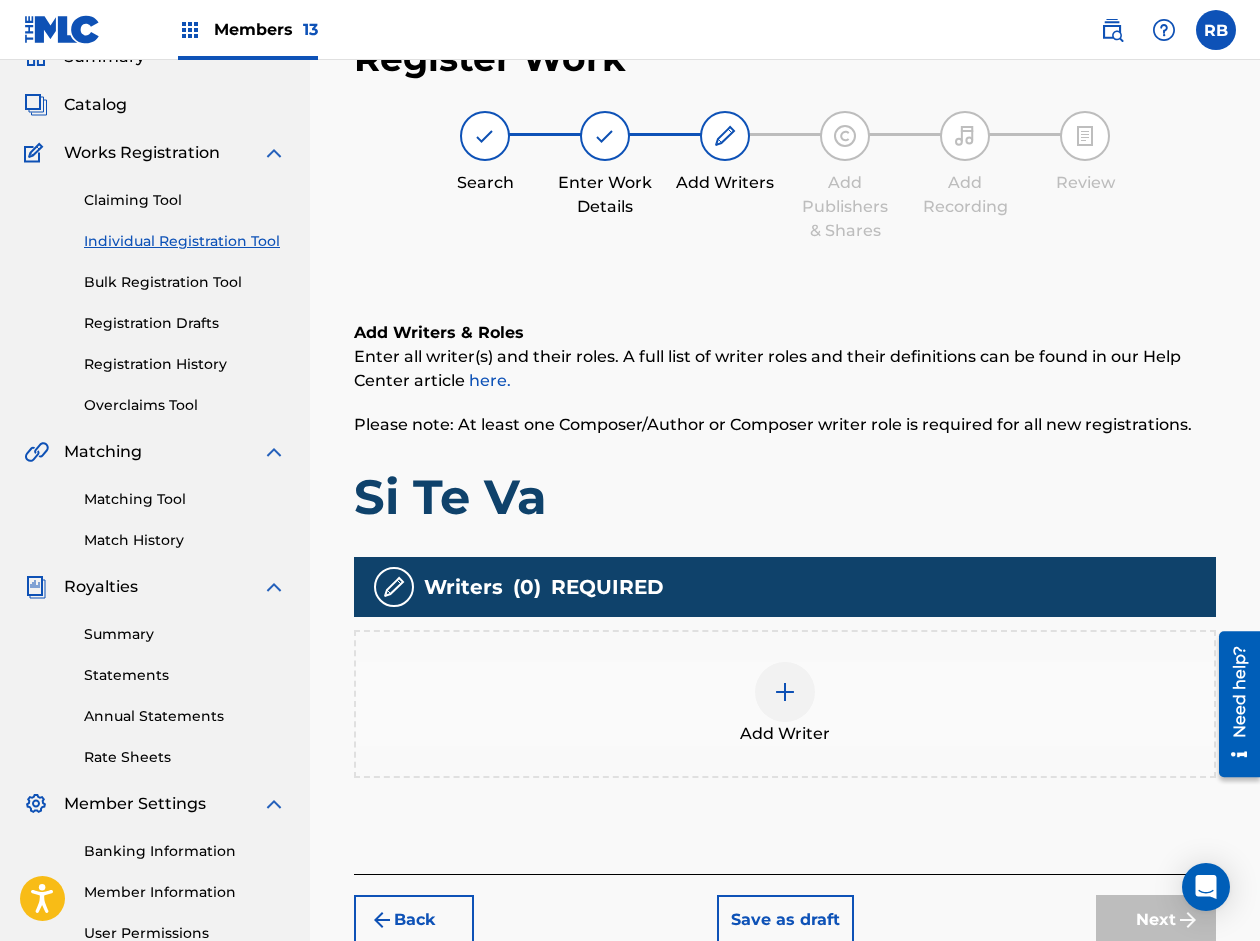 scroll, scrollTop: 90, scrollLeft: 0, axis: vertical 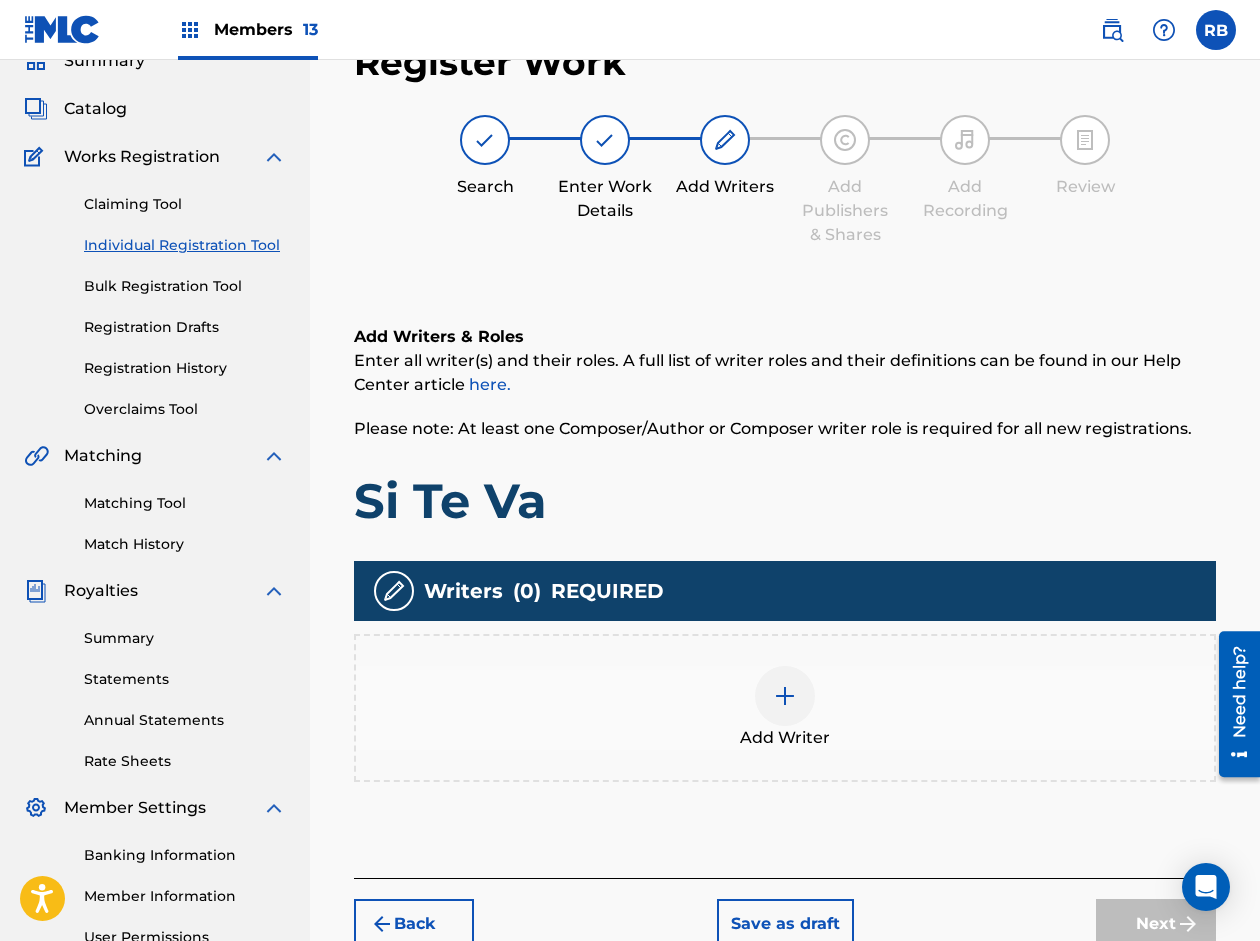 click at bounding box center (785, 696) 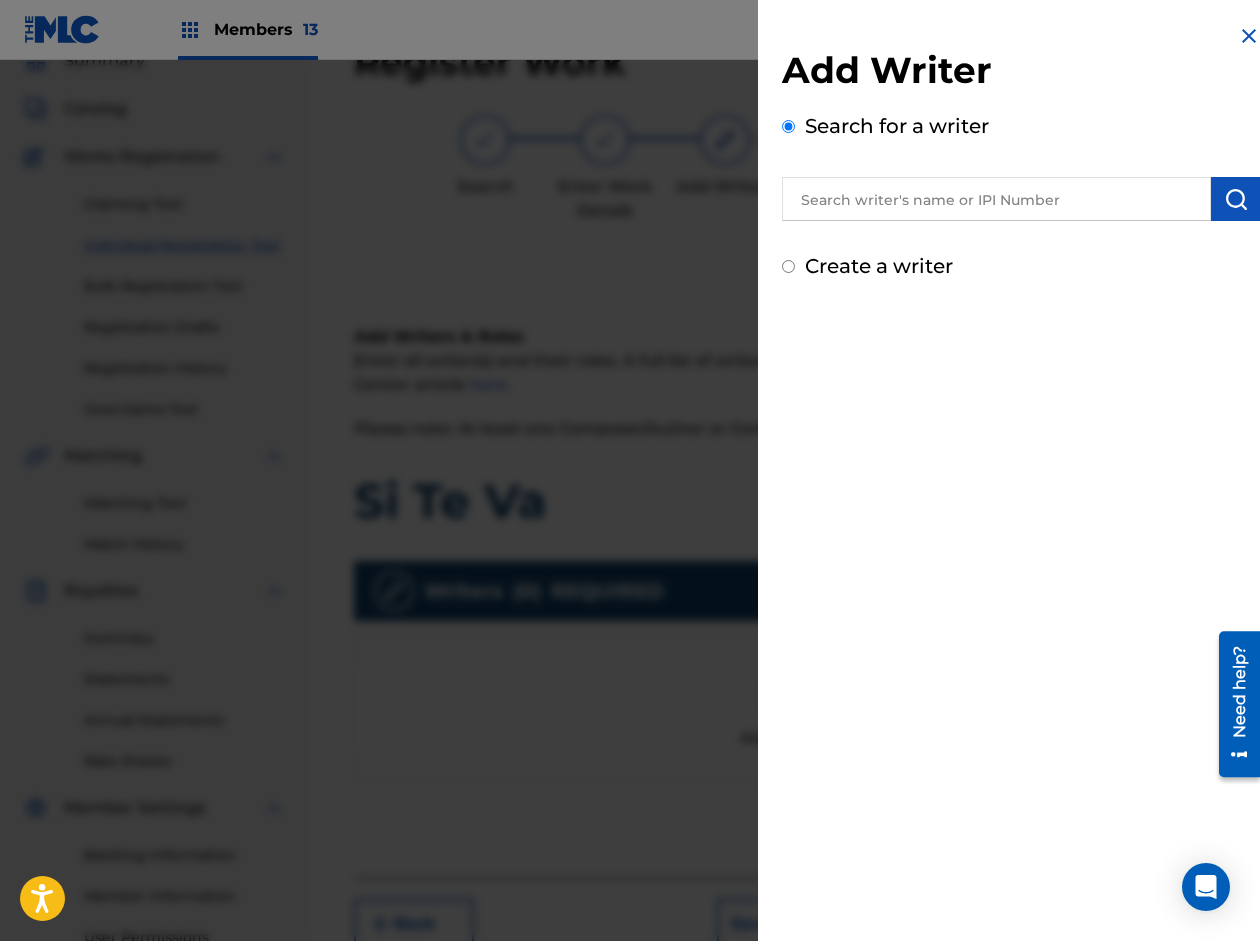 click at bounding box center [996, 199] 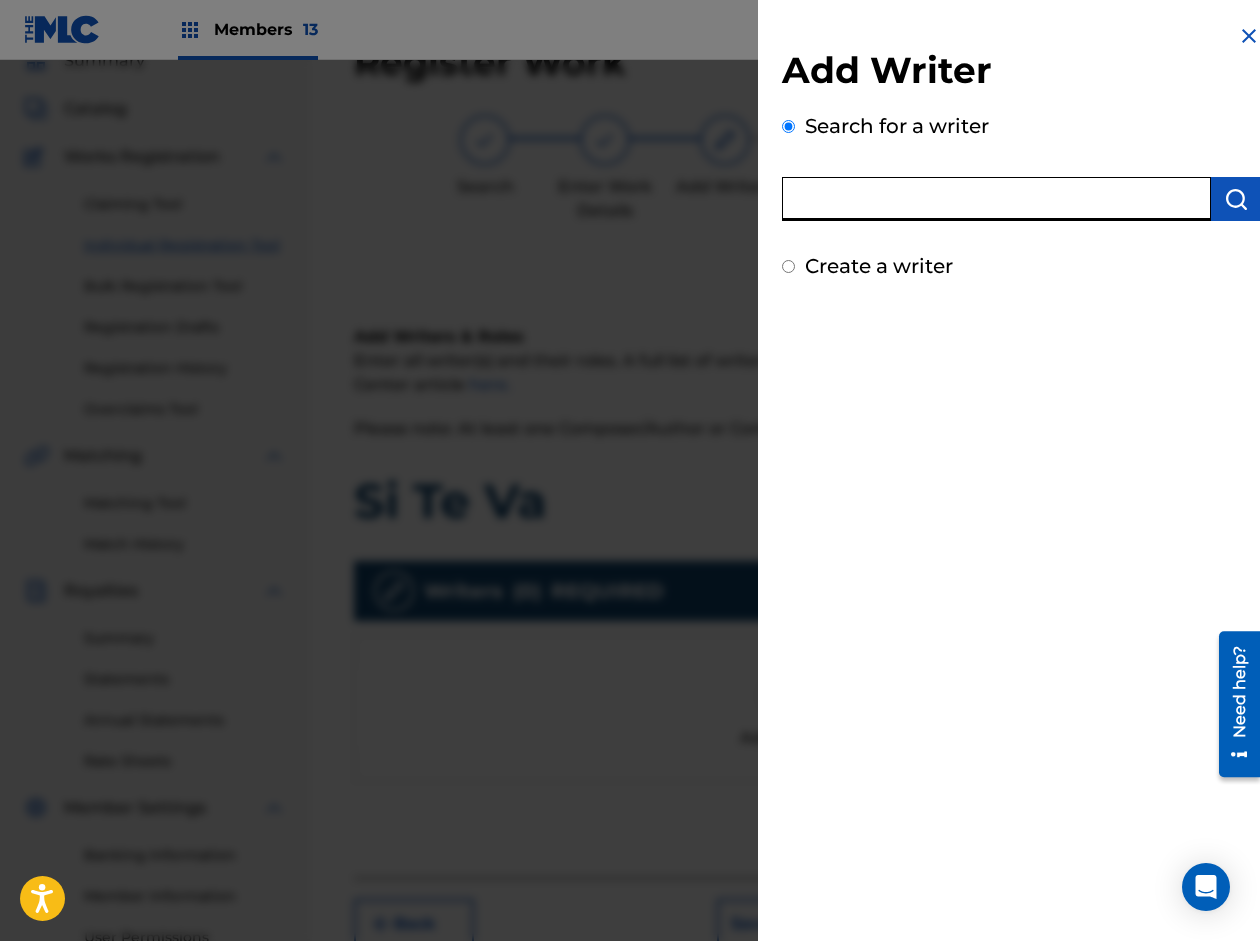 paste on "[PERSON_NAME]" 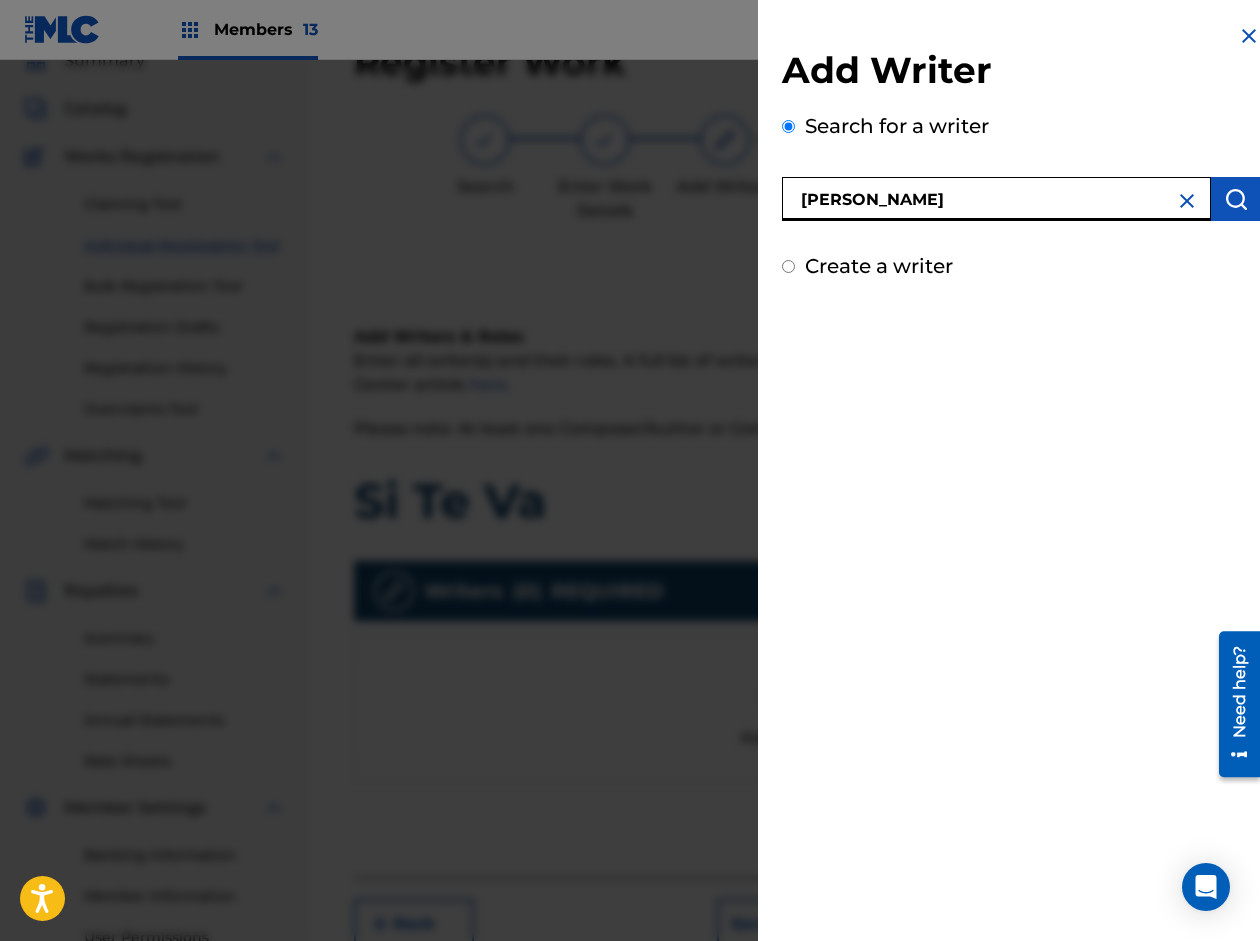 type on "[PERSON_NAME]" 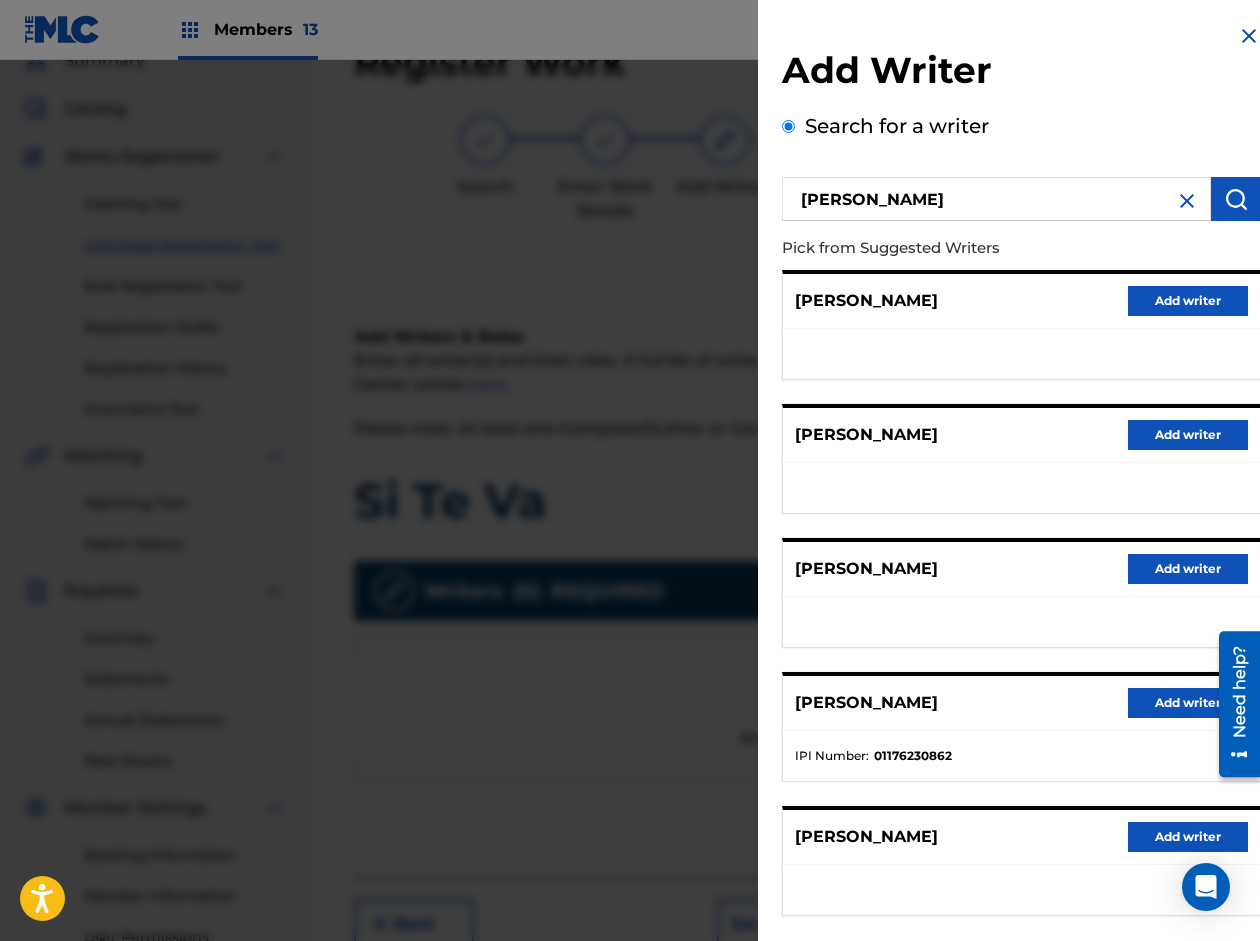 click on "Add writer" at bounding box center [1188, 703] 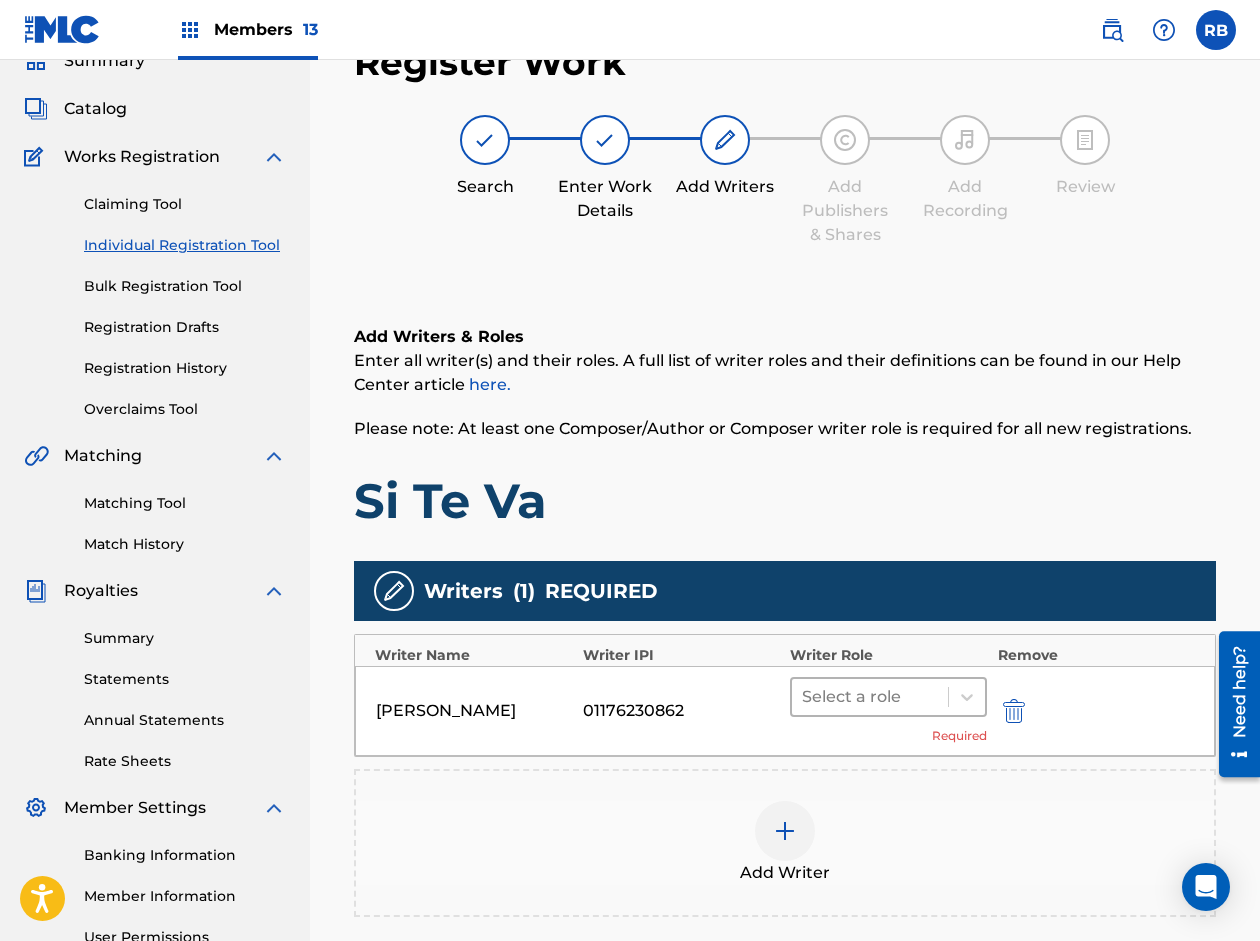 click at bounding box center (870, 697) 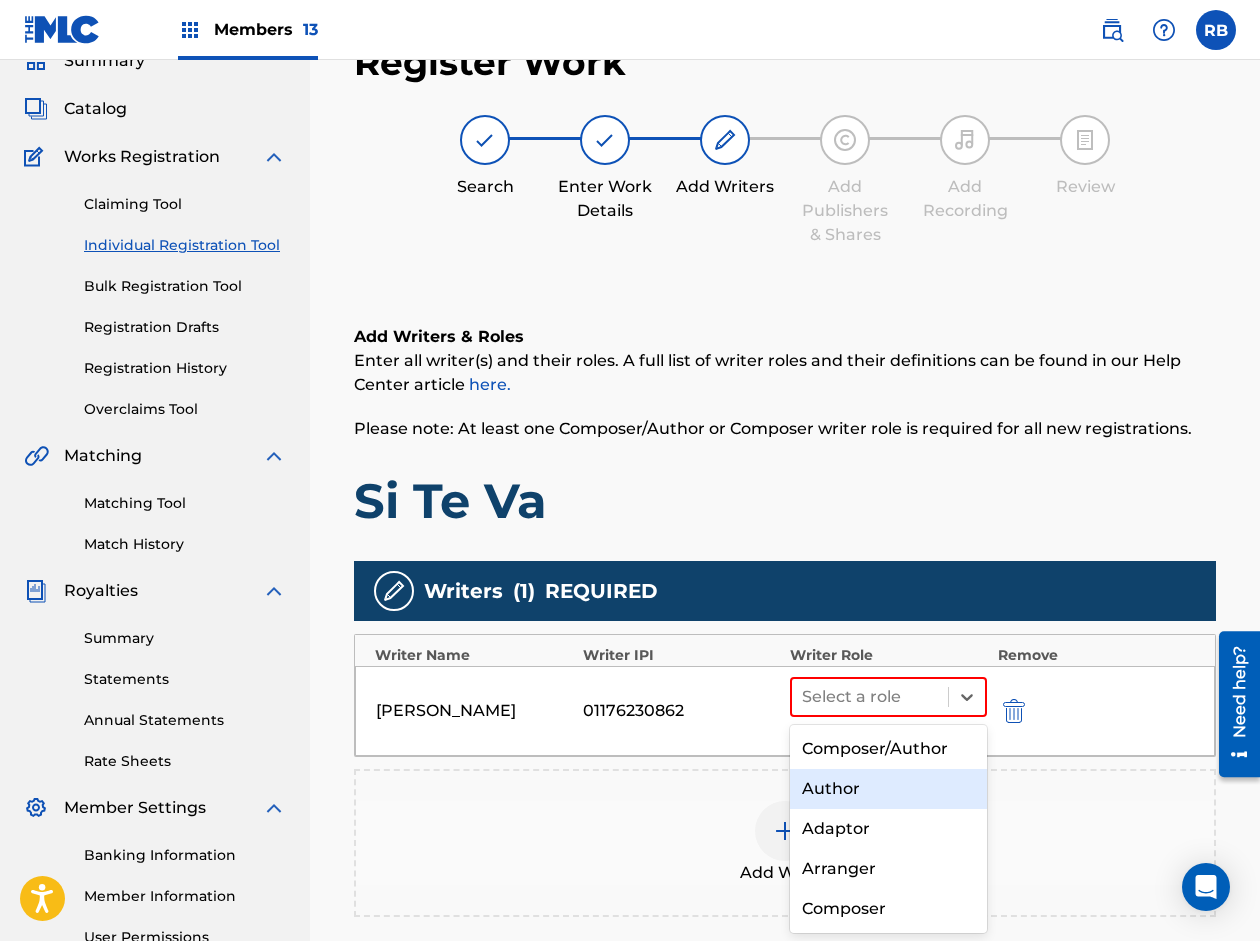click on "Author" at bounding box center [888, 789] 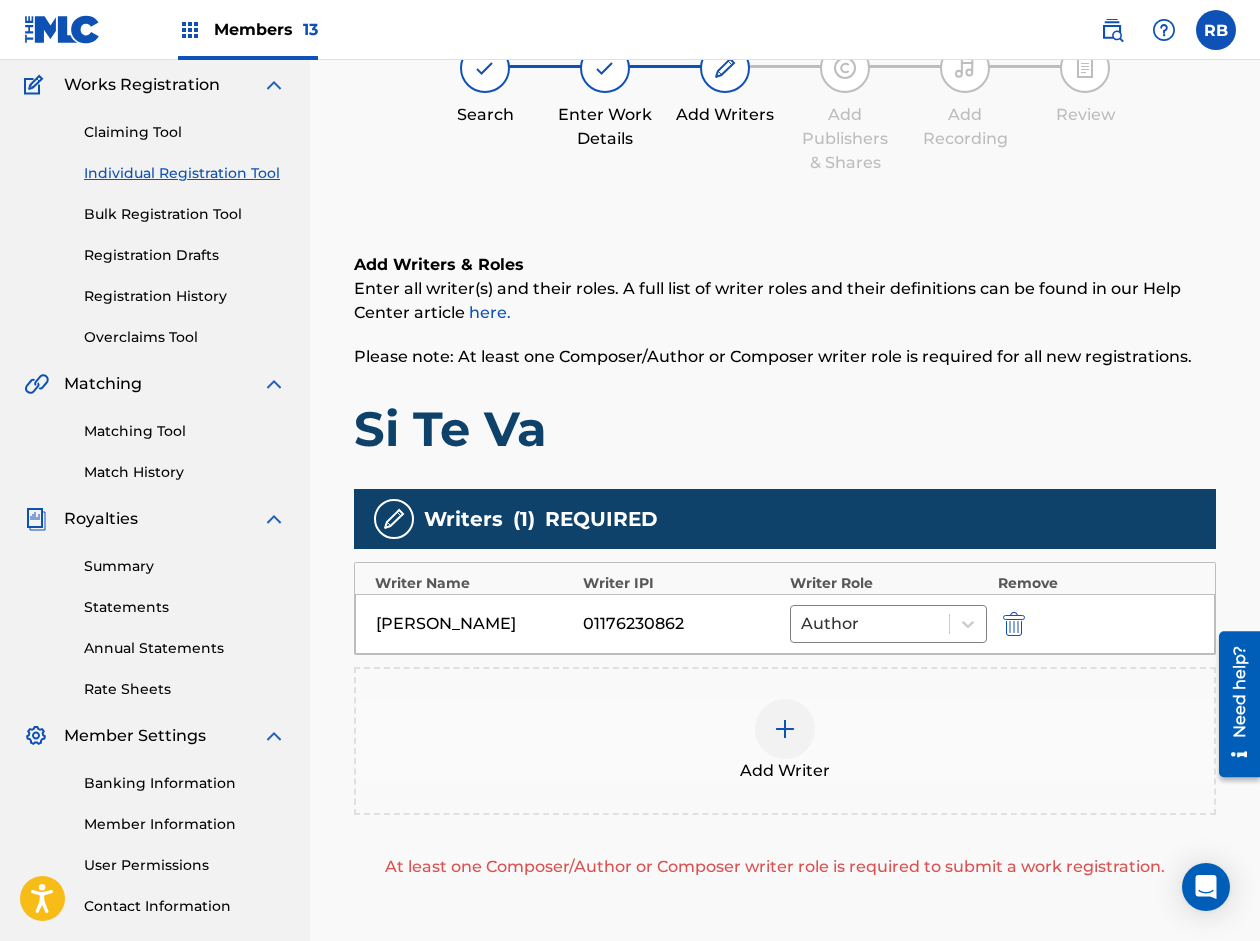 scroll, scrollTop: 290, scrollLeft: 0, axis: vertical 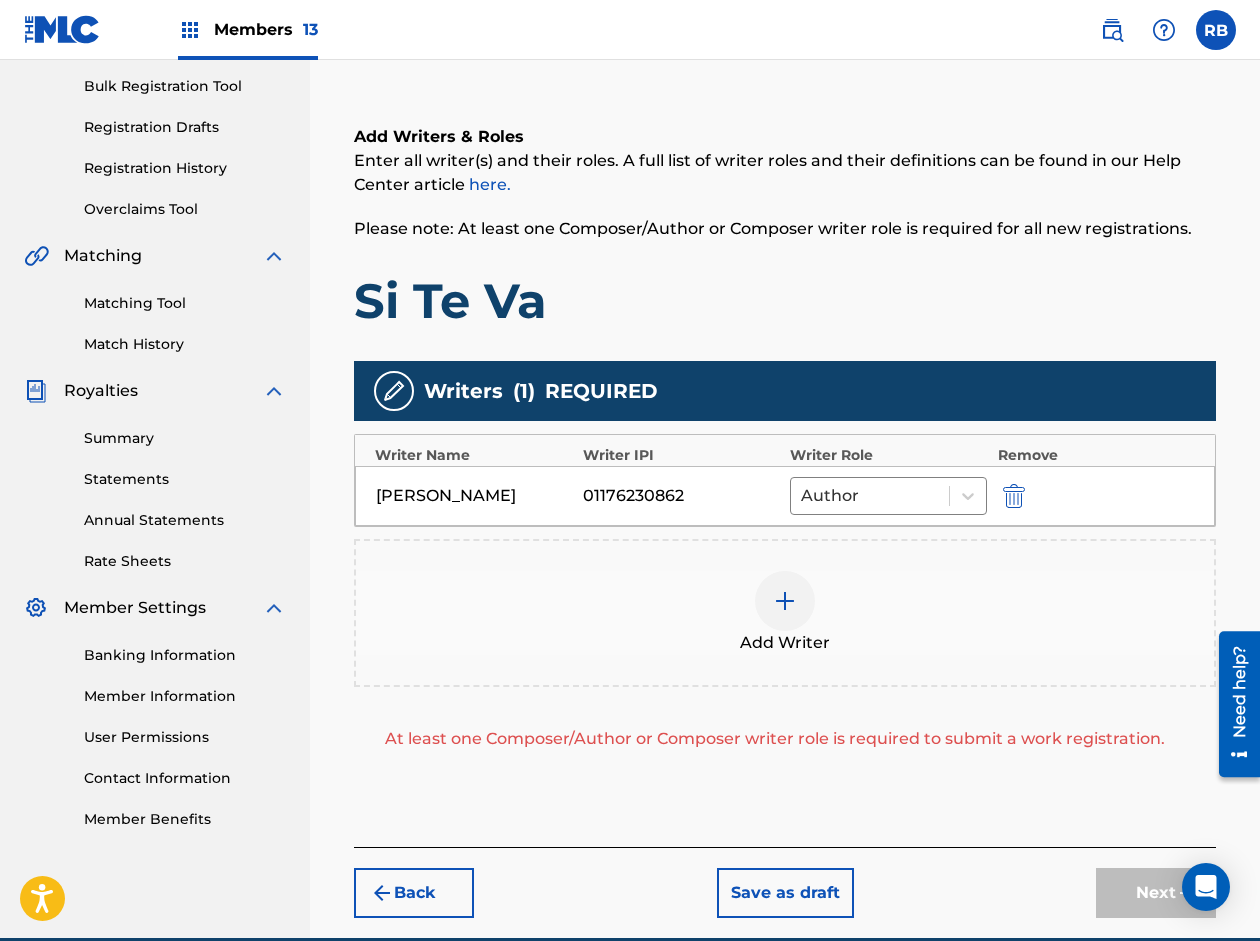click at bounding box center (785, 601) 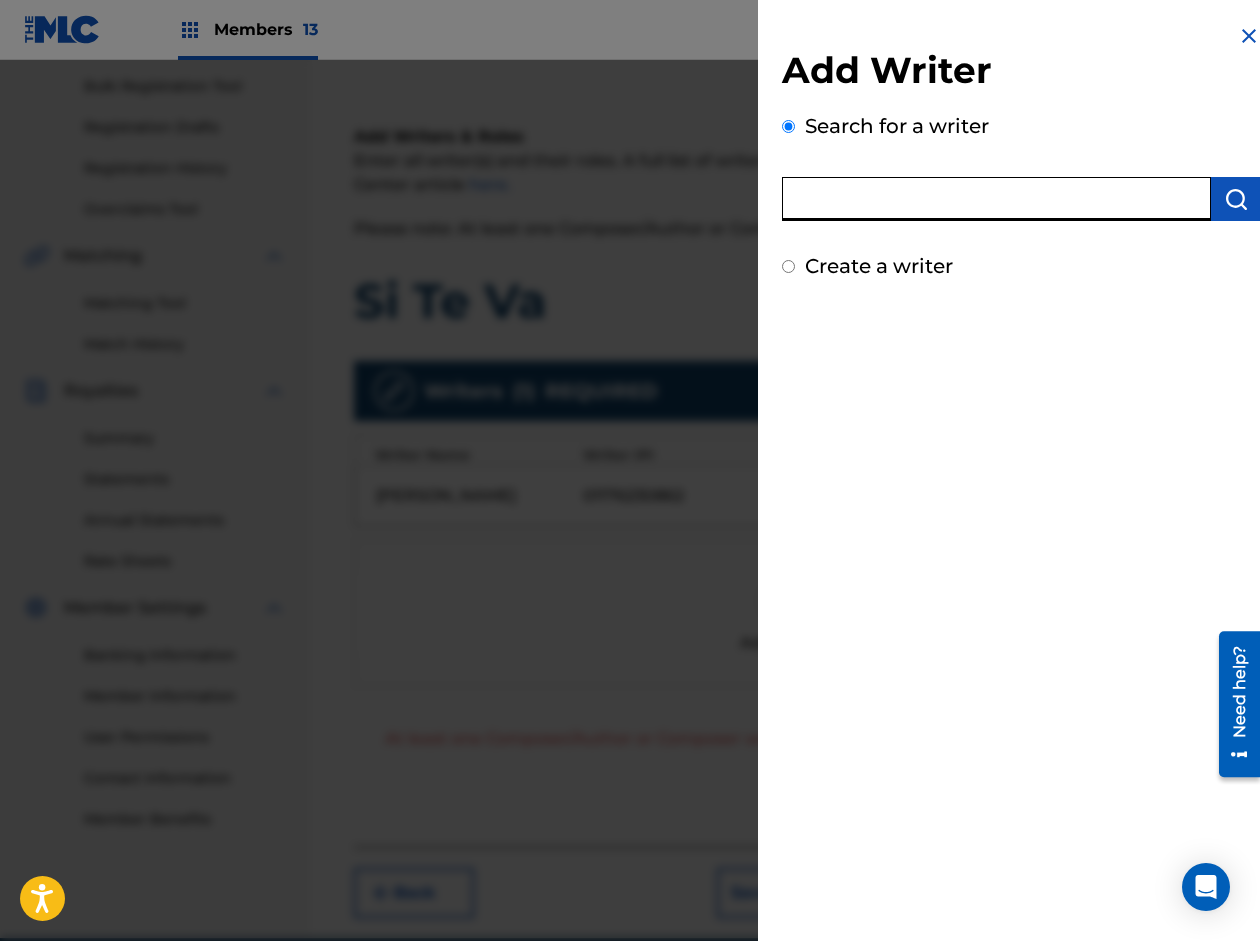 click at bounding box center (996, 199) 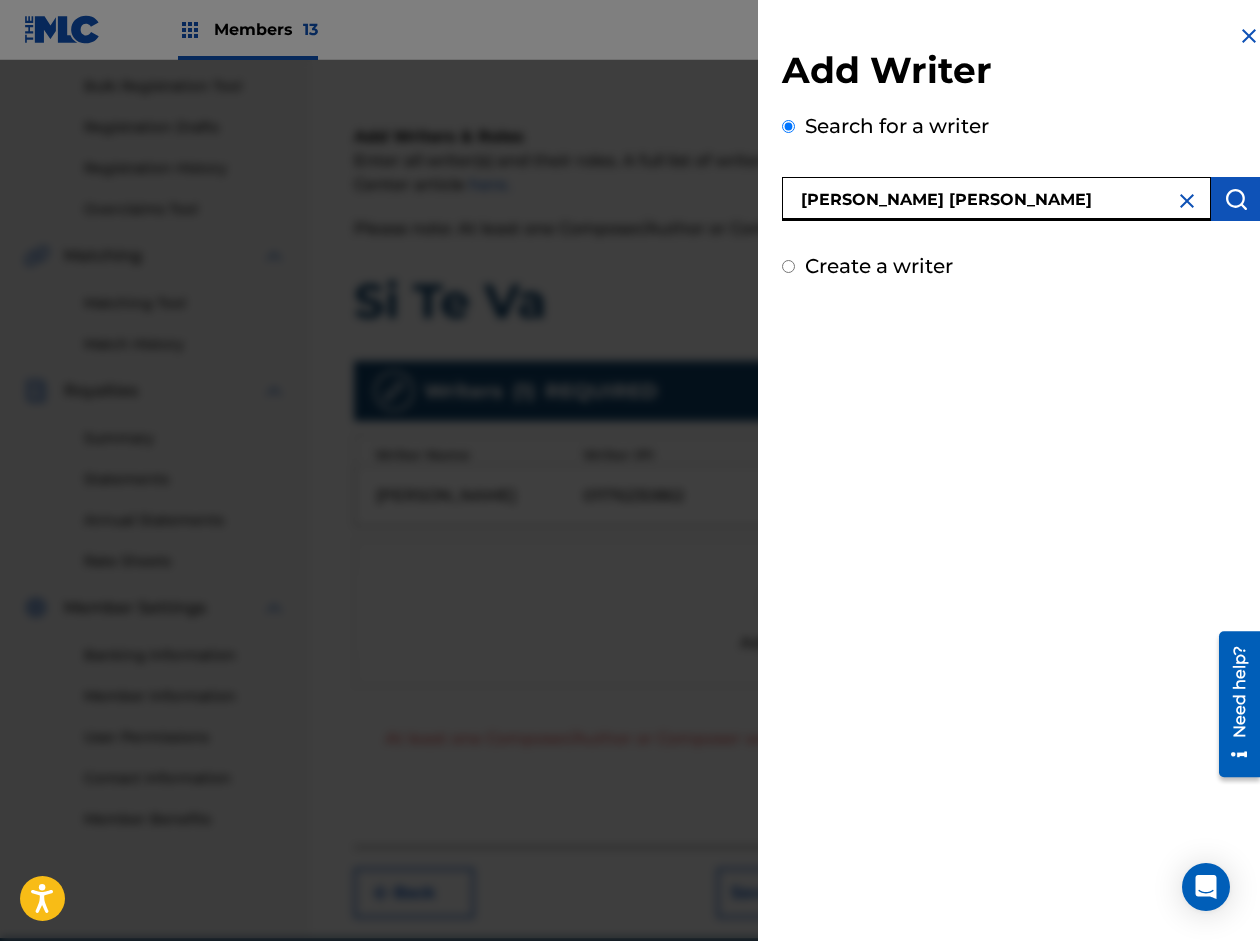 type on "[PERSON_NAME] [PERSON_NAME]" 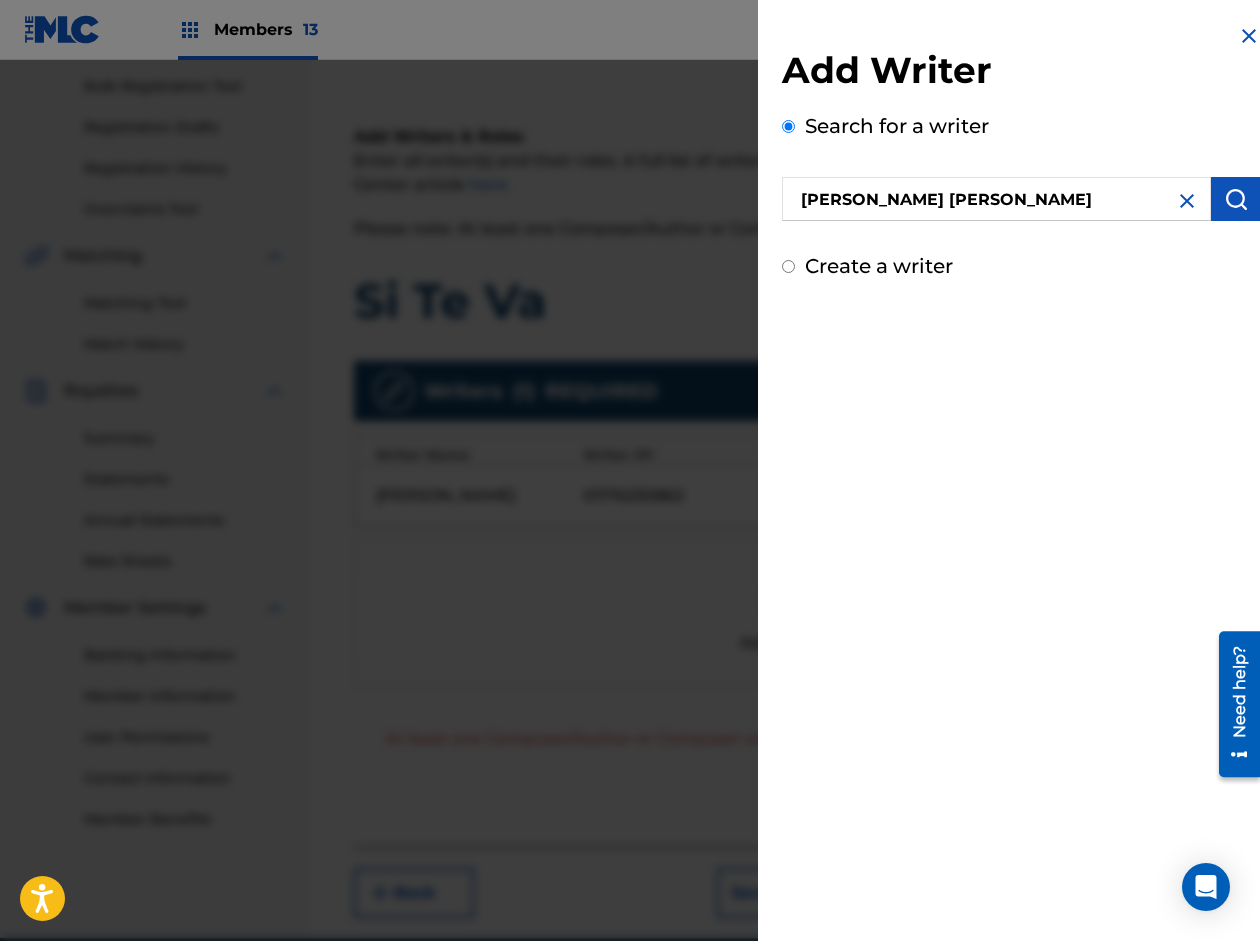 click at bounding box center [1236, 199] 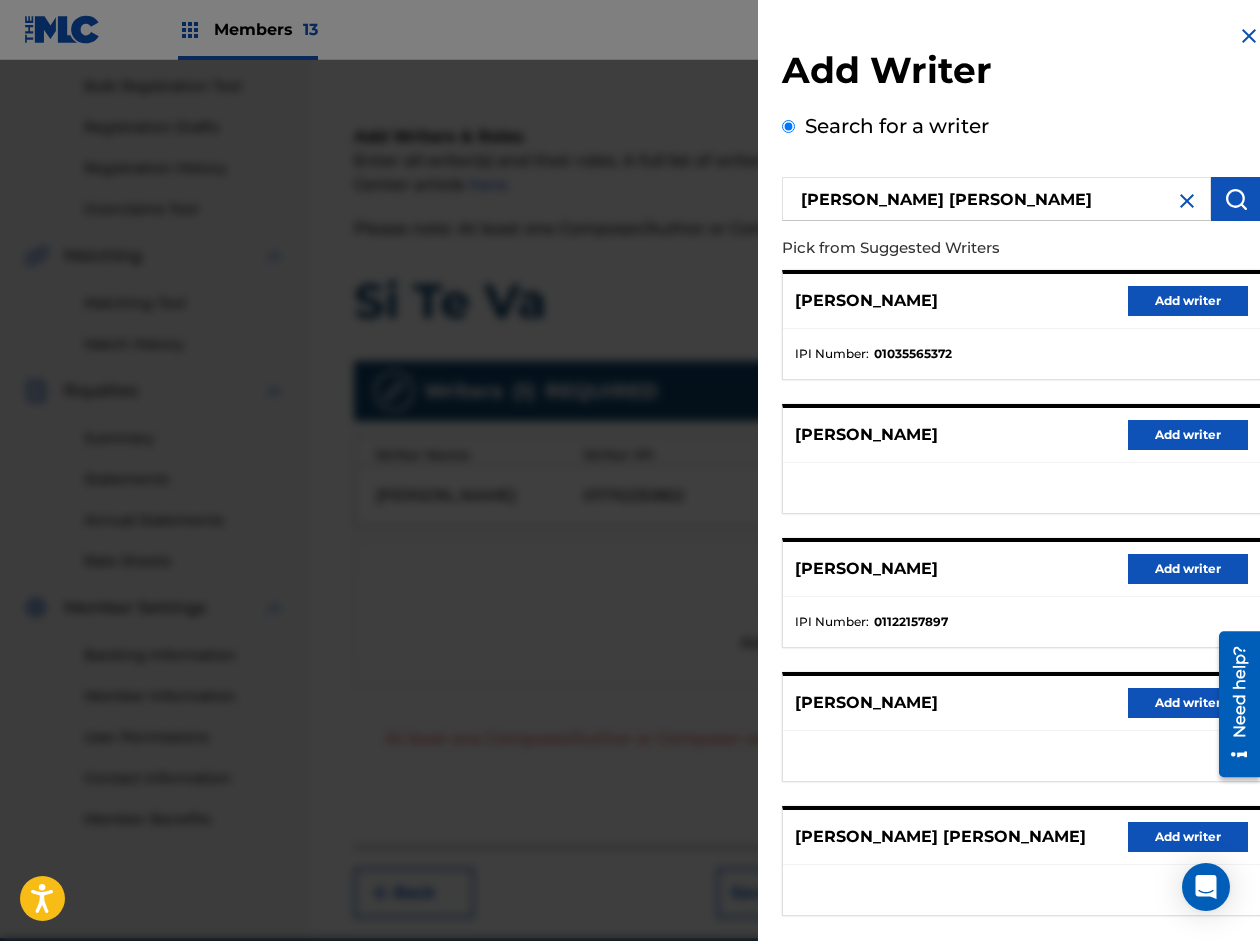 click on "Add writer" at bounding box center (1188, 301) 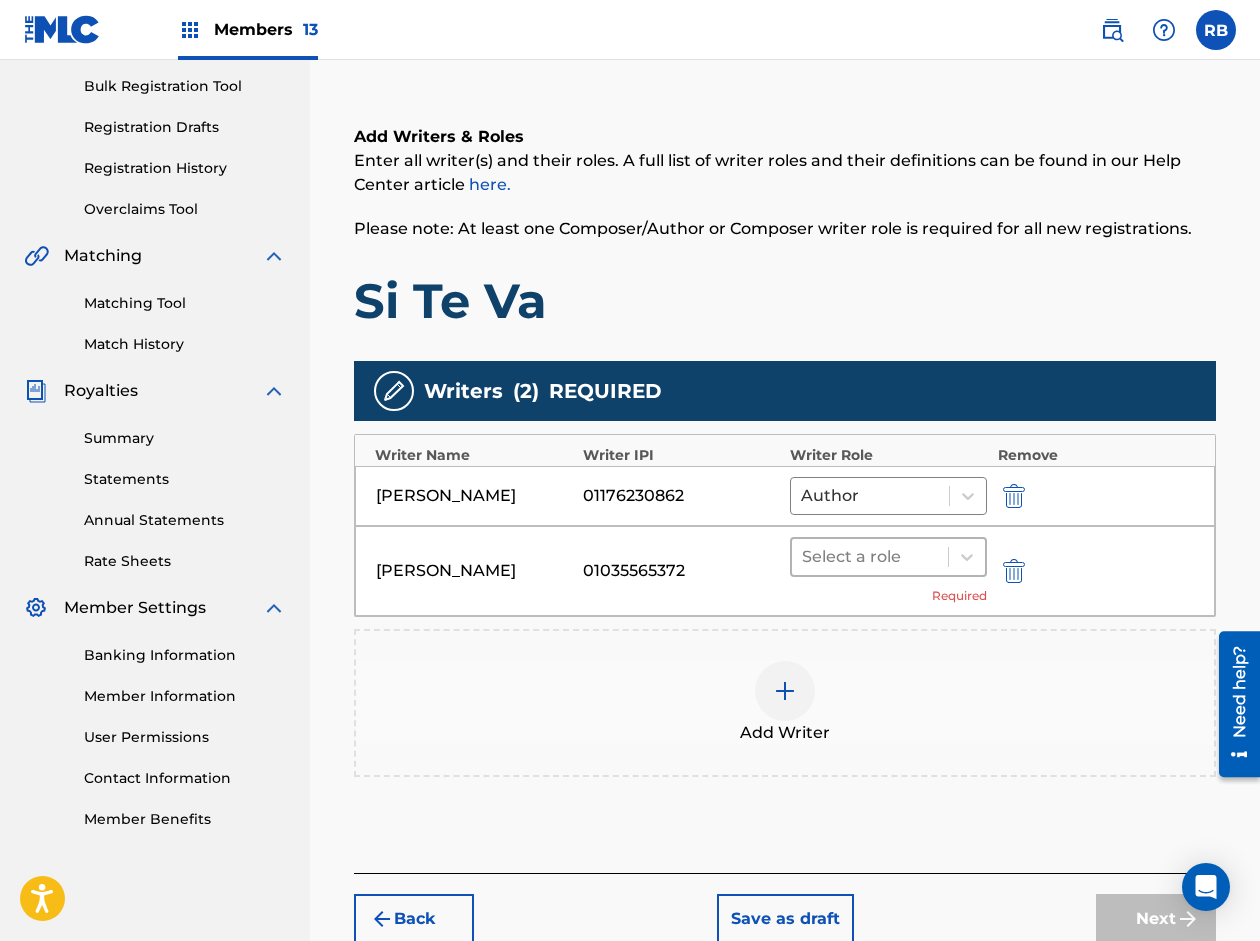 click at bounding box center [870, 557] 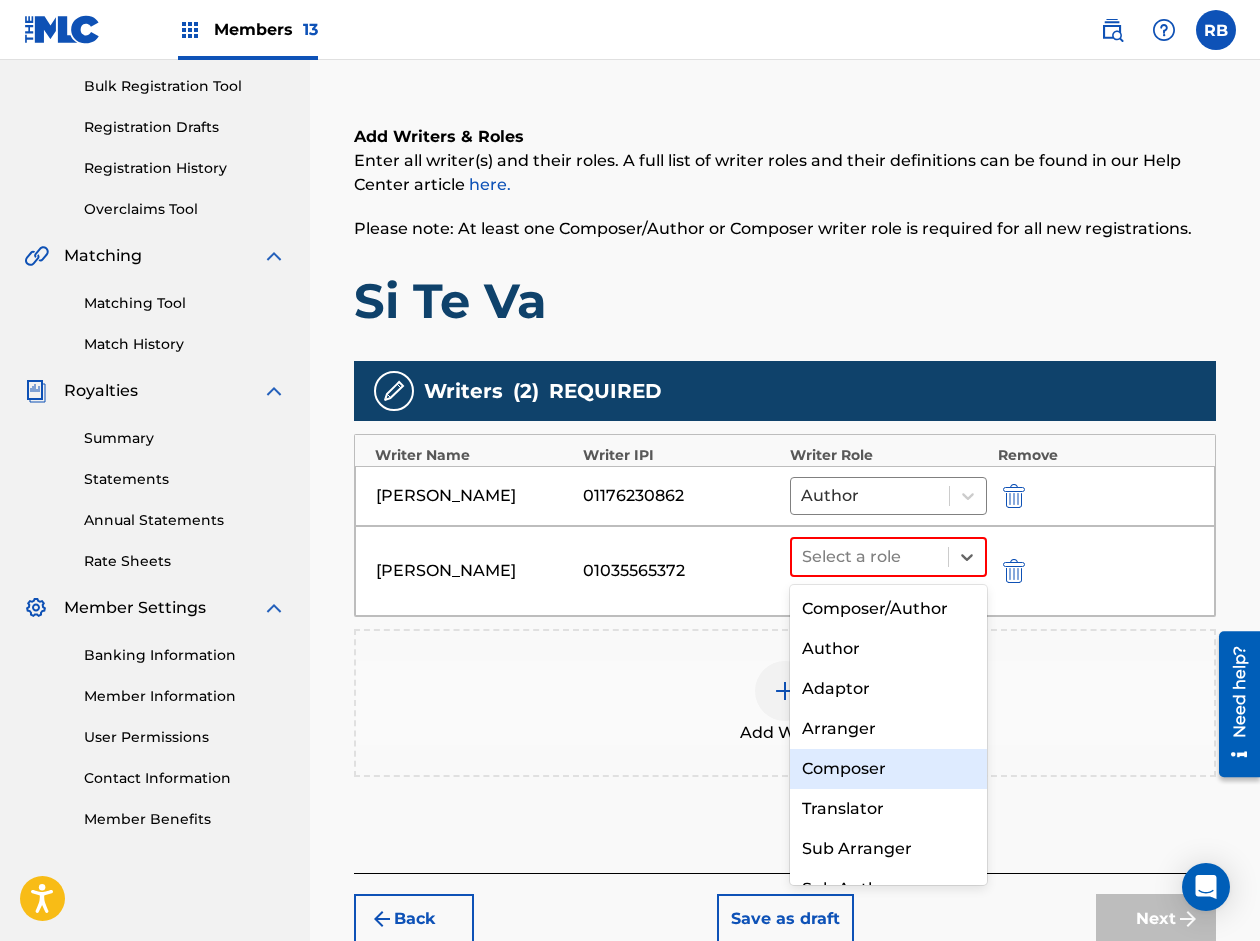 click on "Composer" at bounding box center [888, 769] 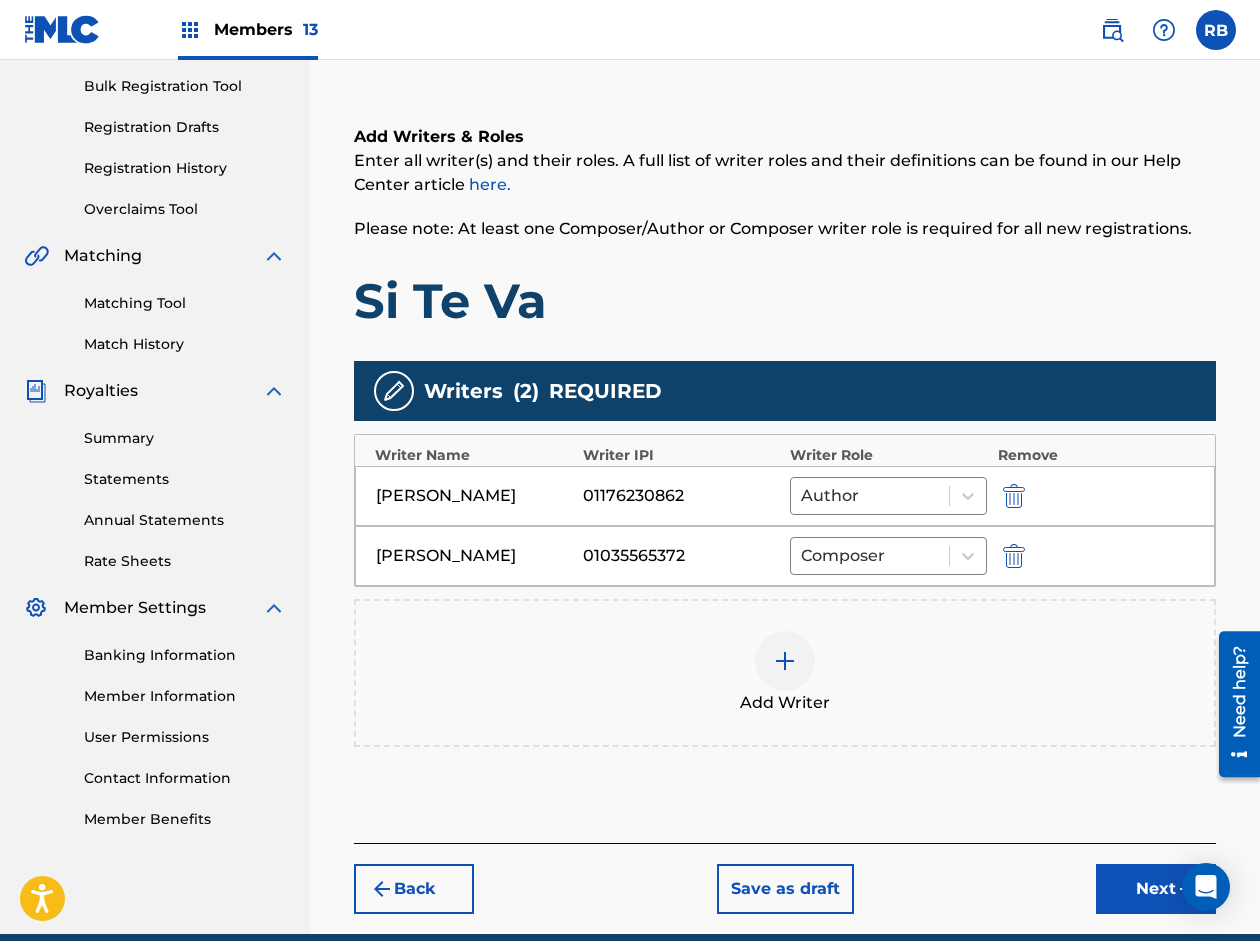 click at bounding box center [785, 661] 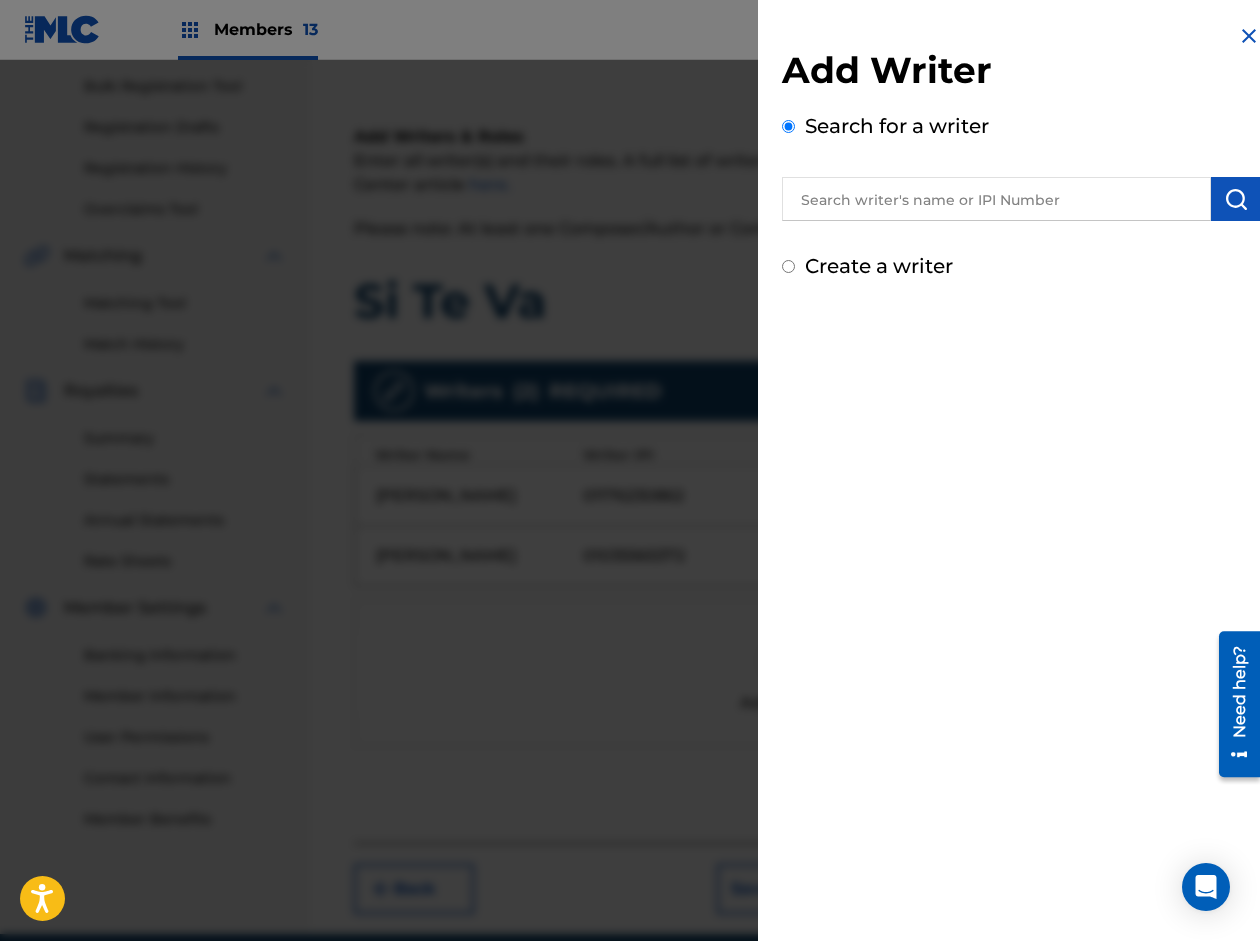 click at bounding box center [996, 199] 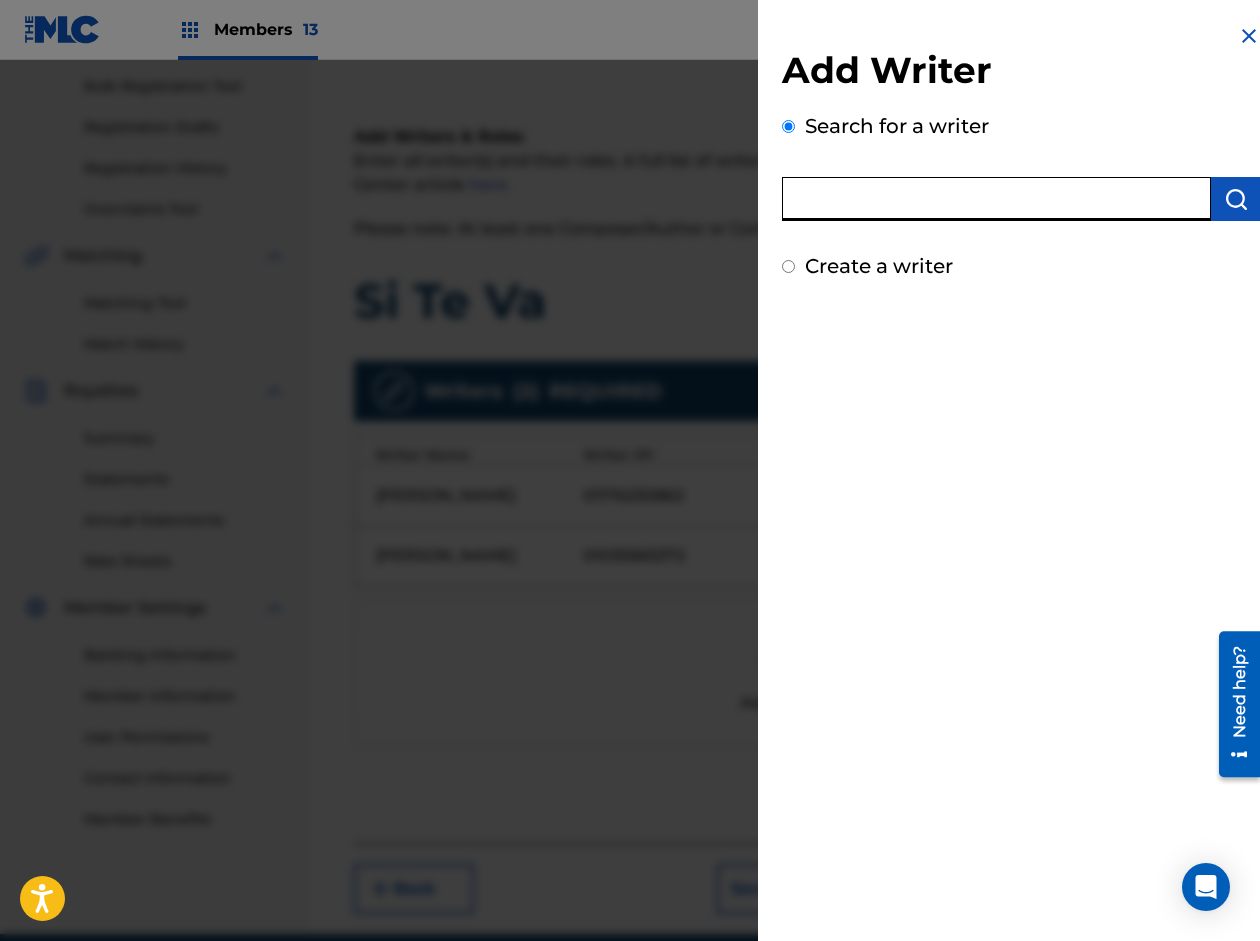 paste on "[PERSON_NAME]" 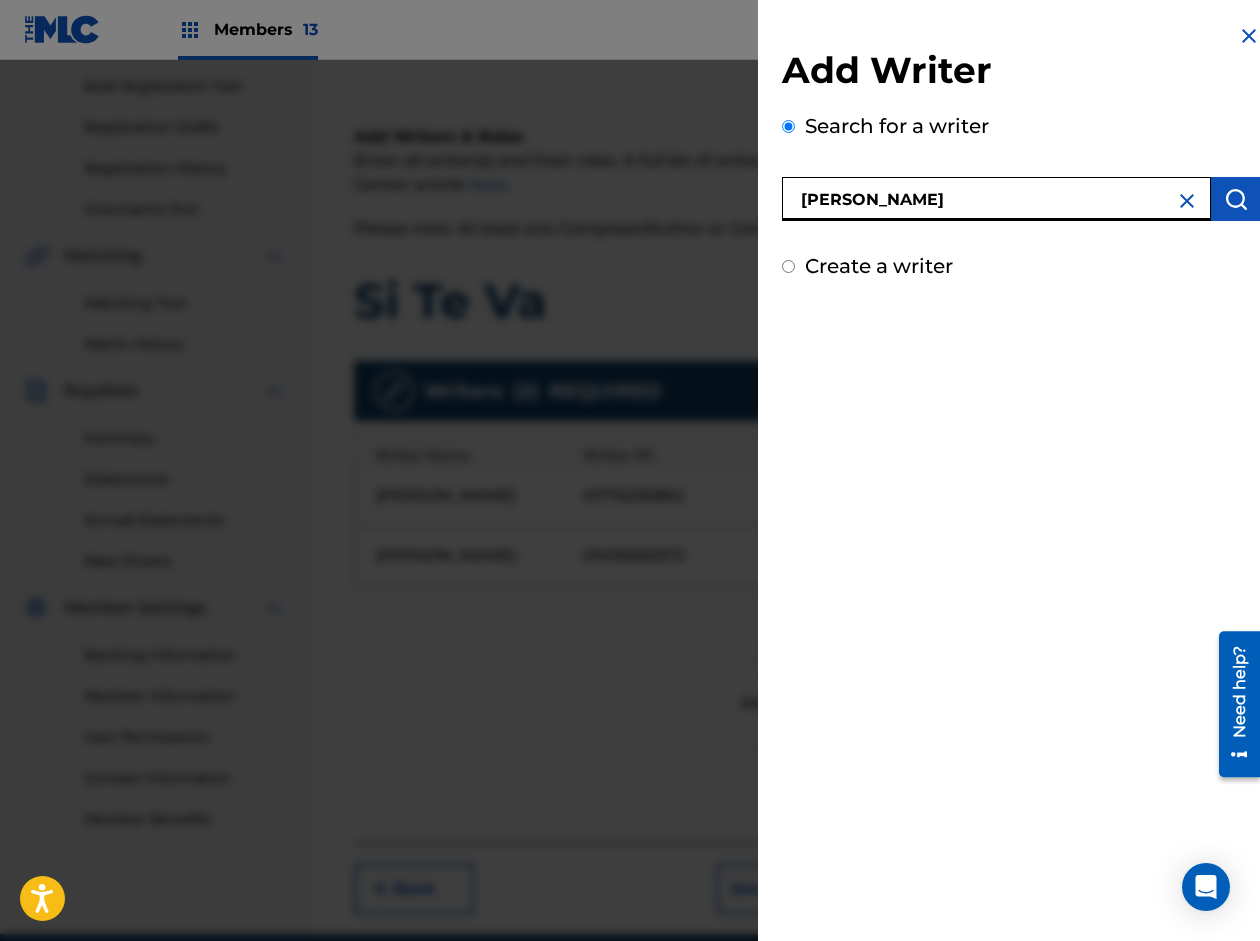 type on "[PERSON_NAME]" 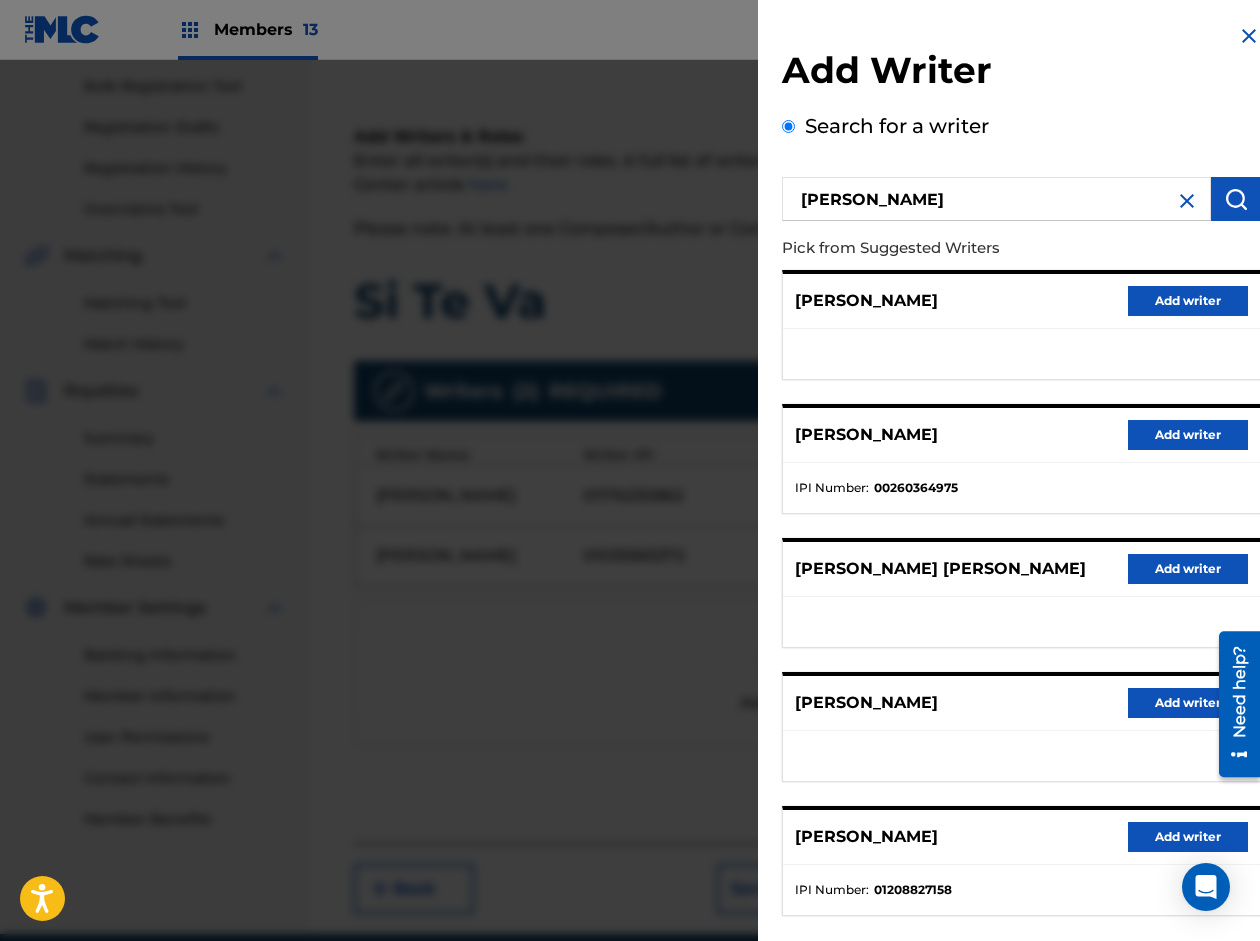 click on "Add writer" at bounding box center (1188, 837) 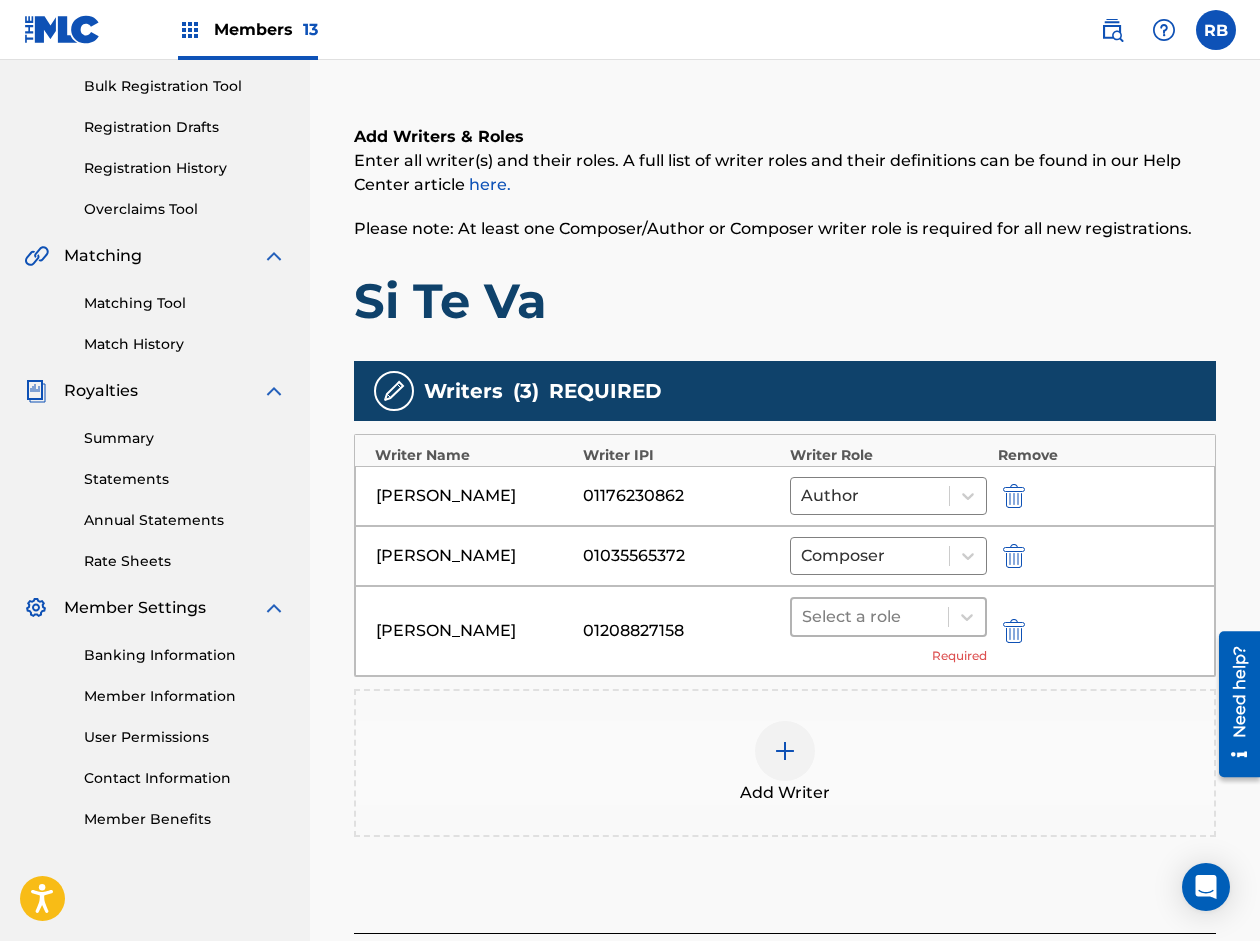 click at bounding box center (870, 617) 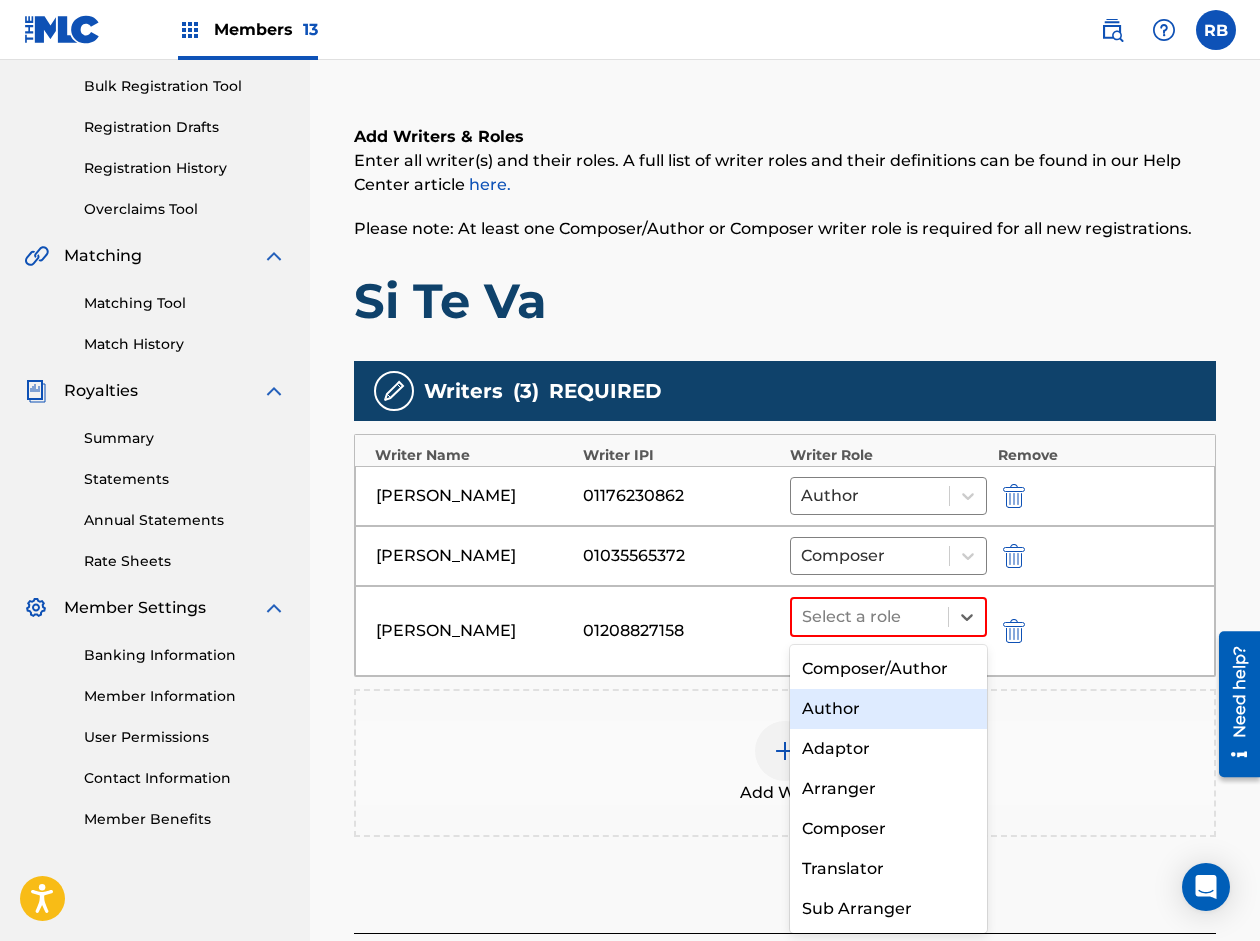 click on "Author" at bounding box center (888, 709) 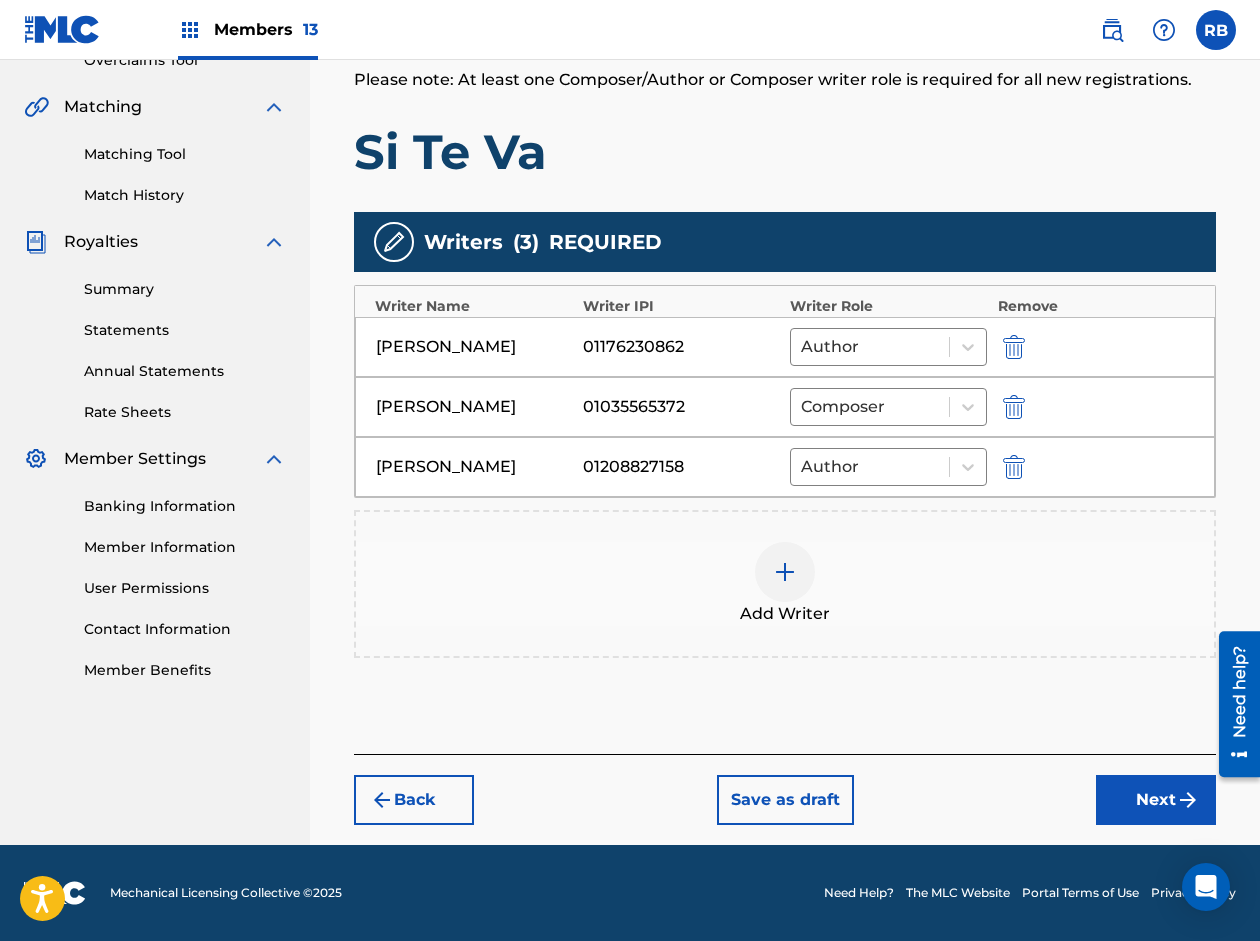click on "Next" at bounding box center [1156, 800] 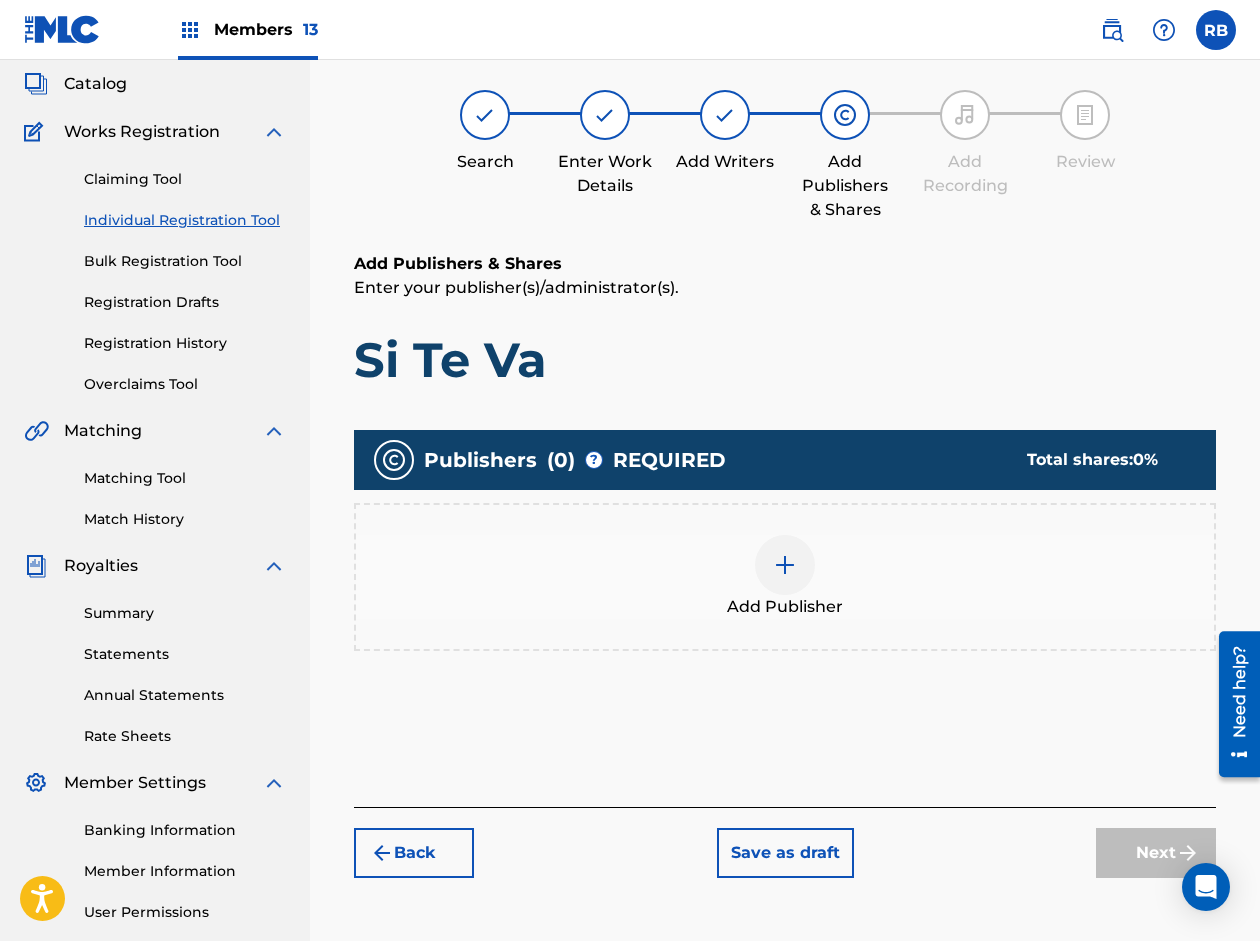 scroll, scrollTop: 90, scrollLeft: 0, axis: vertical 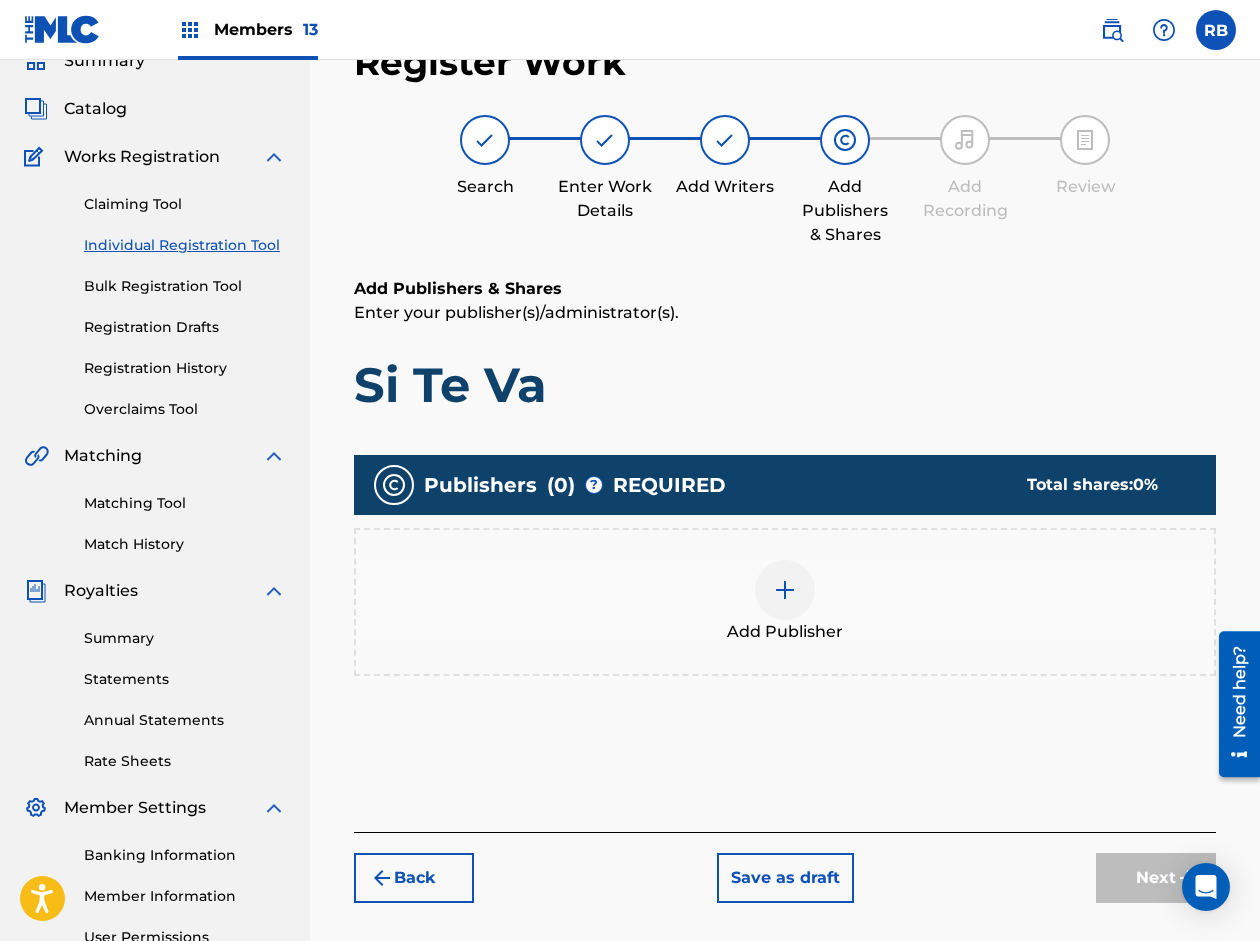 click on "Add Publisher" at bounding box center [785, 632] 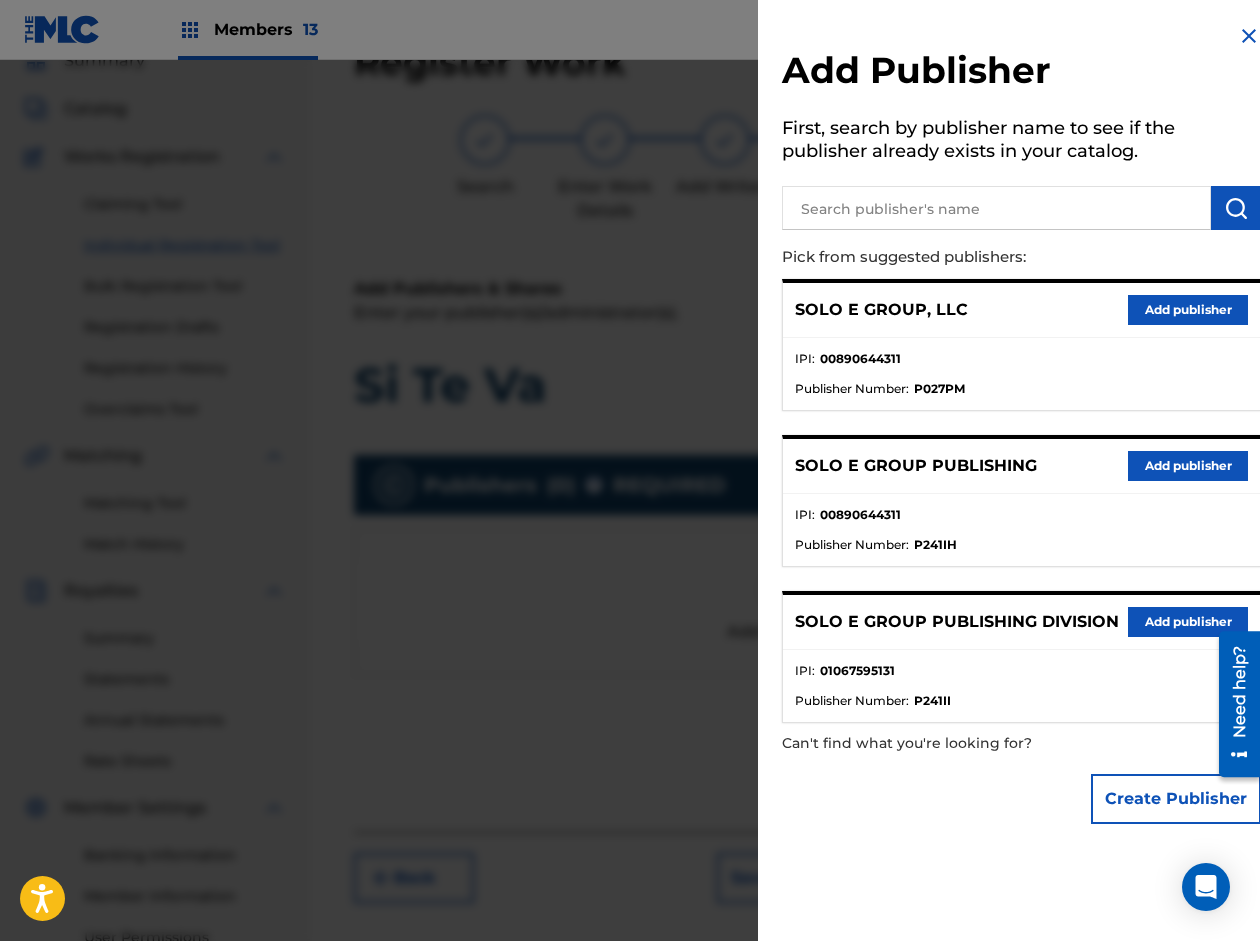 click on "Add publisher" at bounding box center (1188, 310) 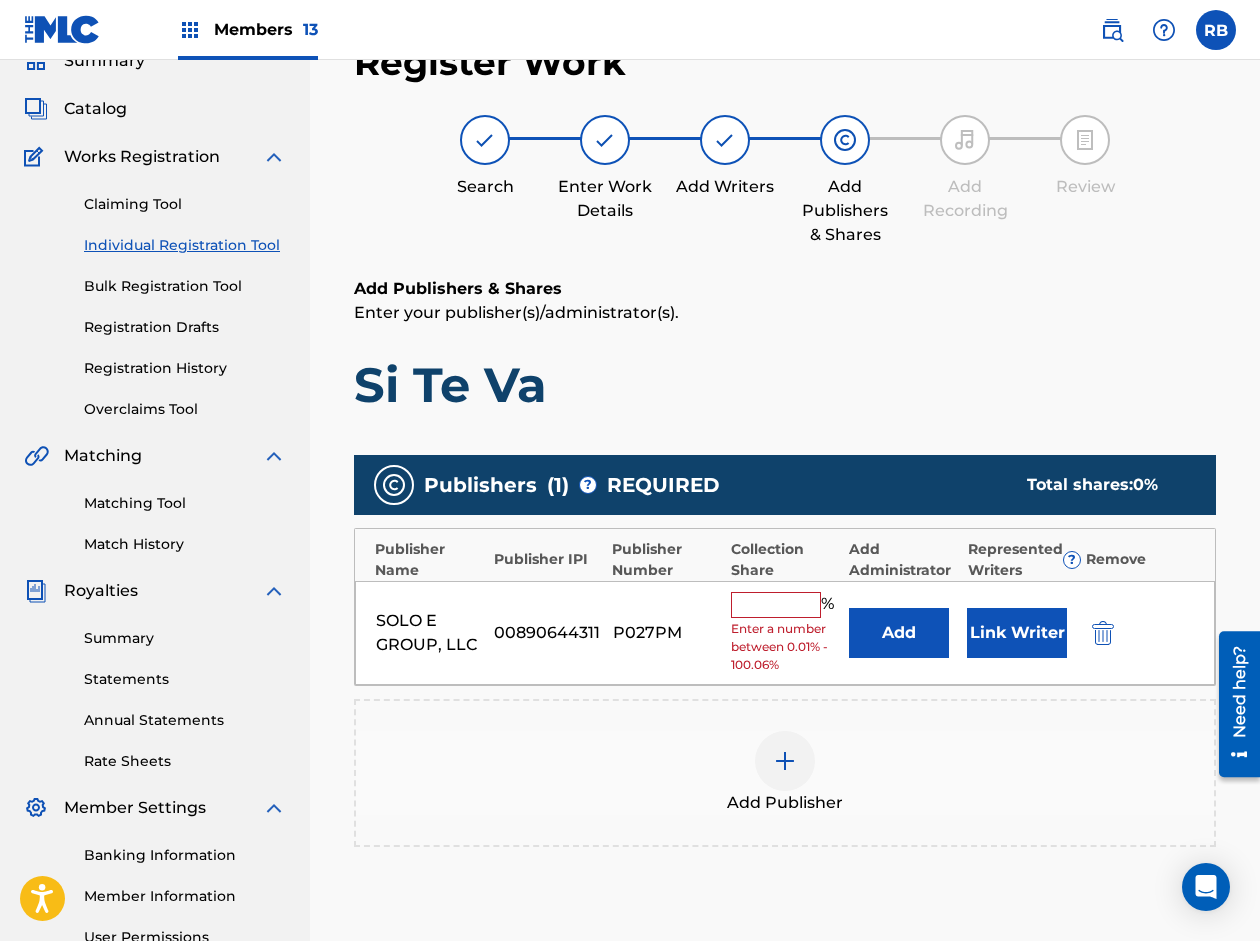 click at bounding box center [776, 605] 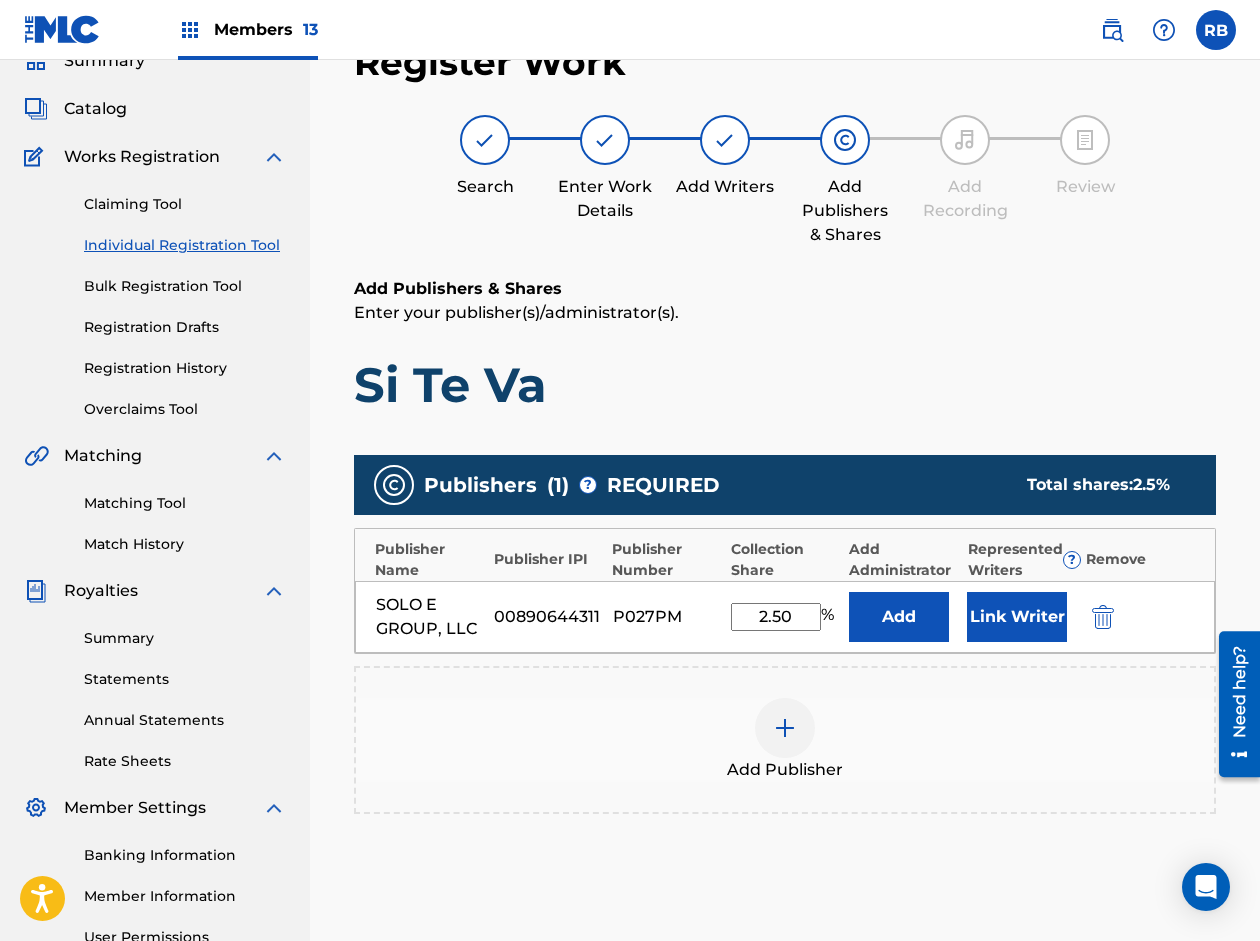 type on "2.50" 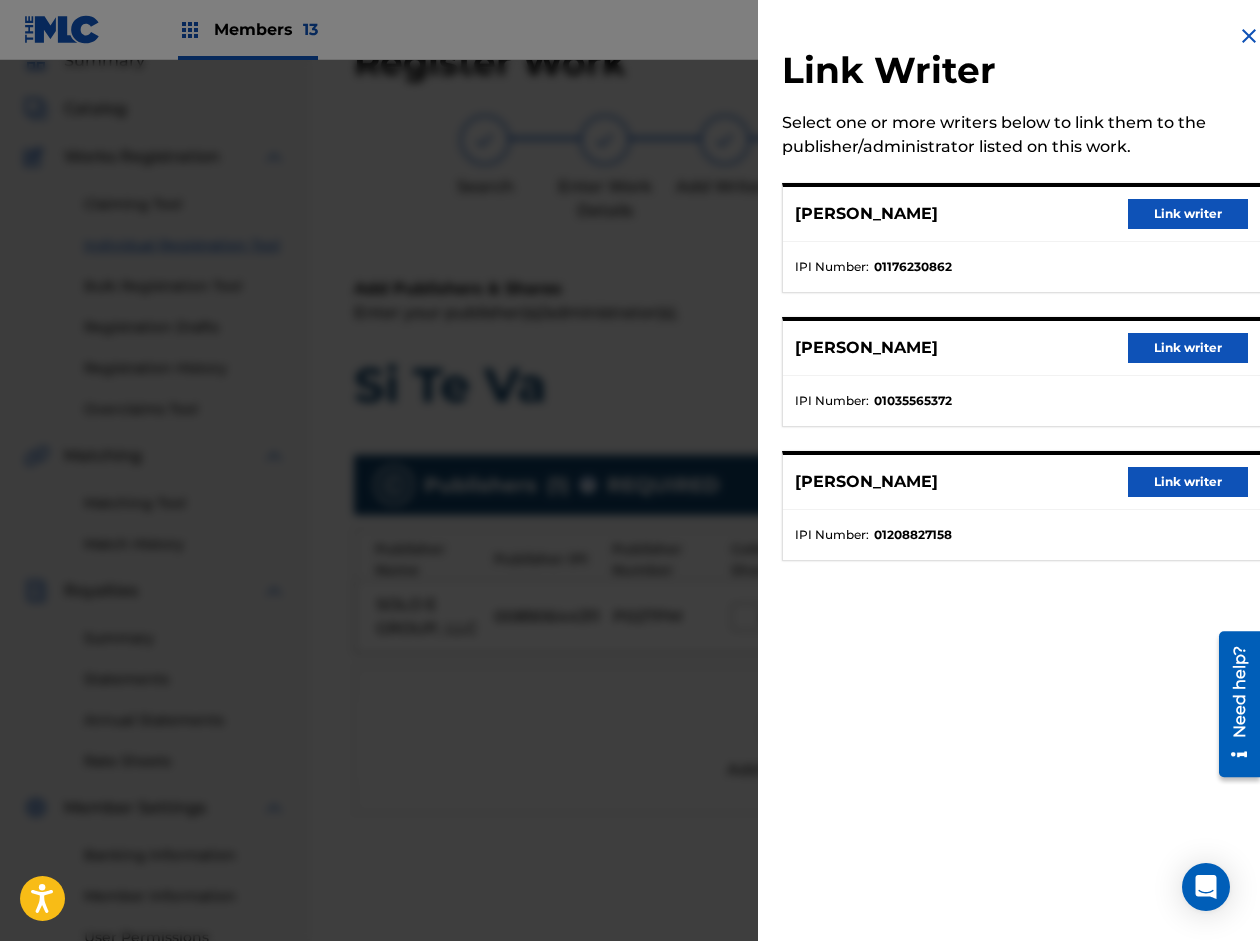 click on "Link writer" at bounding box center [1188, 214] 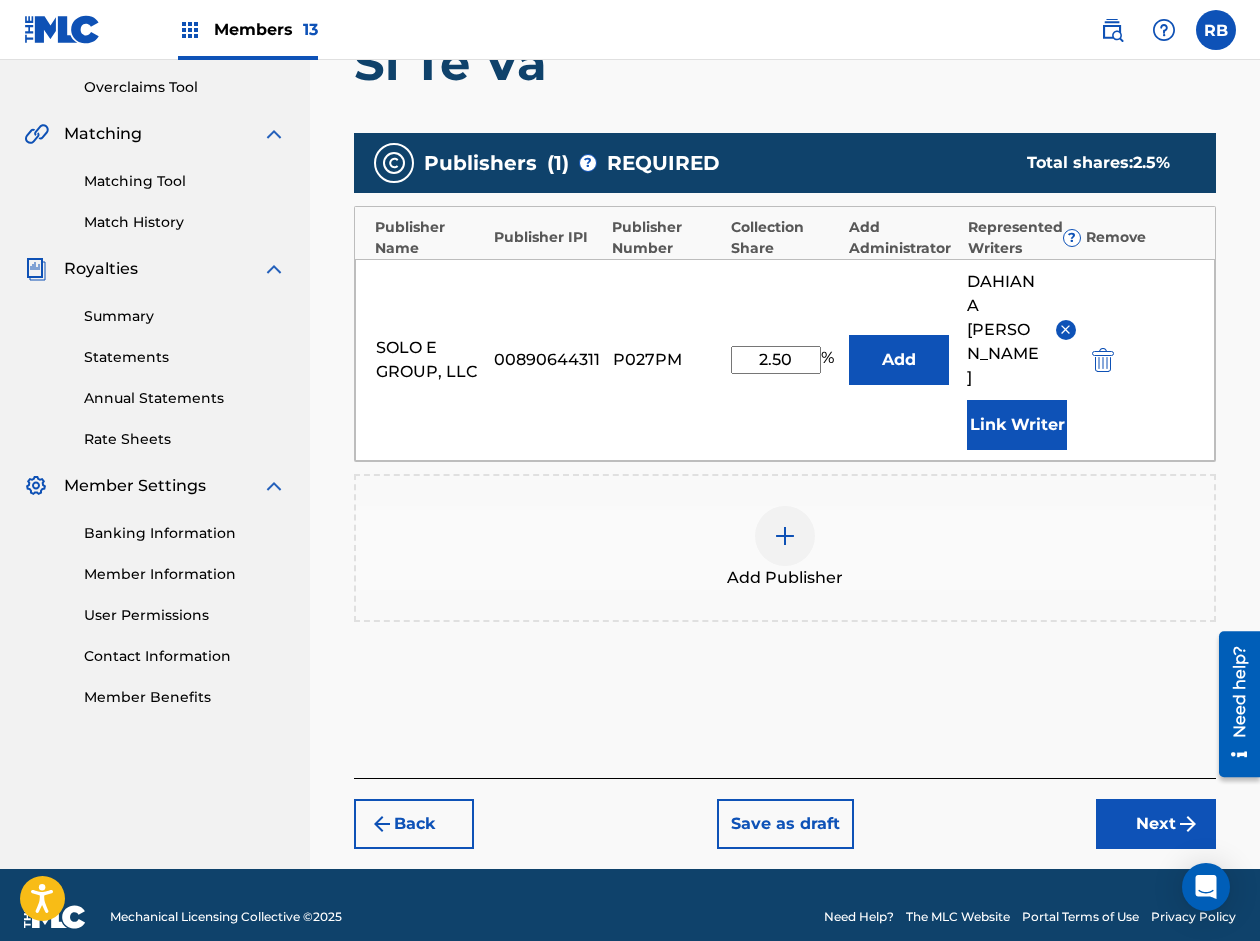click on "Next" at bounding box center (1156, 824) 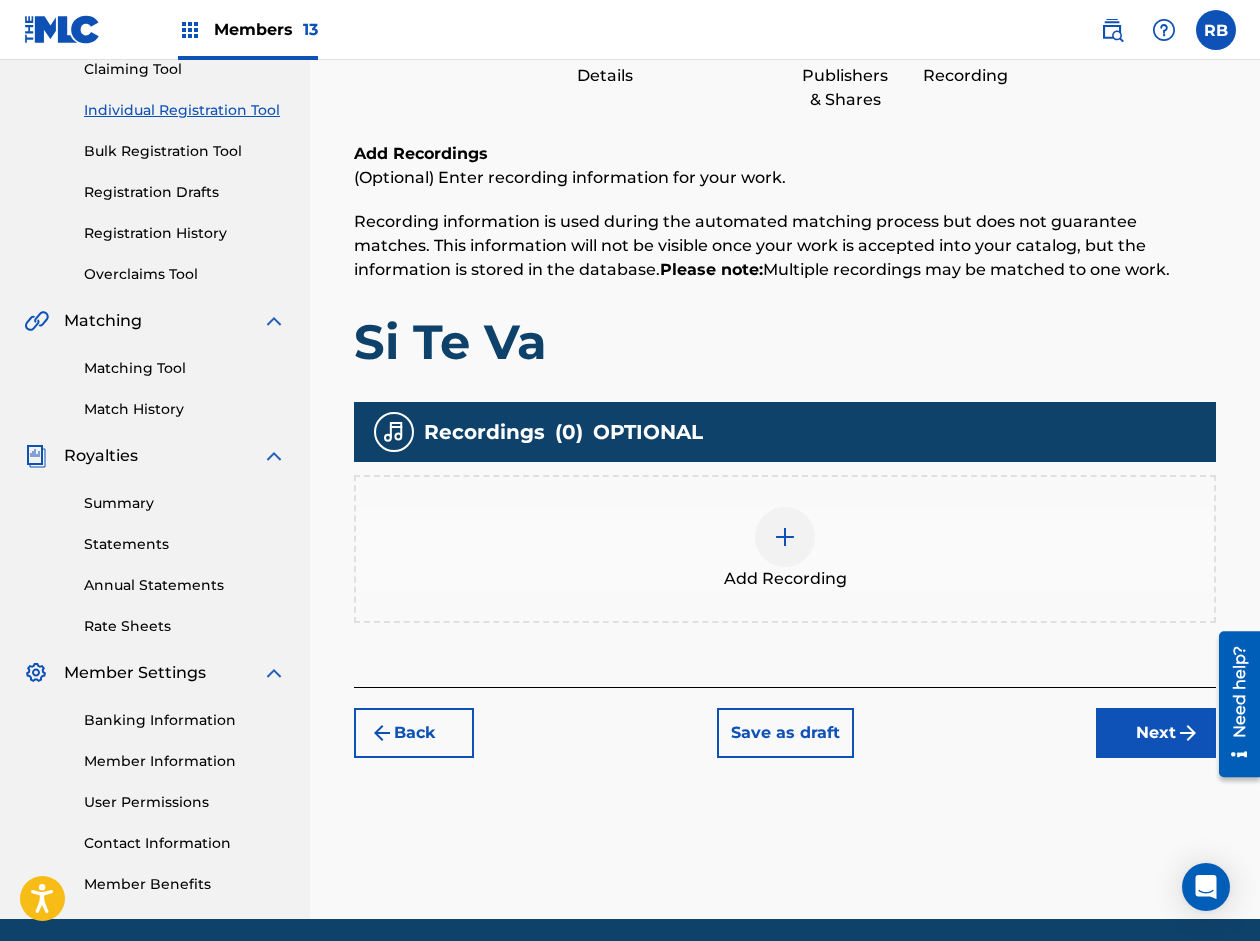 scroll, scrollTop: 90, scrollLeft: 0, axis: vertical 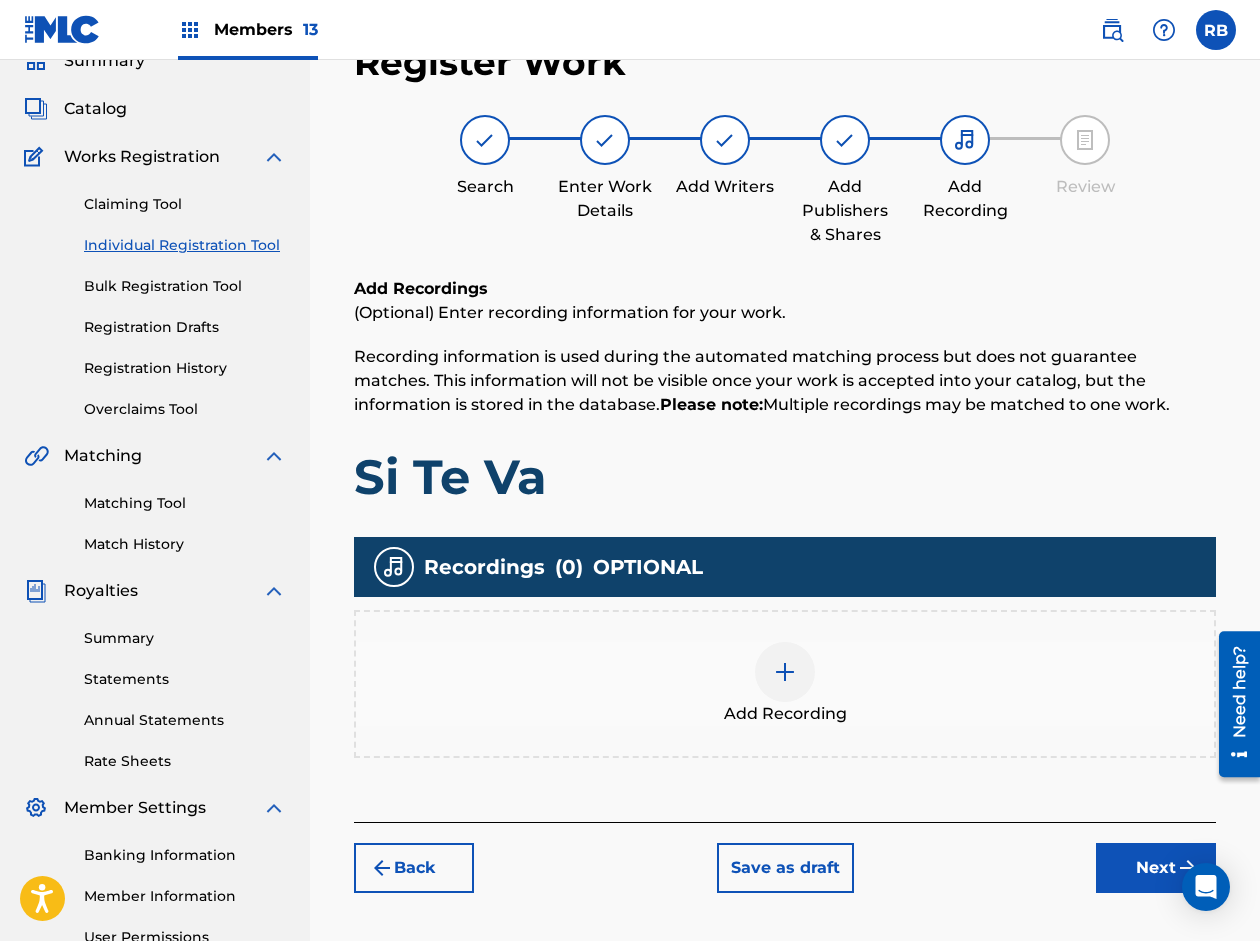 click on "Add Recording" at bounding box center (785, 714) 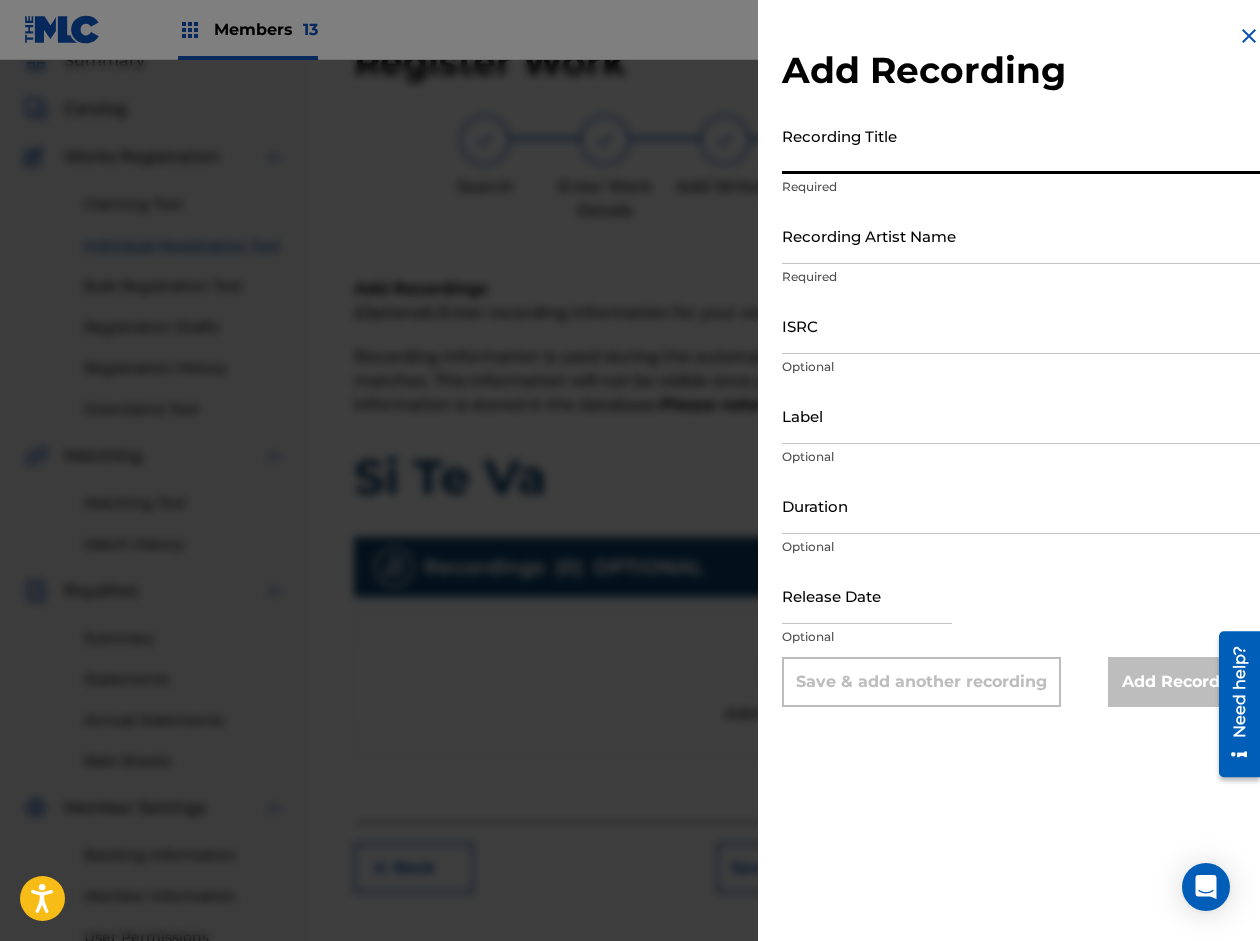 click on "Recording Title" at bounding box center (1021, 145) 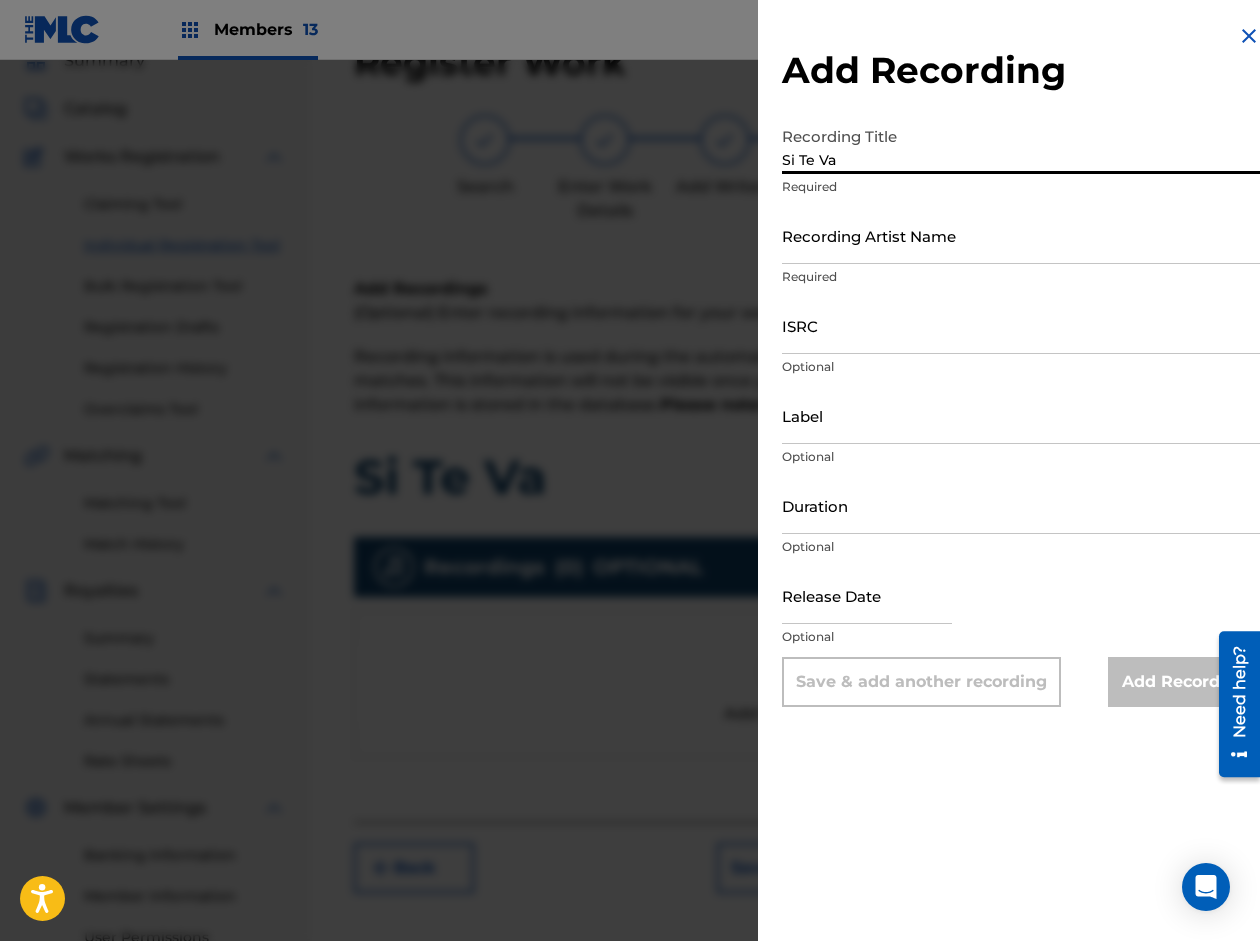 type on "Si Te Va" 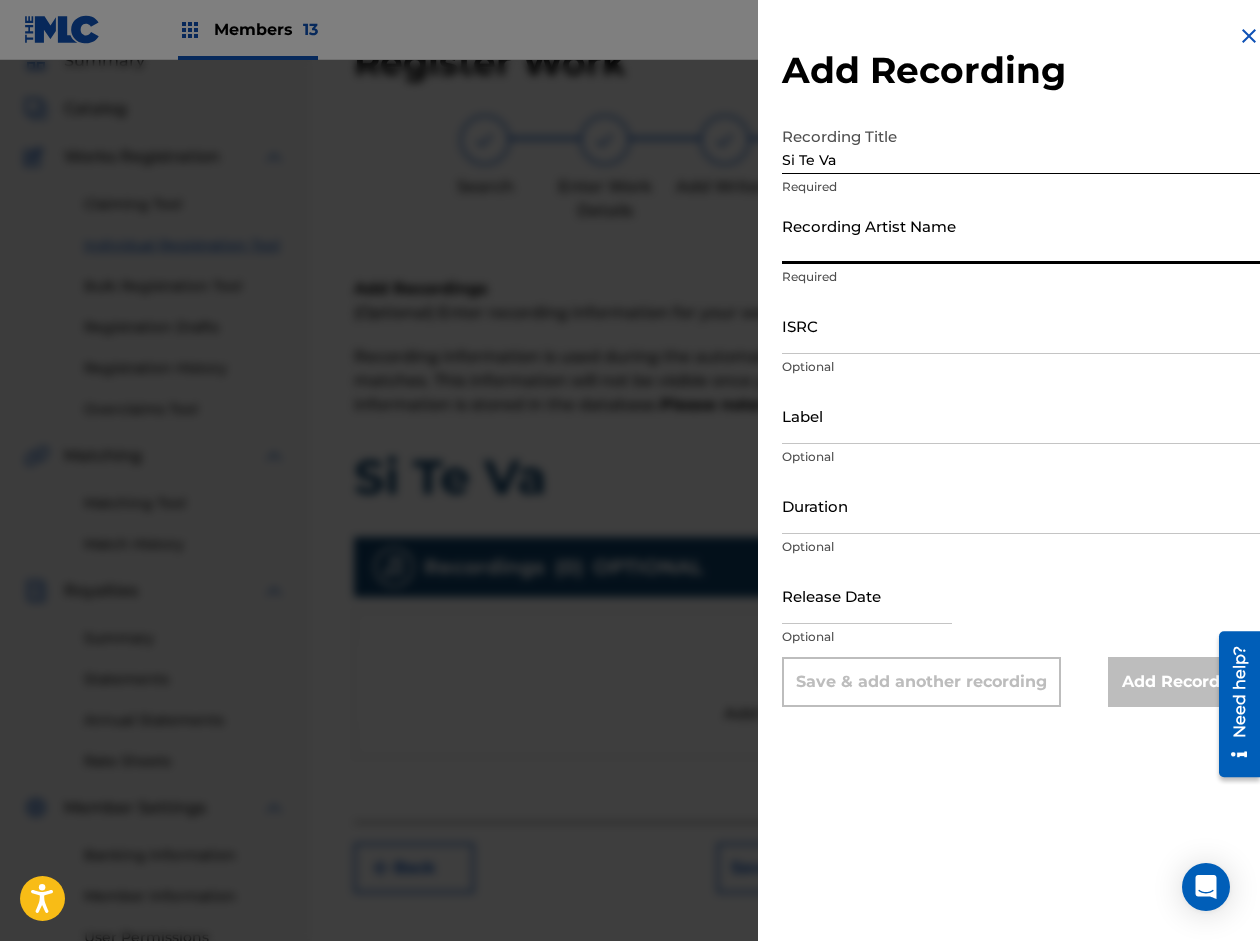 click on "Recording Artist Name" at bounding box center [1021, 235] 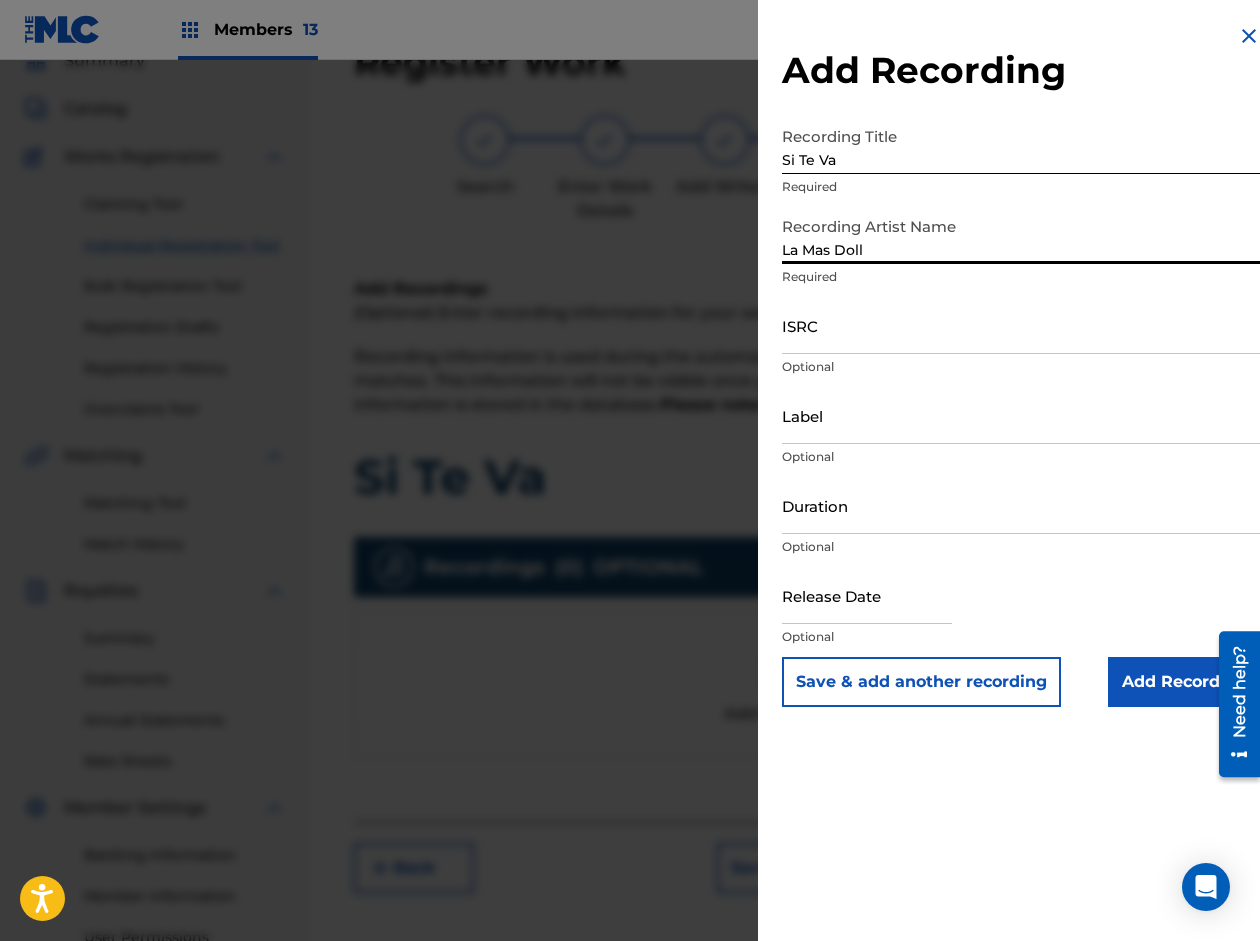 type on "La Mas Doll" 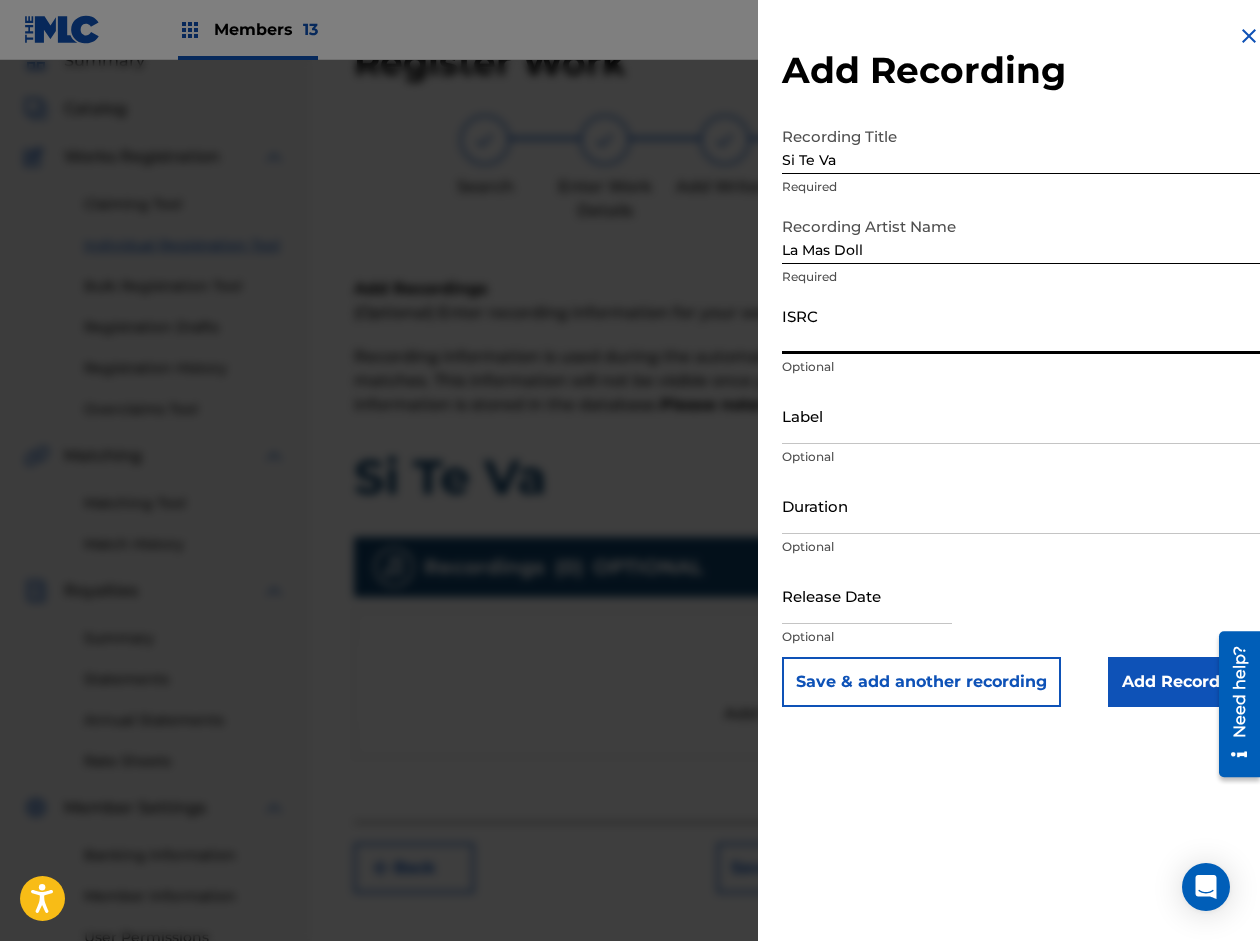 click on "ISRC" at bounding box center (1021, 325) 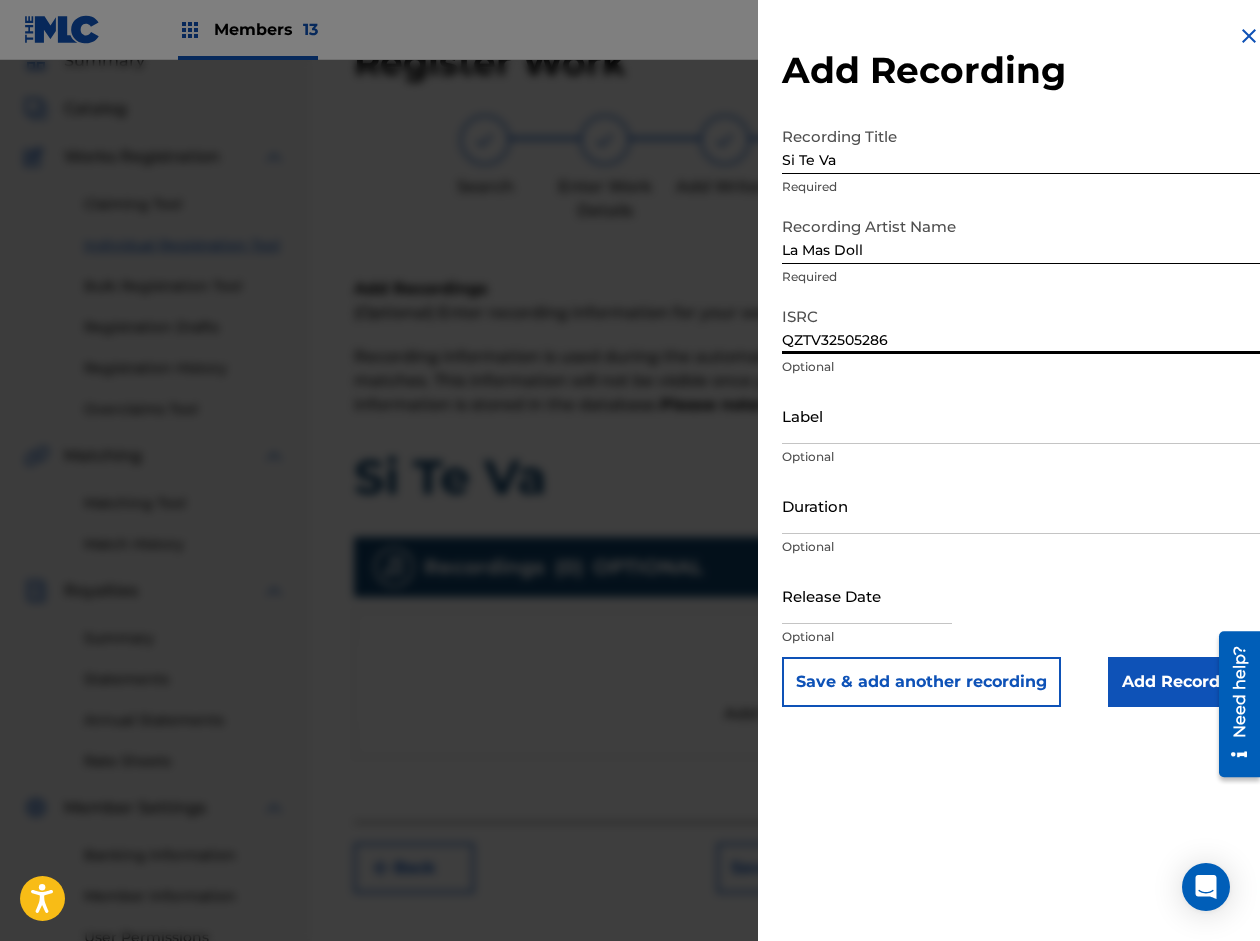 type on "QZTV32505286" 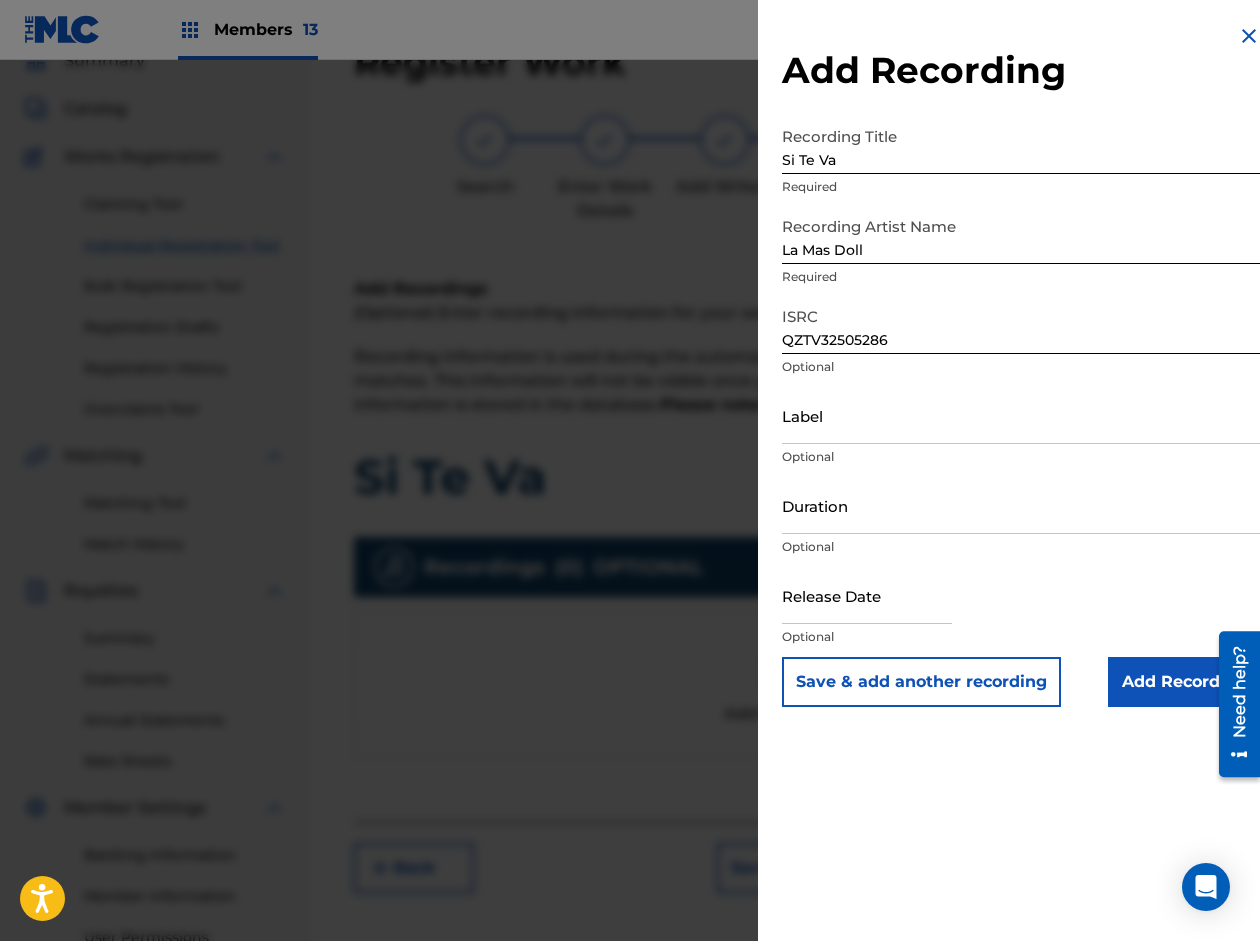 click on "Label" at bounding box center [1021, 415] 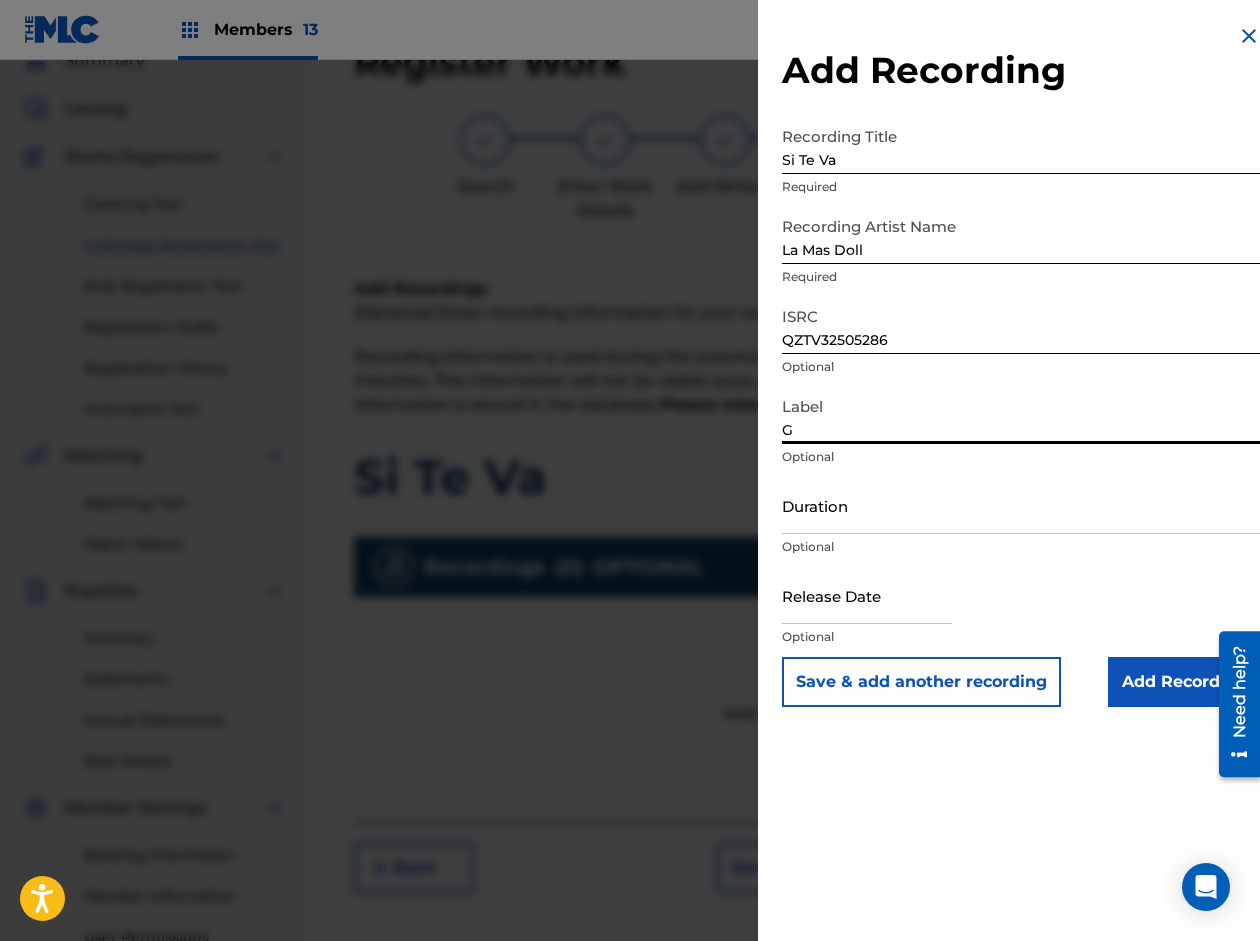 type on "Gotera Records | RM Music Publishing | Solo E Group, LLC" 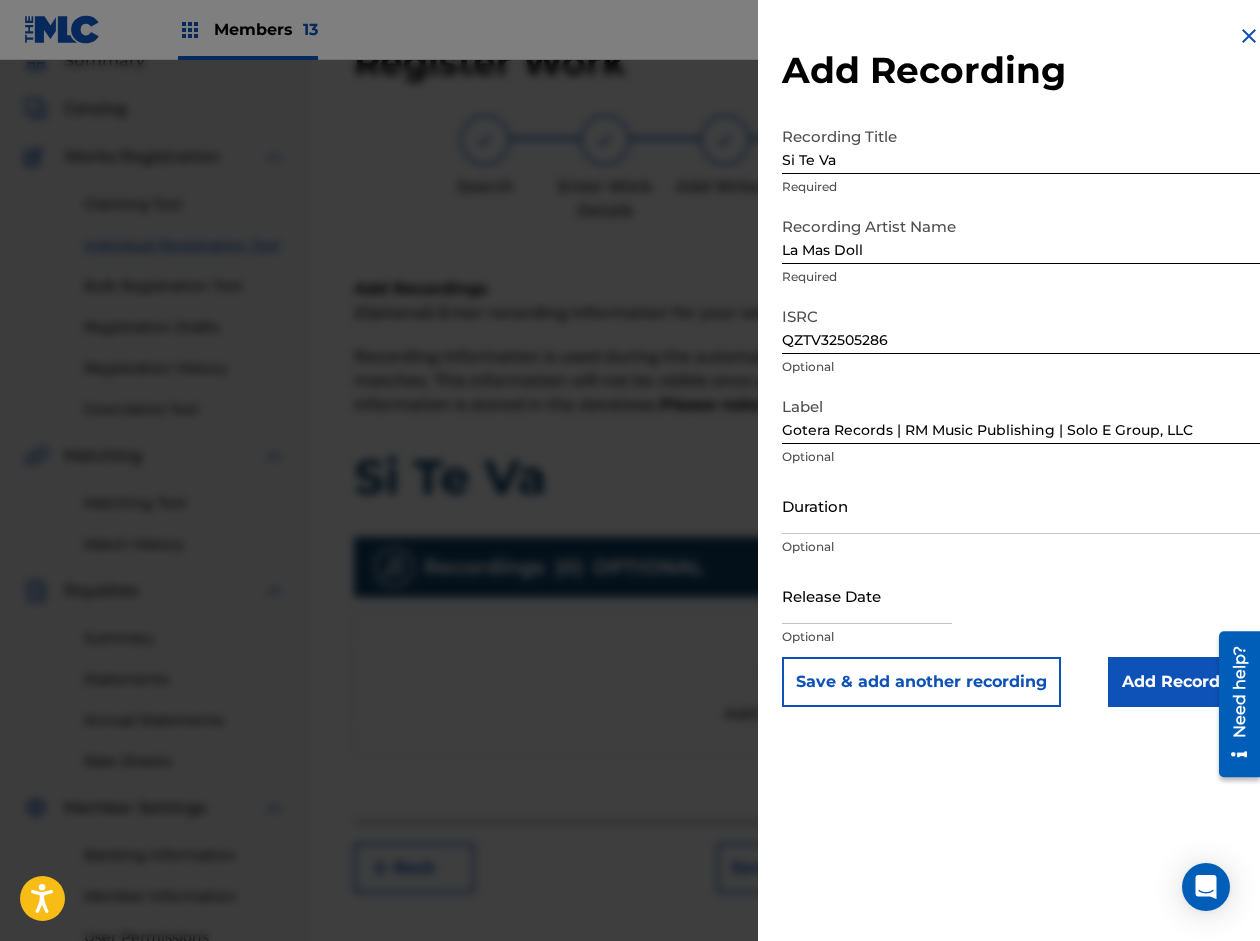 click on "Duration" at bounding box center [1021, 505] 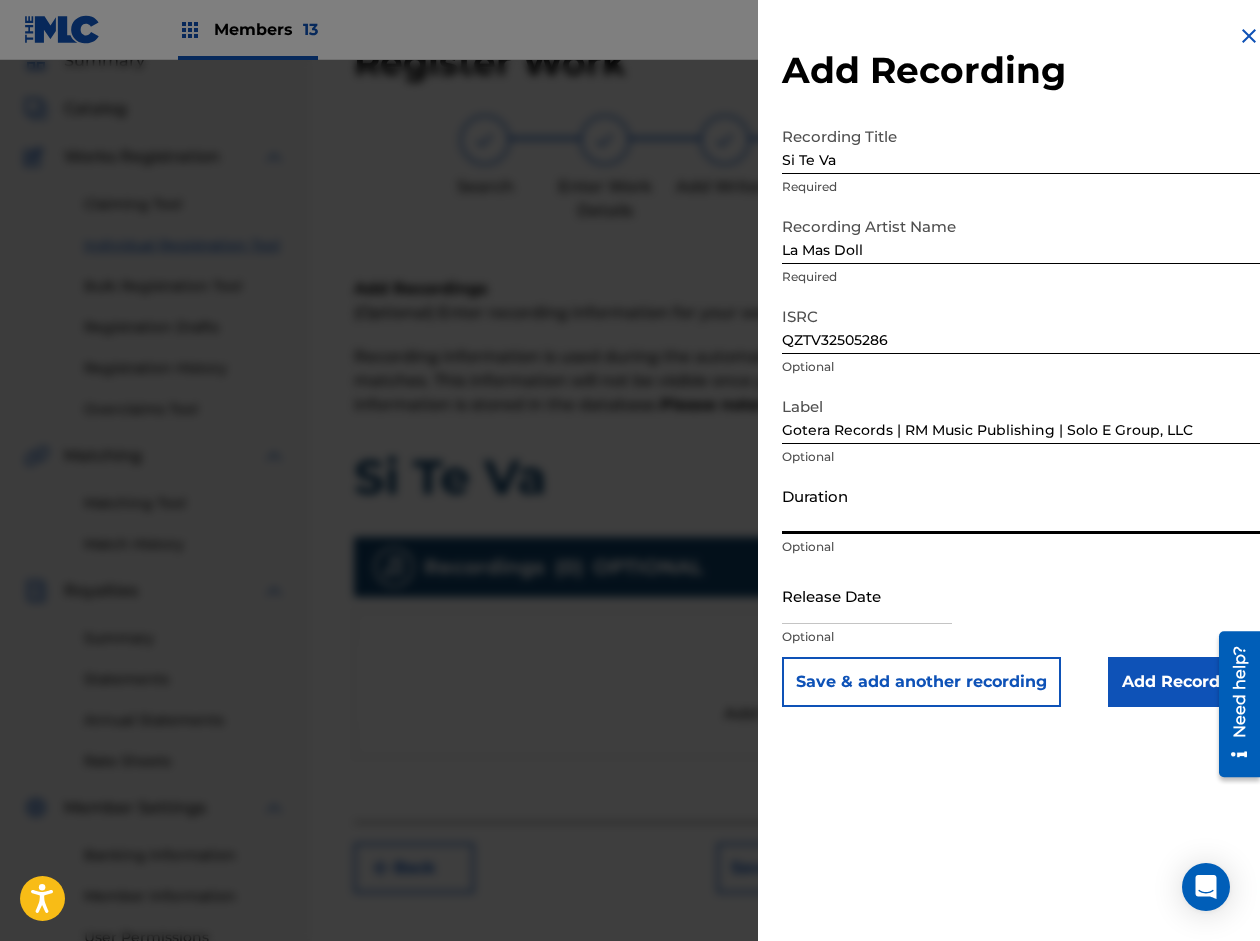 paste on "01:45" 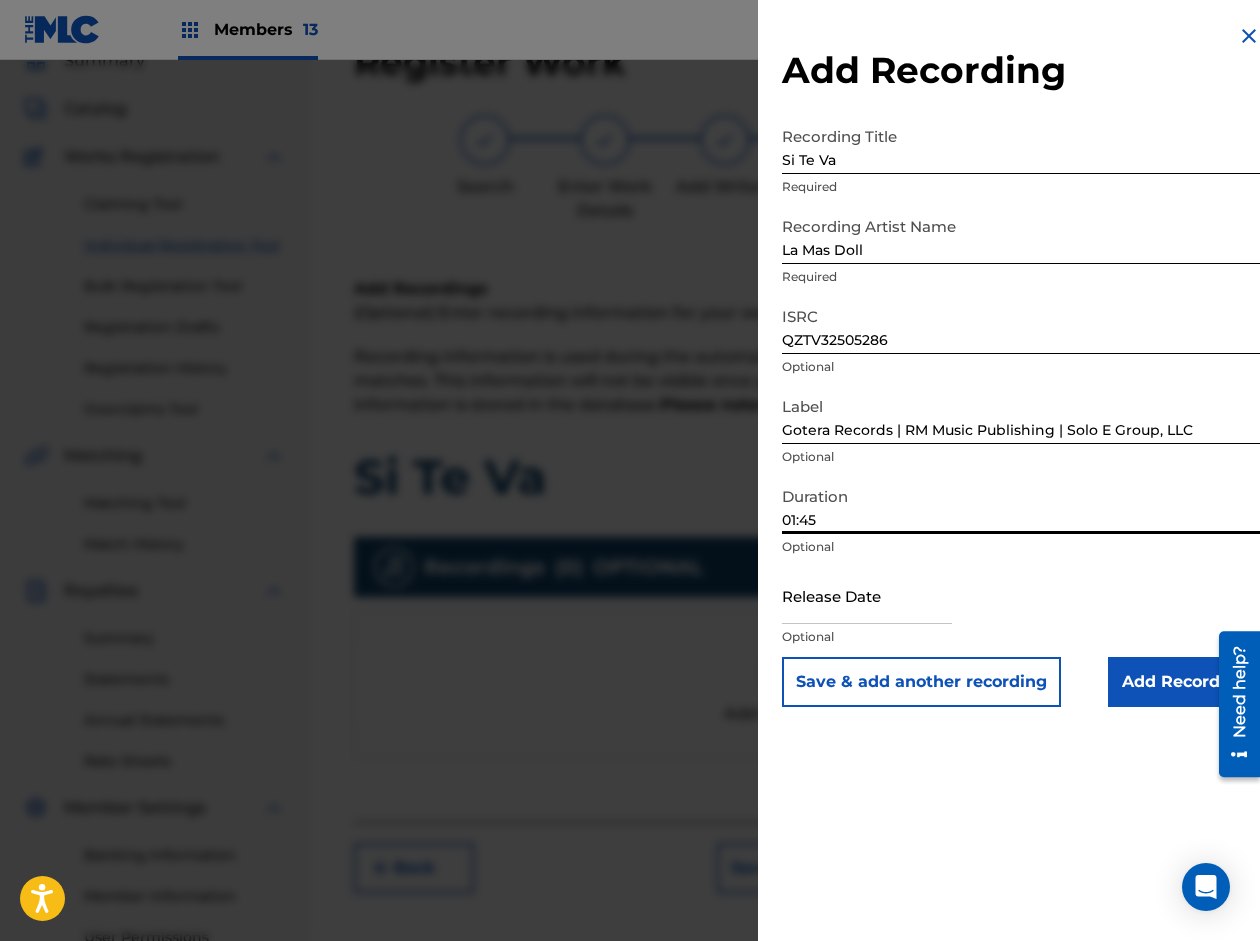 type on "01:45" 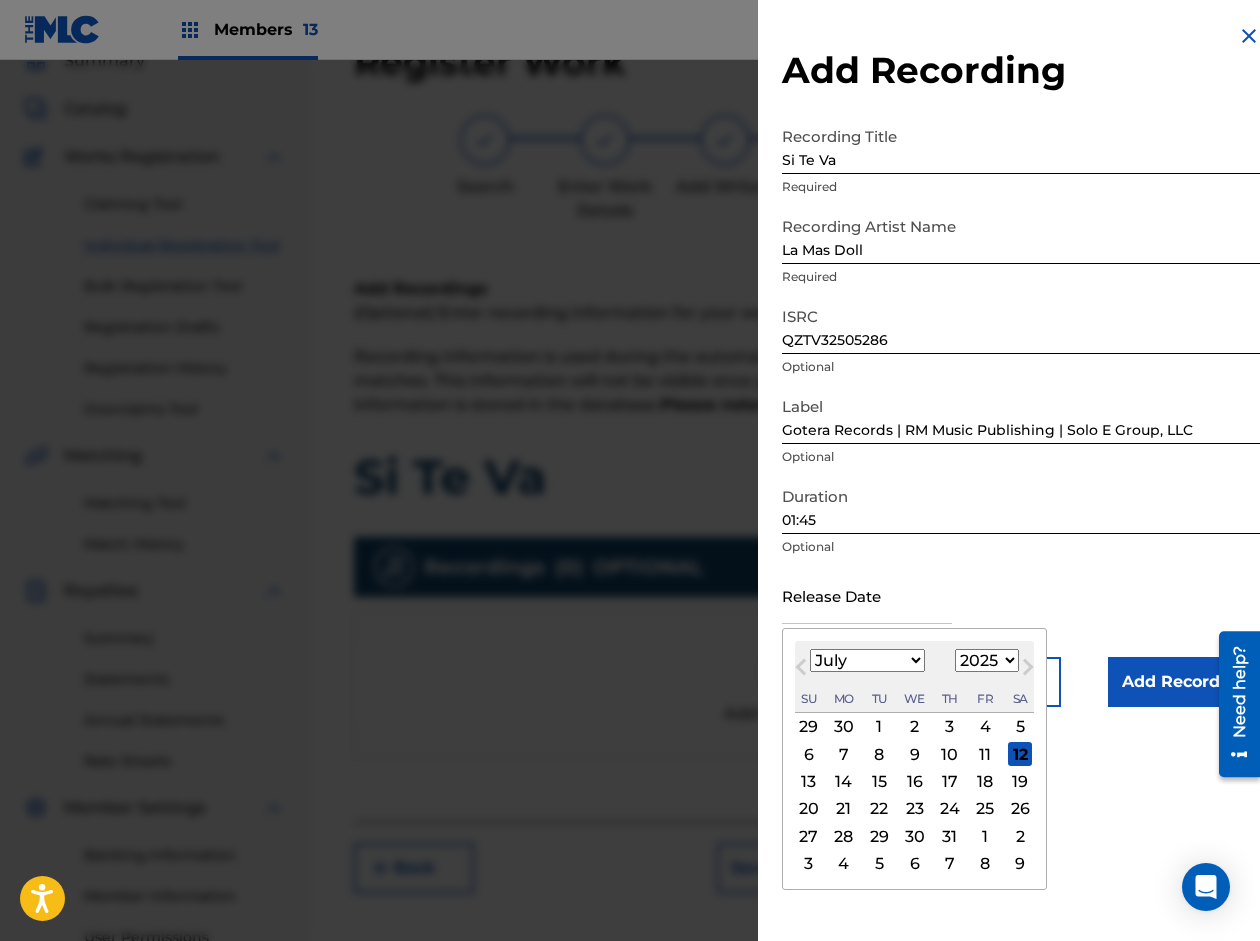 click on "Previous Month" at bounding box center (801, 671) 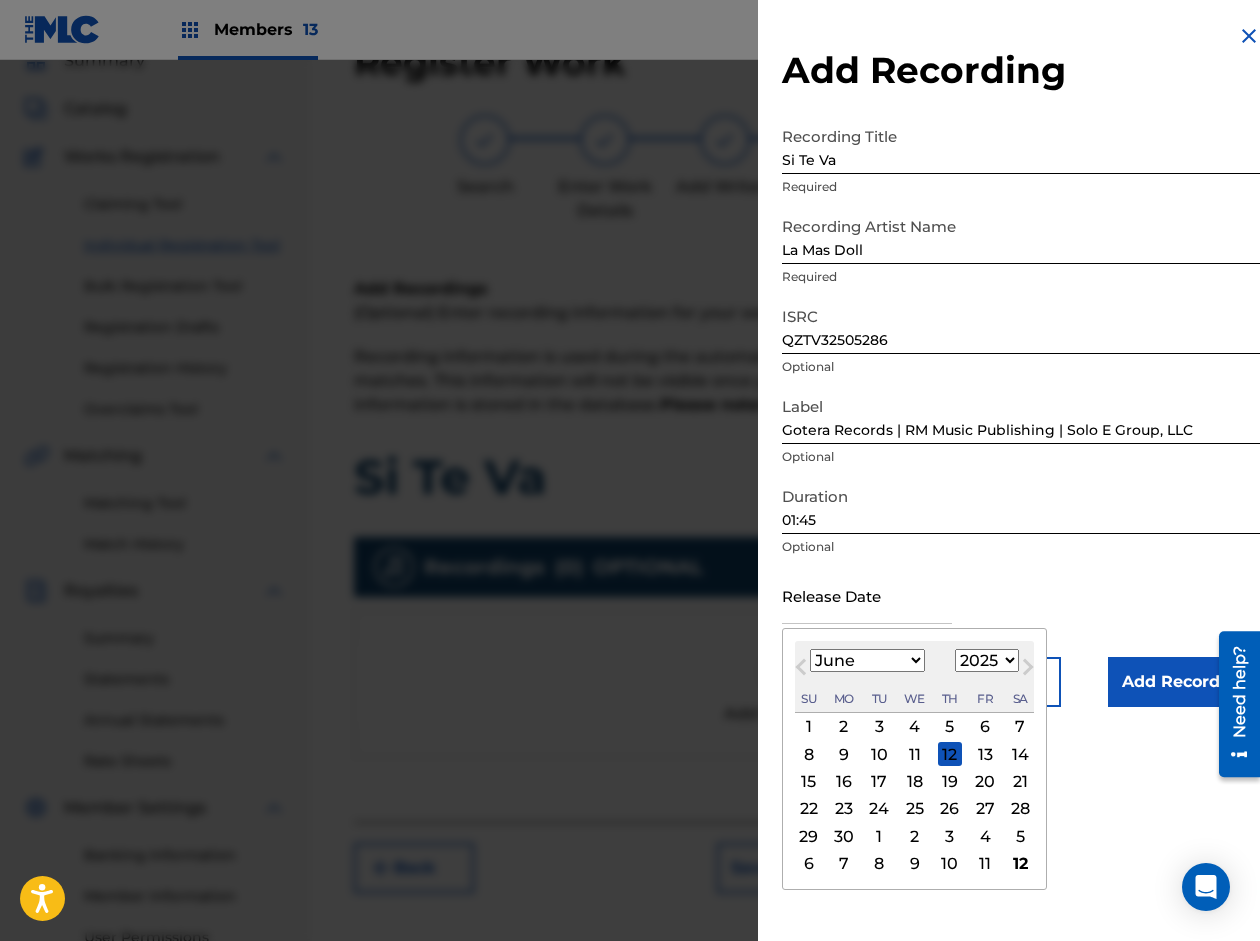 click on "Previous Month" at bounding box center (801, 671) 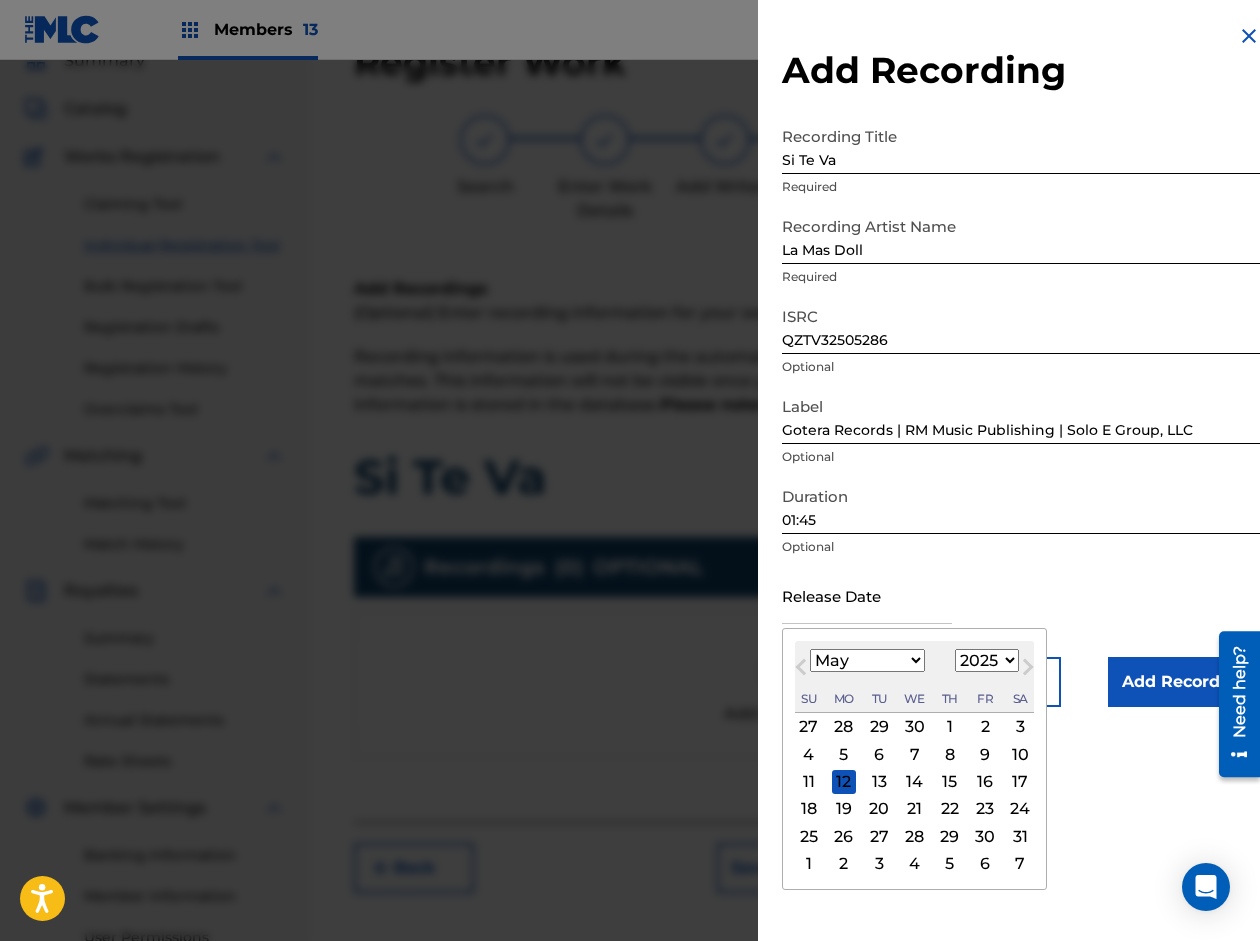 click on "Previous Month" at bounding box center (801, 671) 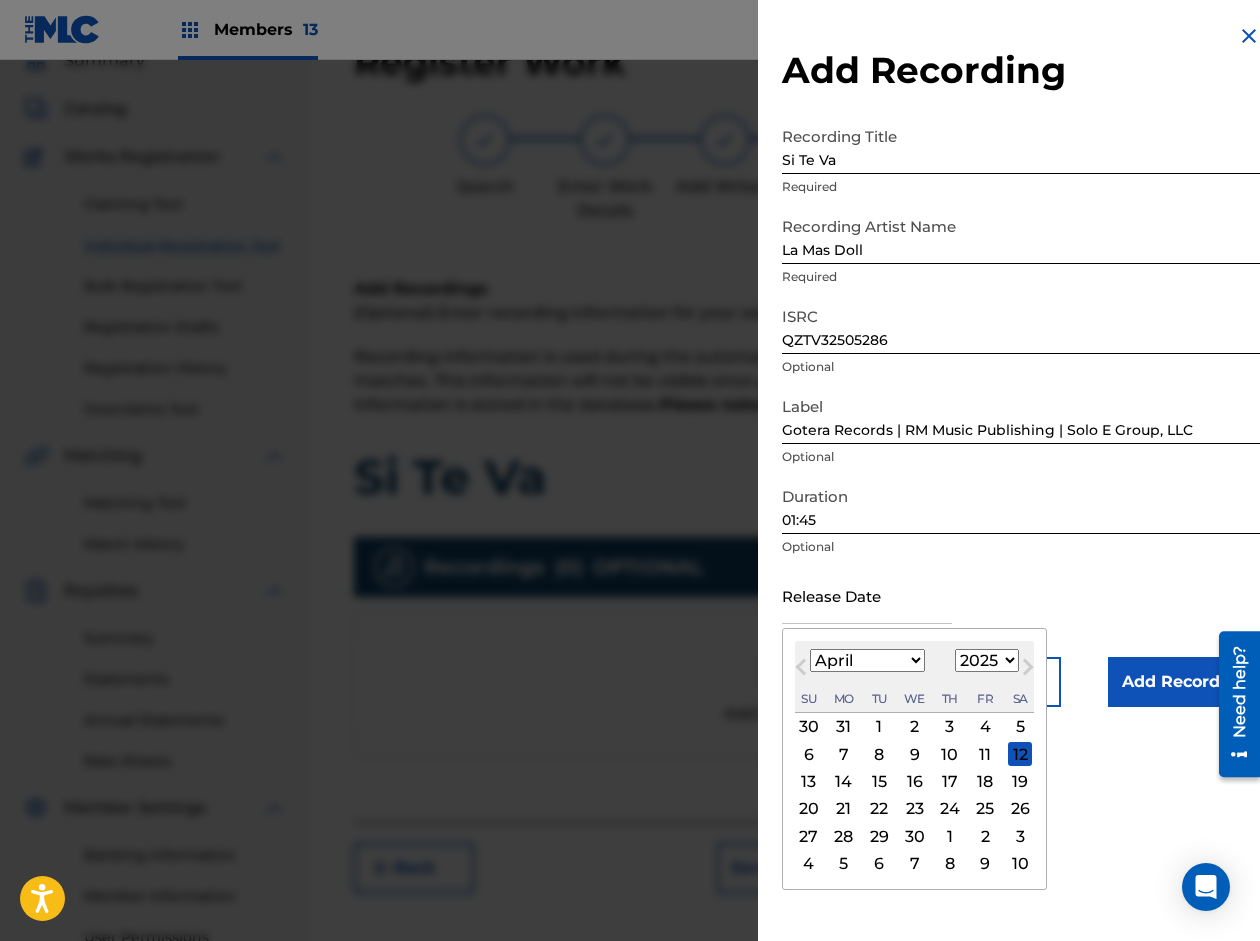 click on "16" at bounding box center (915, 782) 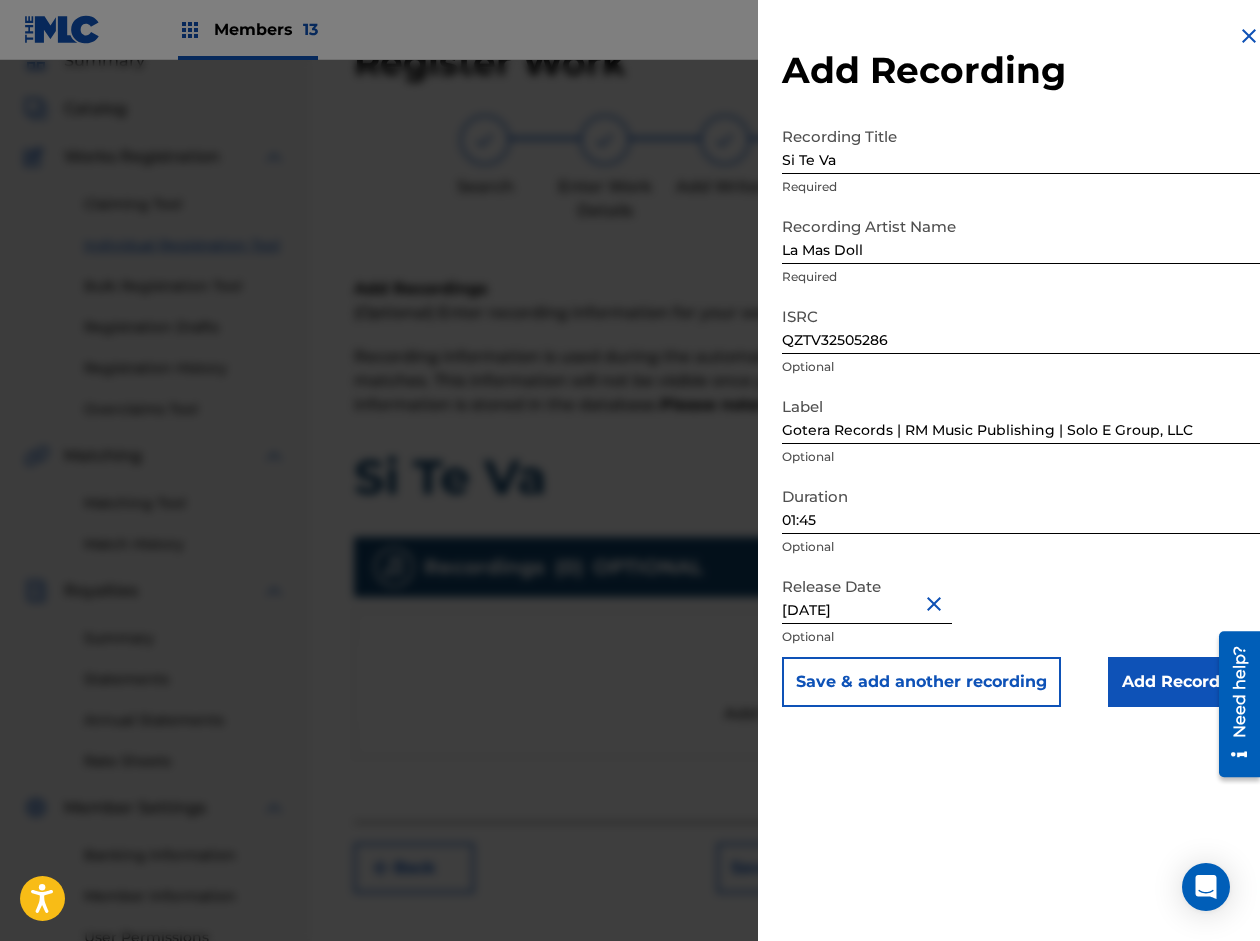 click on "Add Recording" at bounding box center [1184, 682] 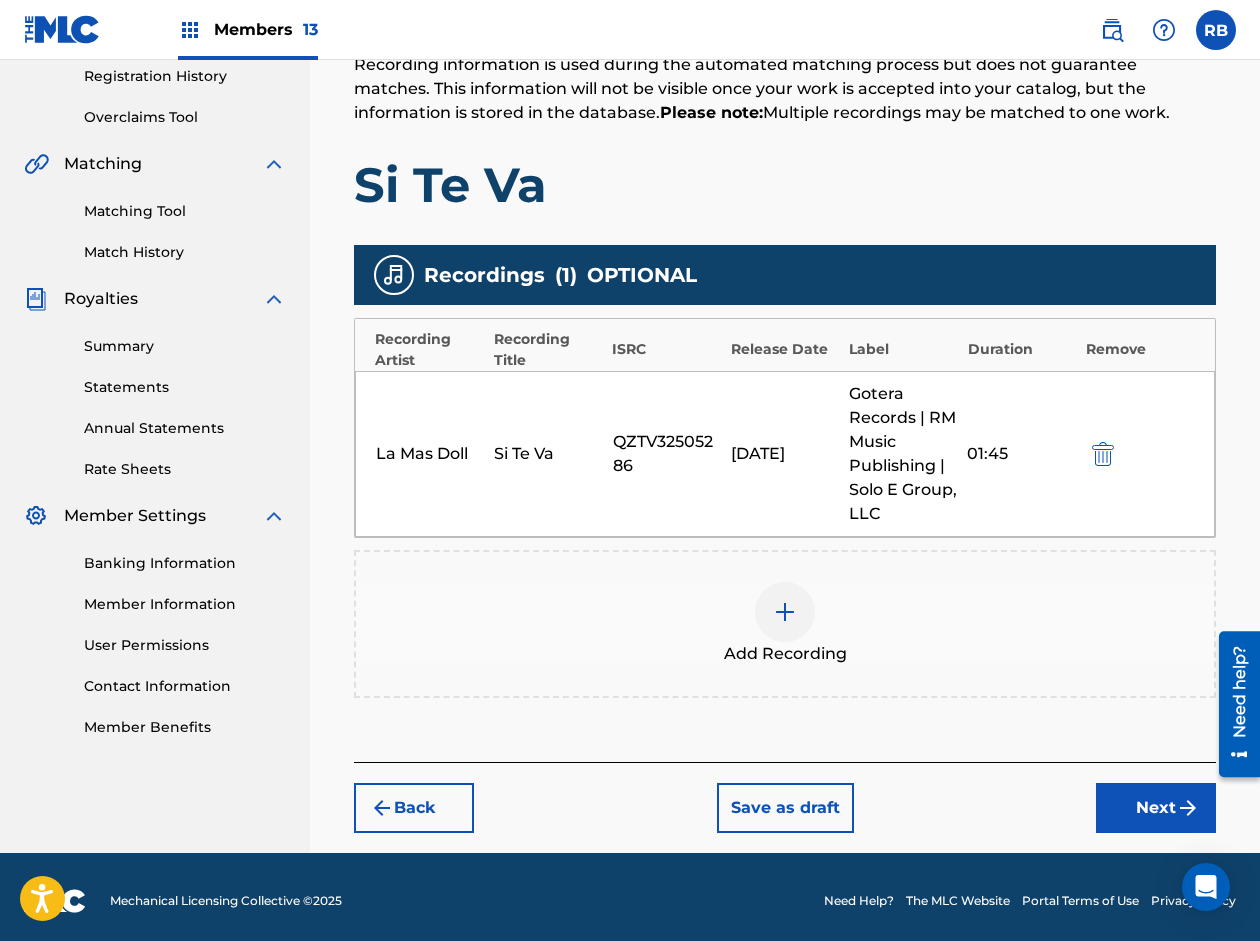 scroll, scrollTop: 390, scrollLeft: 0, axis: vertical 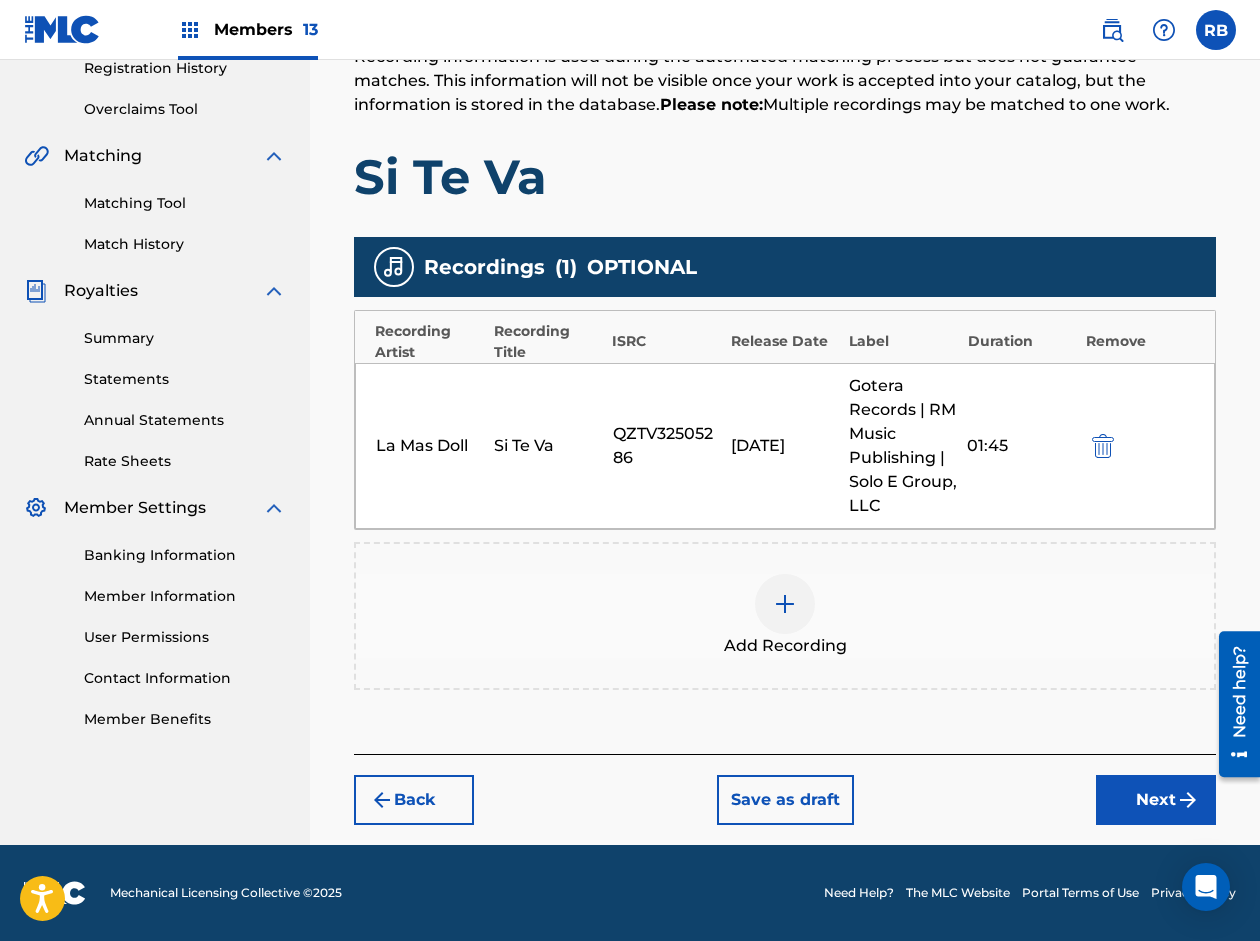 click on "Next" at bounding box center (1156, 800) 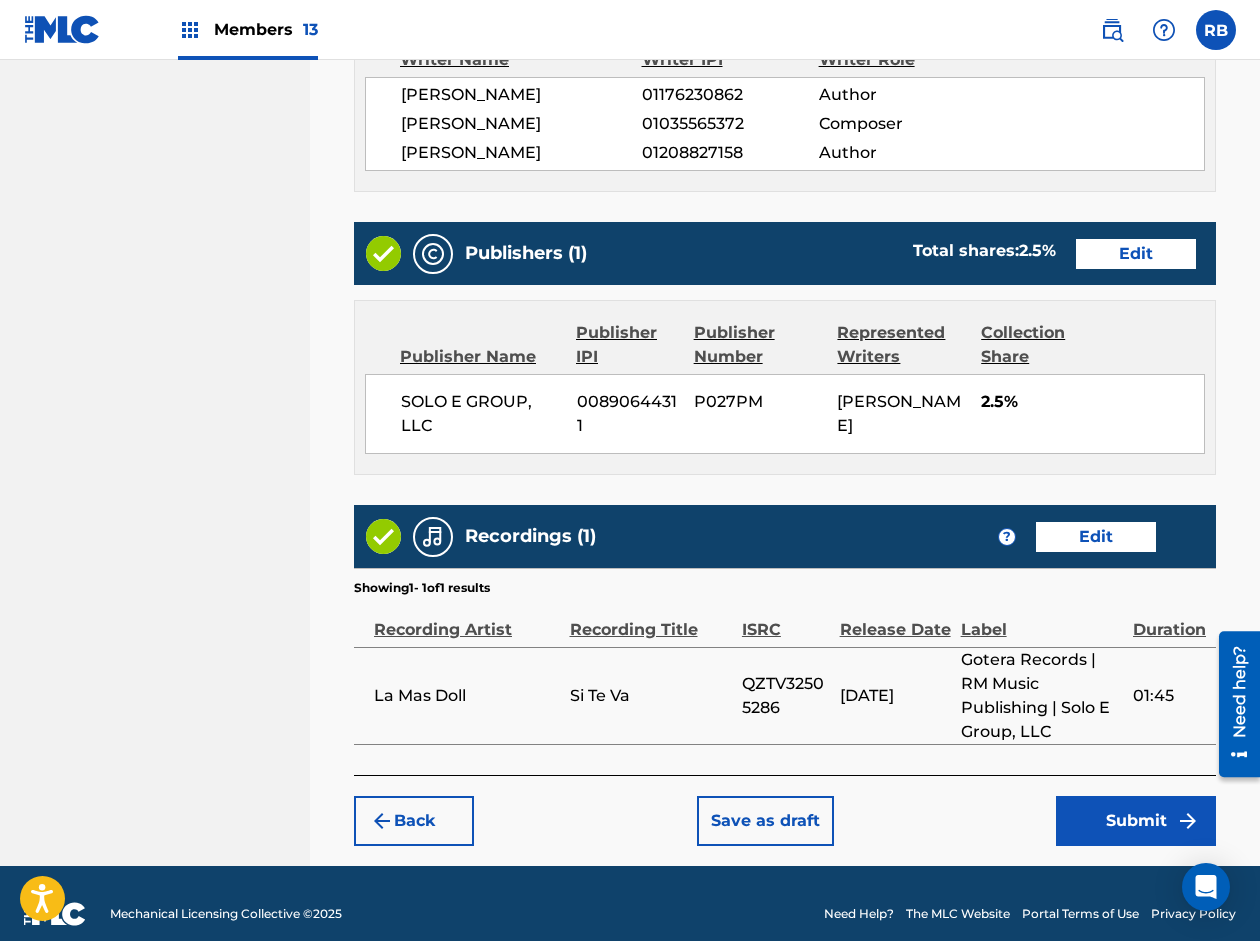 scroll, scrollTop: 1178, scrollLeft: 0, axis: vertical 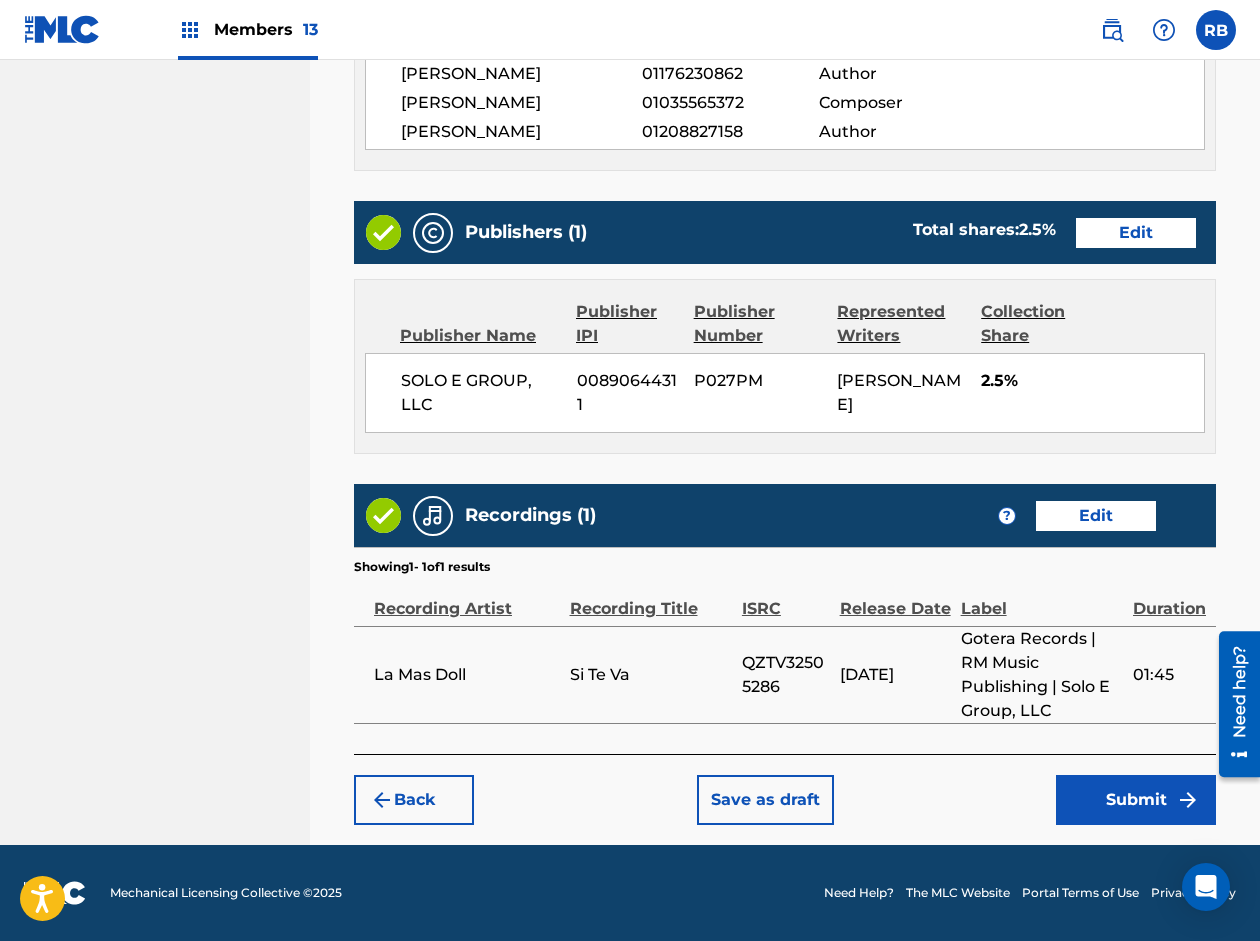 click on "Submit" at bounding box center (1136, 800) 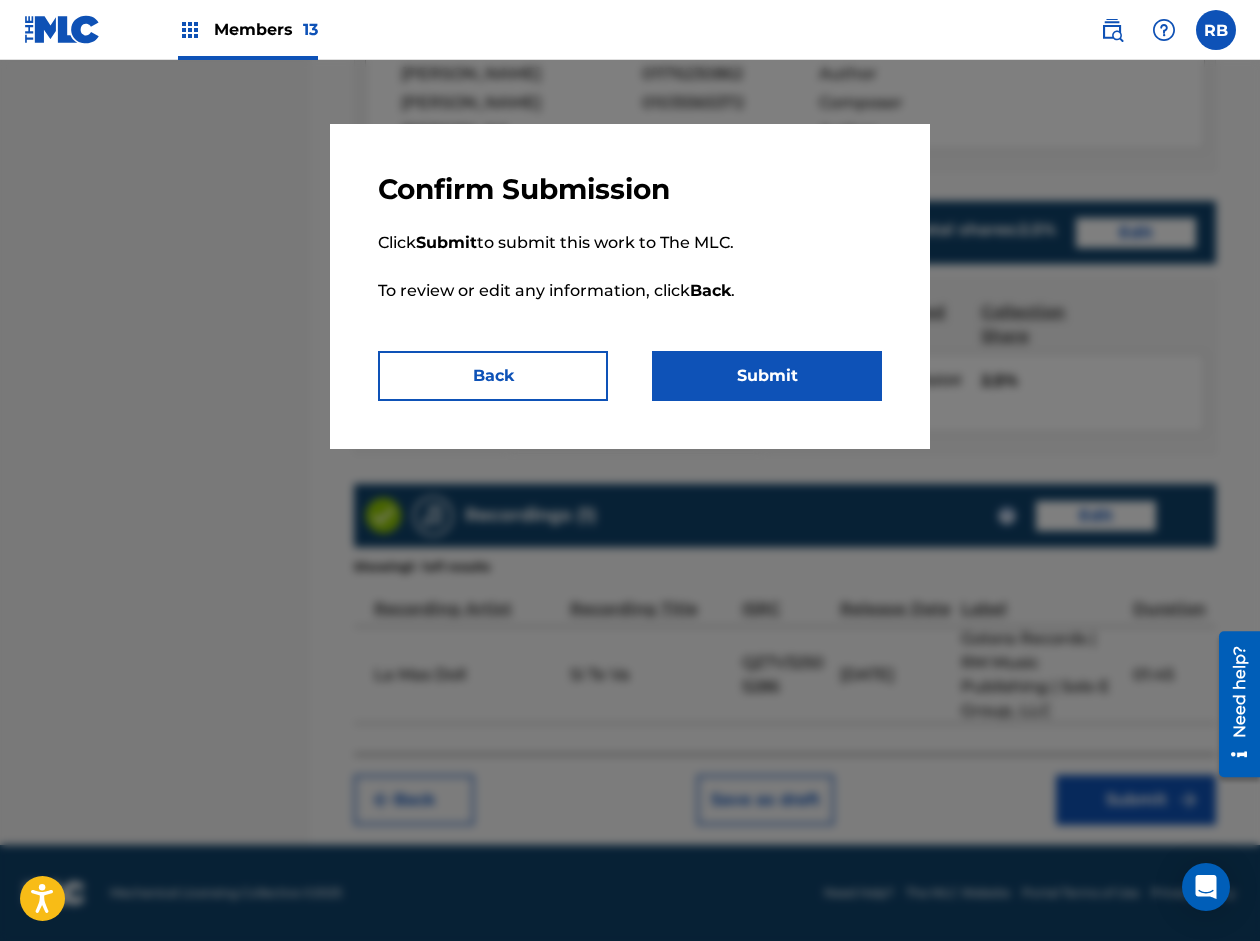 click on "Back" at bounding box center (493, 376) 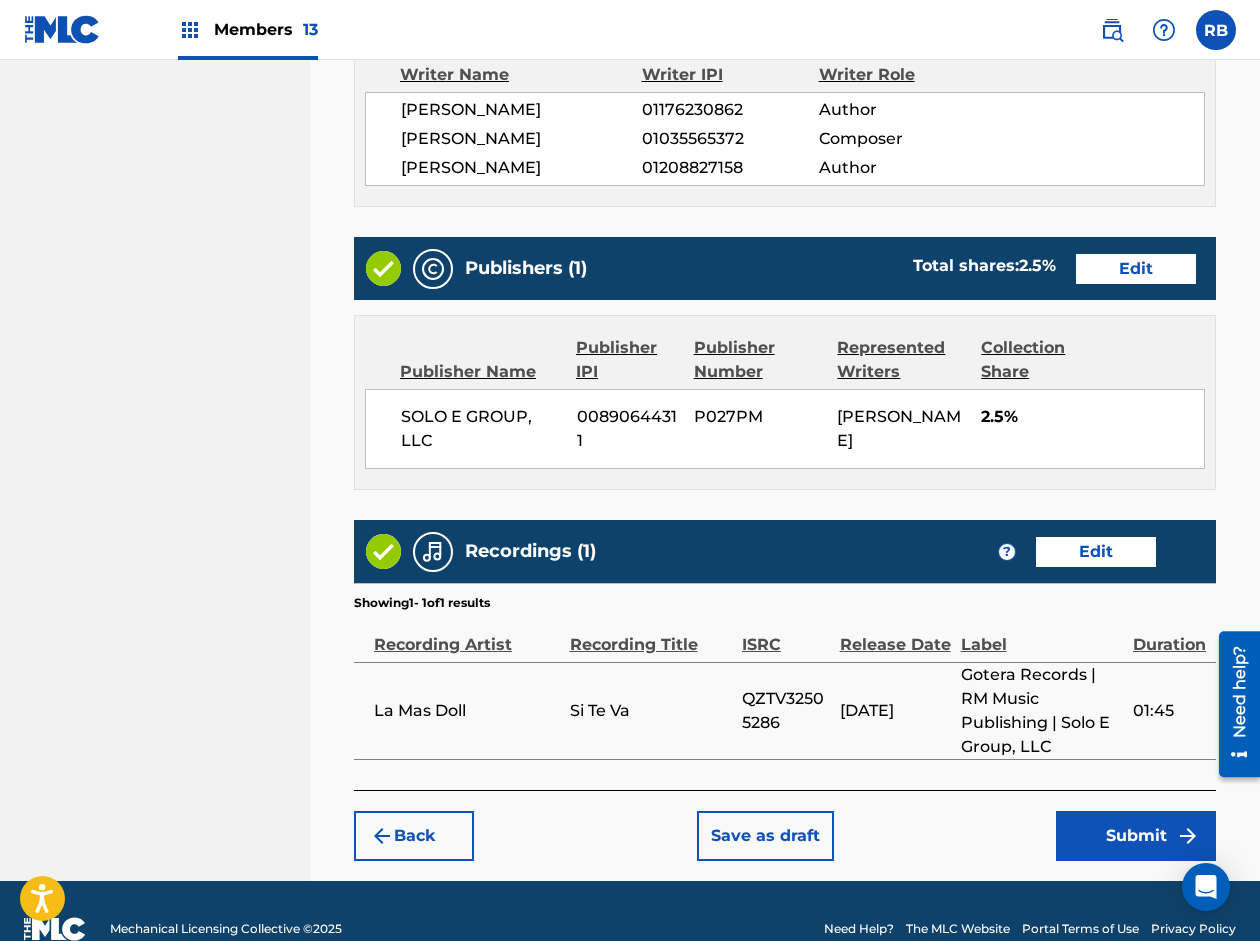 scroll, scrollTop: 1178, scrollLeft: 0, axis: vertical 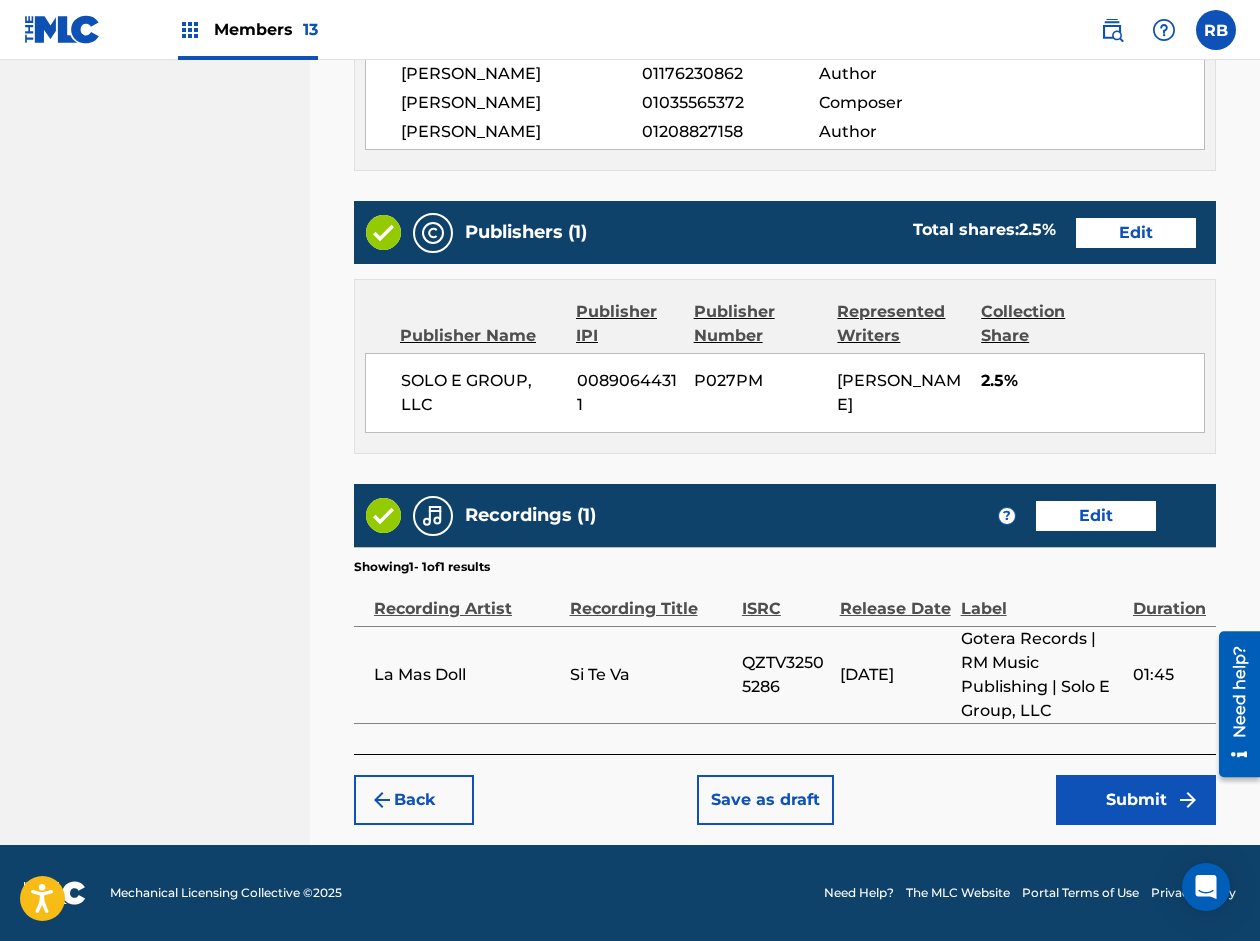 click on "Submit" at bounding box center [1136, 800] 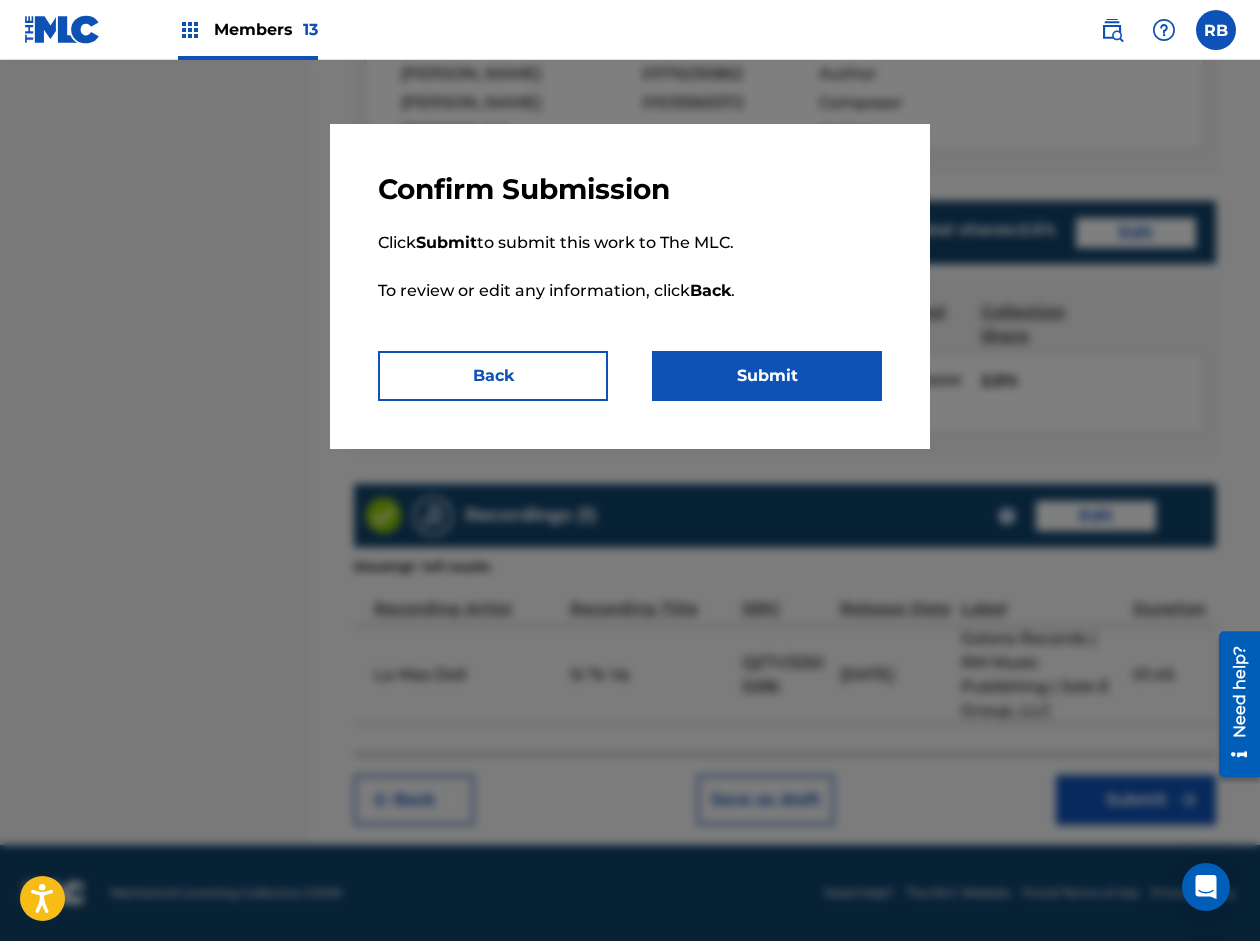 click on "Submit" at bounding box center (767, 376) 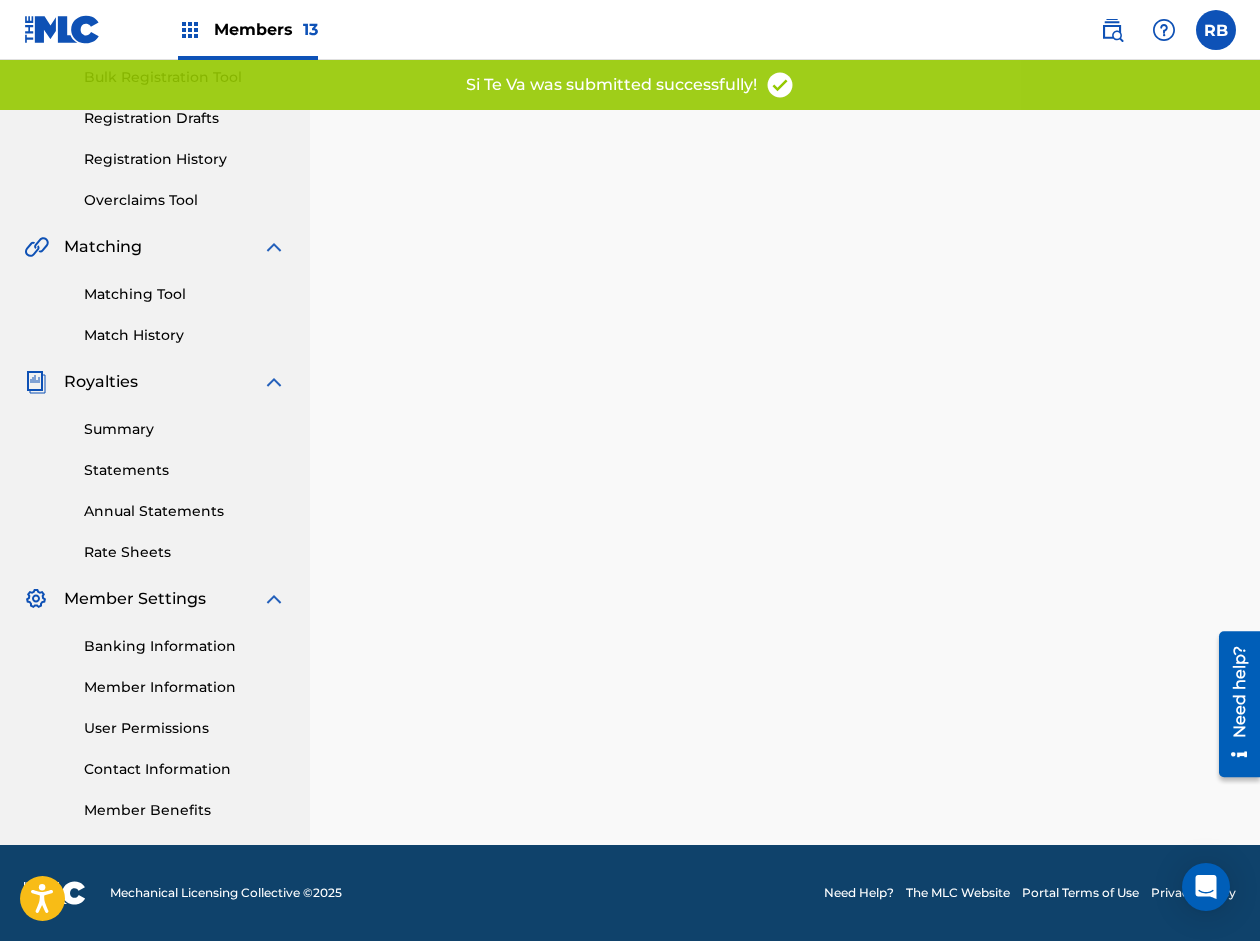 scroll, scrollTop: 0, scrollLeft: 0, axis: both 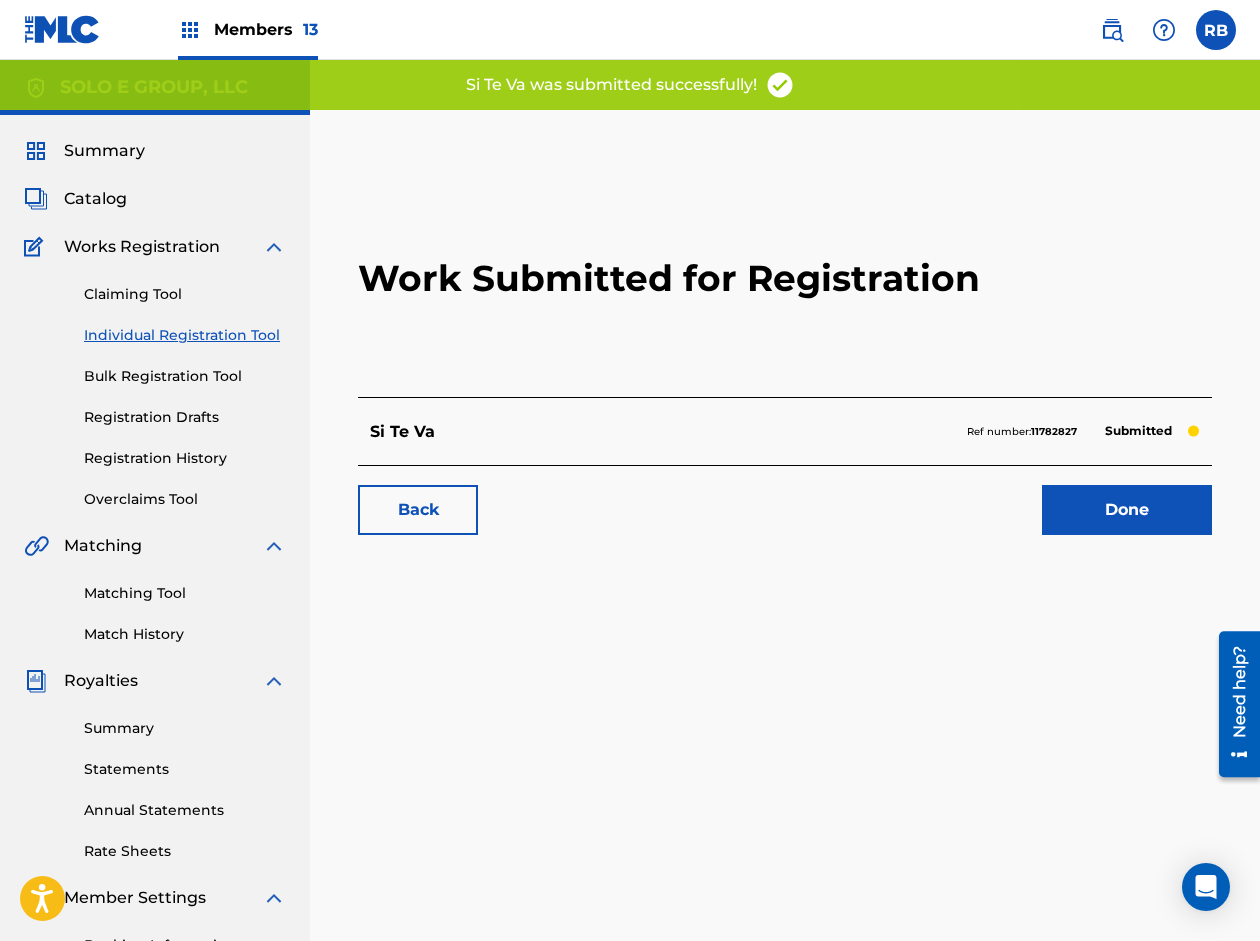 click on "Done" at bounding box center (1127, 510) 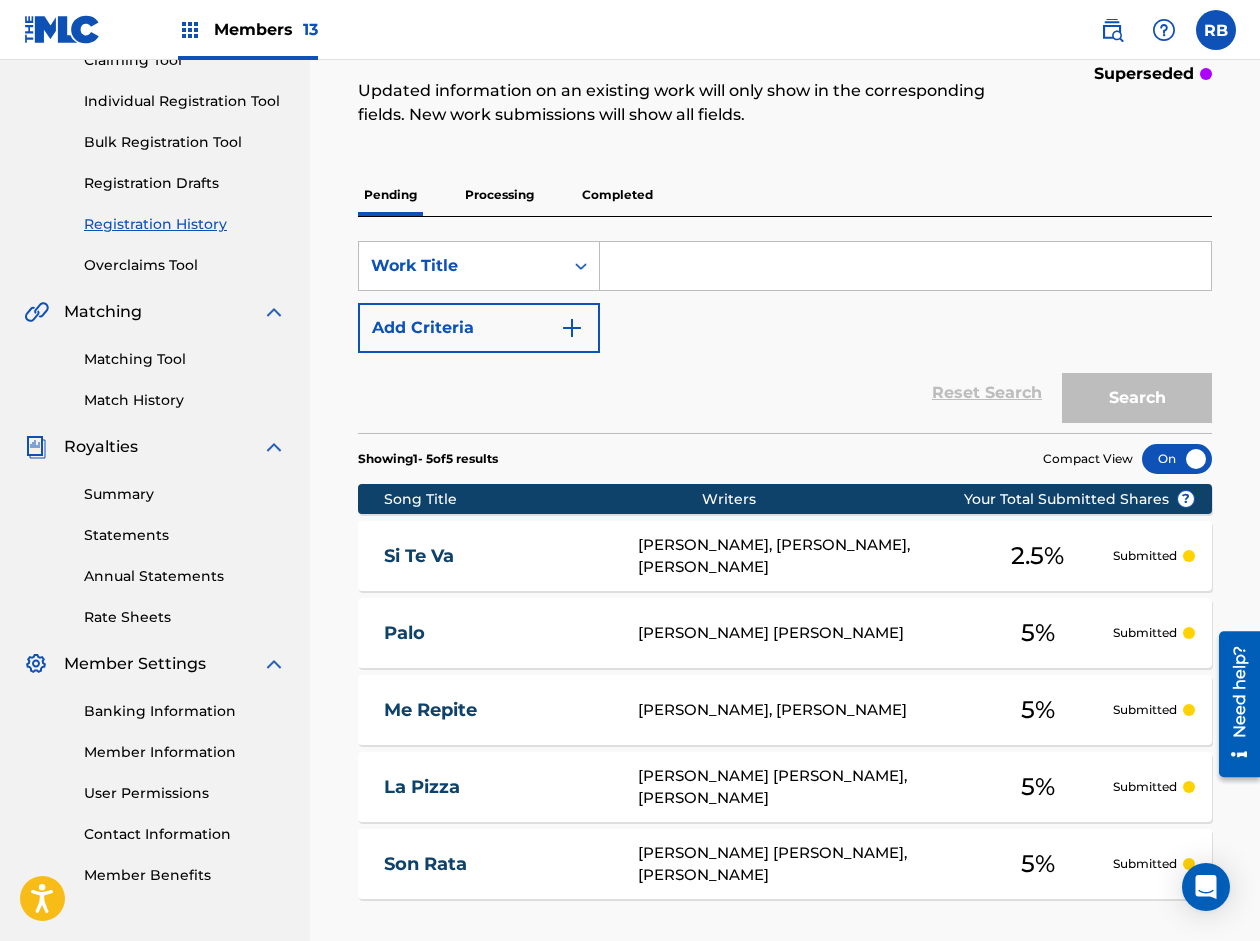 scroll, scrollTop: 114, scrollLeft: 0, axis: vertical 